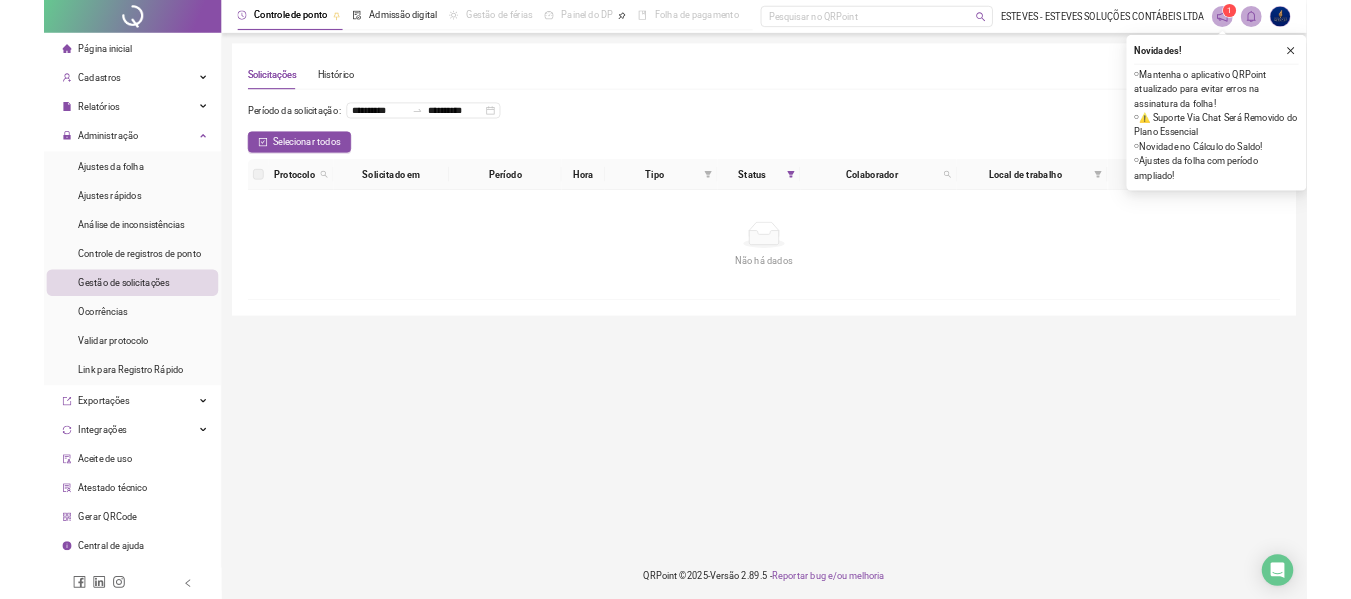 scroll, scrollTop: 0, scrollLeft: 0, axis: both 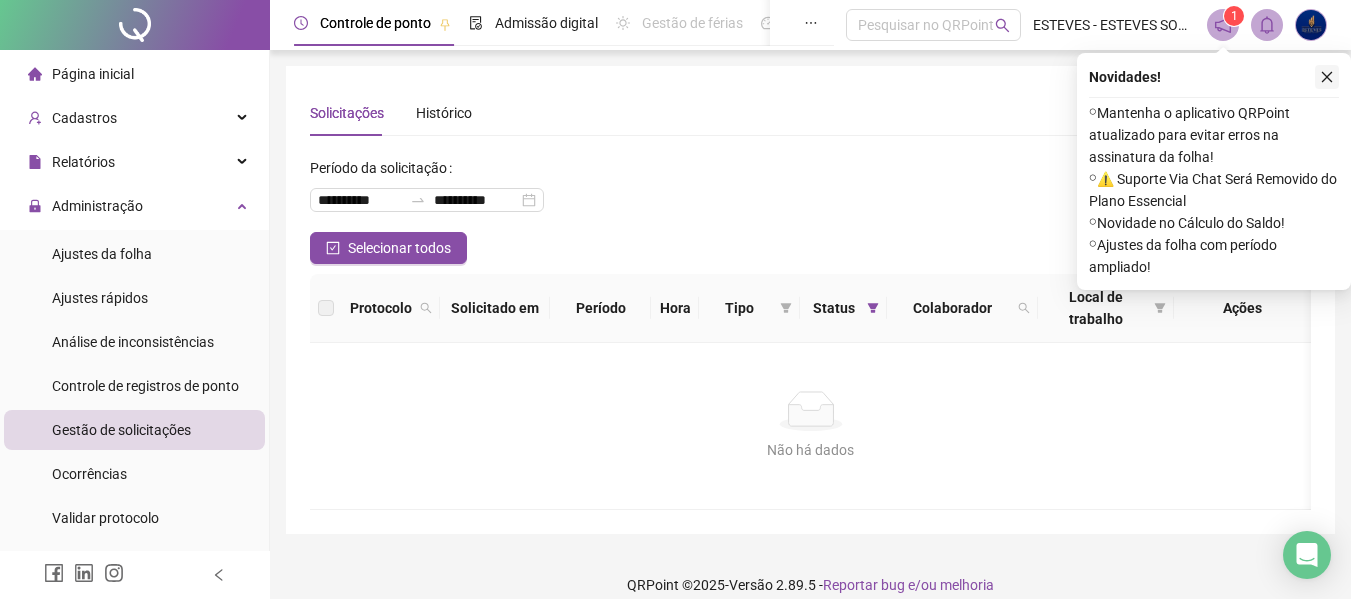 click at bounding box center (1327, 77) 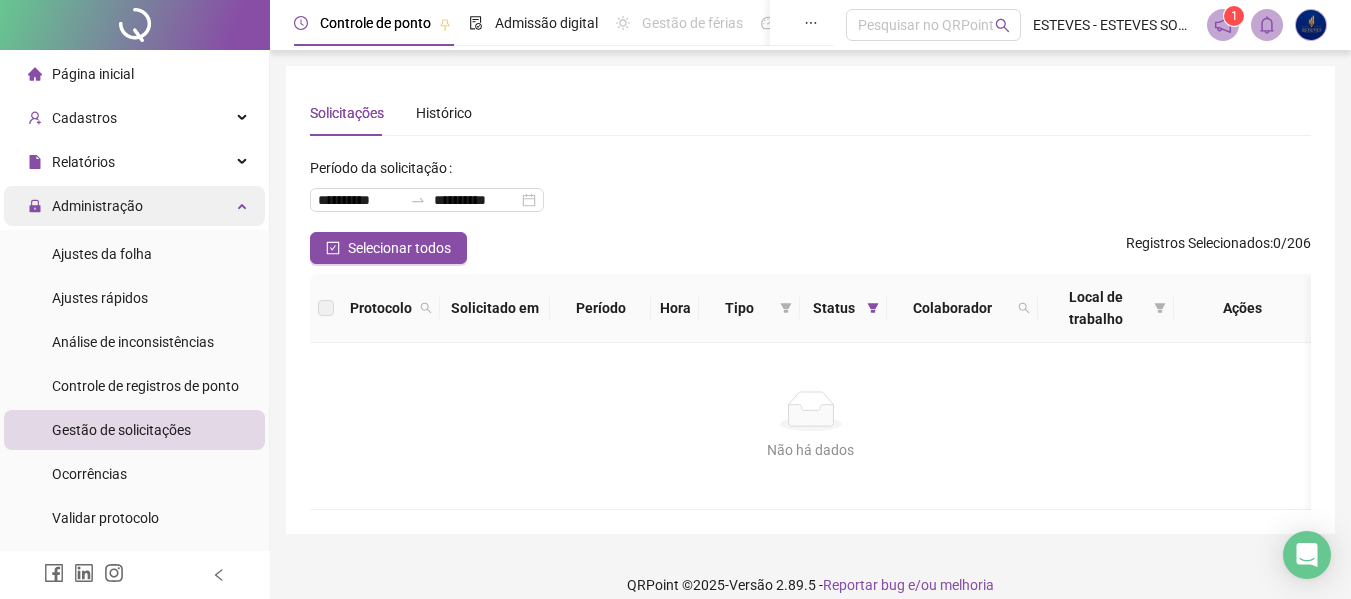 click on "Administração" at bounding box center [97, 206] 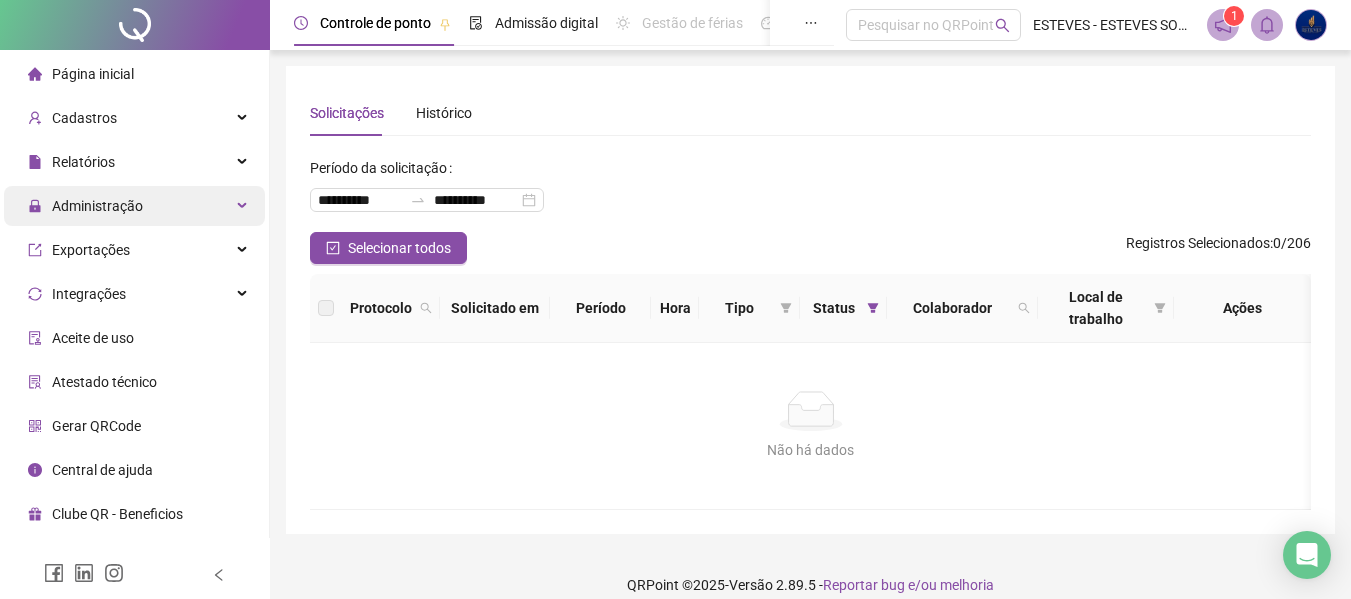 click on "Administração" at bounding box center (97, 206) 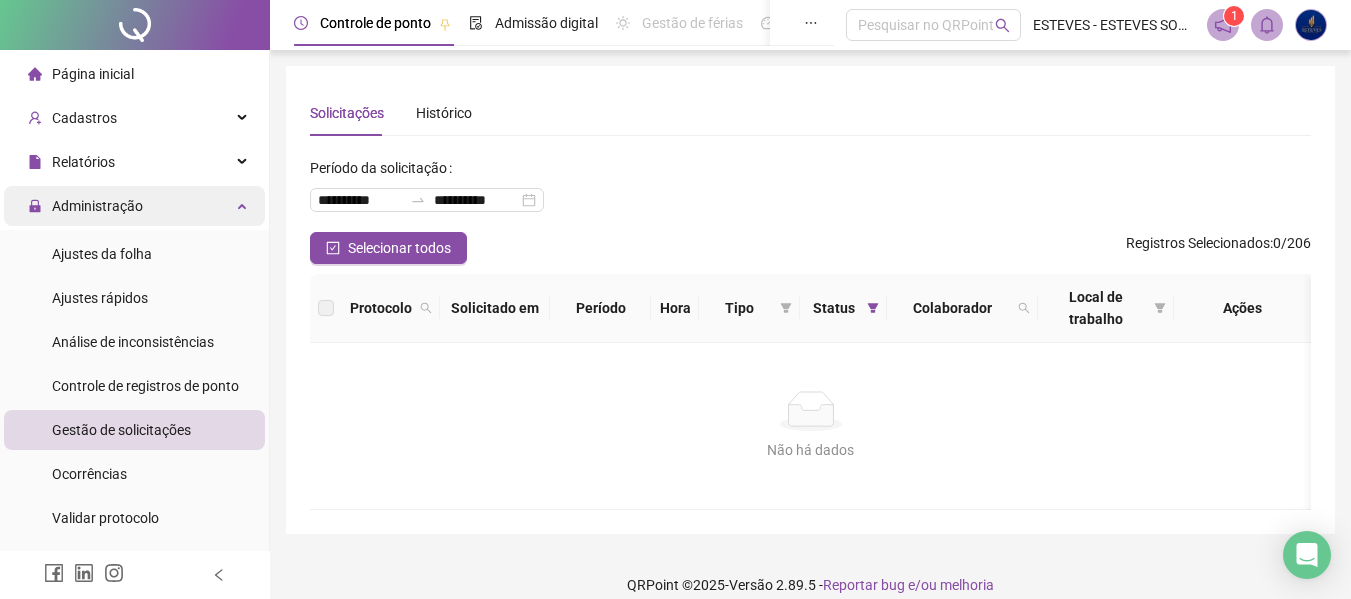 click on "Administração" at bounding box center (97, 206) 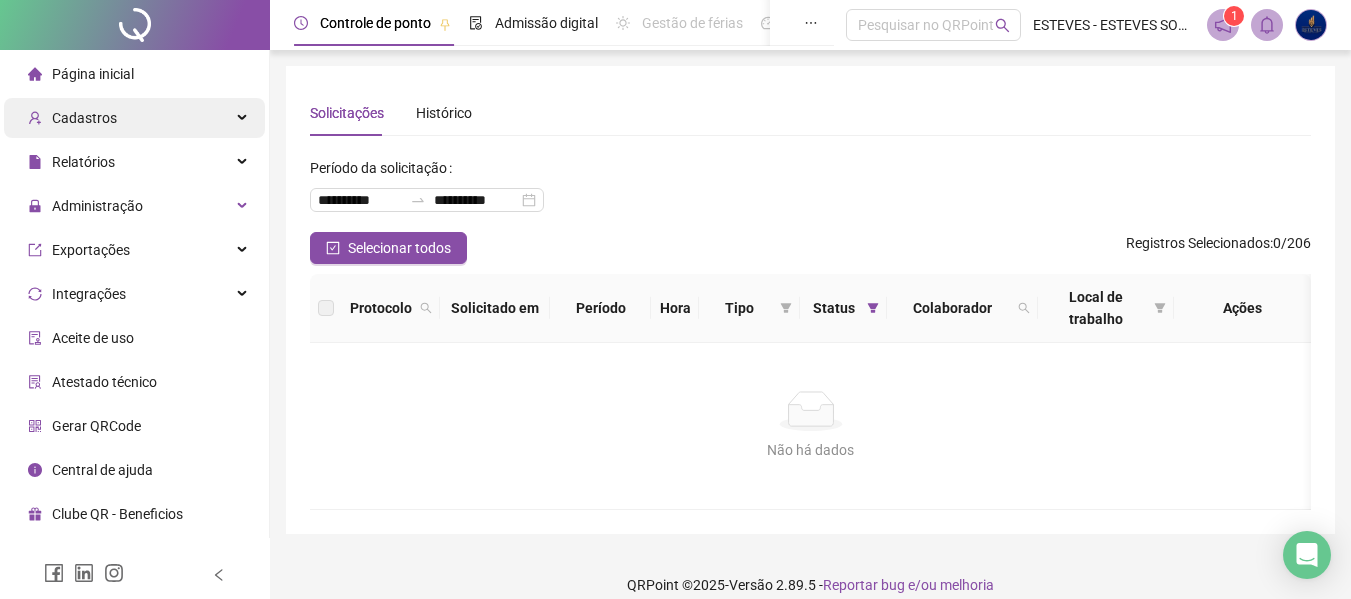 click on "Cadastros" at bounding box center [84, 118] 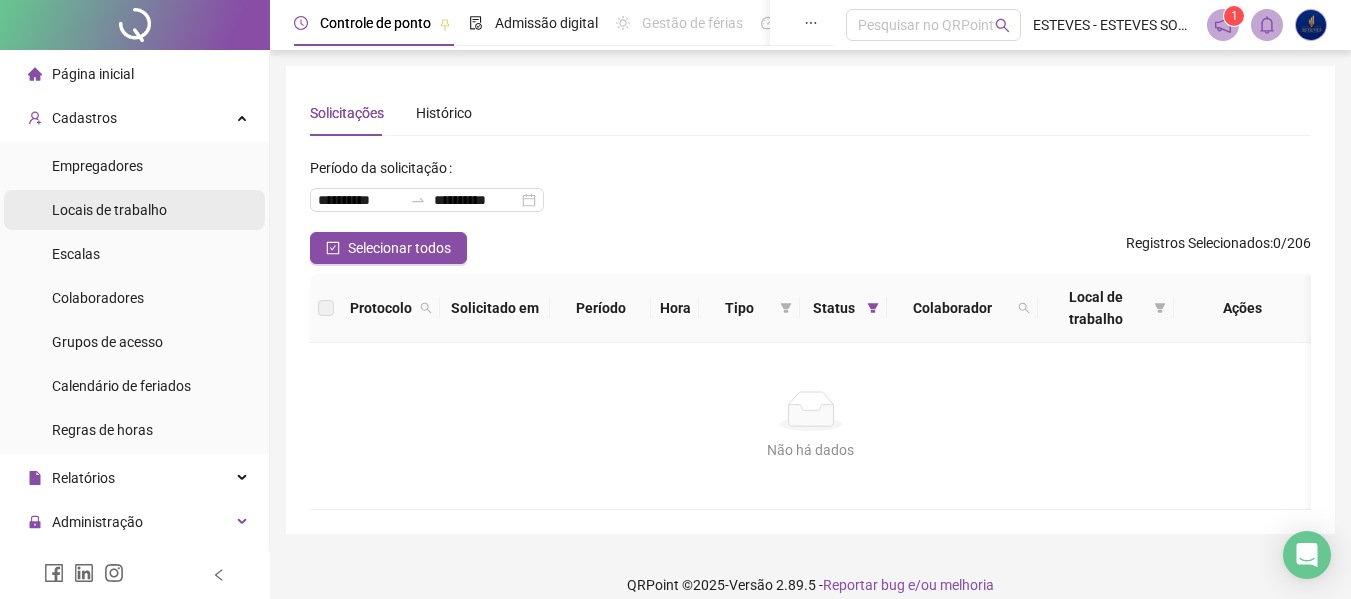 click on "Locais de trabalho" at bounding box center [109, 210] 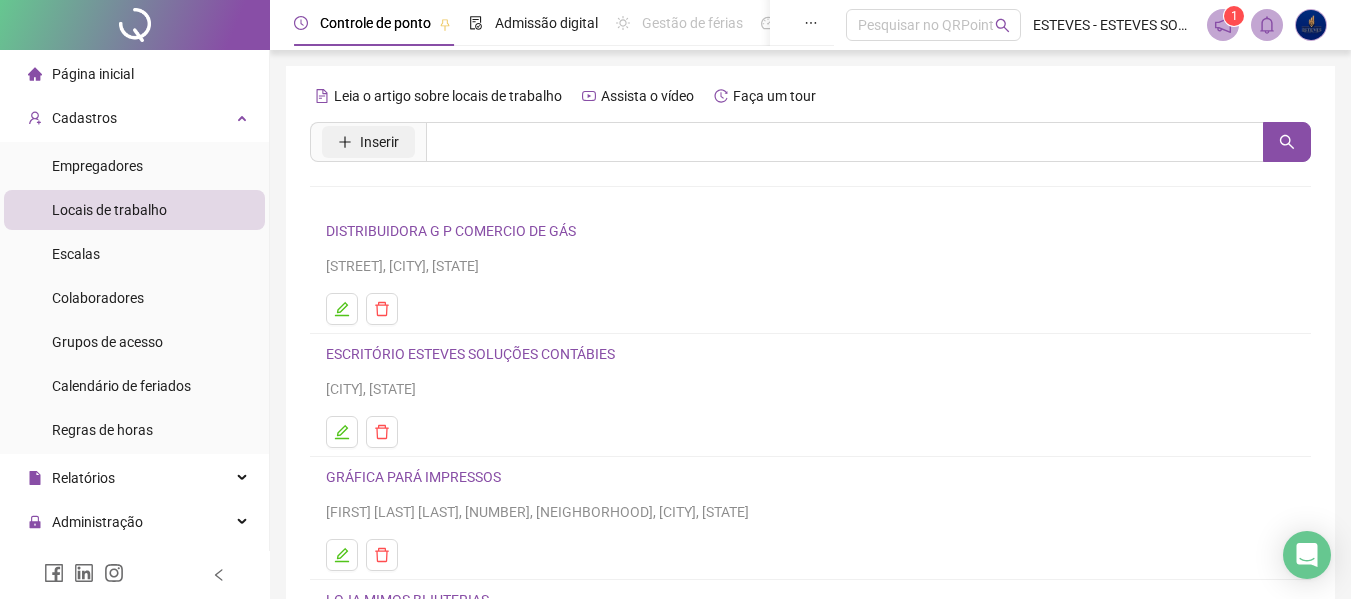 click on "Inserir" at bounding box center [379, 142] 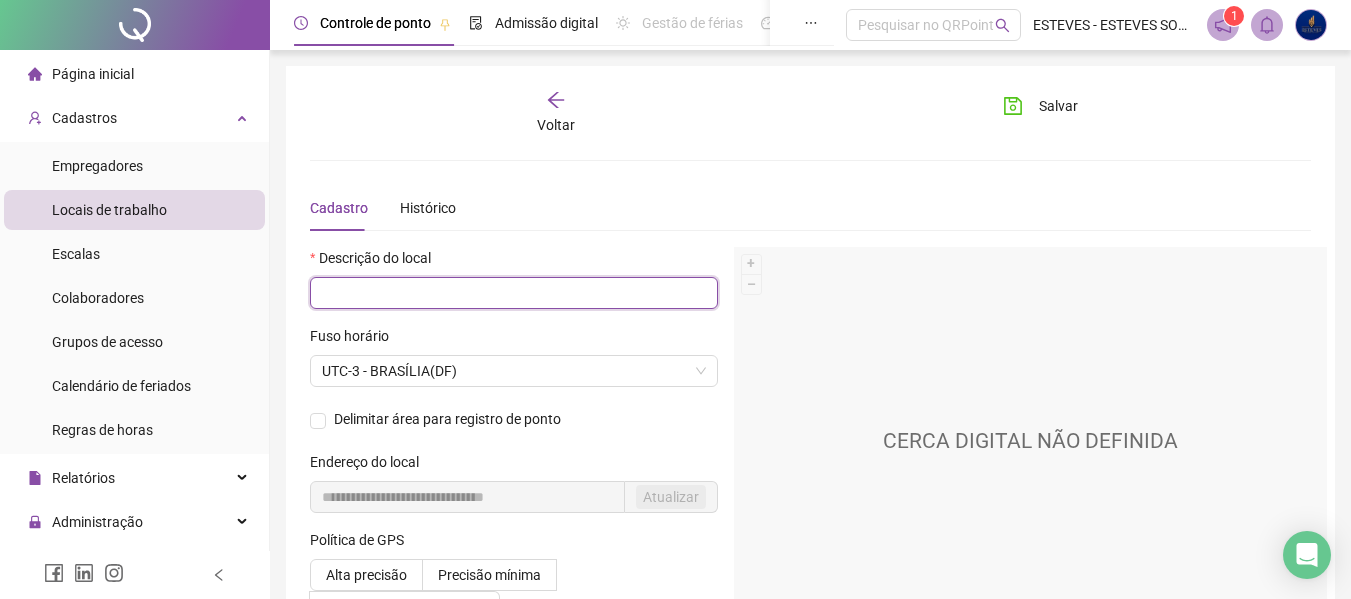 click at bounding box center (514, 293) 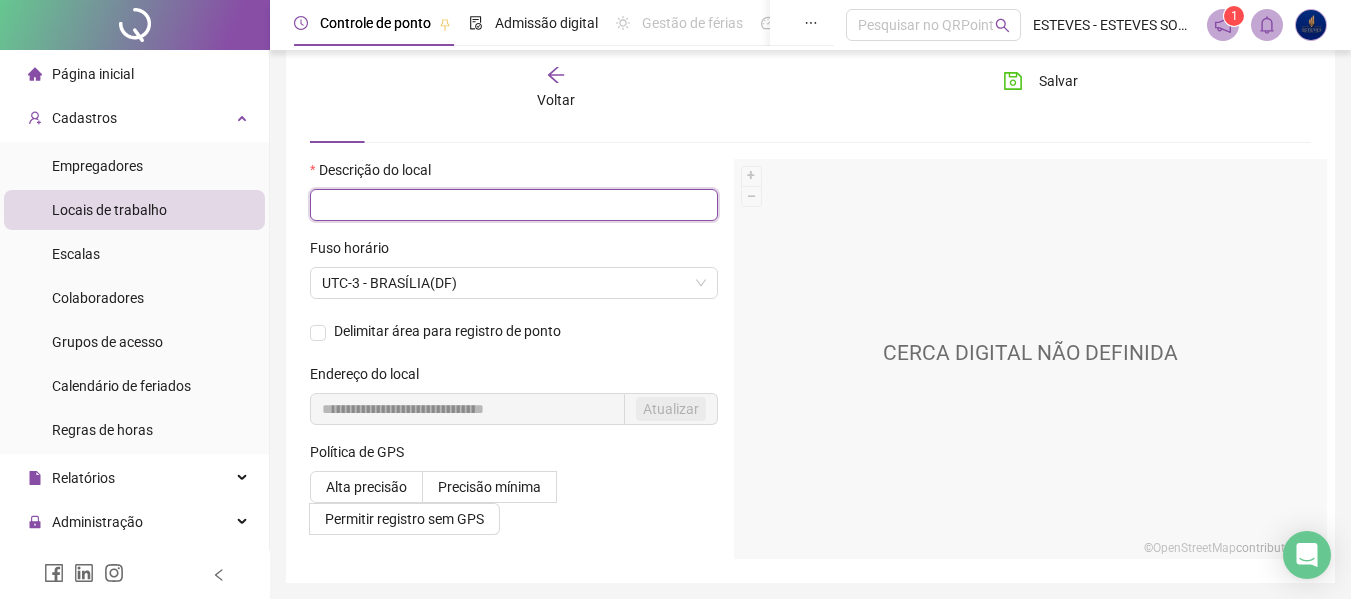 scroll, scrollTop: 0, scrollLeft: 0, axis: both 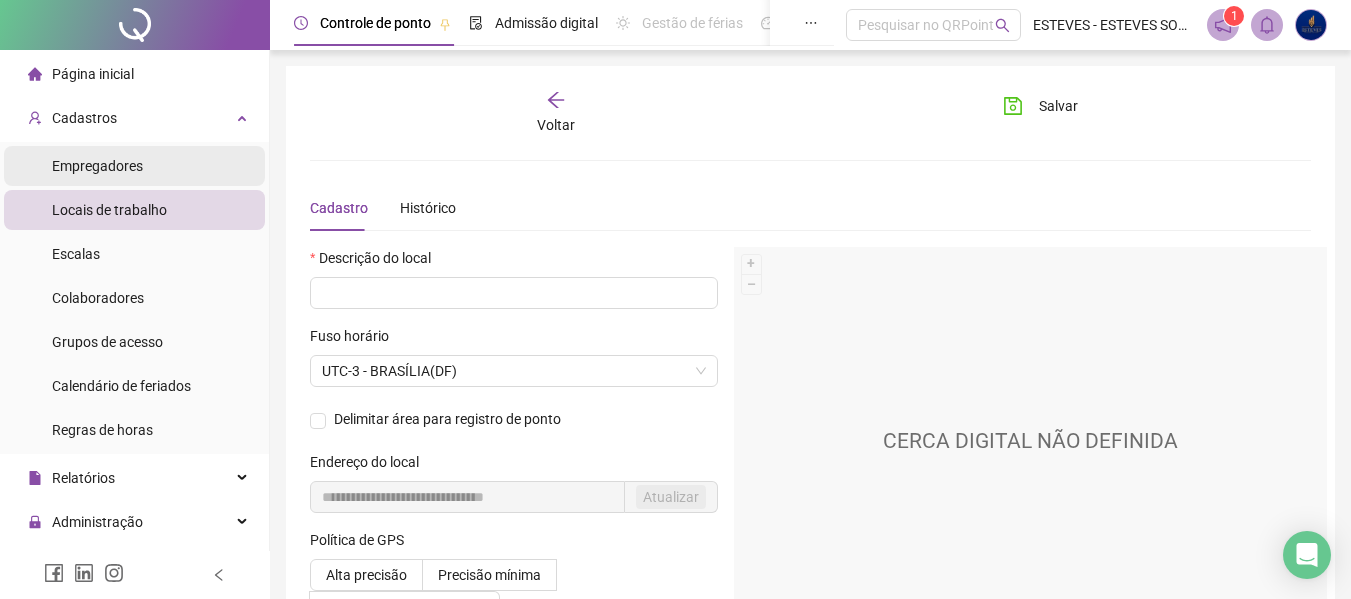 click on "Empregadores" at bounding box center (134, 166) 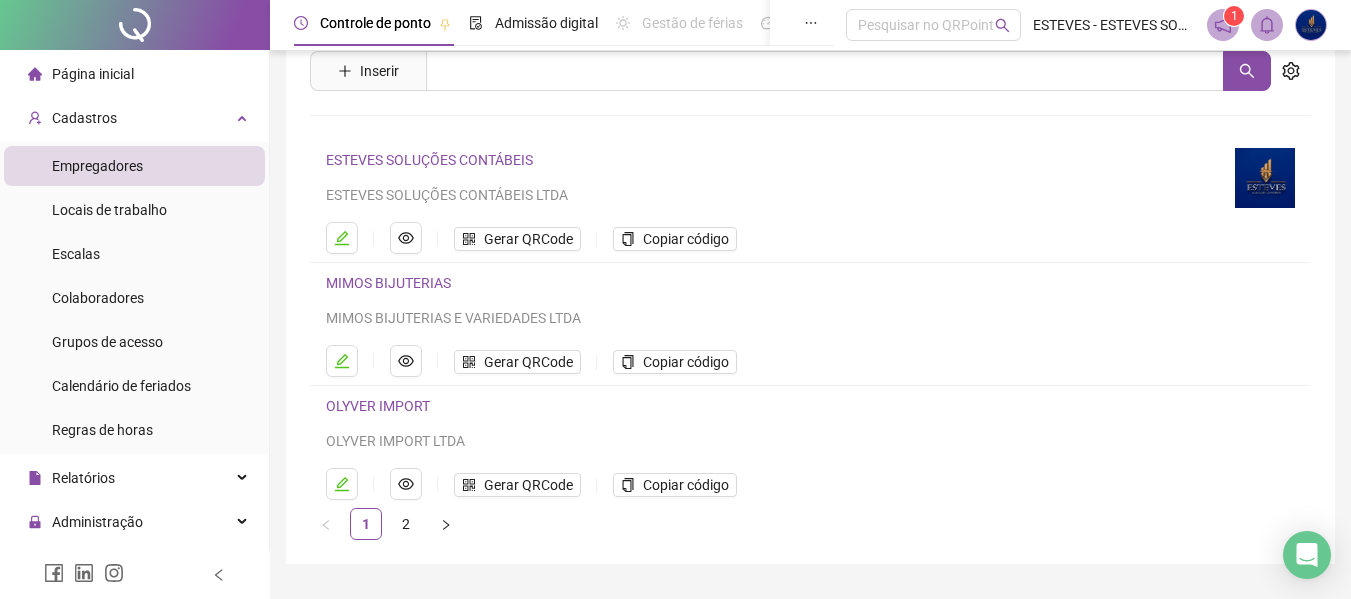 scroll, scrollTop: 0, scrollLeft: 0, axis: both 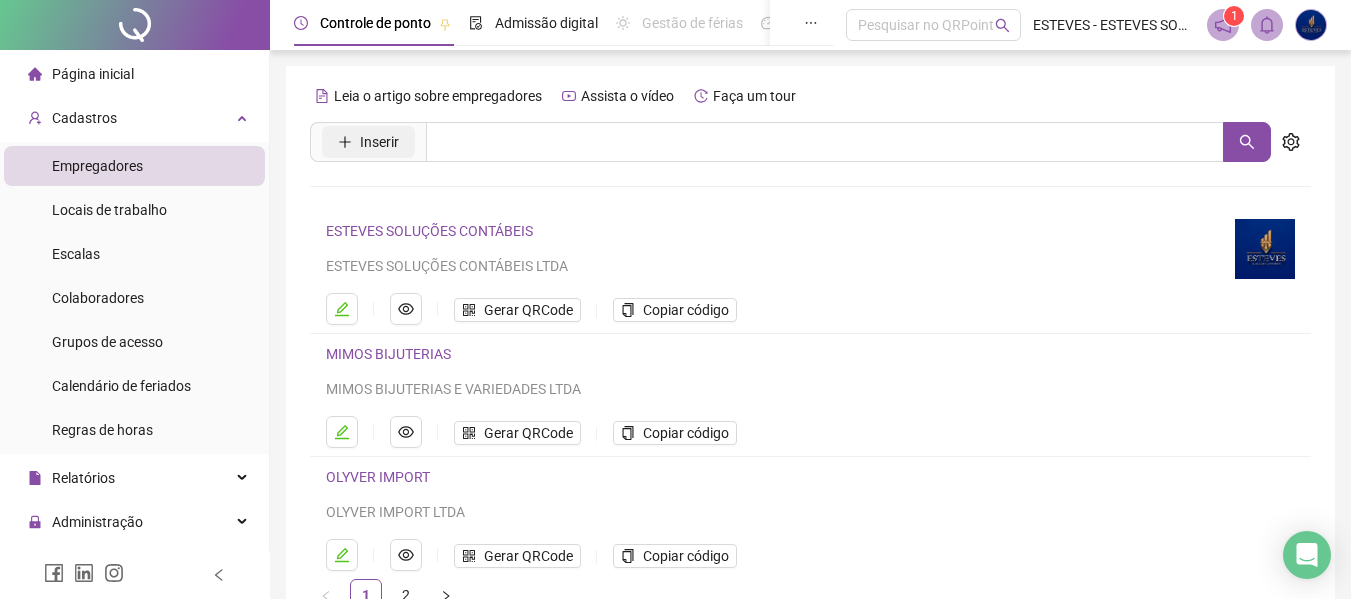 click 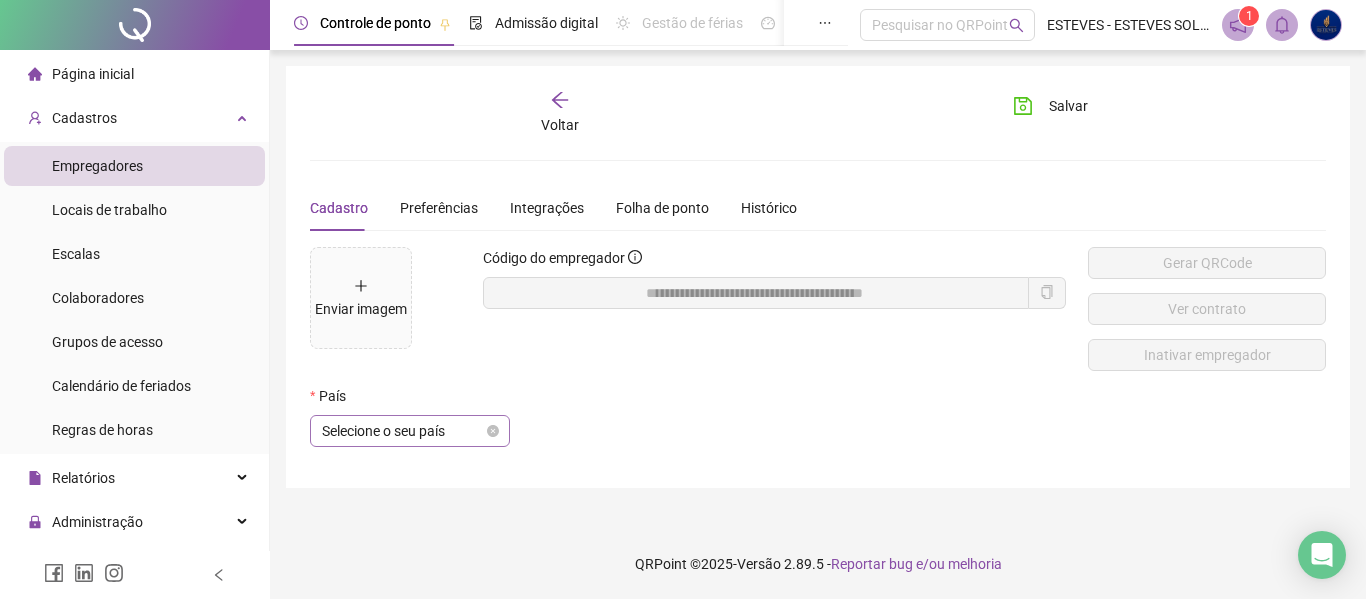 click on "Selecione o seu país" at bounding box center [410, 431] 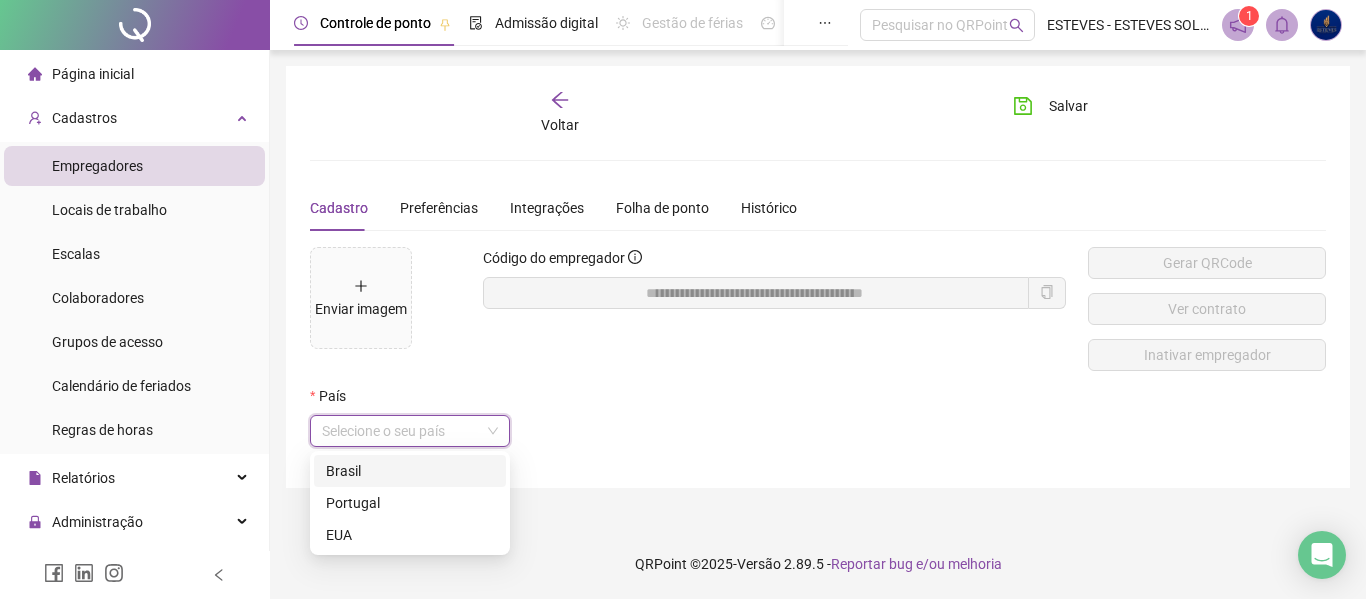 click on "Brasil" at bounding box center (410, 471) 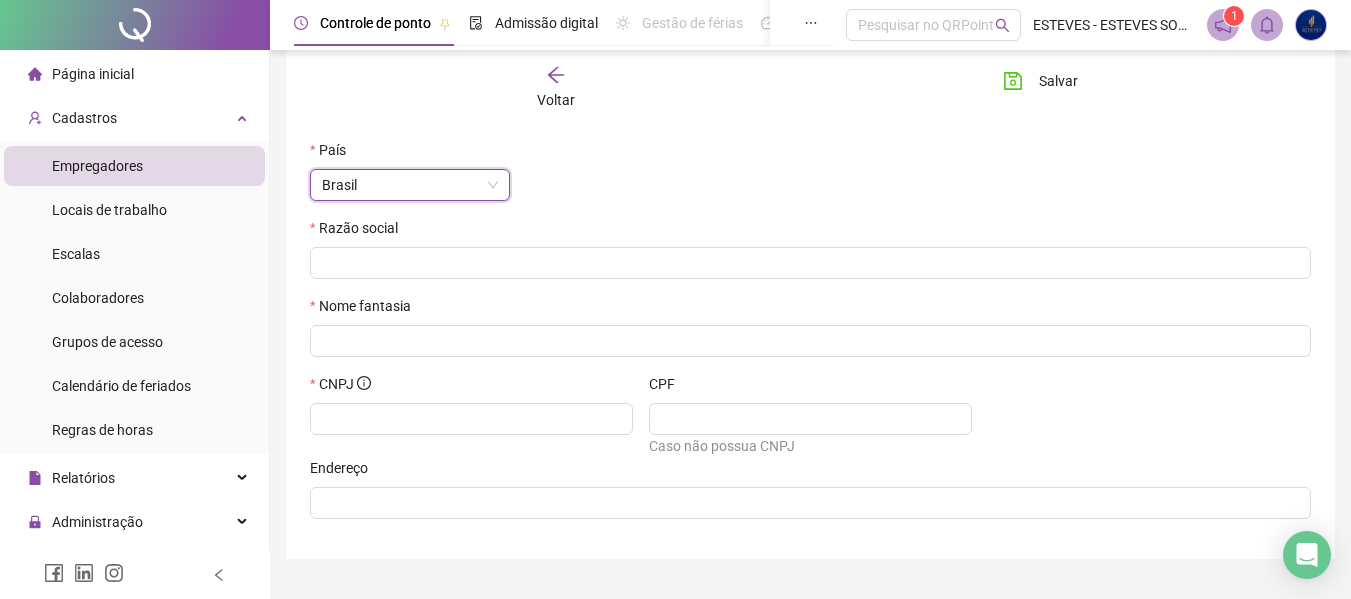 scroll, scrollTop: 292, scrollLeft: 0, axis: vertical 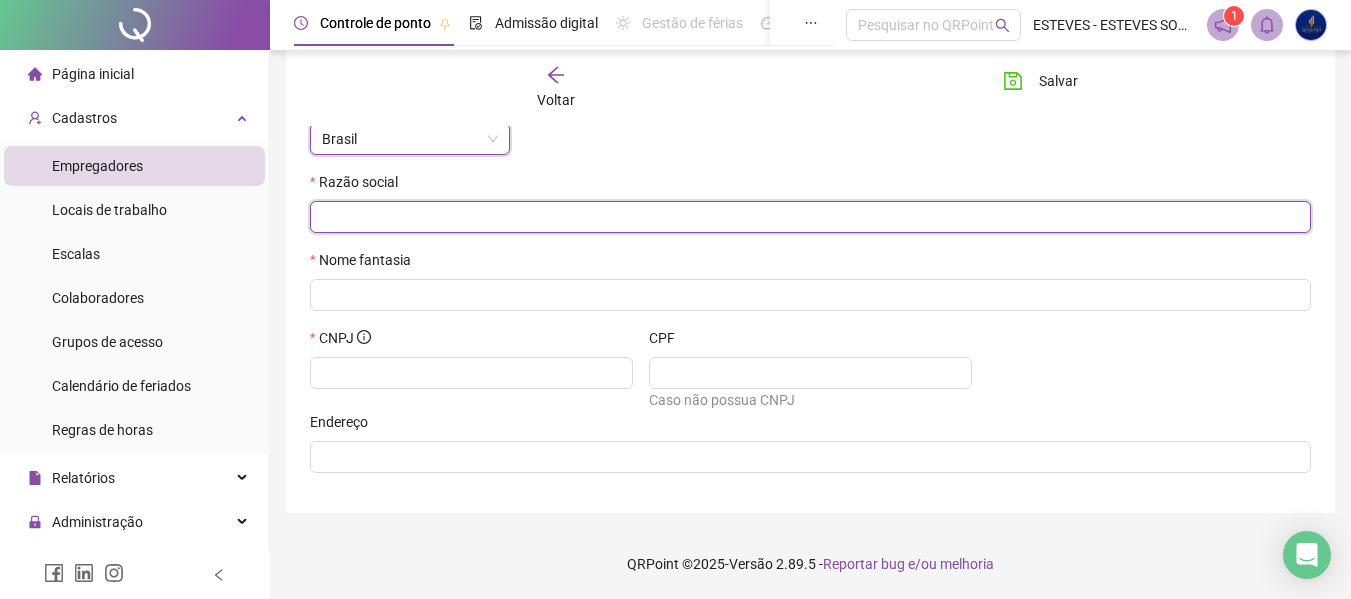click at bounding box center (808, 217) 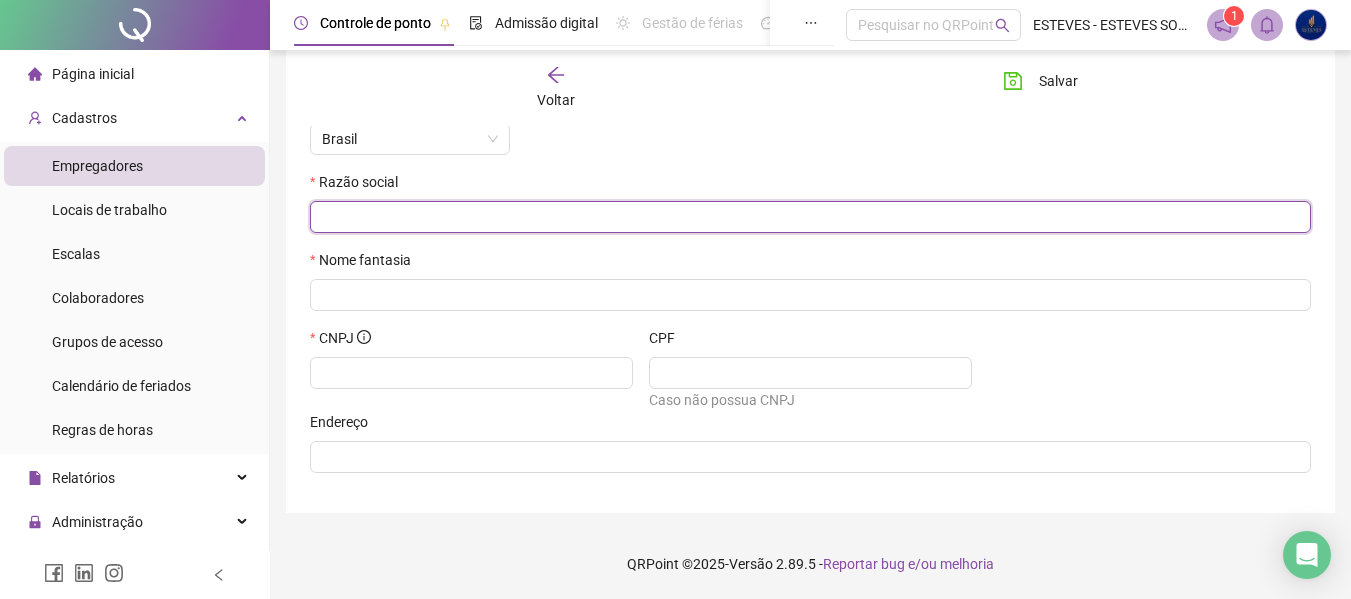 click at bounding box center [808, 217] 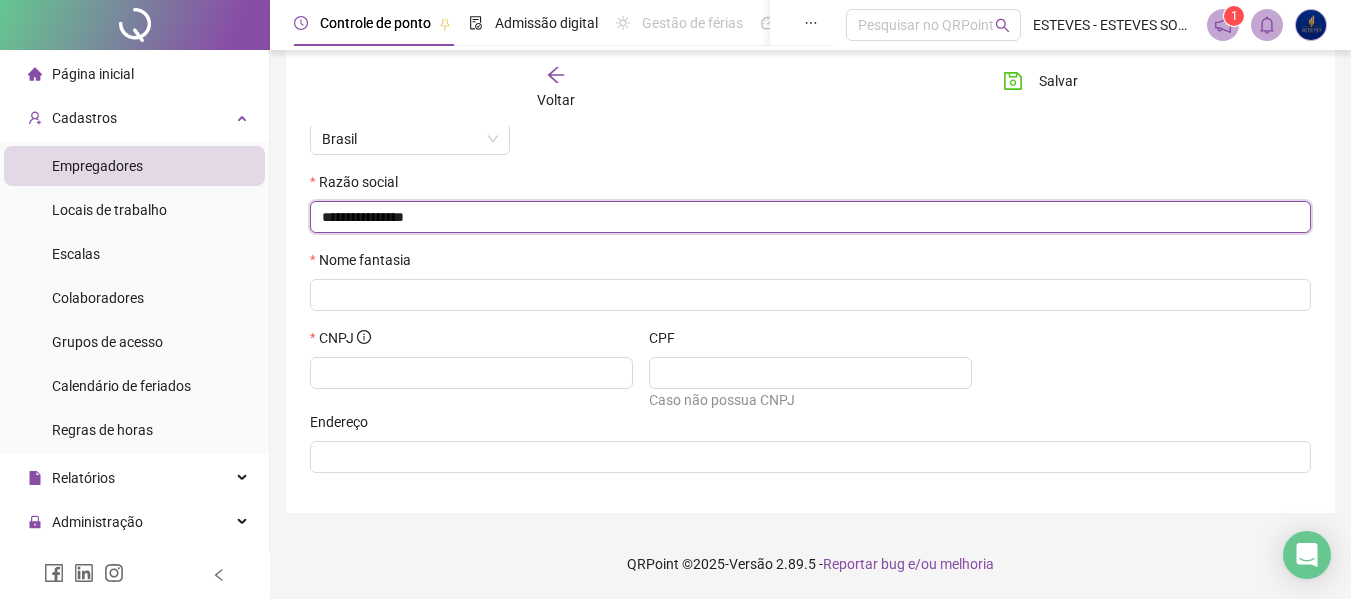 type on "**********" 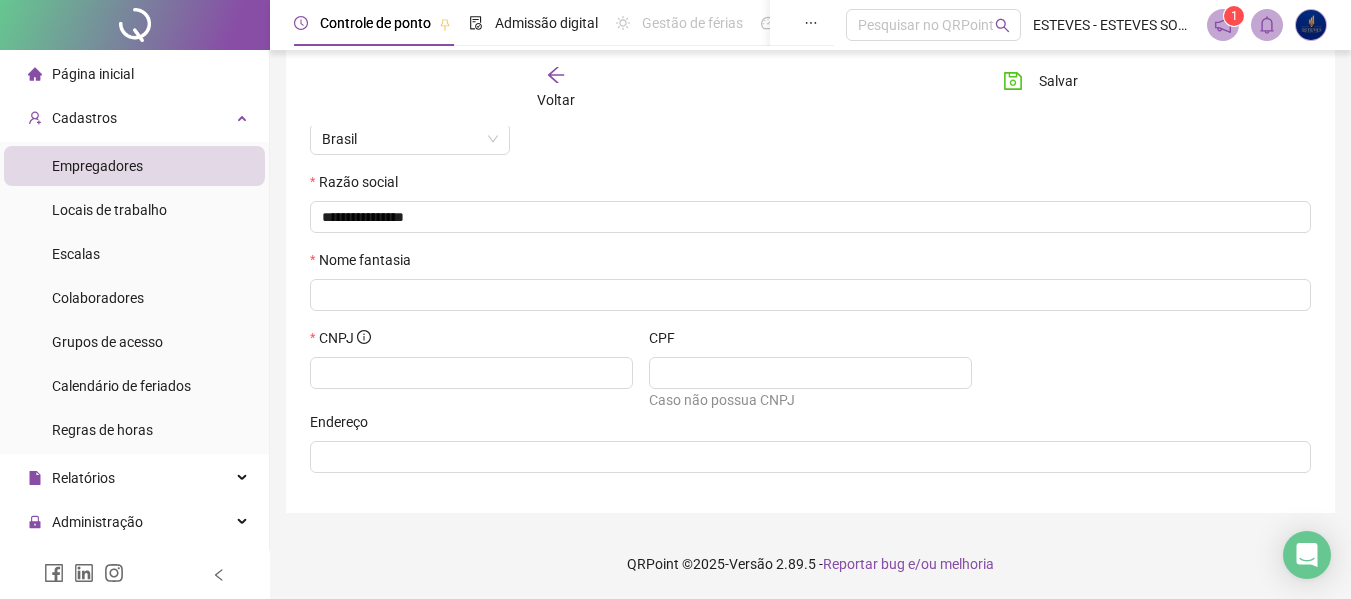 click on "Nome fantasia" at bounding box center [810, 264] 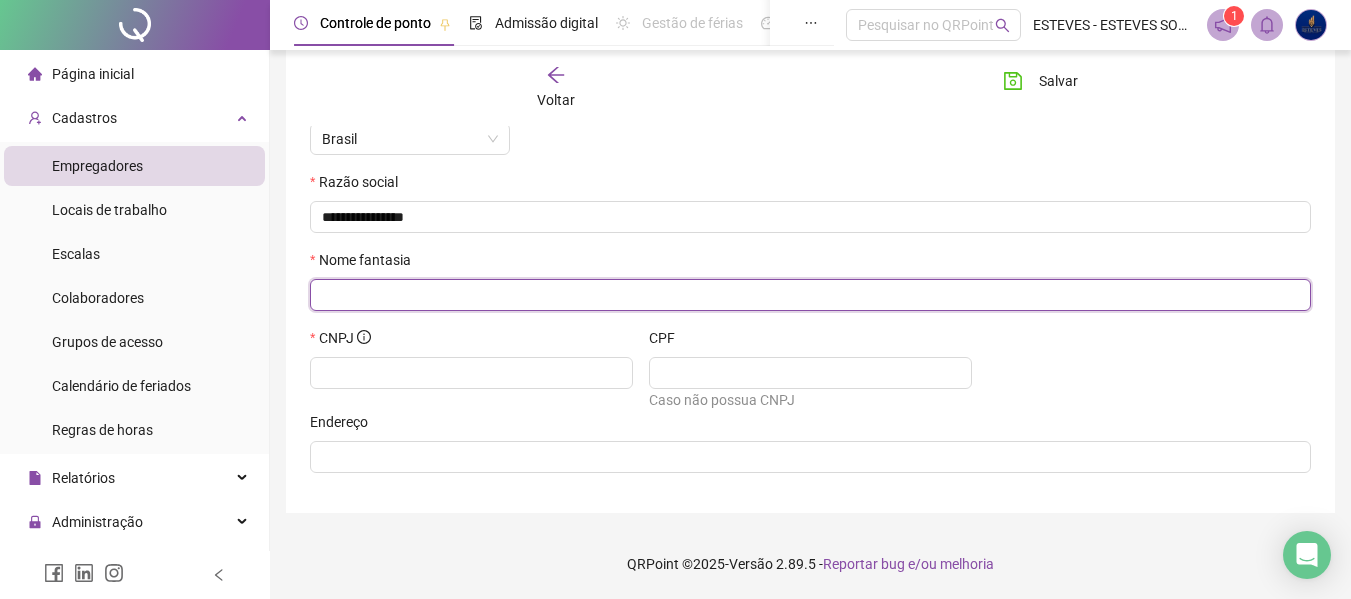 click at bounding box center [808, 295] 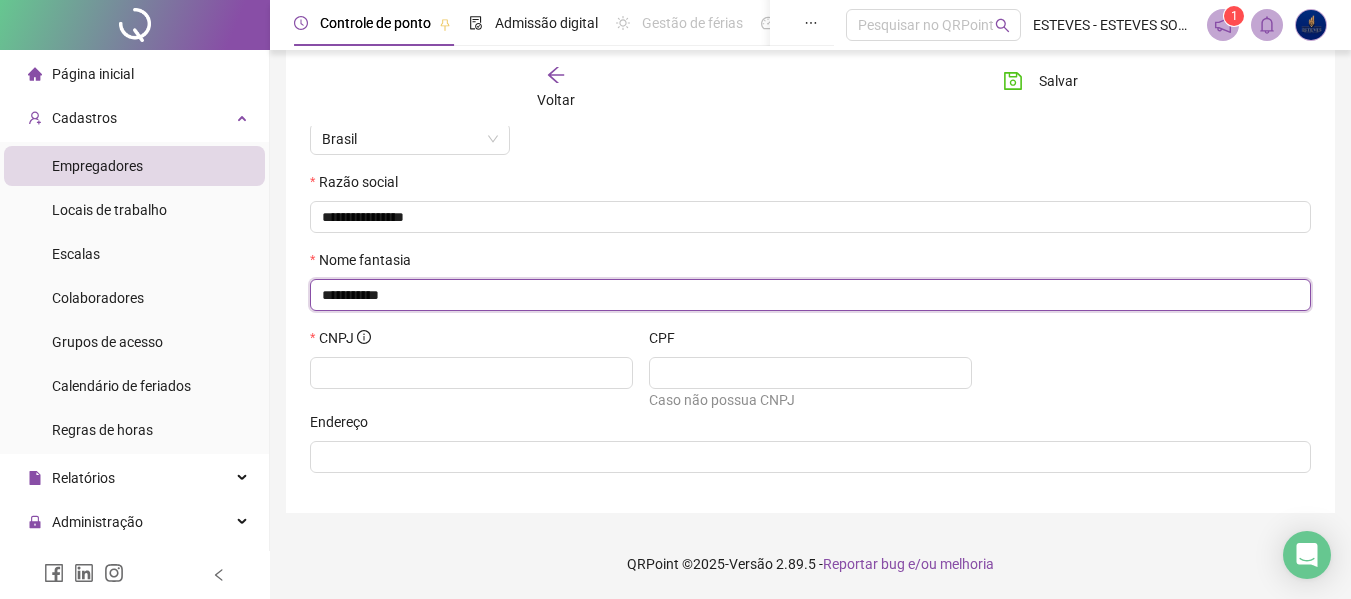 type on "**********" 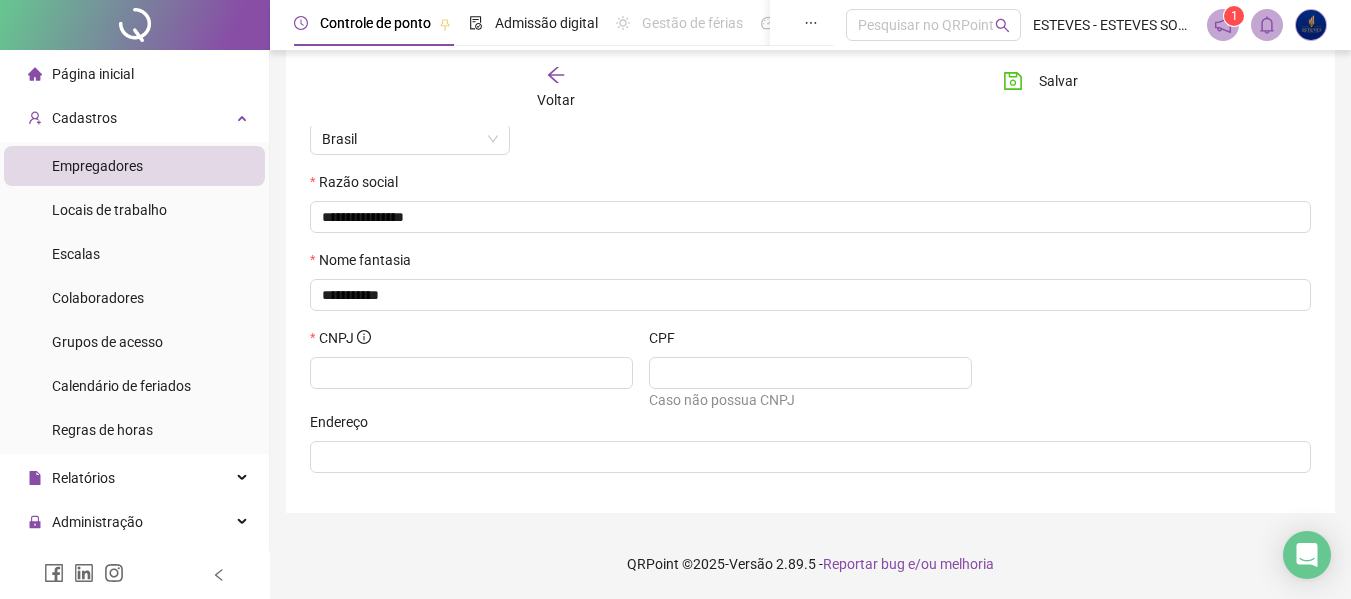 click on "CNPJ" at bounding box center [471, 342] 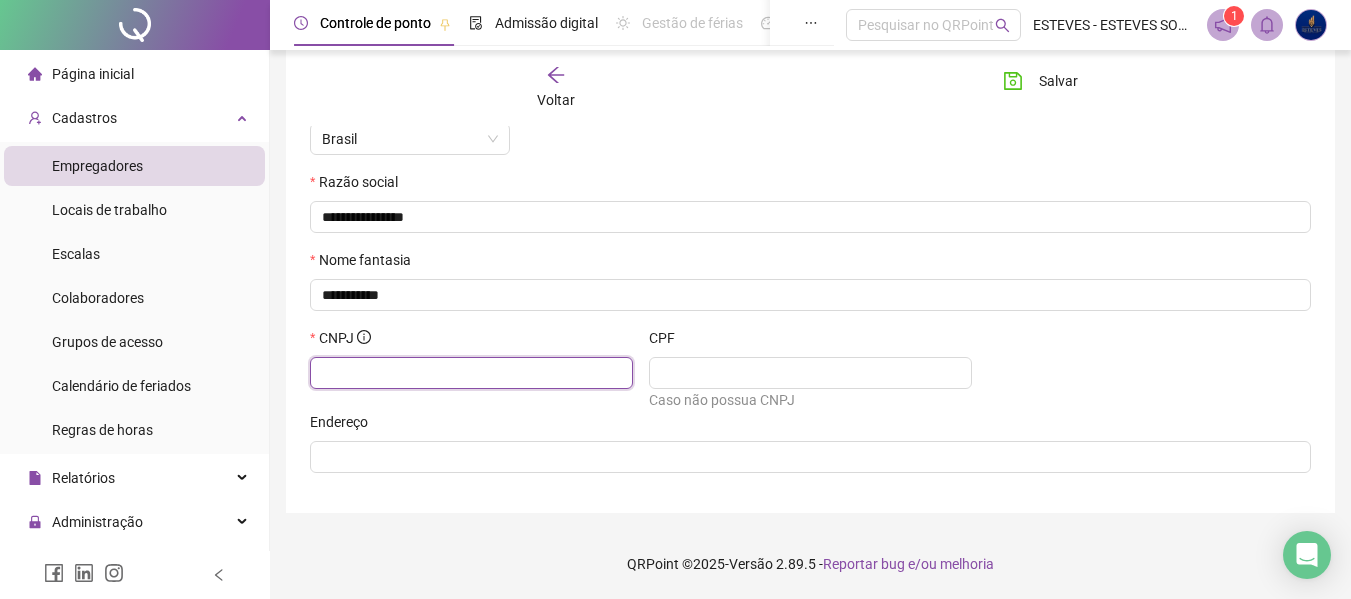 click at bounding box center (469, 373) 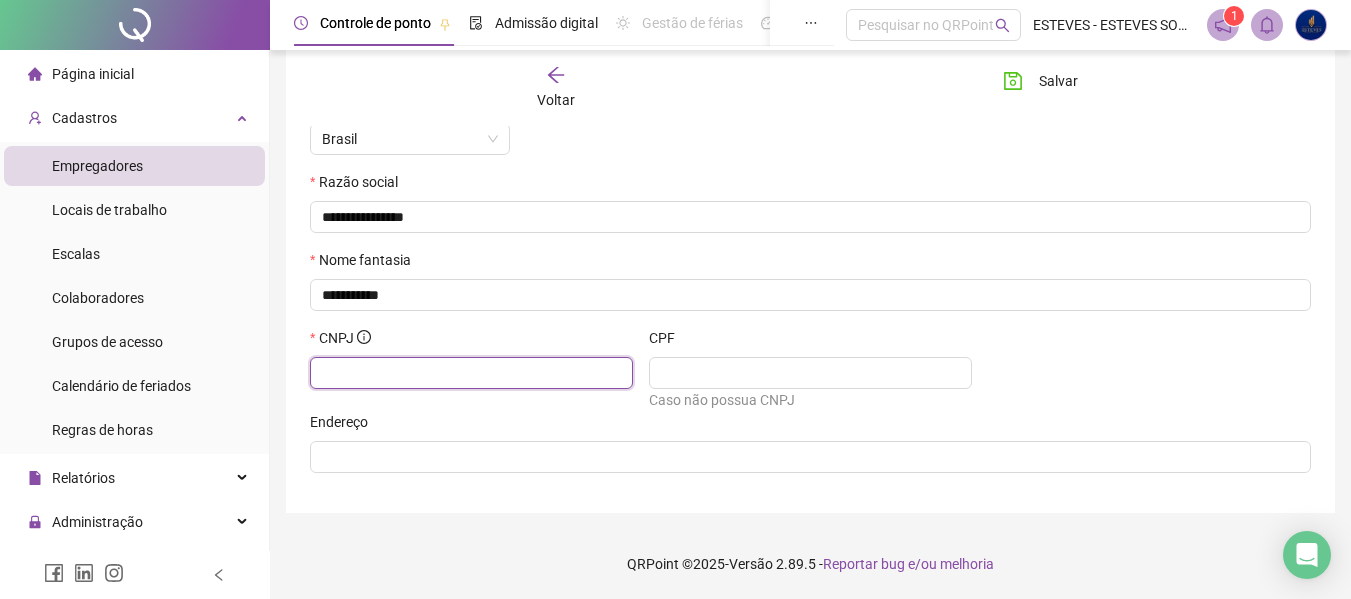 click at bounding box center (469, 373) 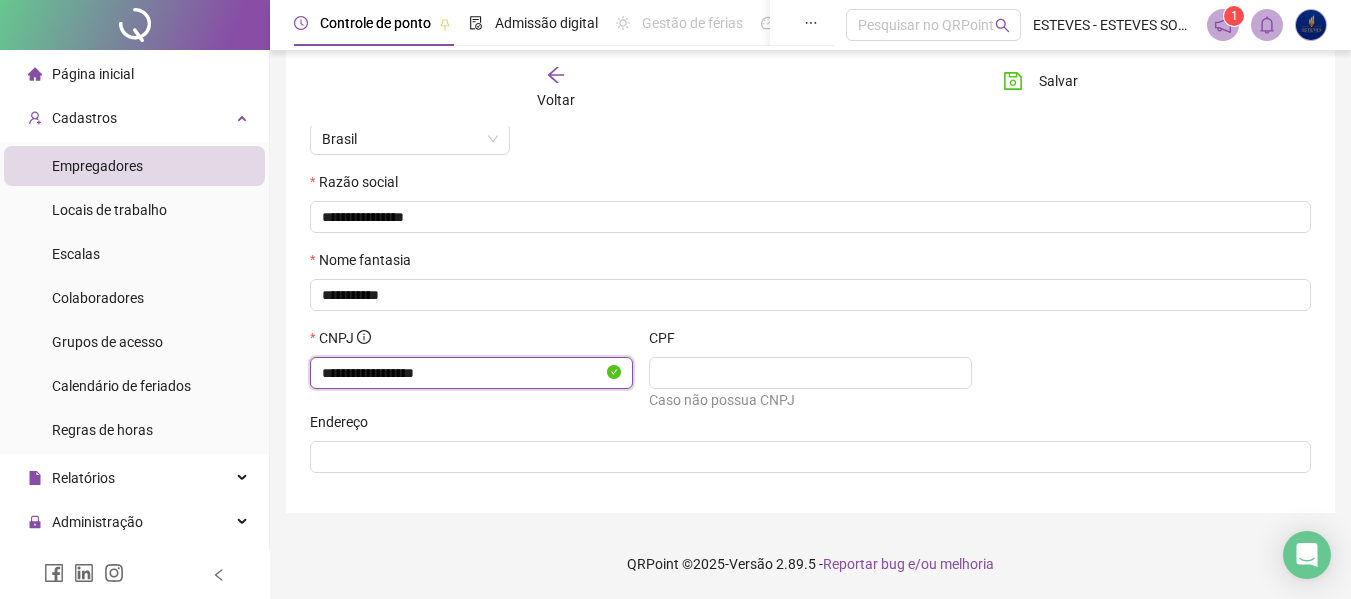 type on "**********" 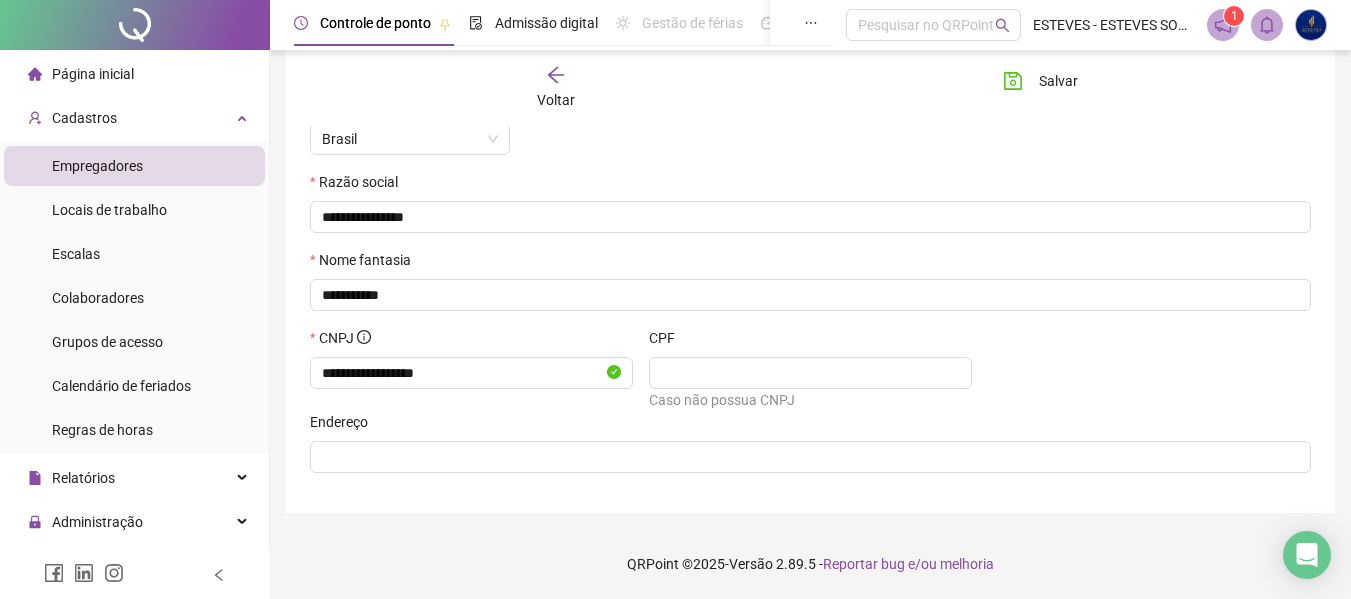 click on "Endereço" at bounding box center (810, 426) 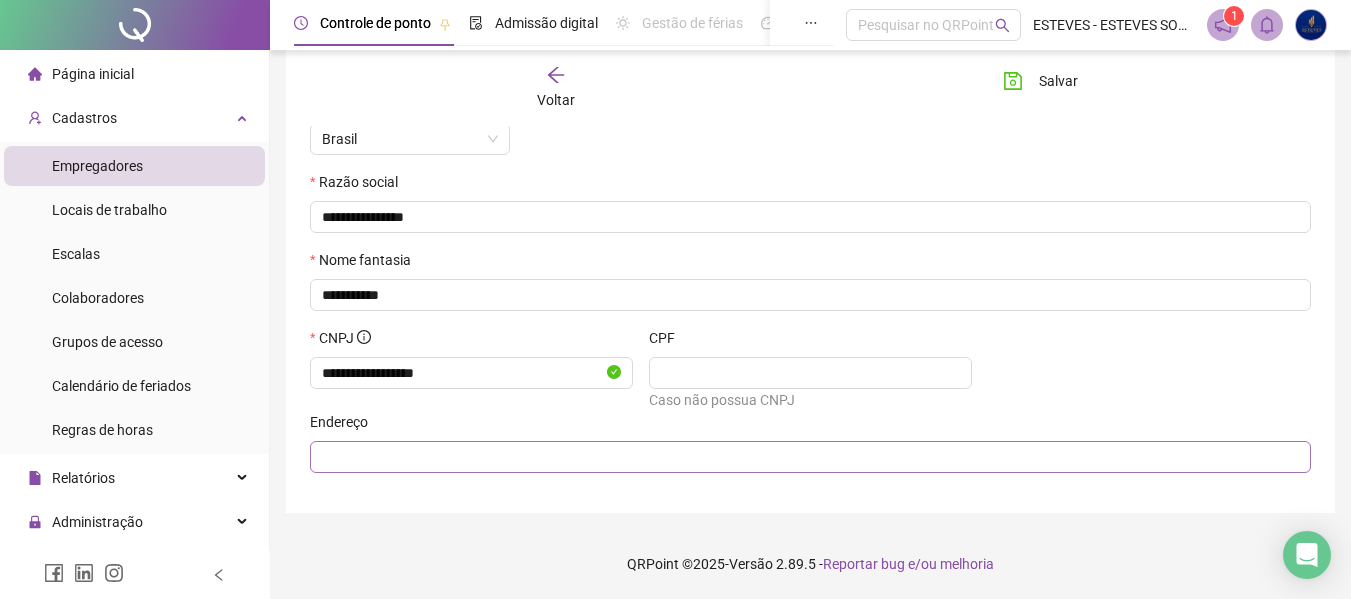 click at bounding box center [810, 457] 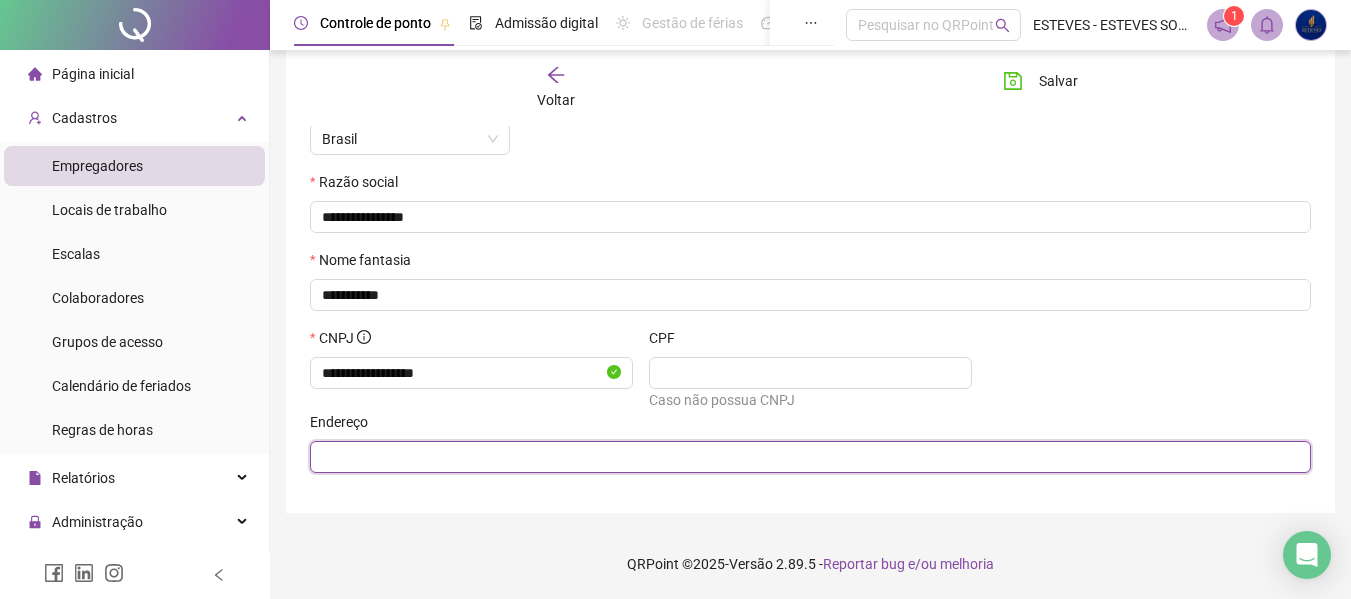 click at bounding box center [808, 457] 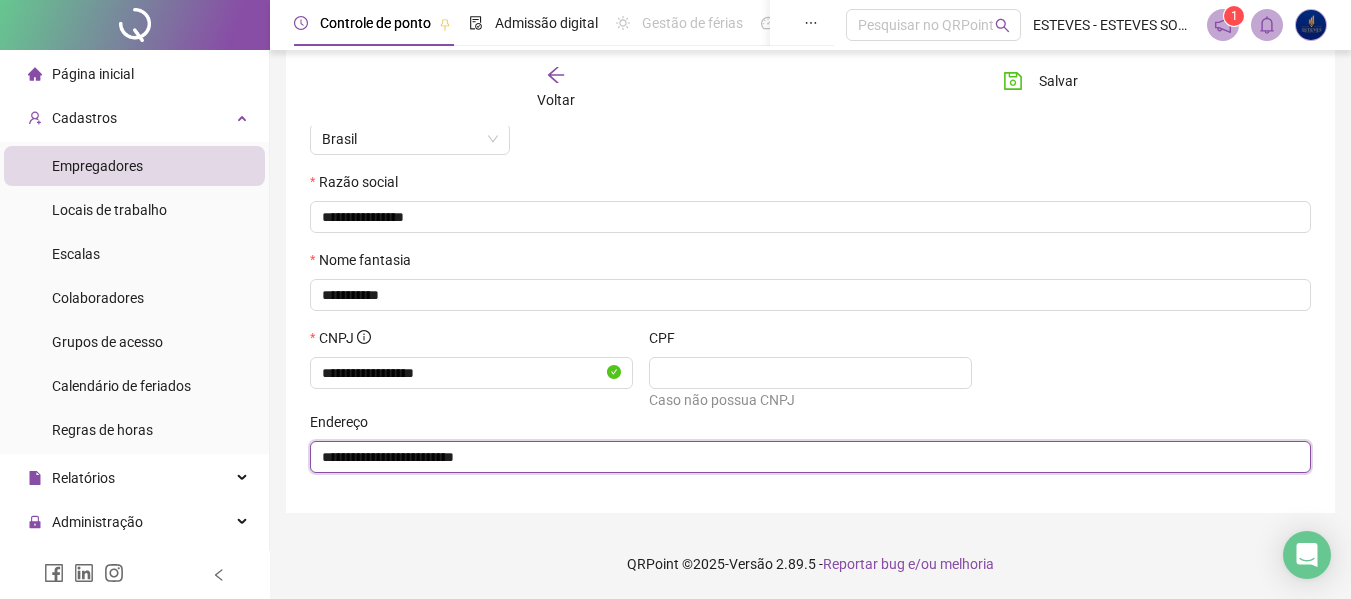 paste on "**********" 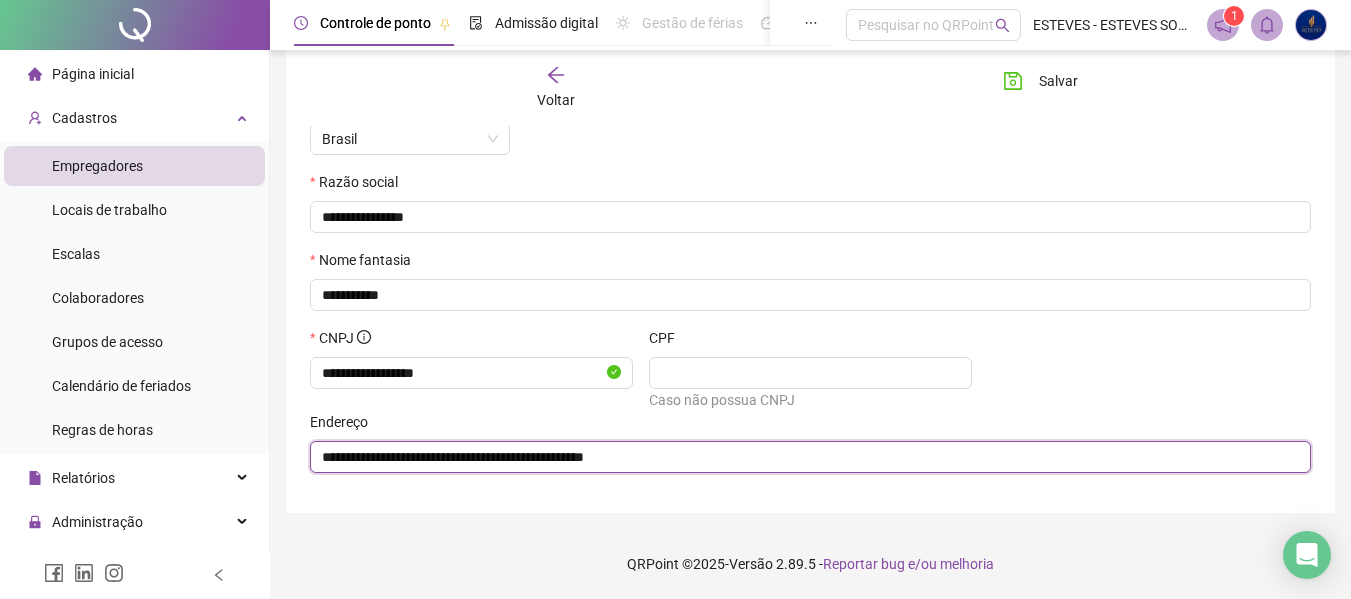 drag, startPoint x: 517, startPoint y: 456, endPoint x: 723, endPoint y: 467, distance: 206.29349 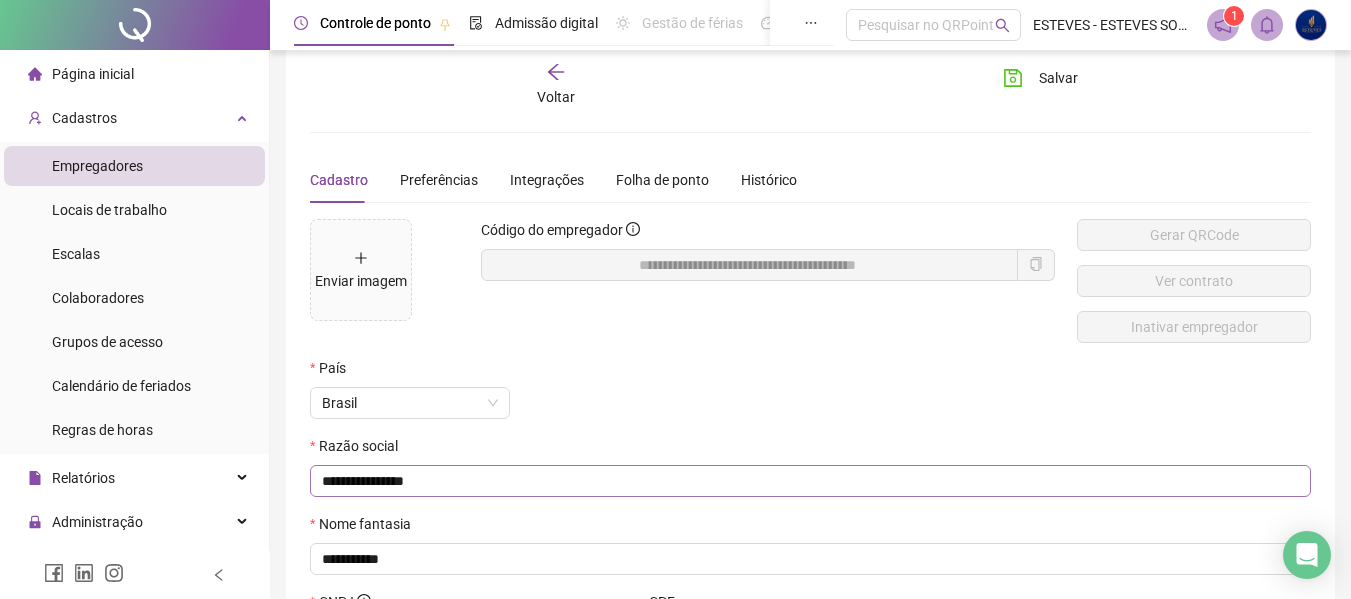 scroll, scrollTop: 0, scrollLeft: 0, axis: both 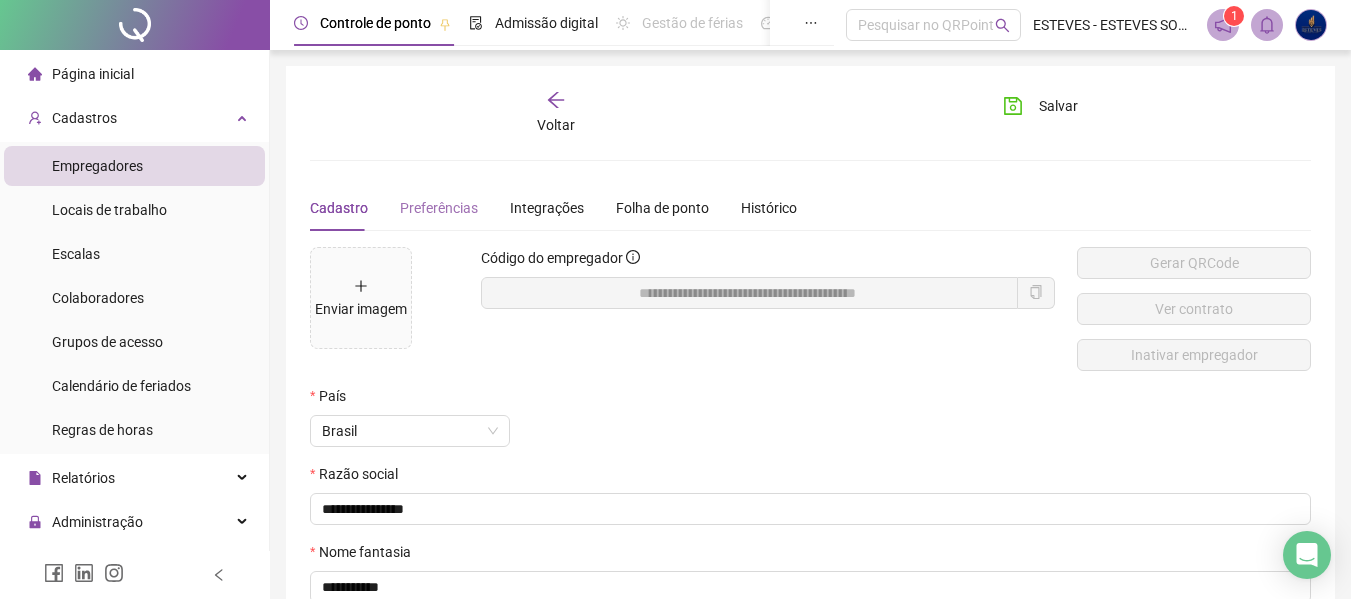 type on "**********" 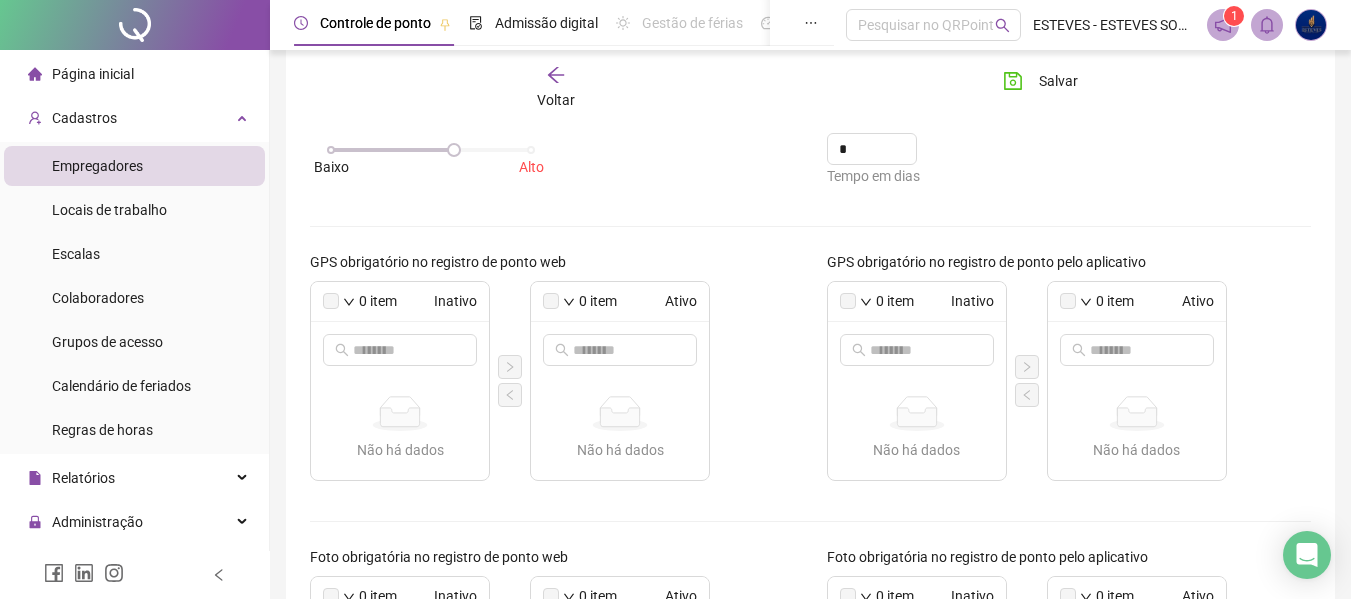 scroll, scrollTop: 100, scrollLeft: 0, axis: vertical 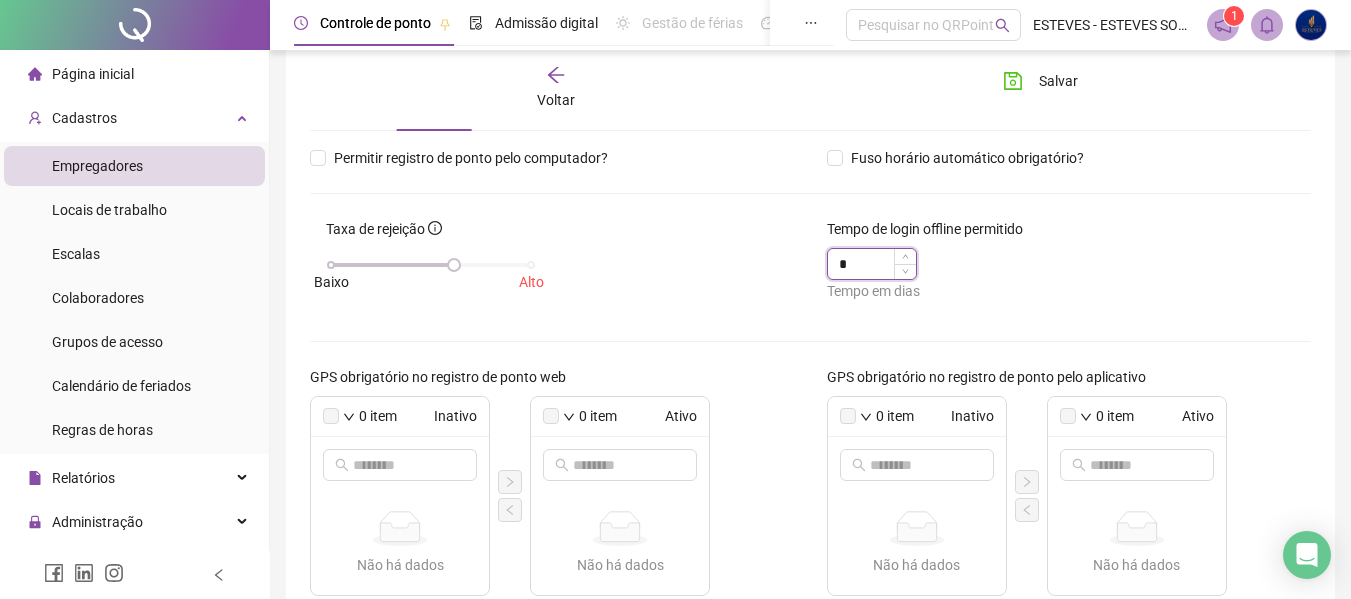 click on "*" at bounding box center (859, 264) 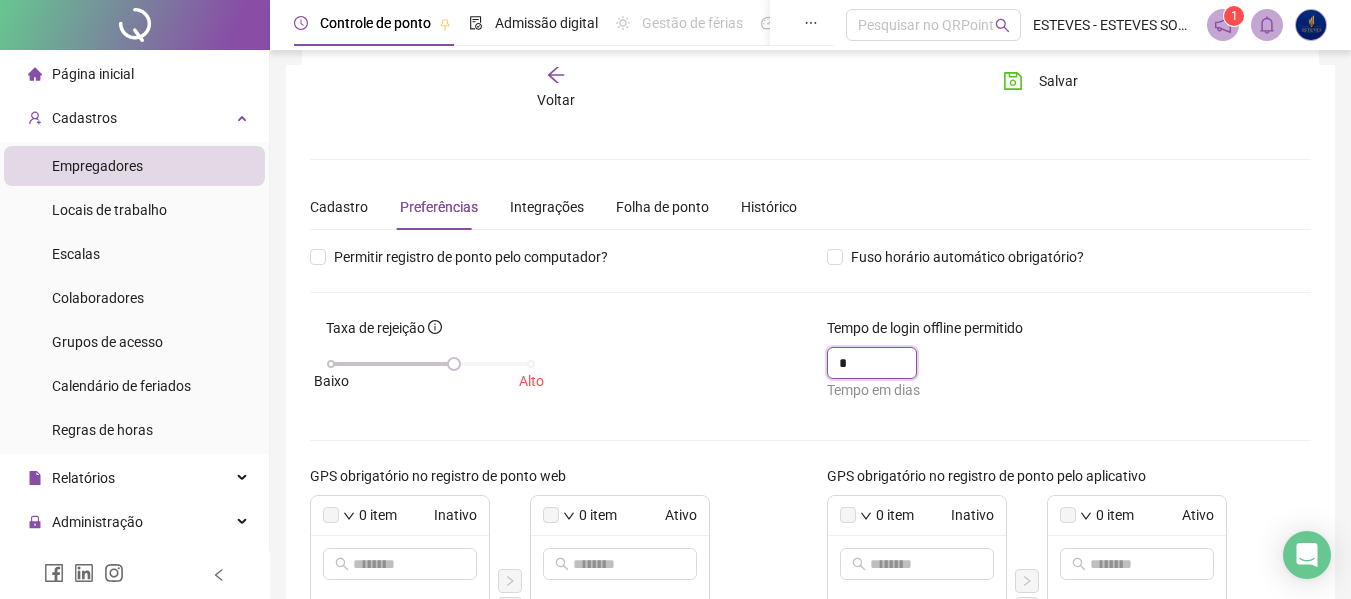 scroll, scrollTop: 0, scrollLeft: 0, axis: both 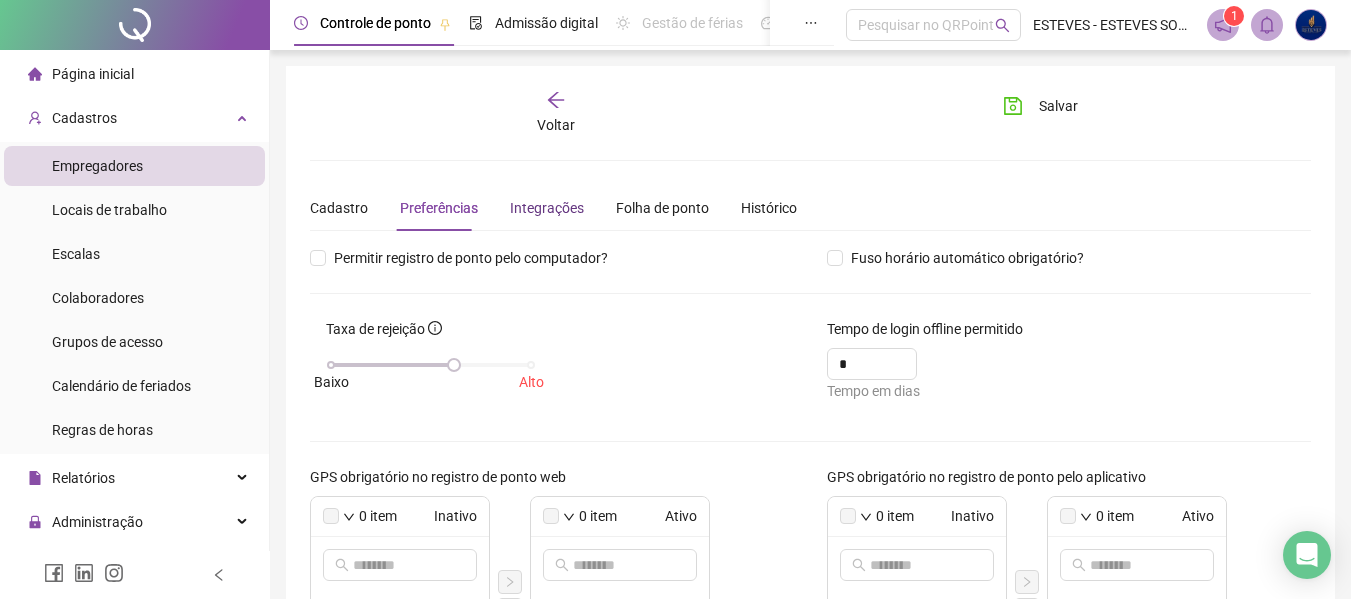 click on "Integrações" at bounding box center [547, 208] 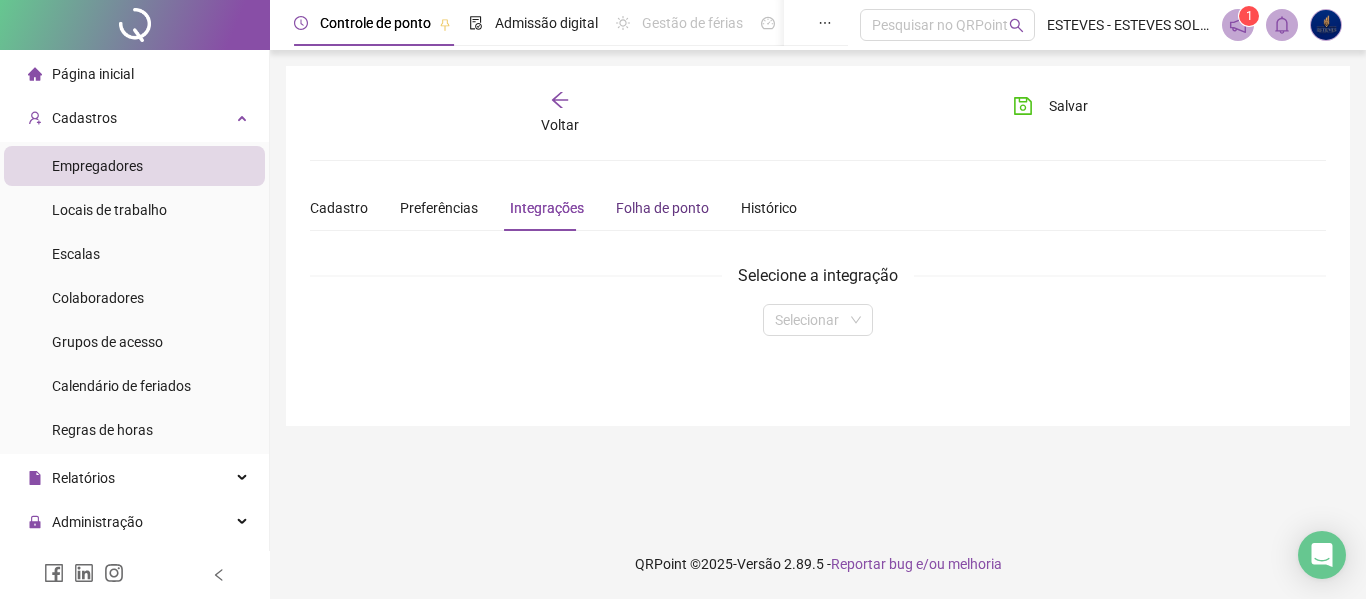 click on "Folha de ponto" at bounding box center [662, 208] 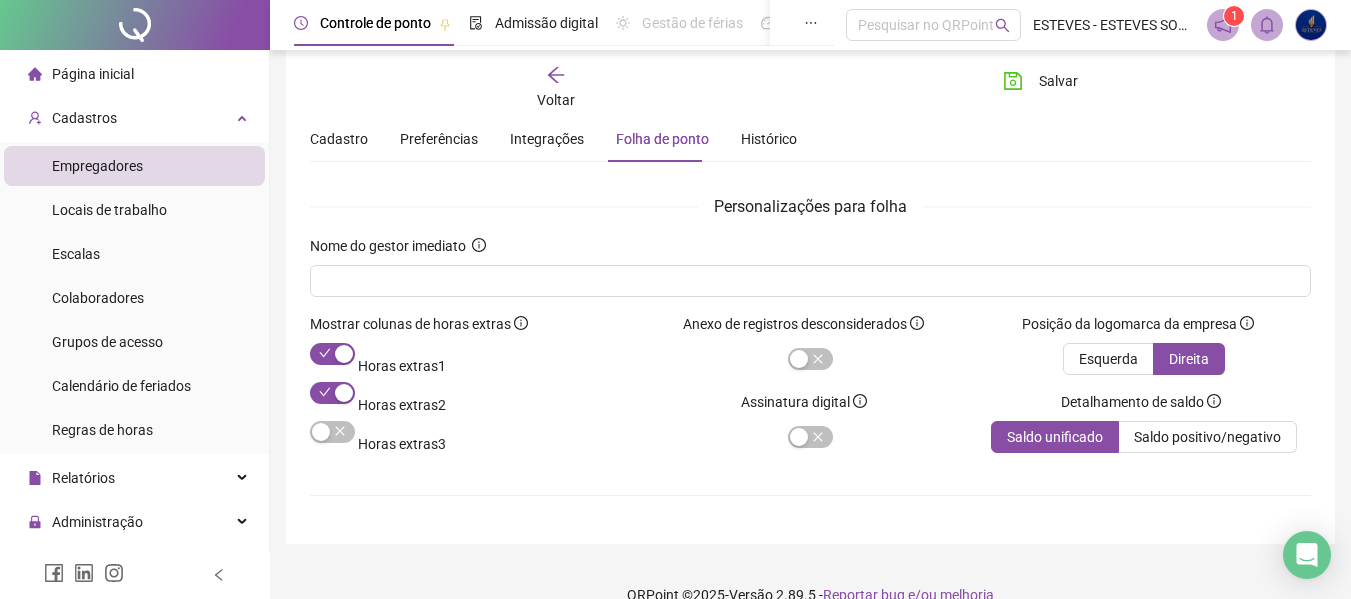 scroll, scrollTop: 100, scrollLeft: 0, axis: vertical 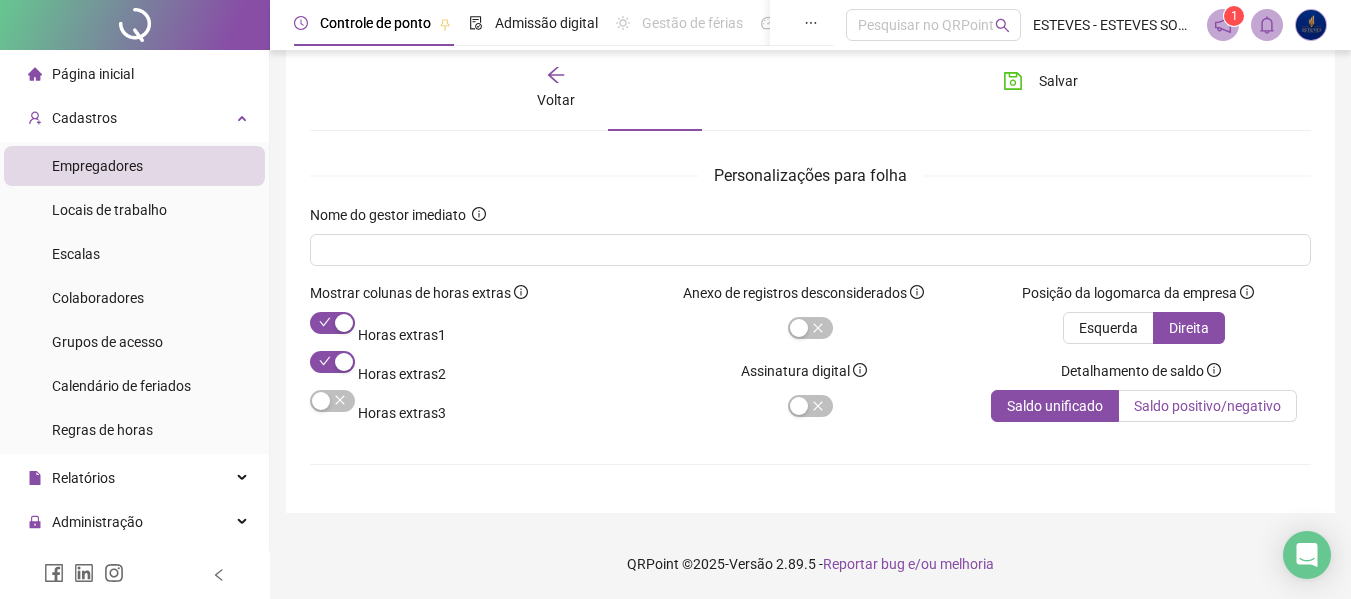 click on "Saldo positivo/negativo" at bounding box center (1208, 406) 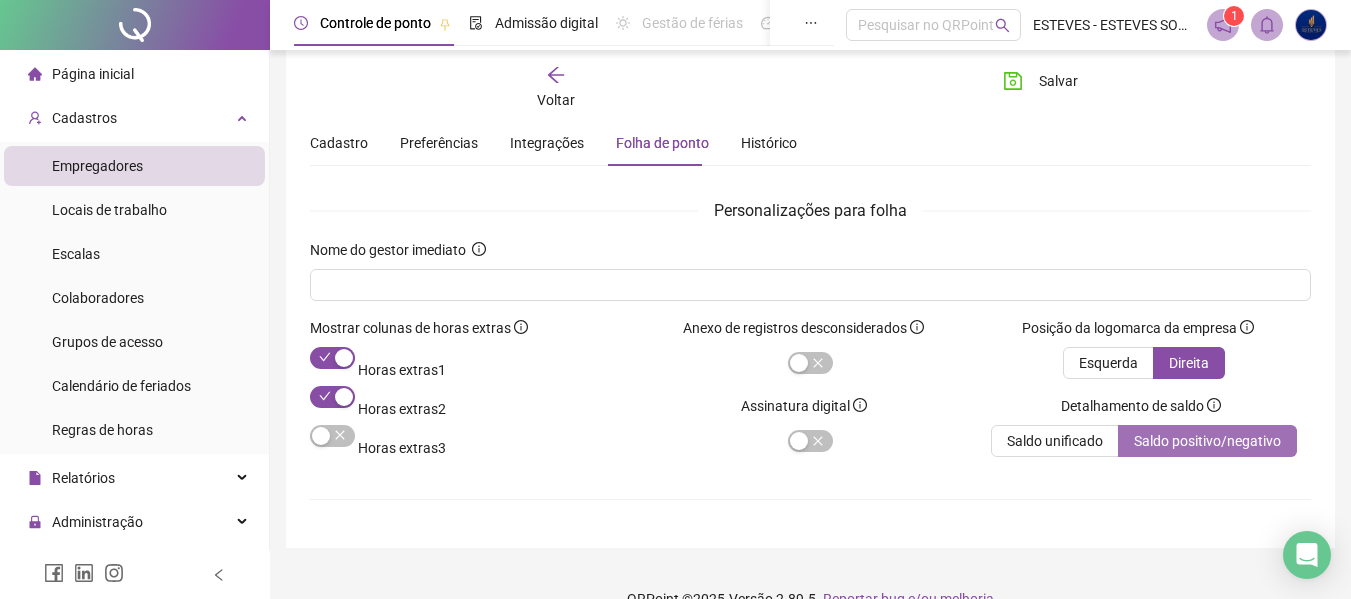 scroll, scrollTop: 100, scrollLeft: 0, axis: vertical 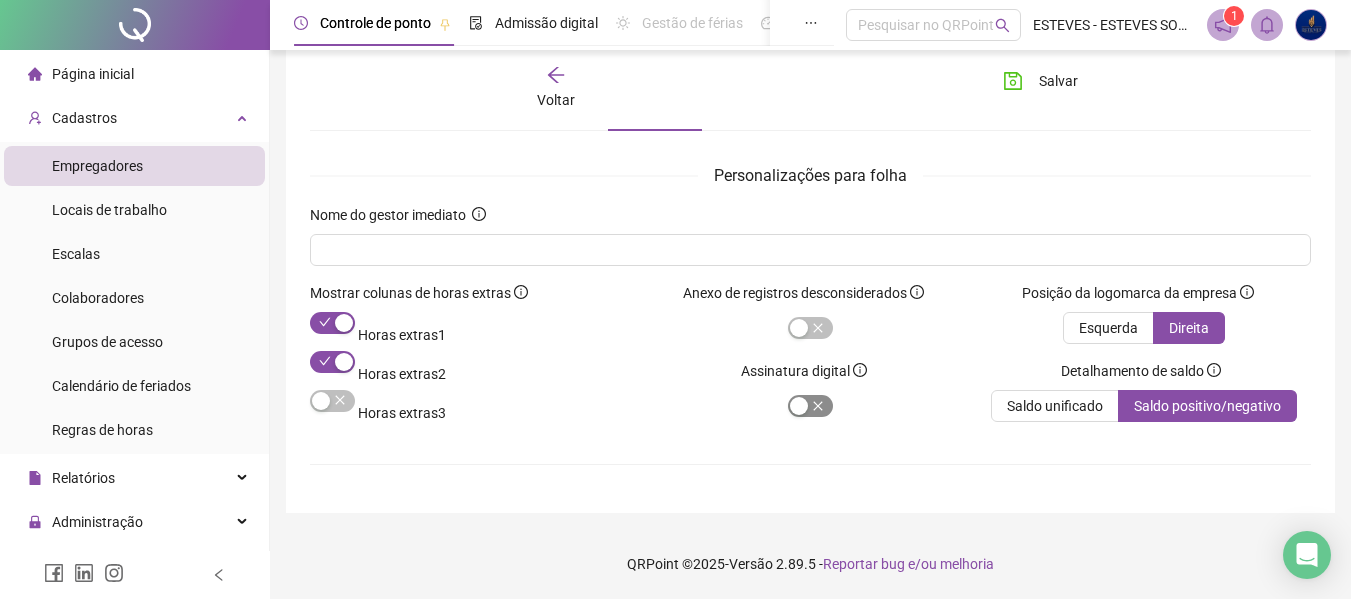 click at bounding box center [799, 406] 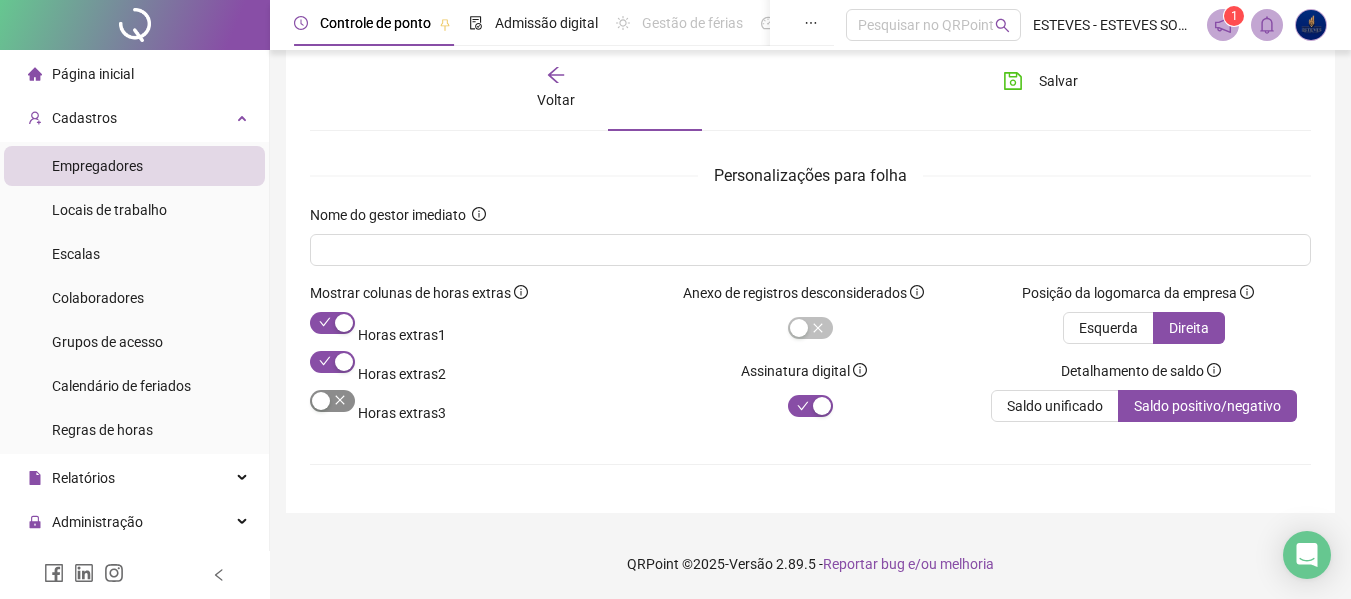 click at bounding box center (332, 401) 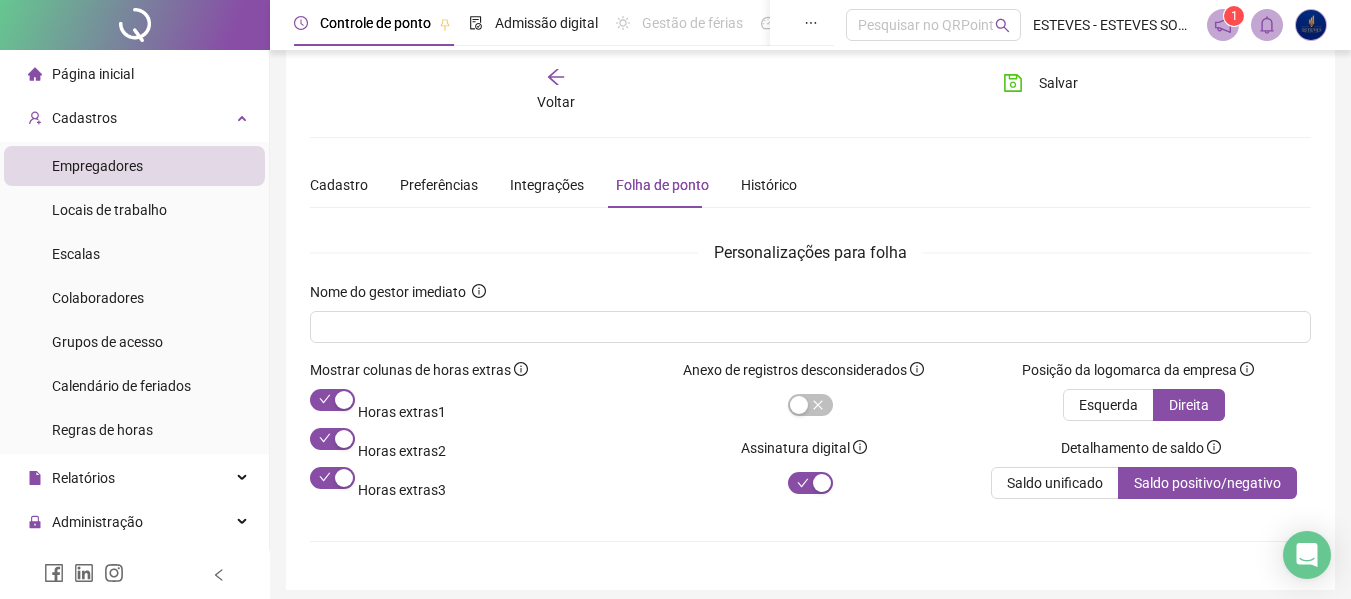 scroll, scrollTop: 0, scrollLeft: 0, axis: both 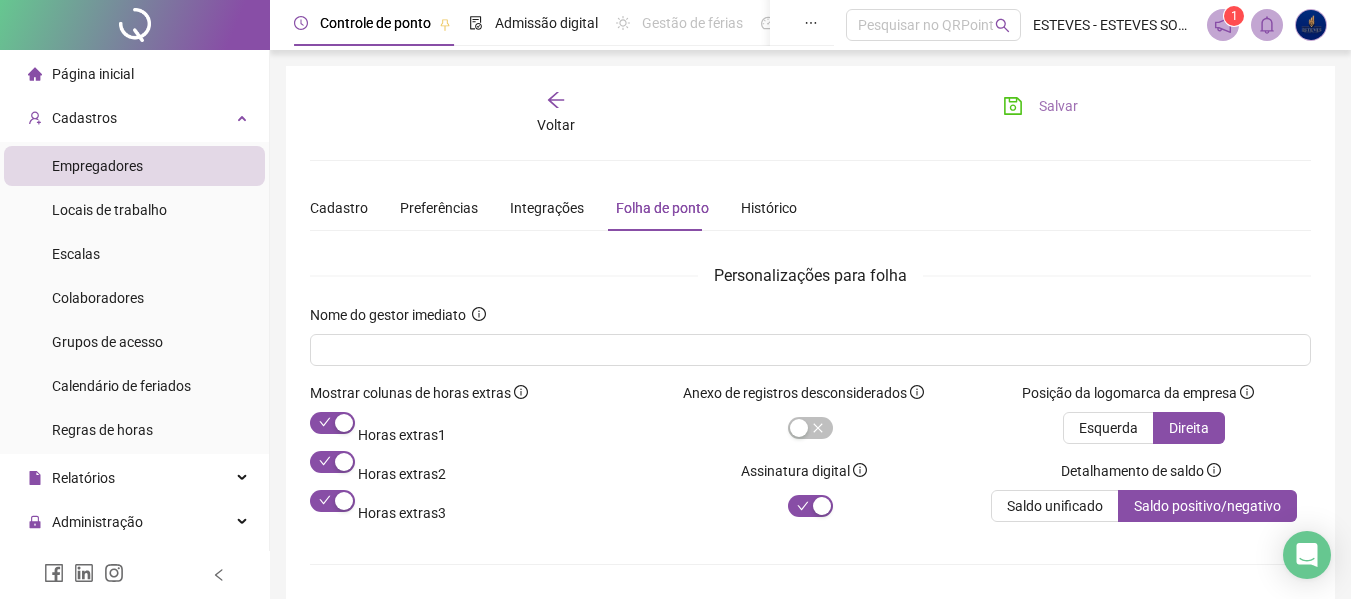 click on "Salvar" at bounding box center [1058, 106] 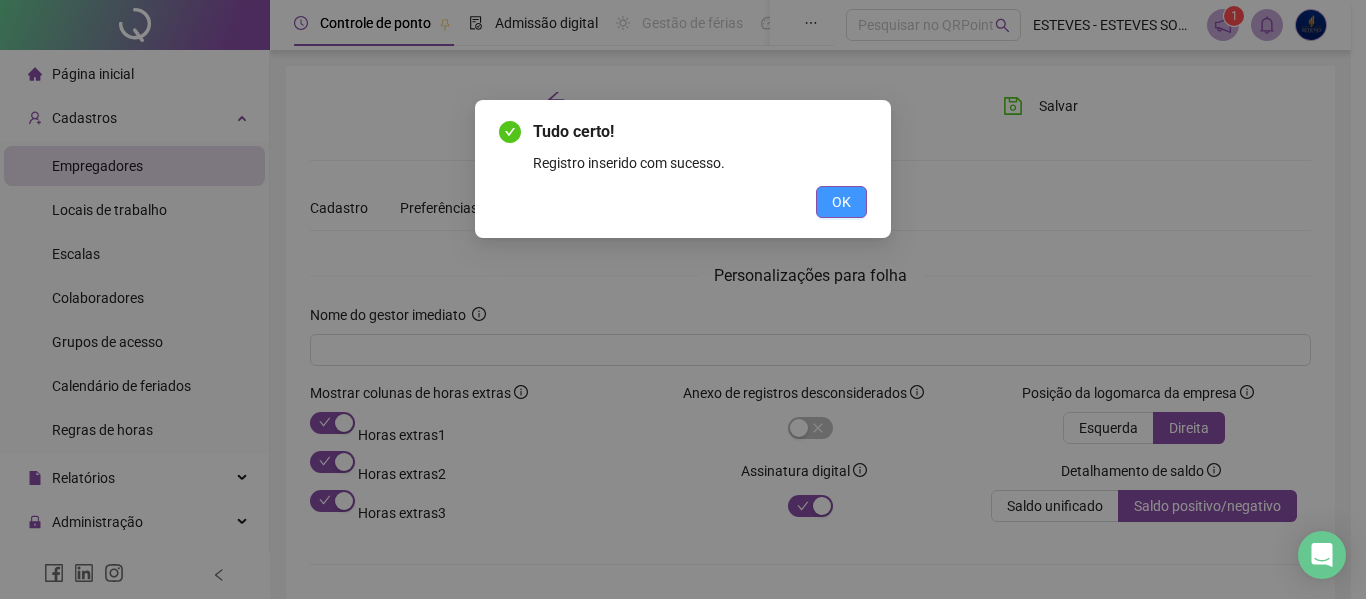 click on "OK" at bounding box center [841, 202] 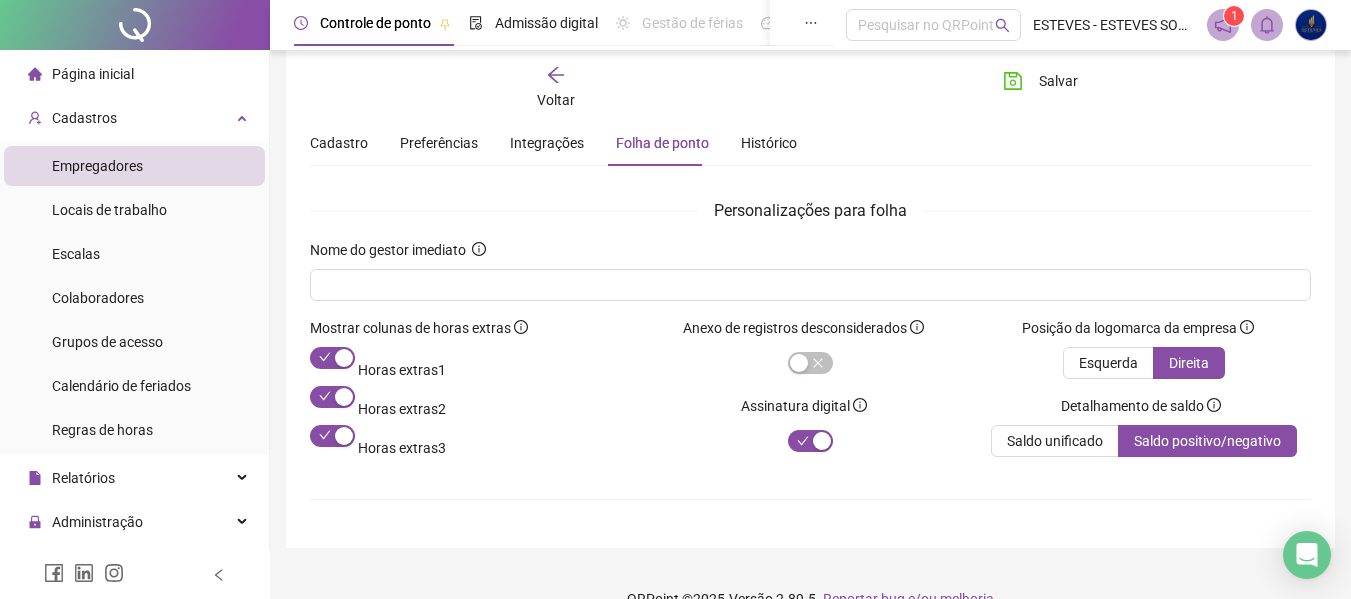 scroll, scrollTop: 100, scrollLeft: 0, axis: vertical 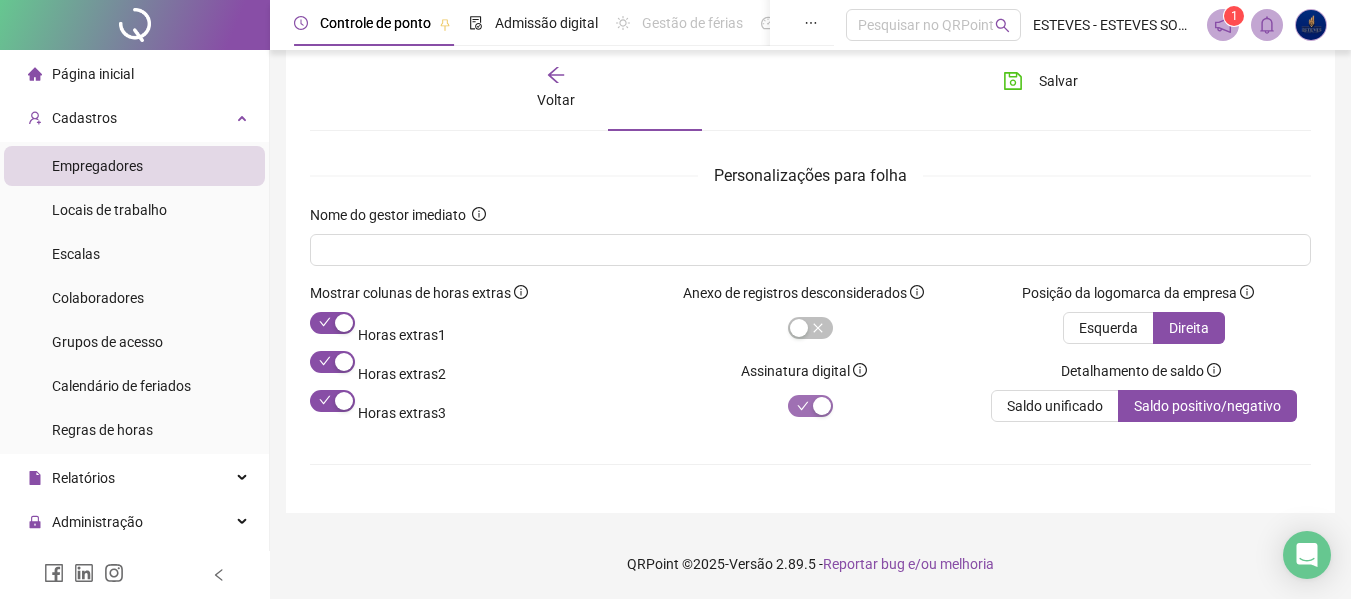 click at bounding box center [822, 406] 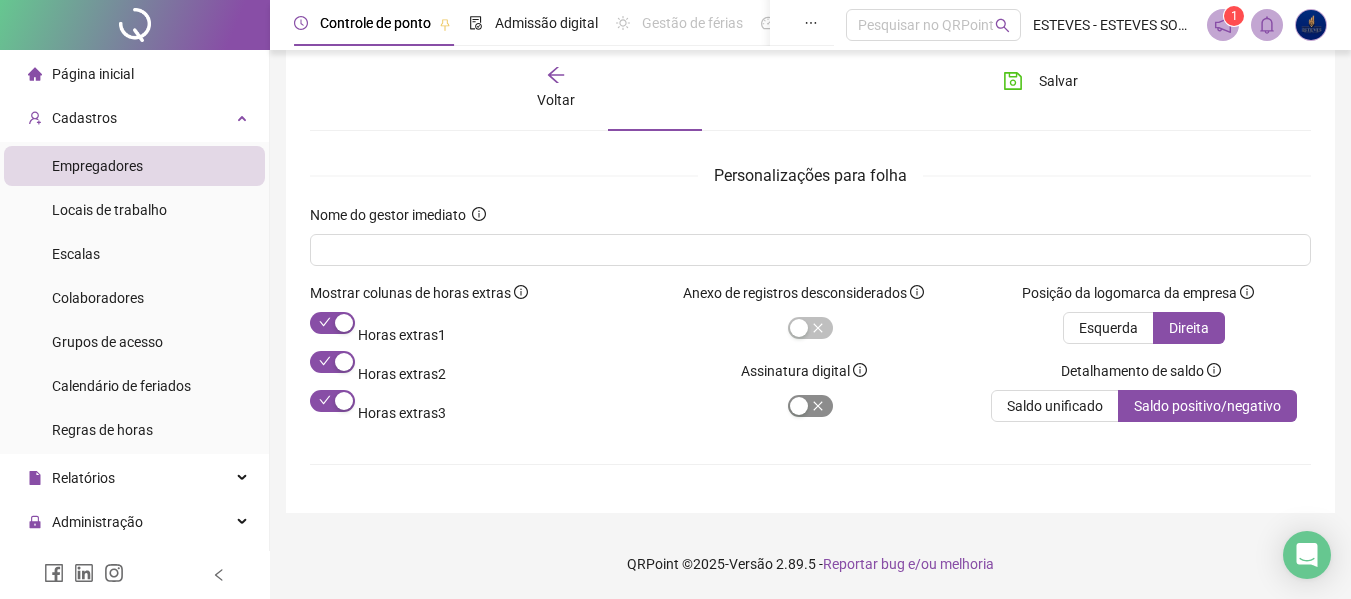 click at bounding box center [810, 406] 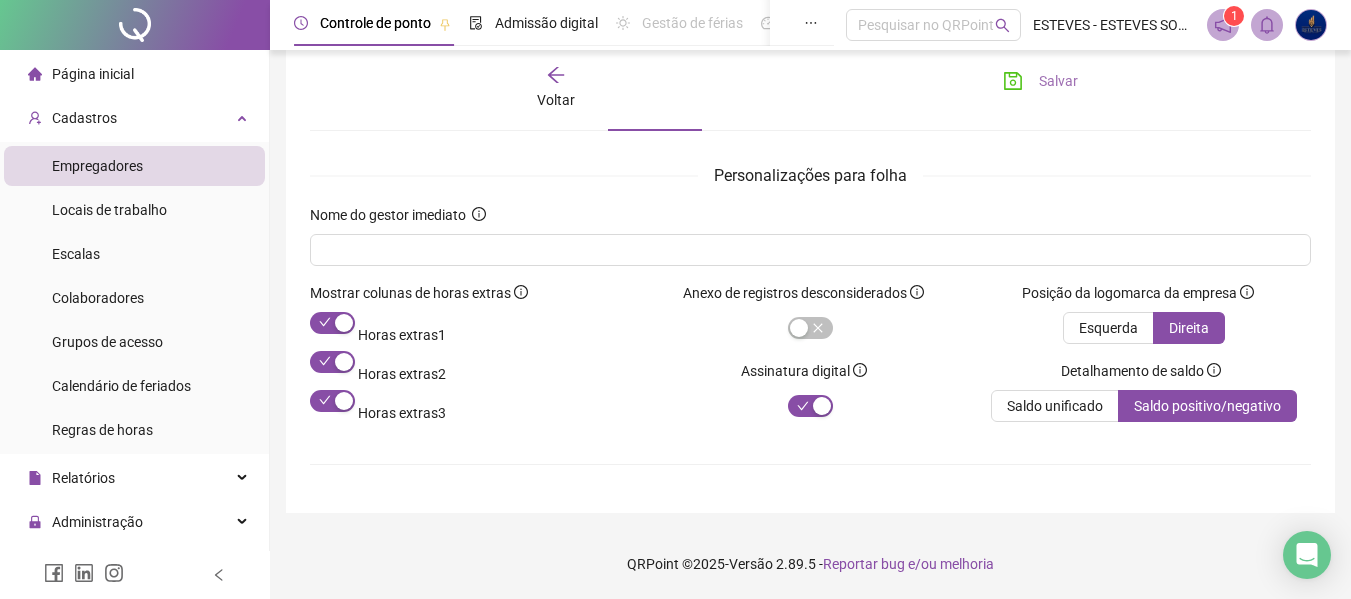 click on "Salvar" at bounding box center (1040, 81) 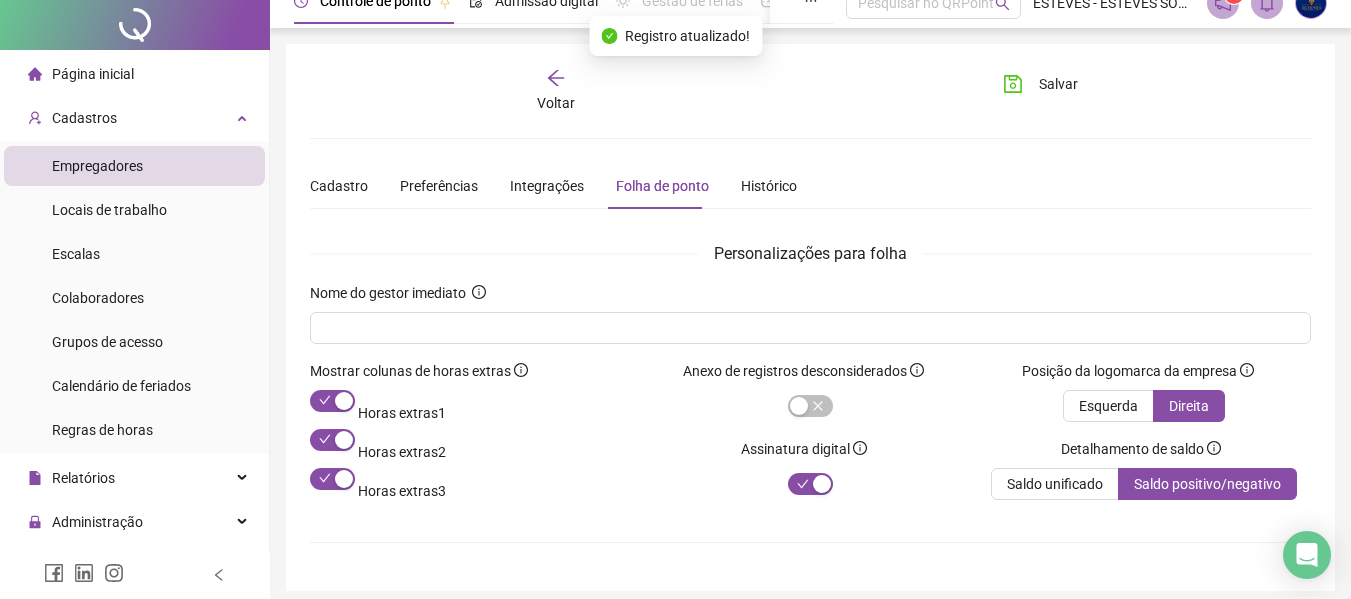 scroll, scrollTop: 0, scrollLeft: 0, axis: both 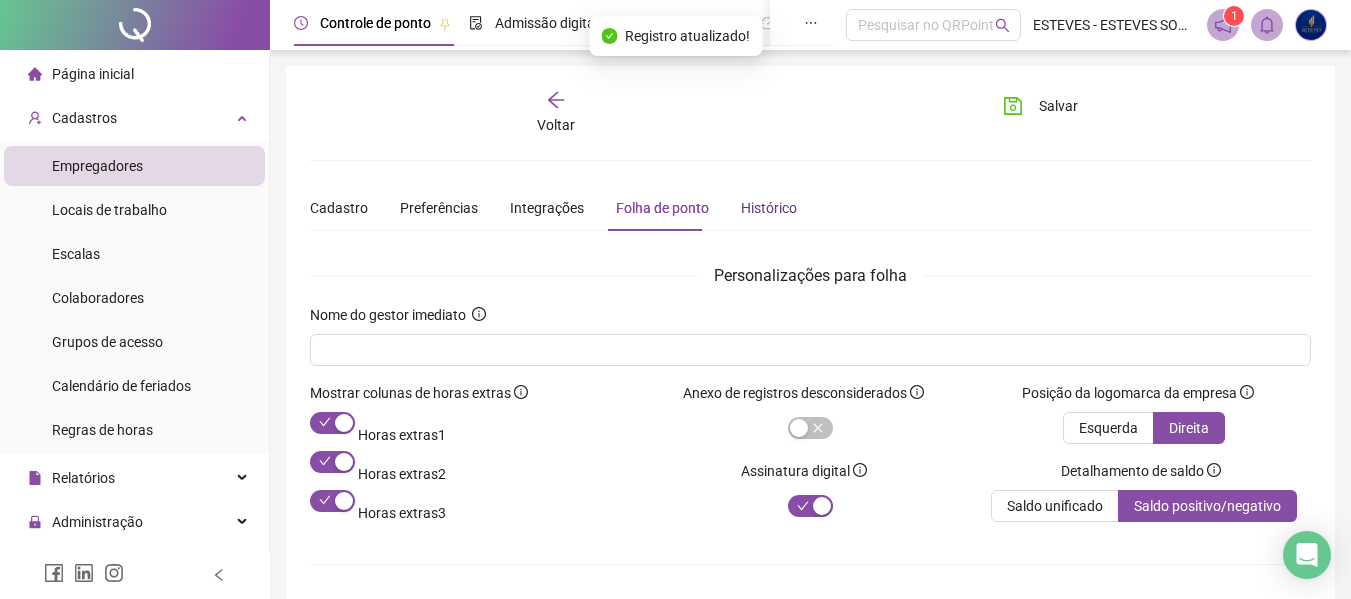 click on "Histórico" at bounding box center (769, 208) 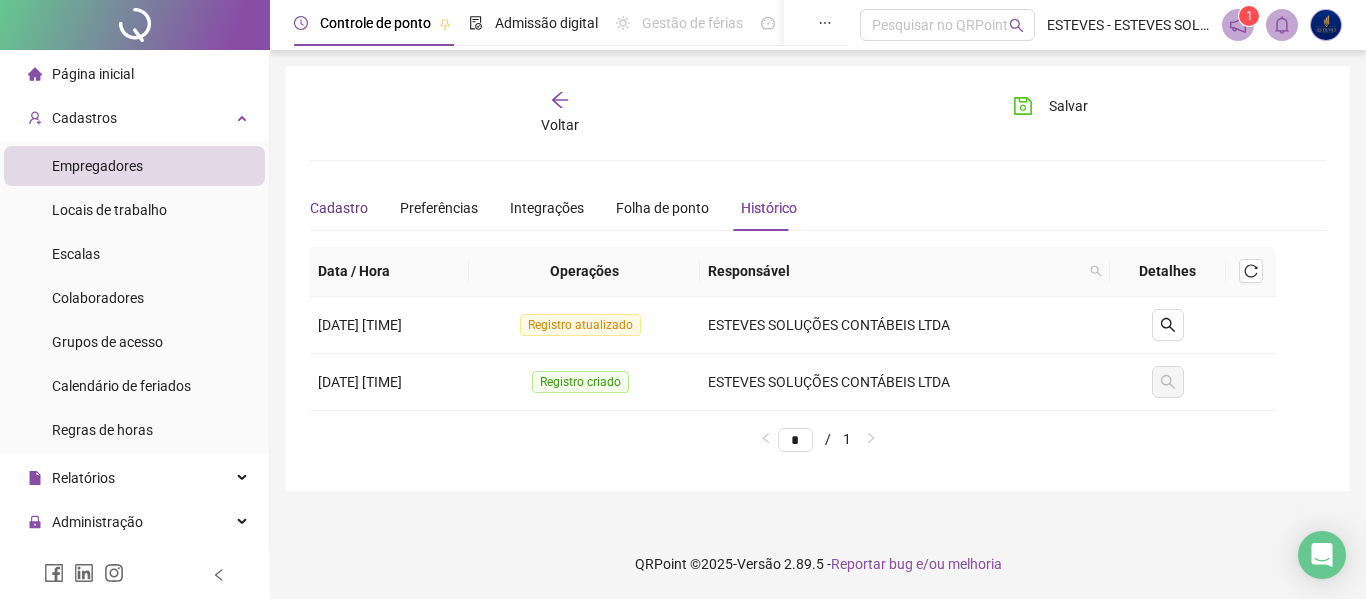 click on "Cadastro" at bounding box center (339, 208) 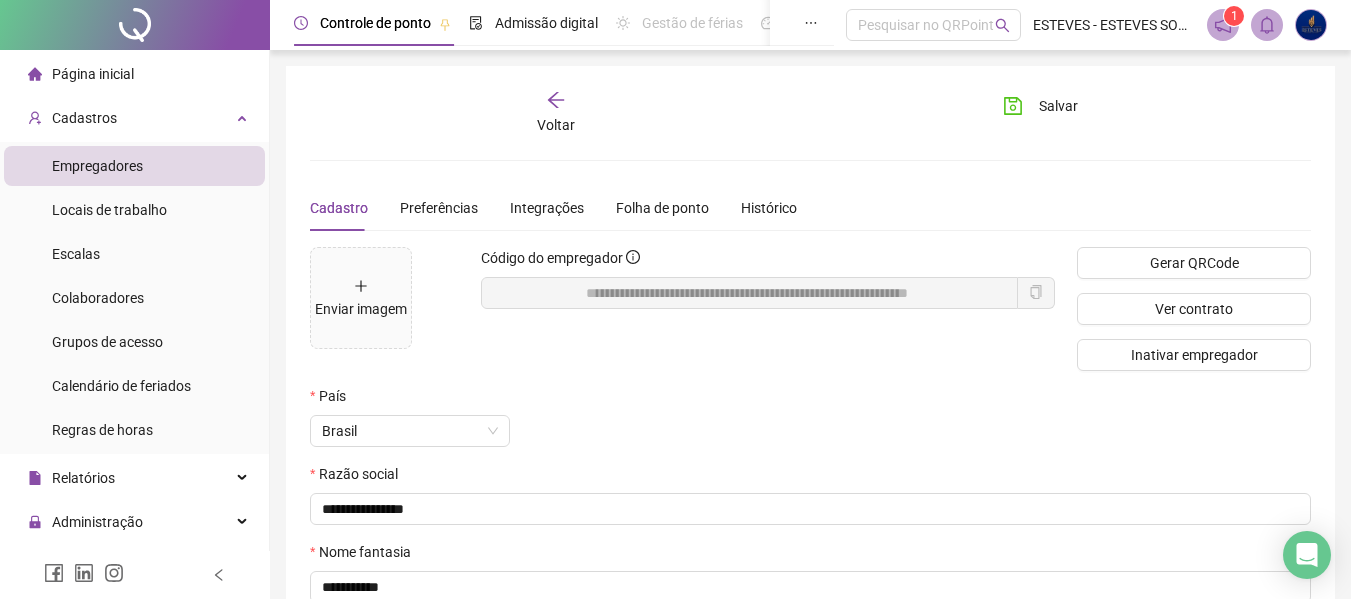 click 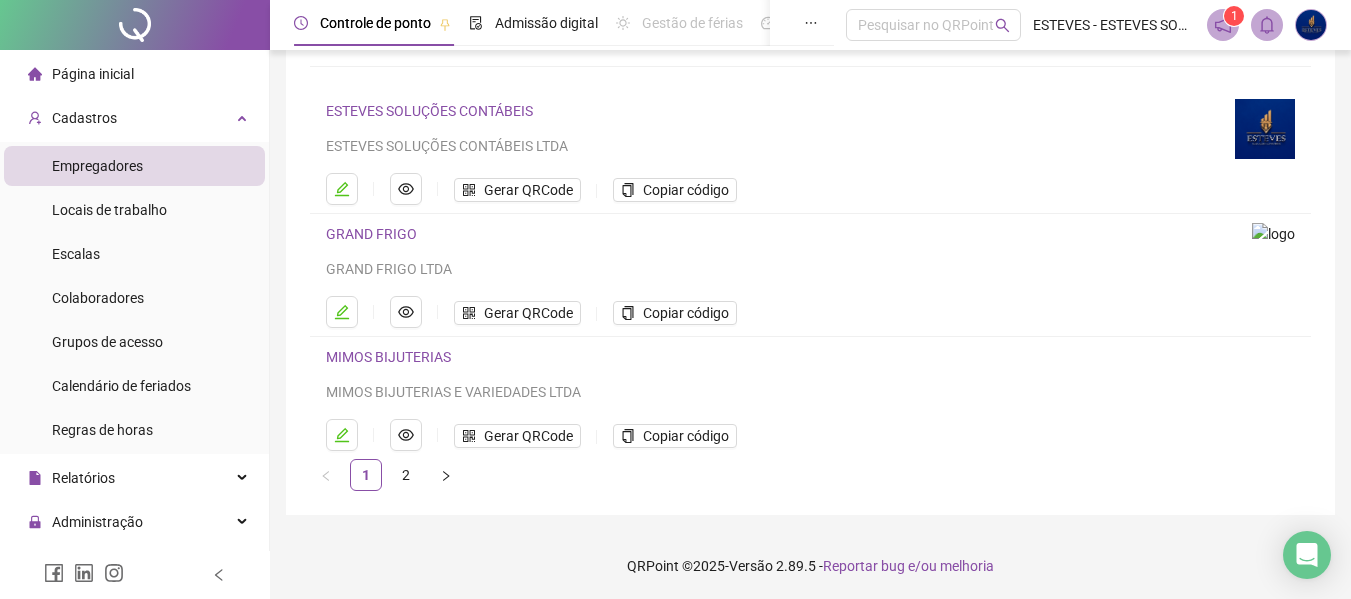 scroll, scrollTop: 122, scrollLeft: 0, axis: vertical 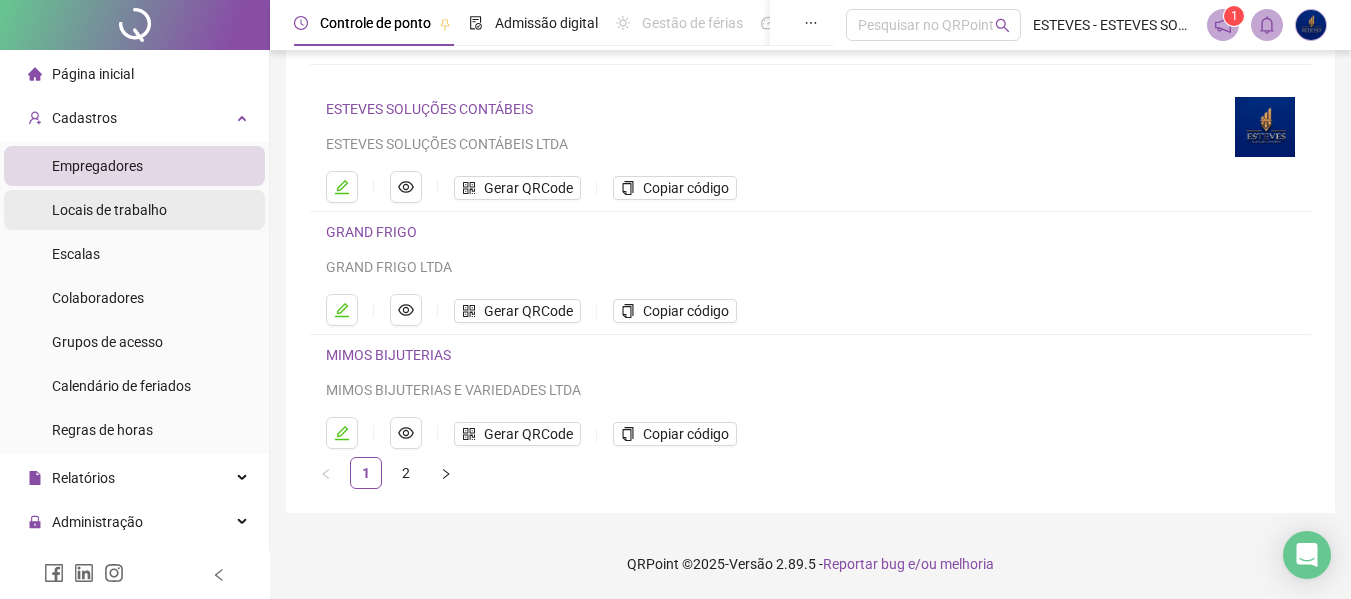 click on "Locais de trabalho" at bounding box center [109, 210] 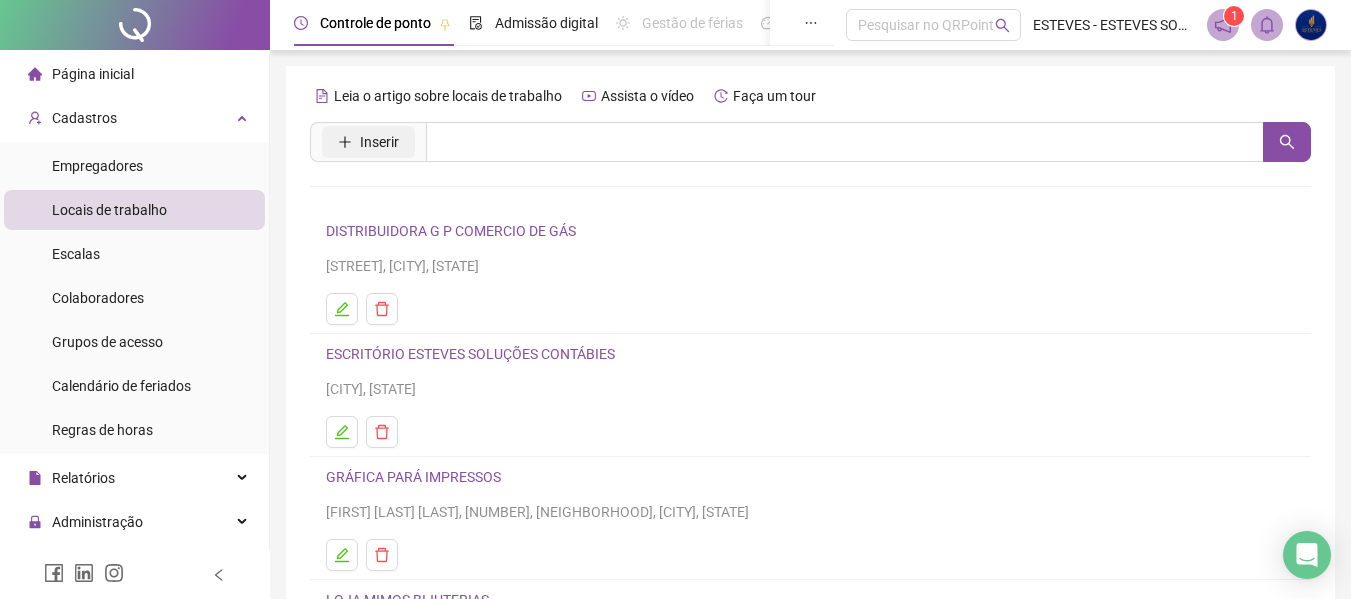 click on "Inserir" at bounding box center (379, 142) 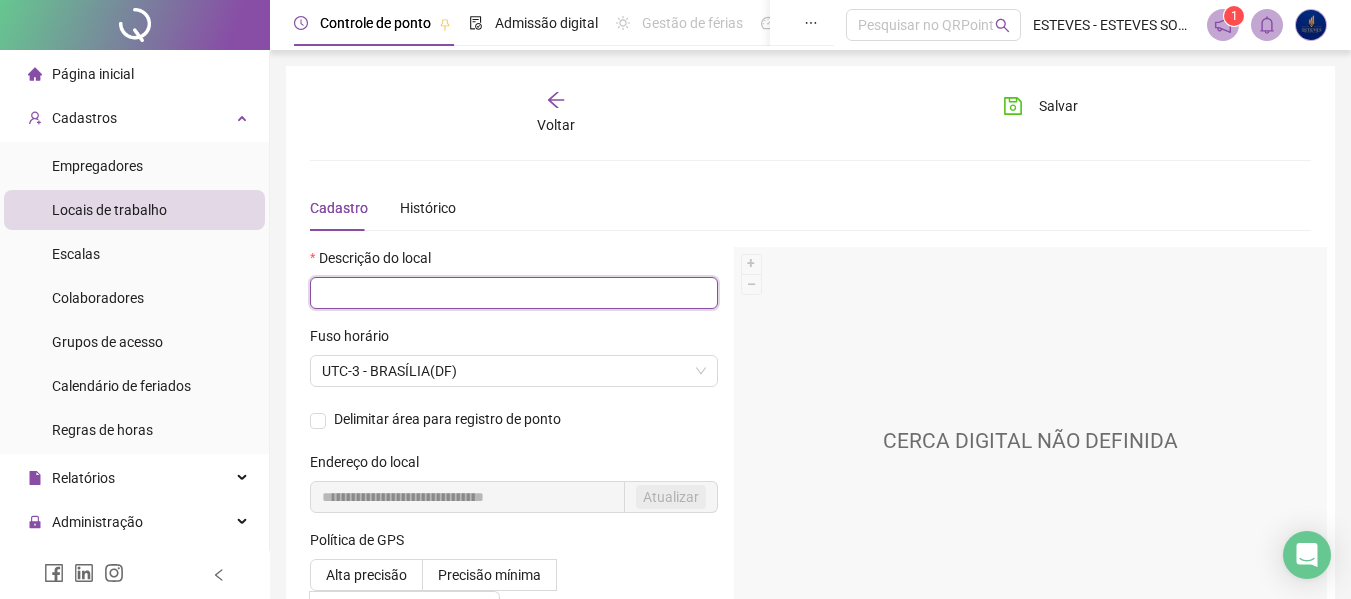 click at bounding box center (514, 293) 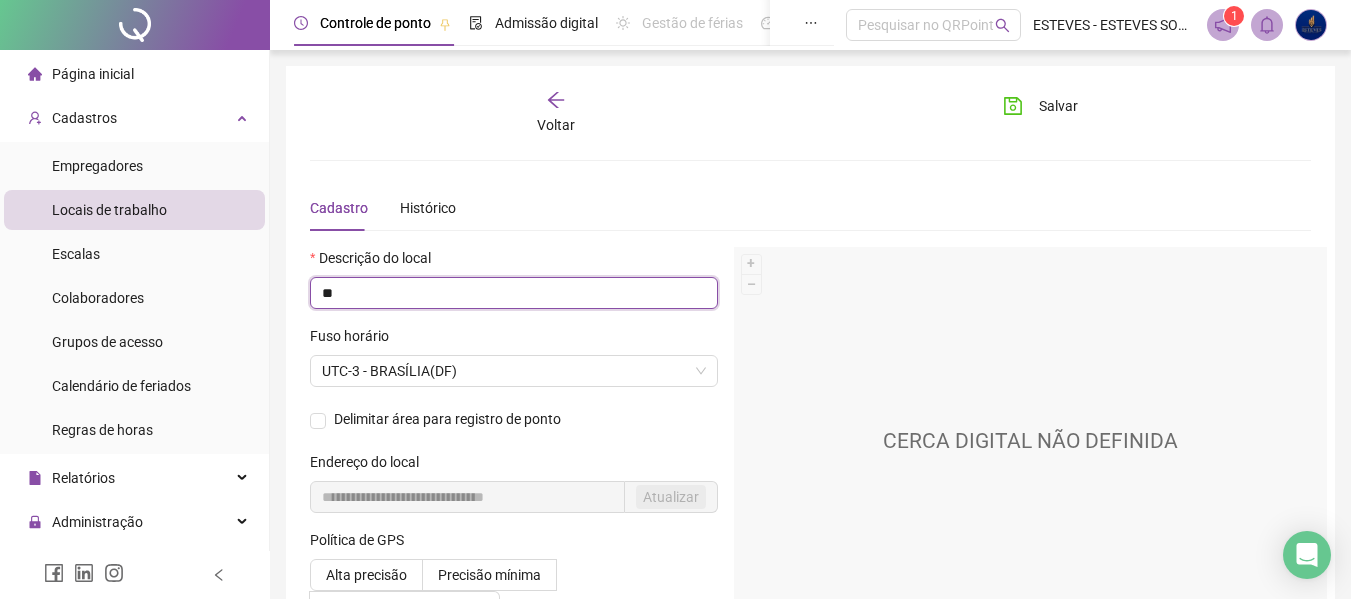type on "*" 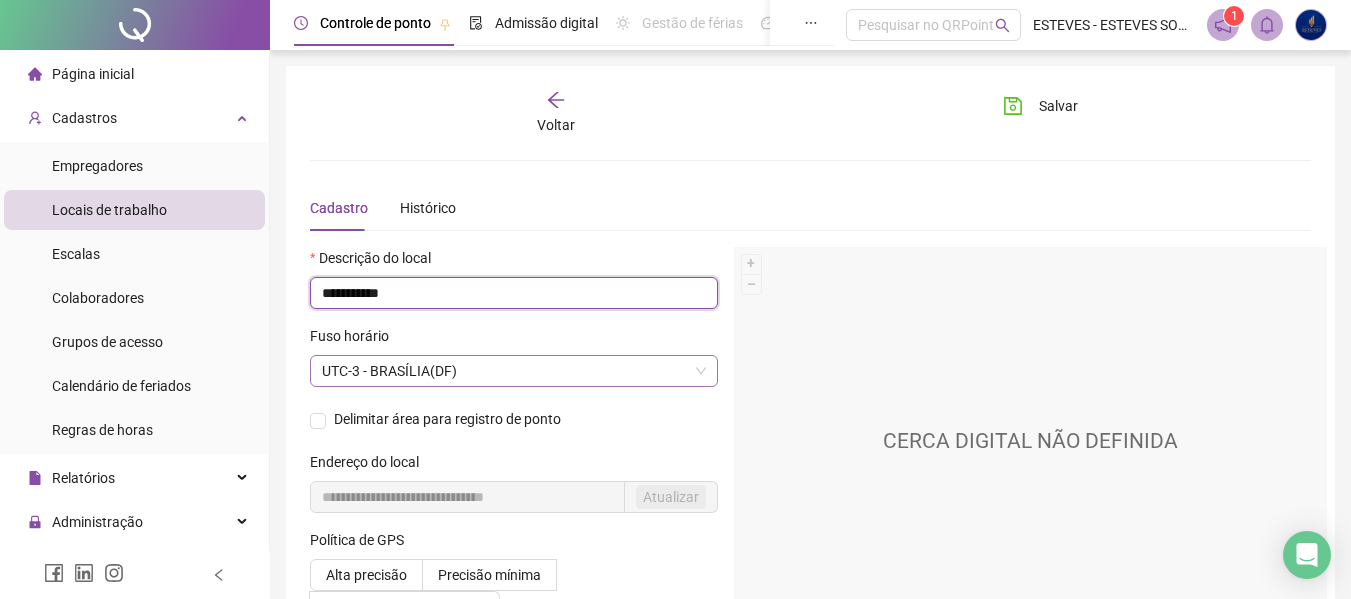 click on "UTC-3 - BRASÍLIA(DF)" at bounding box center [514, 371] 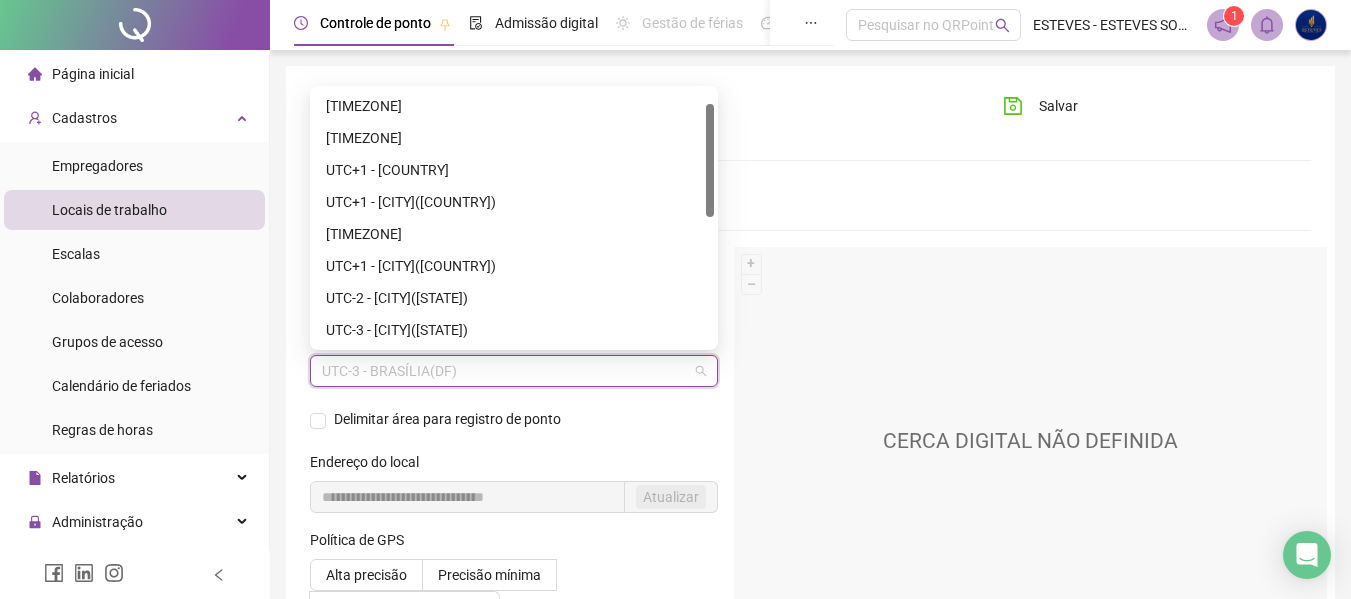 scroll, scrollTop: 32, scrollLeft: 0, axis: vertical 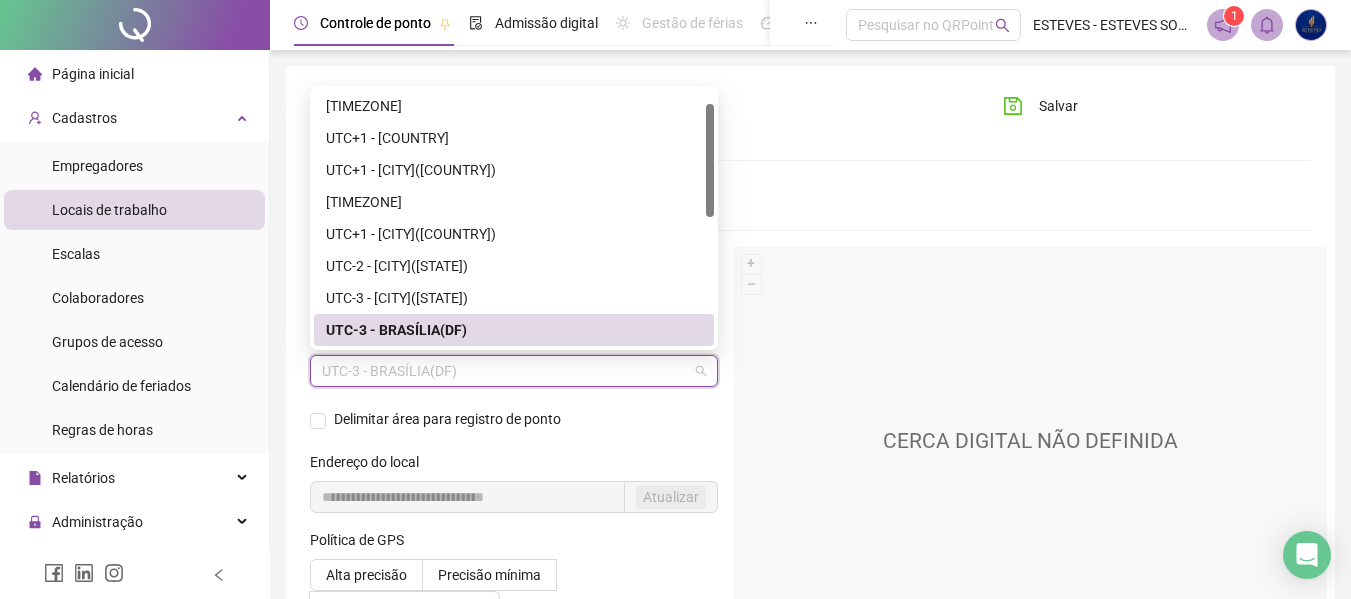 click on "UTC-3 - BRASÍLIA(DF)" at bounding box center (514, 371) 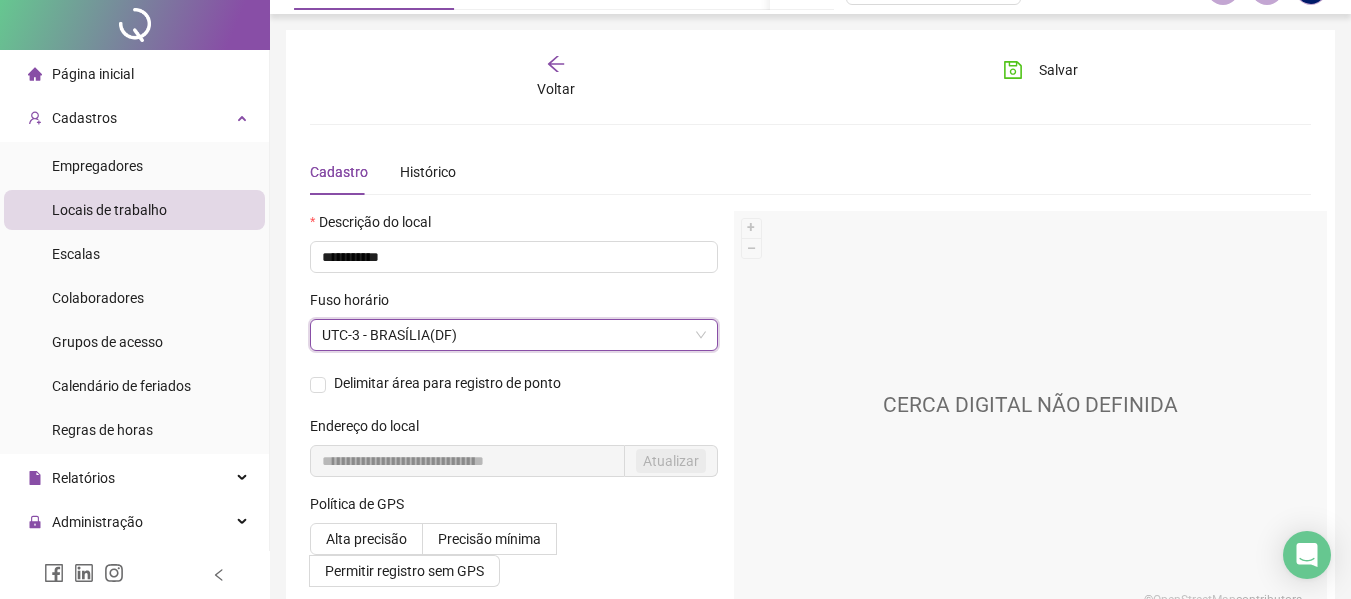 scroll, scrollTop: 0, scrollLeft: 0, axis: both 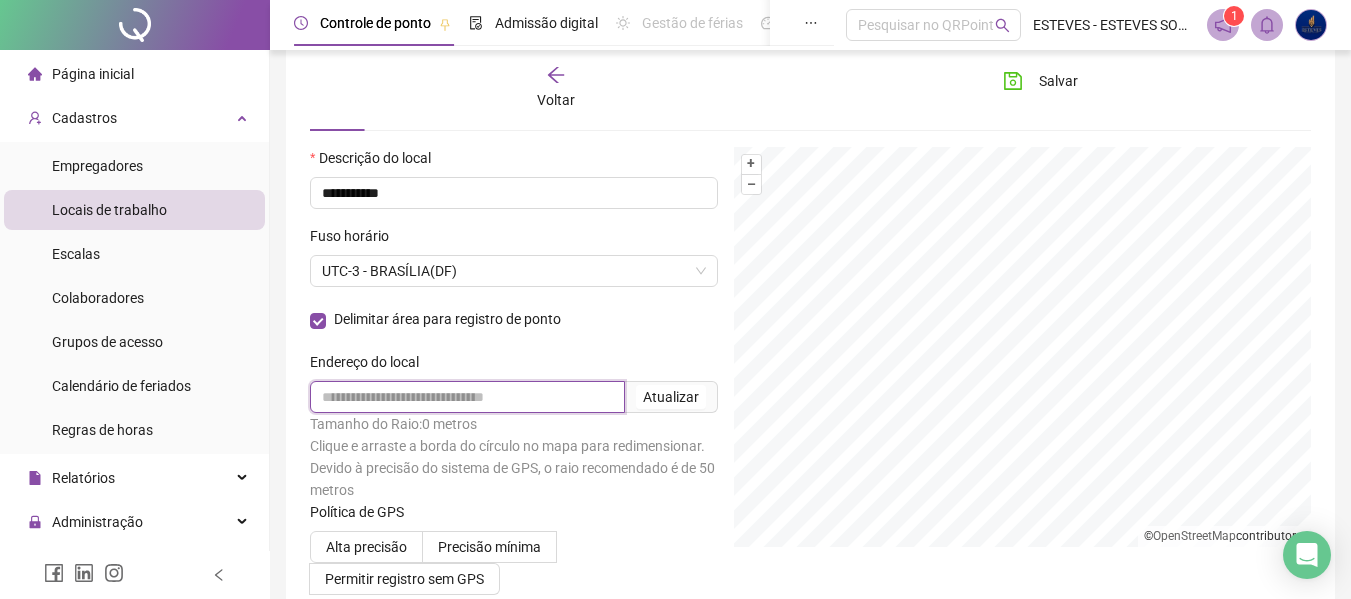 click at bounding box center (467, 397) 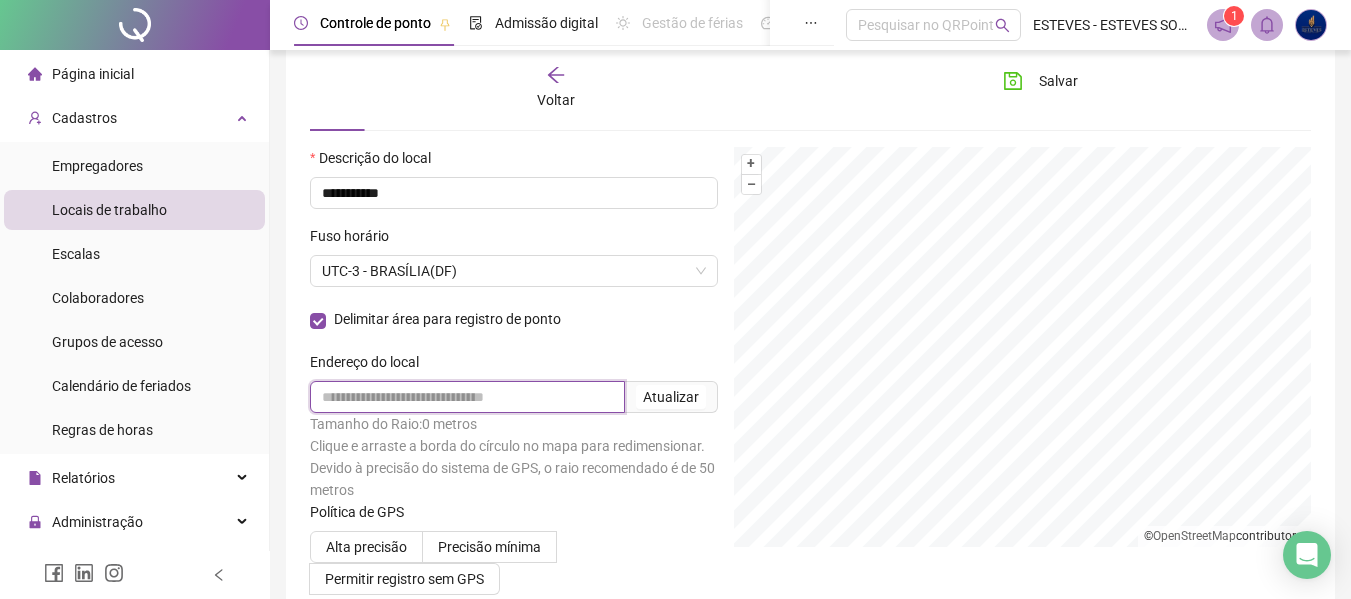 paste on "**********" 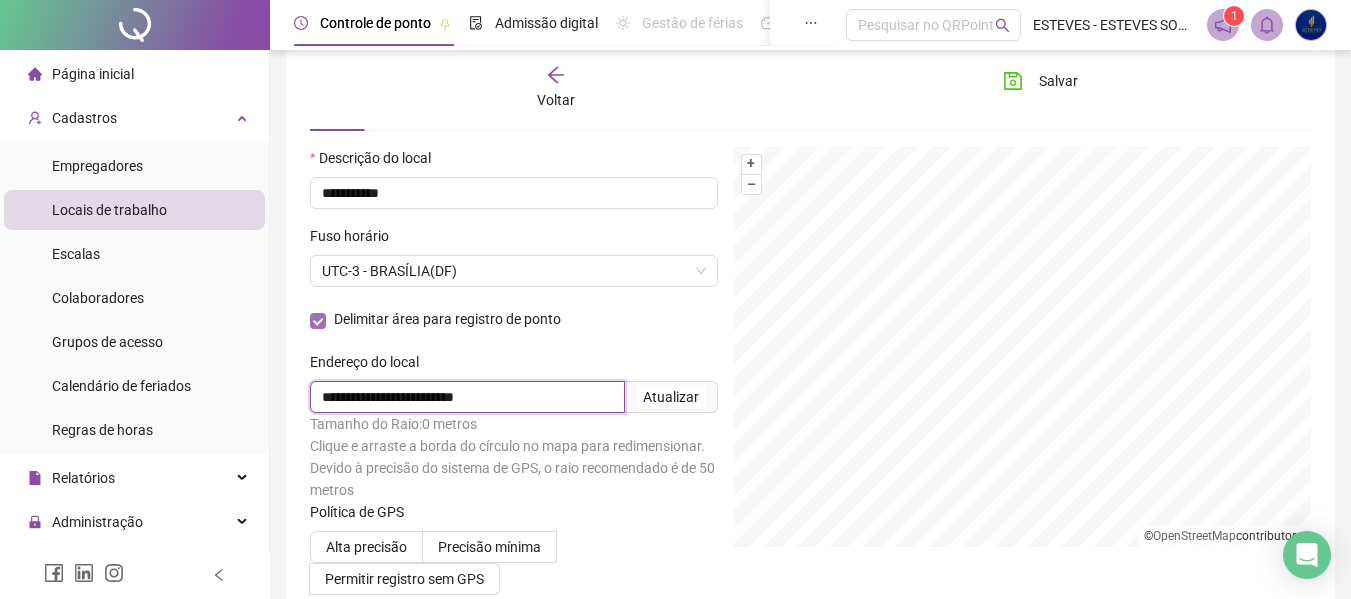 type on "**********" 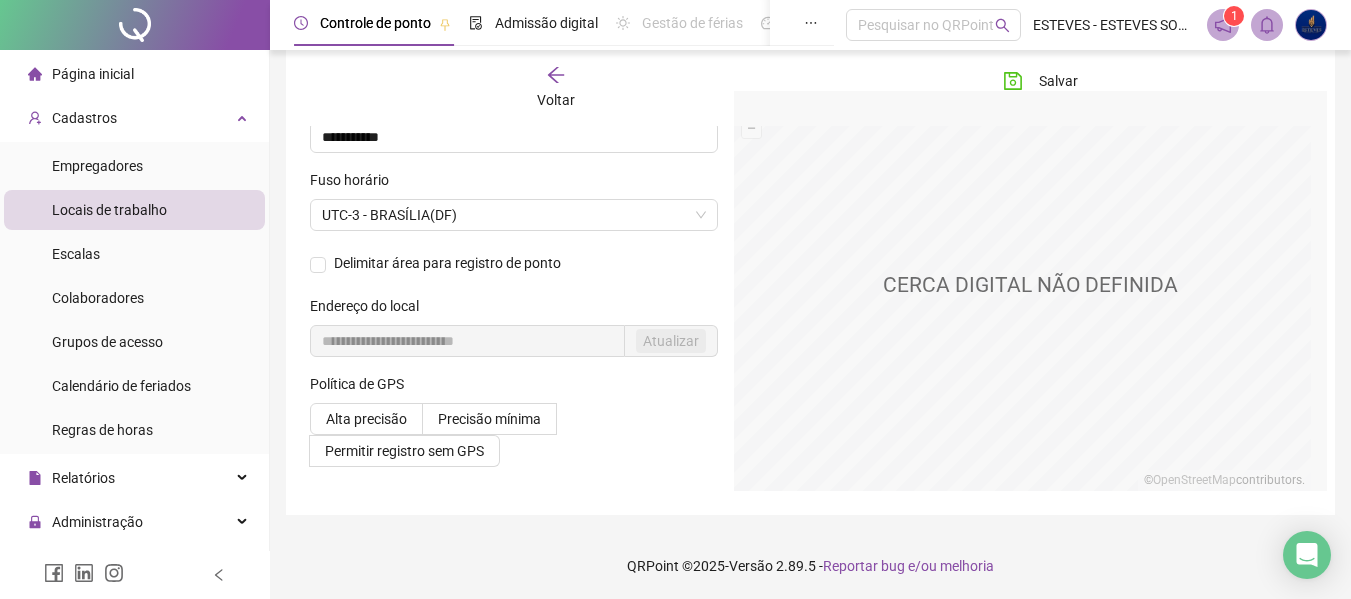 scroll, scrollTop: 158, scrollLeft: 0, axis: vertical 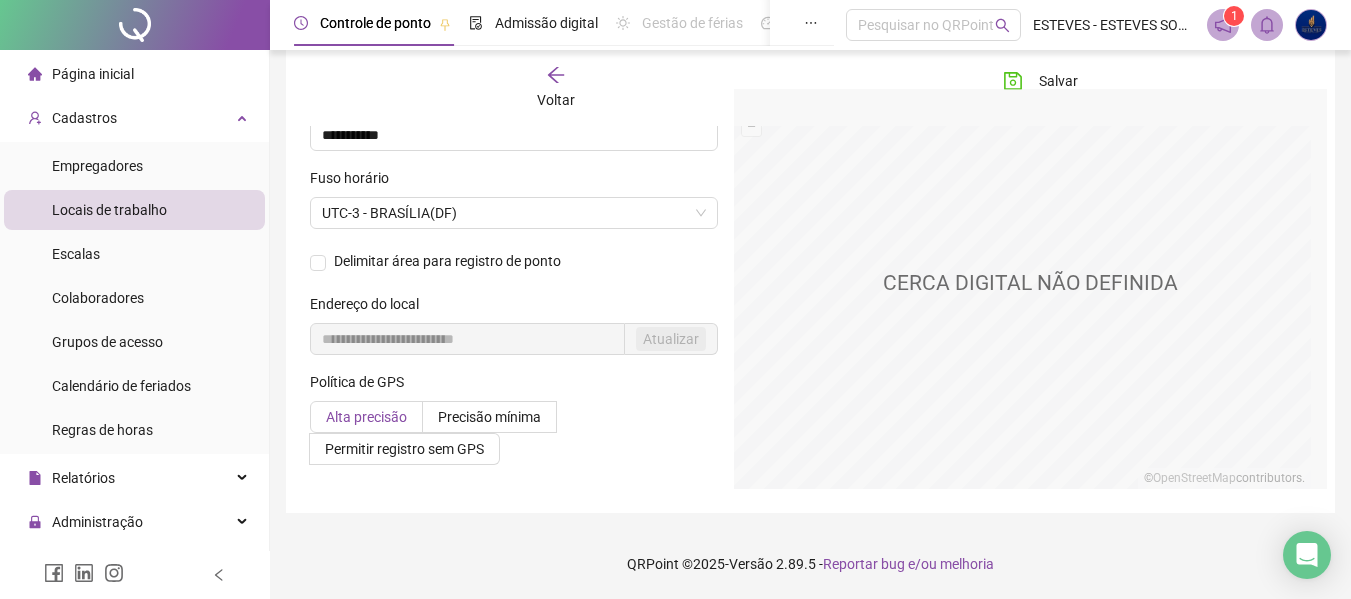 click on "Alta precisão" at bounding box center [366, 417] 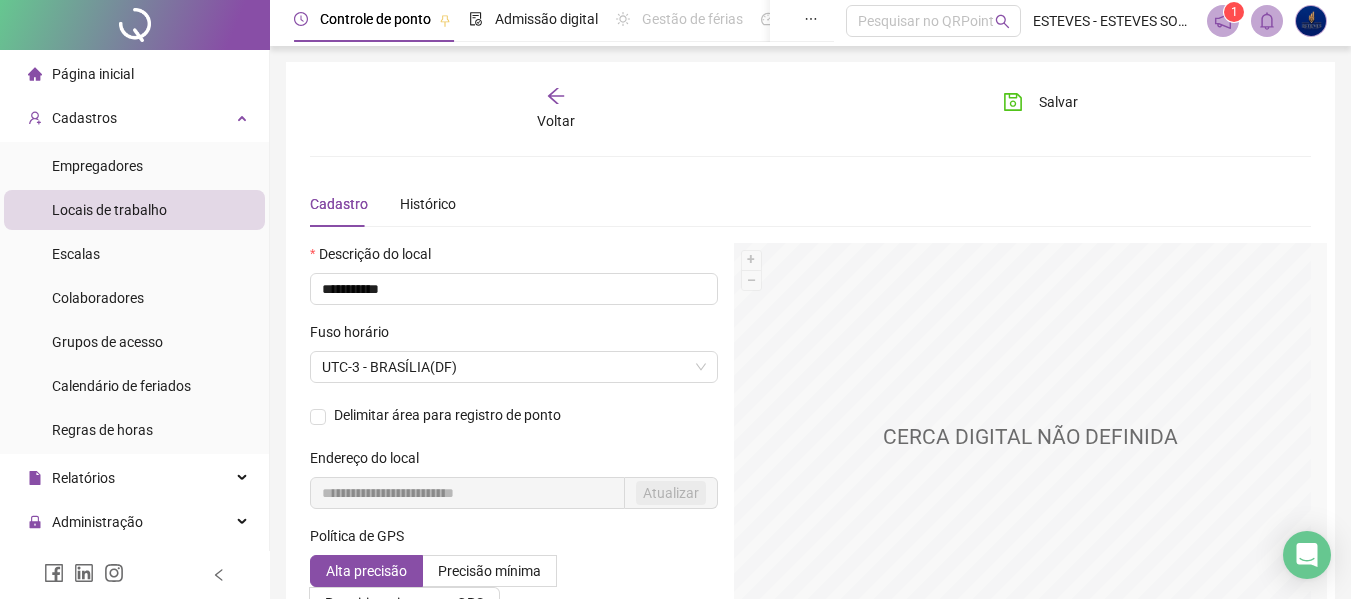 scroll, scrollTop: 0, scrollLeft: 0, axis: both 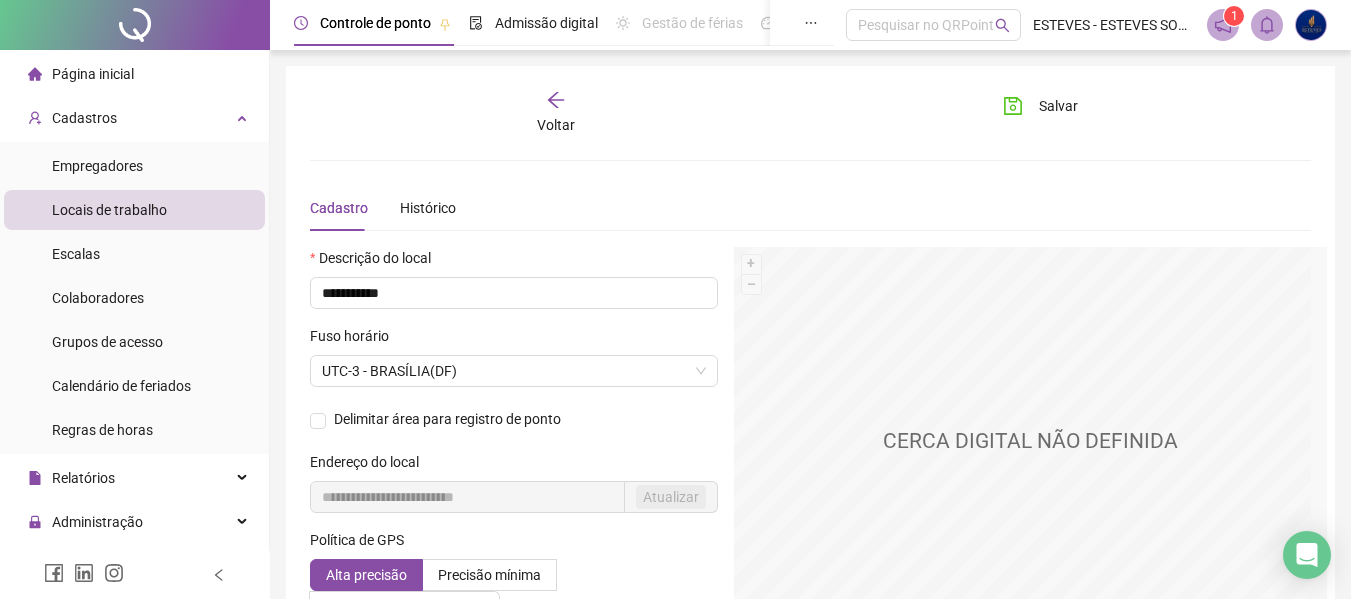 drag, startPoint x: 1061, startPoint y: 98, endPoint x: 1029, endPoint y: 168, distance: 76.96753 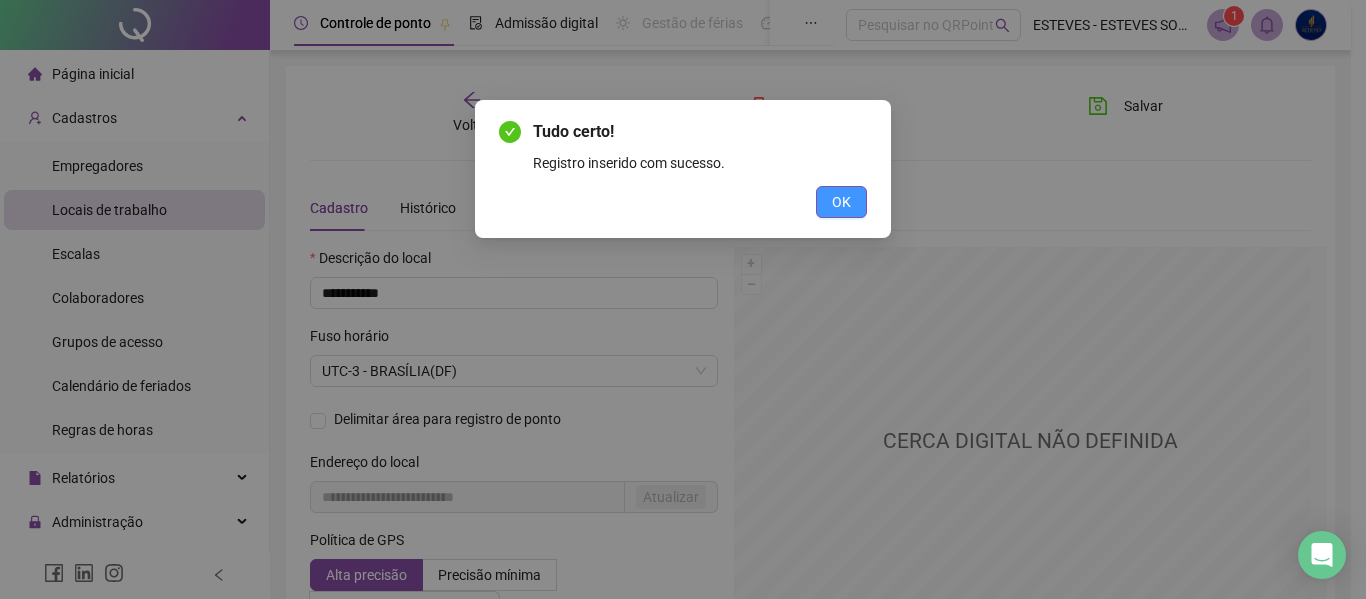 click on "OK" at bounding box center [841, 202] 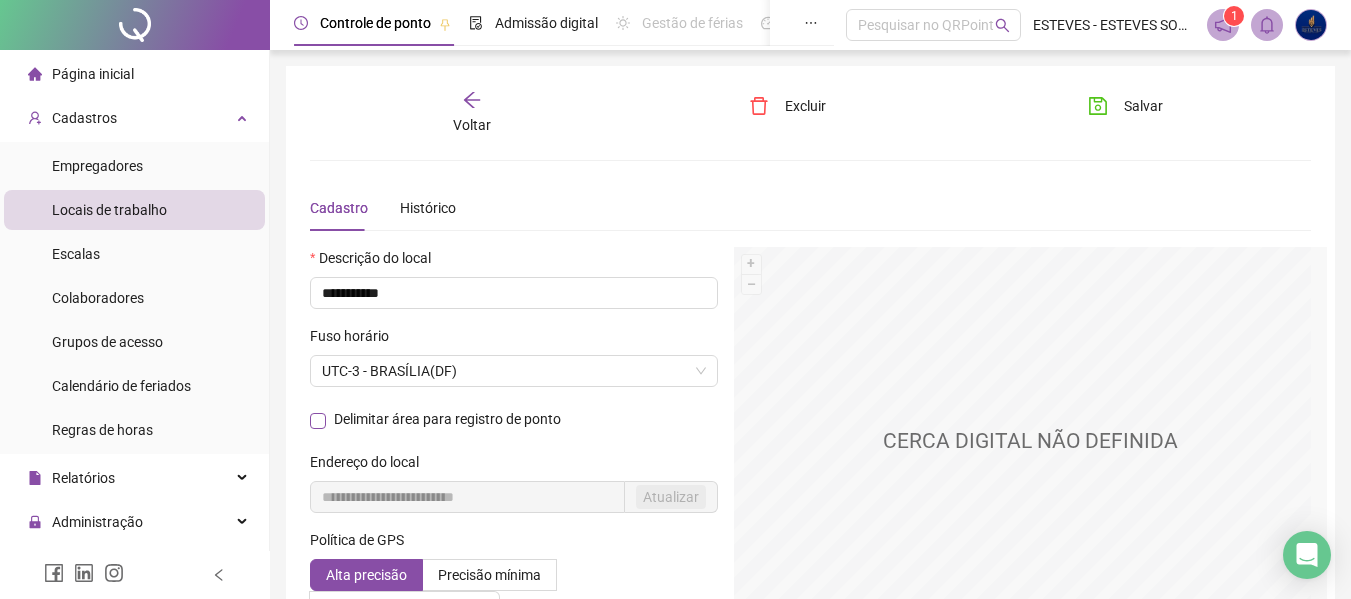 click on "Delimitar área para registro de ponto" at bounding box center [447, 419] 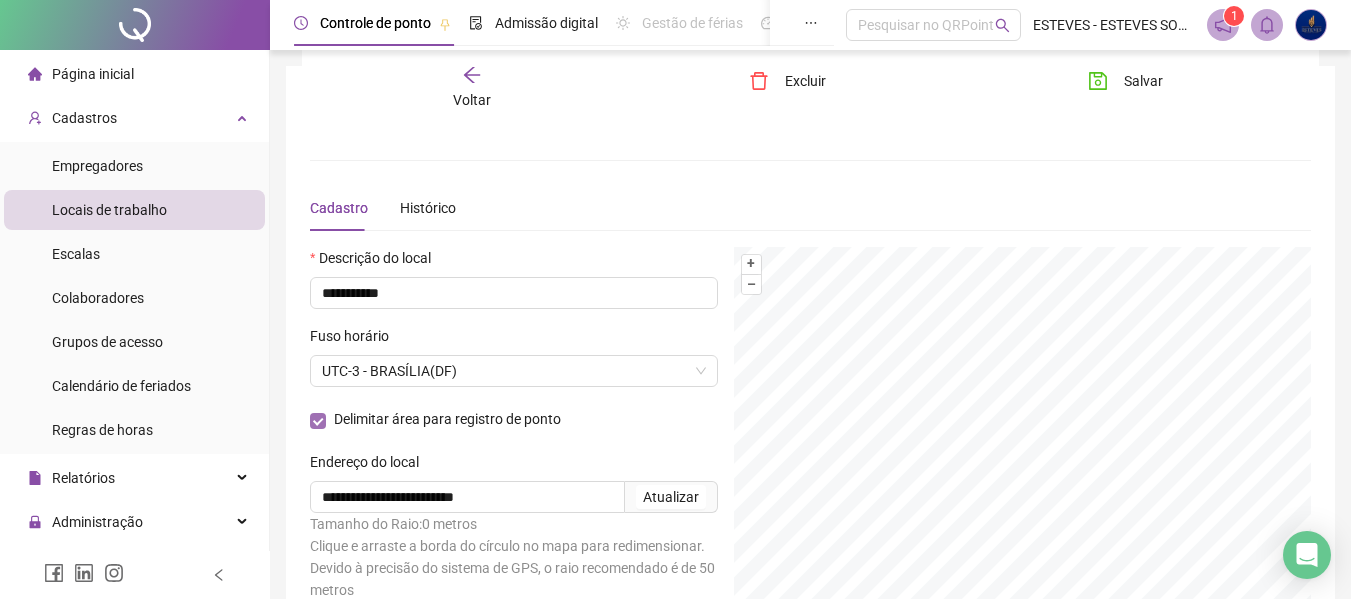scroll, scrollTop: 200, scrollLeft: 0, axis: vertical 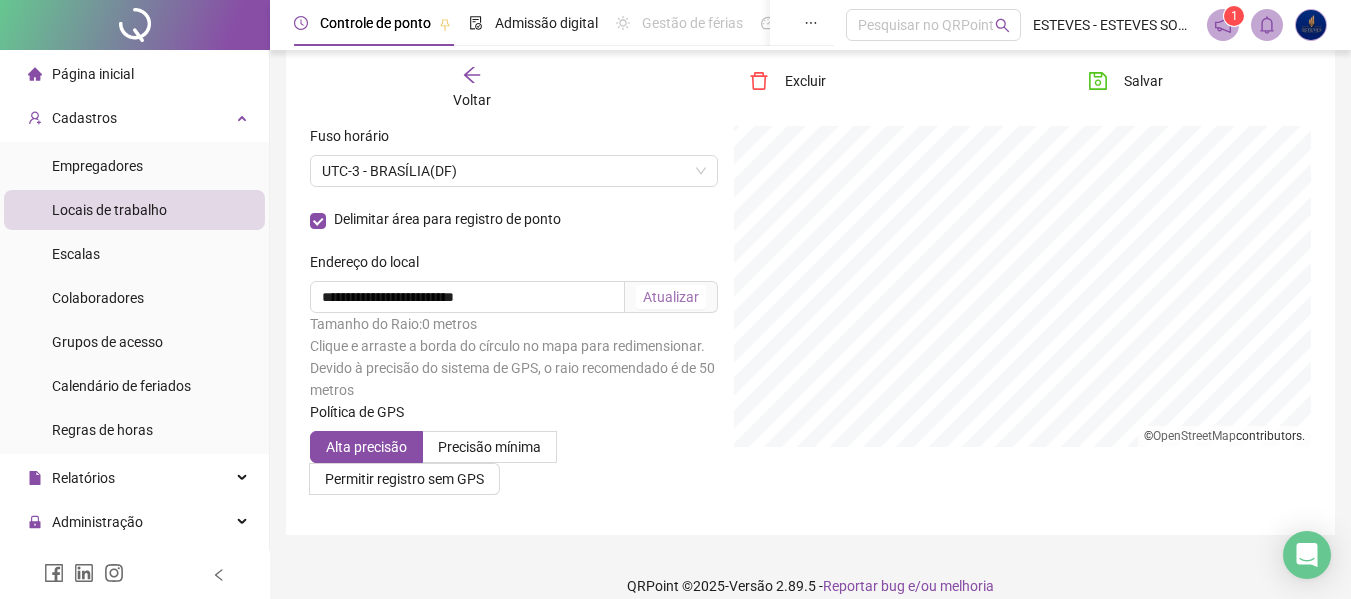 click on "Atualizar" at bounding box center (671, 297) 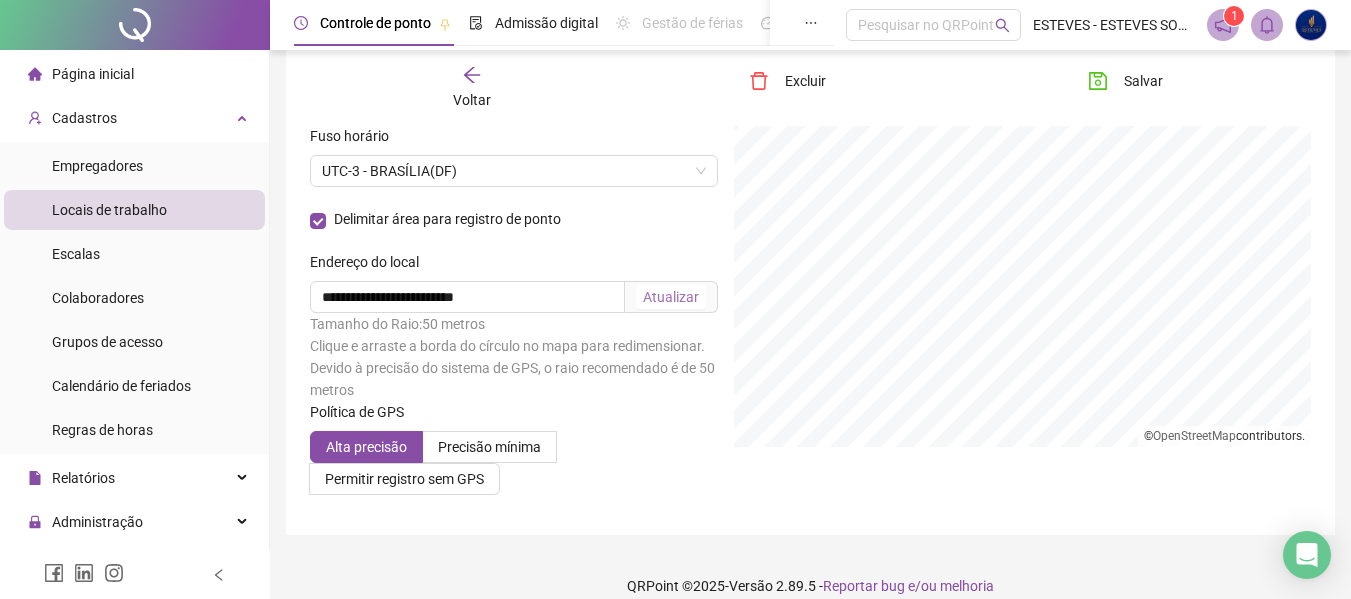 click on "**********" at bounding box center (675, 99) 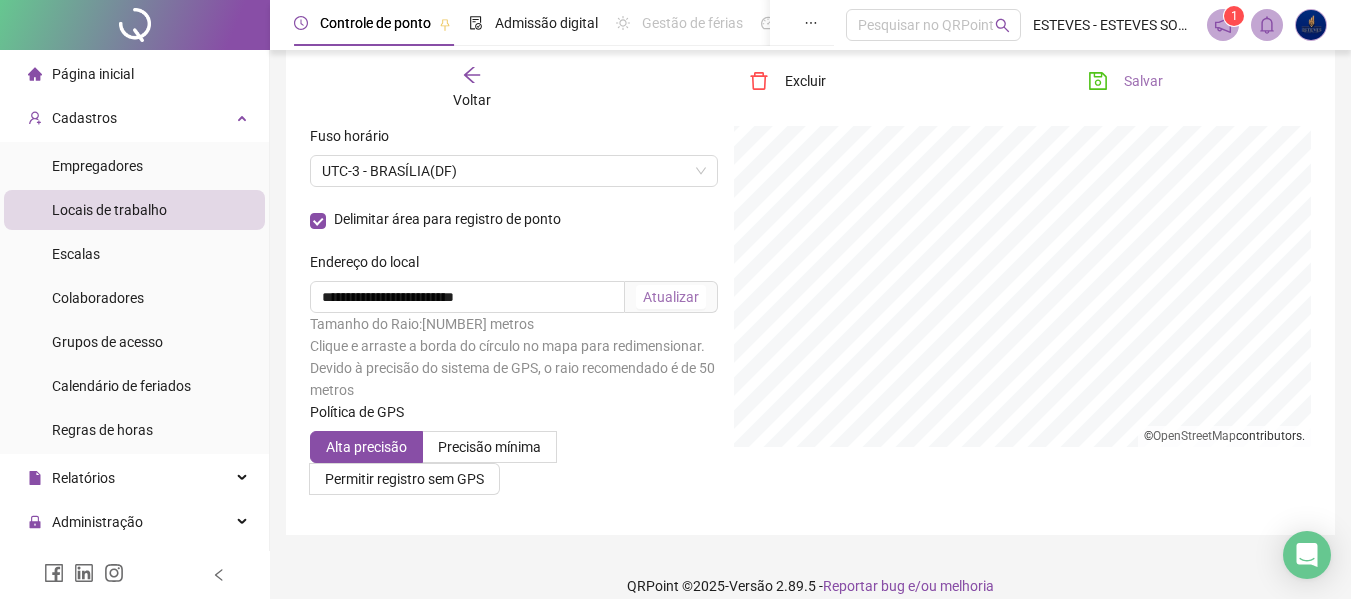 click on "Salvar" at bounding box center (1143, 81) 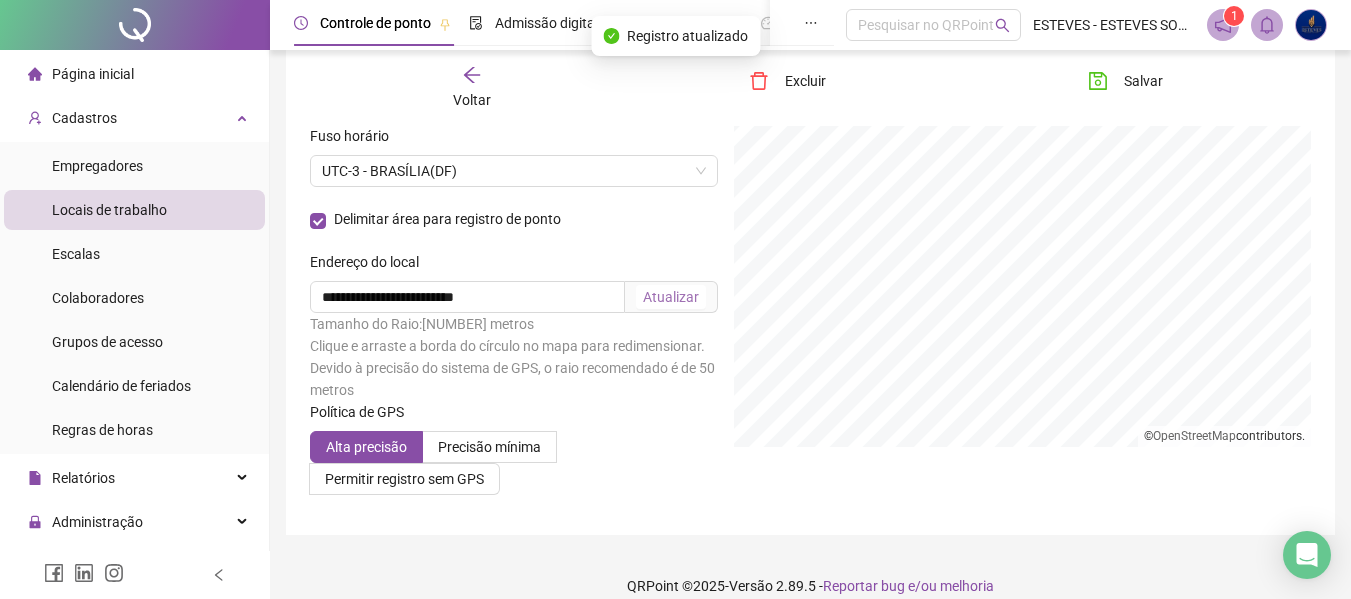 click on "Voltar" at bounding box center (472, 88) 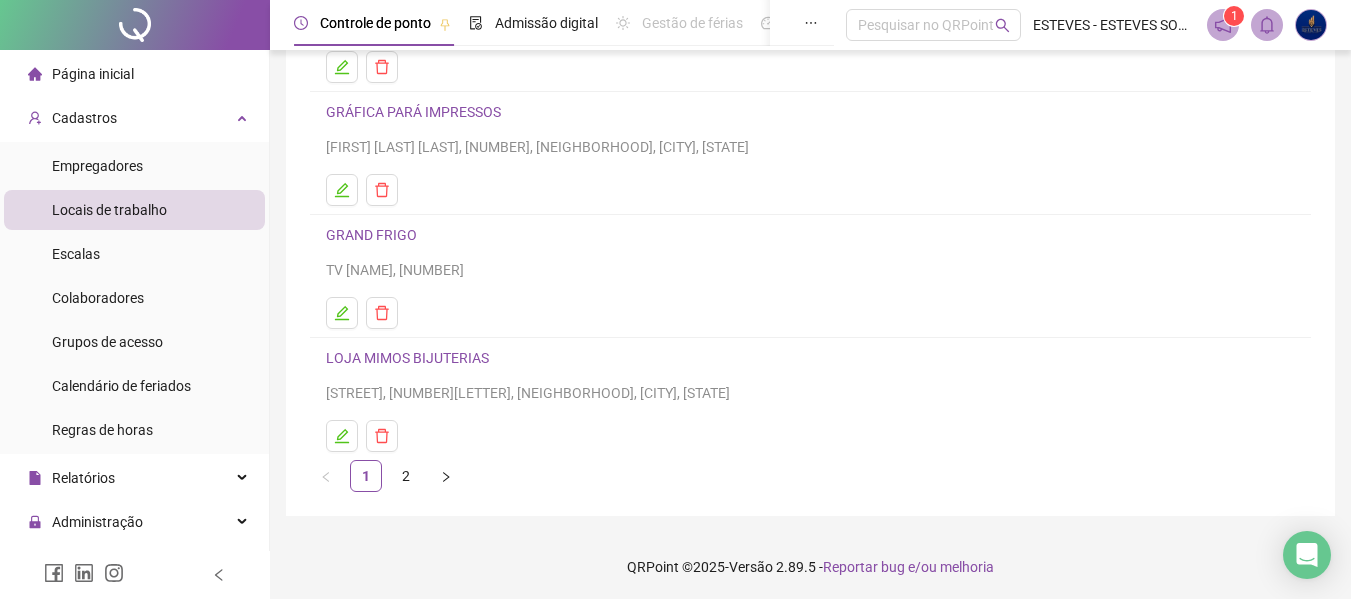 scroll, scrollTop: 368, scrollLeft: 0, axis: vertical 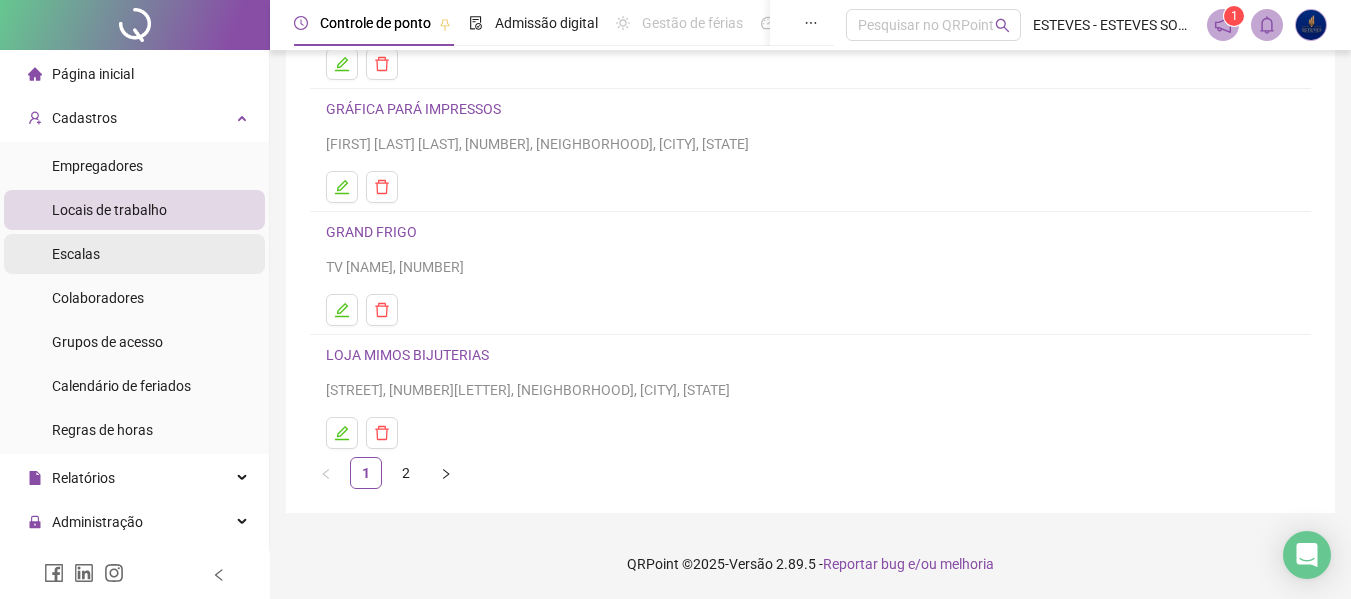 click on "Escalas" at bounding box center (134, 254) 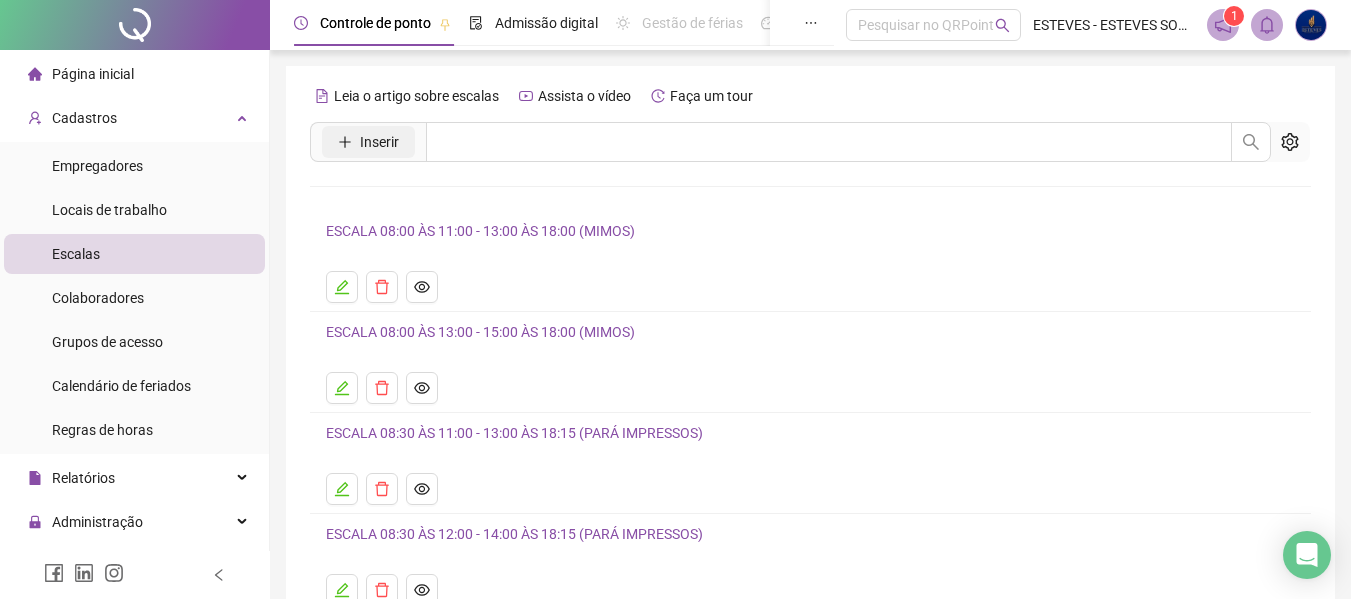 click on "Inserir" at bounding box center [379, 142] 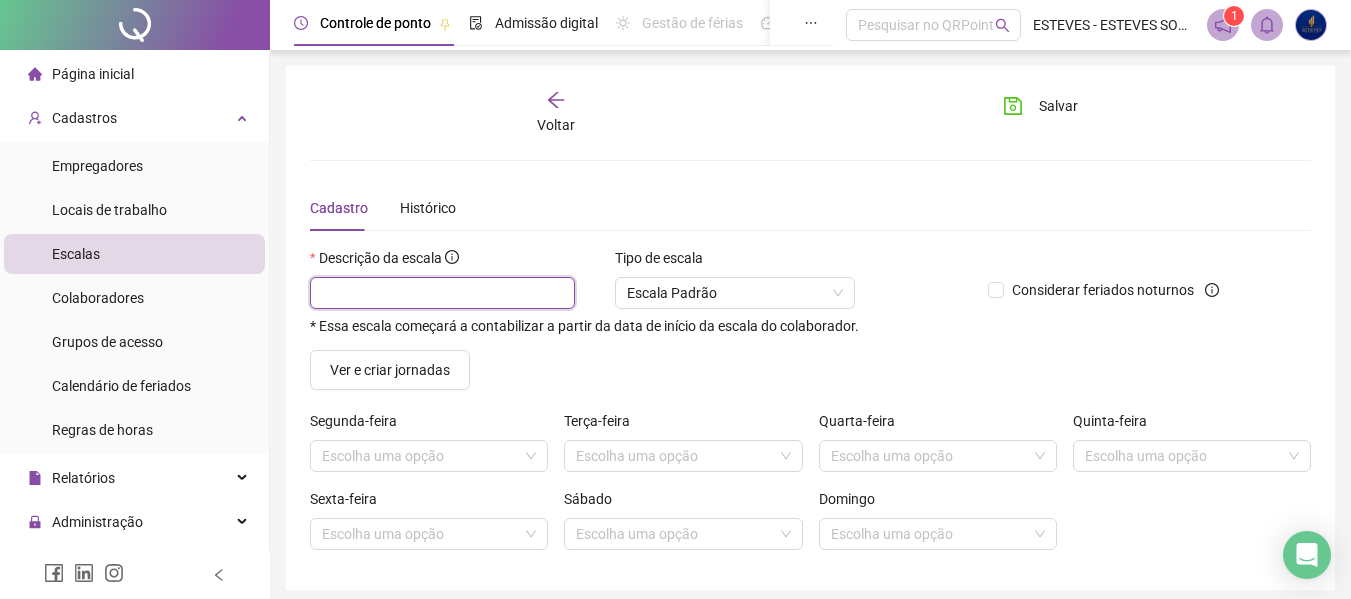 click at bounding box center [442, 293] 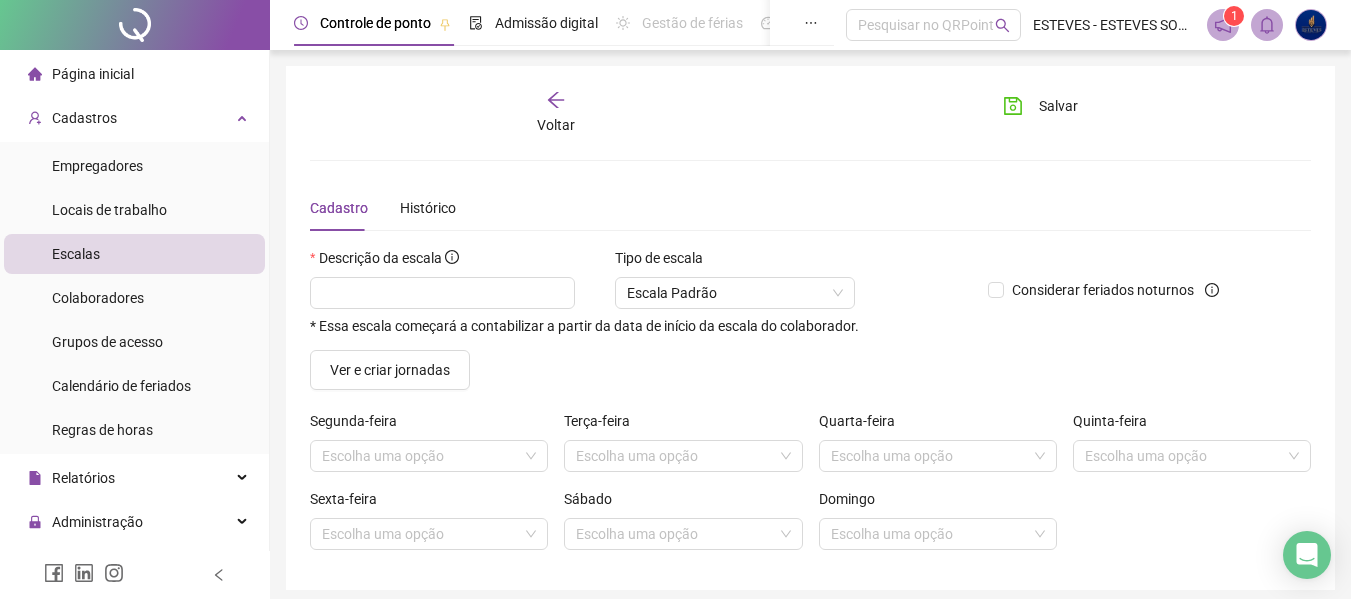 click on "Voltar" at bounding box center [557, 113] 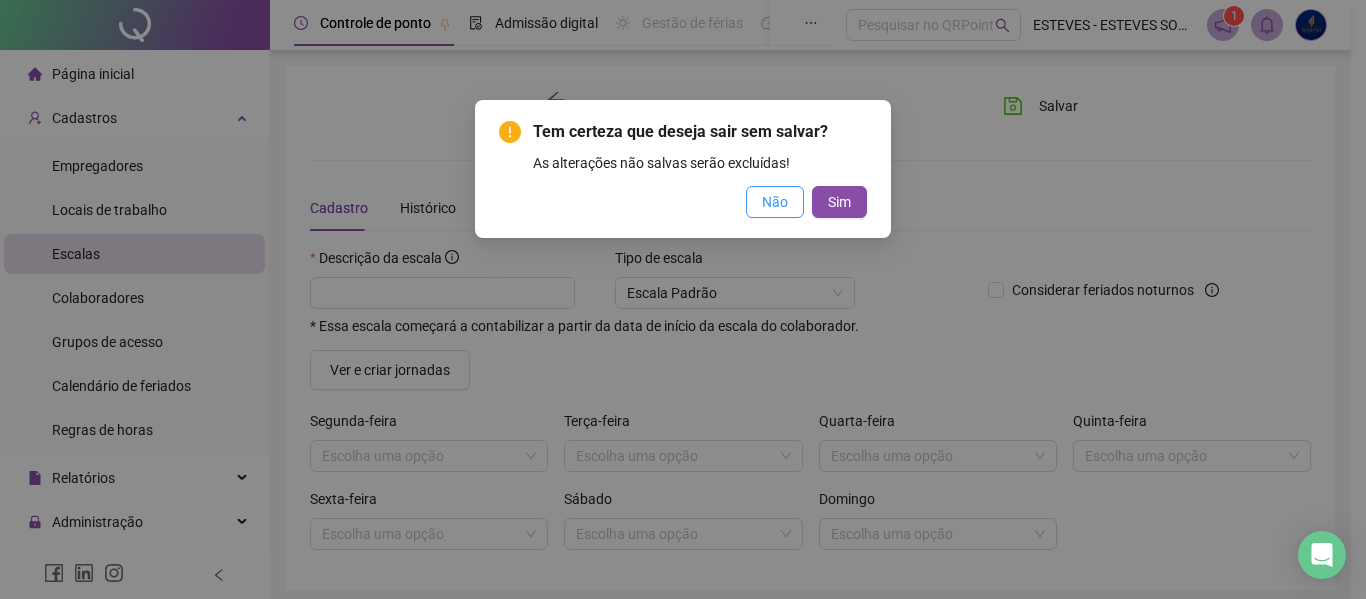 click on "Não" at bounding box center (775, 202) 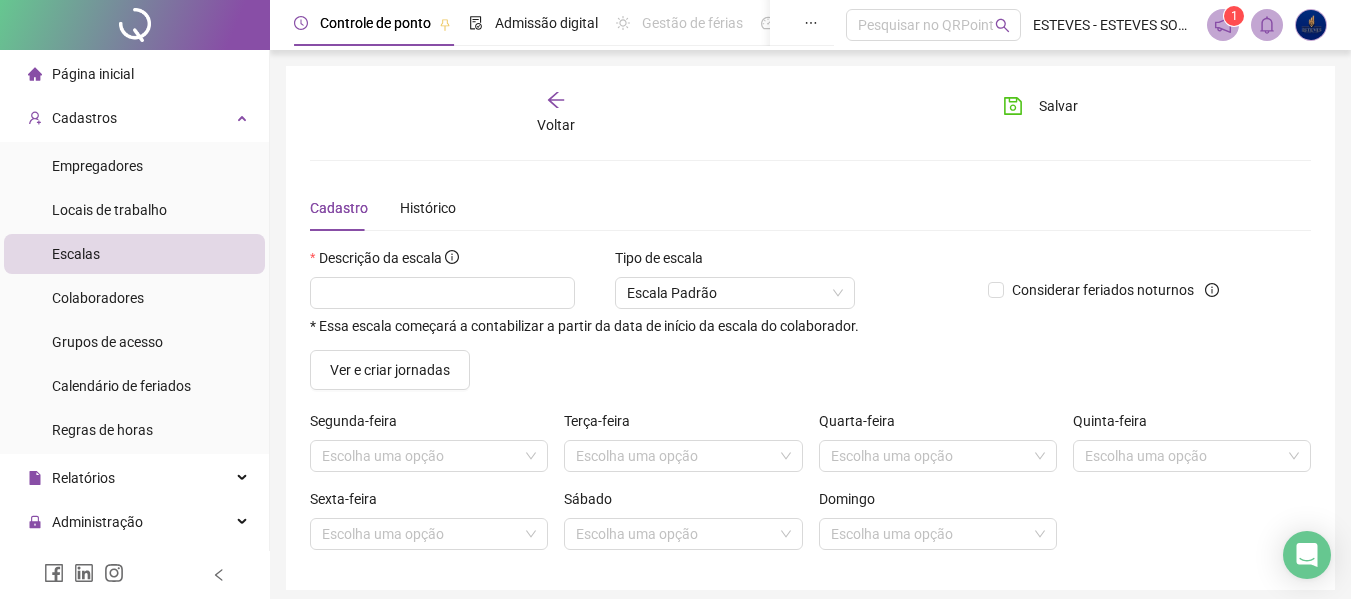 click on "Voltar" at bounding box center (557, 113) 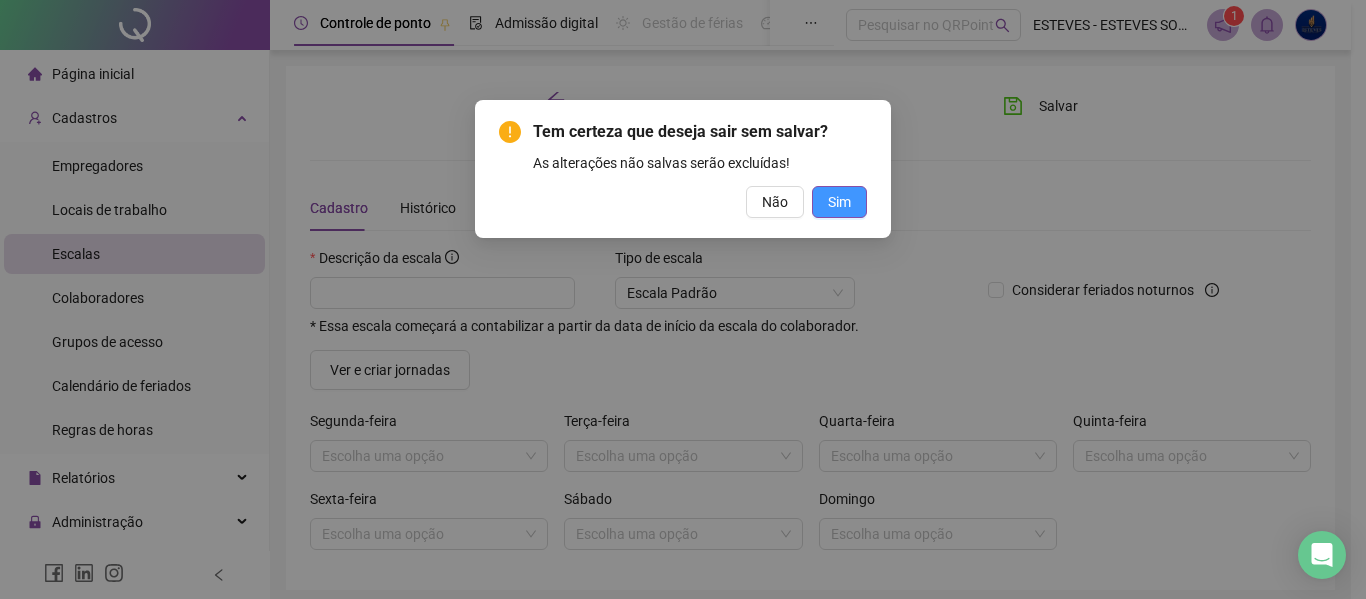 click on "Sim" at bounding box center [839, 202] 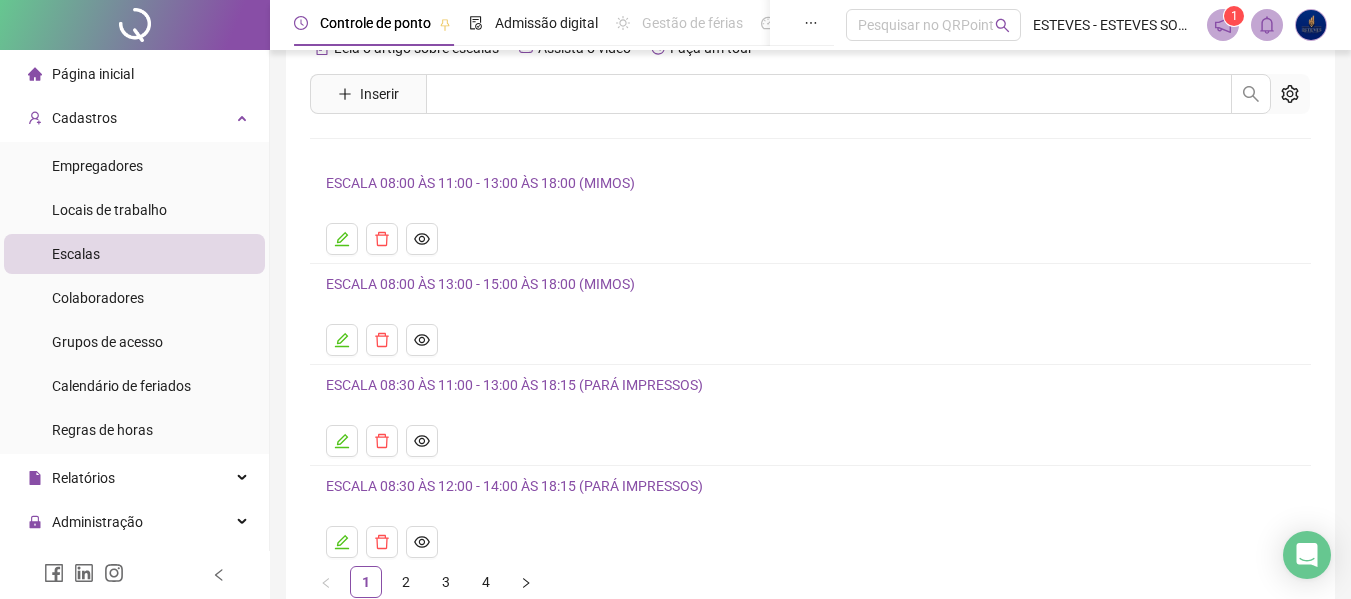 scroll, scrollTop: 0, scrollLeft: 0, axis: both 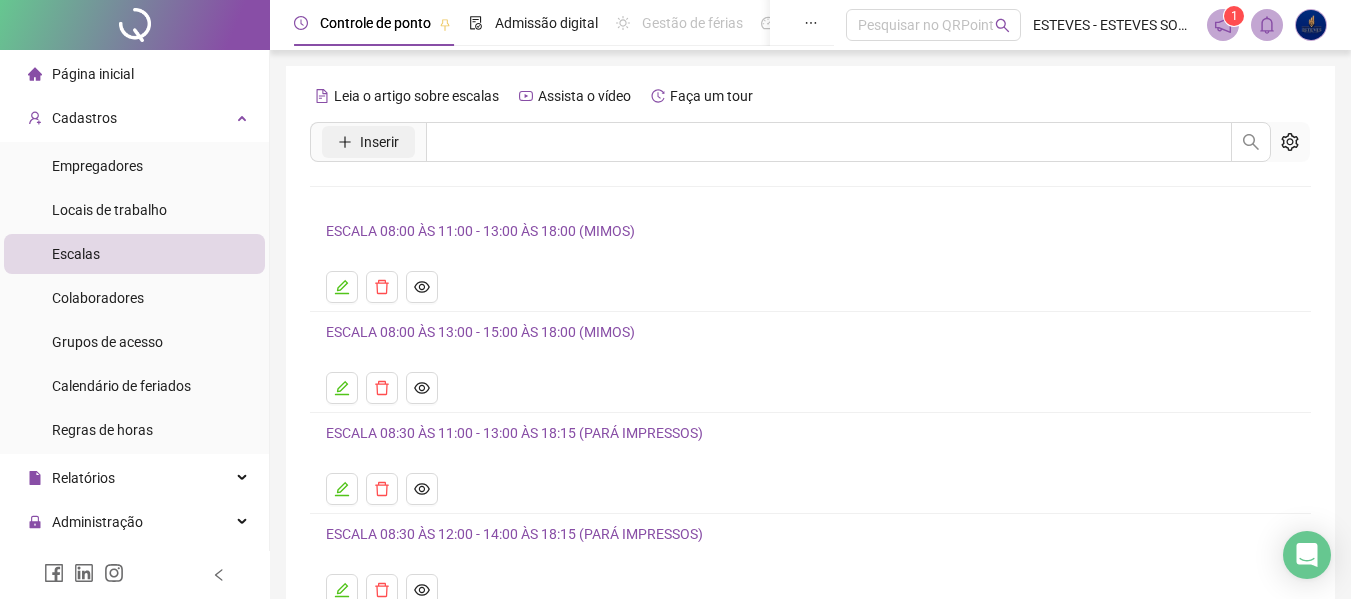 click 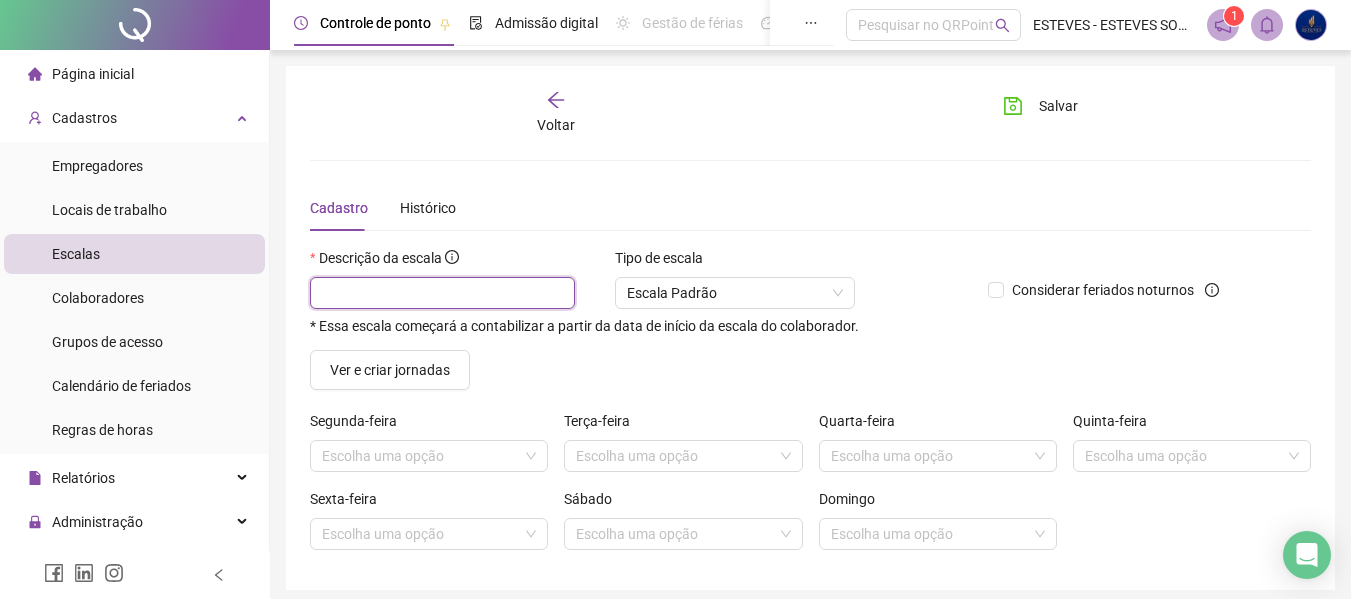 click at bounding box center (442, 293) 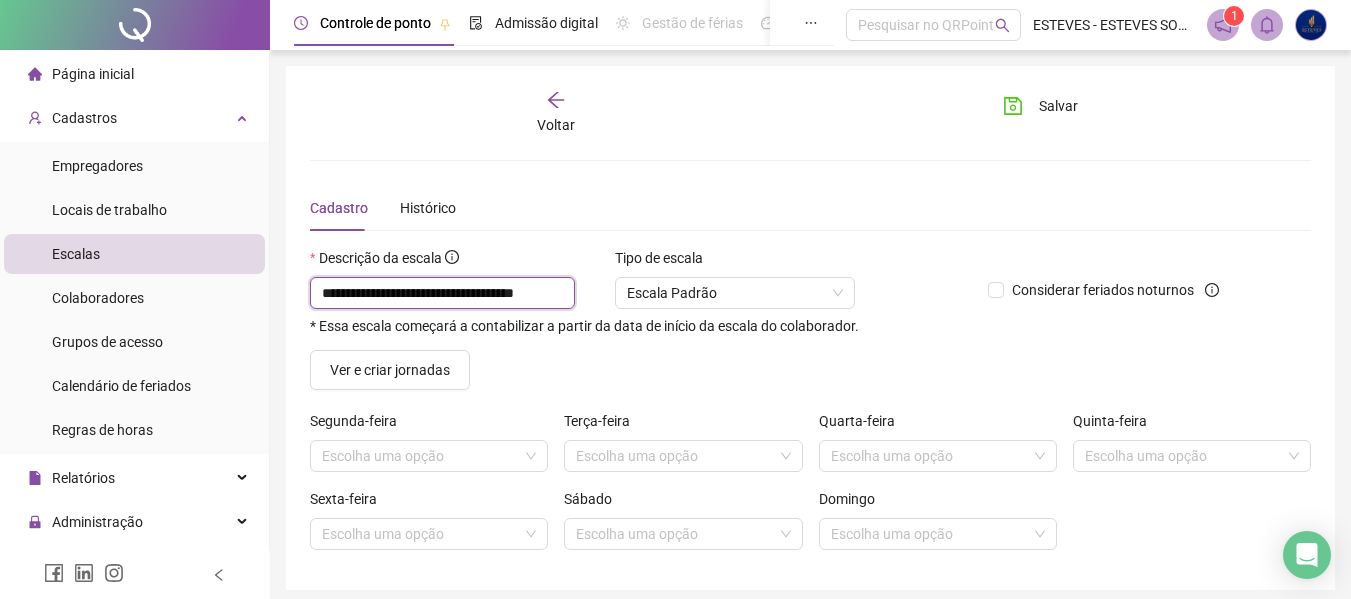 scroll, scrollTop: 0, scrollLeft: 5, axis: horizontal 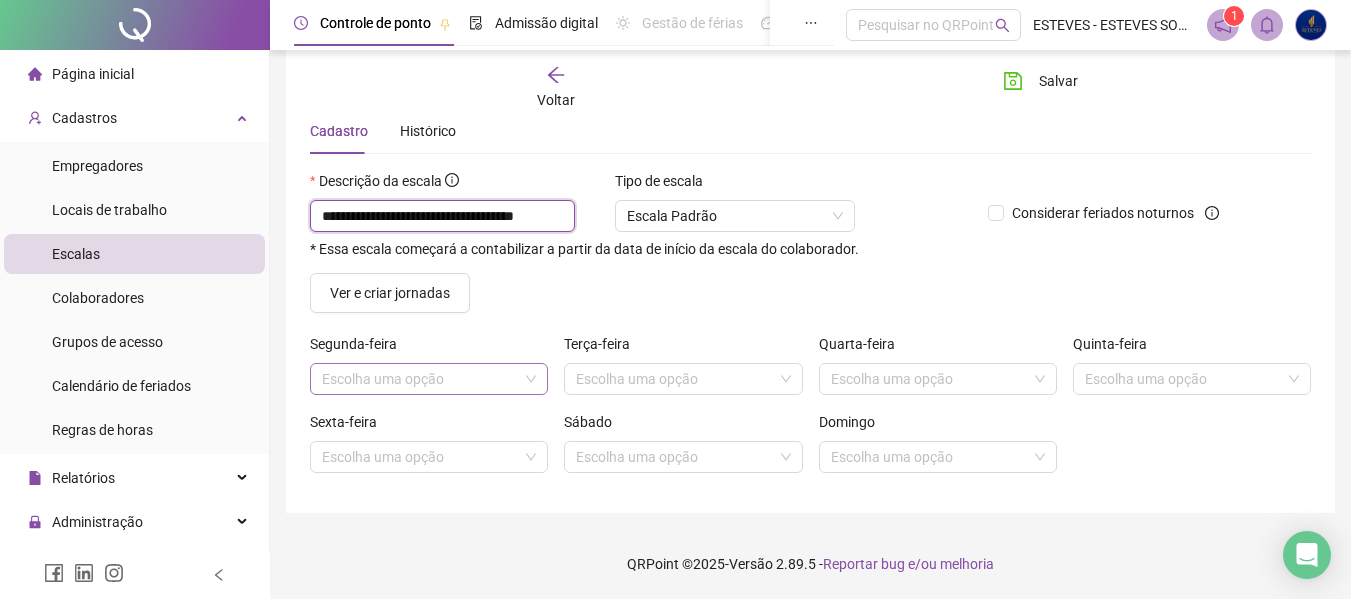 type on "**********" 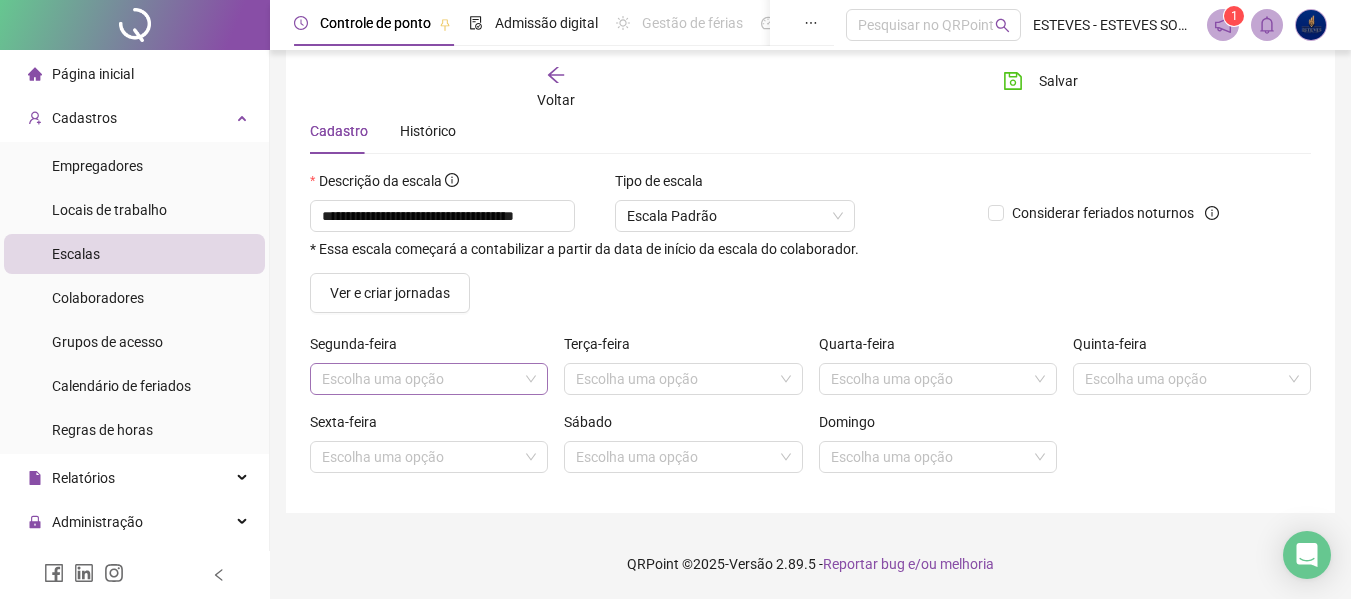 click at bounding box center (420, 379) 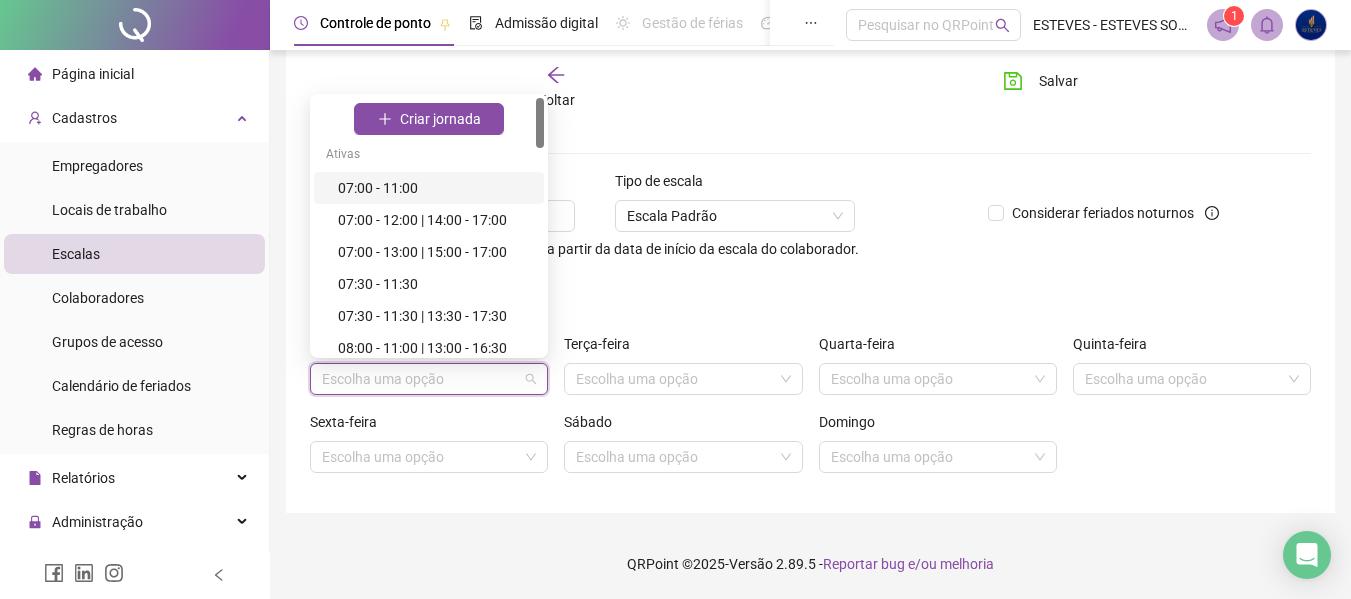 scroll, scrollTop: 0, scrollLeft: 0, axis: both 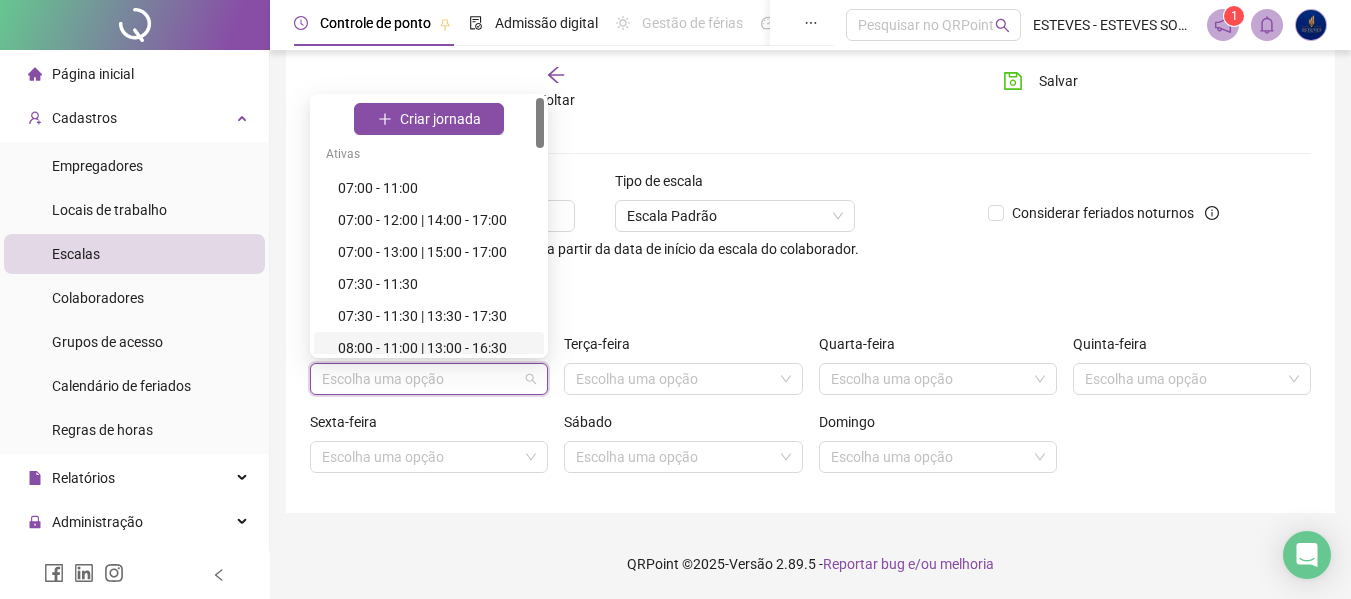 click on "Ver e criar jornadas" at bounding box center (810, 293) 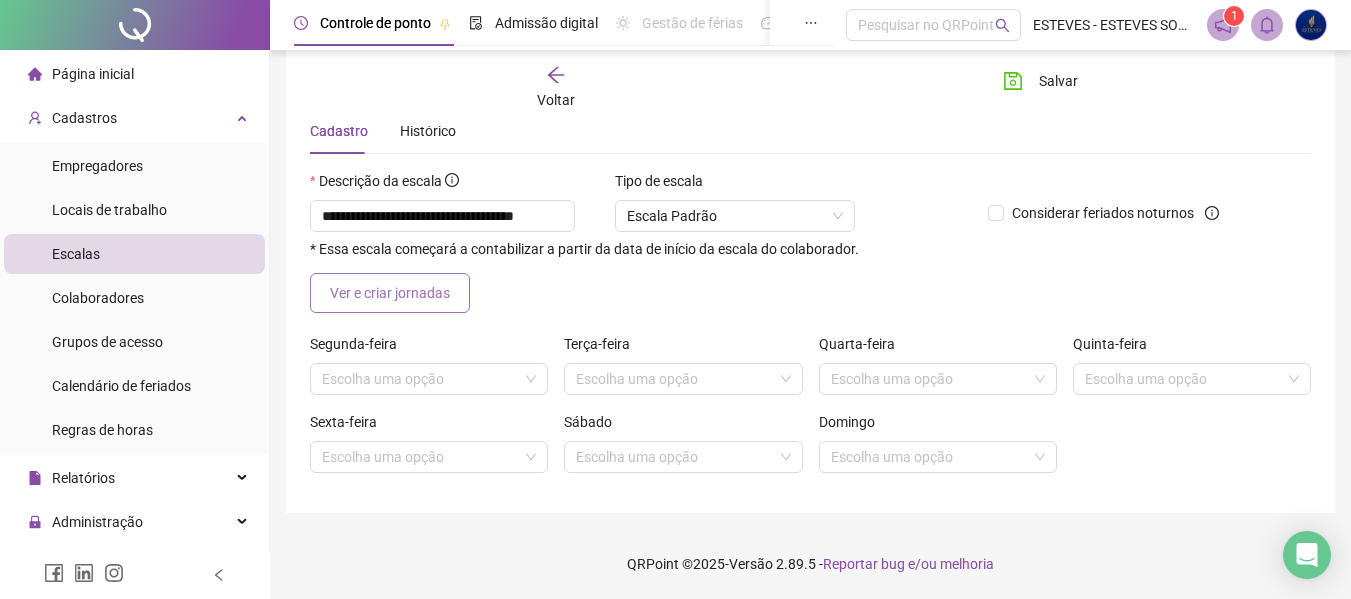 click on "Ver e criar jornadas" at bounding box center [390, 293] 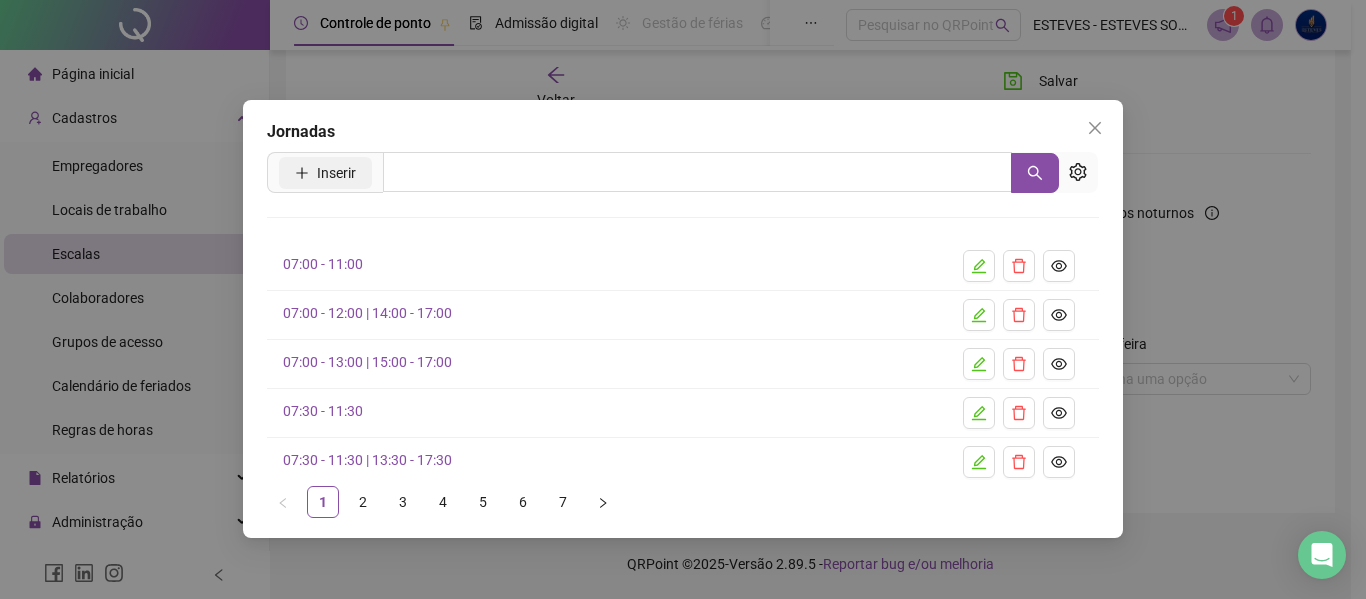 click on "Inserir" at bounding box center (336, 173) 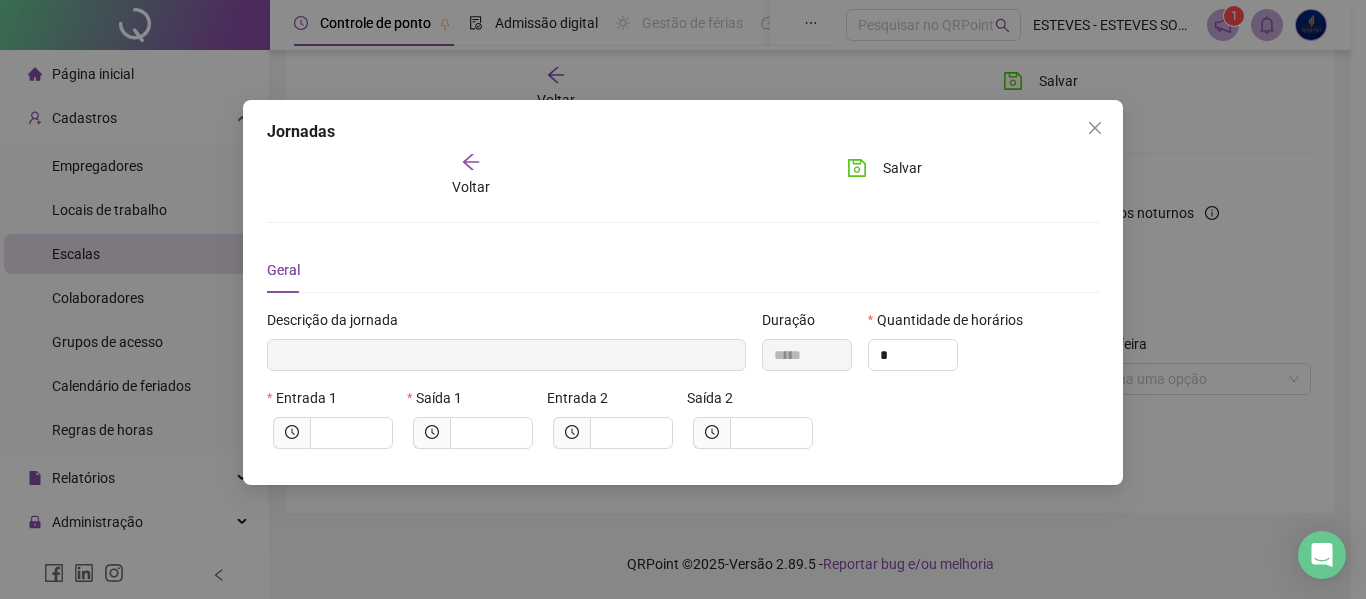 type 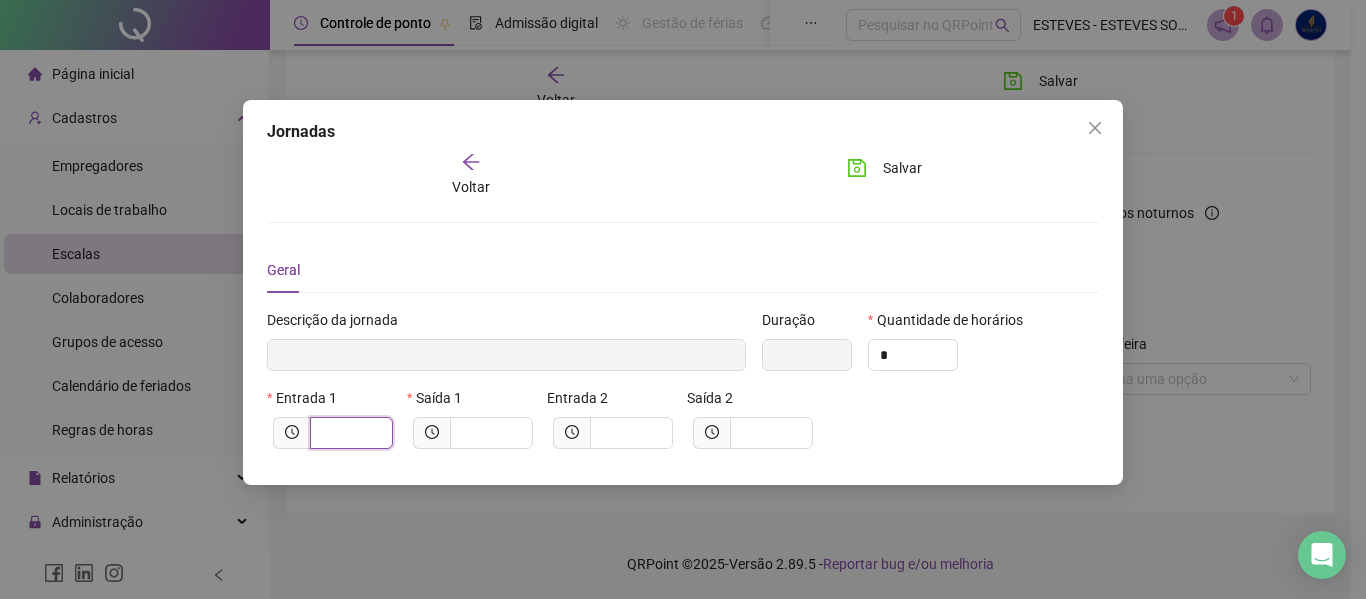 click at bounding box center [349, 433] 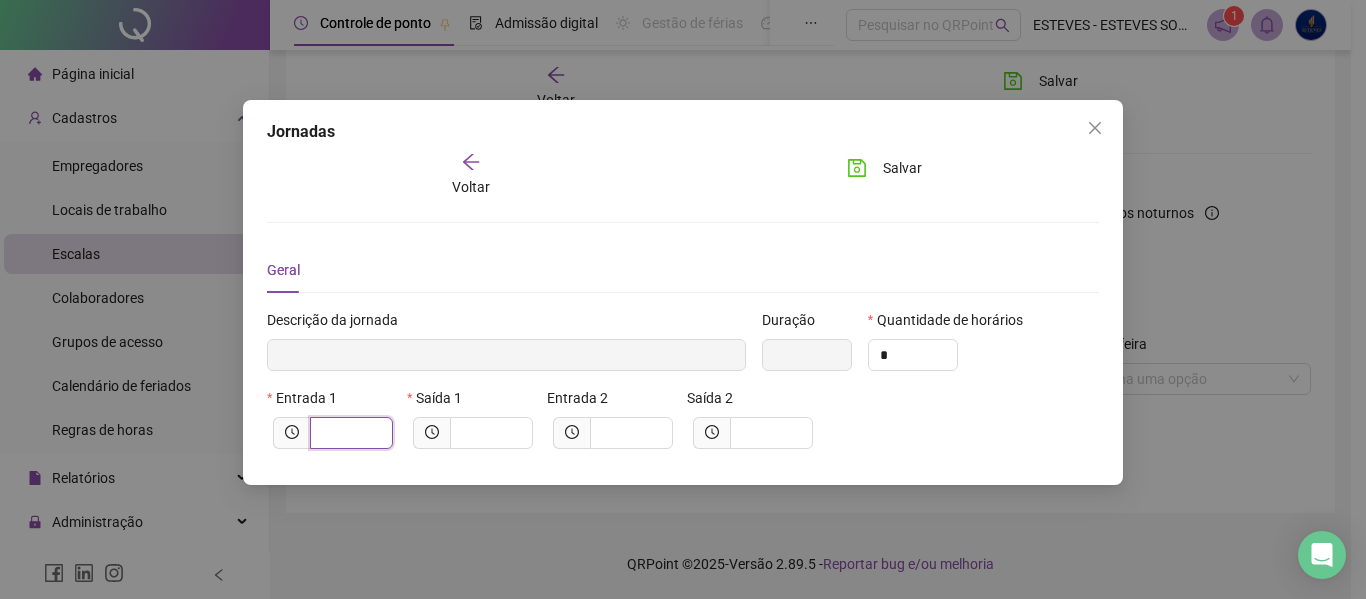type on "*****" 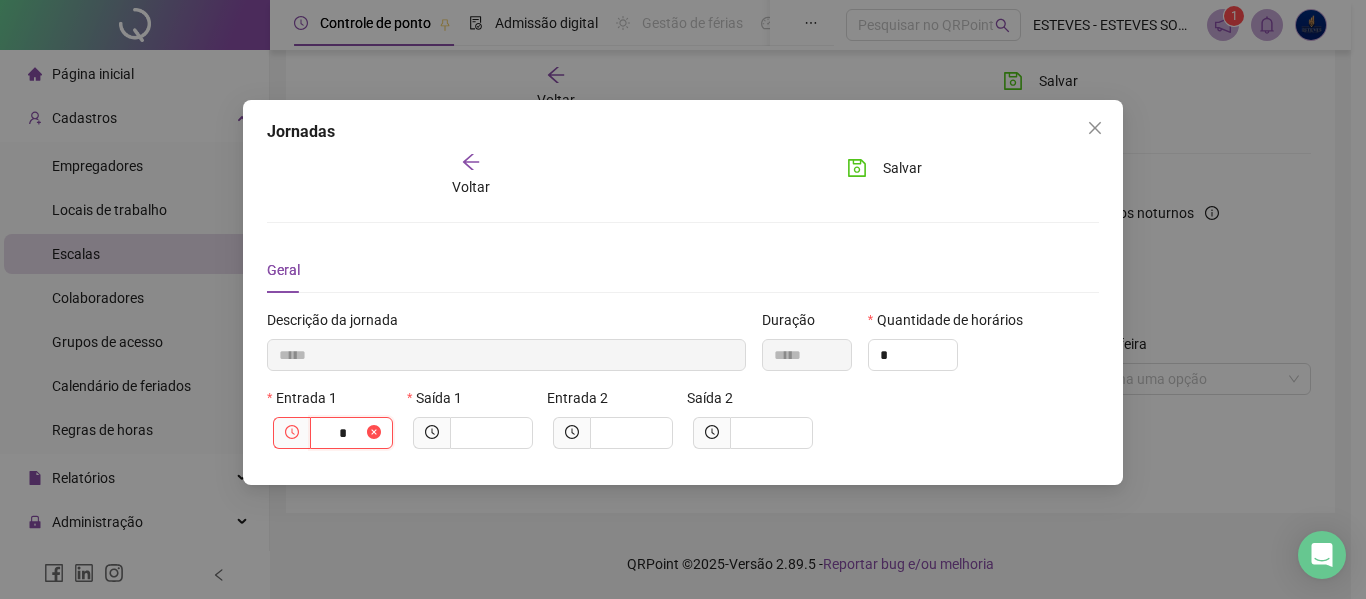 type on "******" 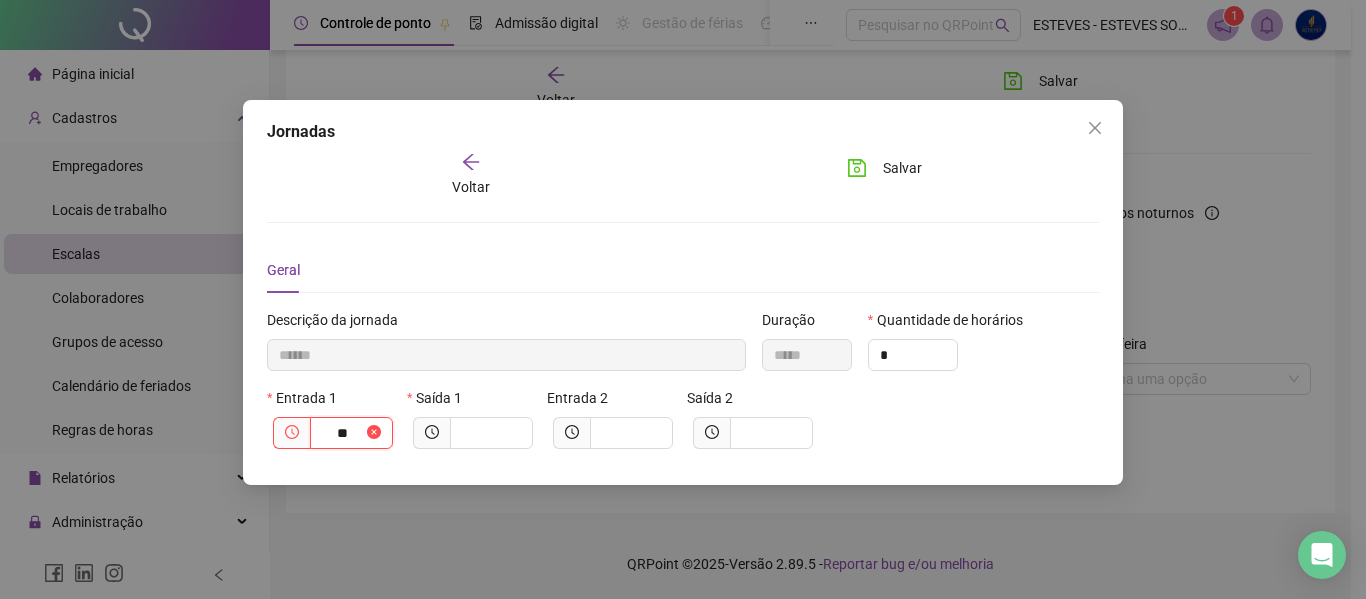 type on "********" 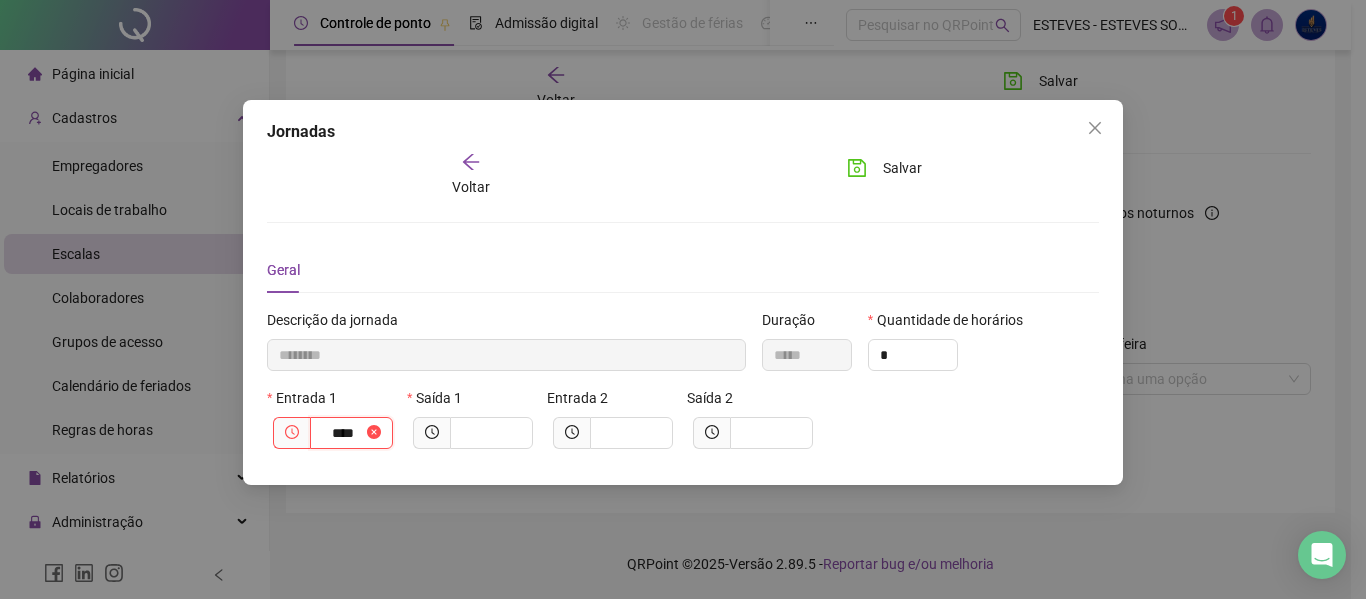type on "*********" 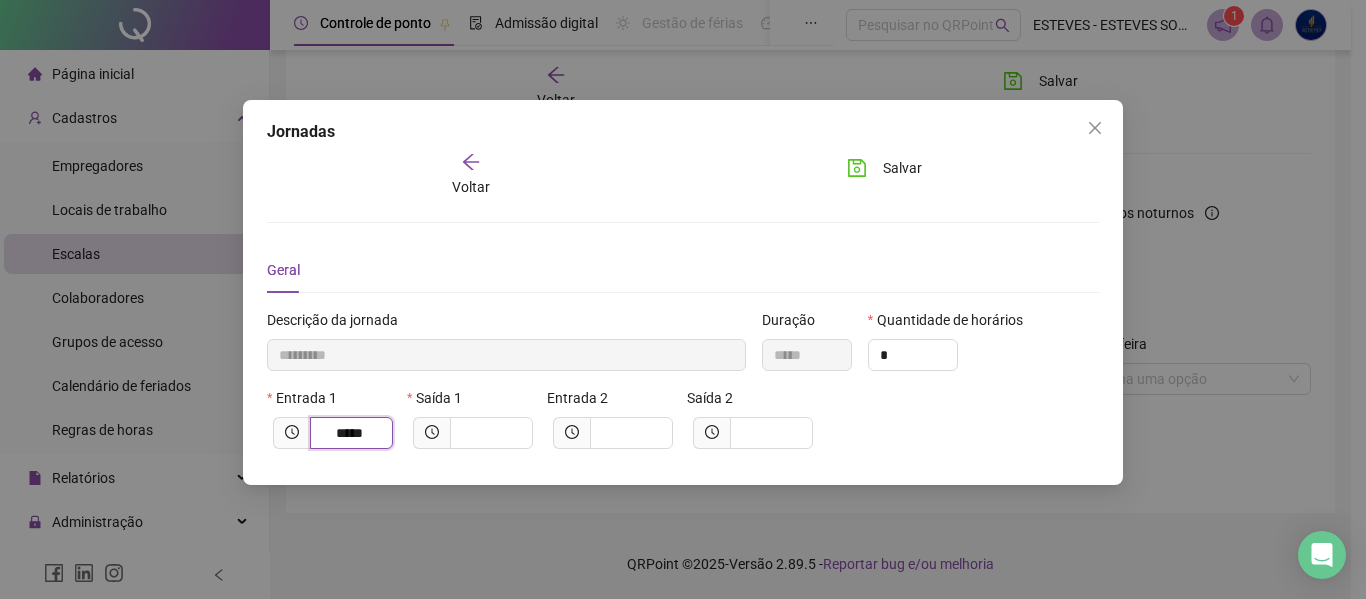 type on "*****" 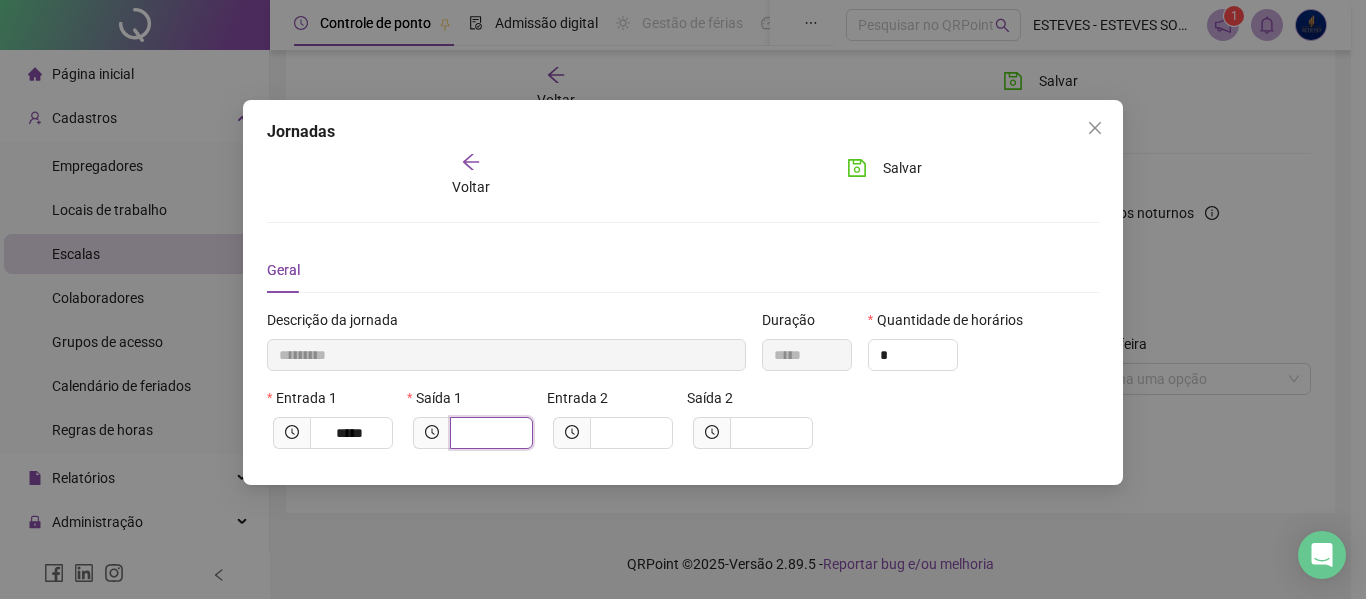 type on "*********" 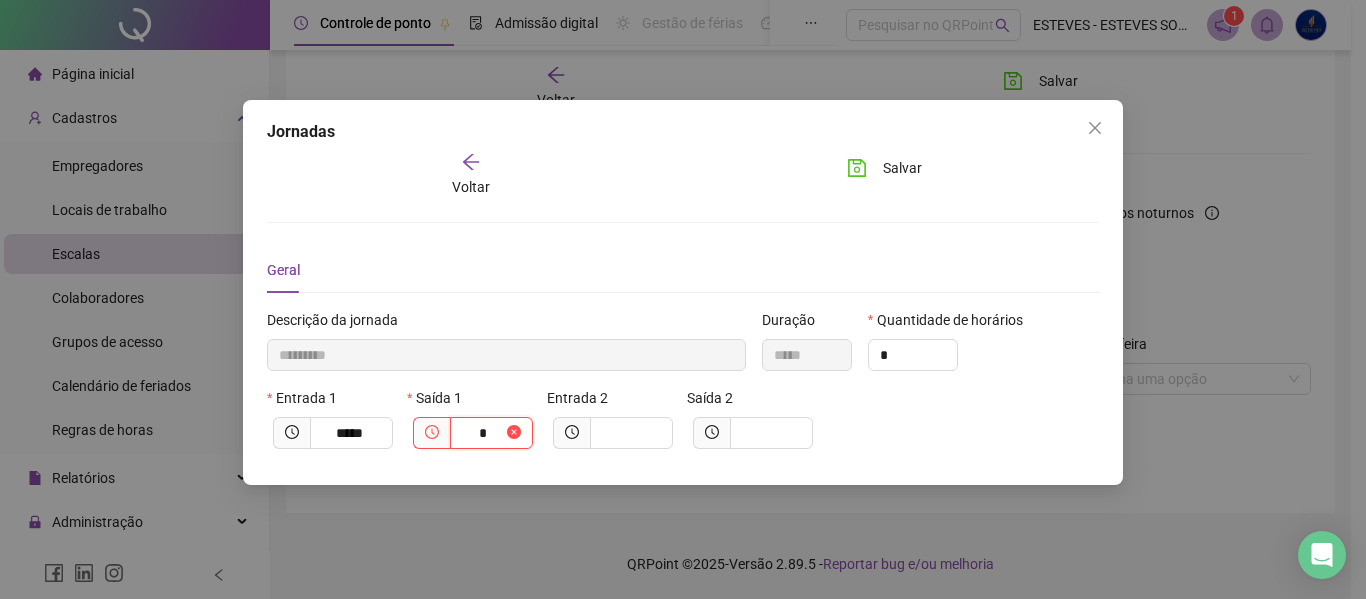 type on "**********" 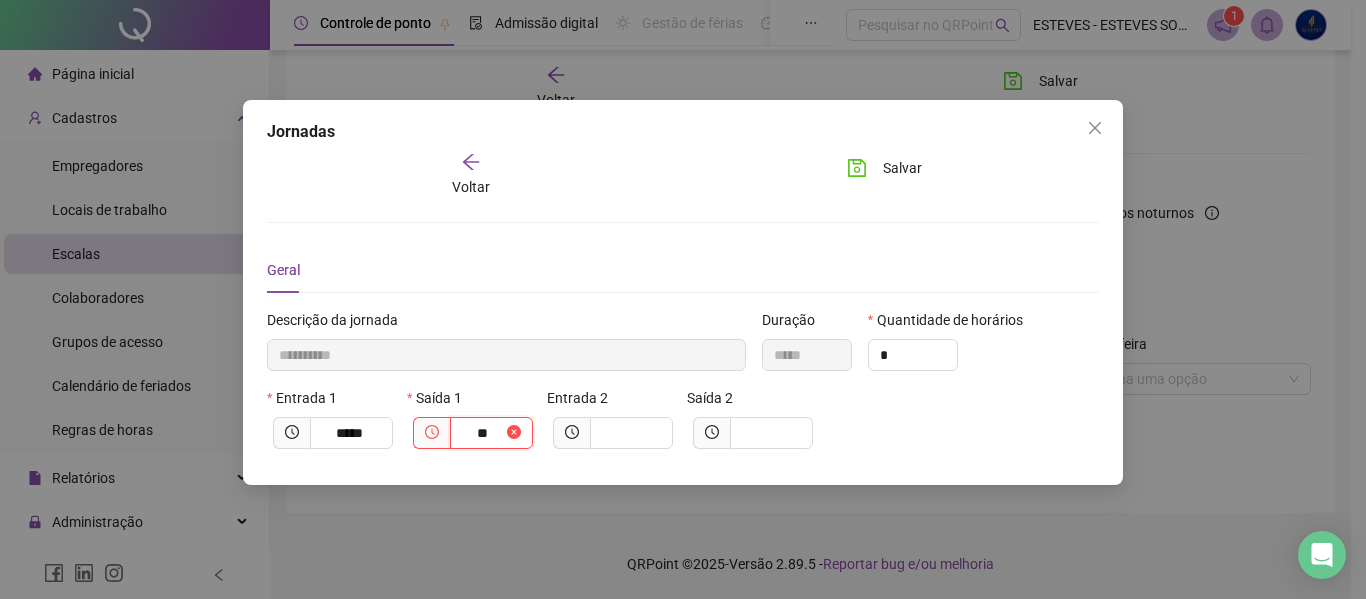 type on "**********" 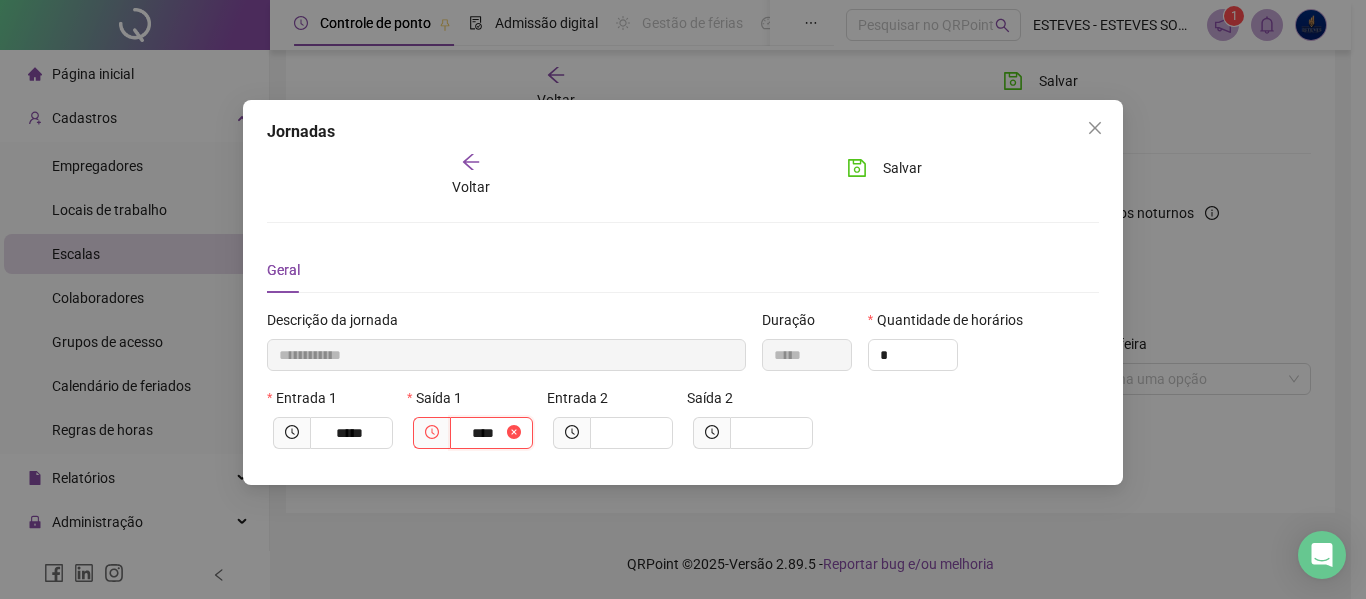 type on "**********" 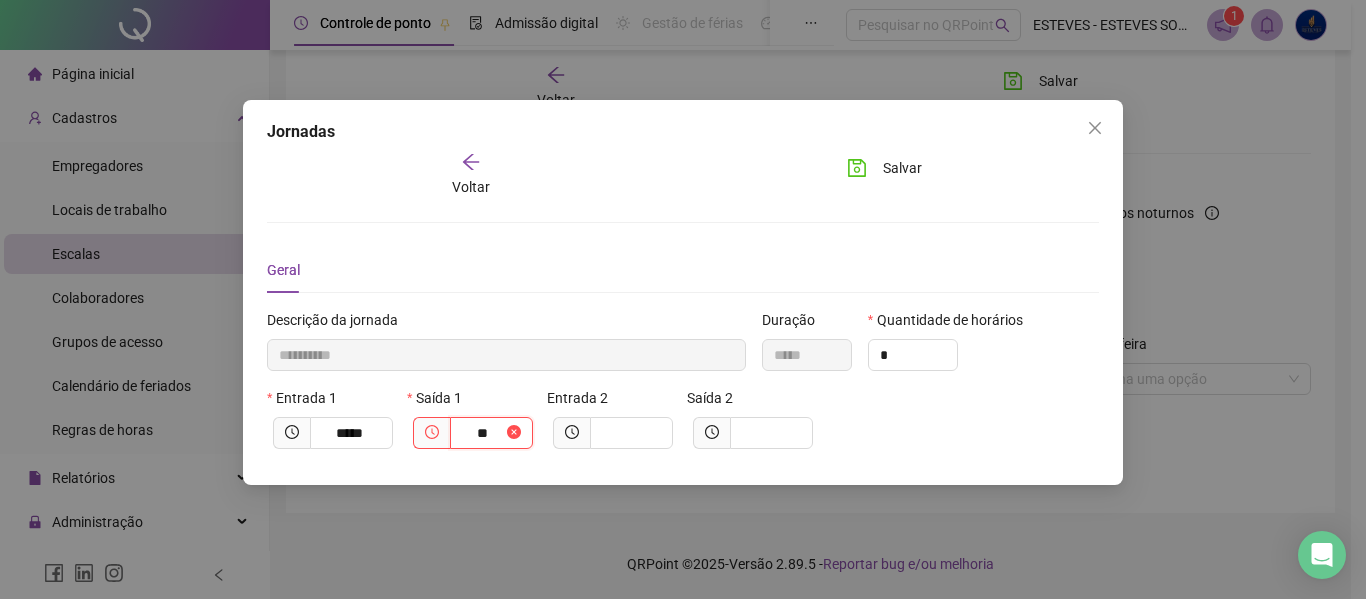 type on "**********" 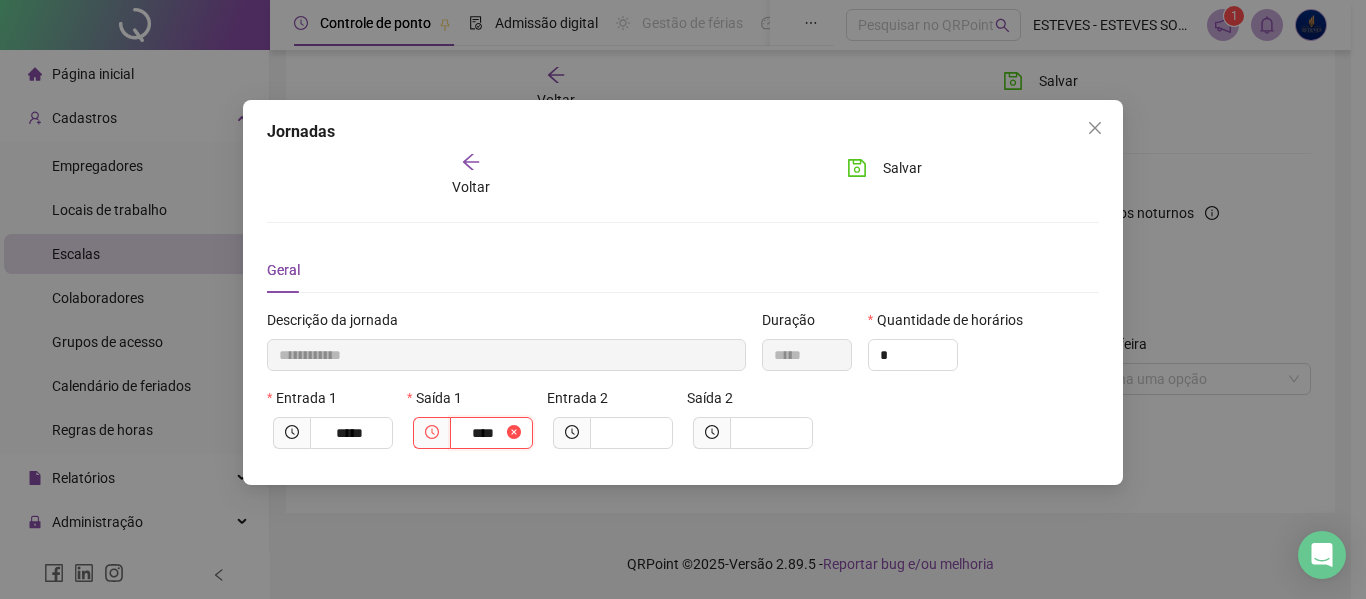 type on "**********" 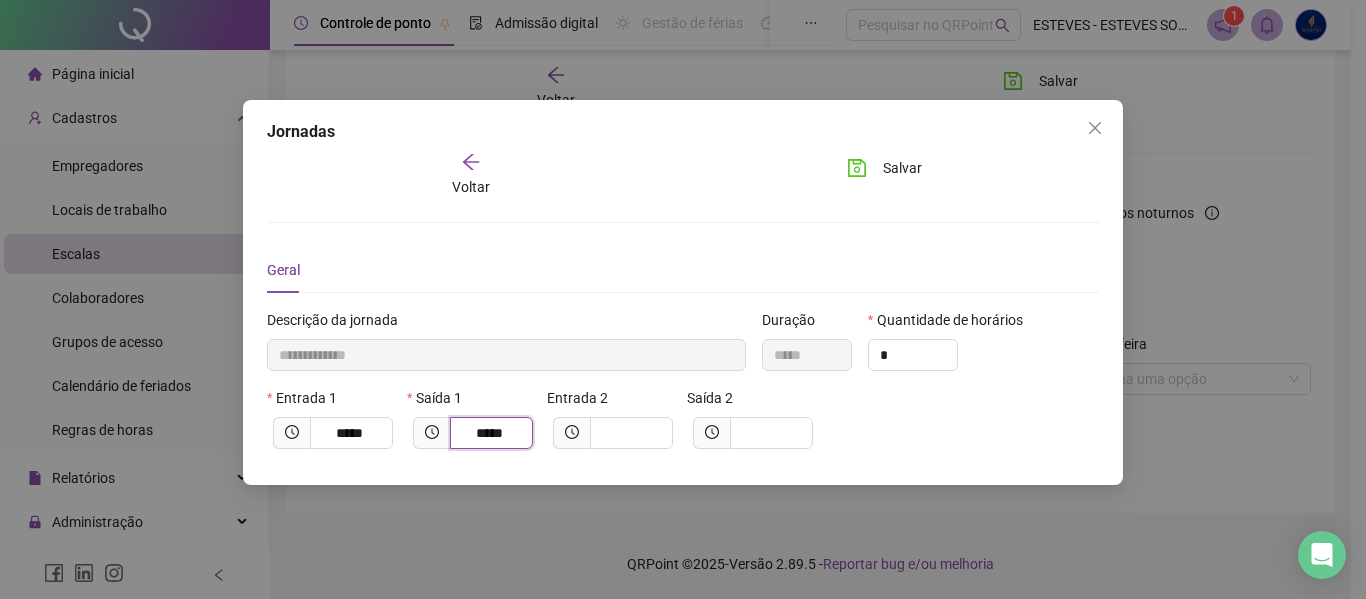type on "*****" 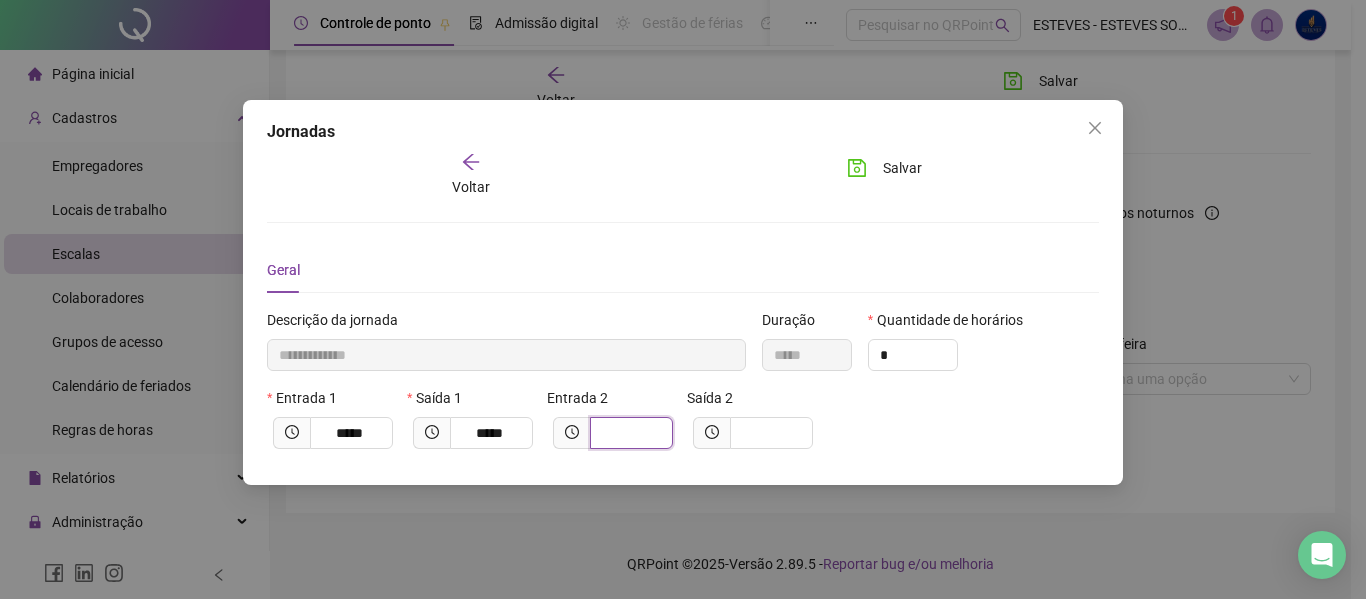 type on "**********" 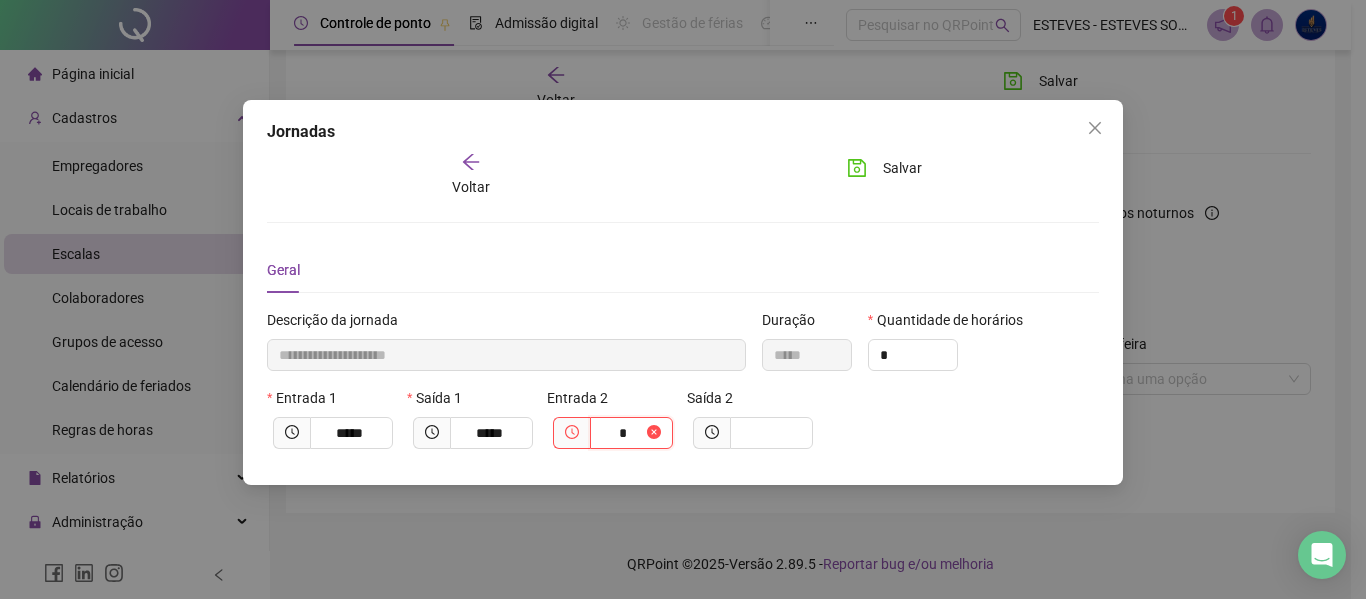 type on "**********" 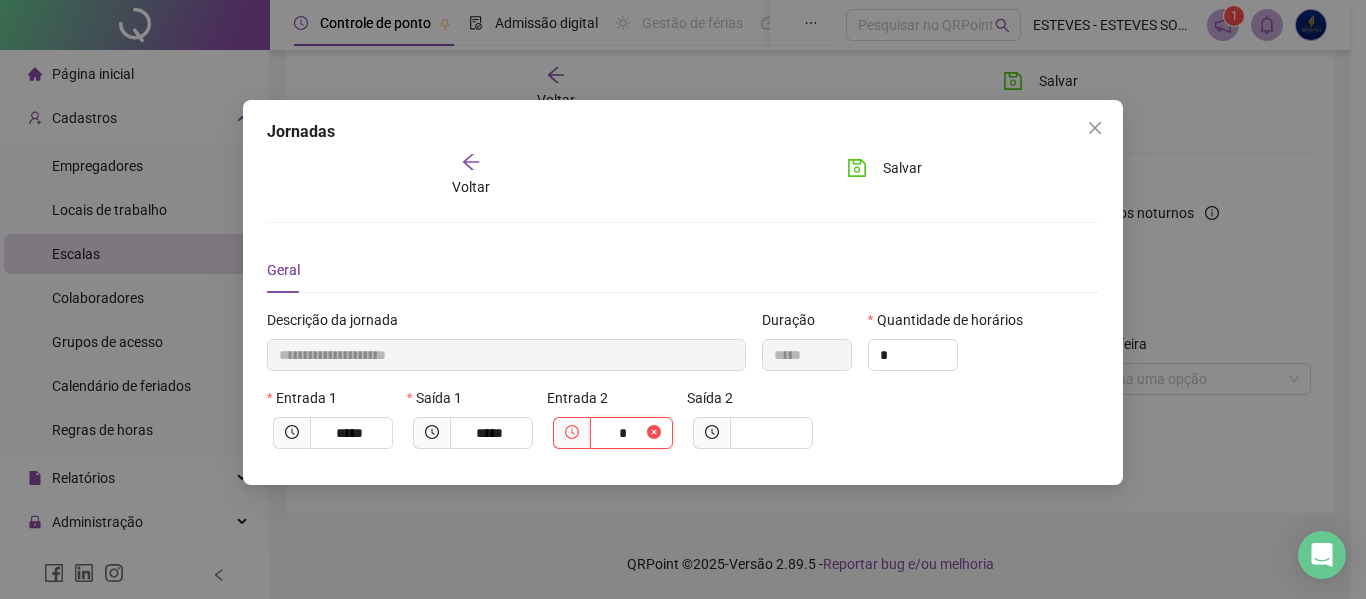 type on "**" 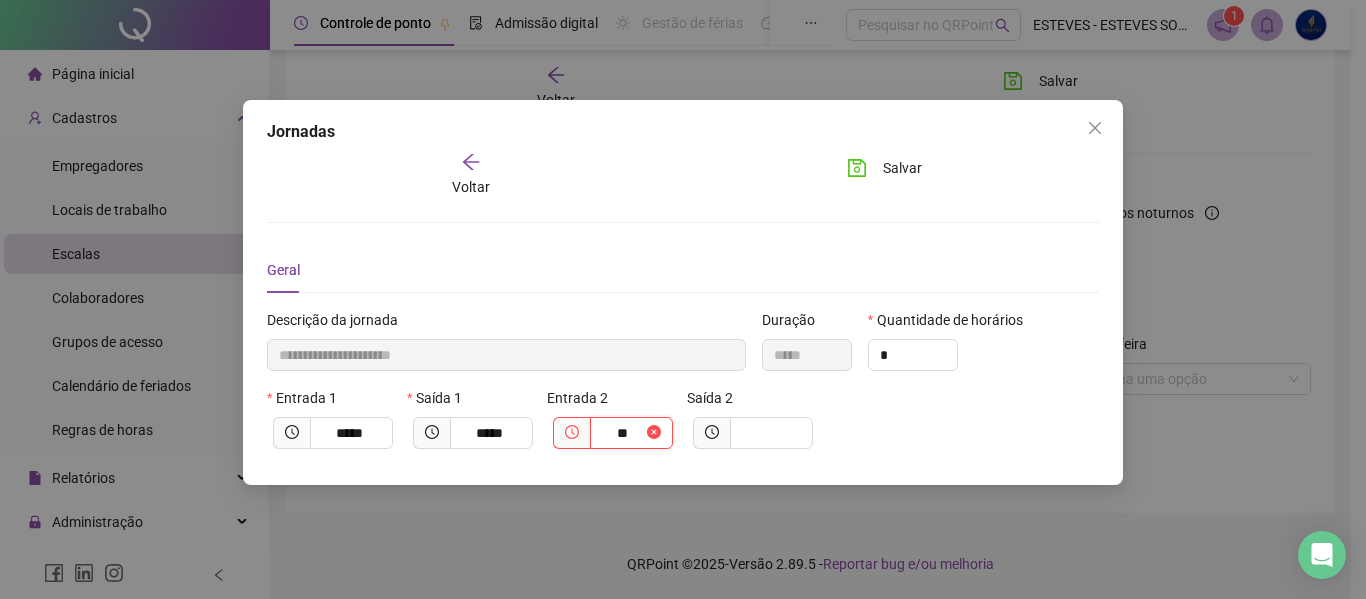type on "**********" 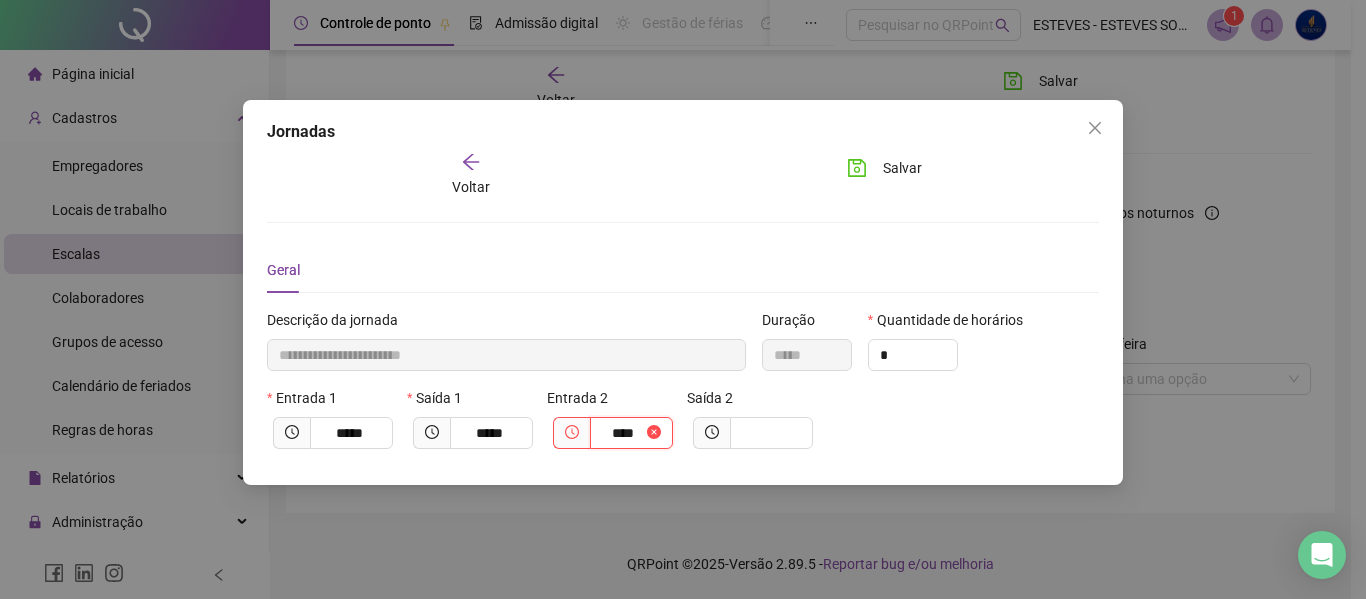 type on "**********" 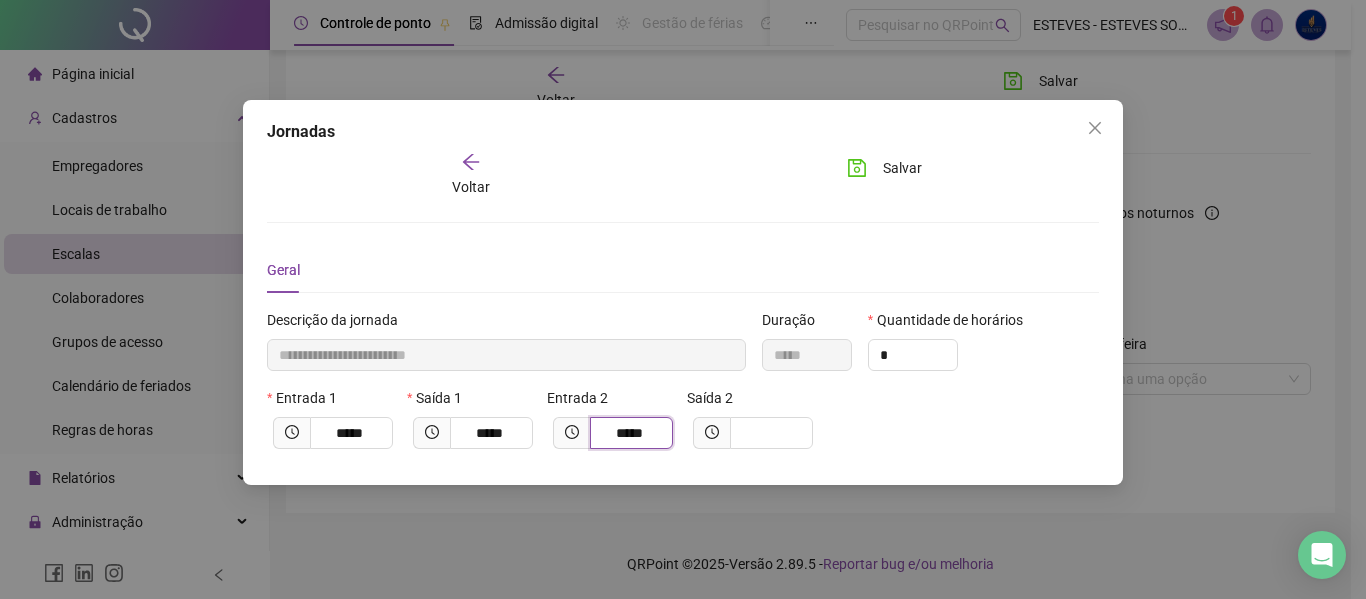 type on "*****" 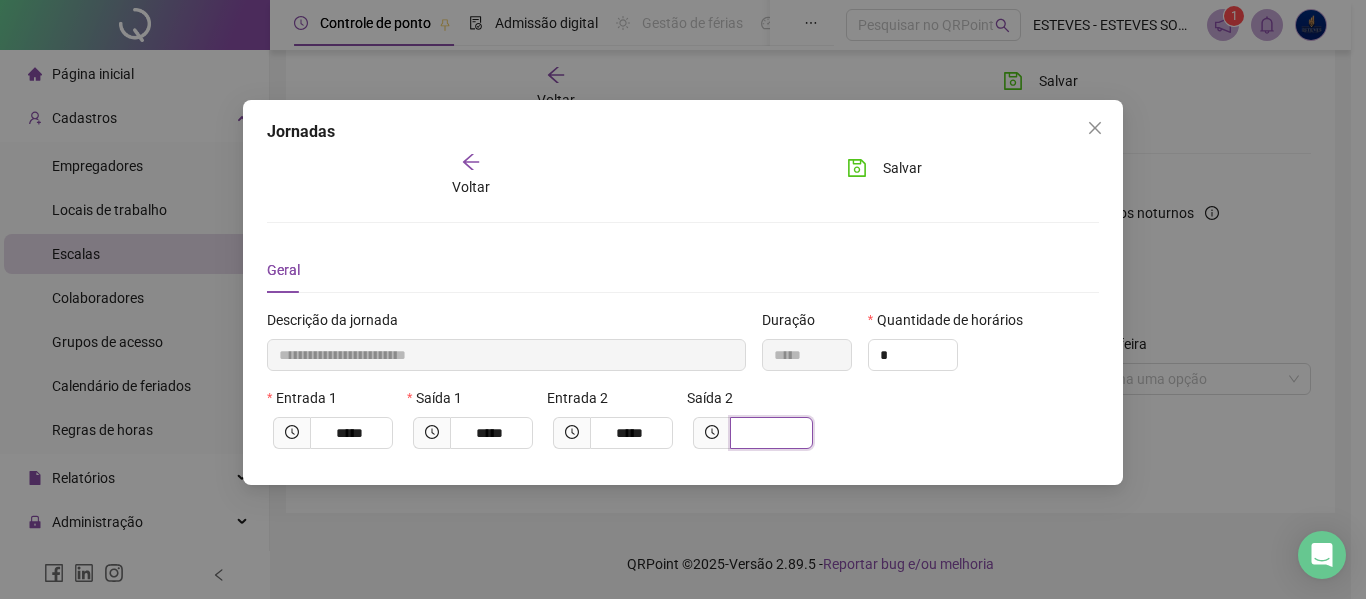 type on "**********" 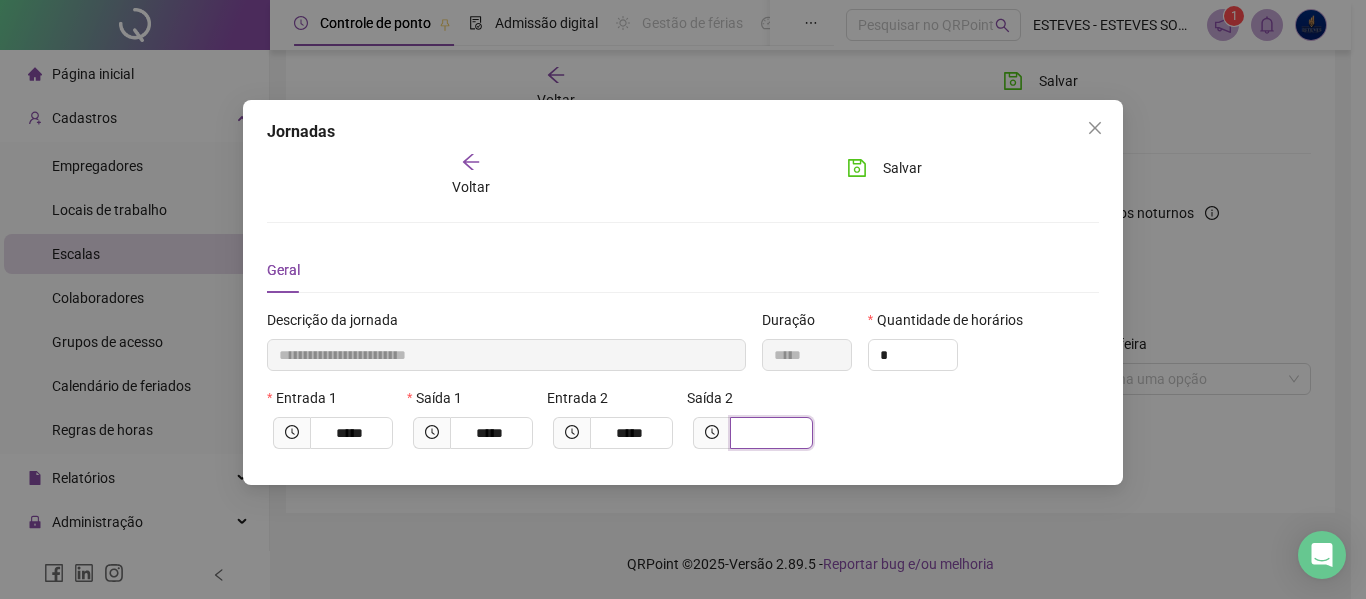 type on "*" 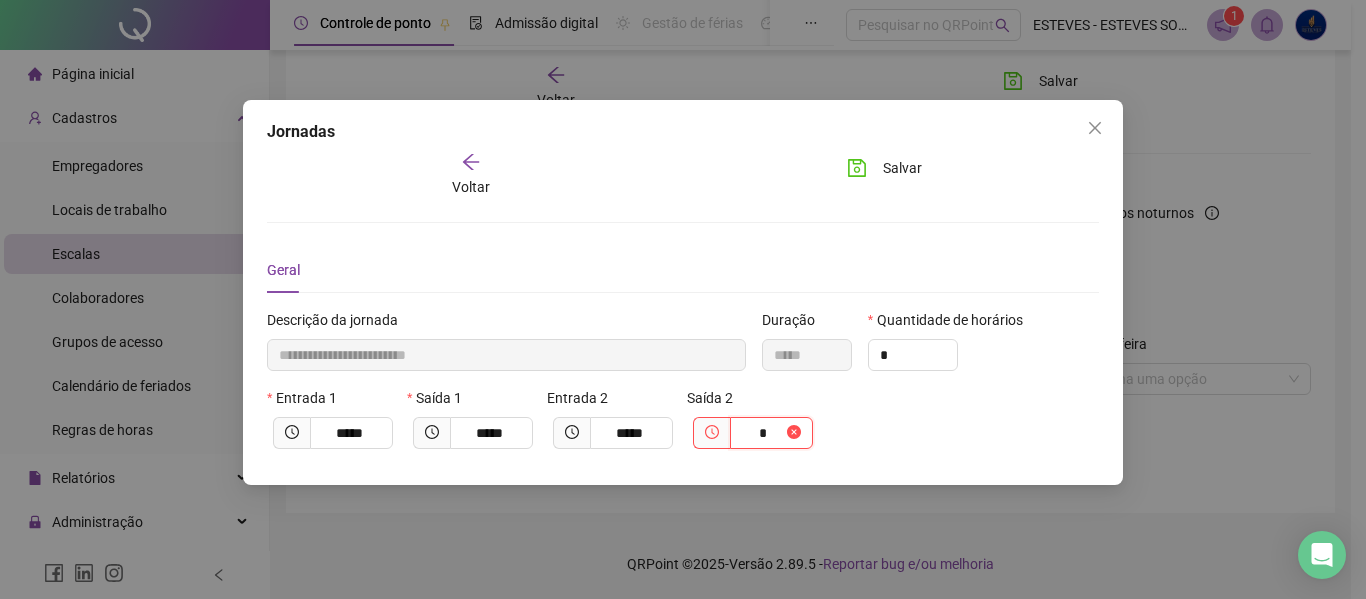 type on "**********" 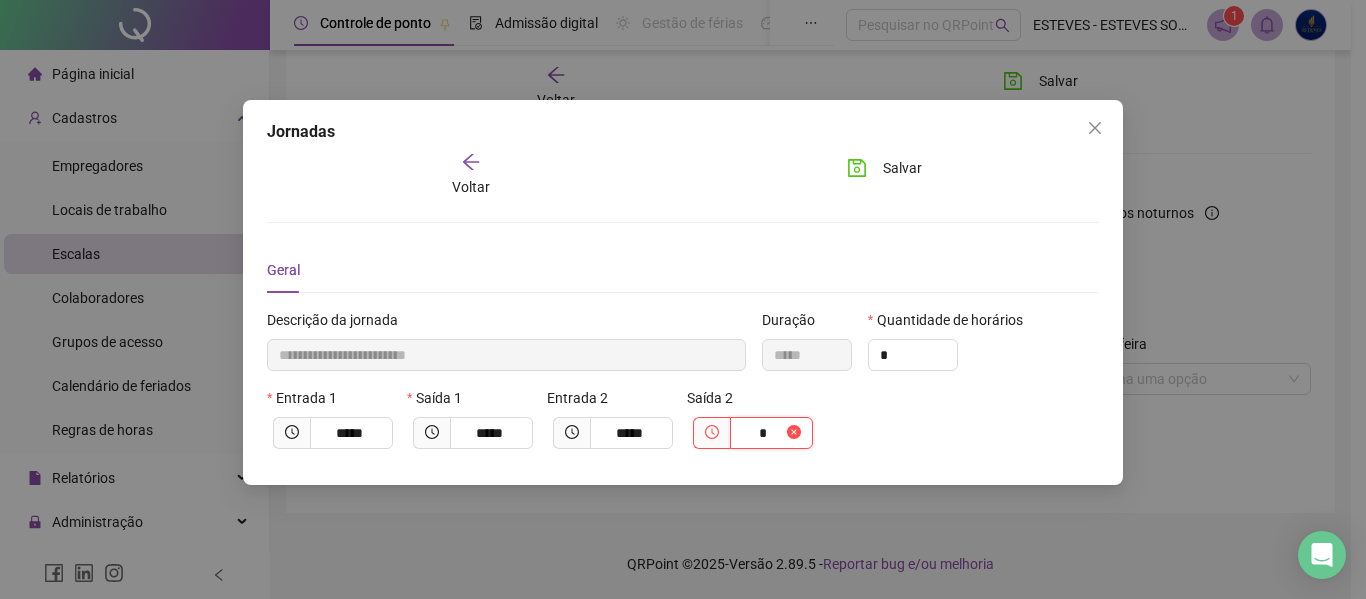 type on "**" 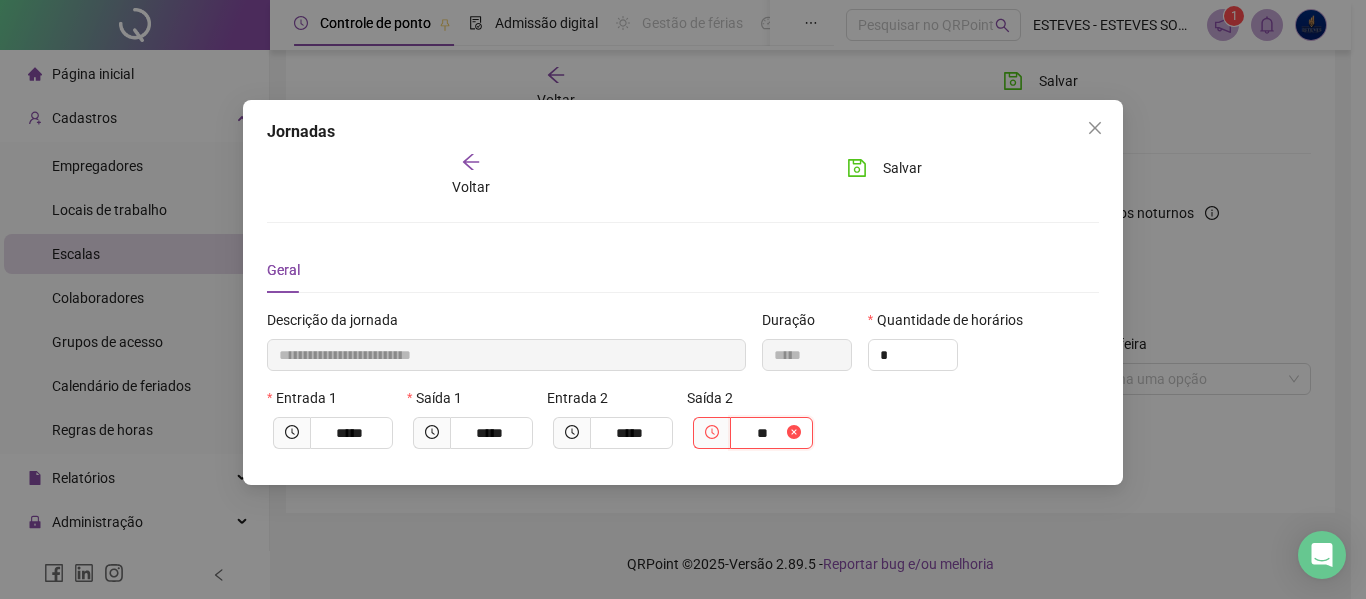 type on "**********" 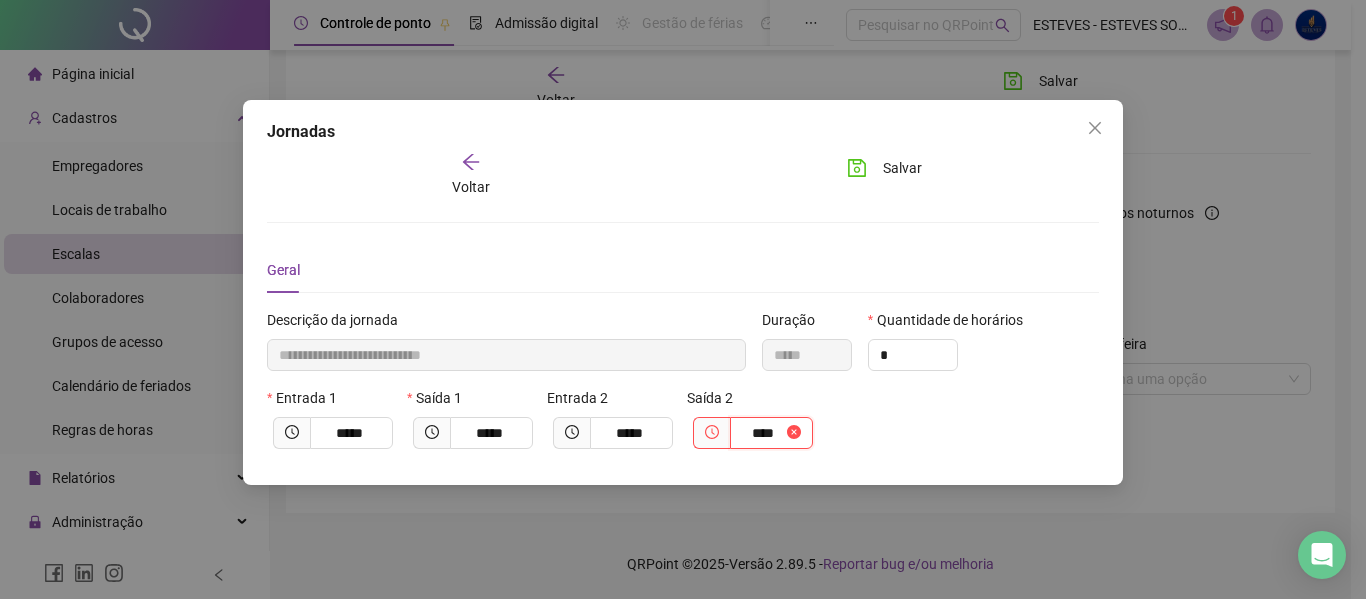 type on "**********" 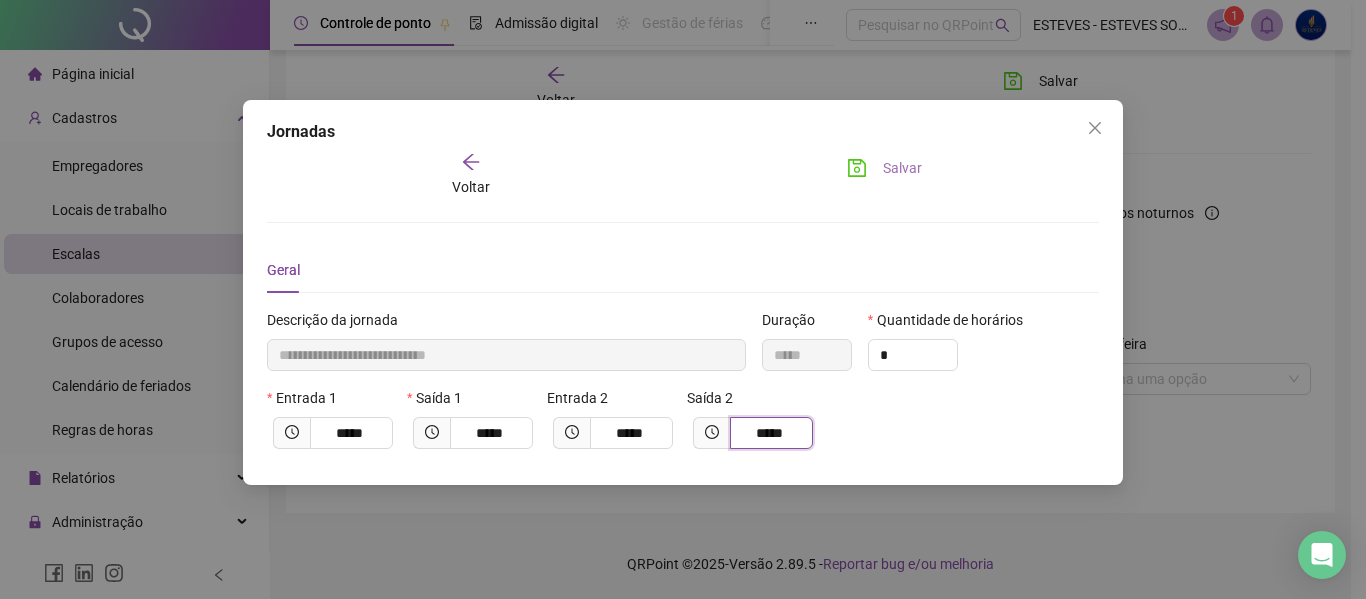 type on "*****" 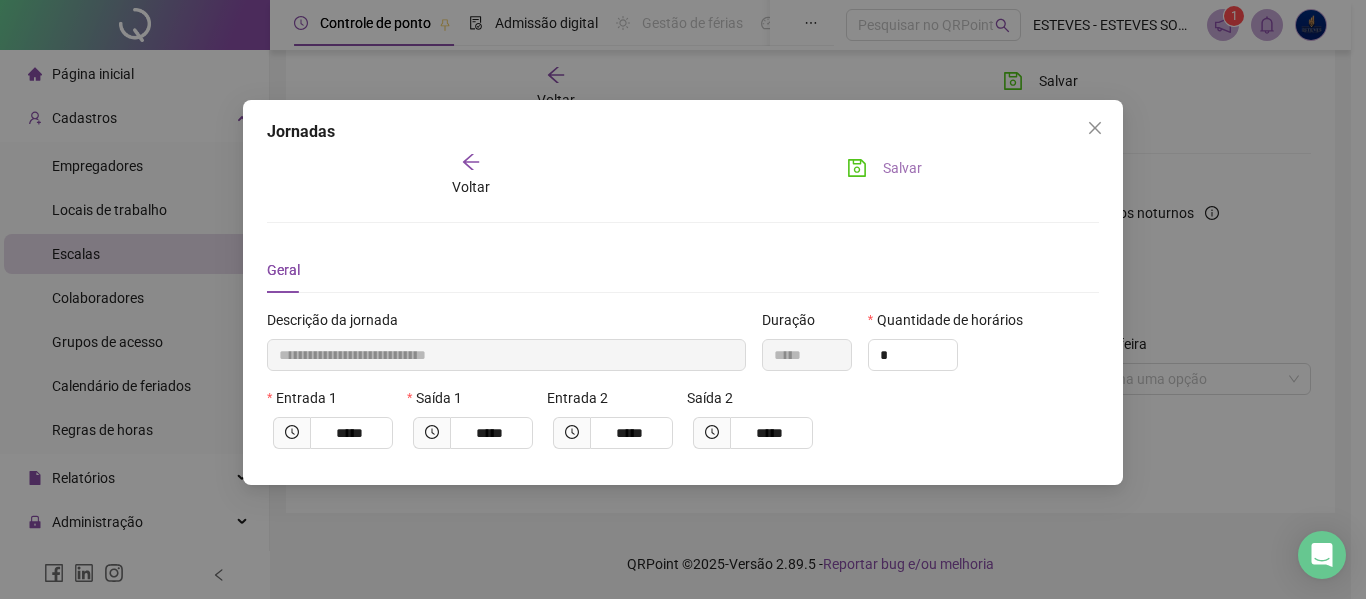 click on "Salvar" at bounding box center [902, 168] 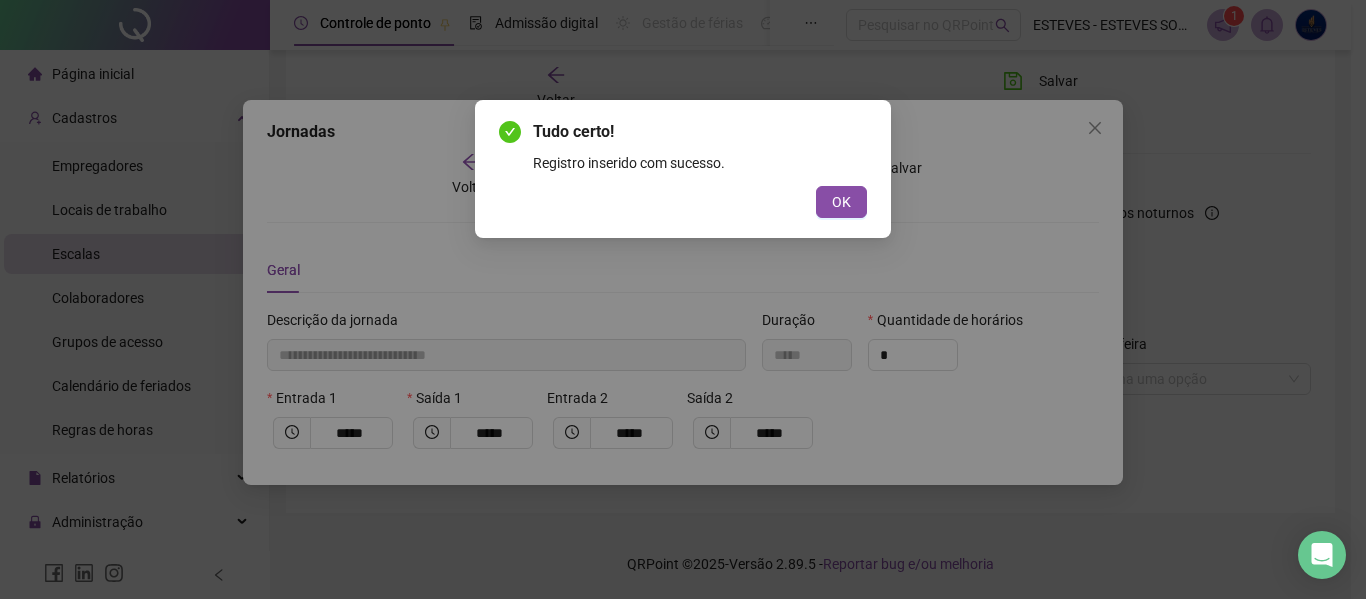 click on "OK" at bounding box center (841, 202) 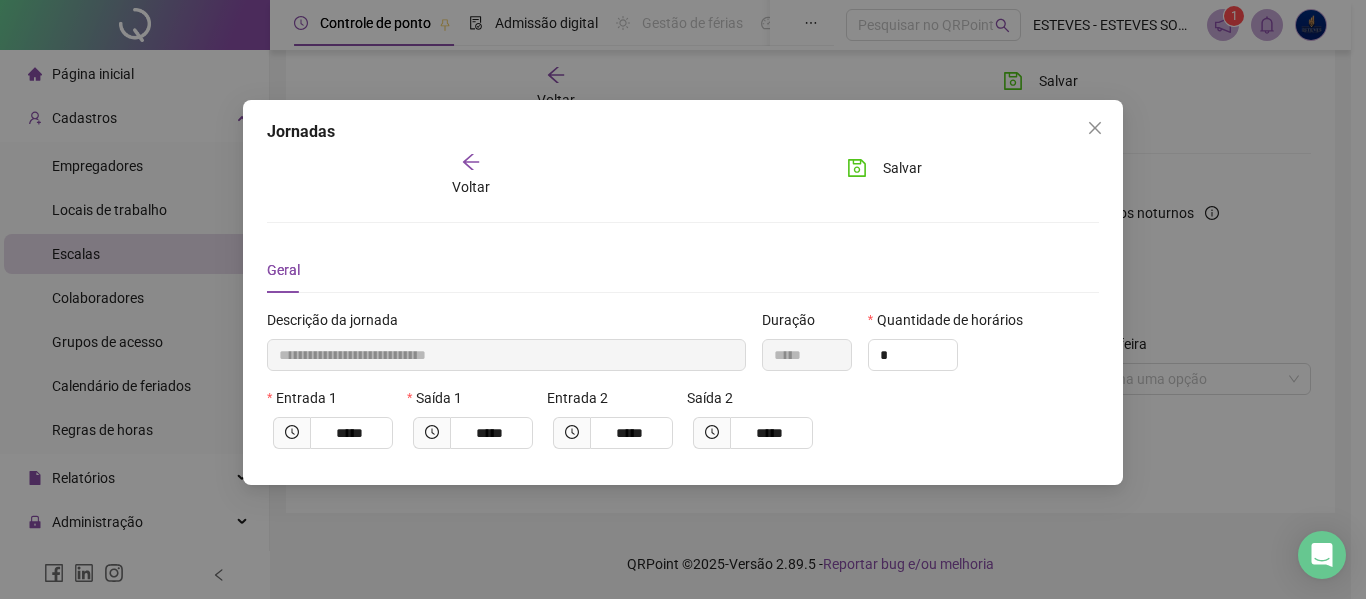 drag, startPoint x: 1098, startPoint y: 133, endPoint x: 1068, endPoint y: 207, distance: 79.84986 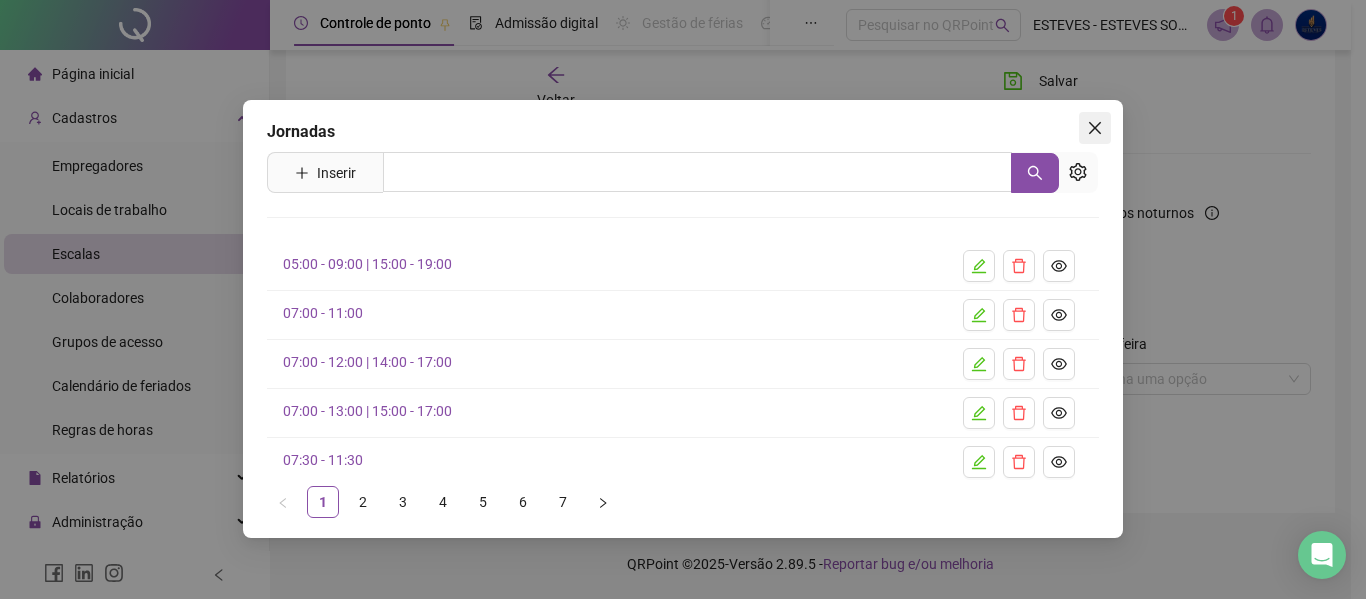 click 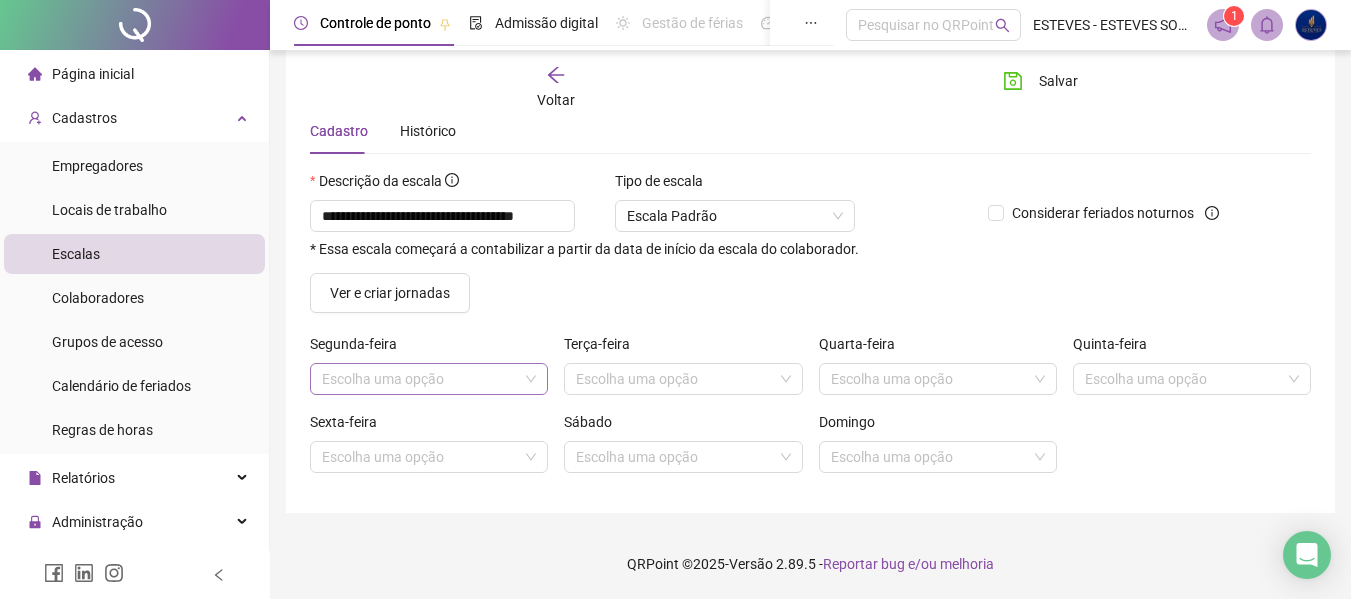 click at bounding box center [420, 379] 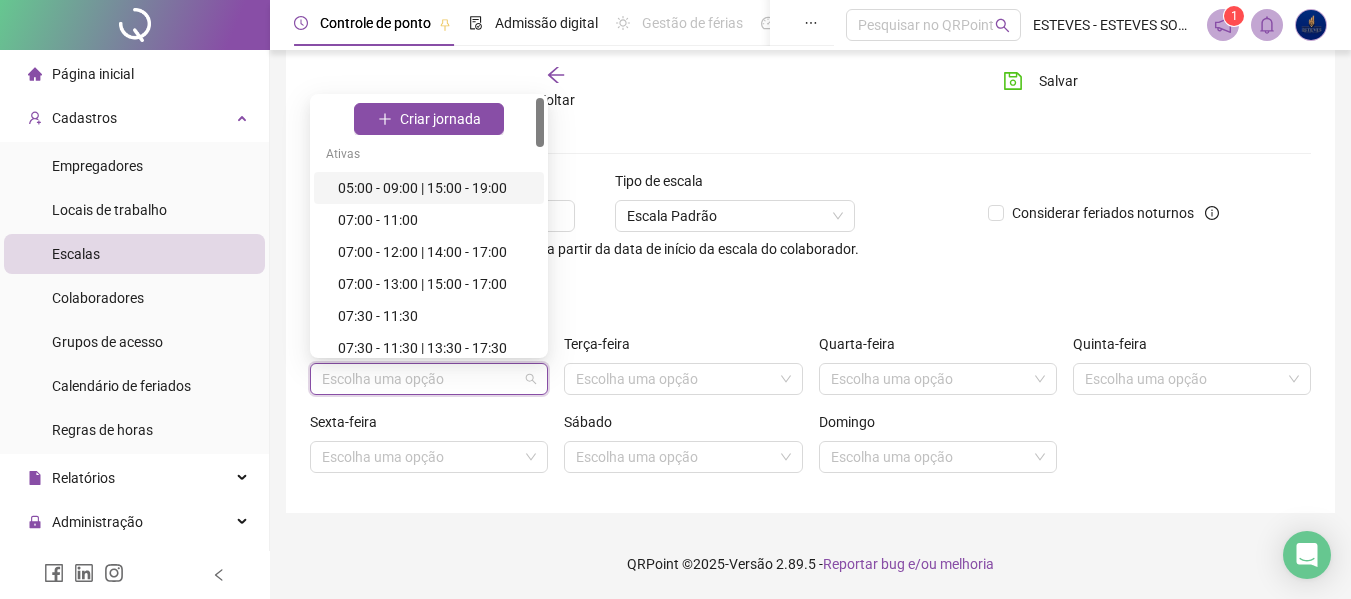 click on "05:00 - 09:00 | 15:00 - 19:00" at bounding box center [435, 188] 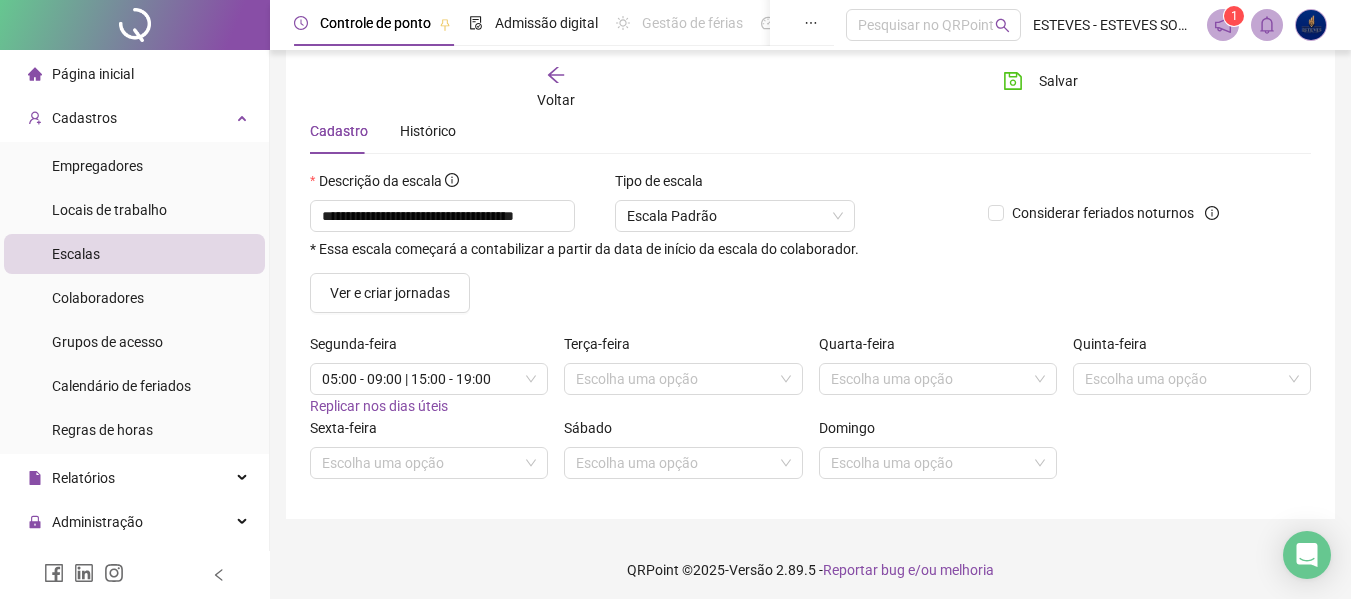 click on "Replicar nos dias úteis" at bounding box center [379, 406] 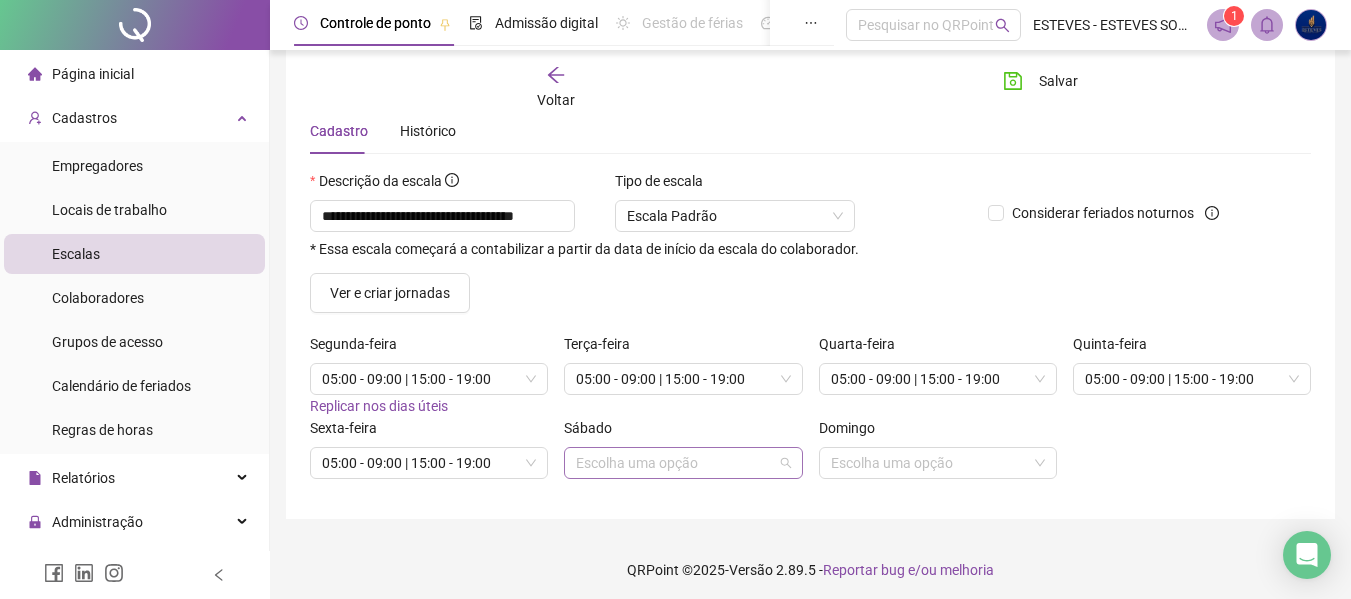click at bounding box center (674, 463) 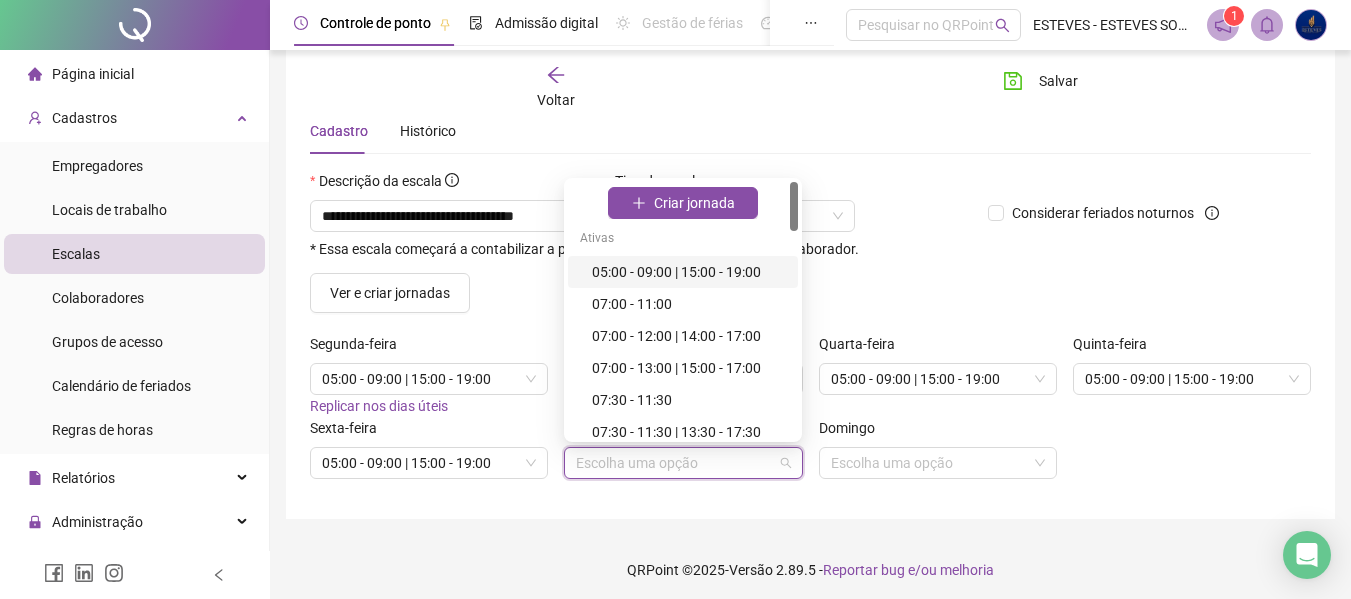 click on "Ver e criar jornadas" at bounding box center [810, 293] 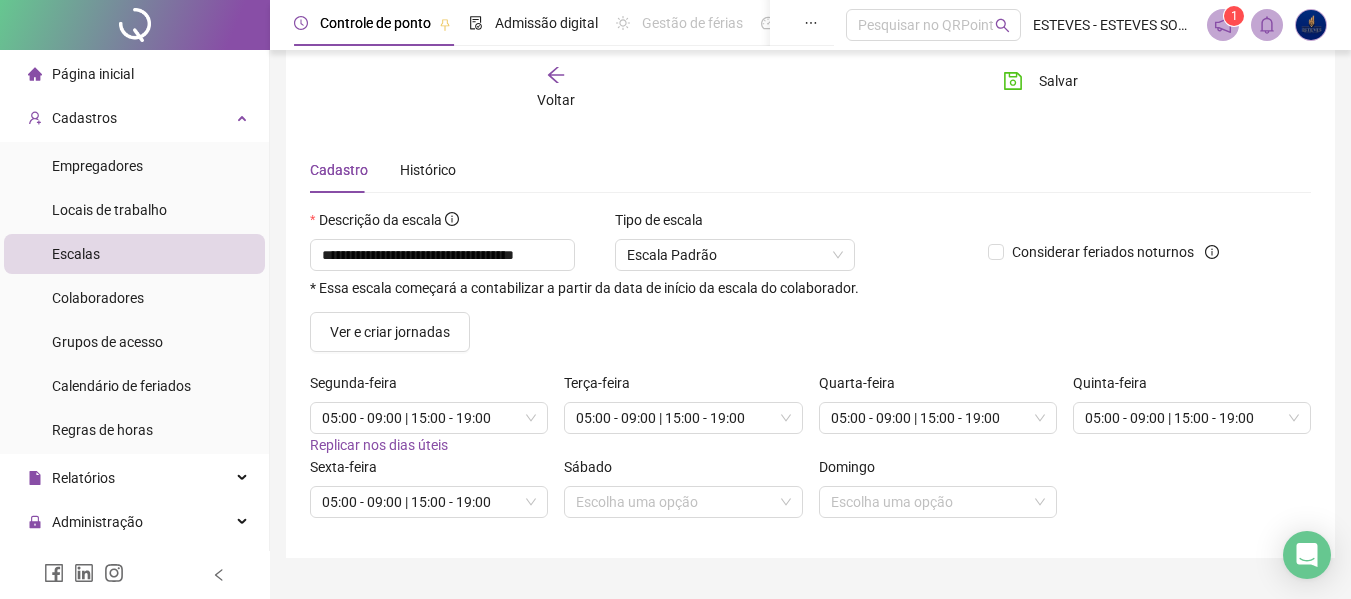 scroll, scrollTop: 0, scrollLeft: 0, axis: both 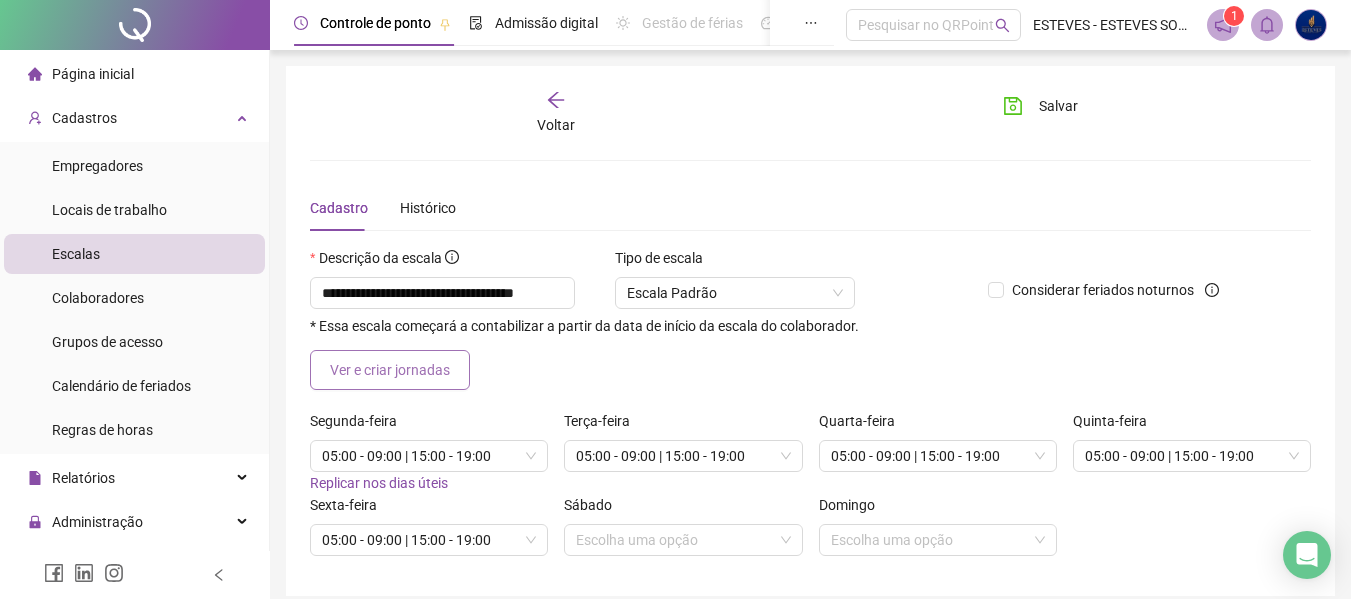 click on "Ver e criar jornadas" at bounding box center [390, 370] 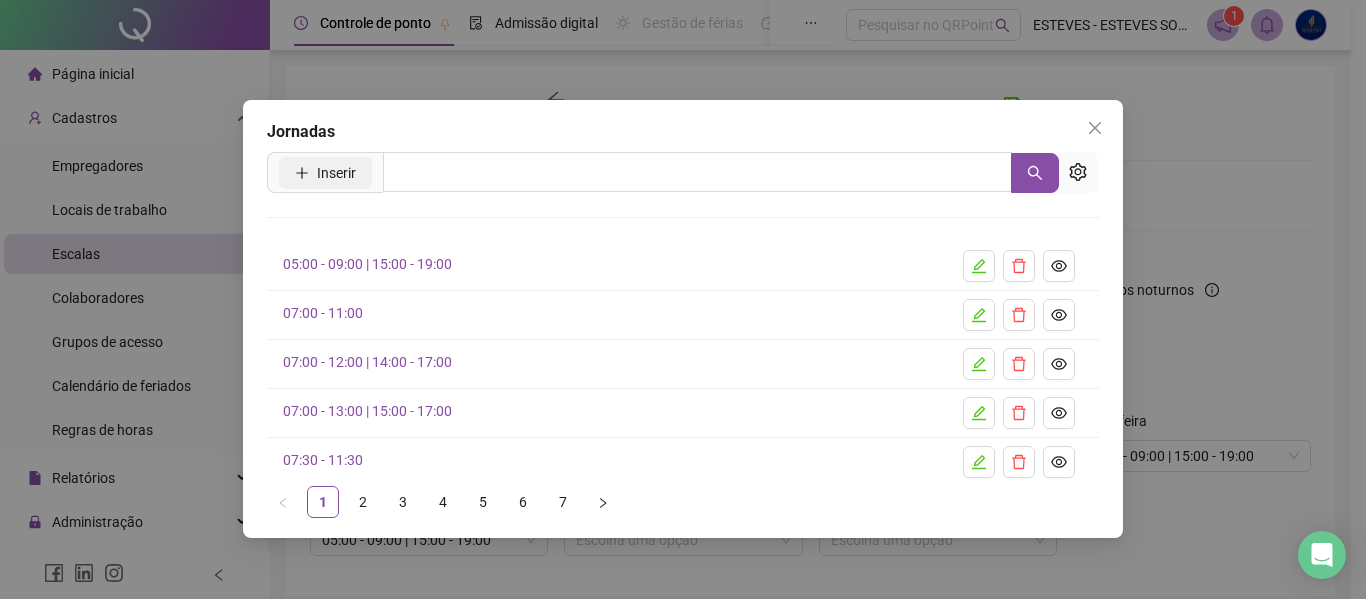click on "Inserir" at bounding box center [336, 173] 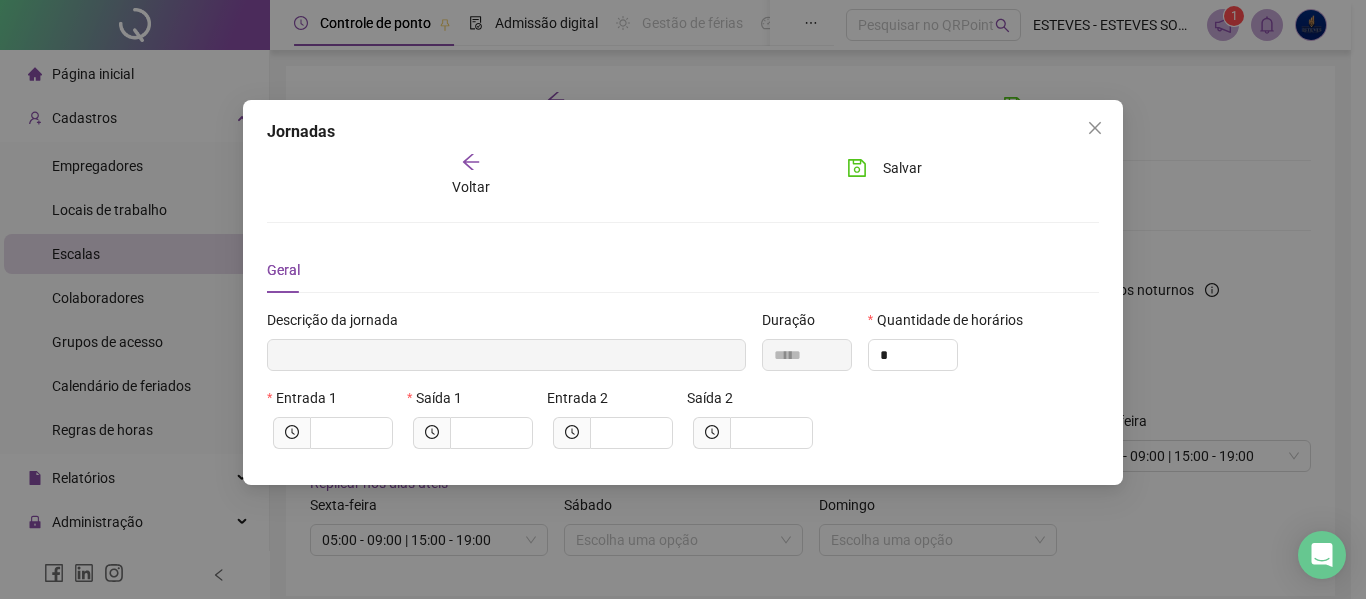 type 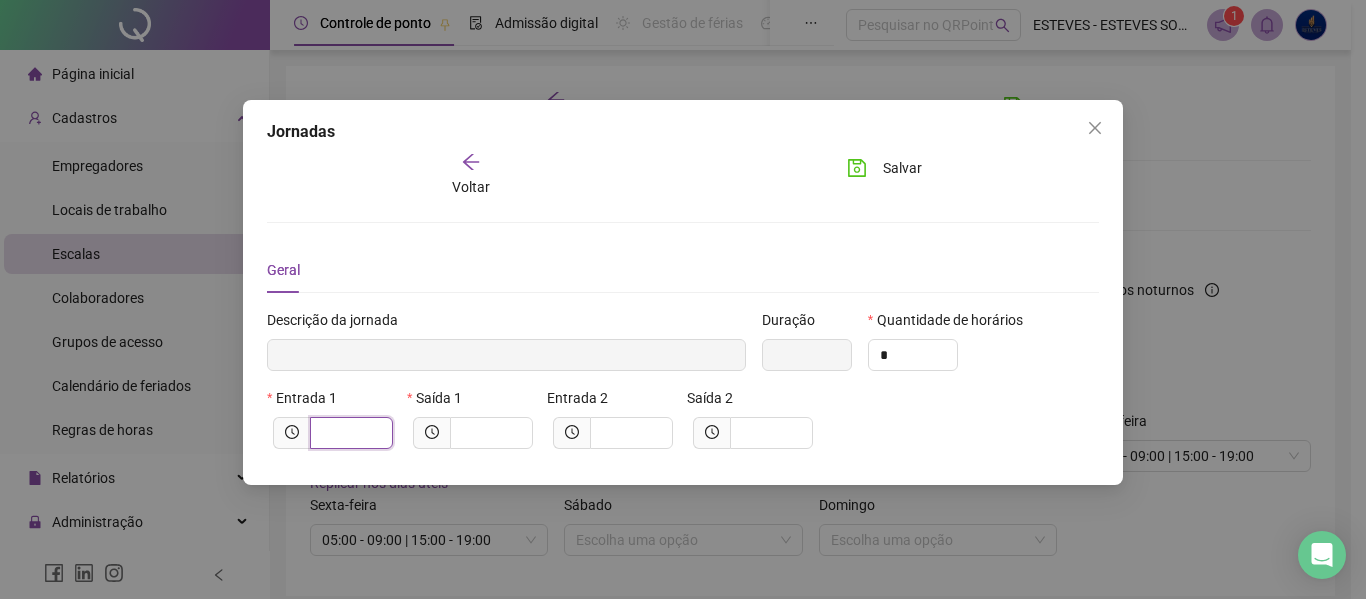 click at bounding box center [349, 433] 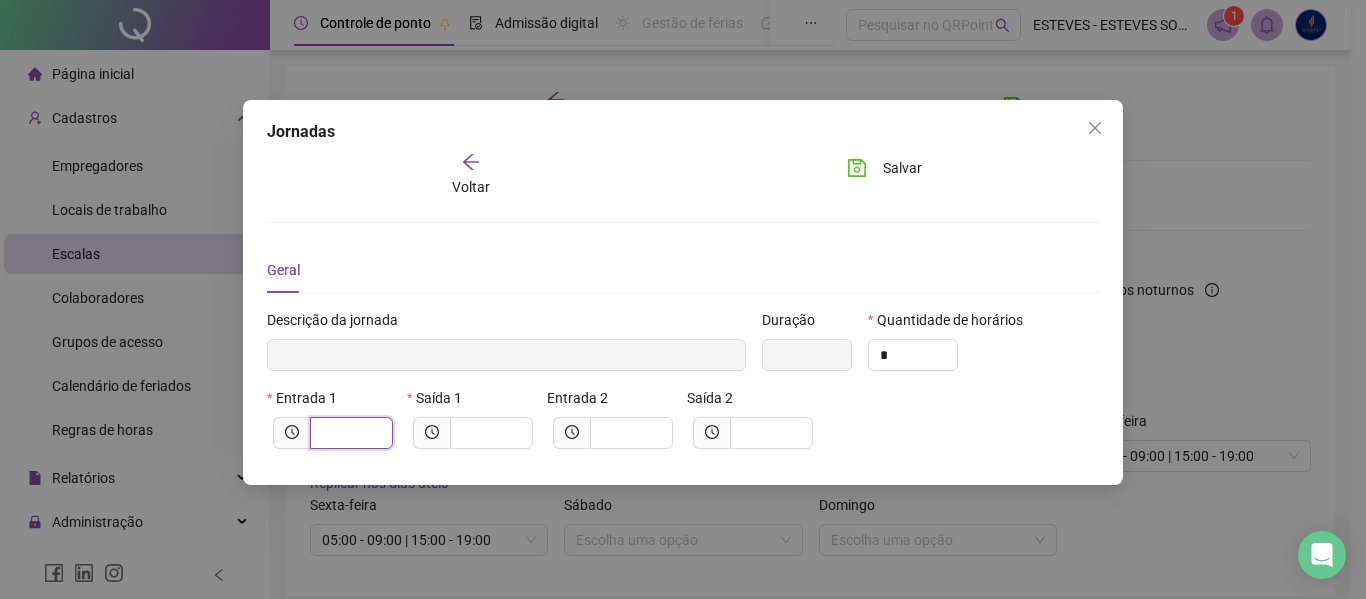 type on "*****" 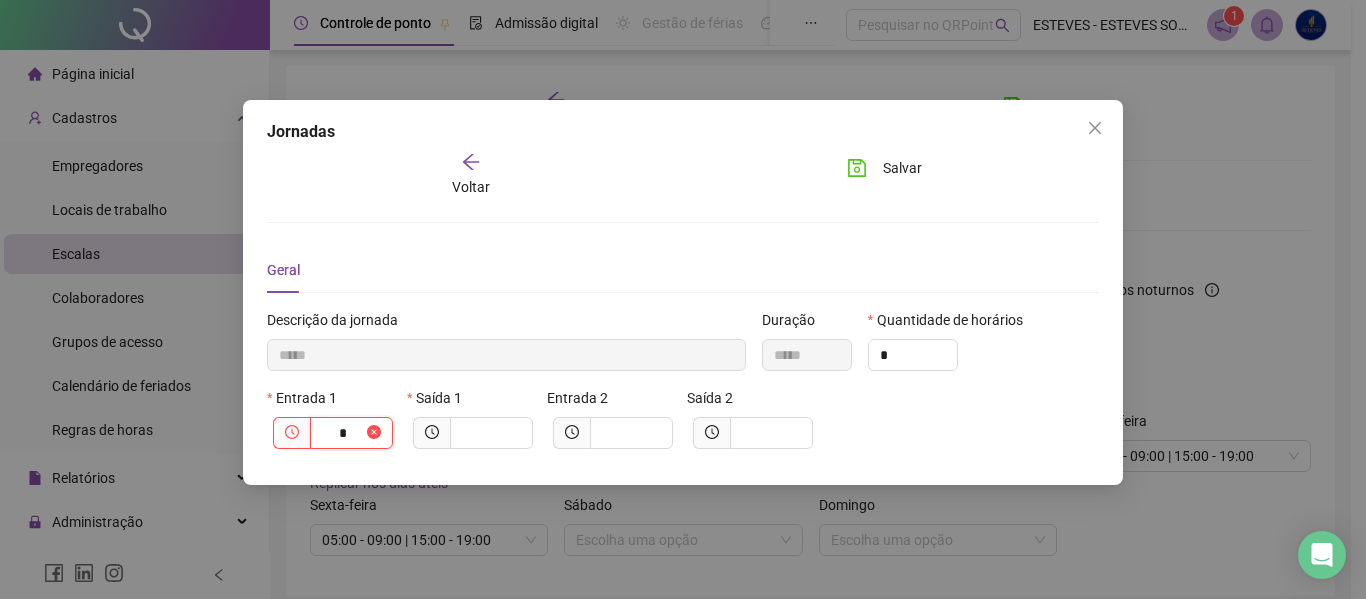 type on "******" 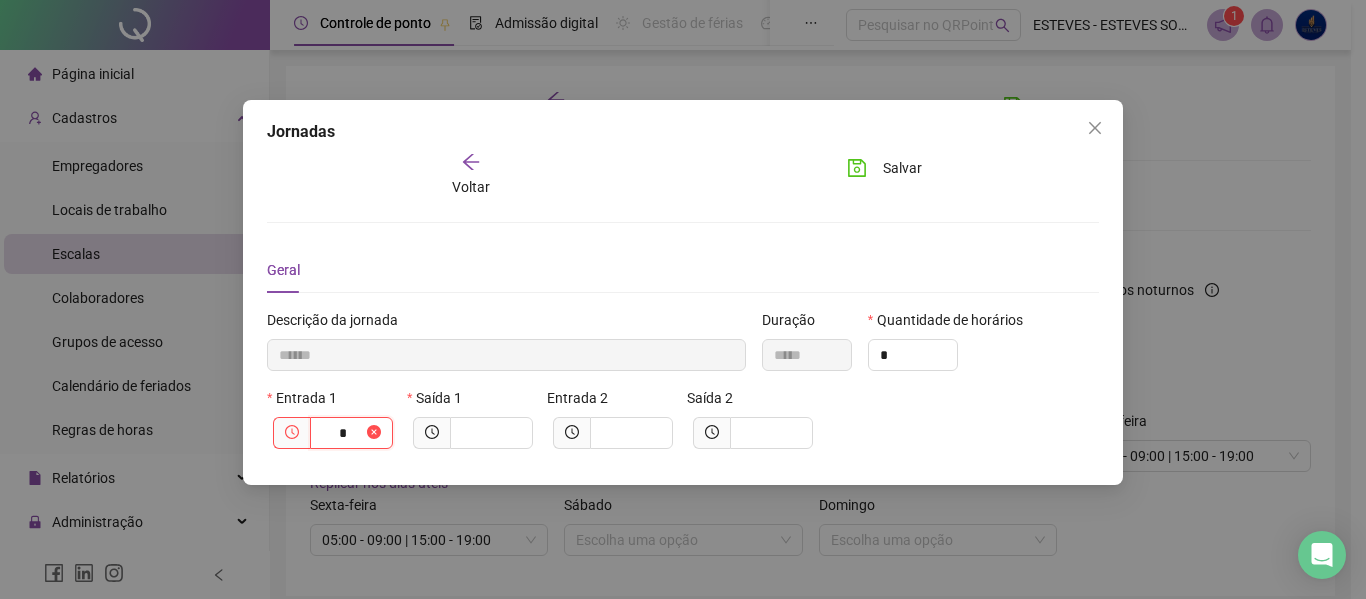 type on "**" 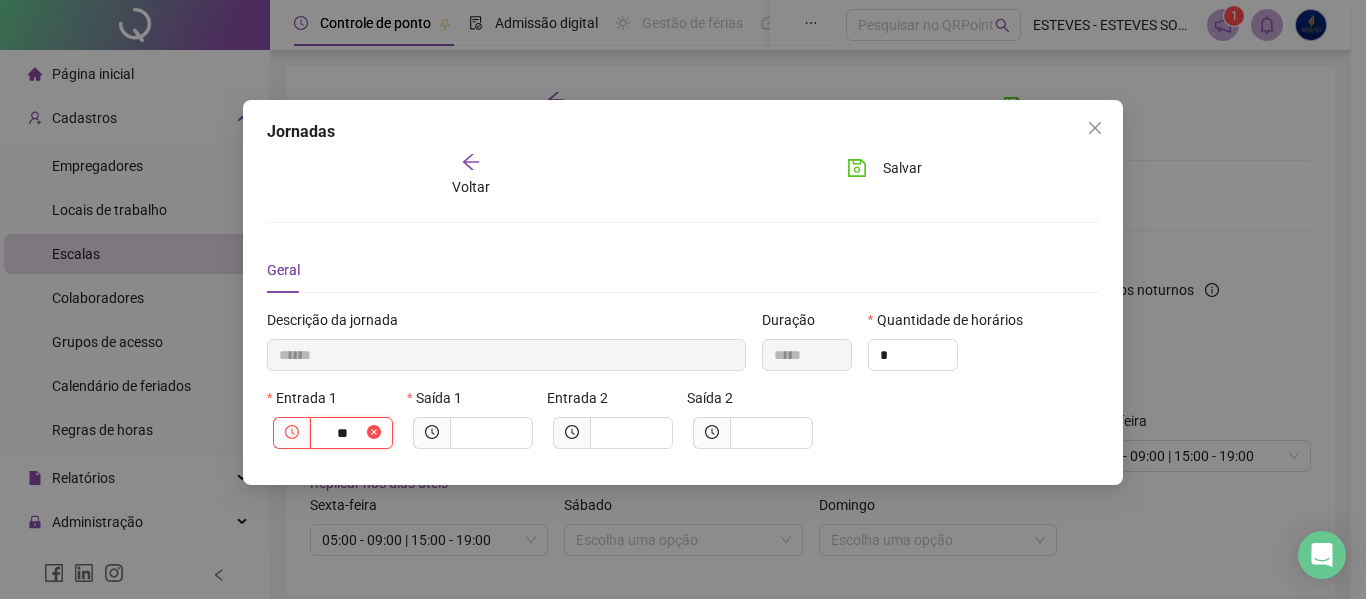 type on "********" 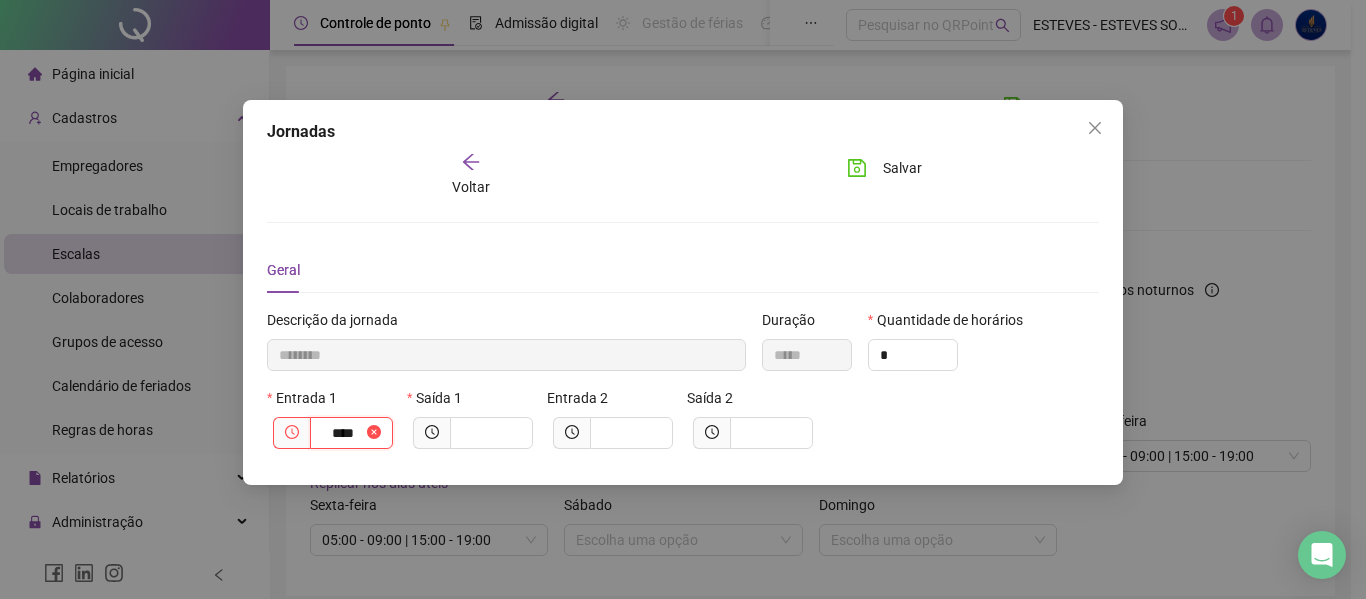 type on "*********" 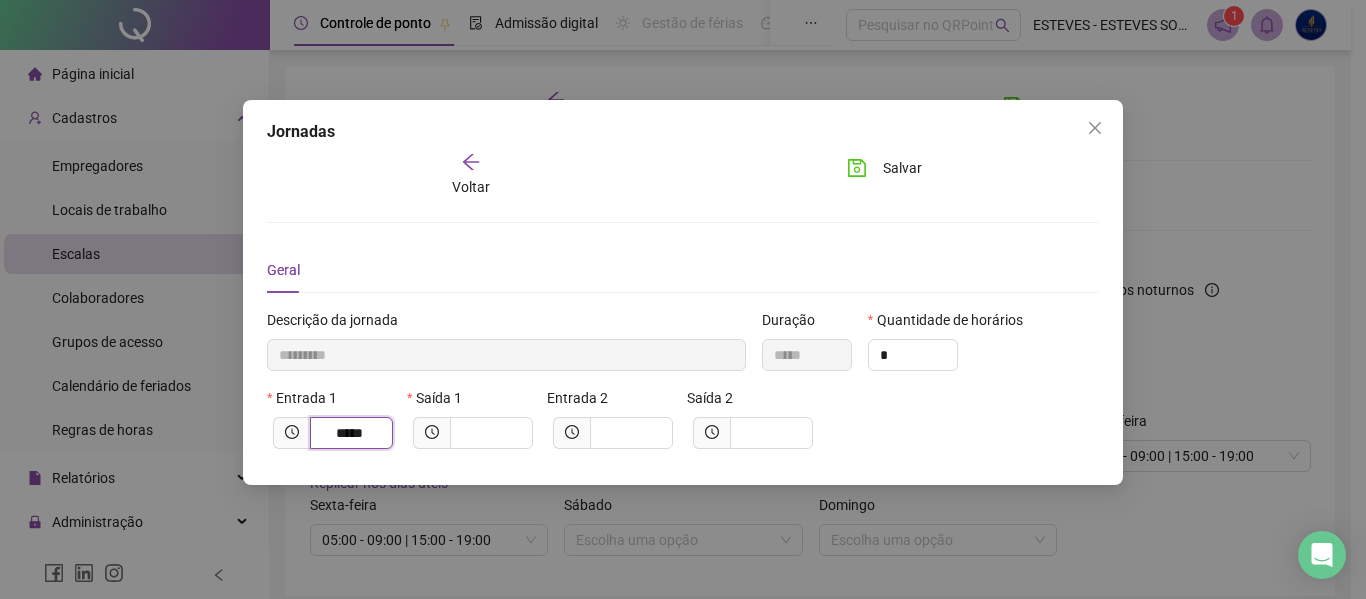type on "*****" 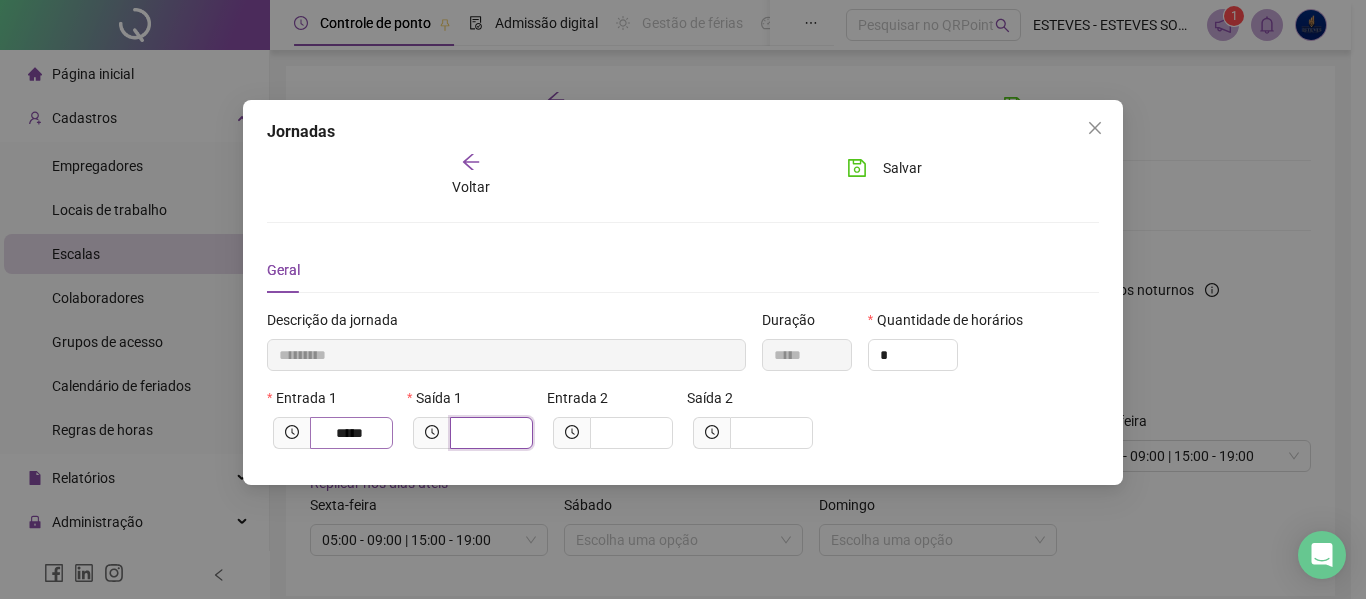 type on "*********" 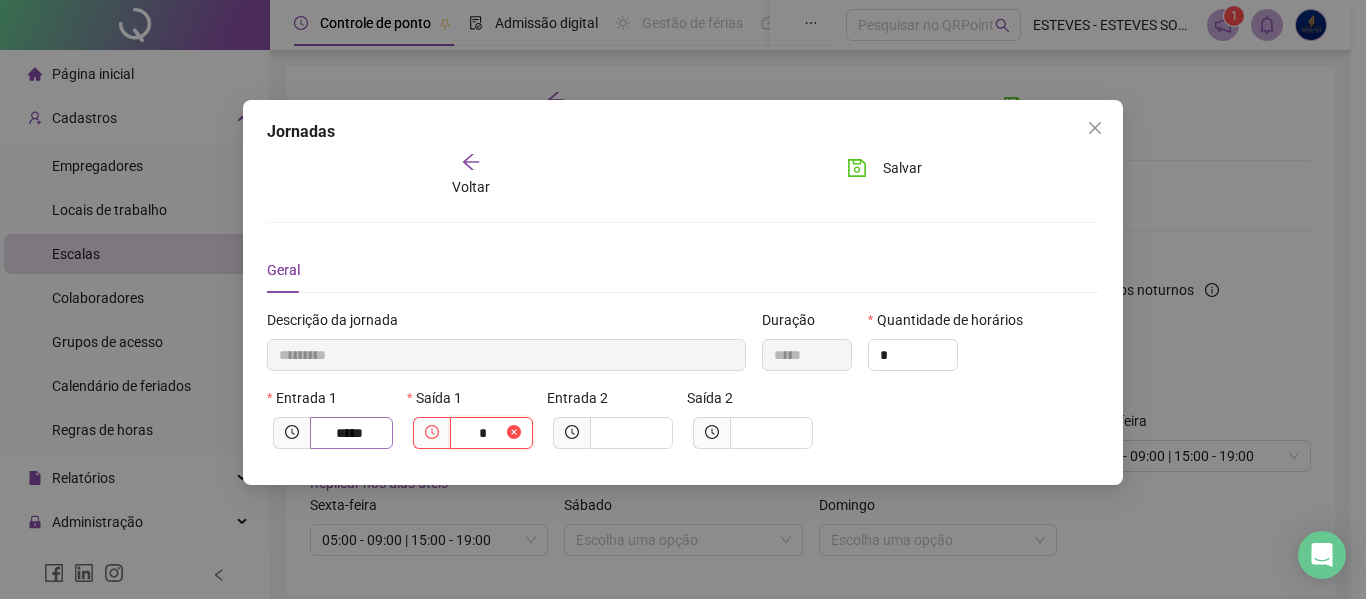 type on "**********" 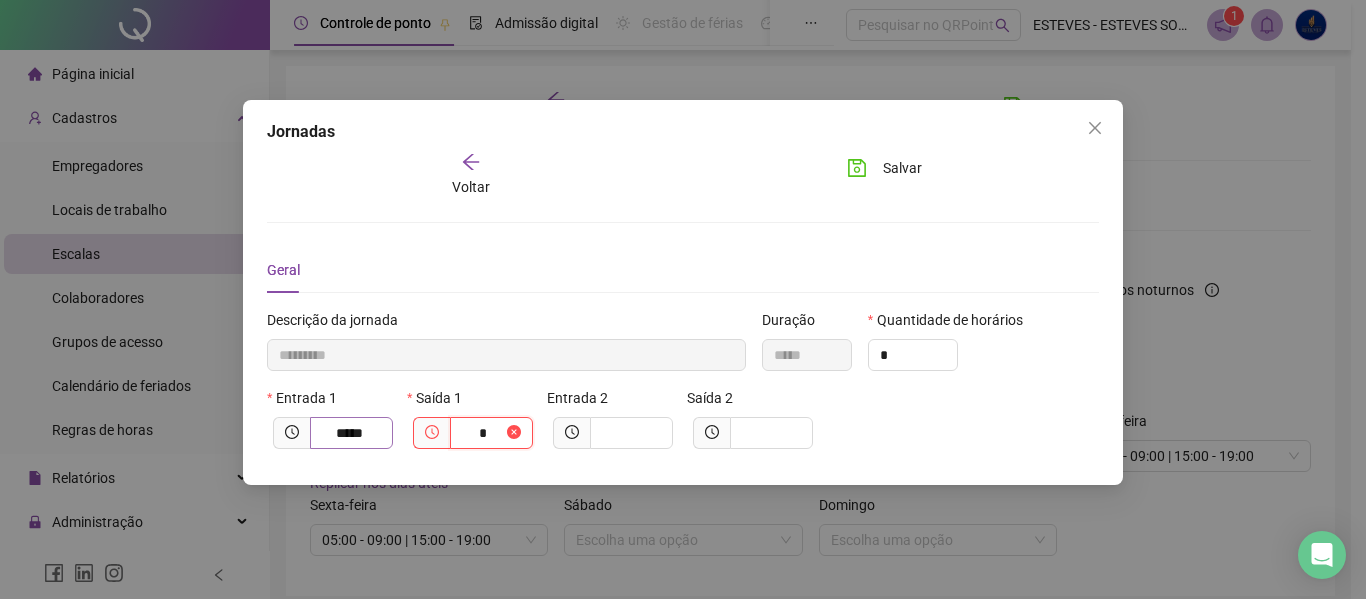 type on "**" 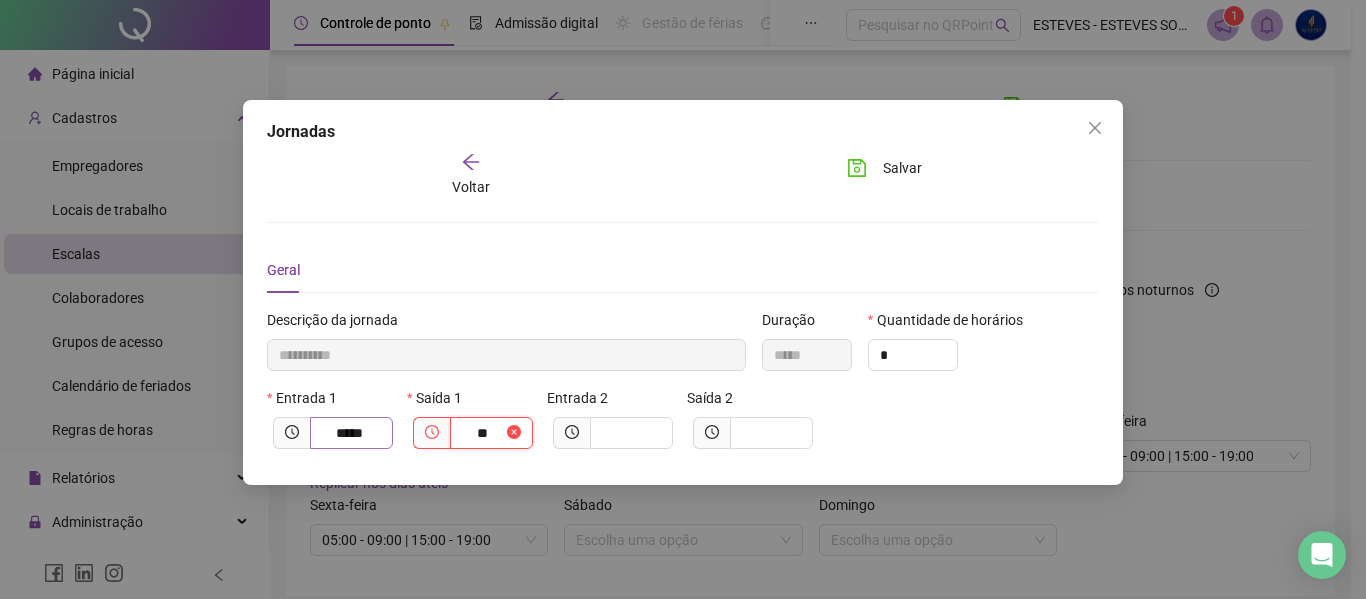 type on "*********" 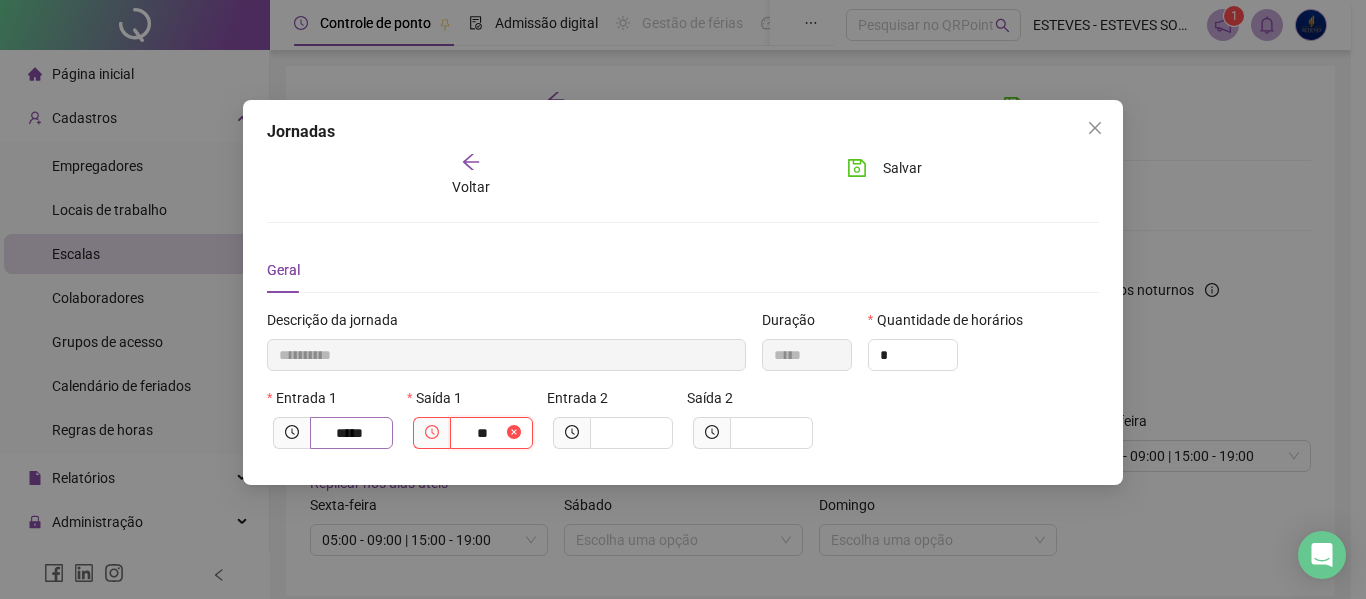 type on "*" 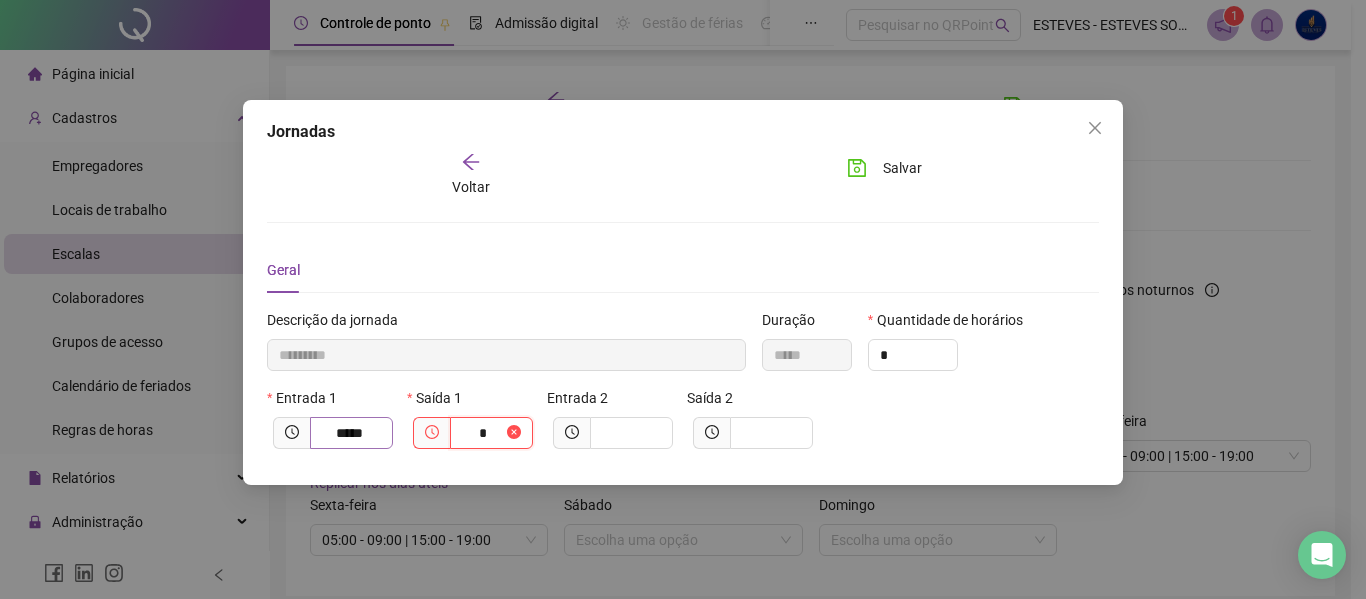 type on "*********" 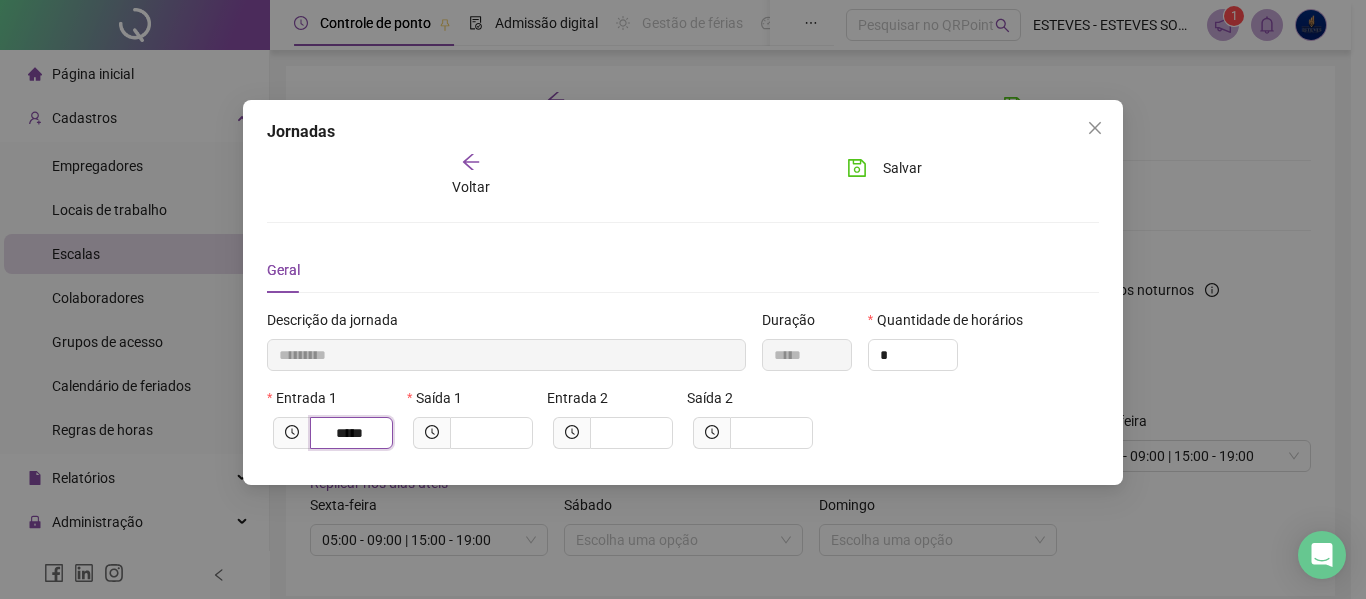drag, startPoint x: 345, startPoint y: 435, endPoint x: 354, endPoint y: 440, distance: 10.29563 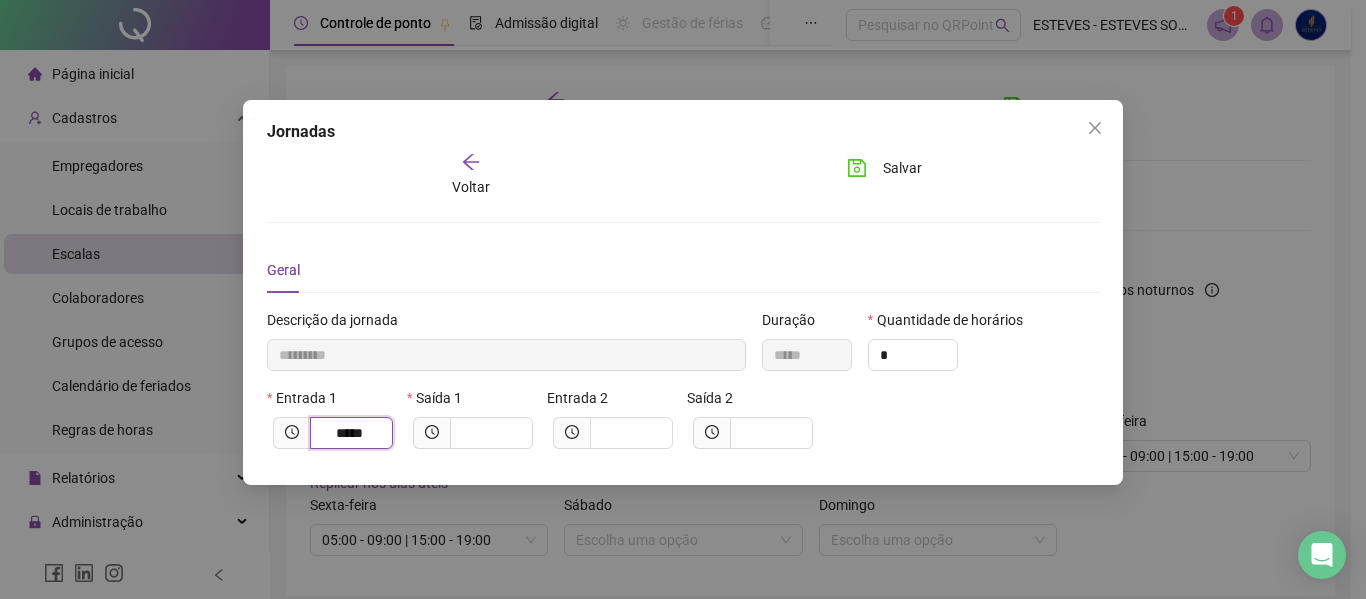 type on "********" 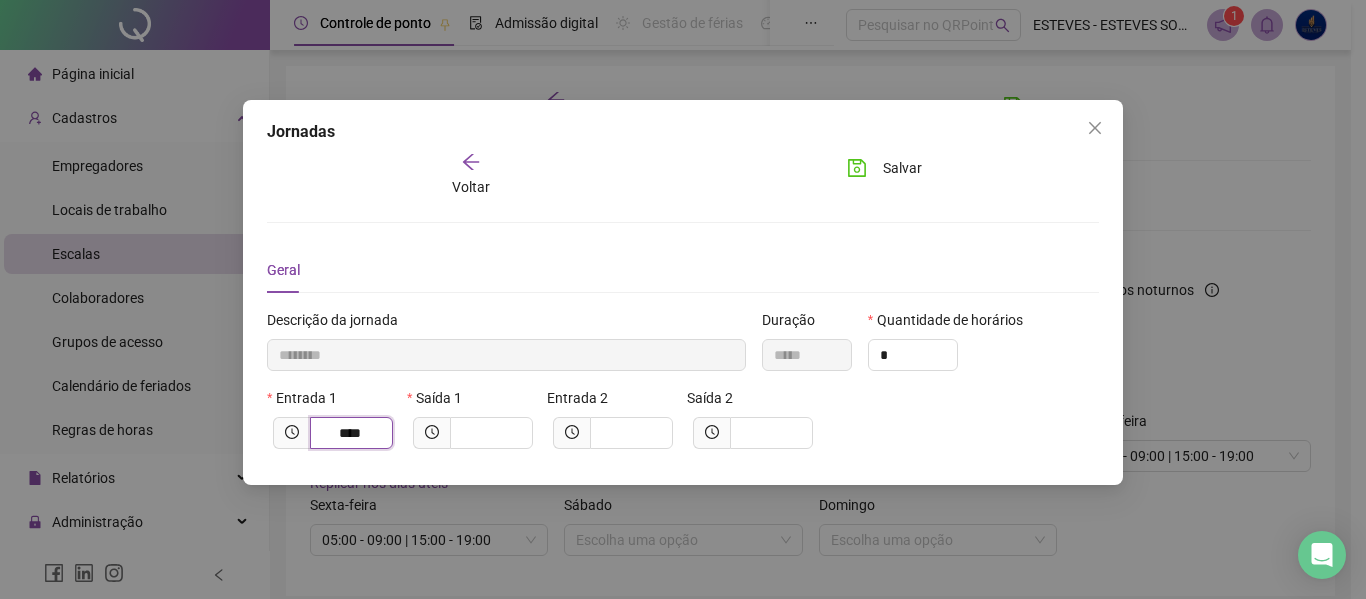 type on "*********" 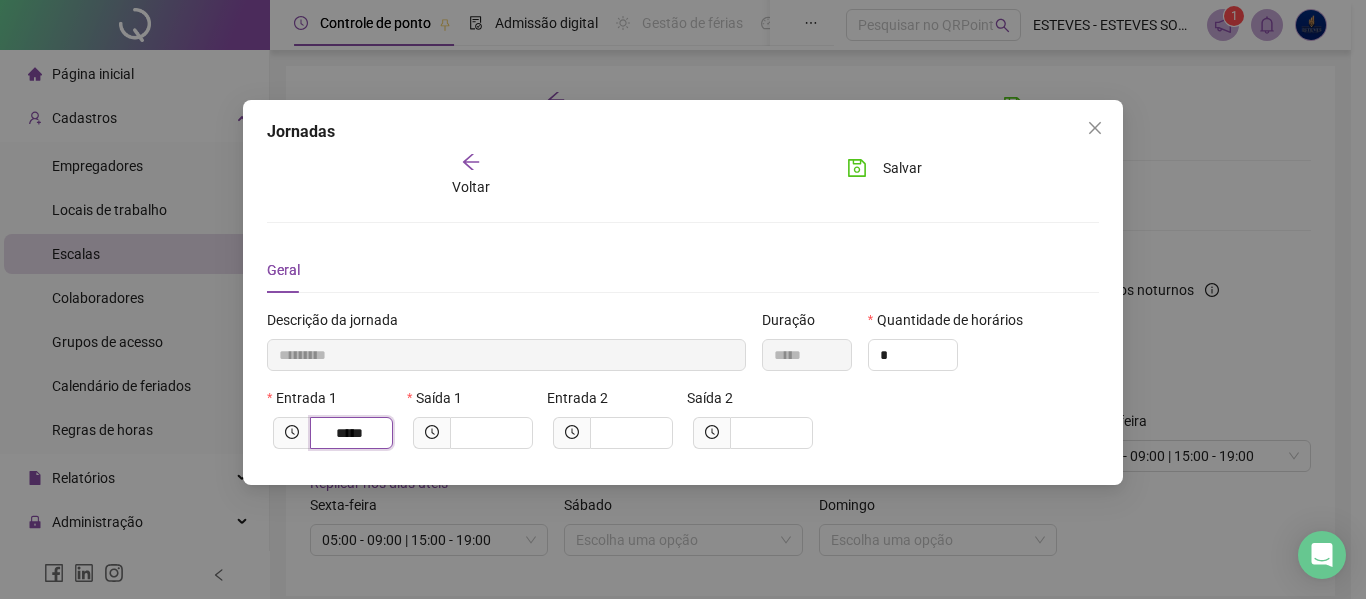 type on "********" 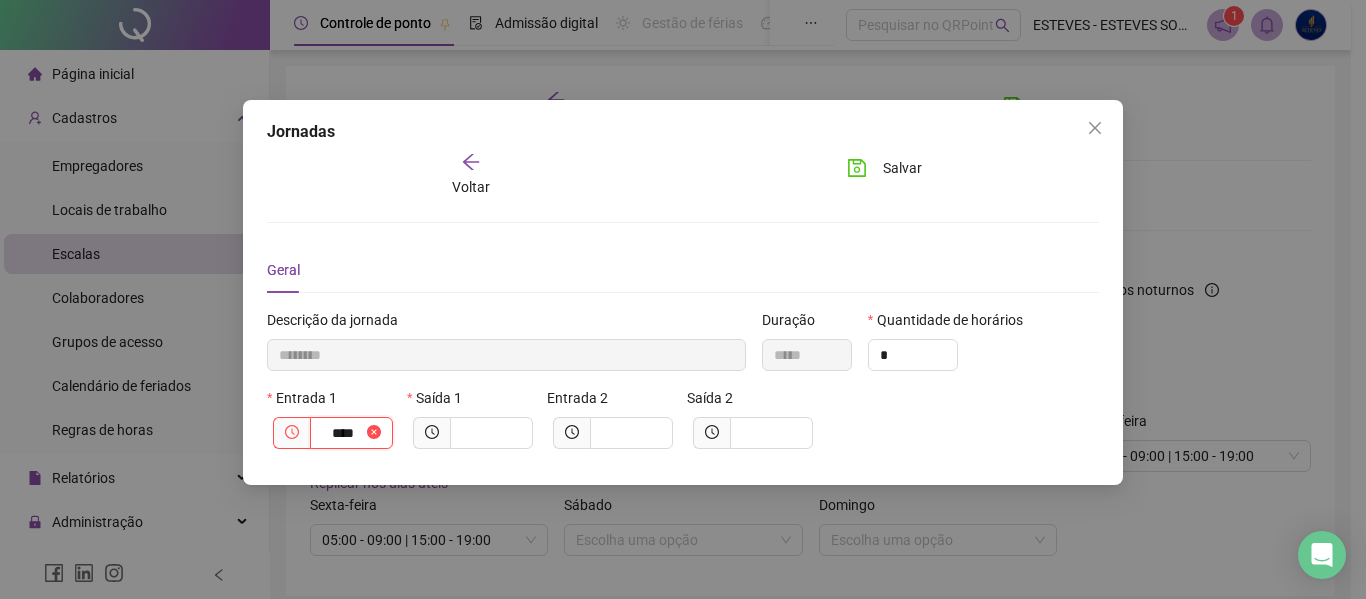 type on "******" 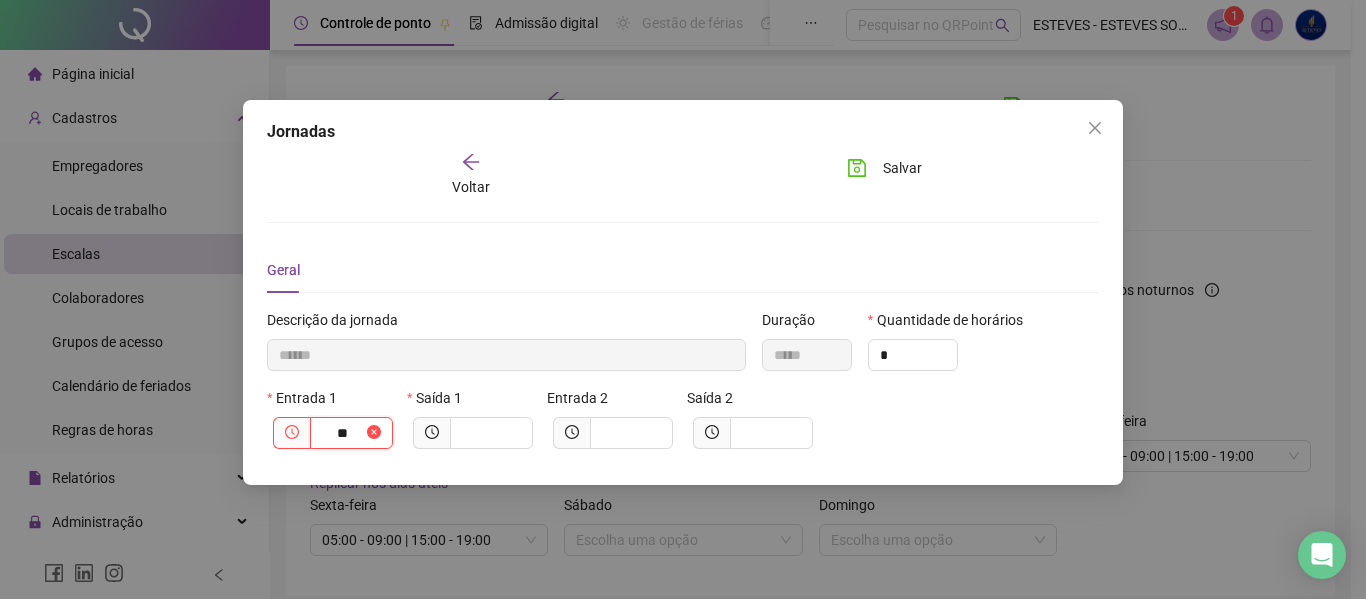 type on "*****" 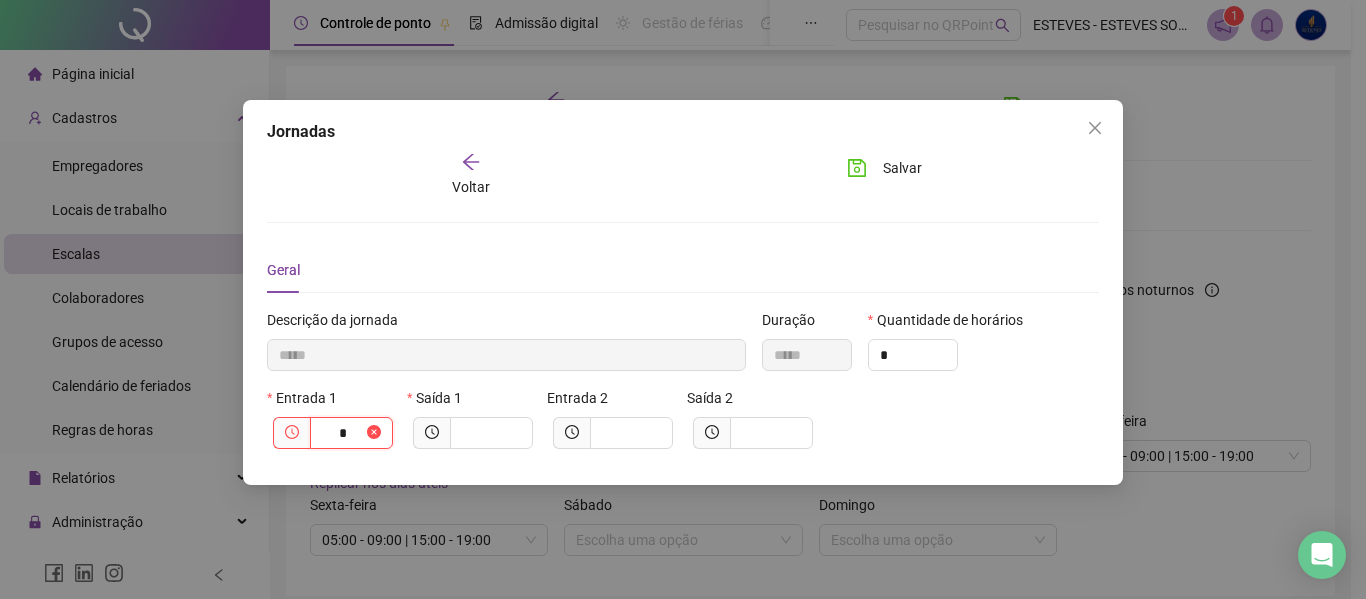 type on "*****" 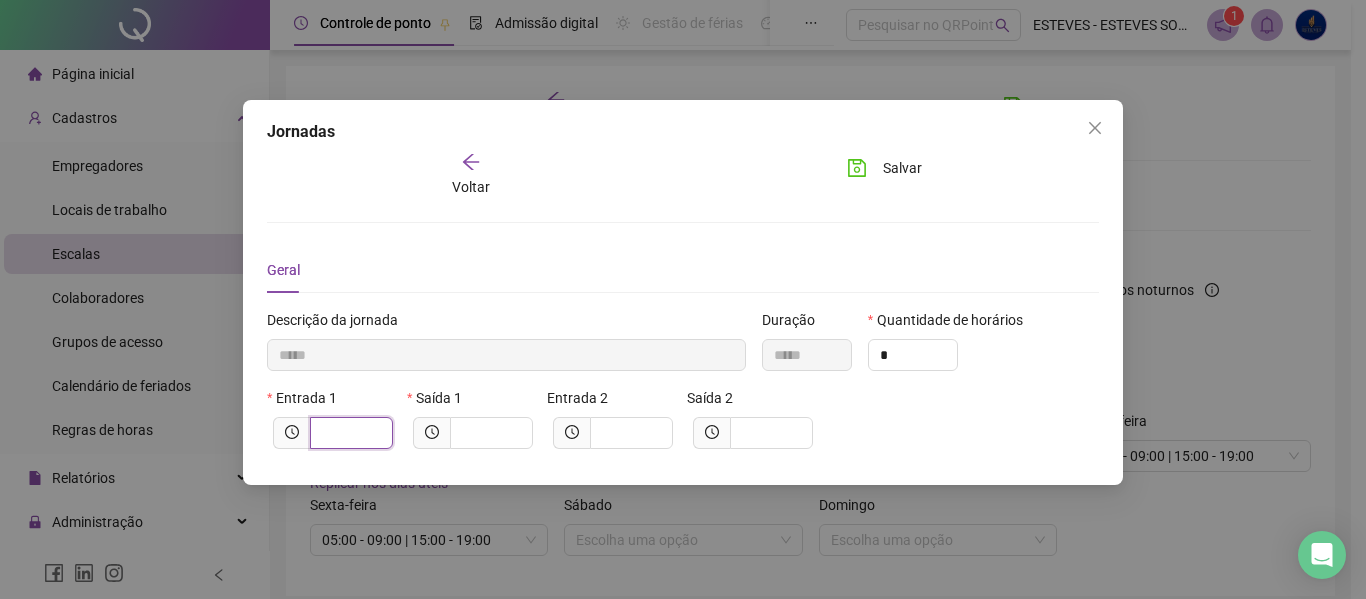 type on "*****" 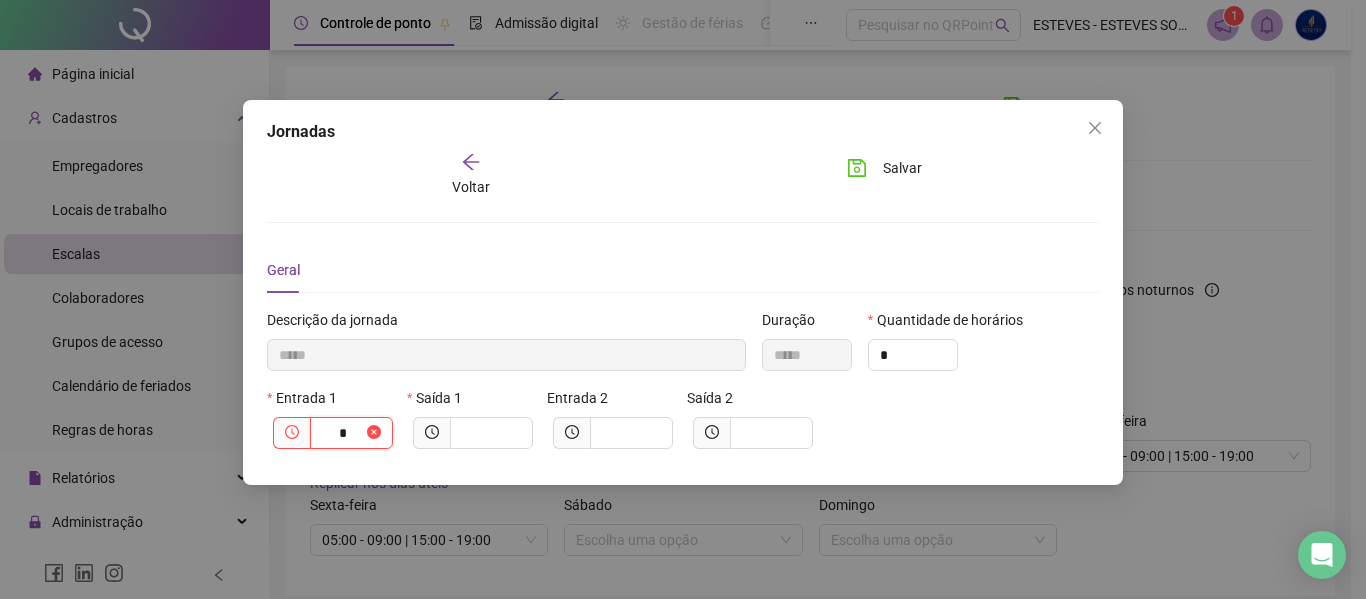 type on "******" 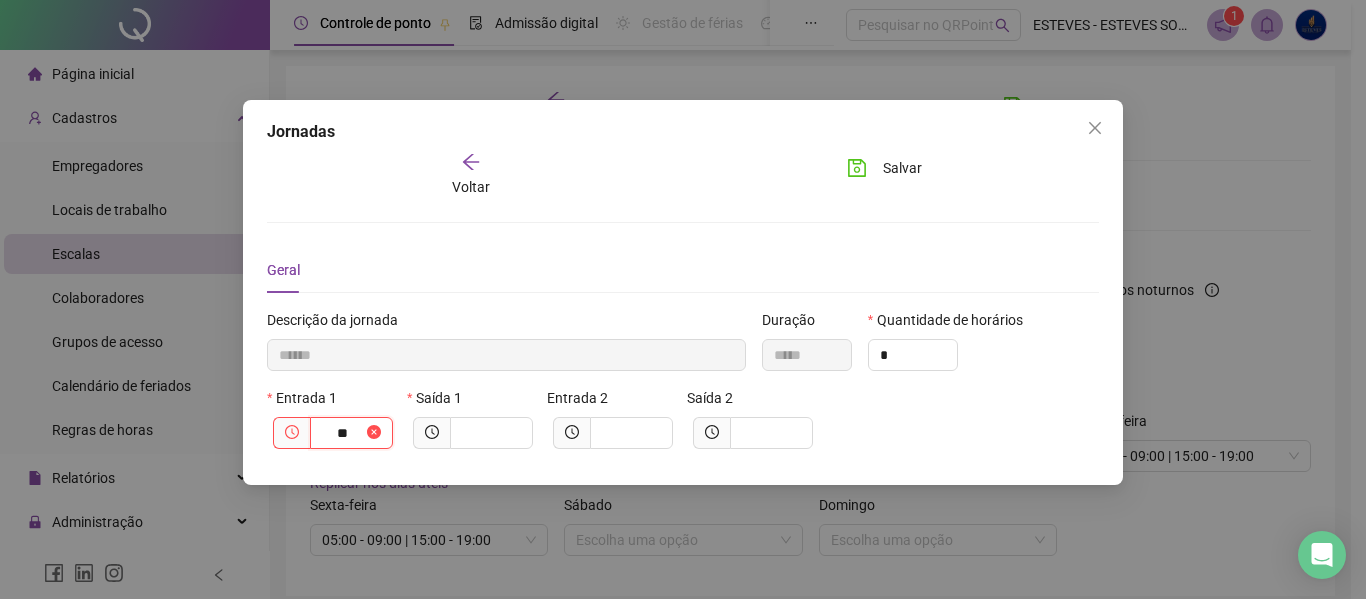 type on "********" 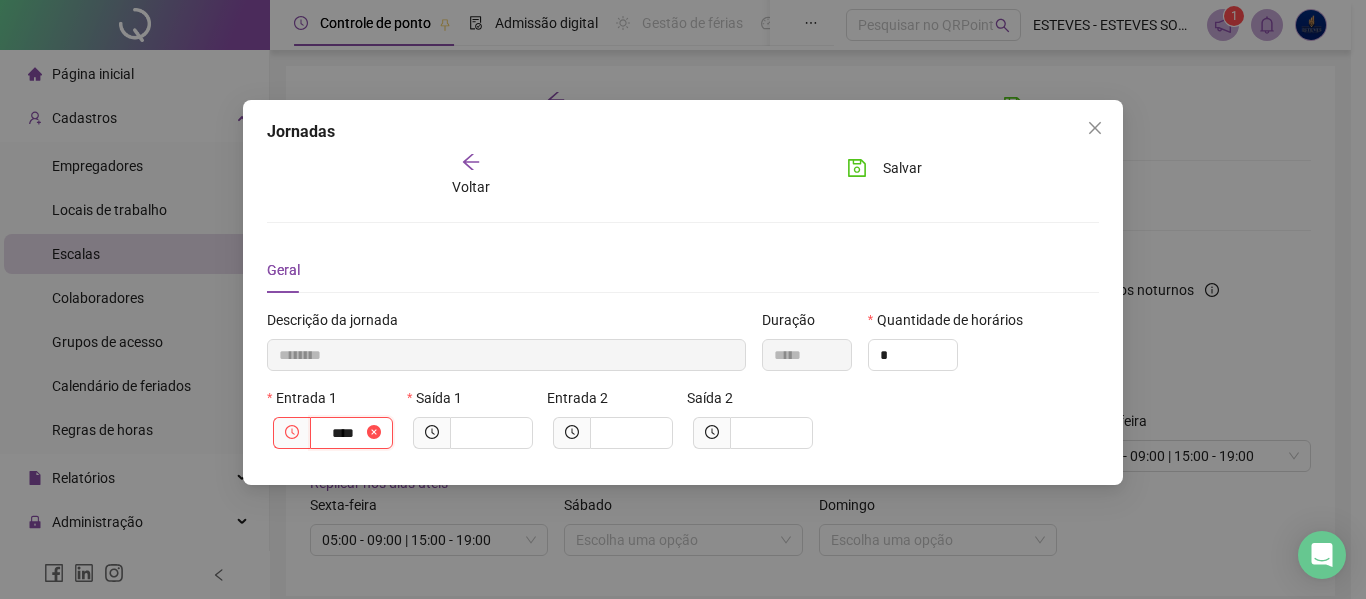 type on "*********" 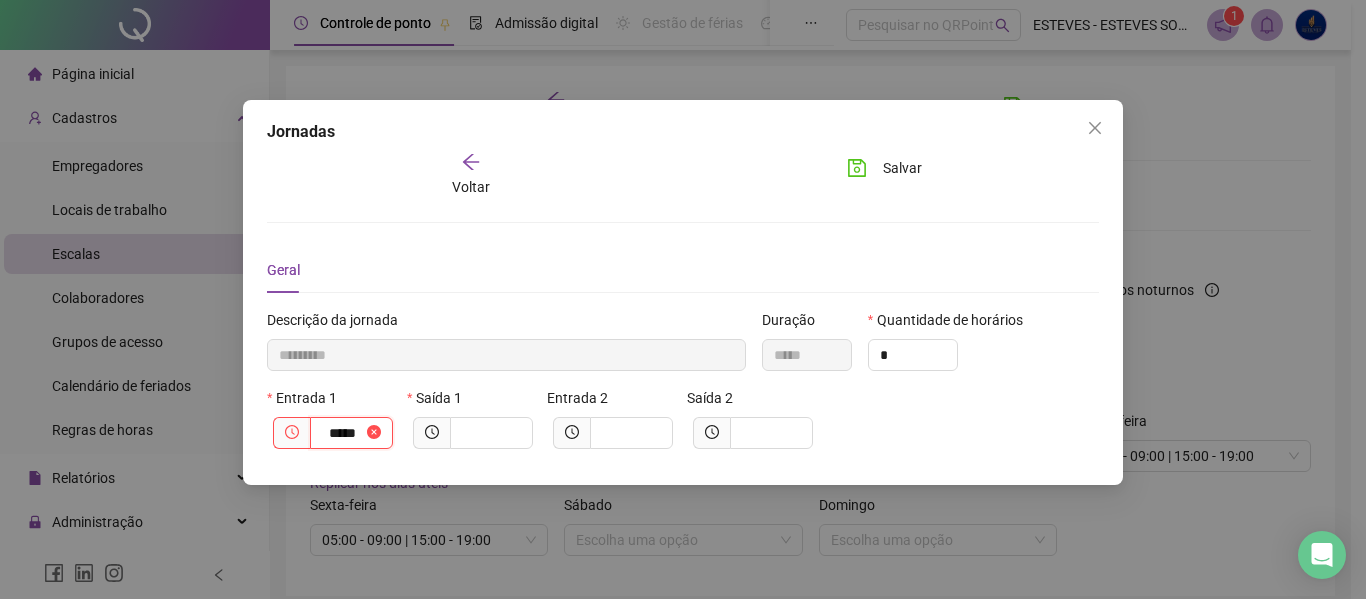 type on "*****" 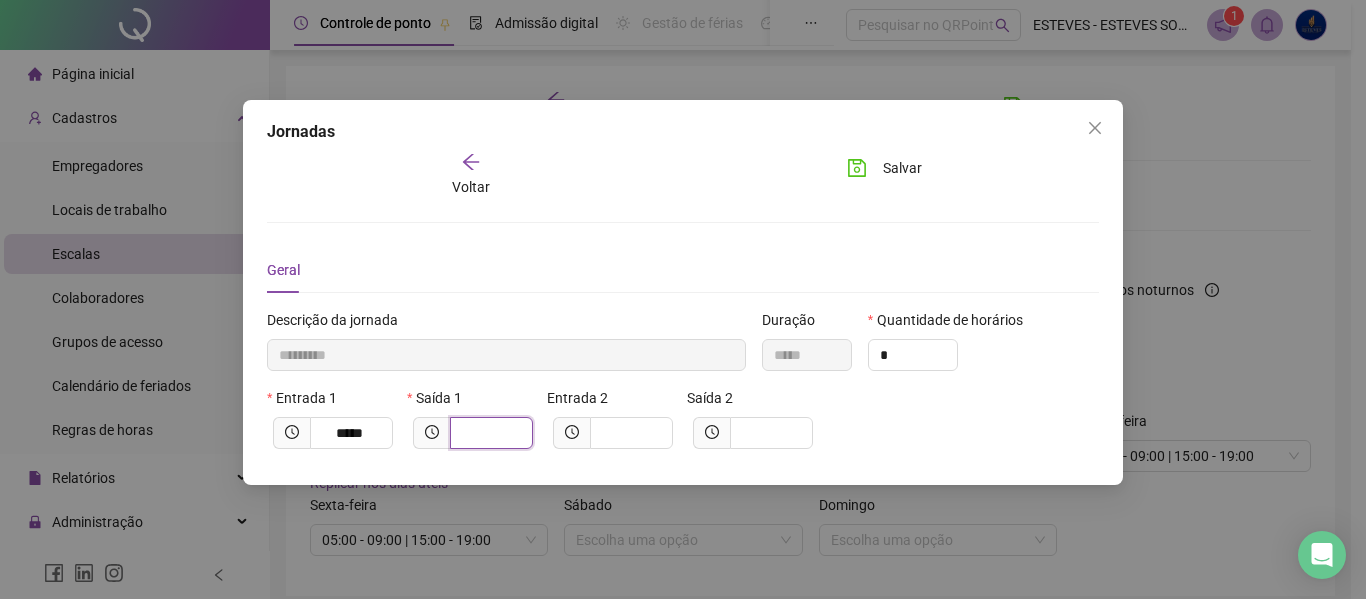 type on "*********" 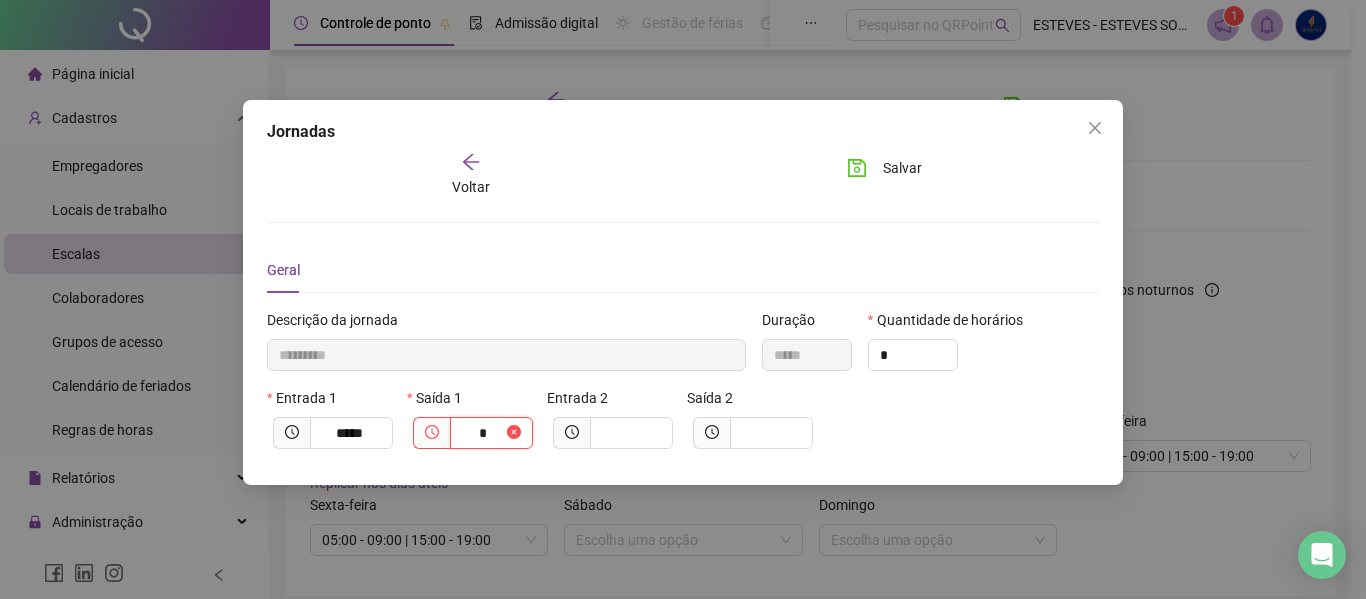 type on "**********" 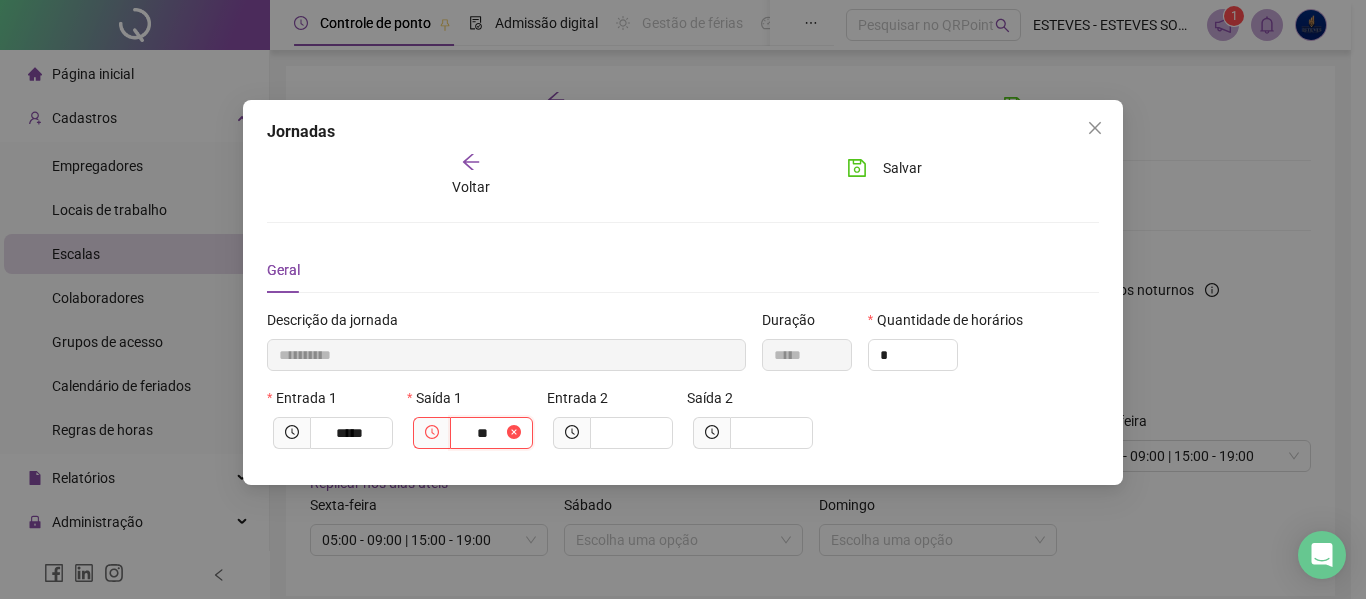 type on "**********" 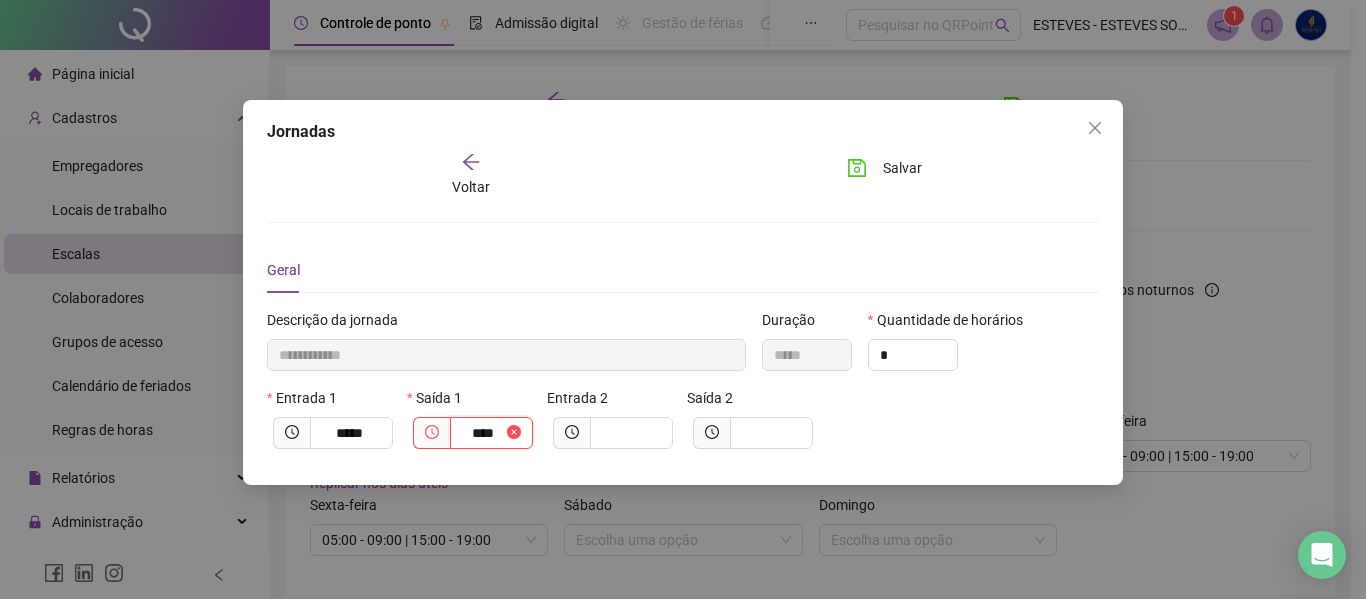 type on "**********" 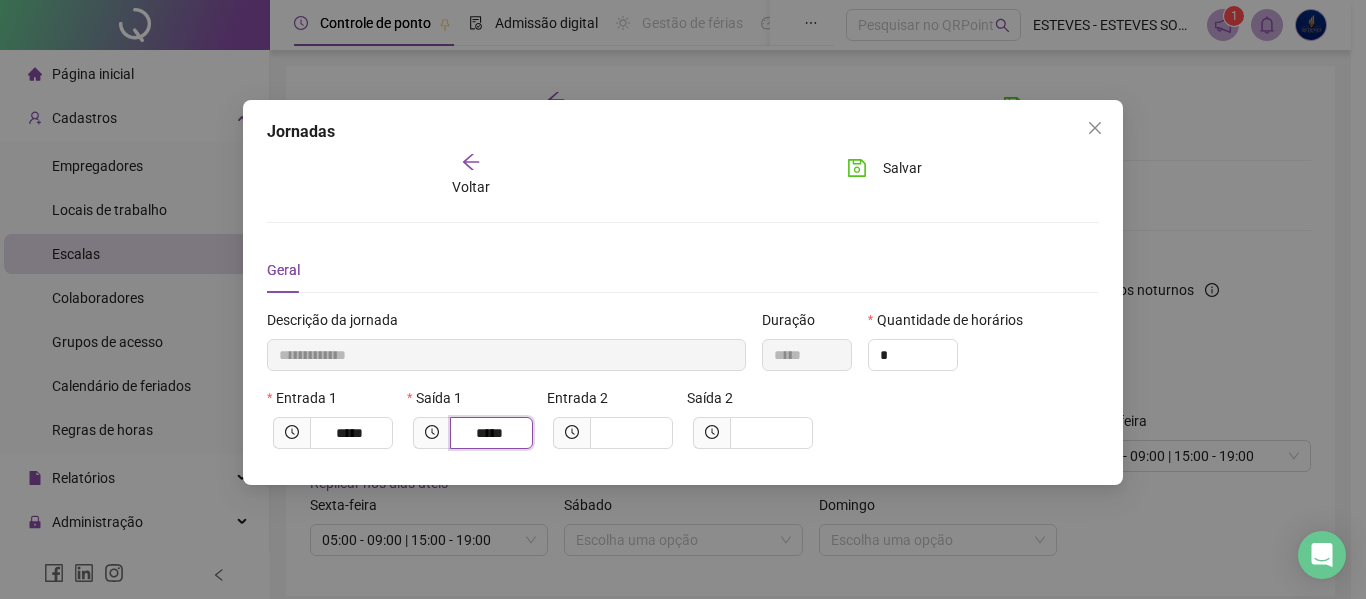 type on "*****" 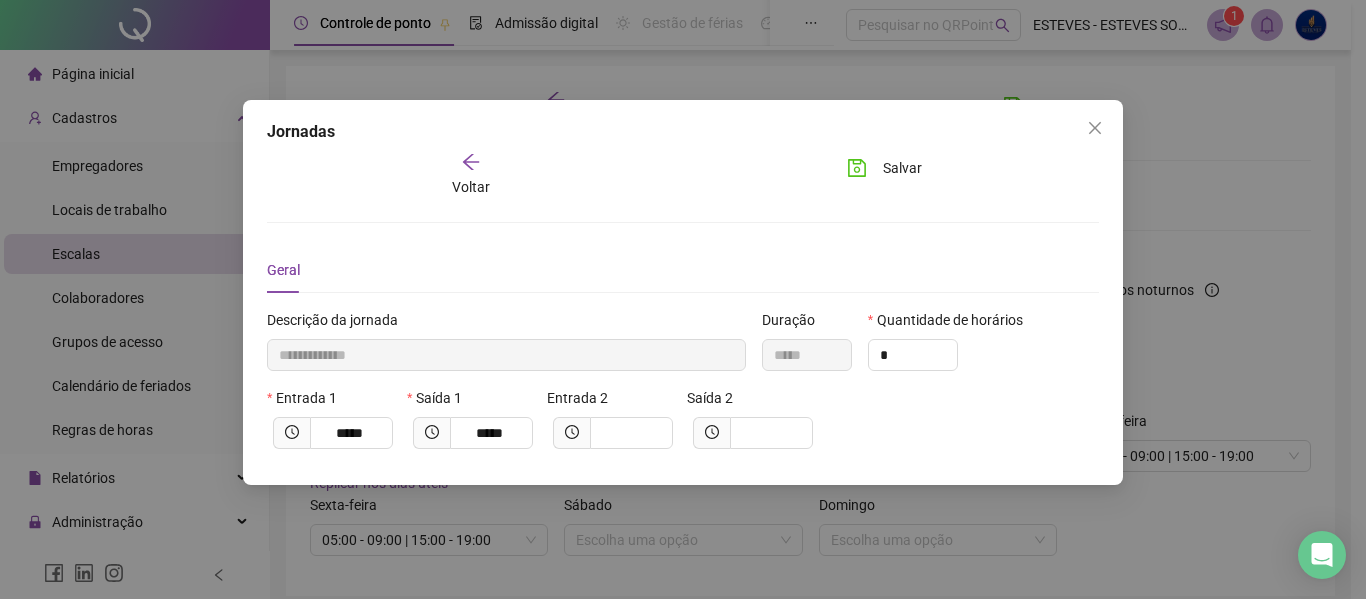 click on "**********" at bounding box center [683, 292] 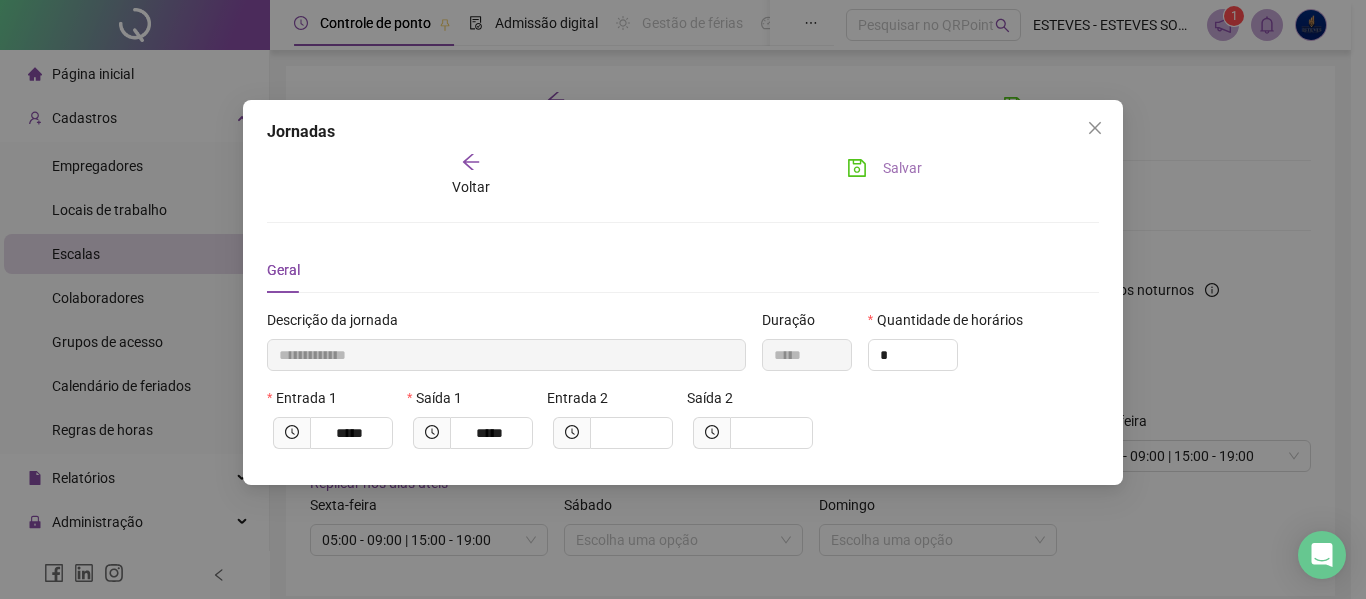 click on "Salvar" at bounding box center [902, 168] 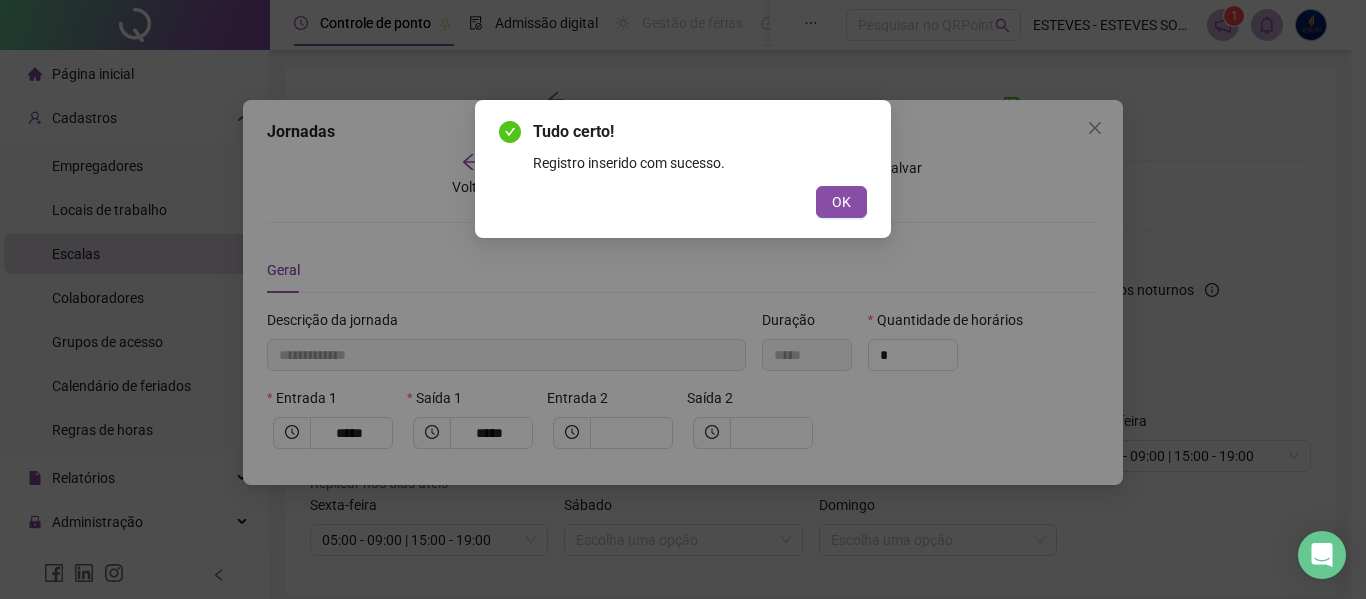 click on "OK" at bounding box center [841, 202] 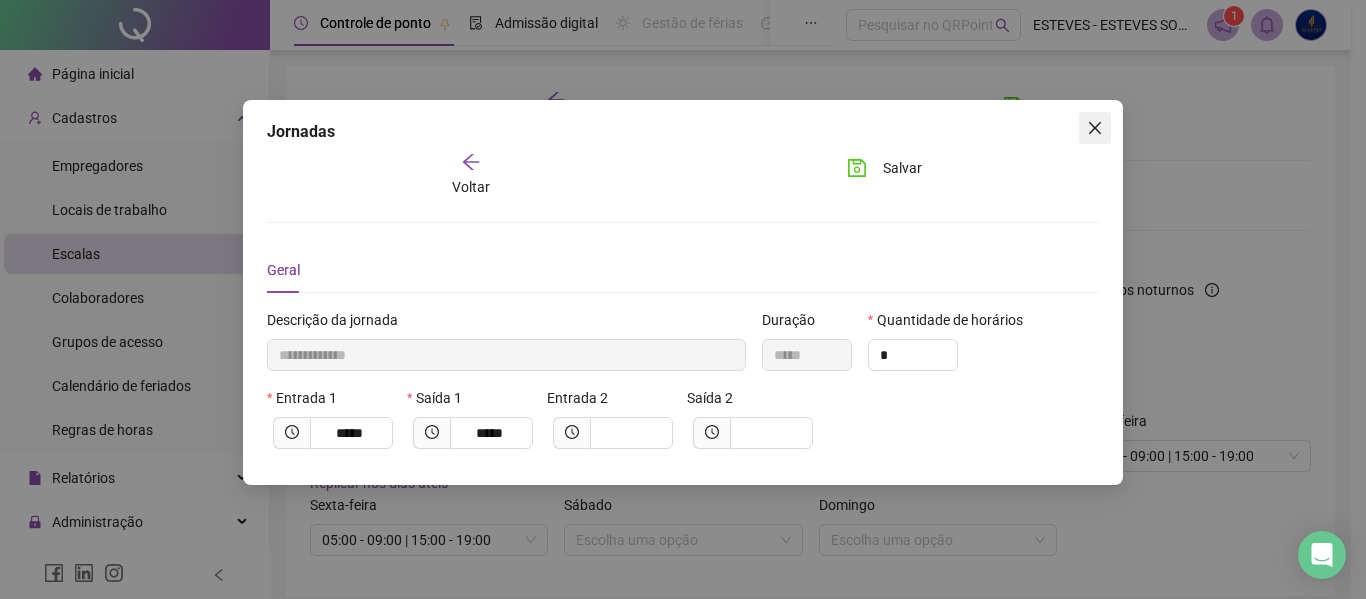 click 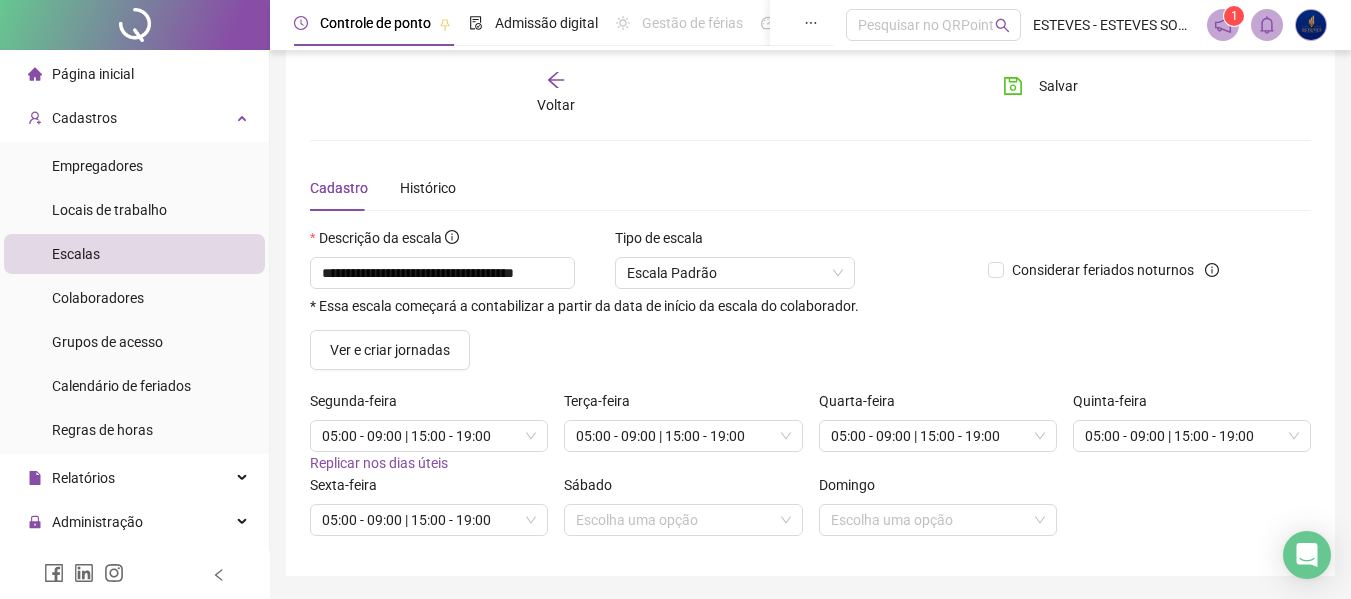 scroll, scrollTop: 83, scrollLeft: 0, axis: vertical 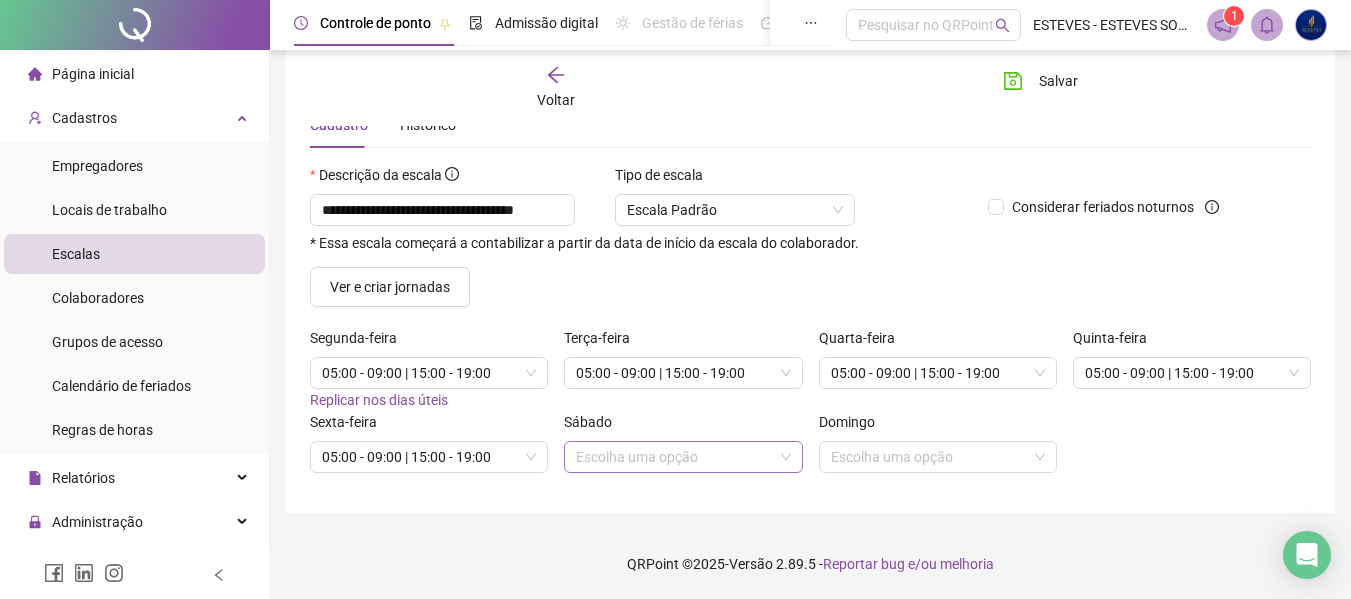 click at bounding box center (674, 457) 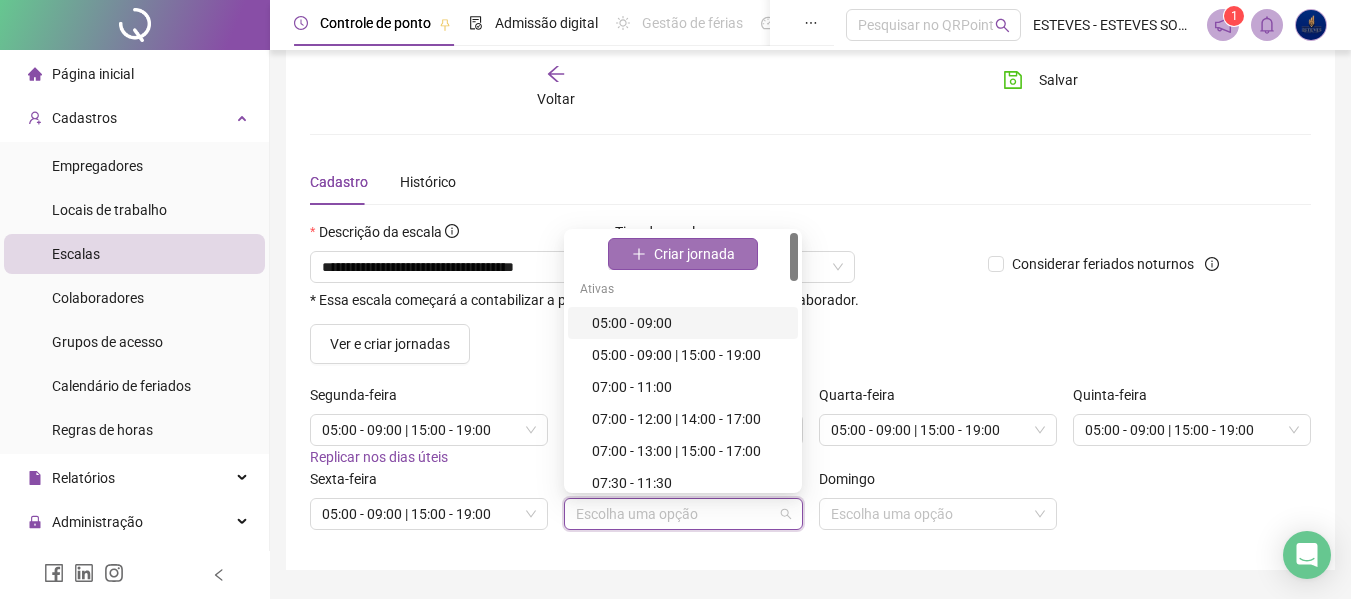 scroll, scrollTop: 0, scrollLeft: 0, axis: both 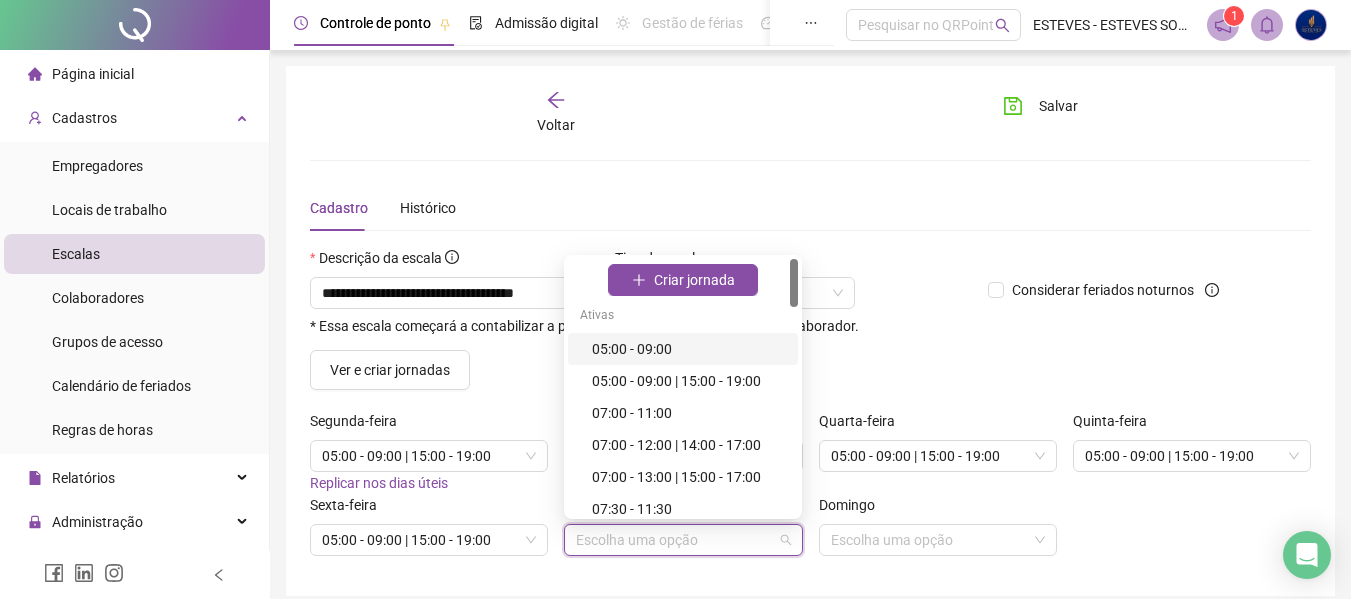 click on "05:00 - 09:00" at bounding box center (689, 349) 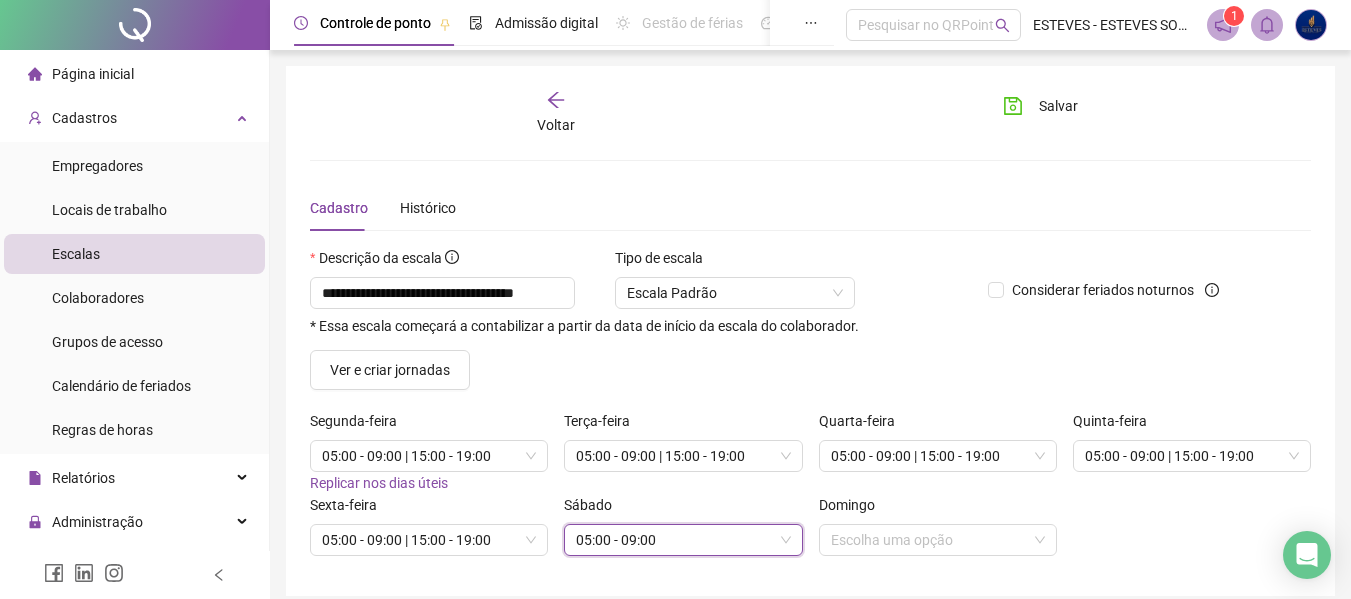 scroll, scrollTop: 83, scrollLeft: 0, axis: vertical 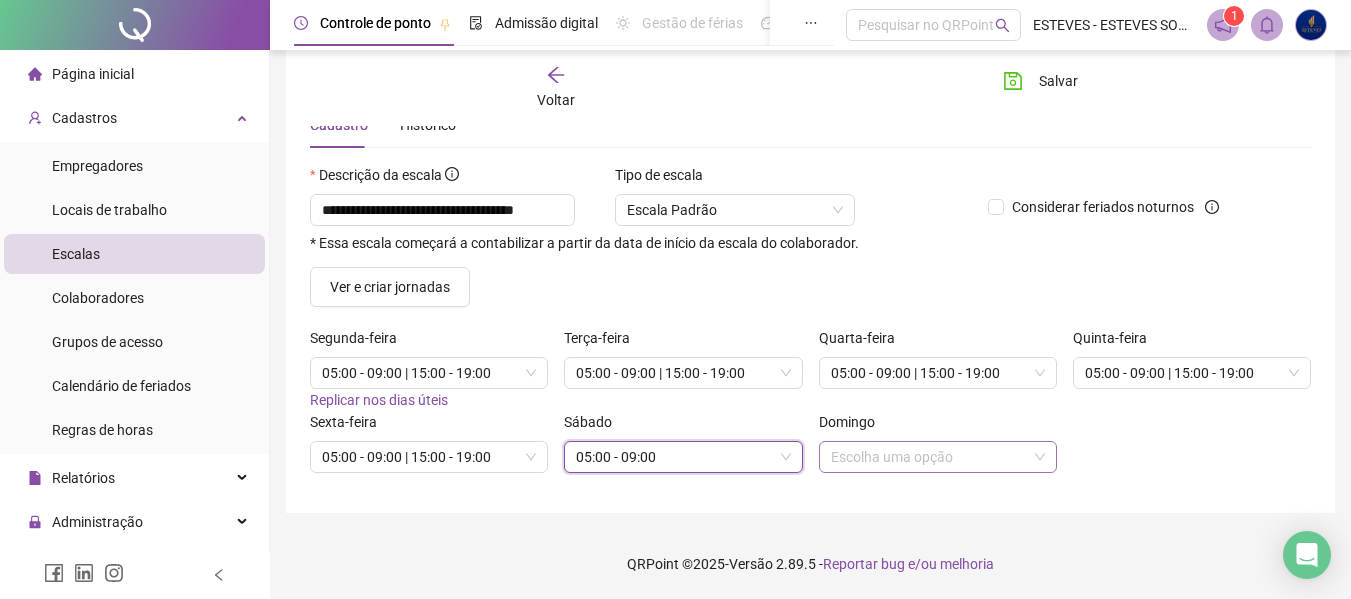 click at bounding box center (929, 457) 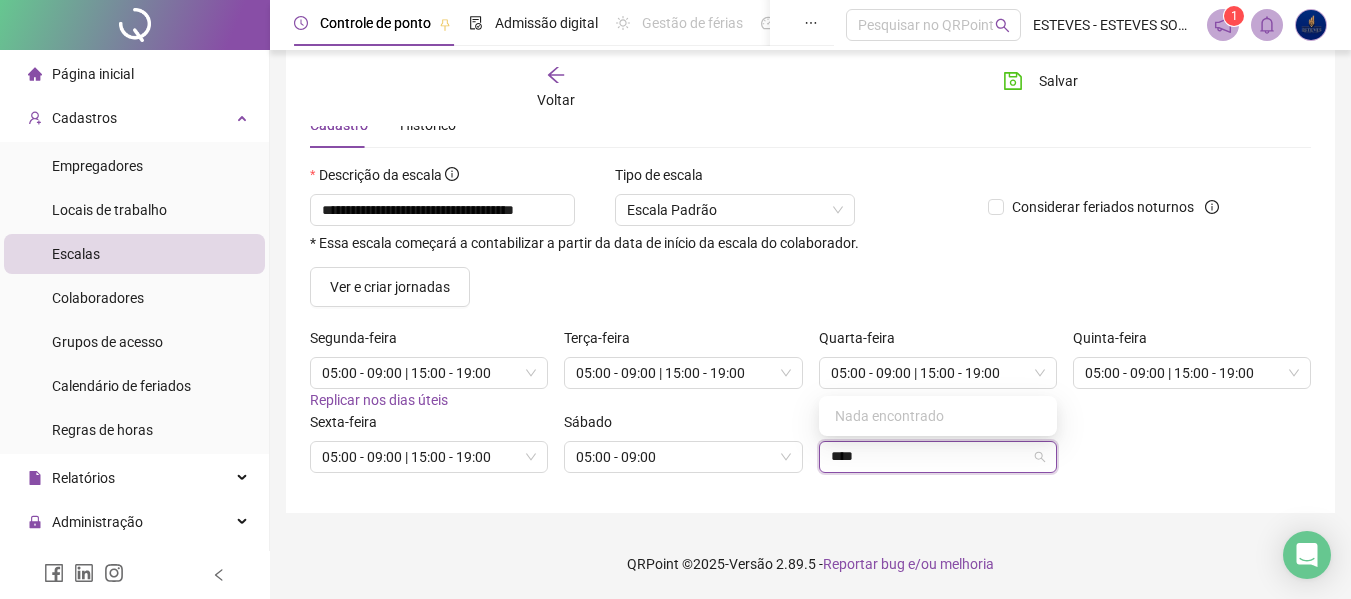 type on "***" 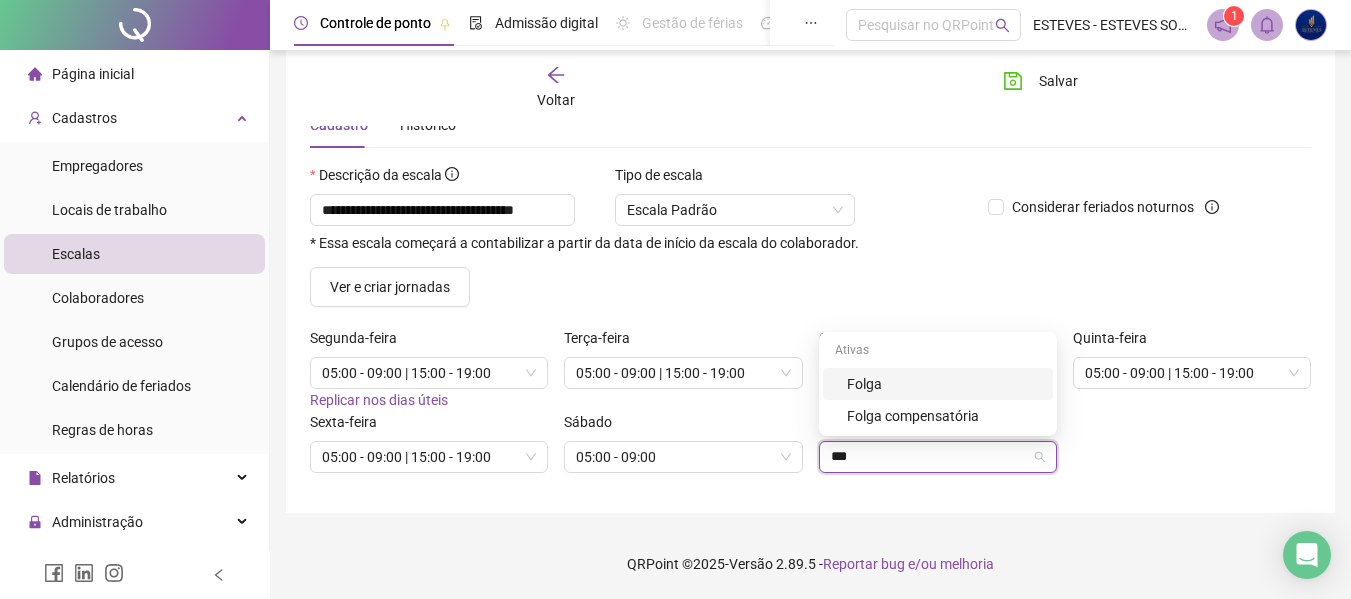 click on "Folga" at bounding box center [944, 384] 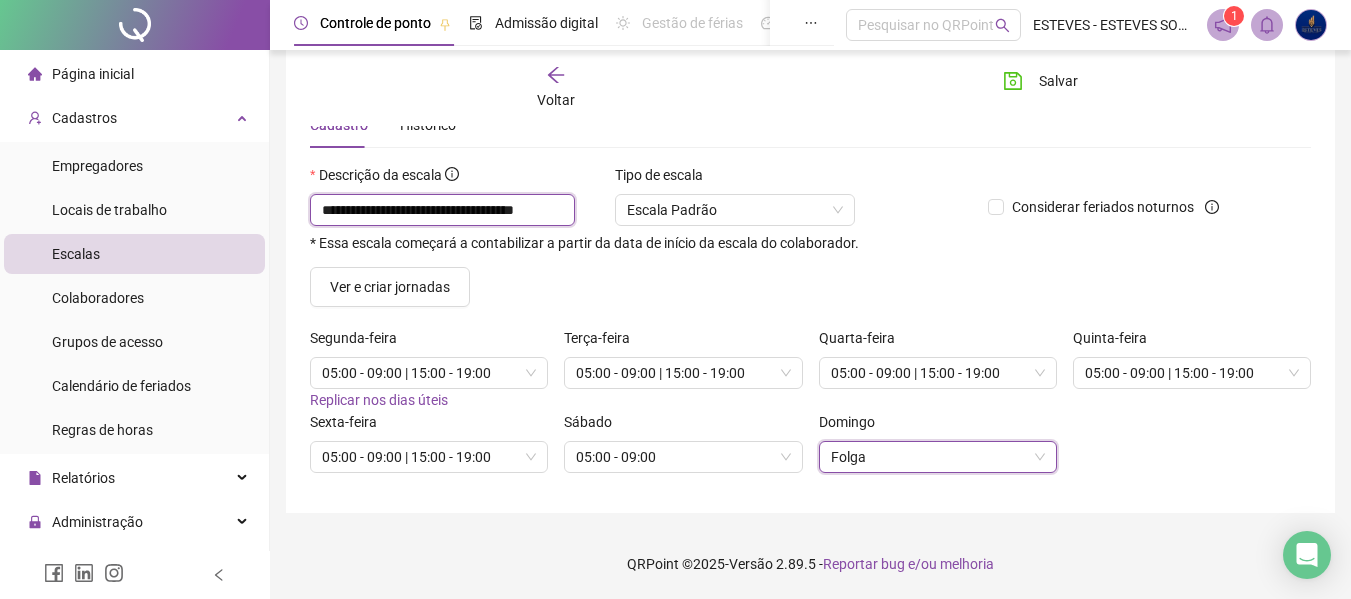 click on "**********" at bounding box center (442, 210) 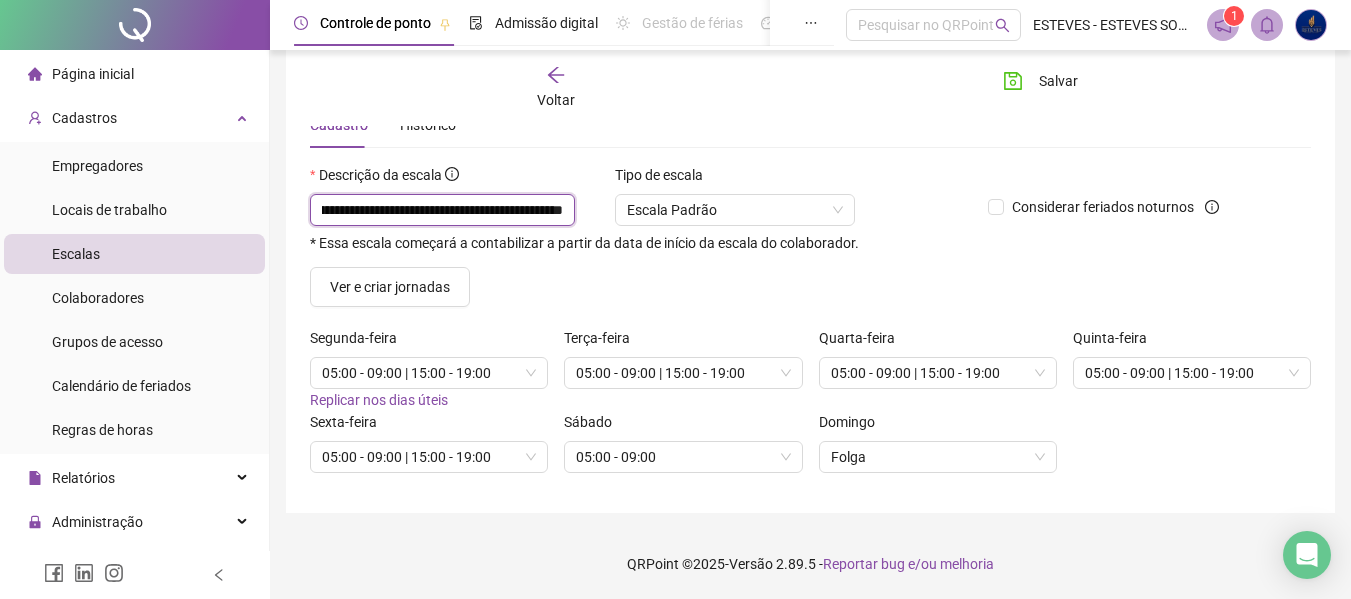 scroll, scrollTop: 0, scrollLeft: 108, axis: horizontal 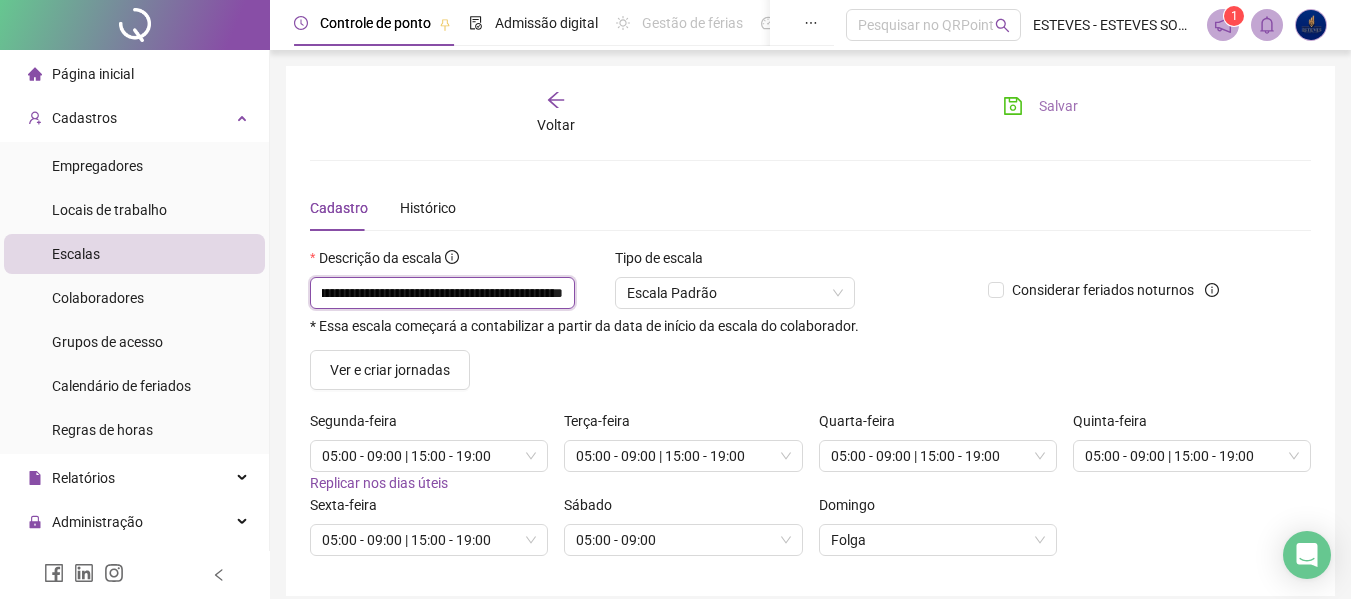 type on "**********" 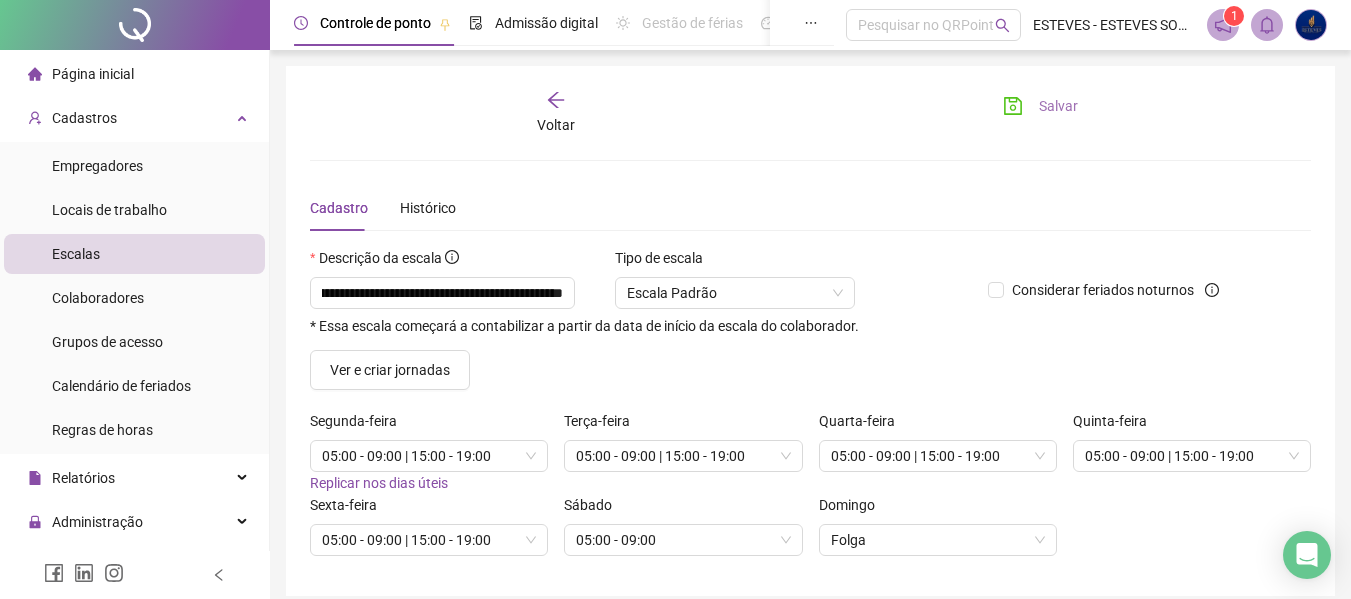 click on "Salvar" at bounding box center [1058, 106] 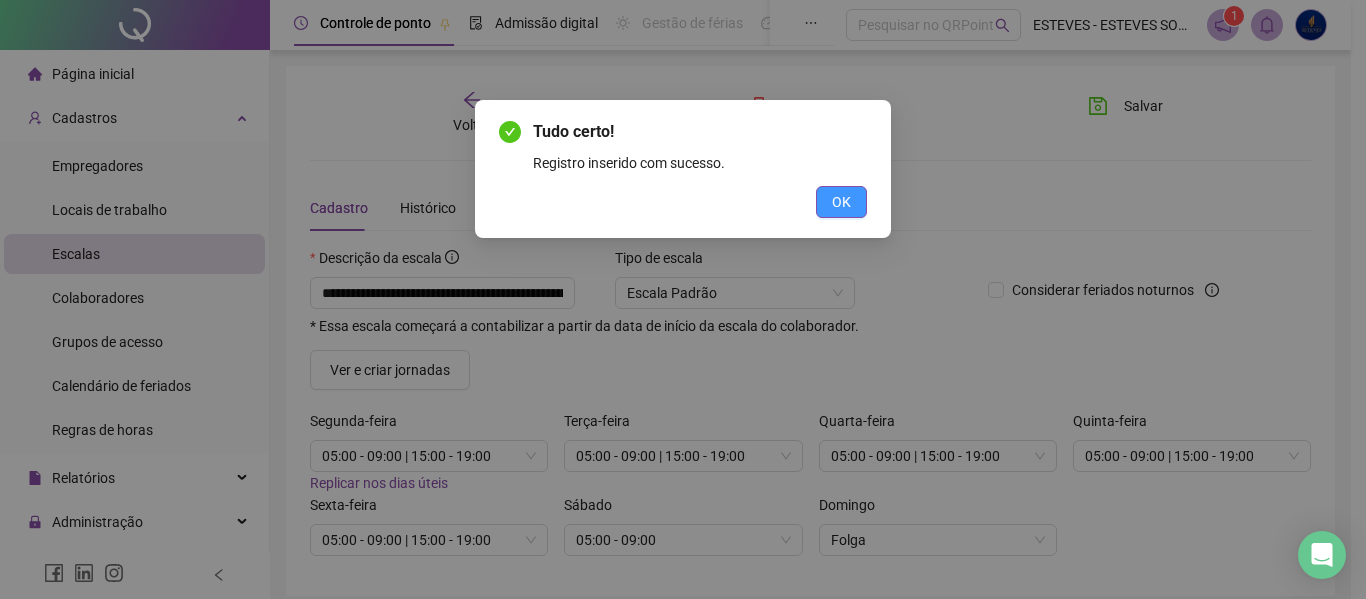 click on "OK" at bounding box center (841, 202) 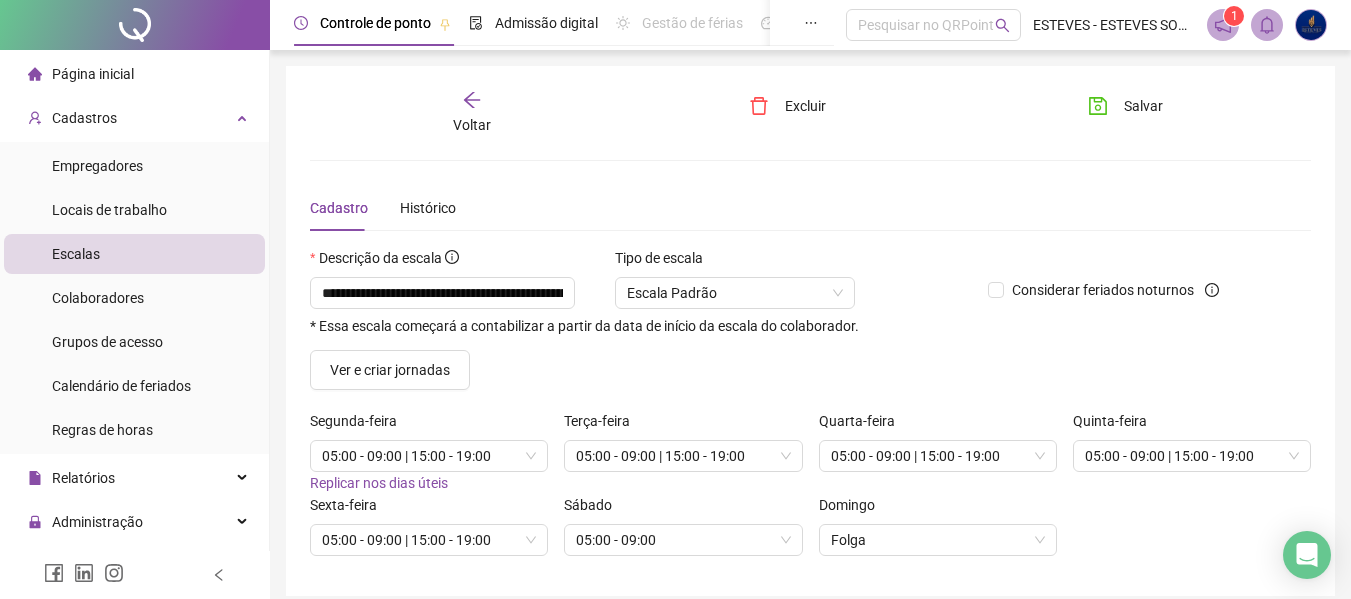 click 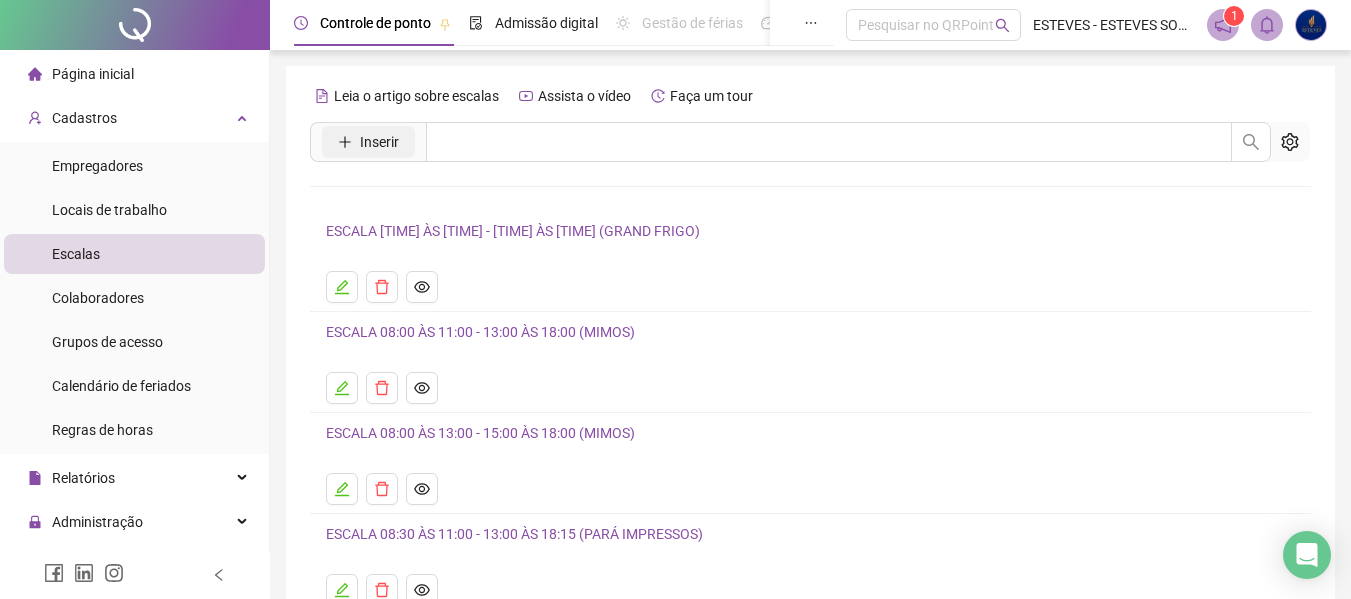 click 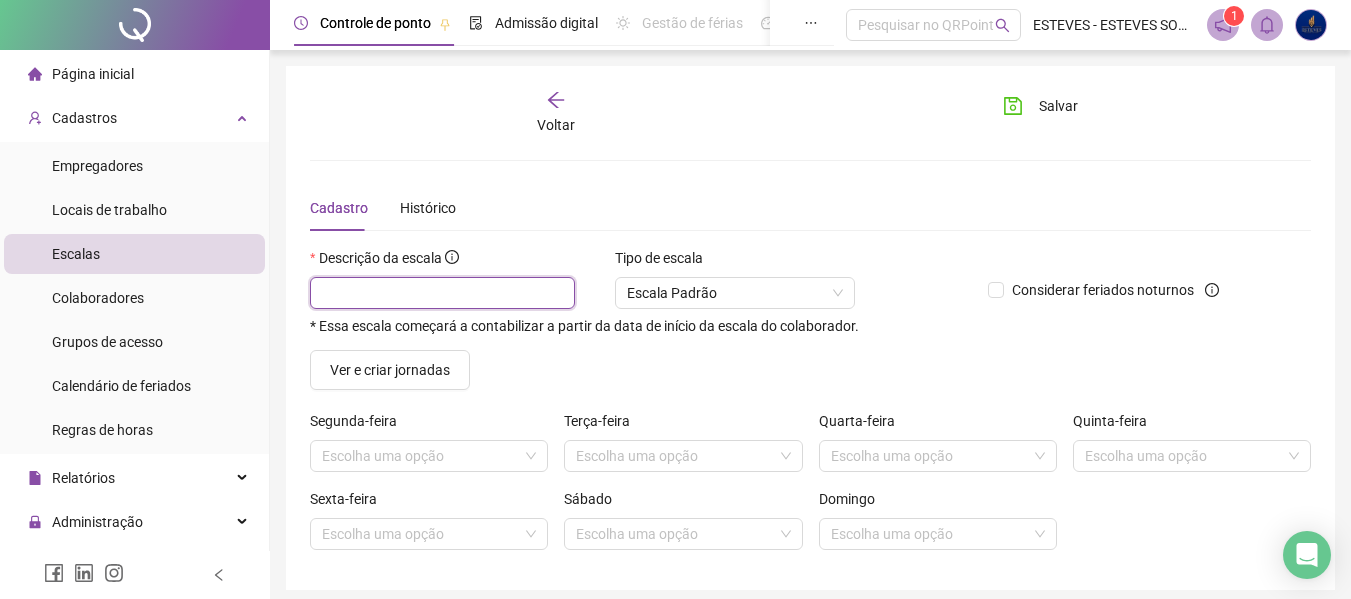click at bounding box center (442, 293) 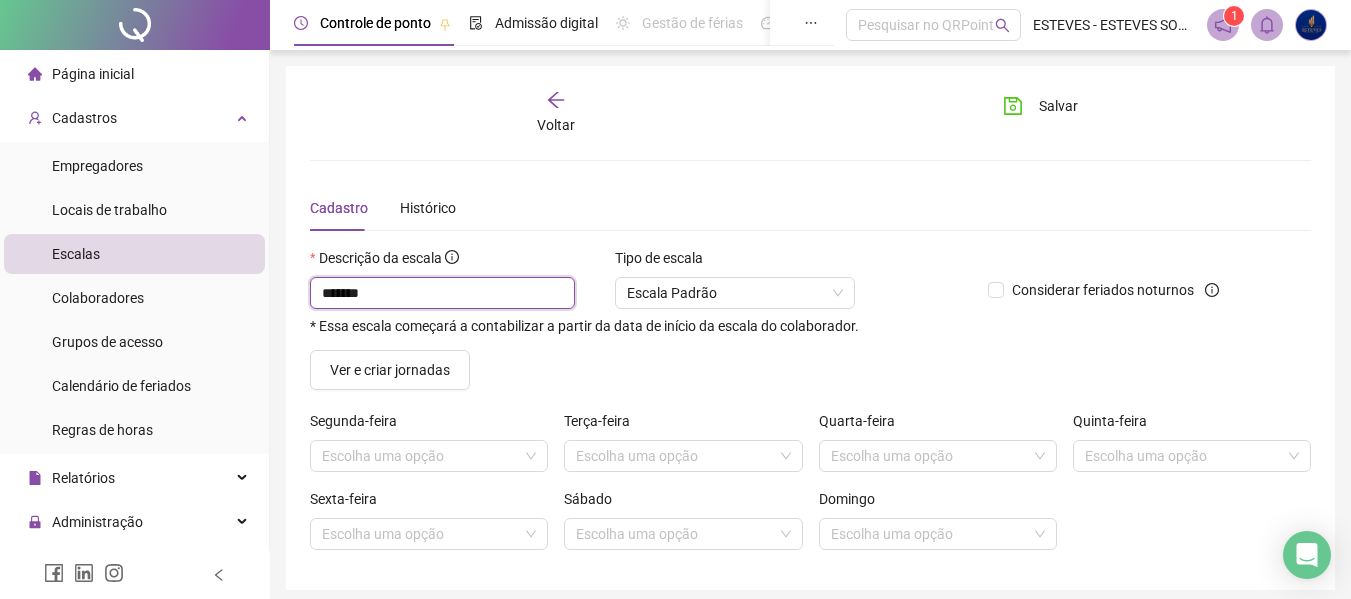 click on "******" at bounding box center (442, 293) 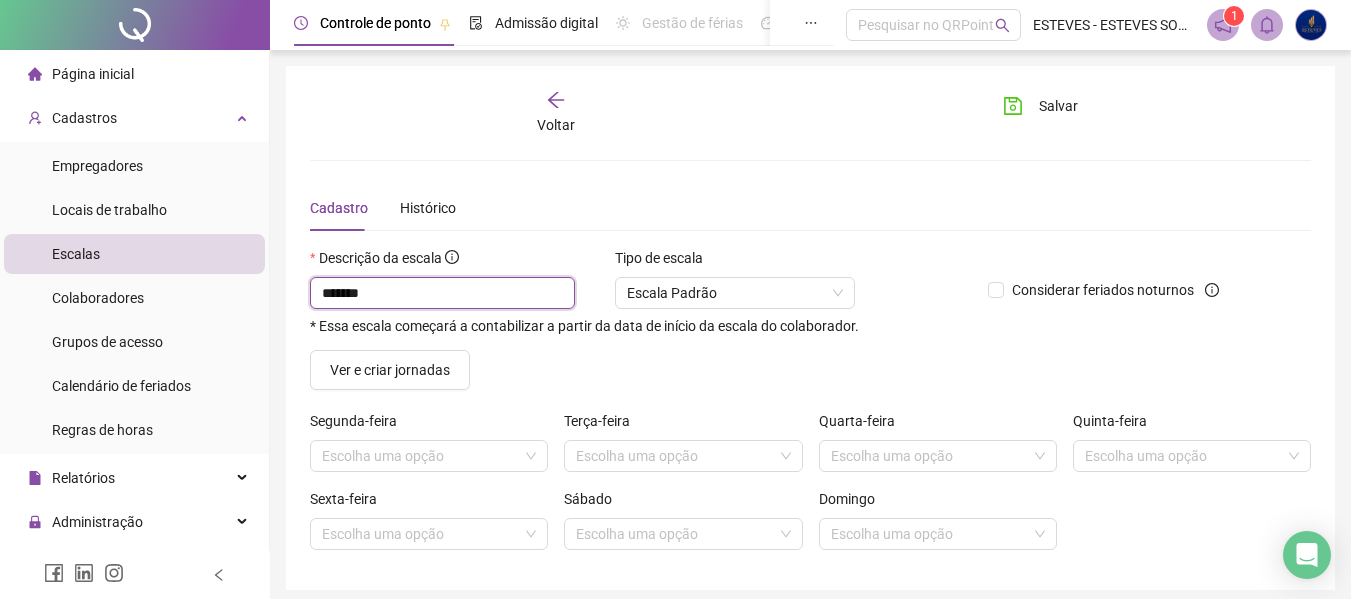 paste on "**********" 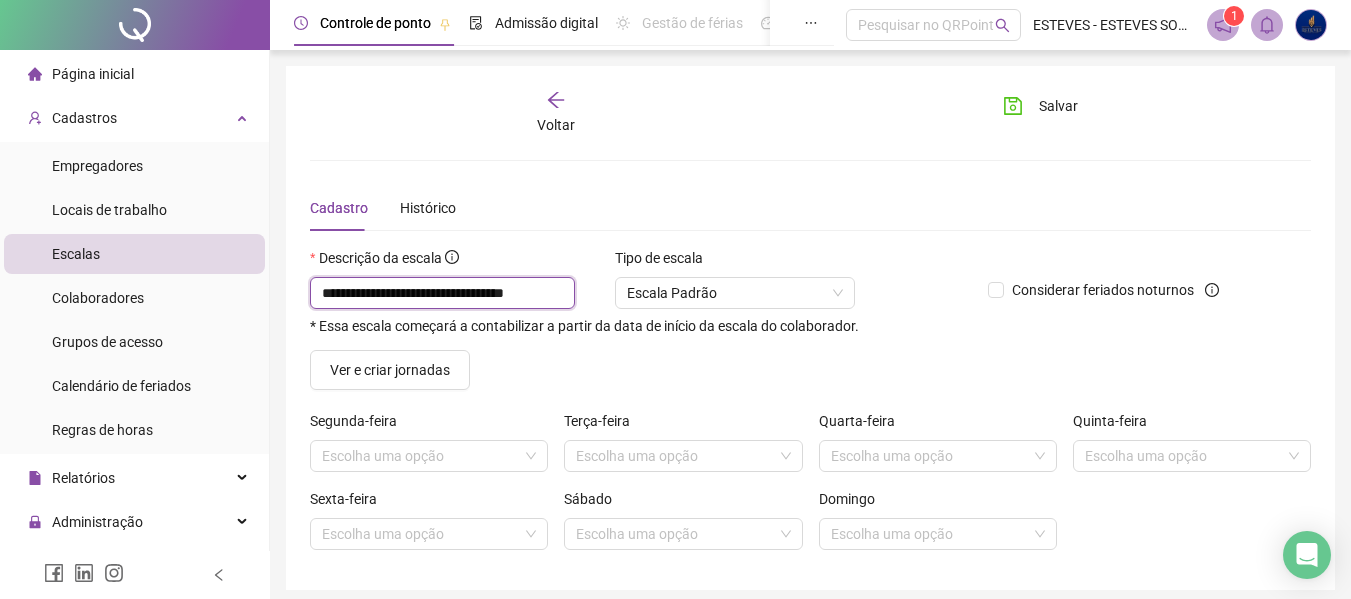 scroll, scrollTop: 0, scrollLeft: 17, axis: horizontal 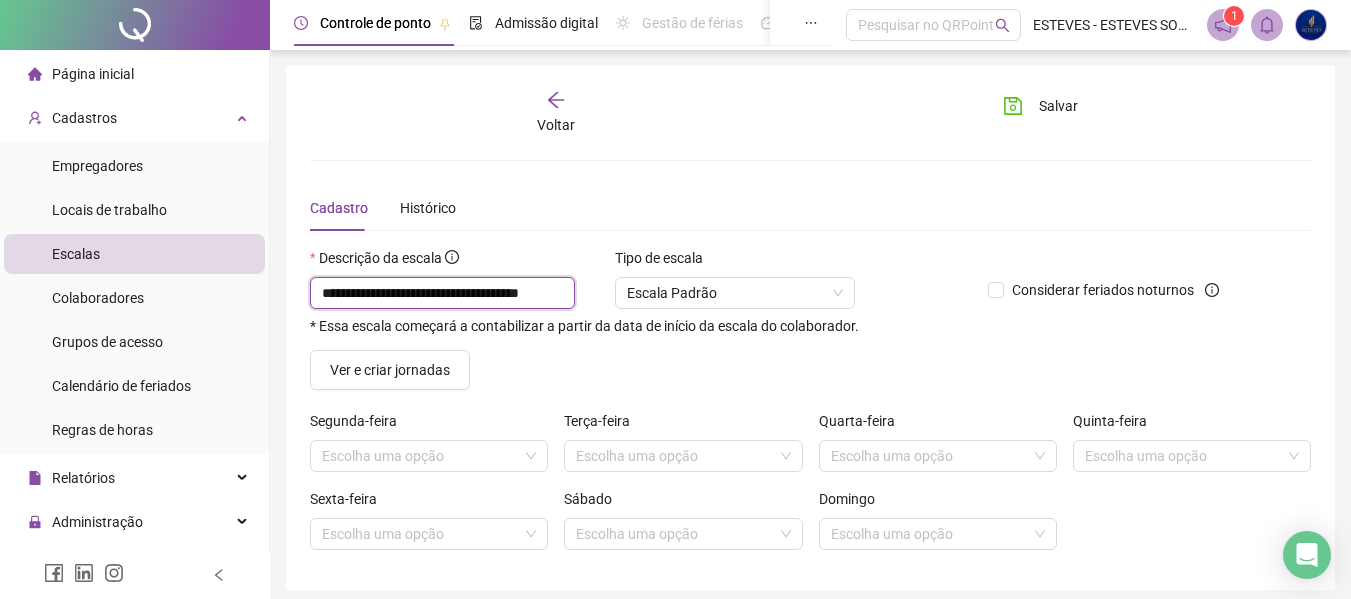 click on "**********" at bounding box center [442, 293] 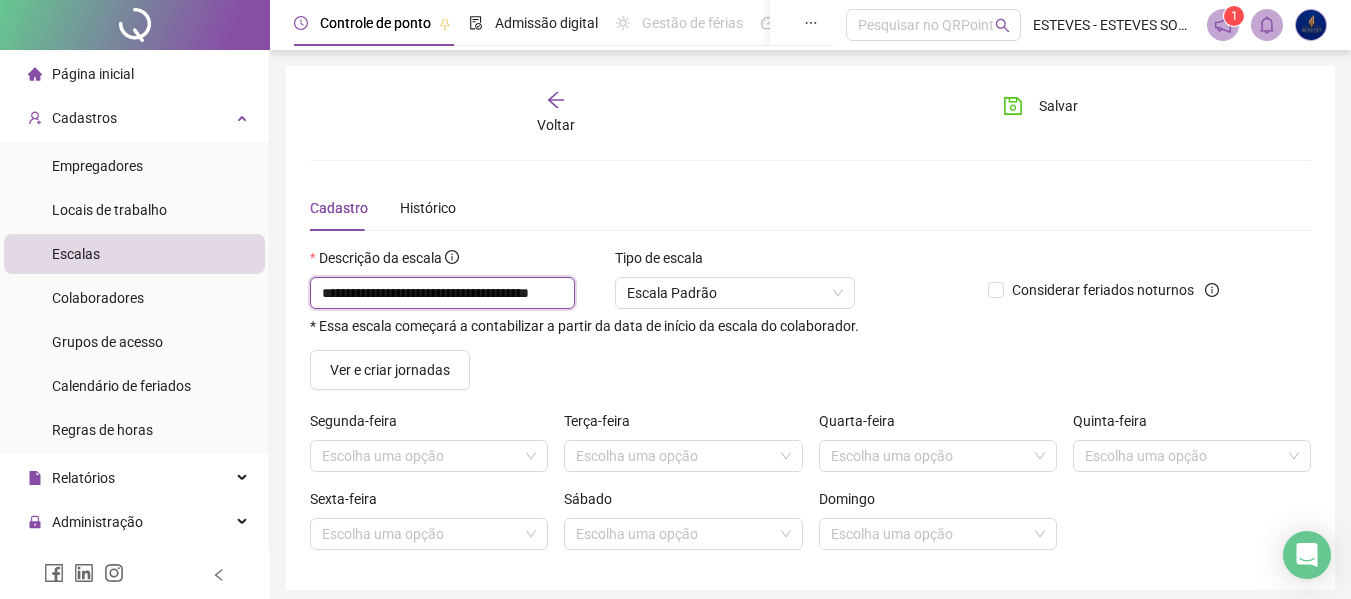 click on "**********" at bounding box center (442, 293) 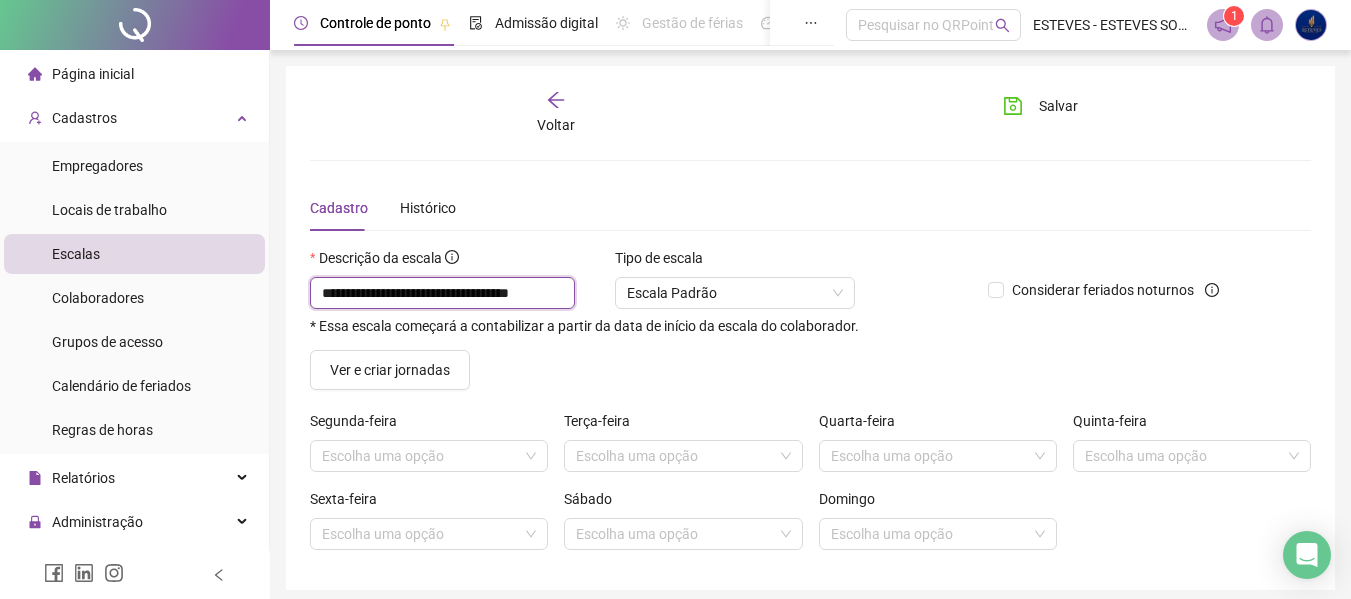click on "**********" at bounding box center [442, 293] 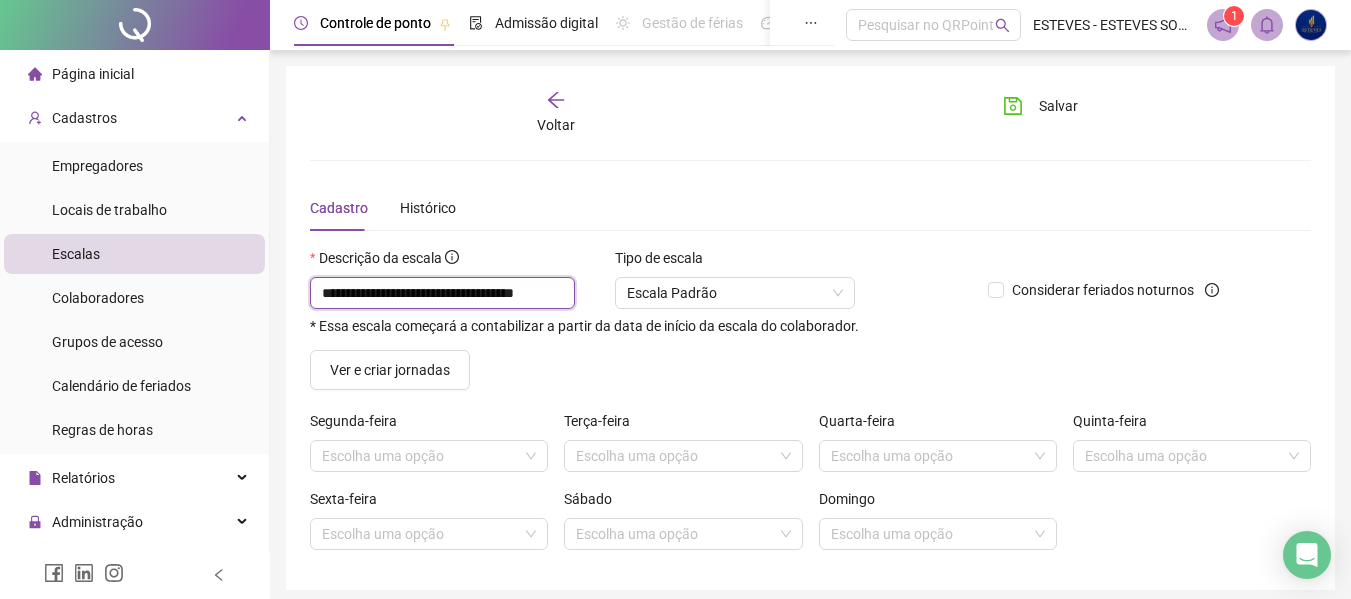 click on "**********" at bounding box center (442, 293) 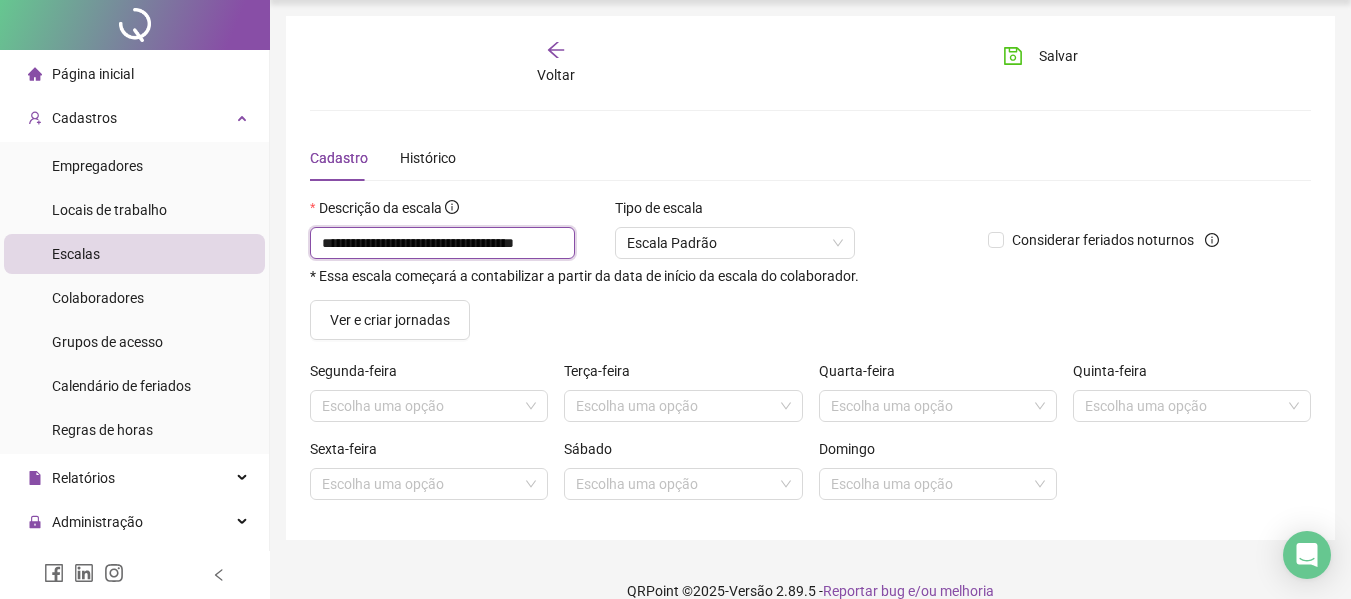 scroll, scrollTop: 77, scrollLeft: 0, axis: vertical 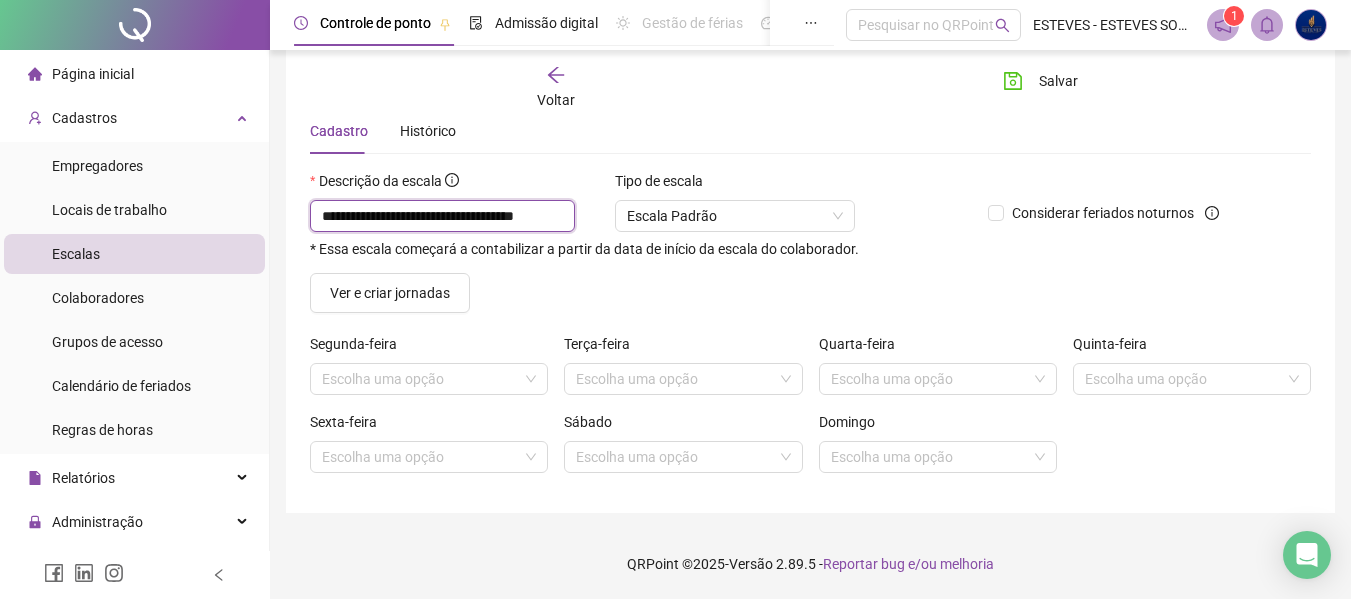 click on "**********" at bounding box center [442, 216] 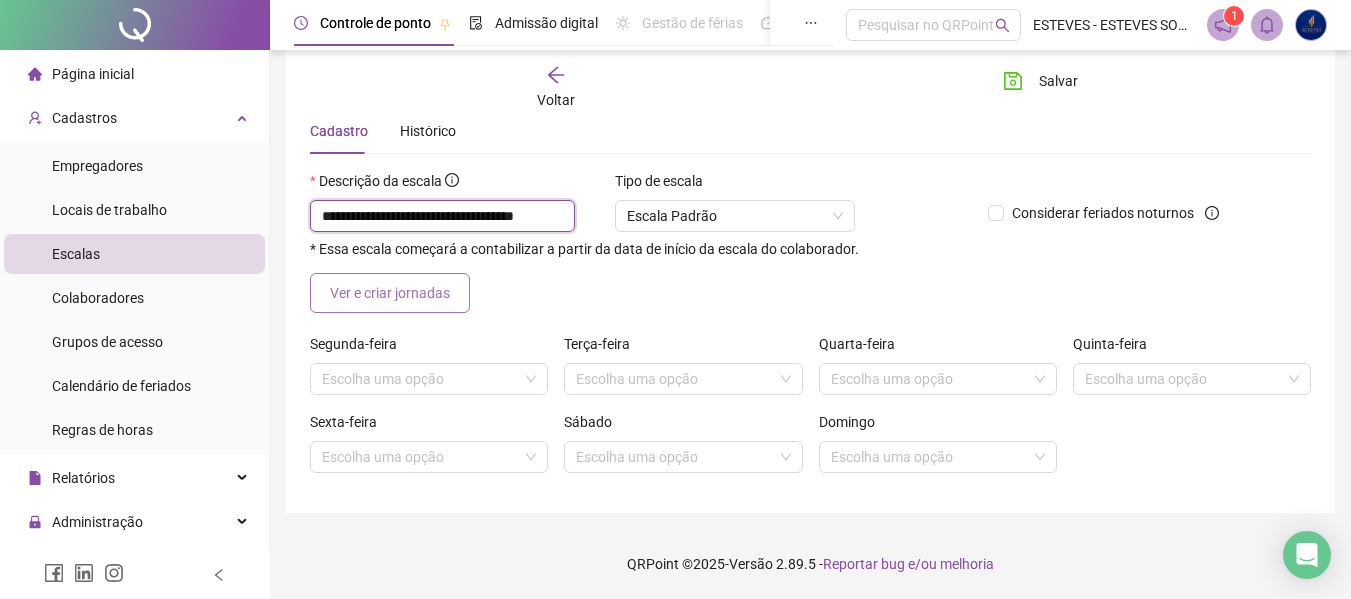 type on "**********" 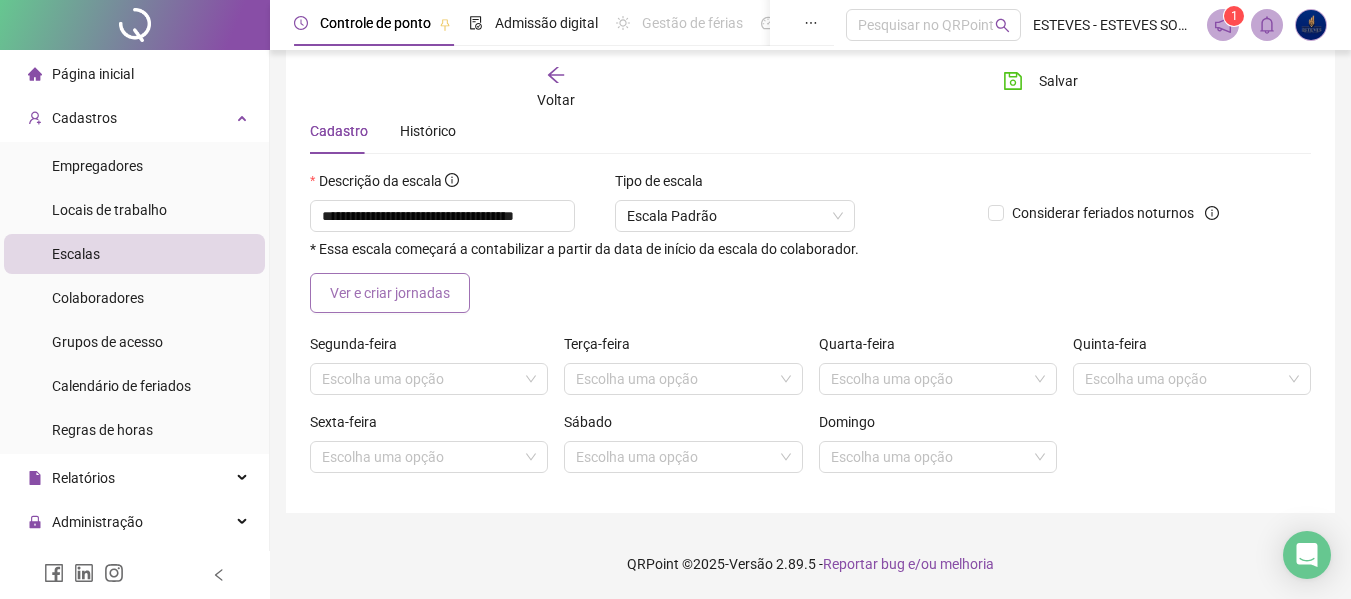 click on "Ver e criar jornadas" at bounding box center [390, 293] 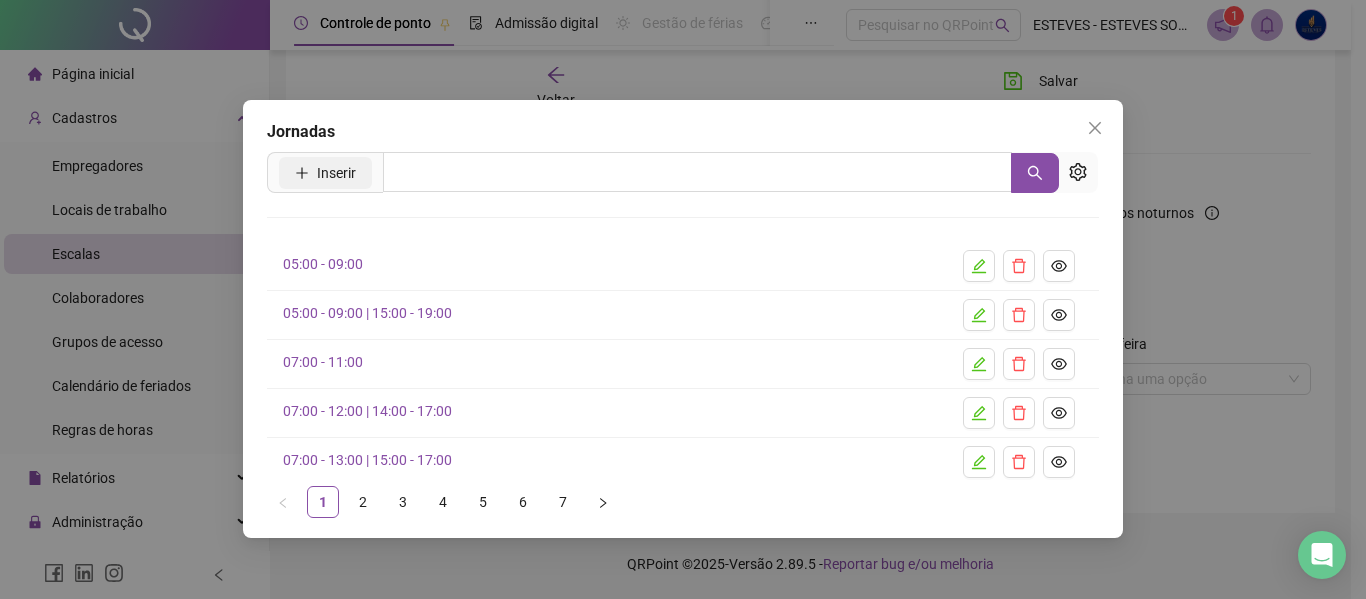 click on "Inserir" at bounding box center (336, 173) 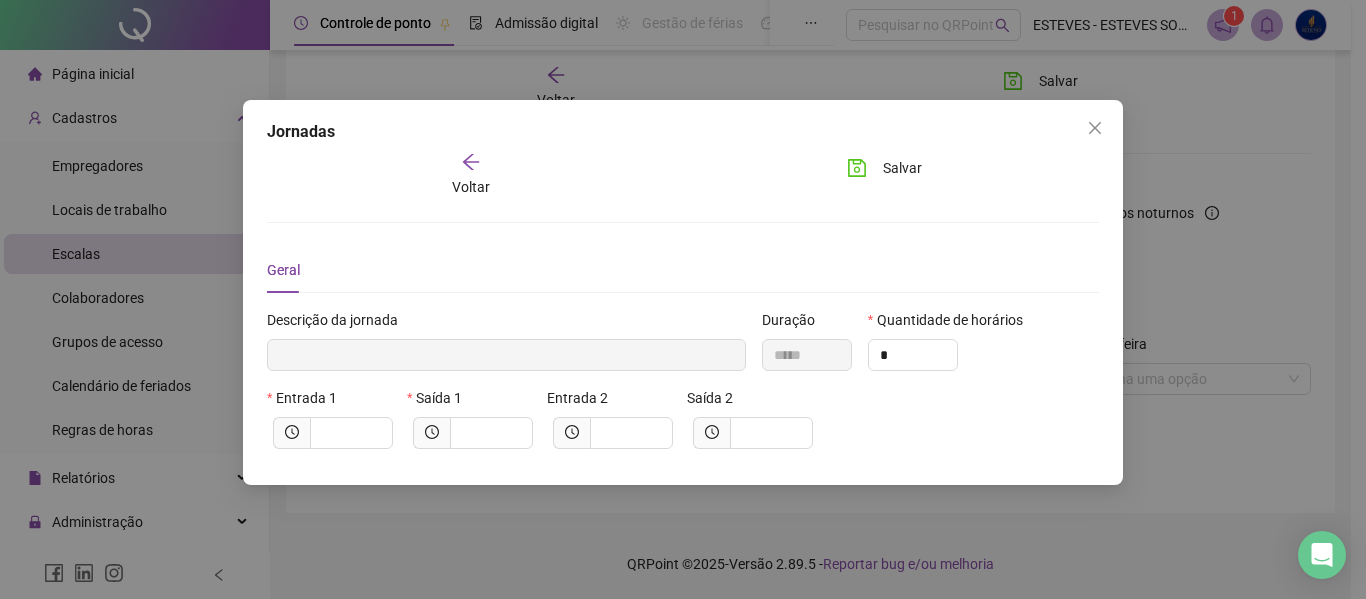 type 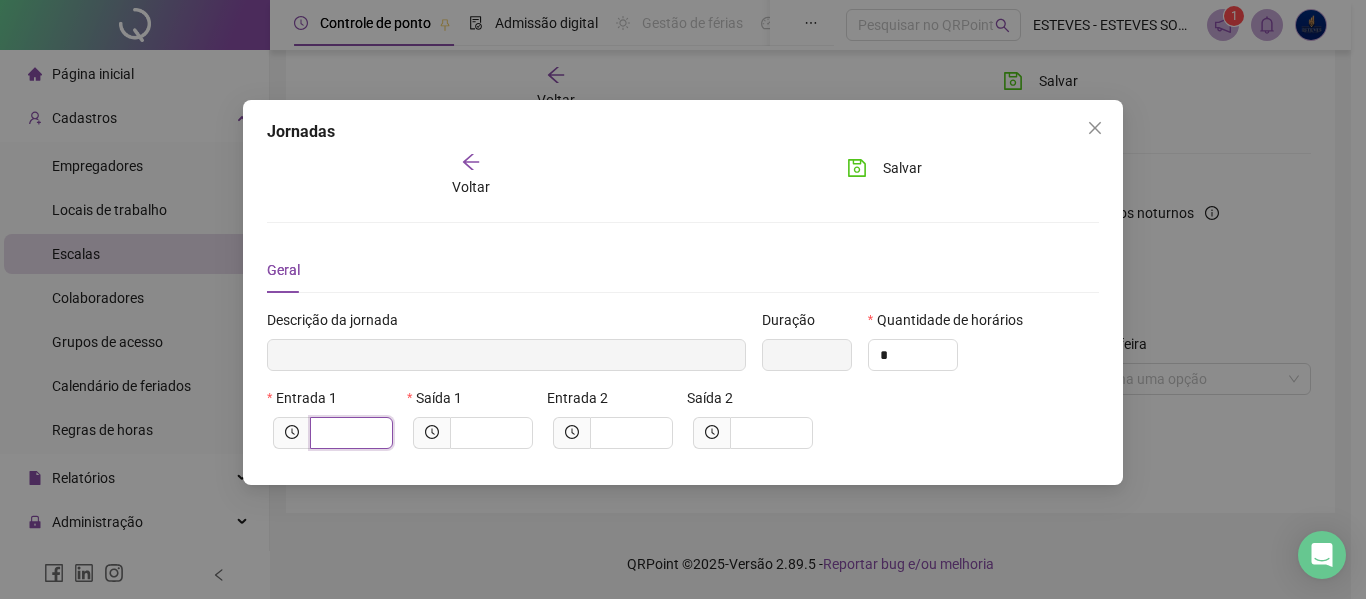 click at bounding box center (349, 433) 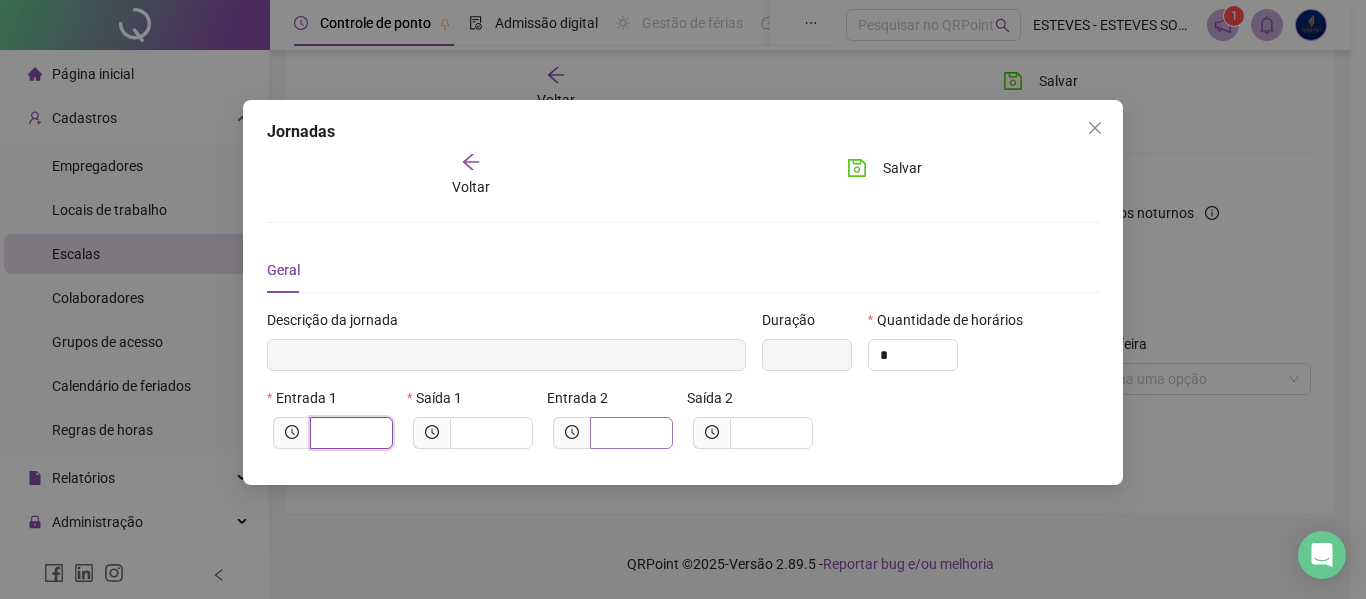 type on "******" 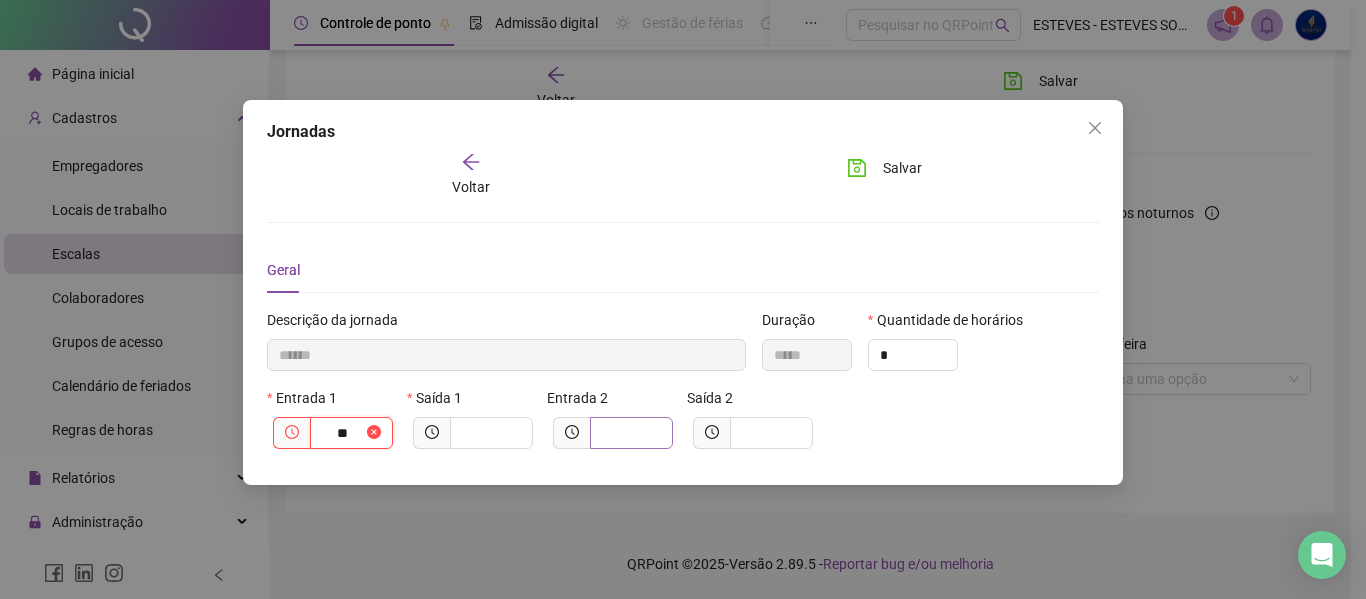 type on "********" 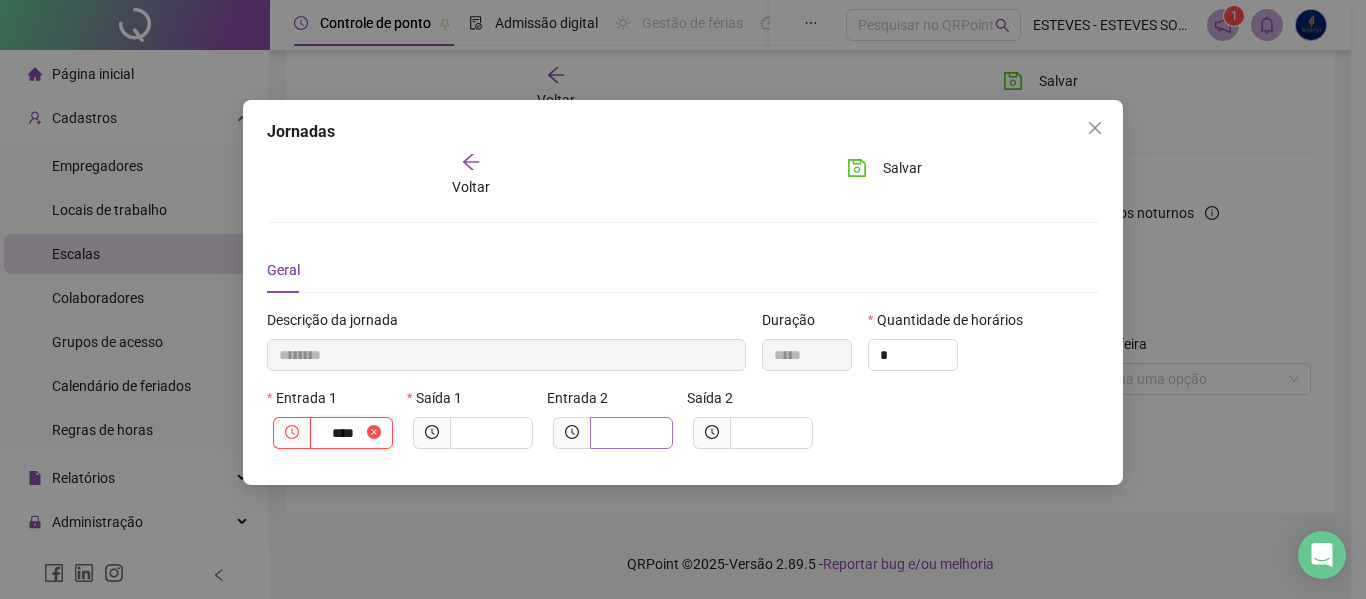 type on "*********" 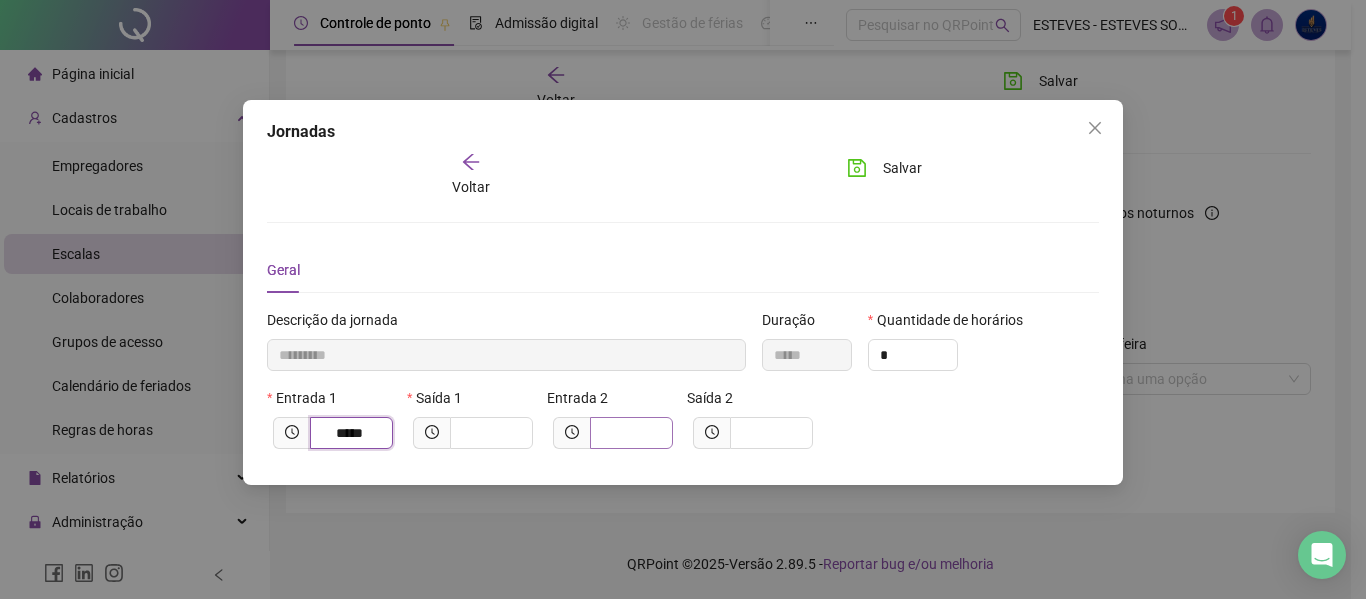 type on "*****" 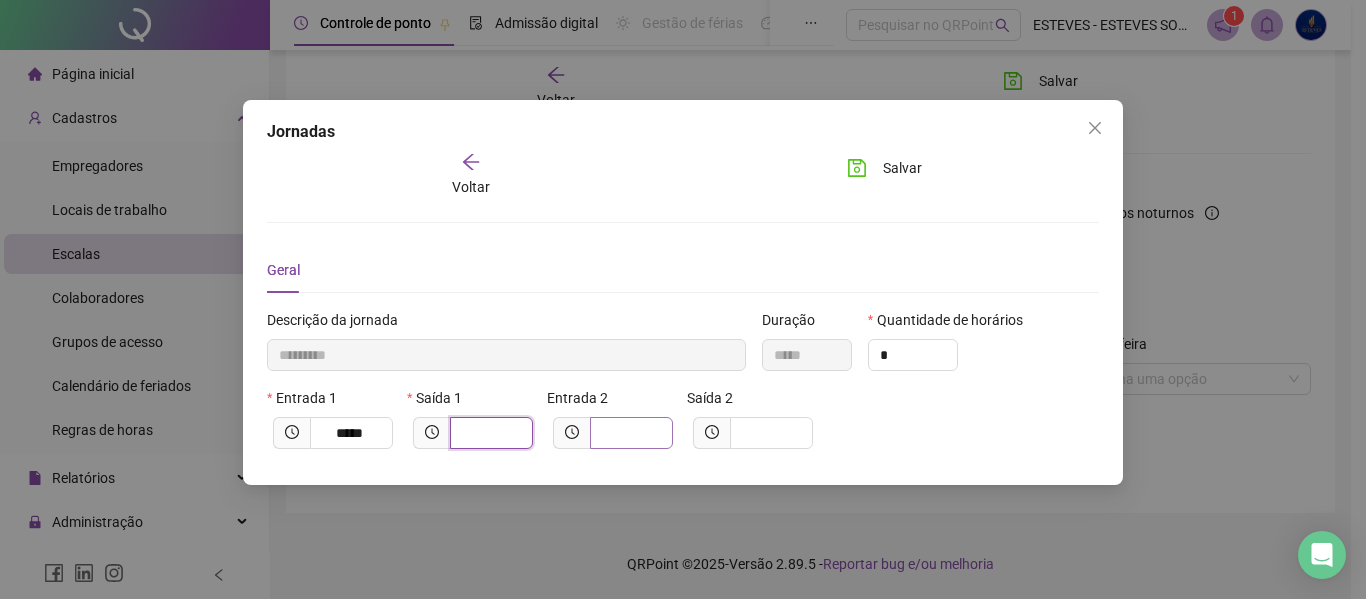 type on "*********" 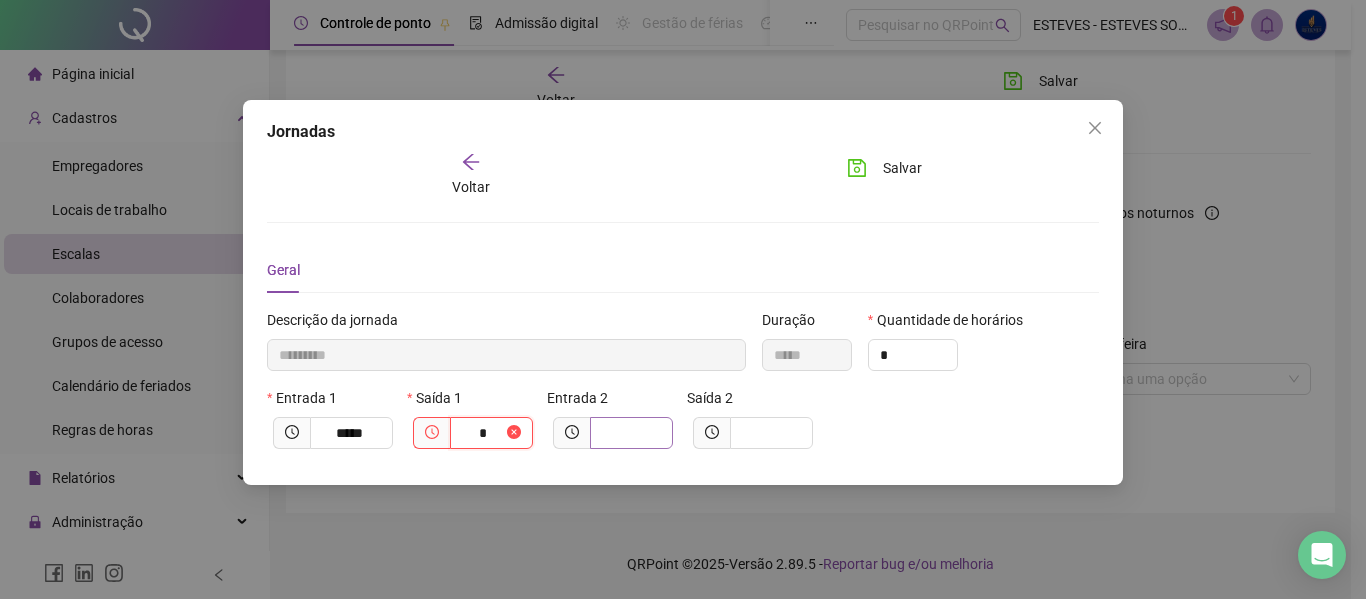 type on "**********" 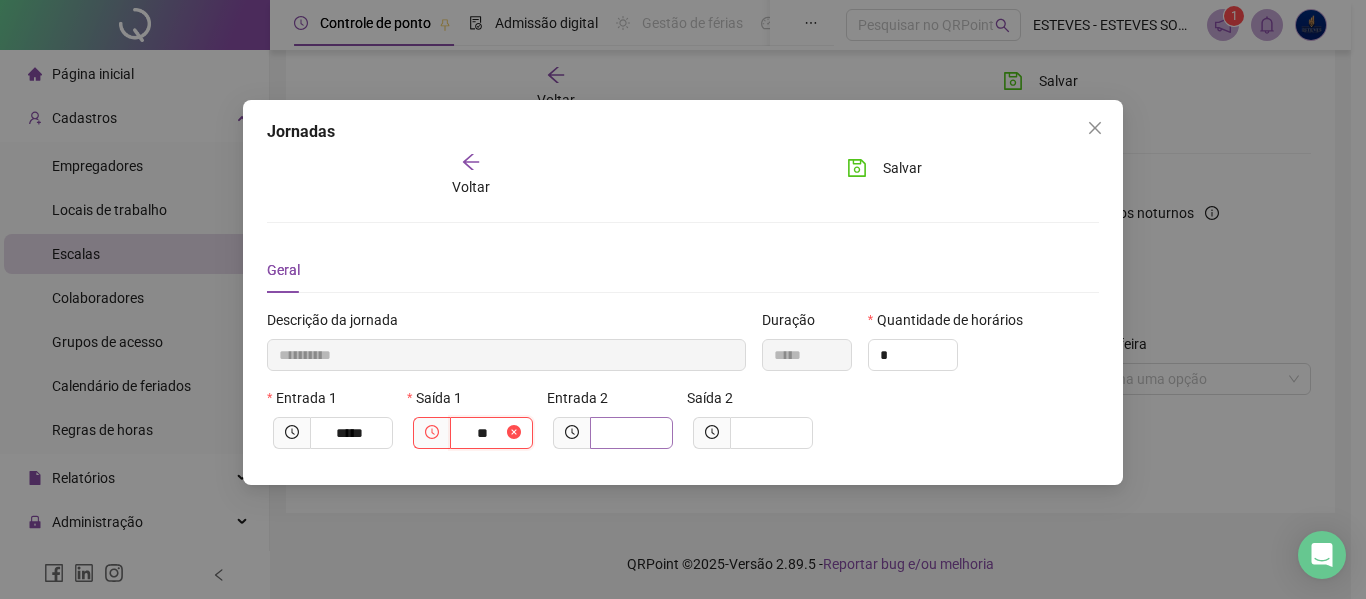 type on "**********" 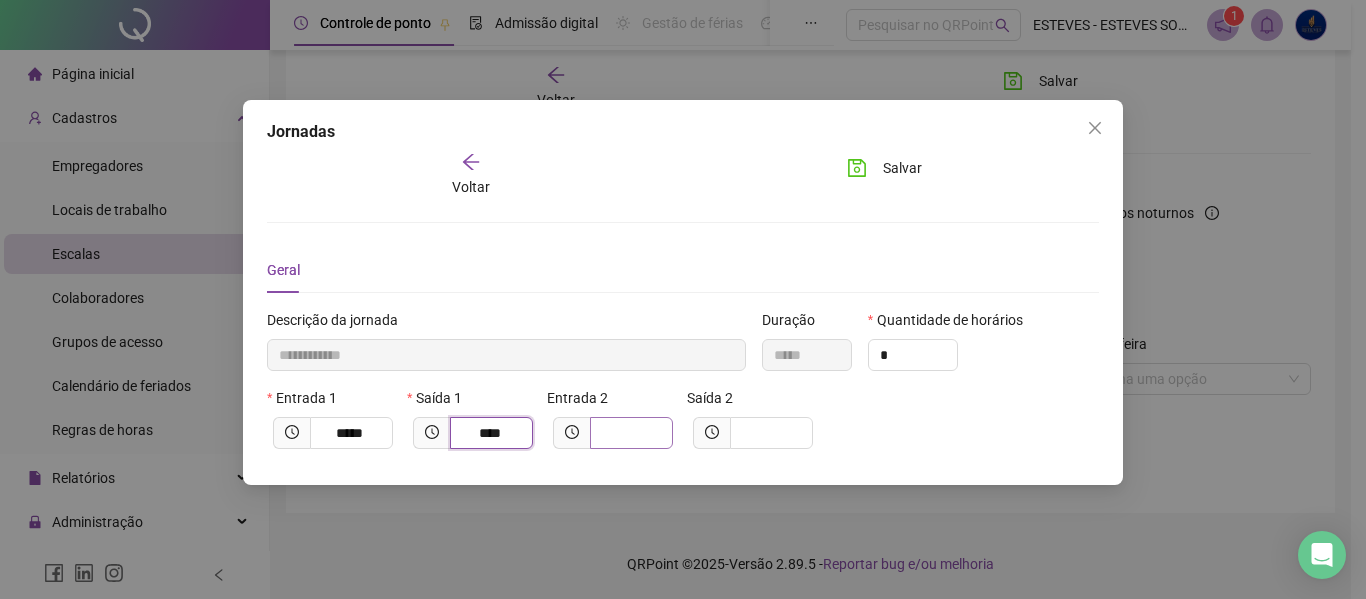 type on "**********" 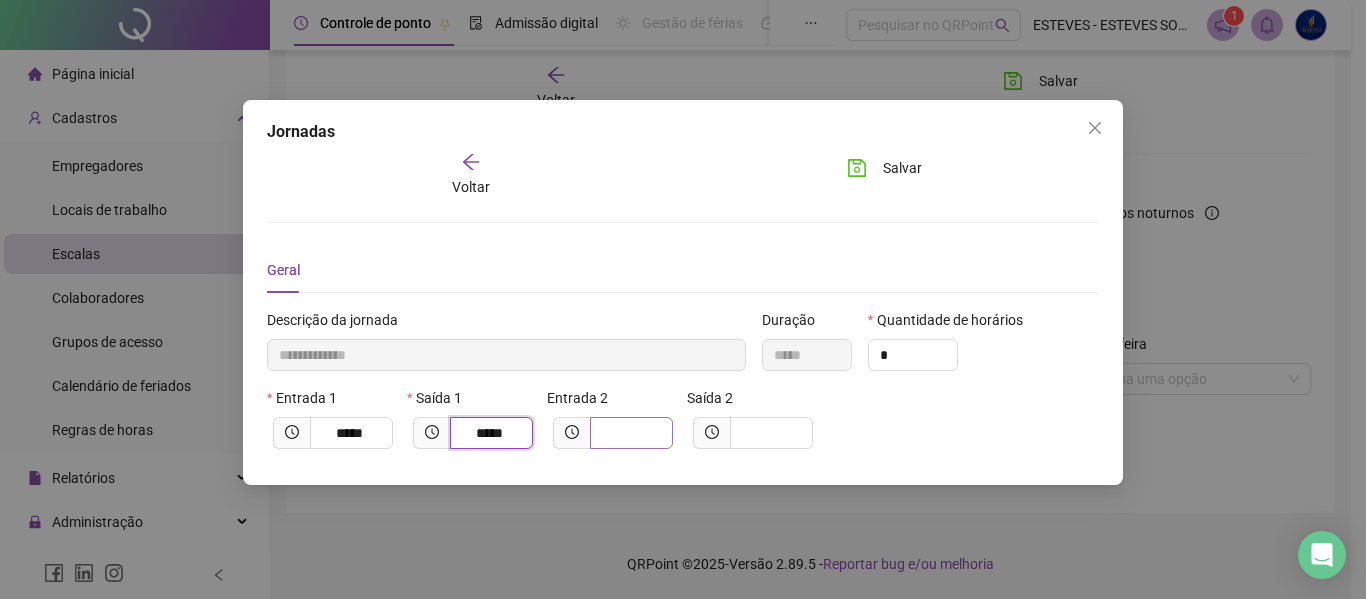 type on "*****" 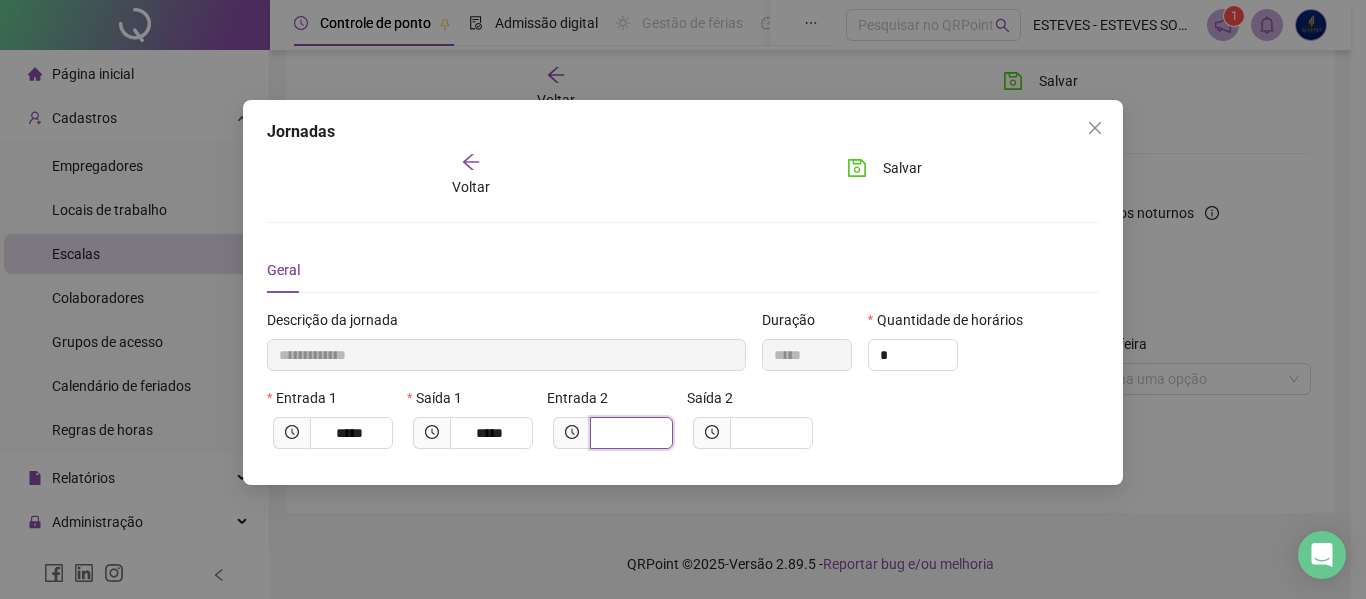 type on "**********" 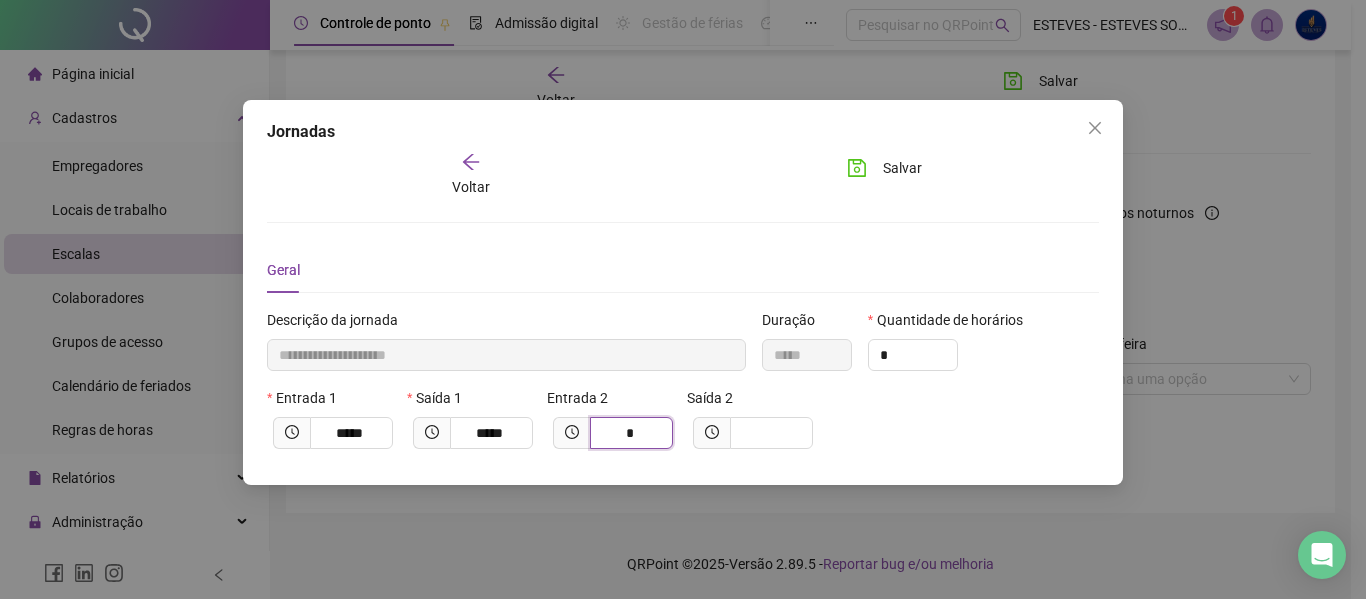 type on "**********" 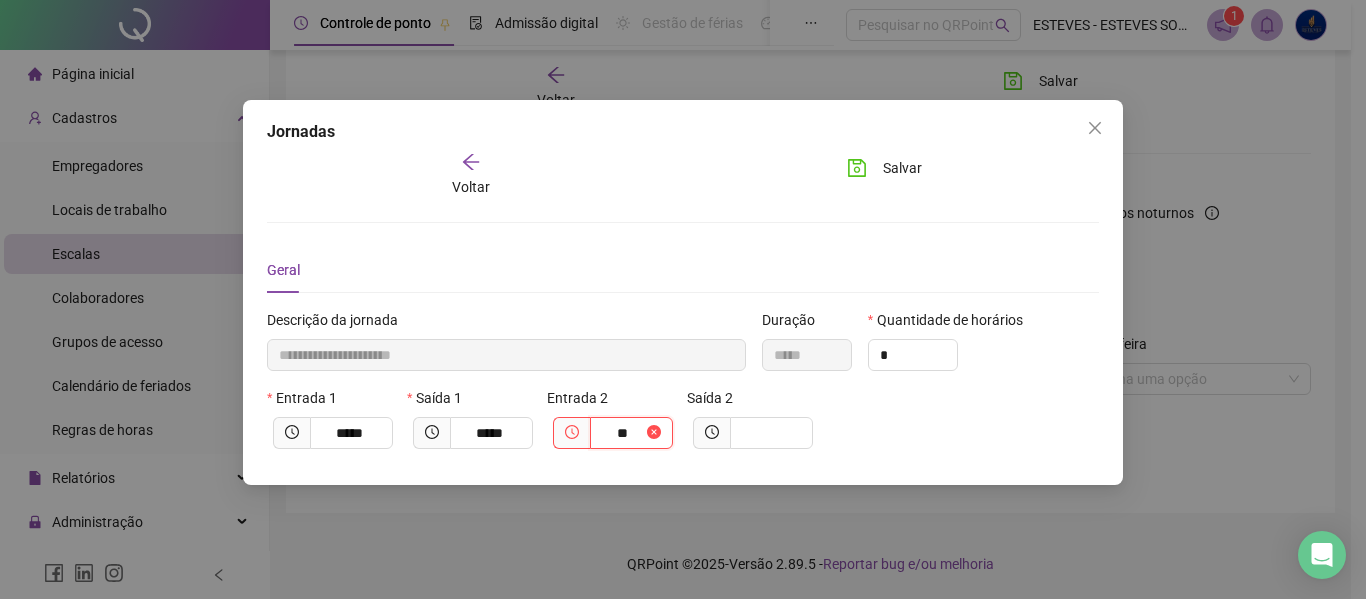 type on "**********" 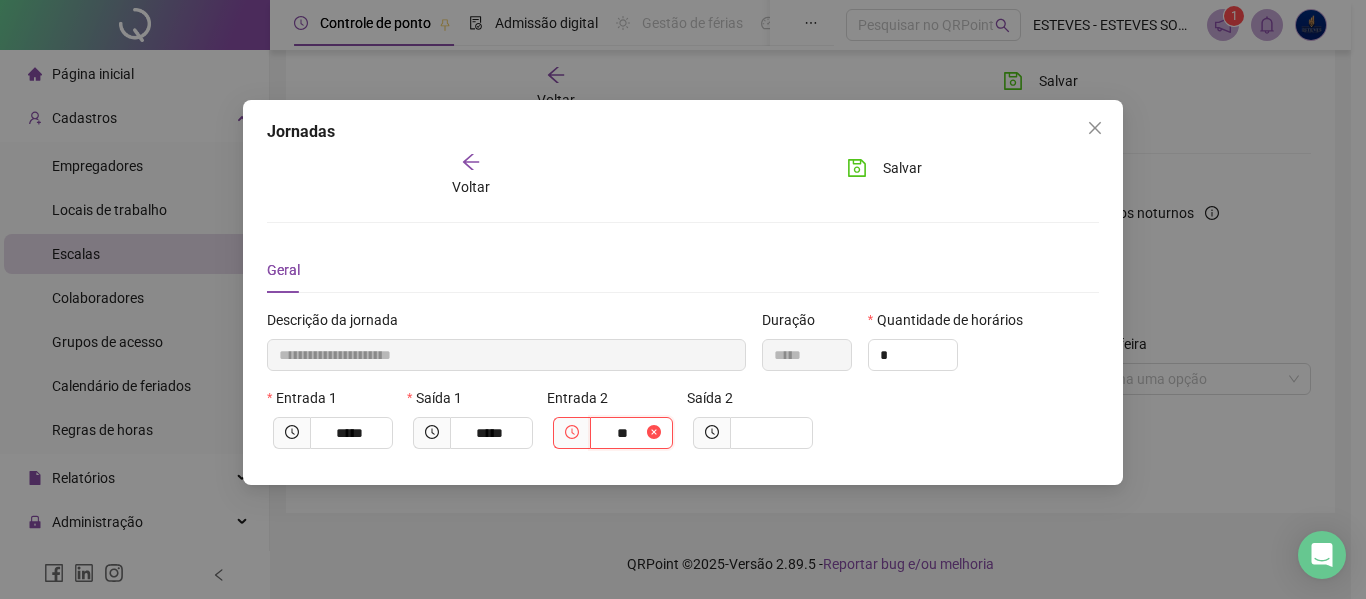 type on "****" 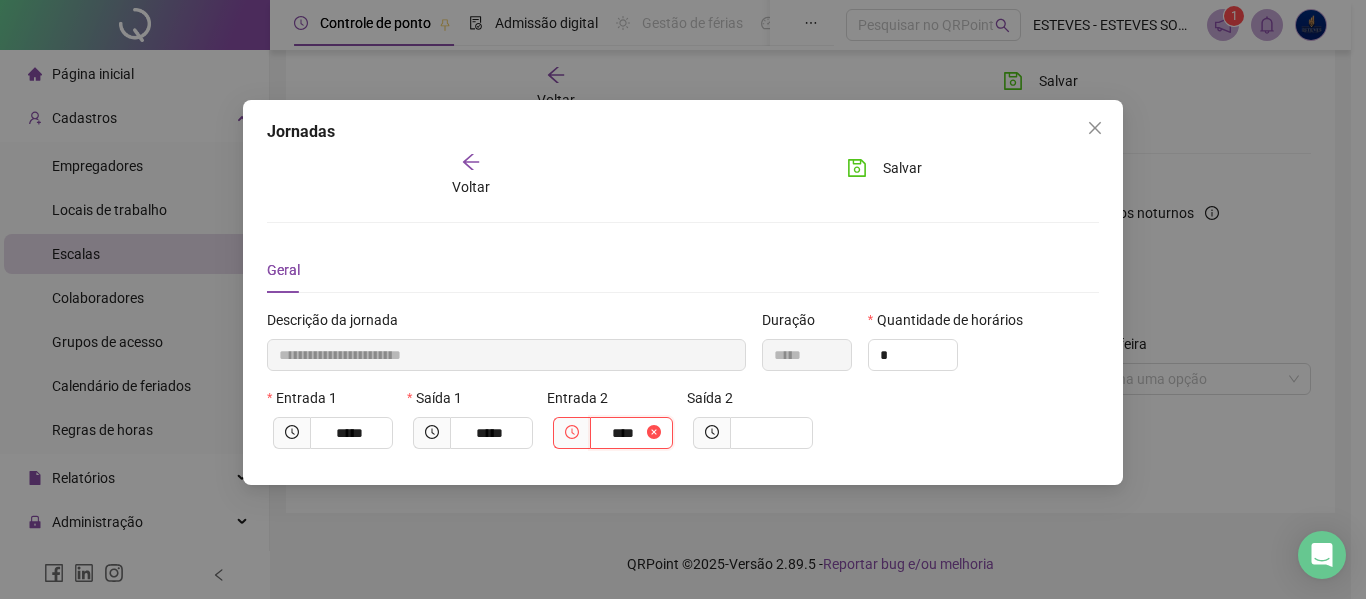 type on "**********" 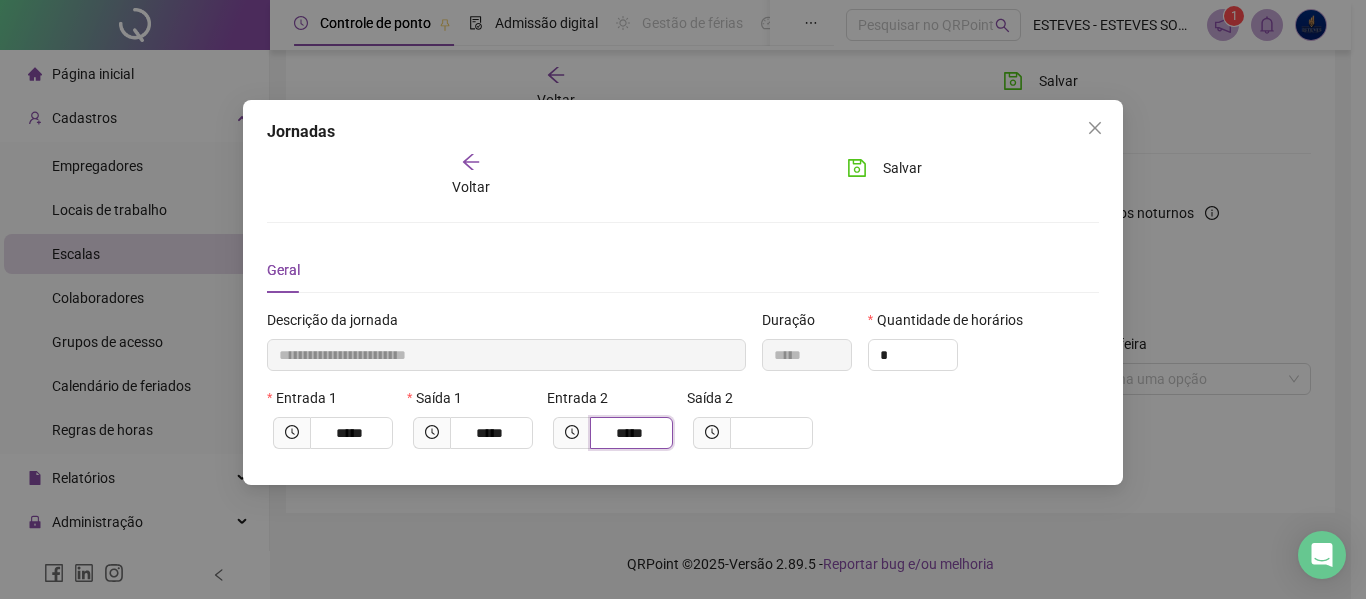 type on "*****" 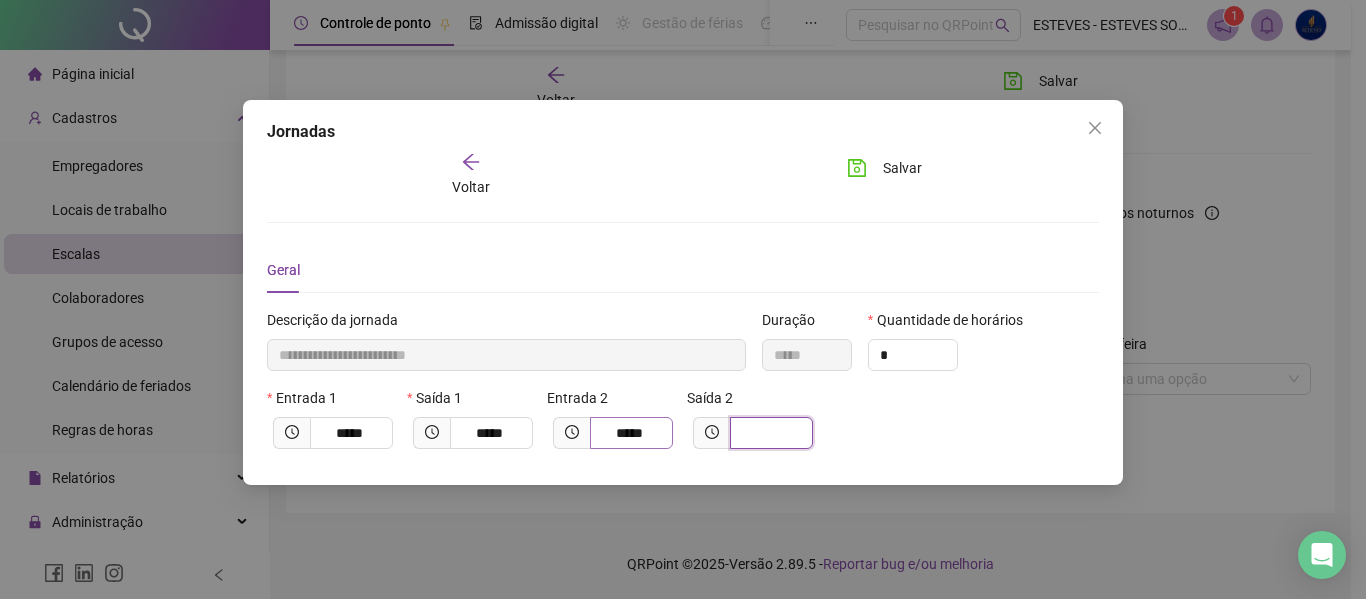 type on "**********" 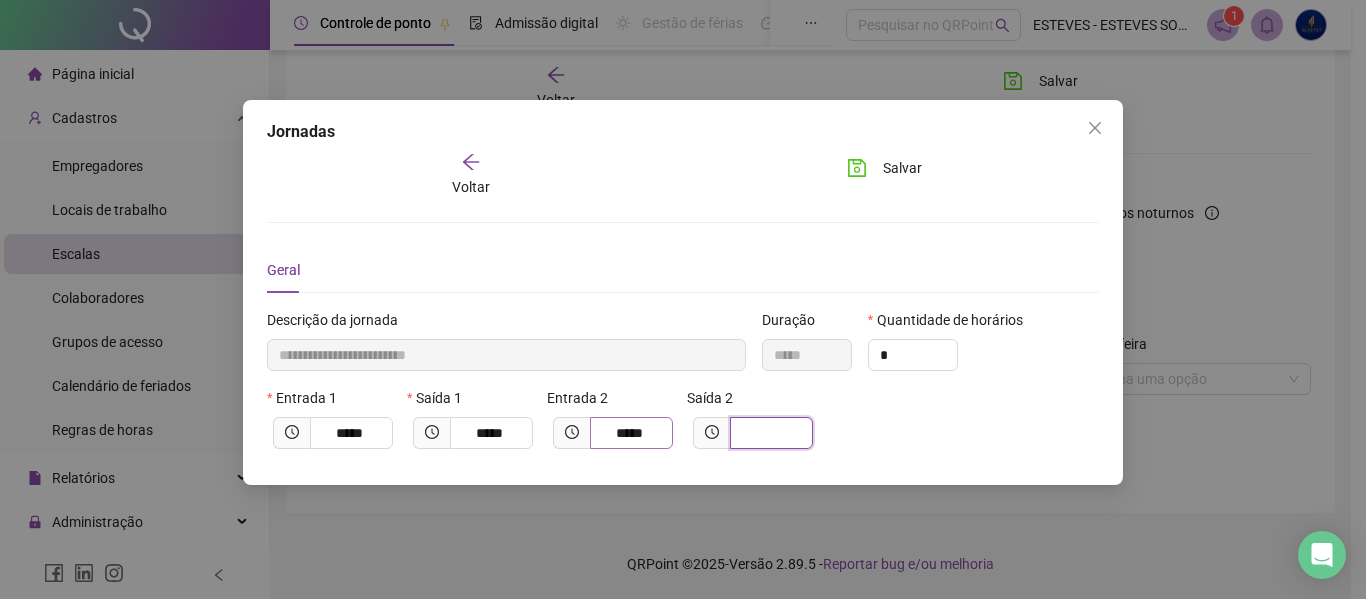 type on "*" 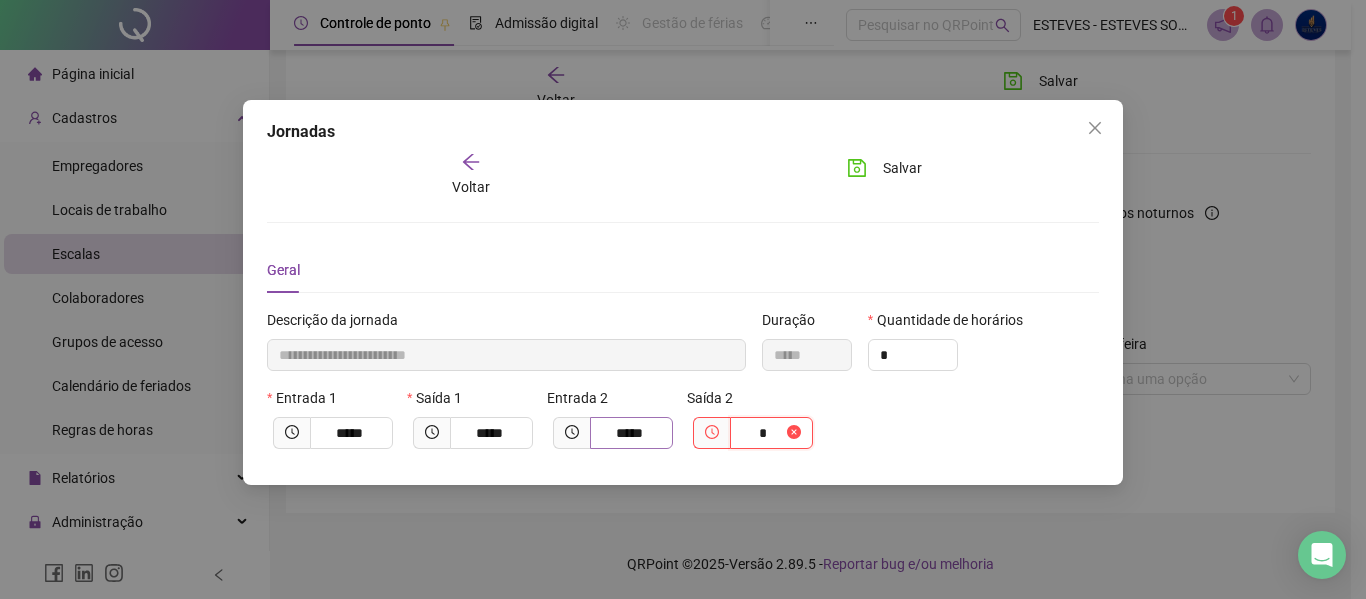type on "**********" 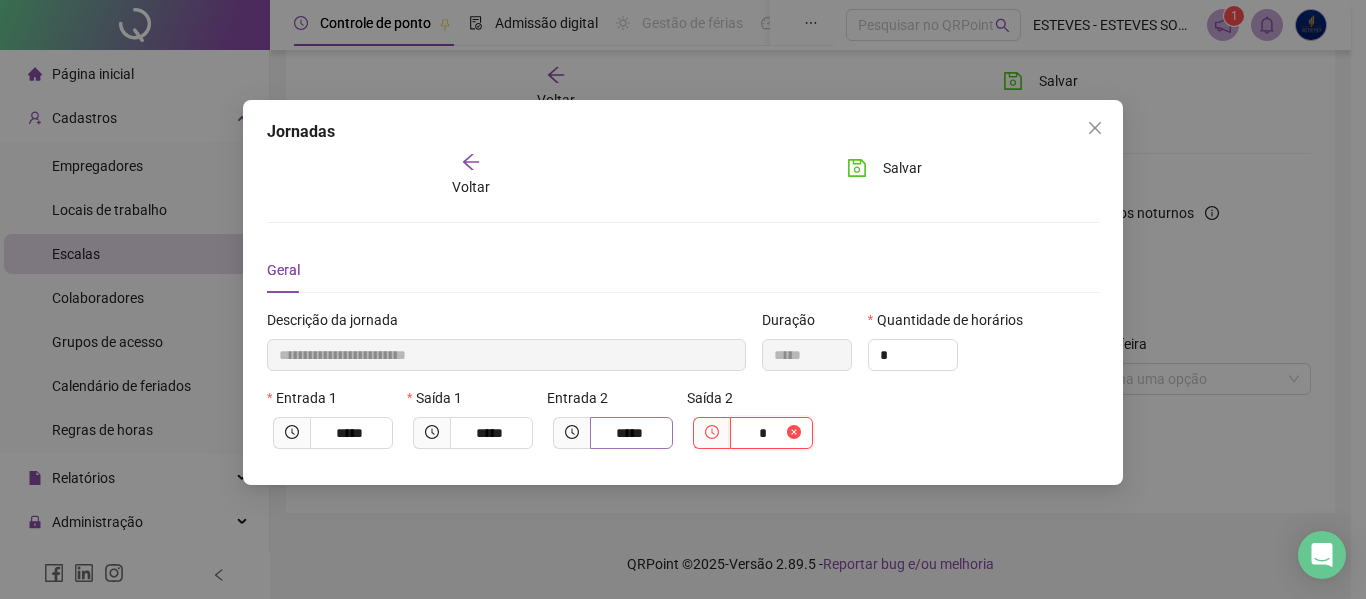 type on "**" 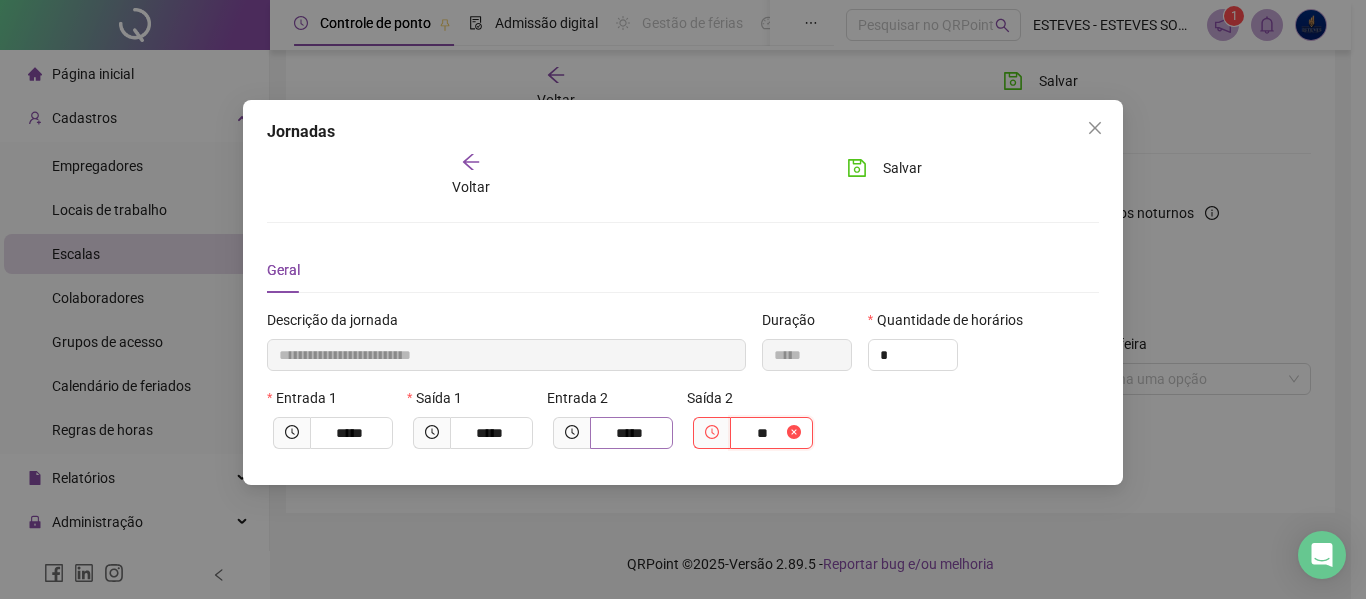 type on "**********" 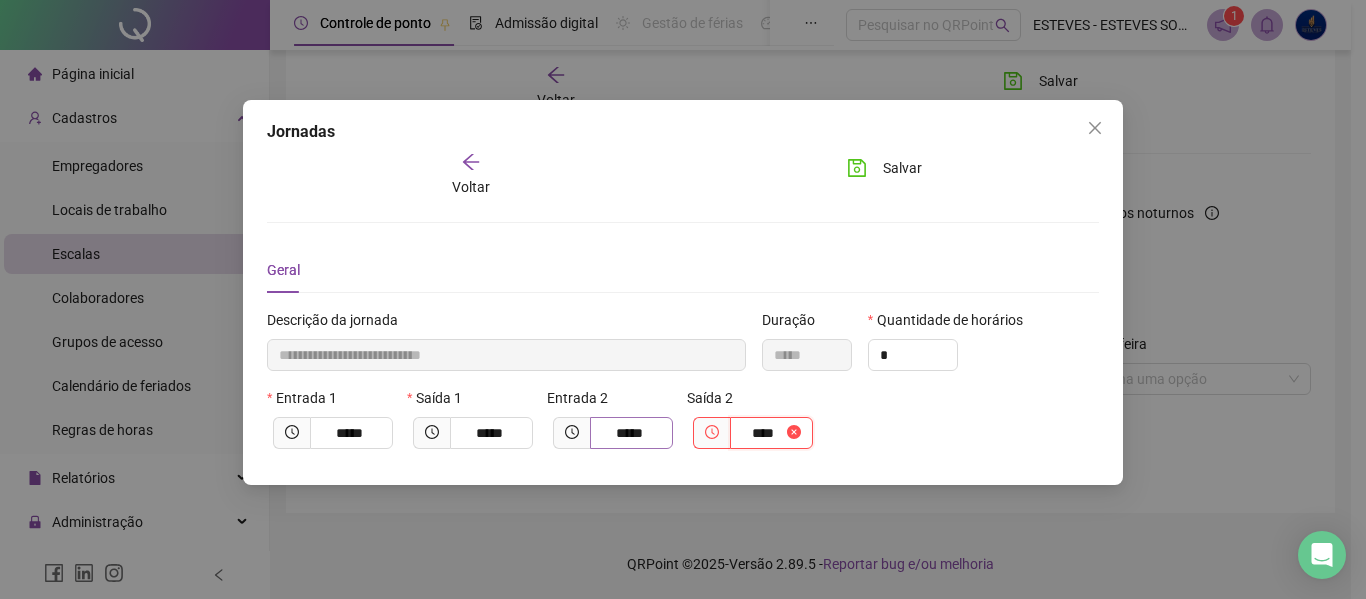 type on "**********" 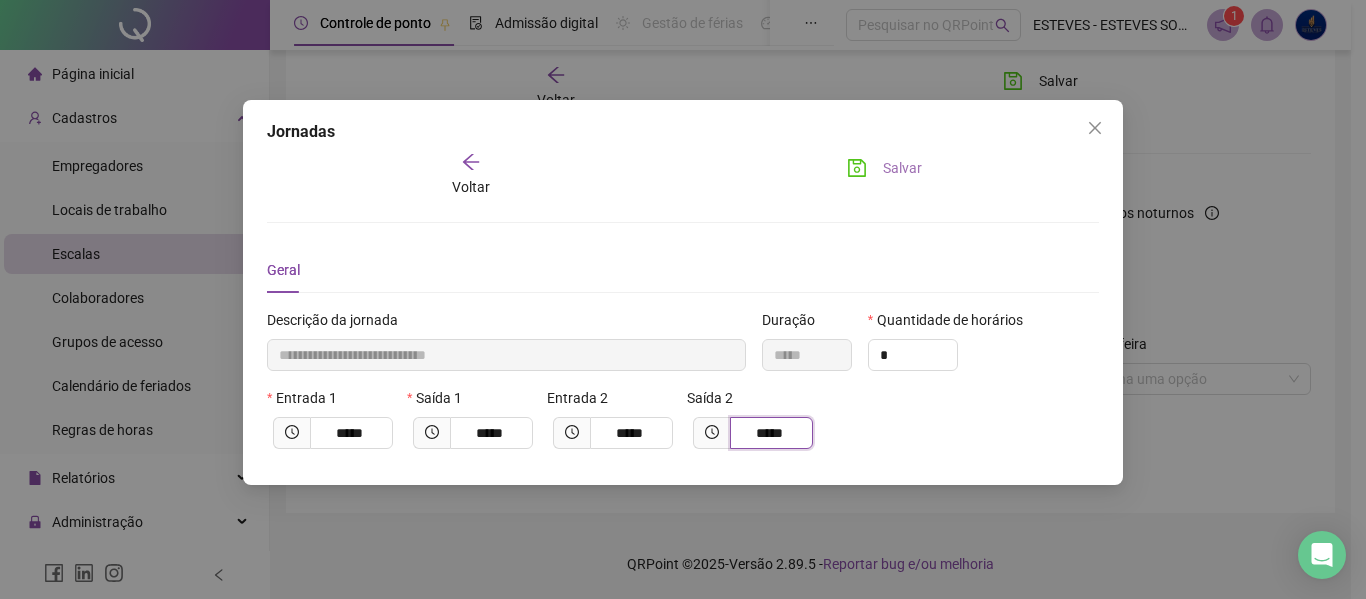 type on "*****" 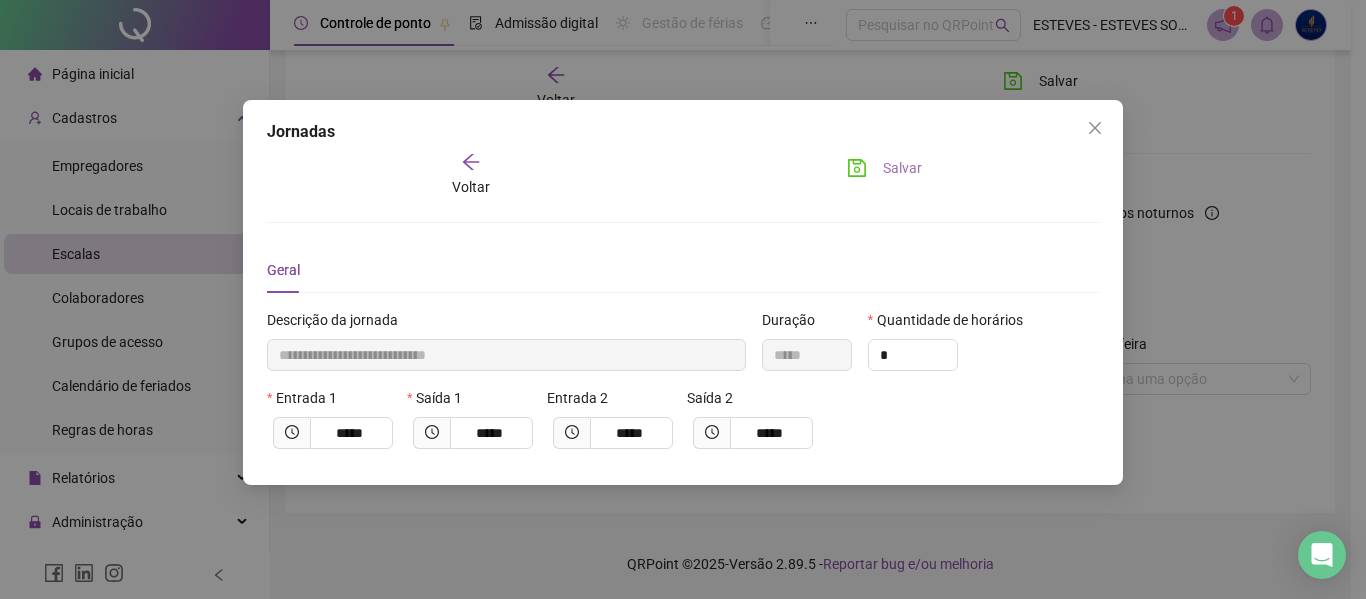 click on "Salvar" at bounding box center [902, 168] 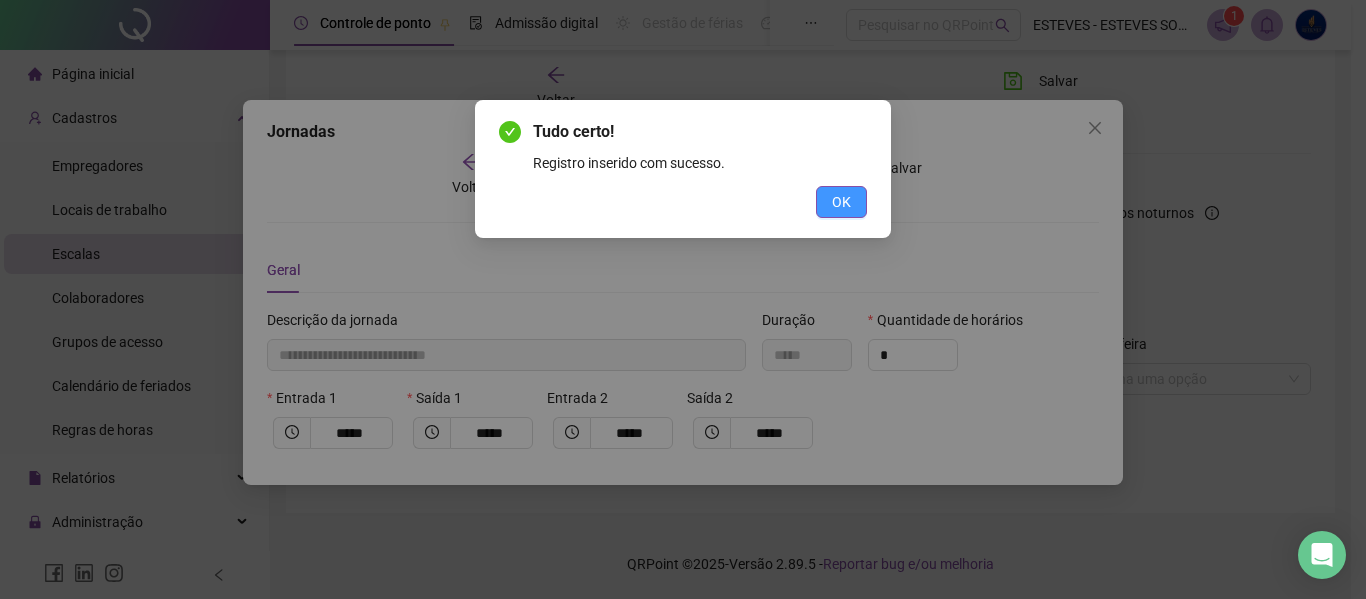 click on "OK" at bounding box center [841, 202] 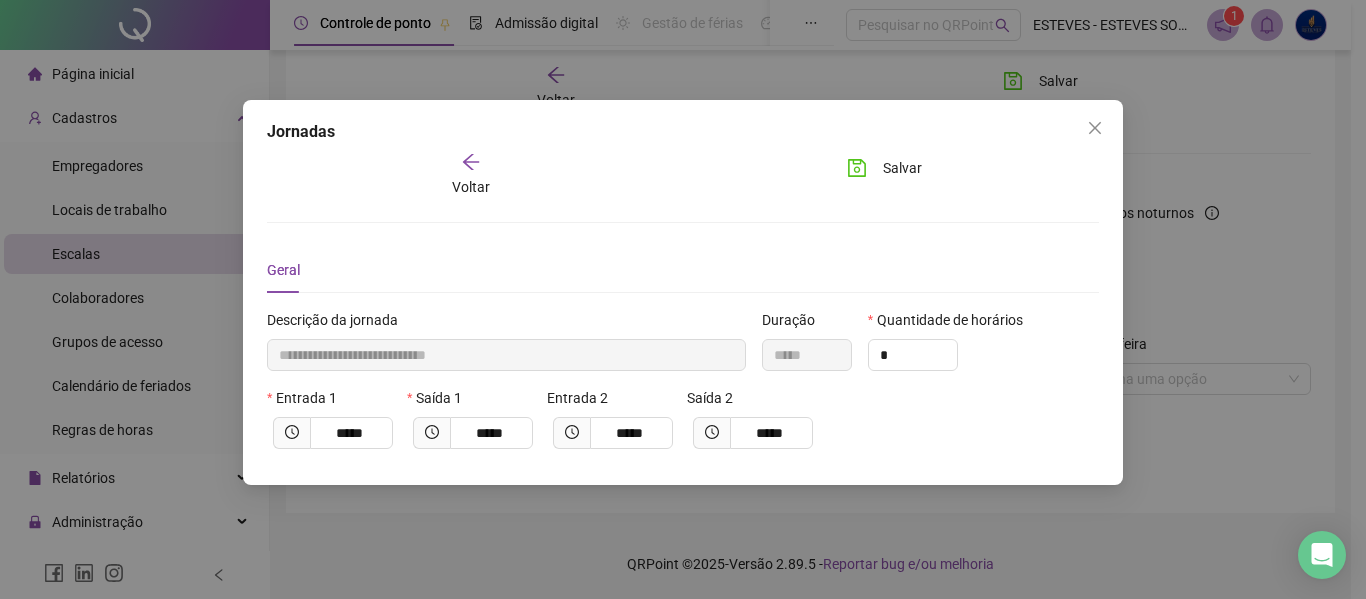click 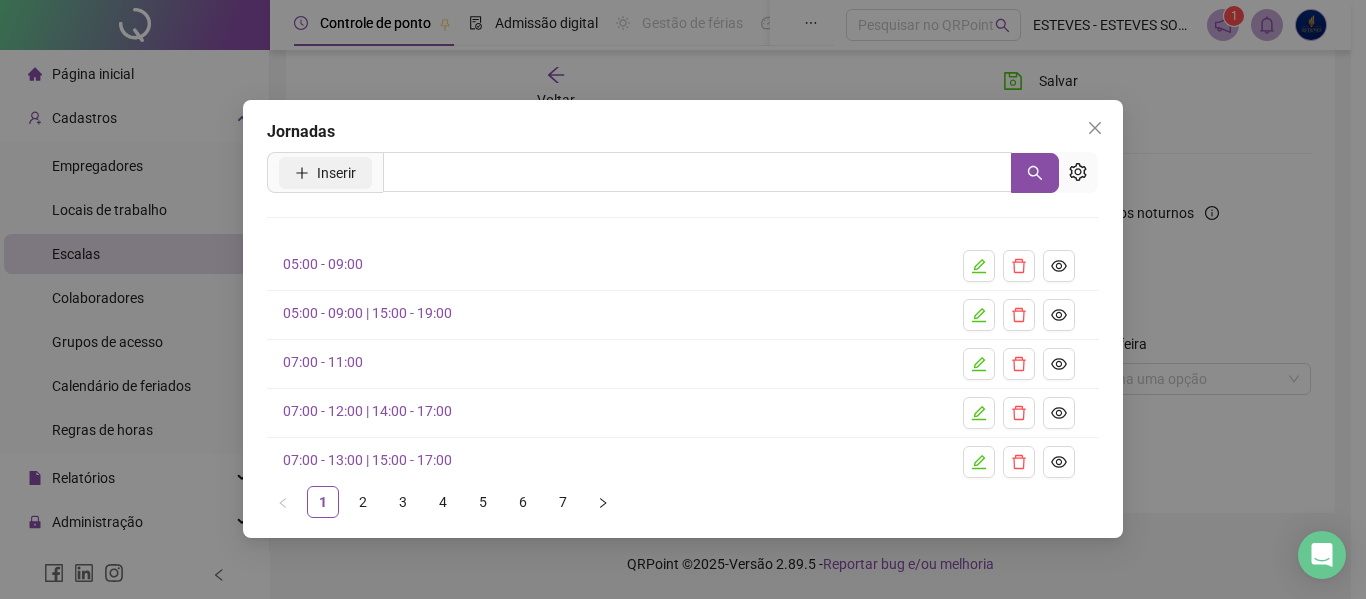 click on "Inserir" at bounding box center (336, 173) 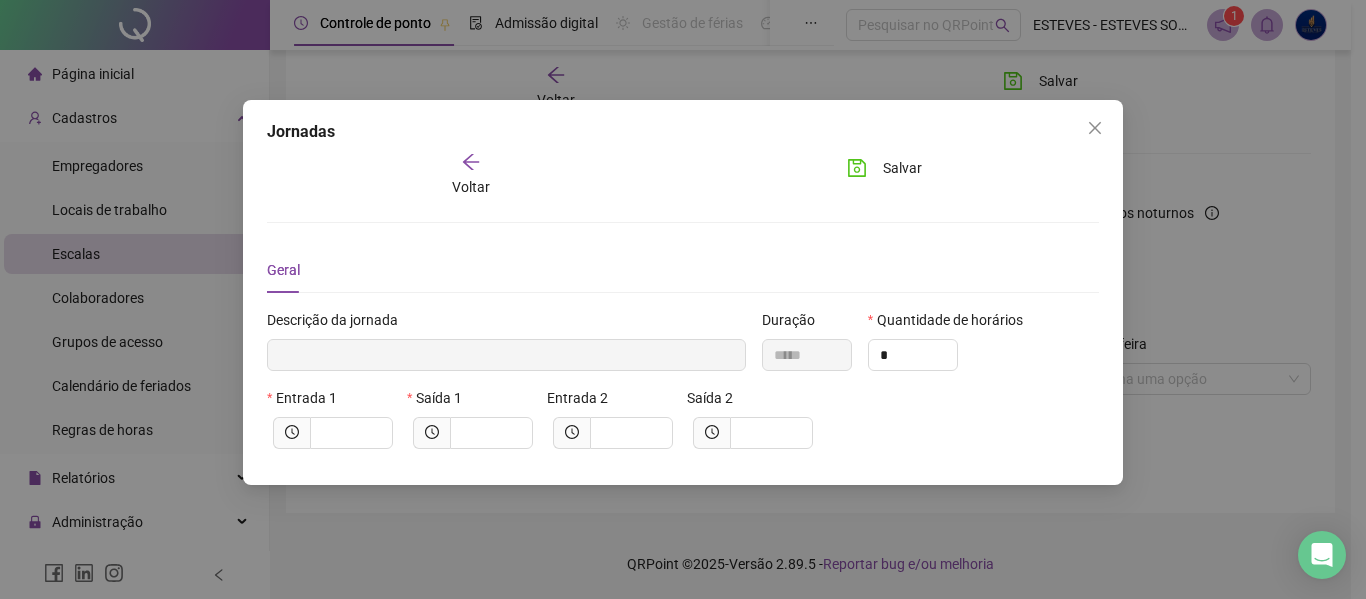 type 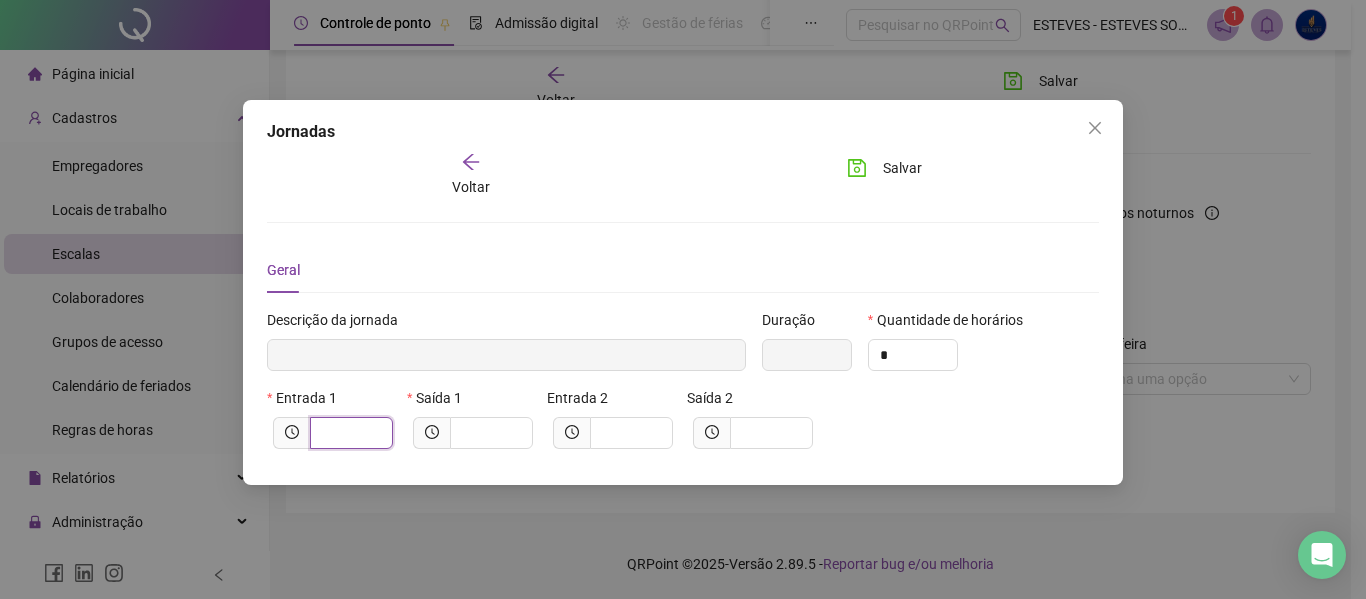 click at bounding box center [349, 433] 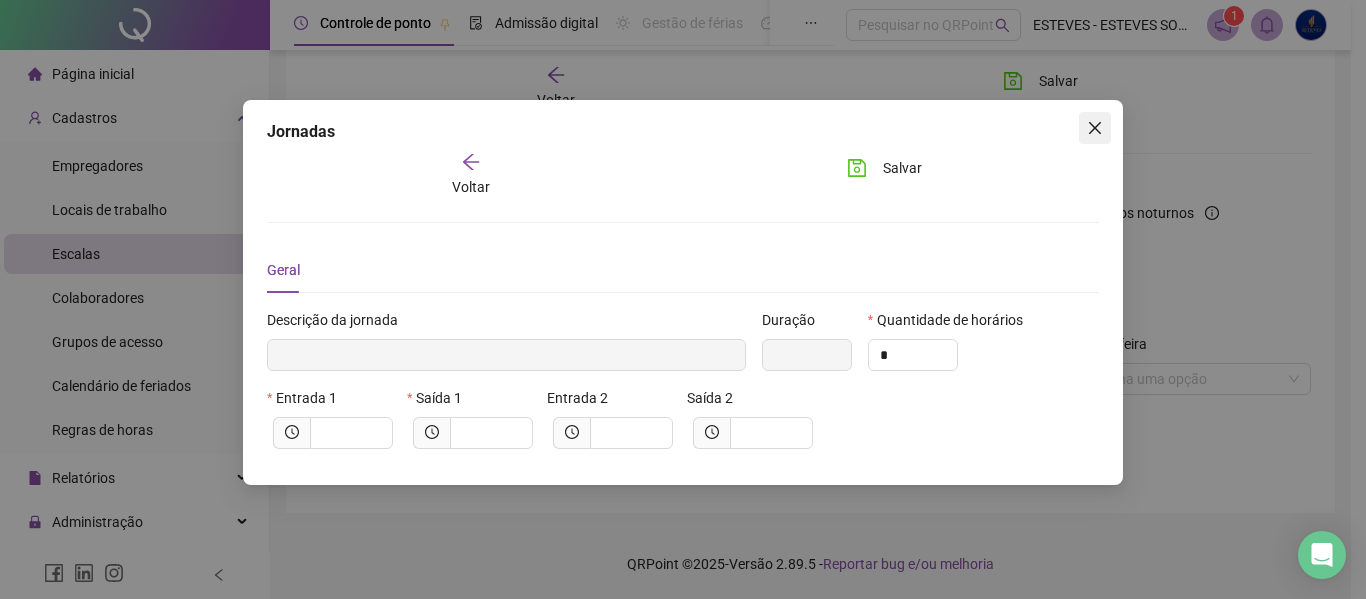 click at bounding box center [1095, 128] 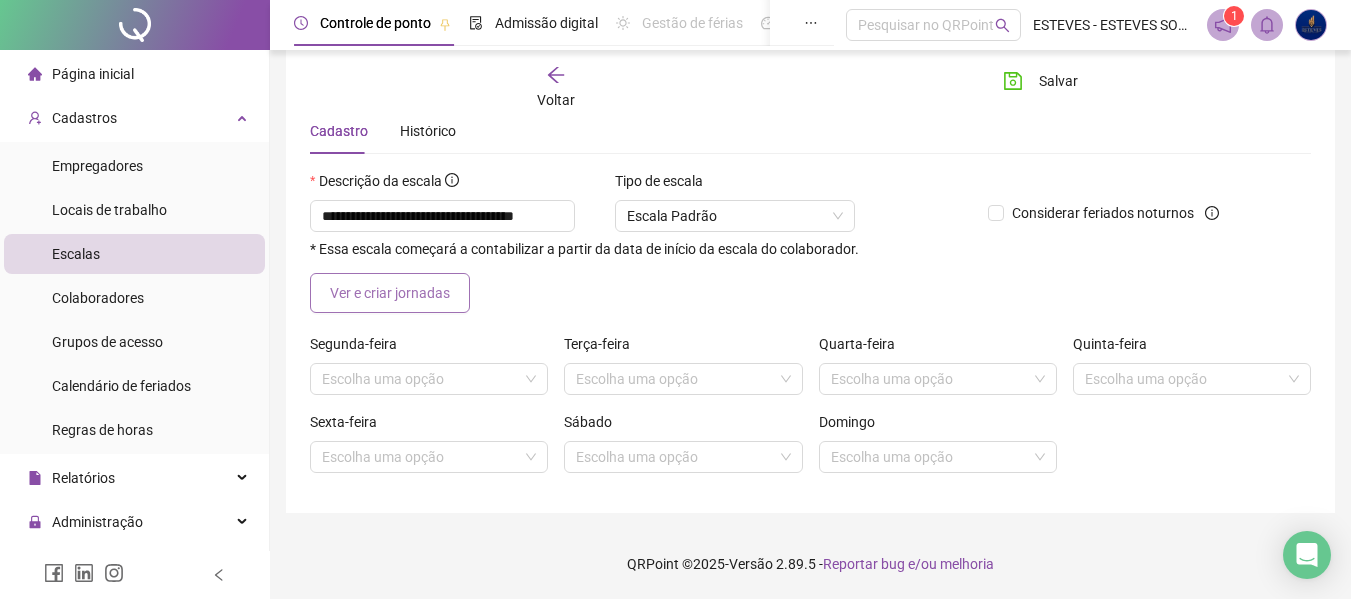 click on "Ver e criar jornadas" at bounding box center [390, 293] 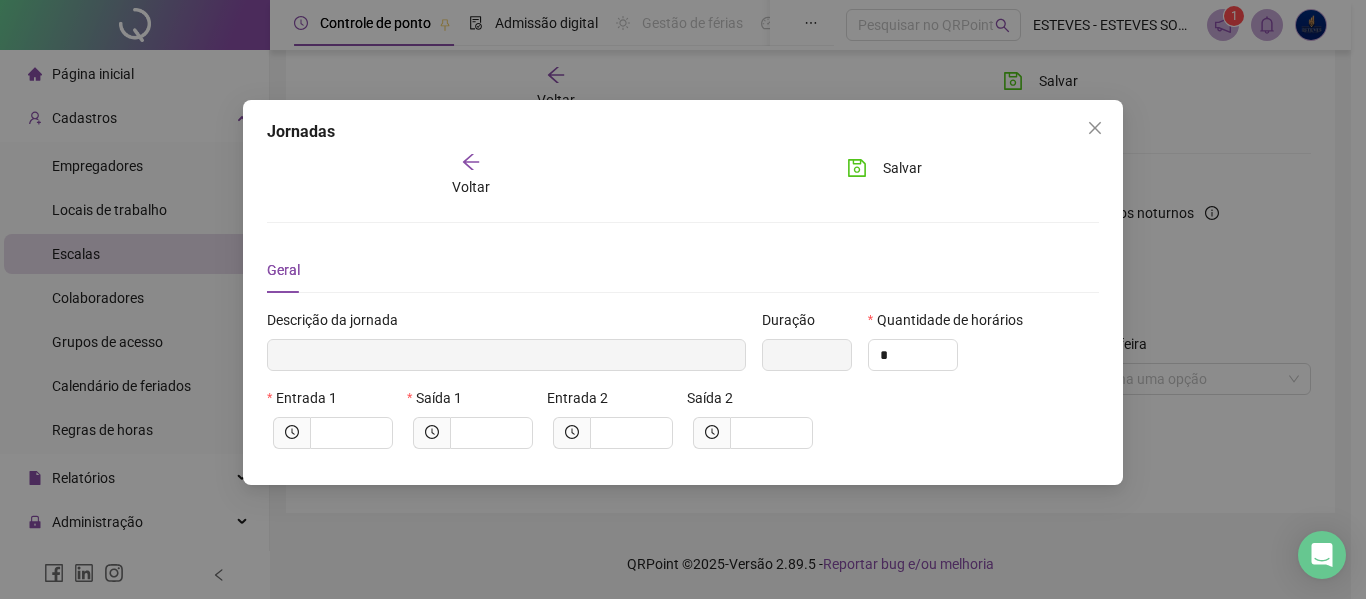 click on "Voltar" at bounding box center [470, 175] 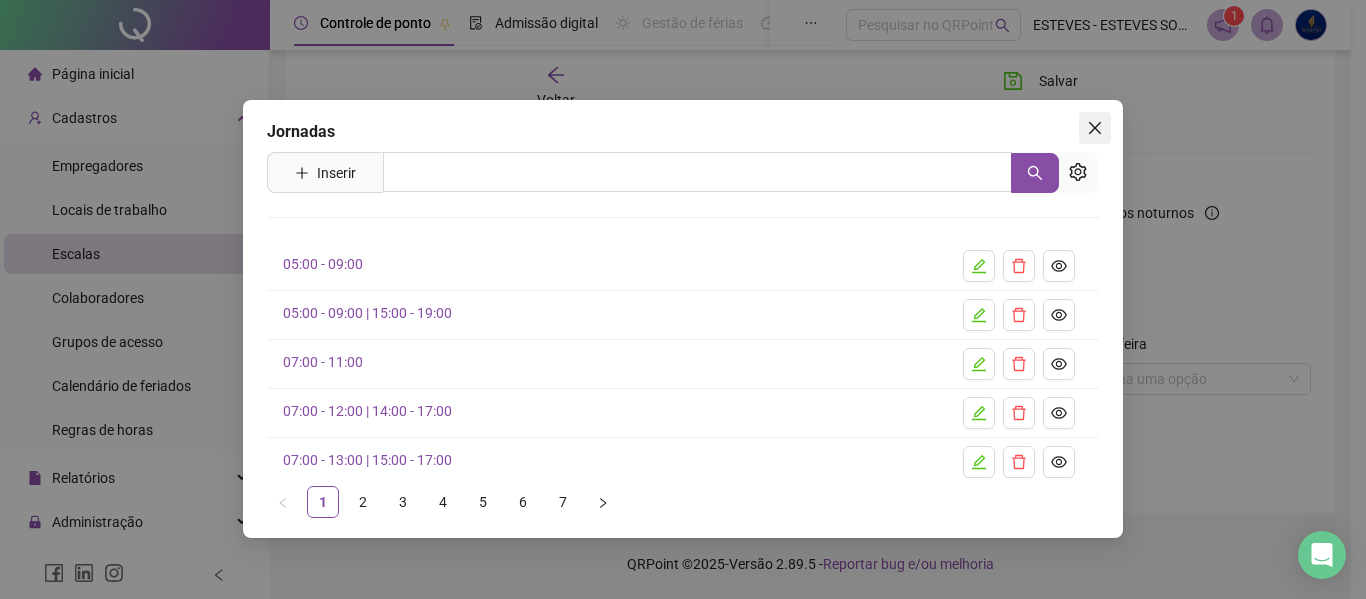 click at bounding box center (1095, 128) 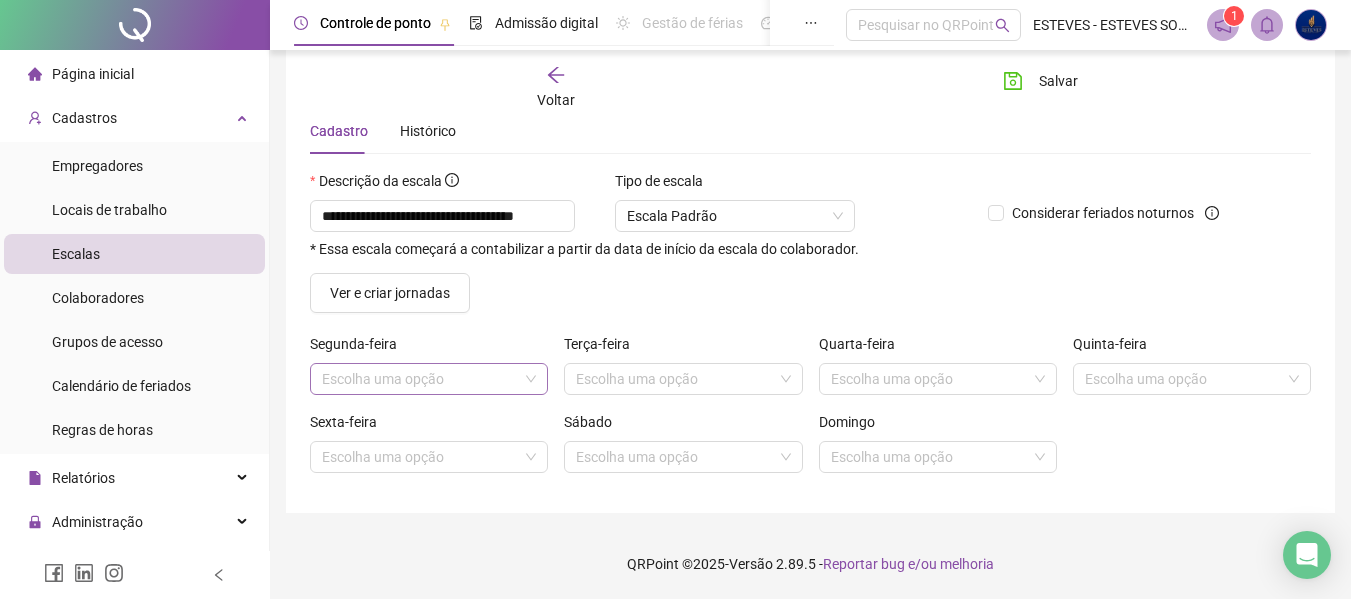 click at bounding box center [420, 379] 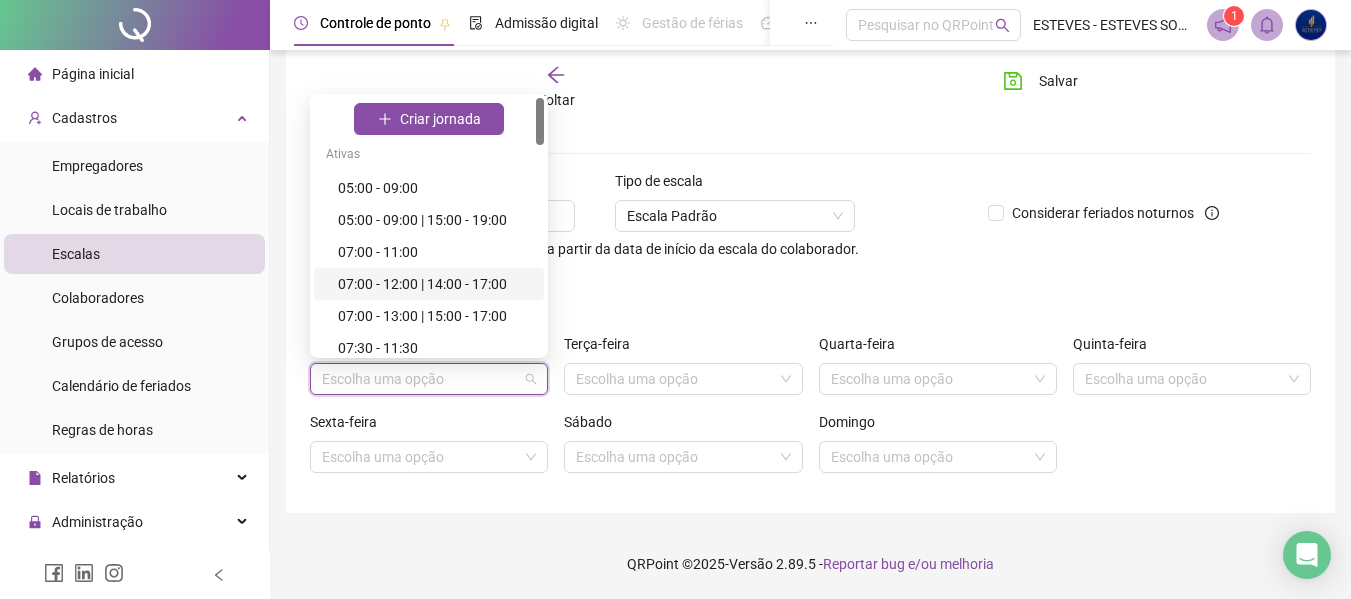 scroll, scrollTop: 100, scrollLeft: 0, axis: vertical 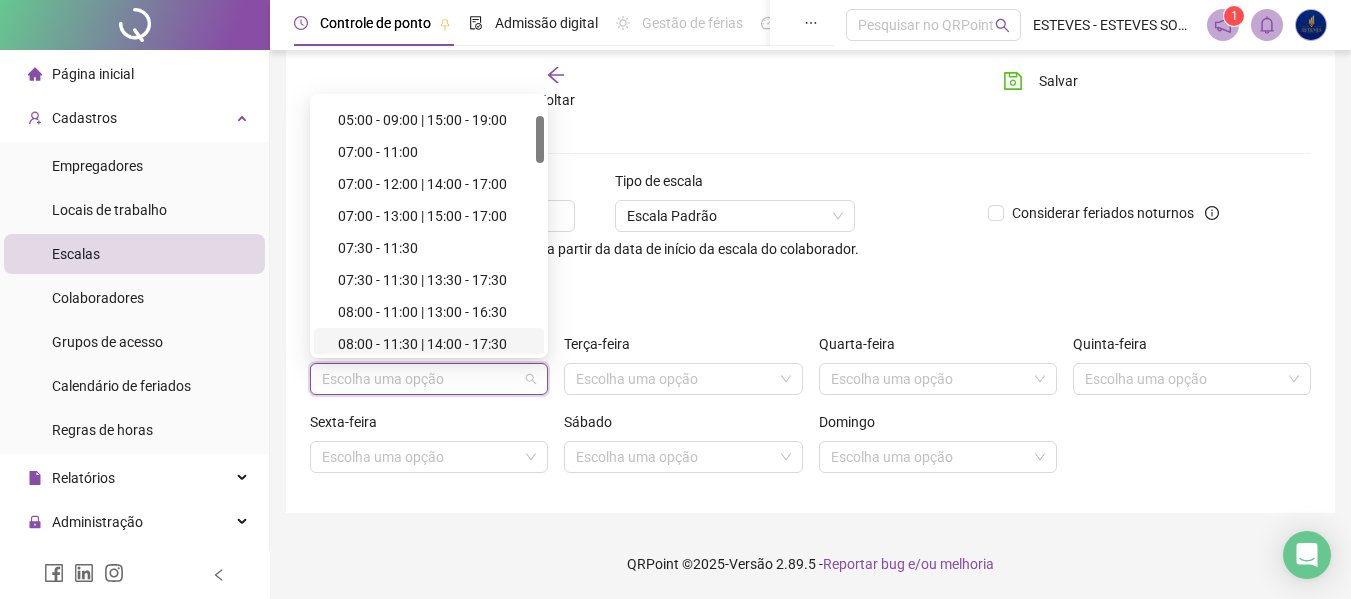 click on "08:00 - 11:30 | 14:00 - 17:30" at bounding box center (435, 344) 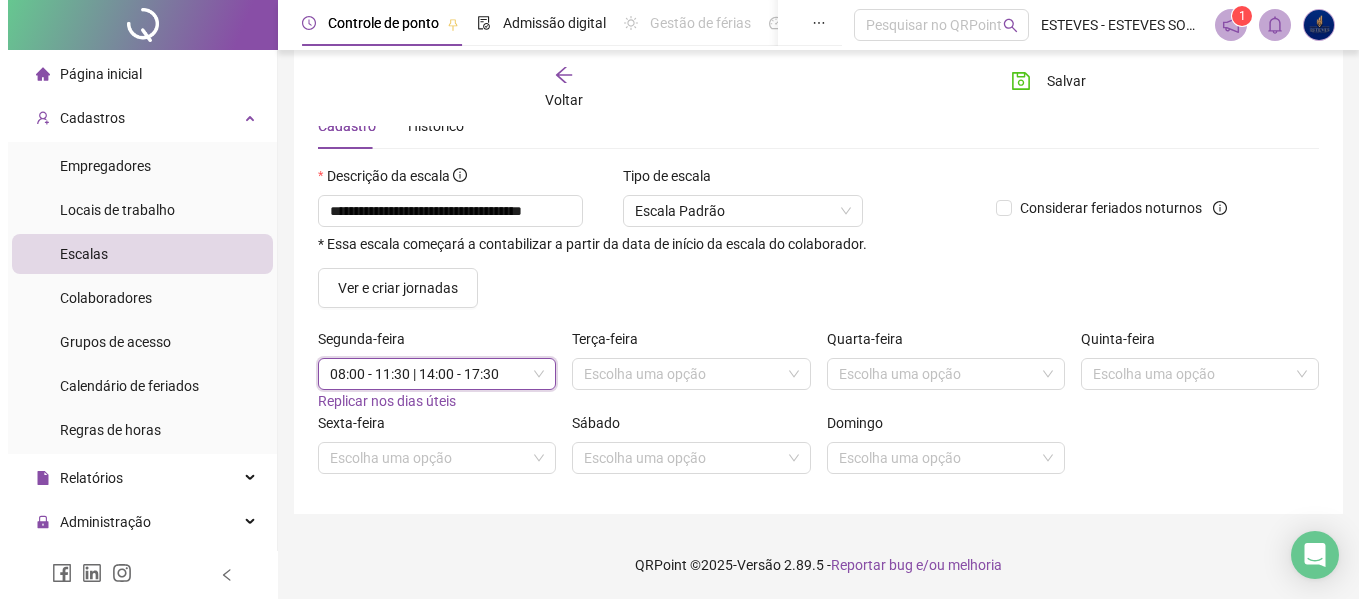 scroll, scrollTop: 83, scrollLeft: 0, axis: vertical 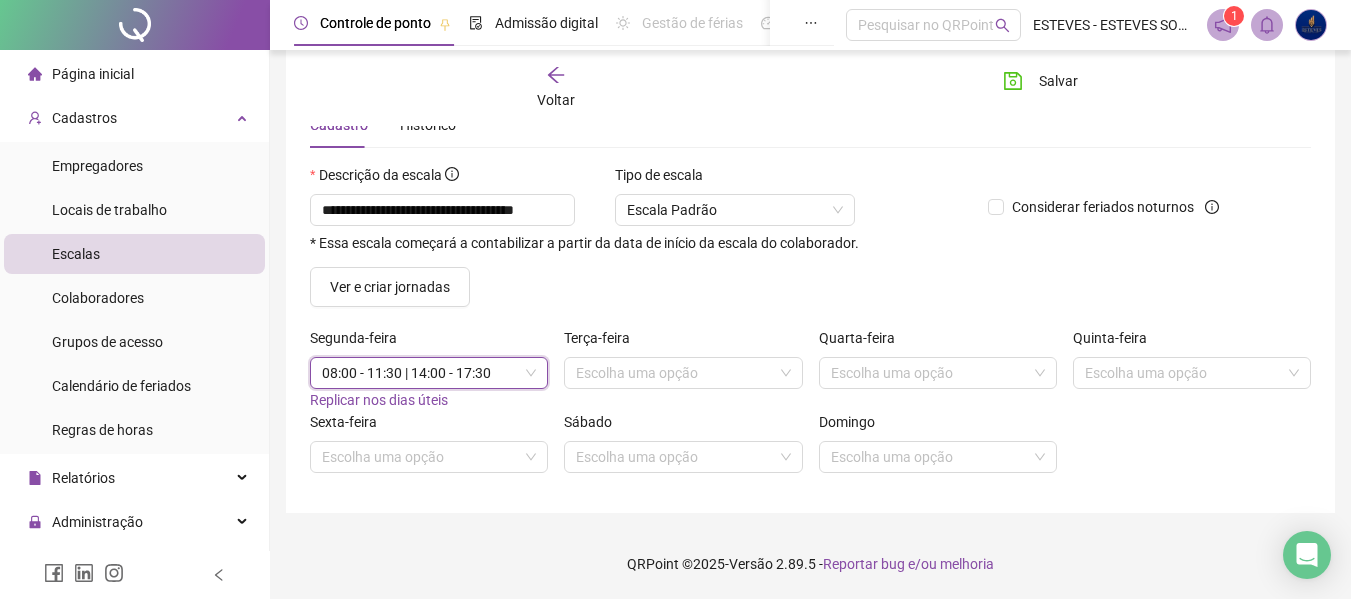click on "Replicar nos dias úteis" at bounding box center [379, 400] 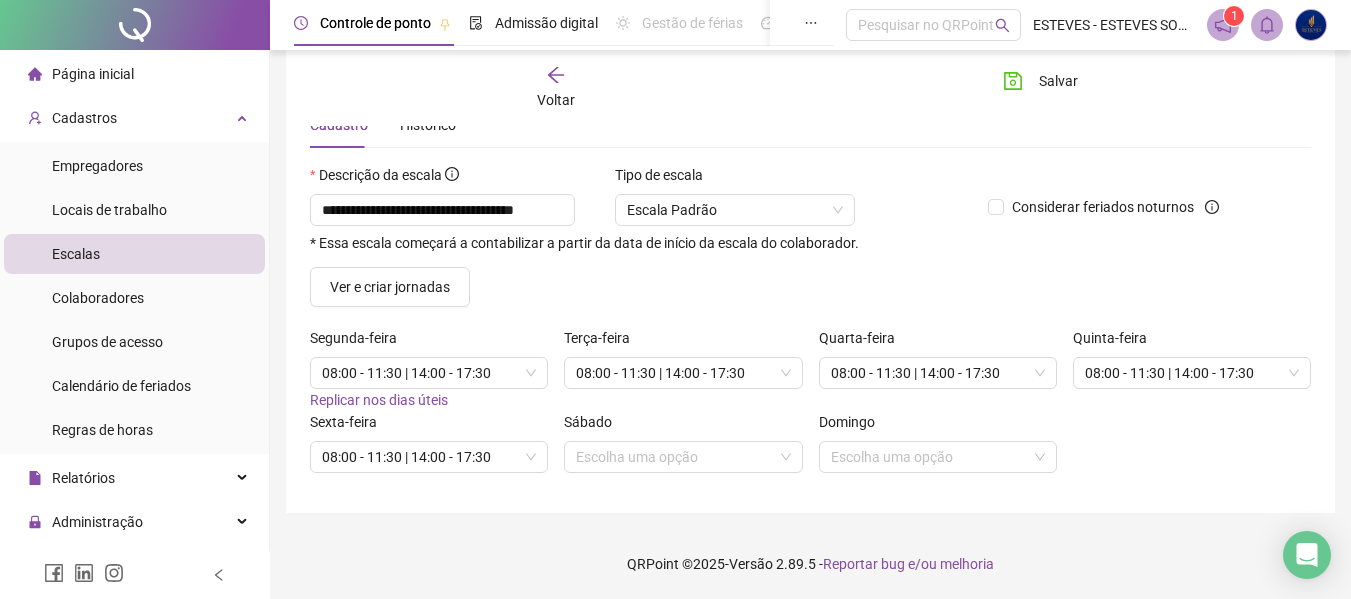 click on "Sábado Escolha uma opção" at bounding box center [683, 450] 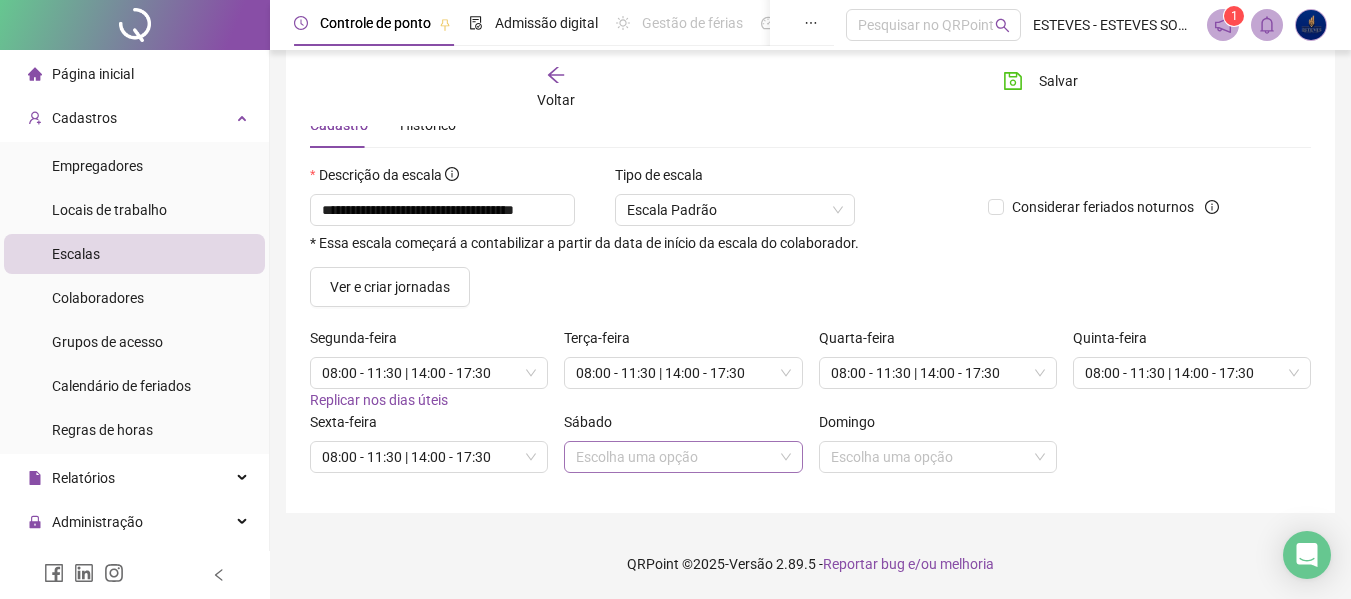click at bounding box center [674, 457] 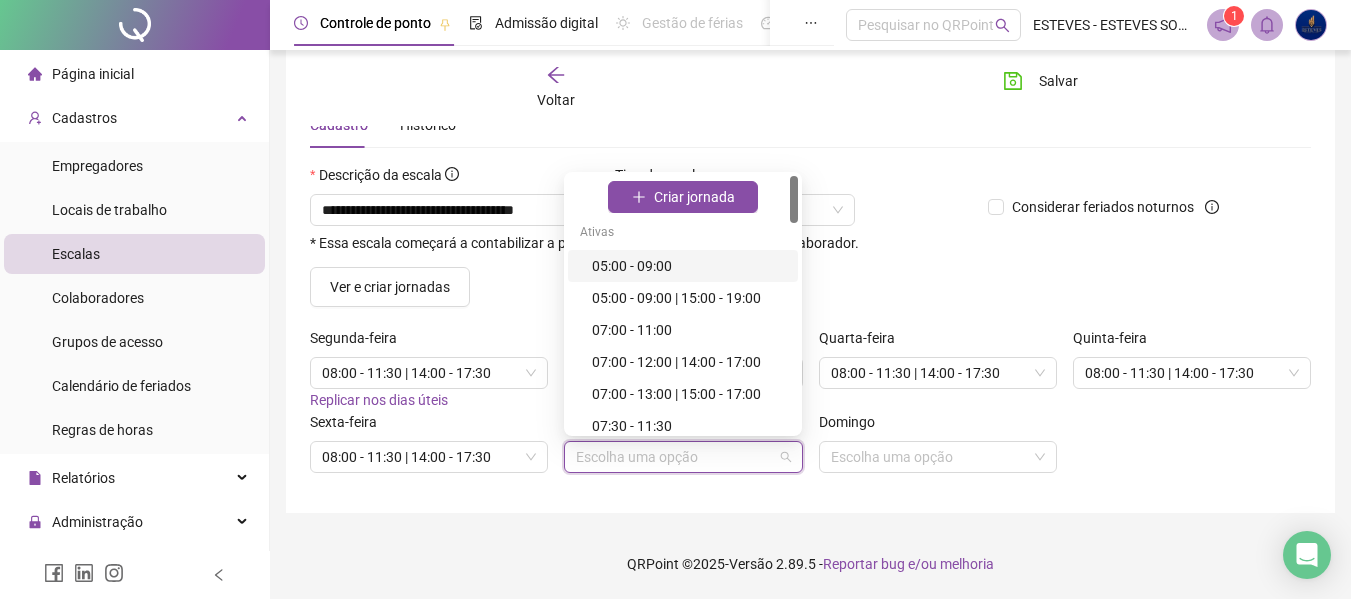 click on "**********" at bounding box center (810, 248) 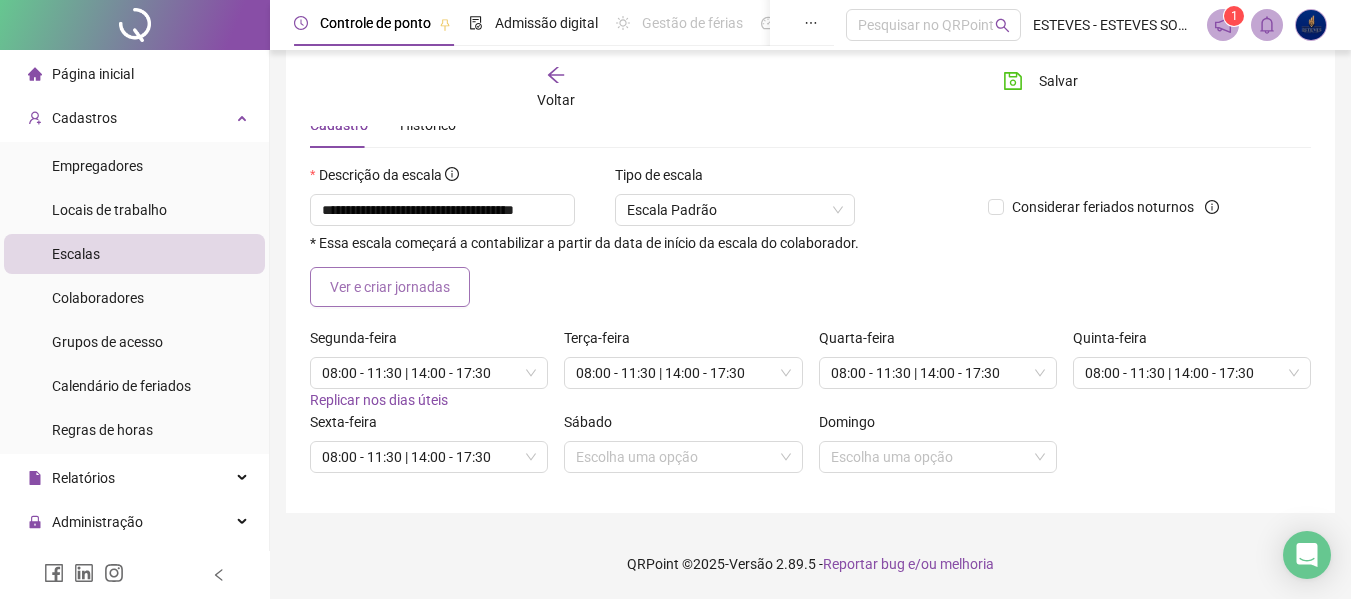 click on "Ver e criar jornadas" at bounding box center [390, 287] 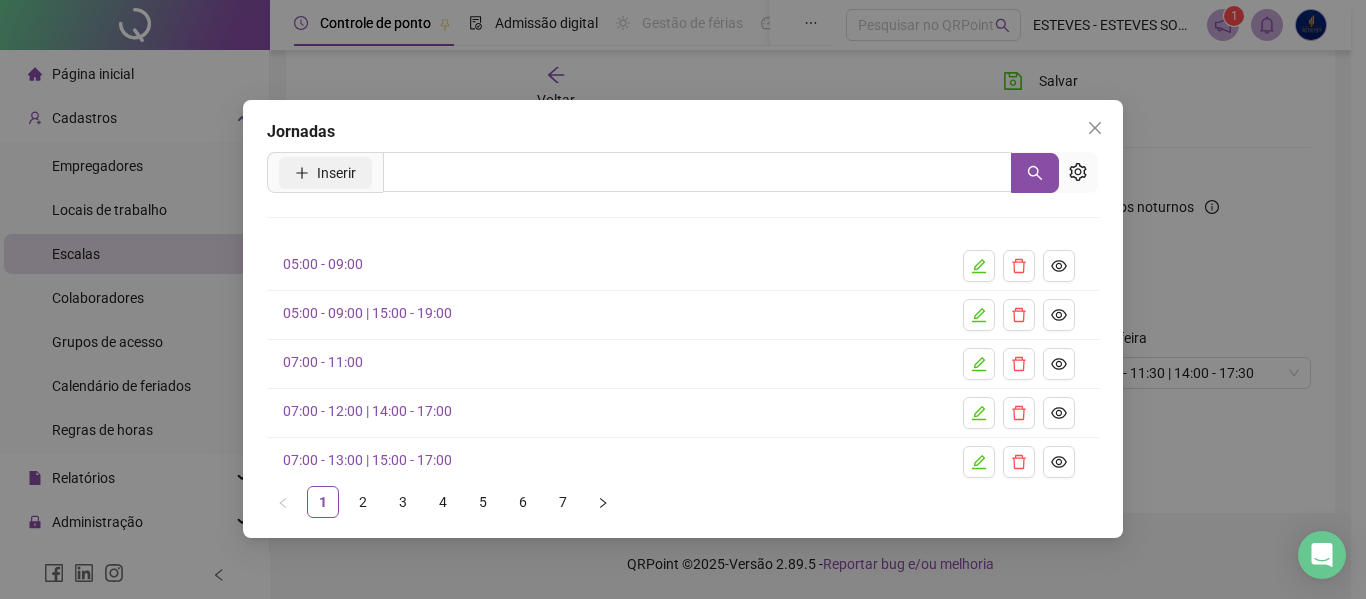 click on "Inserir" at bounding box center (336, 173) 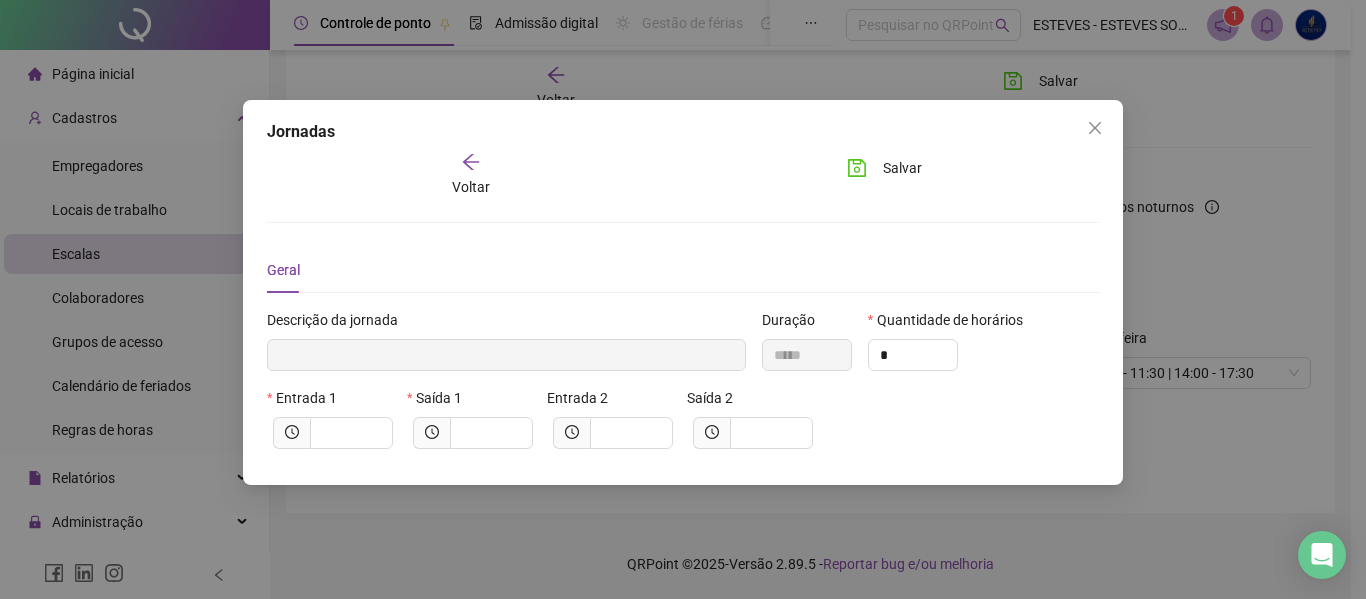 type 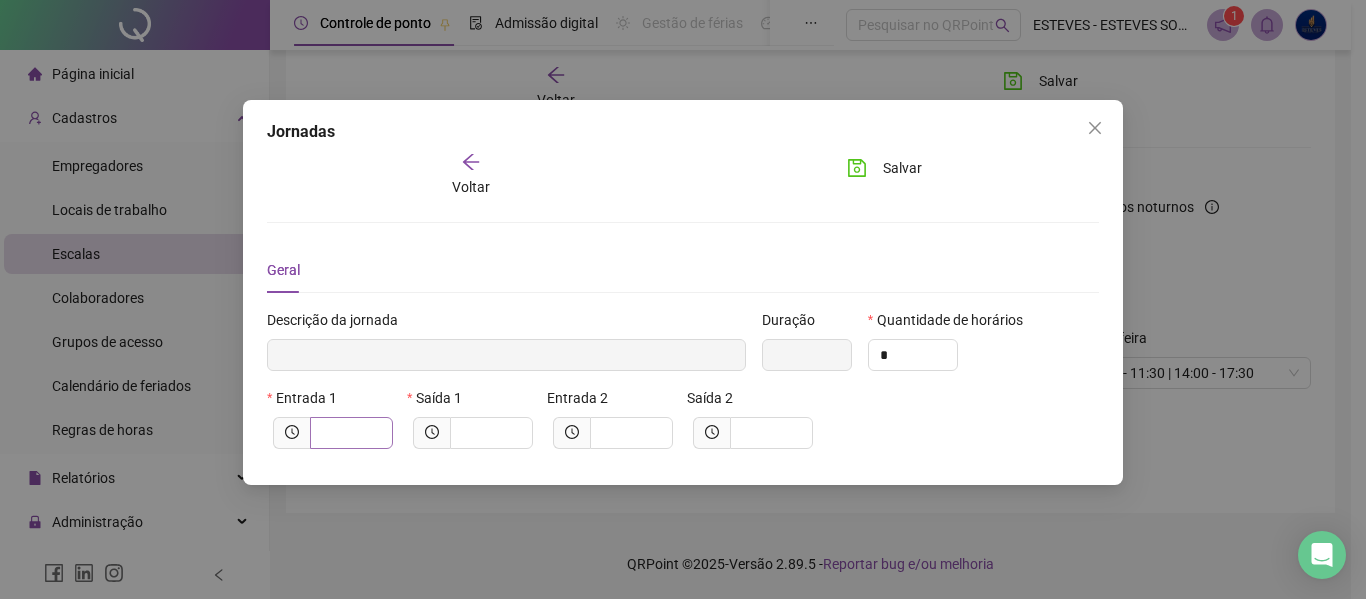 click at bounding box center (351, 433) 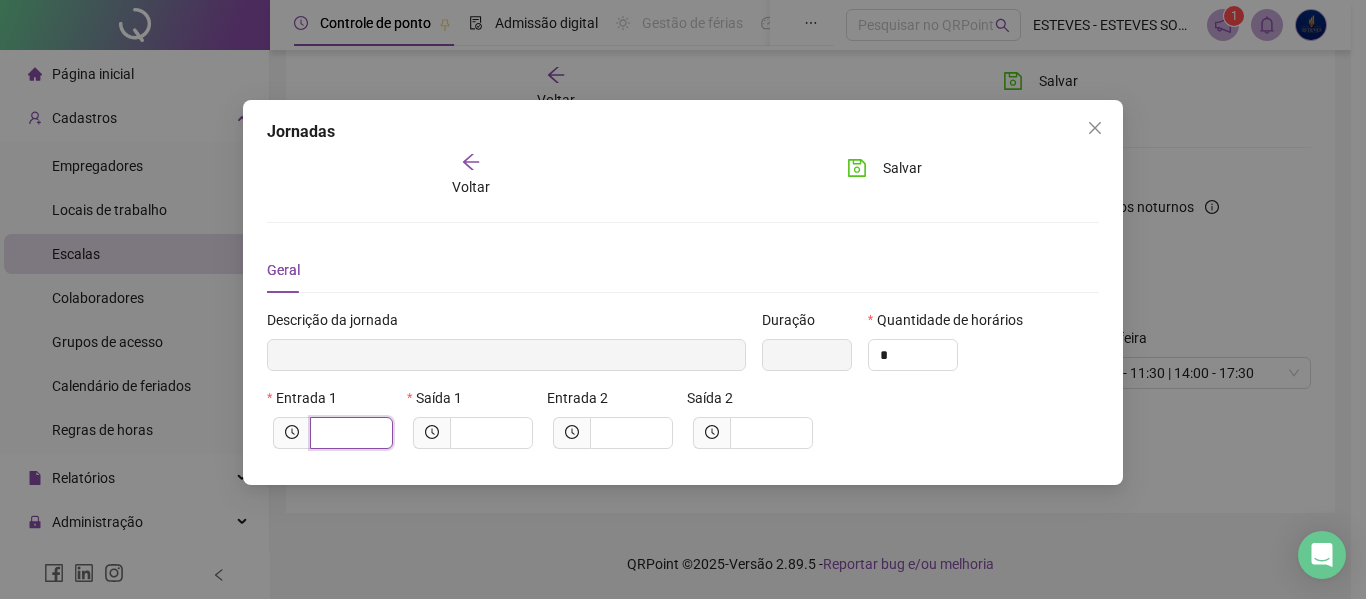 type on "******" 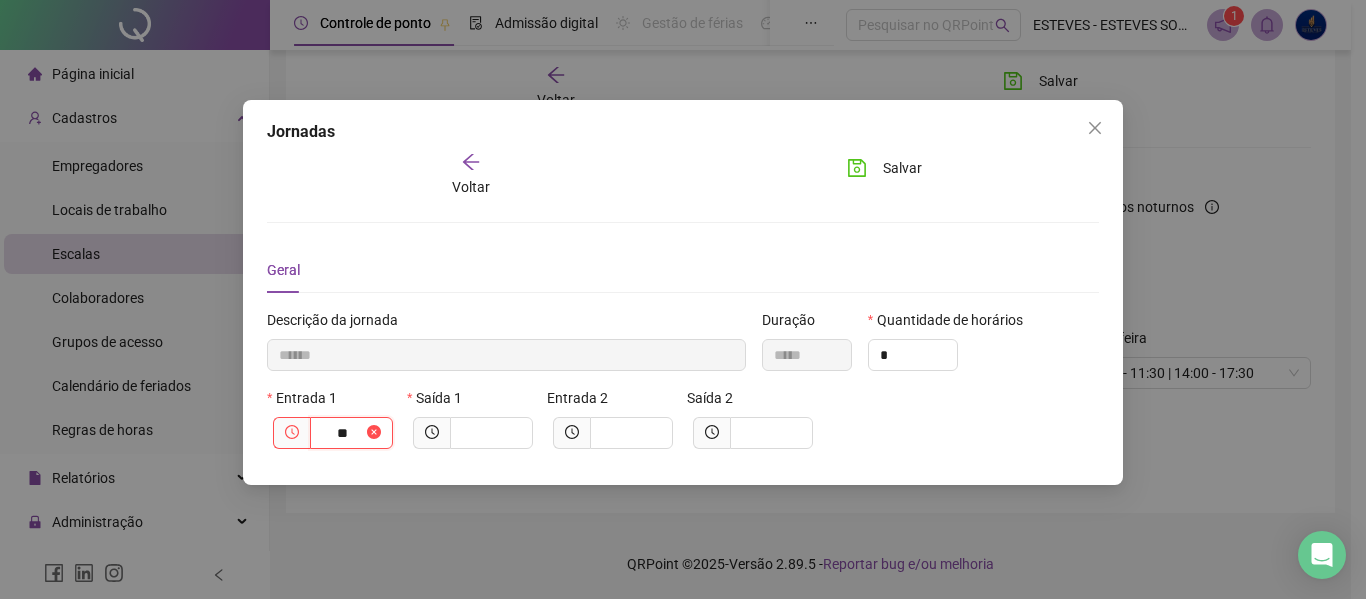 type on "********" 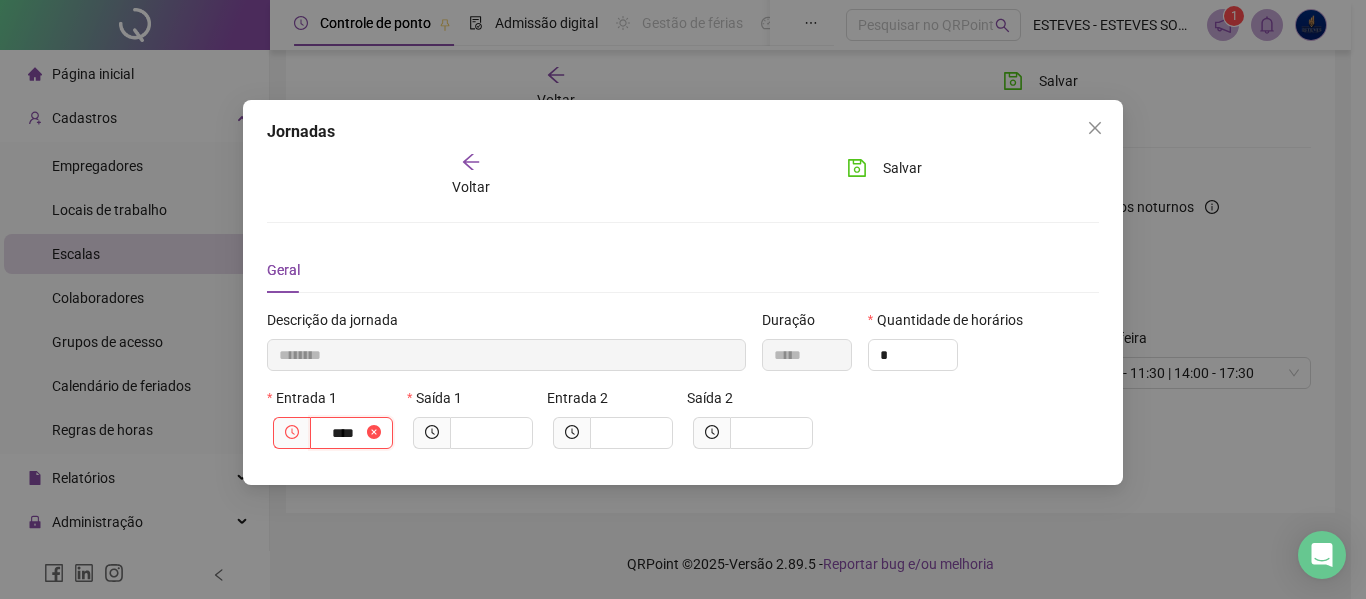 type on "*********" 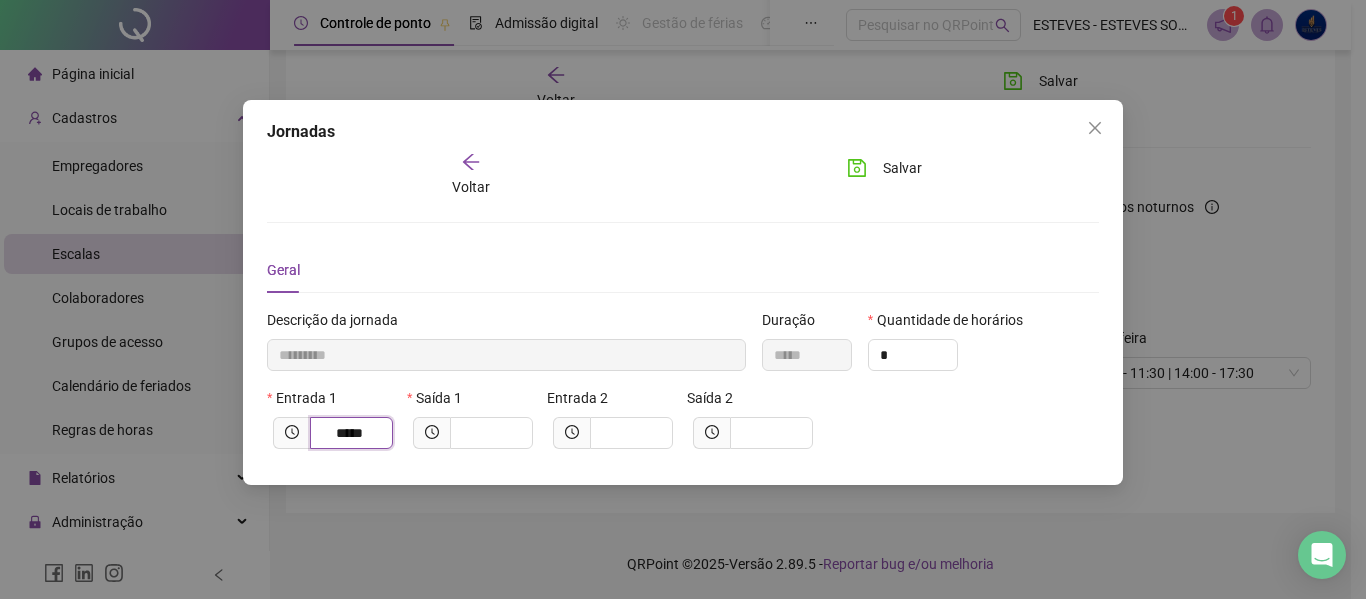 type on "*****" 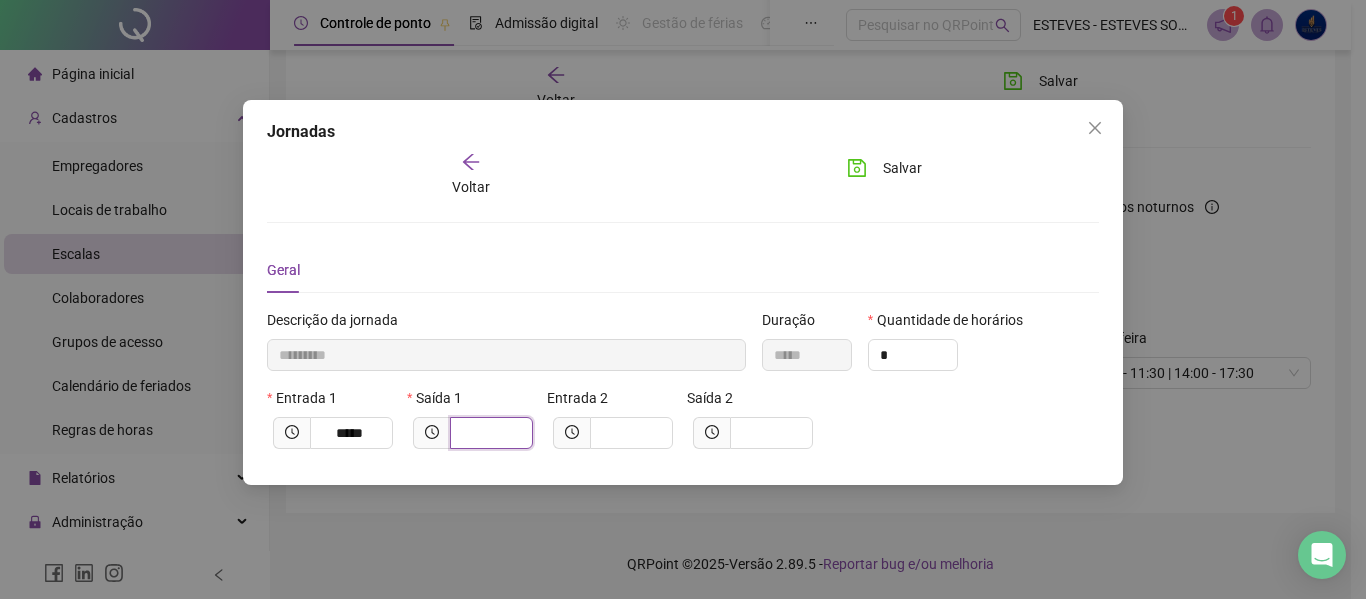type on "*********" 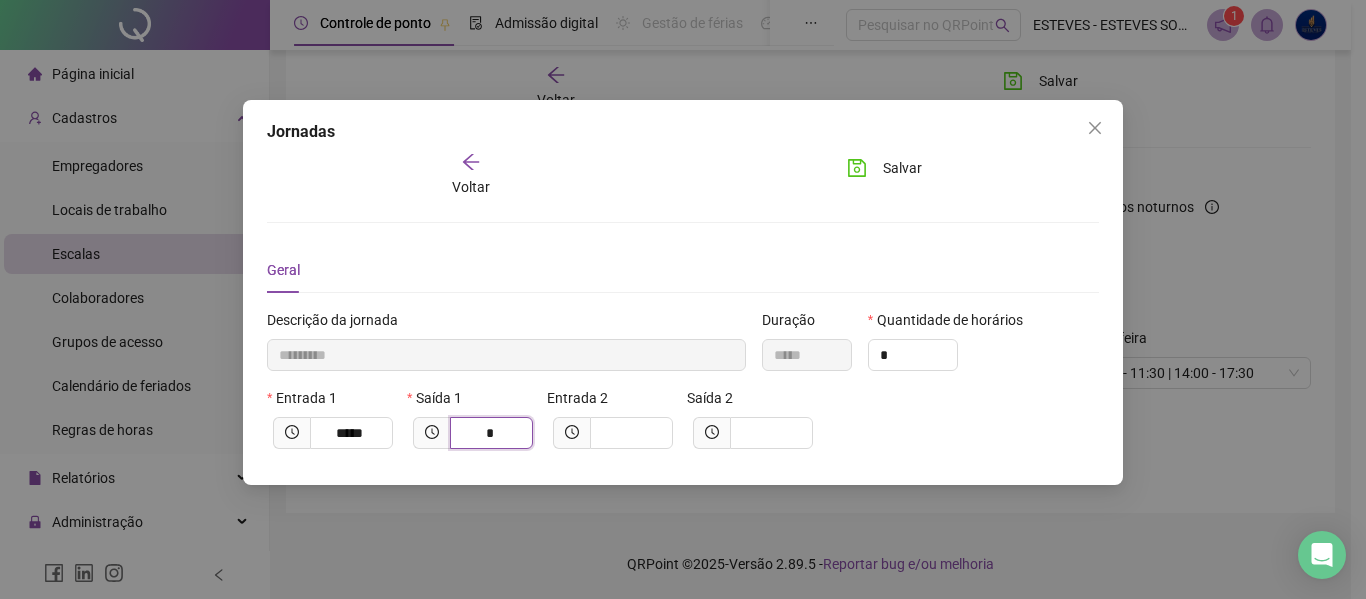 type on "**********" 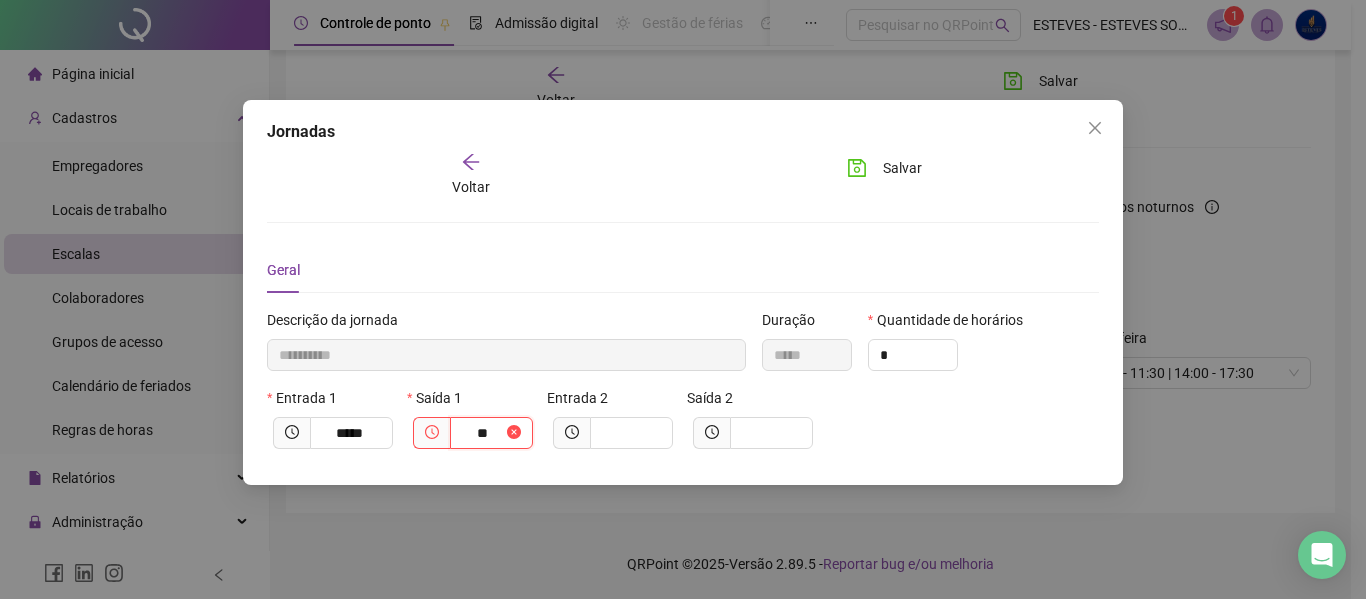 type on "**********" 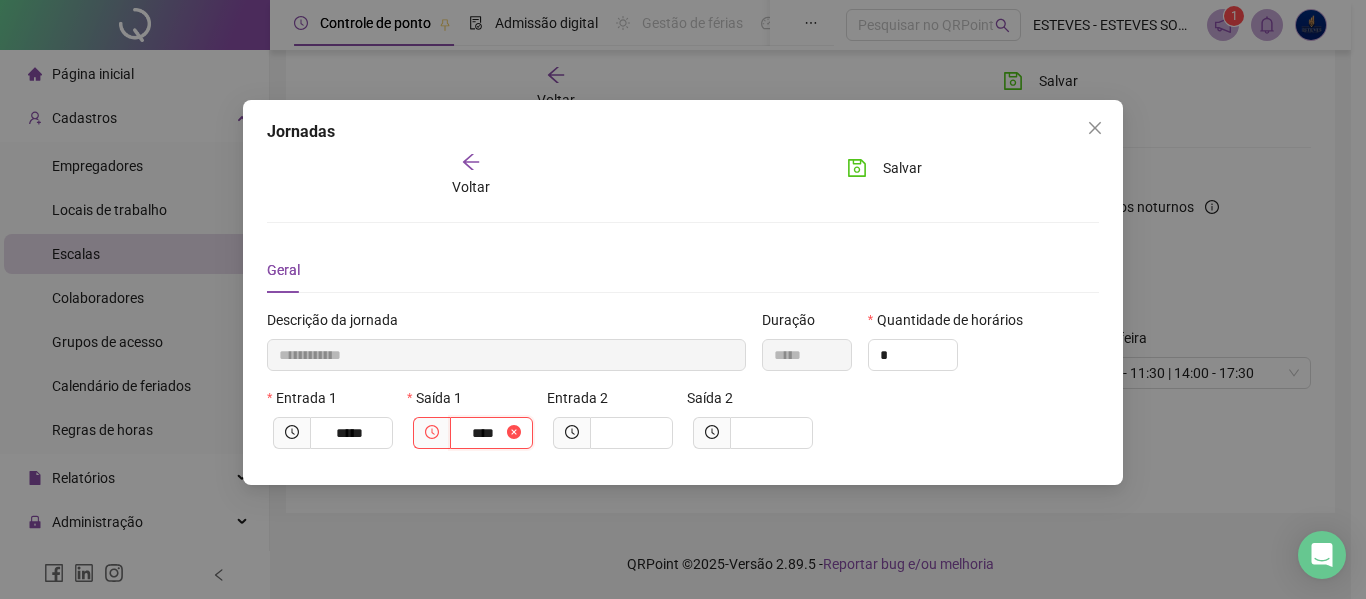 type on "**********" 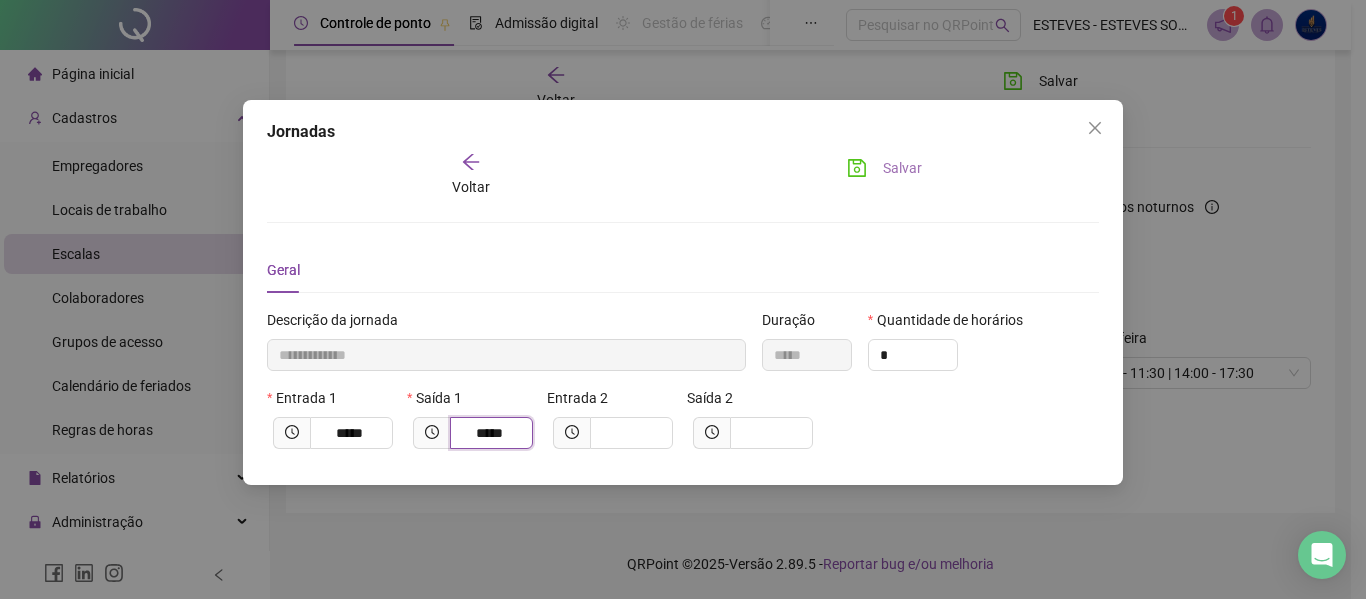 type on "*****" 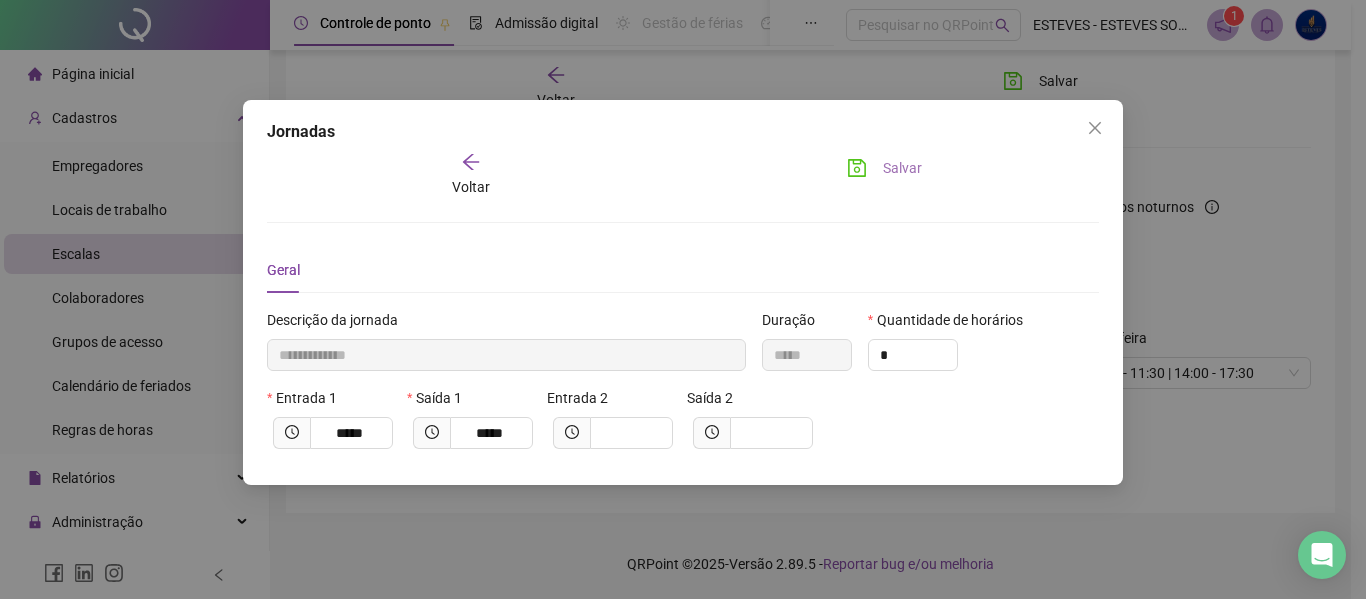 click on "Salvar" at bounding box center (902, 168) 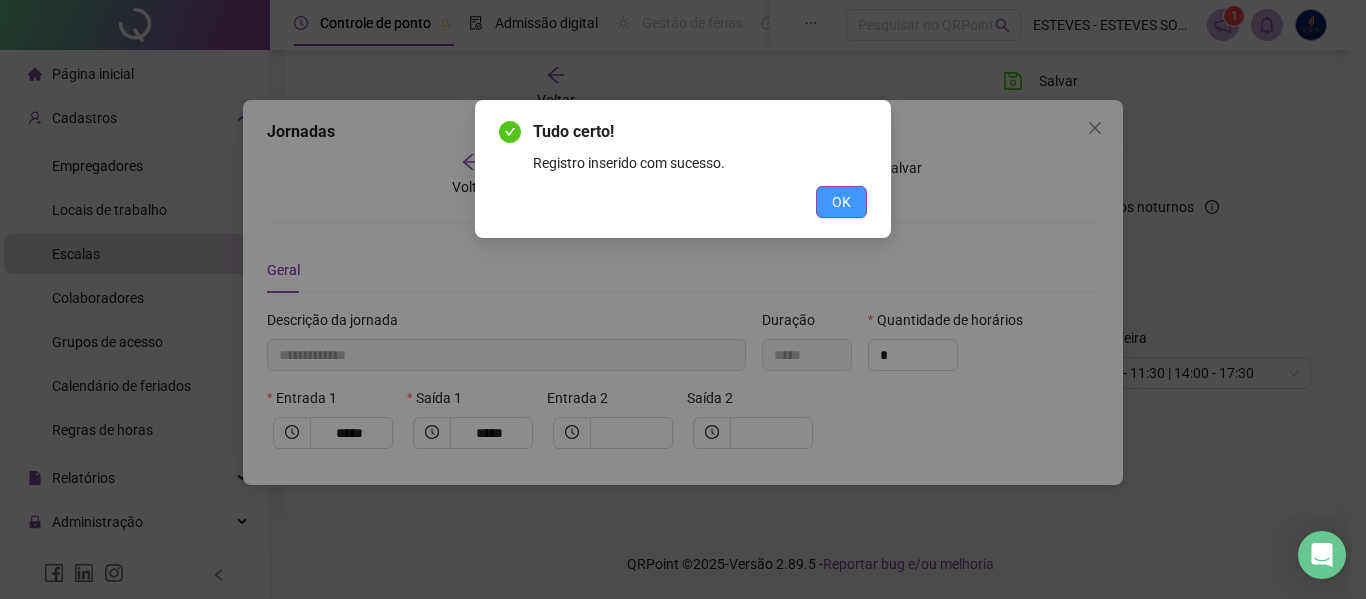 click on "OK" at bounding box center (841, 202) 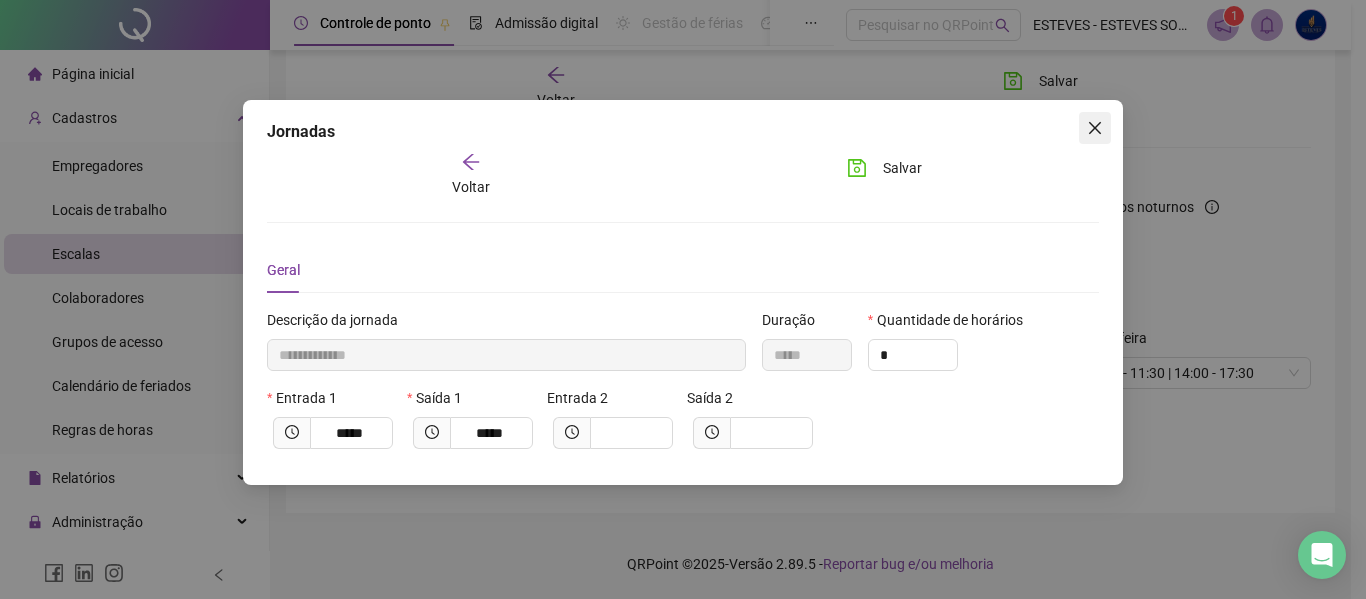 click at bounding box center (1095, 128) 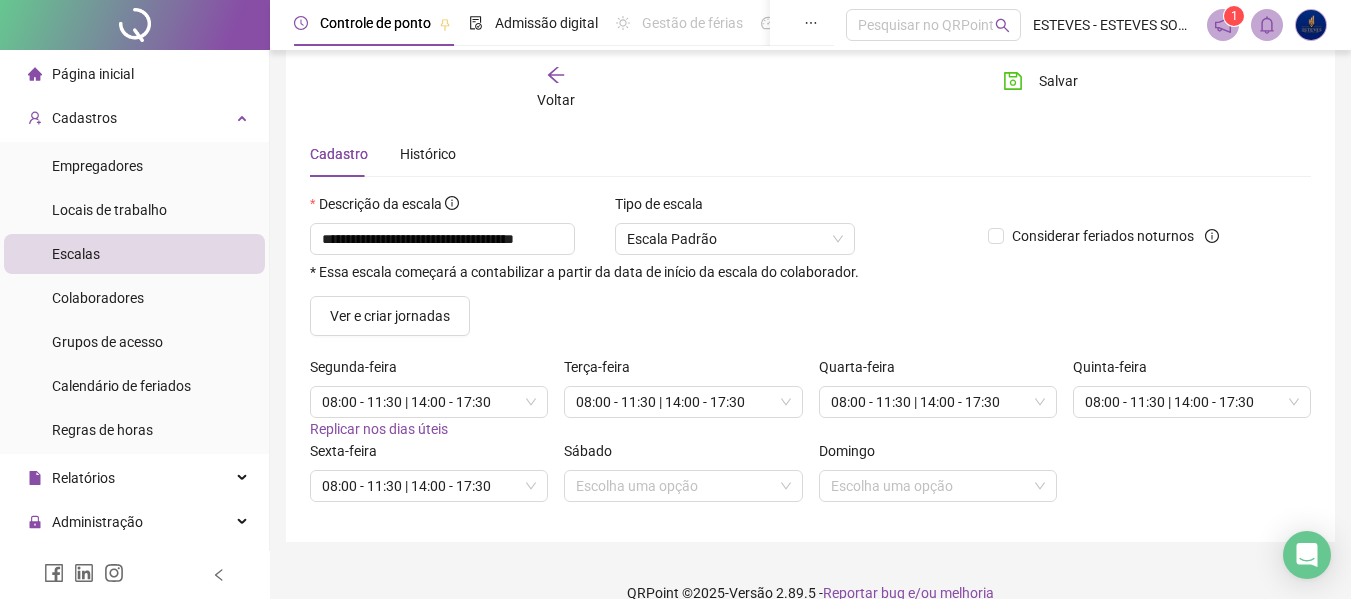 scroll, scrollTop: 83, scrollLeft: 0, axis: vertical 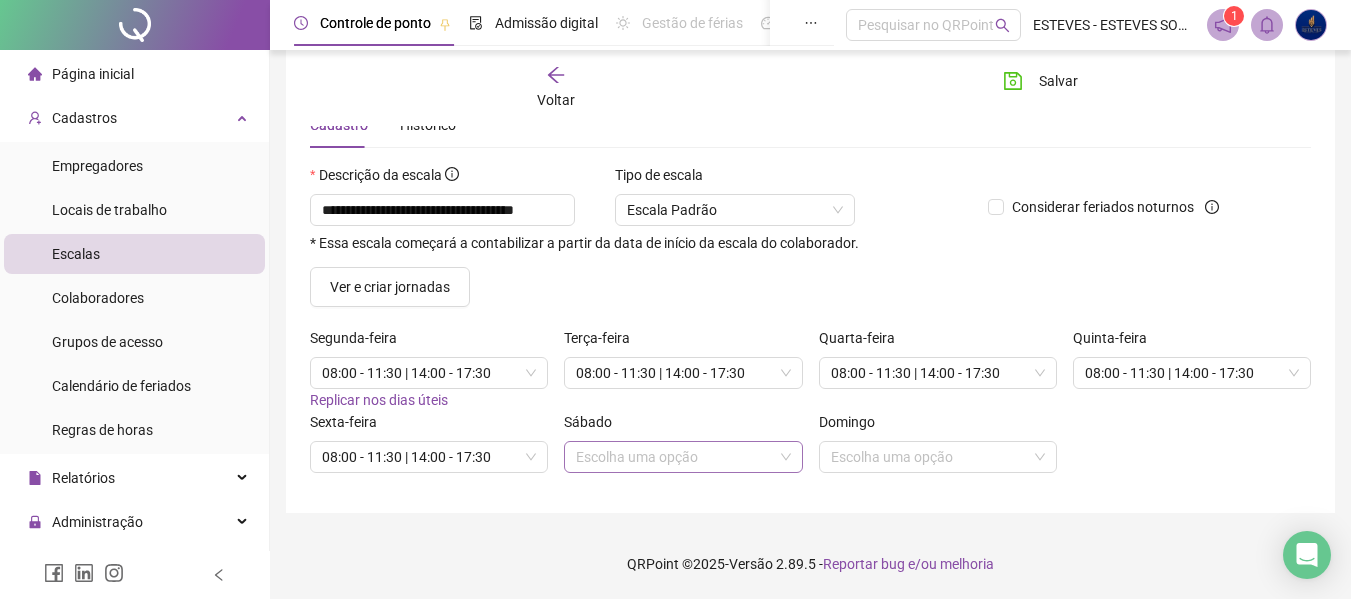 click at bounding box center [674, 457] 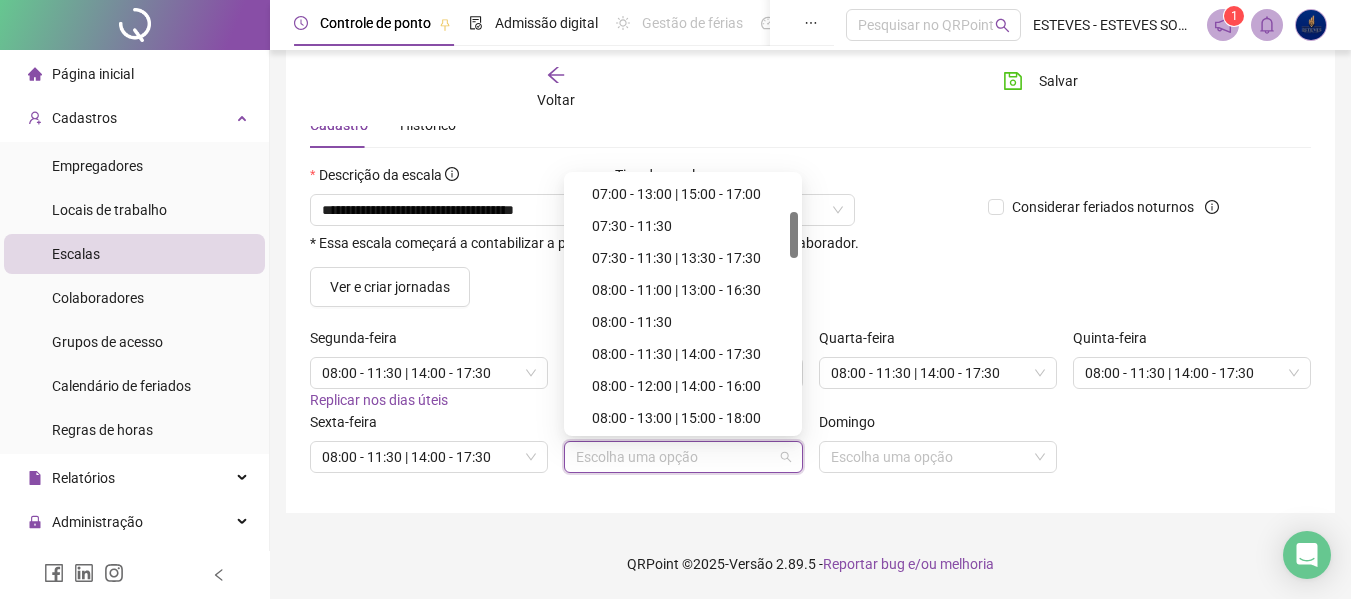 scroll, scrollTop: 0, scrollLeft: 0, axis: both 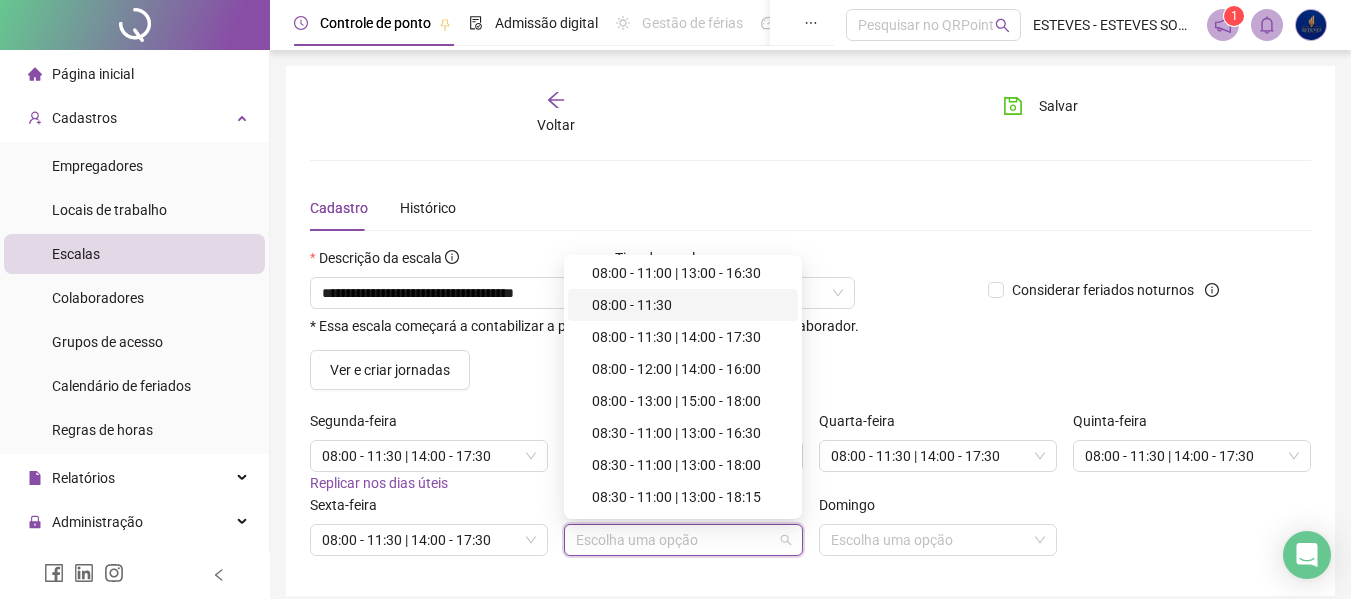 click on "08:00 - 11:30" at bounding box center (689, 305) 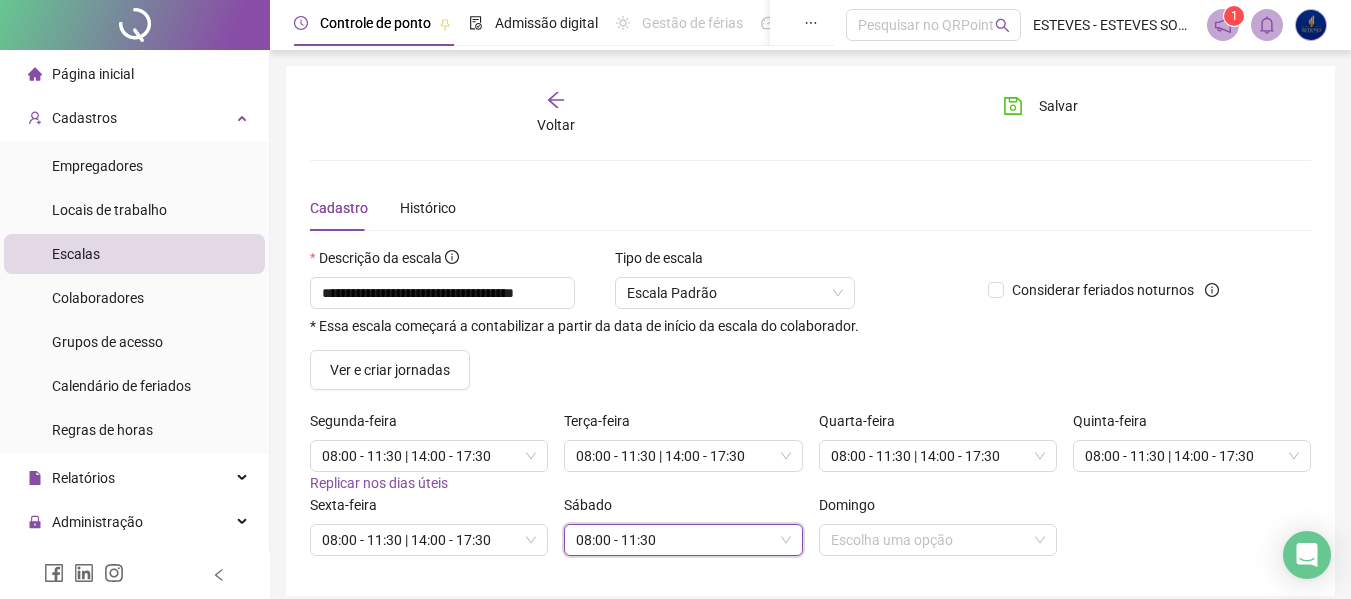 click on "08:00 - 11:30" at bounding box center [683, 540] 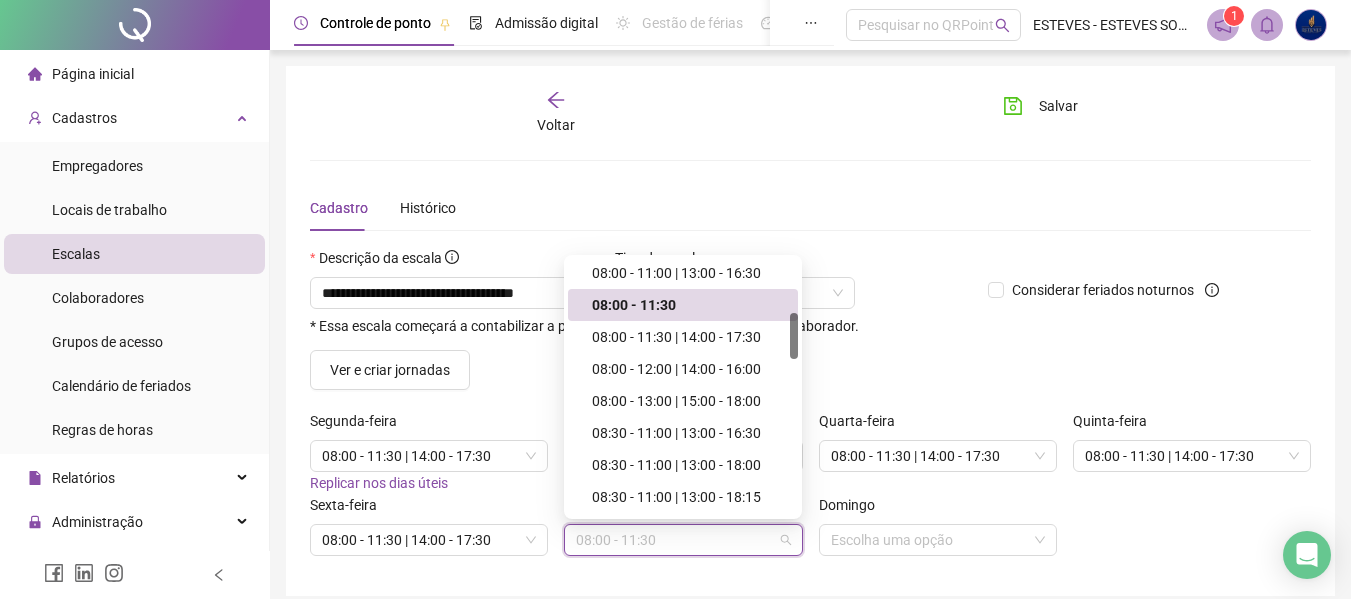 click on "08:00 - 11:30" at bounding box center [683, 540] 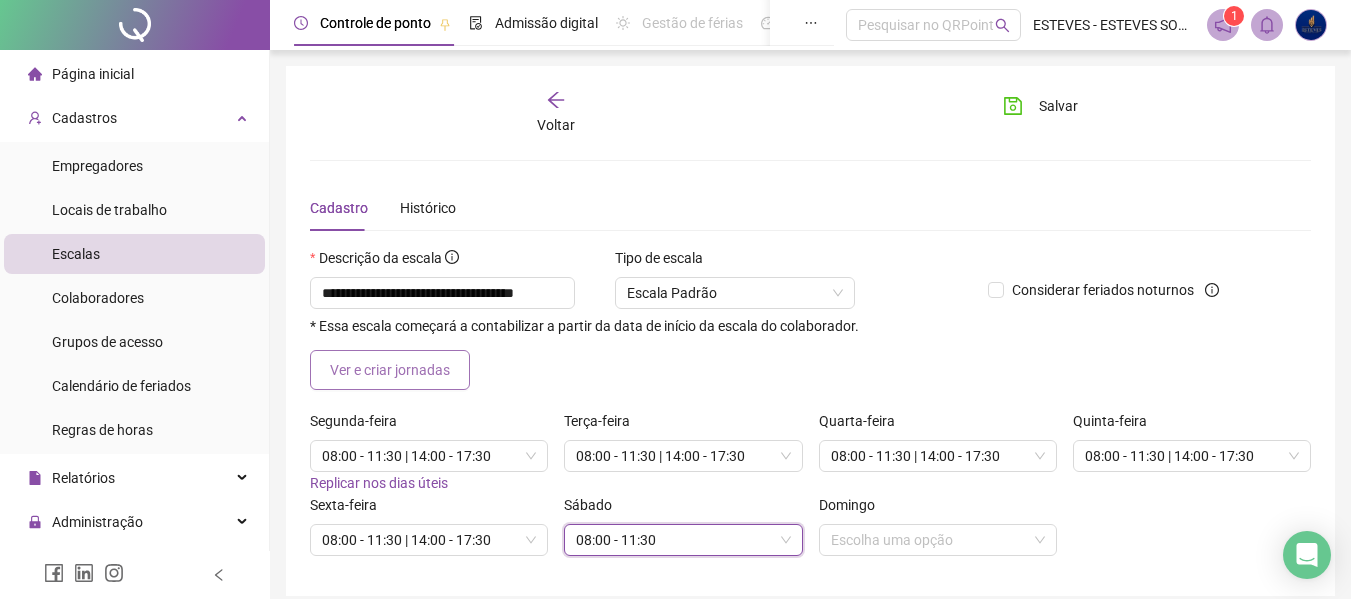 click on "Ver e criar jornadas" at bounding box center [390, 370] 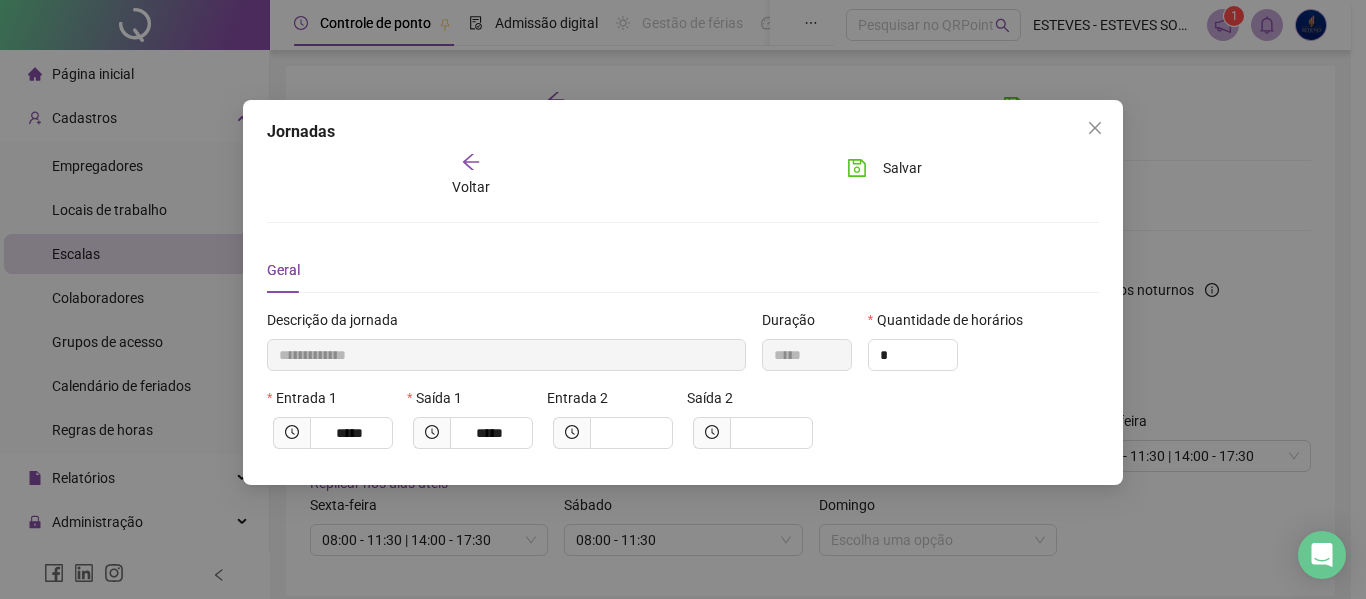 click 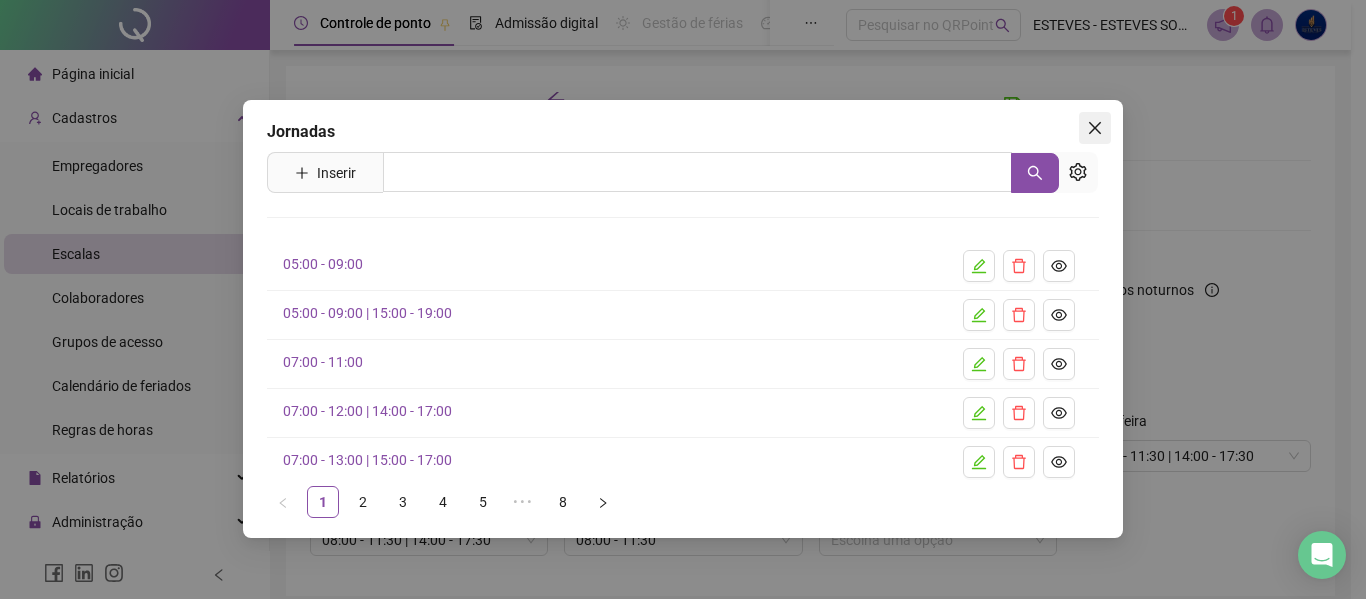click 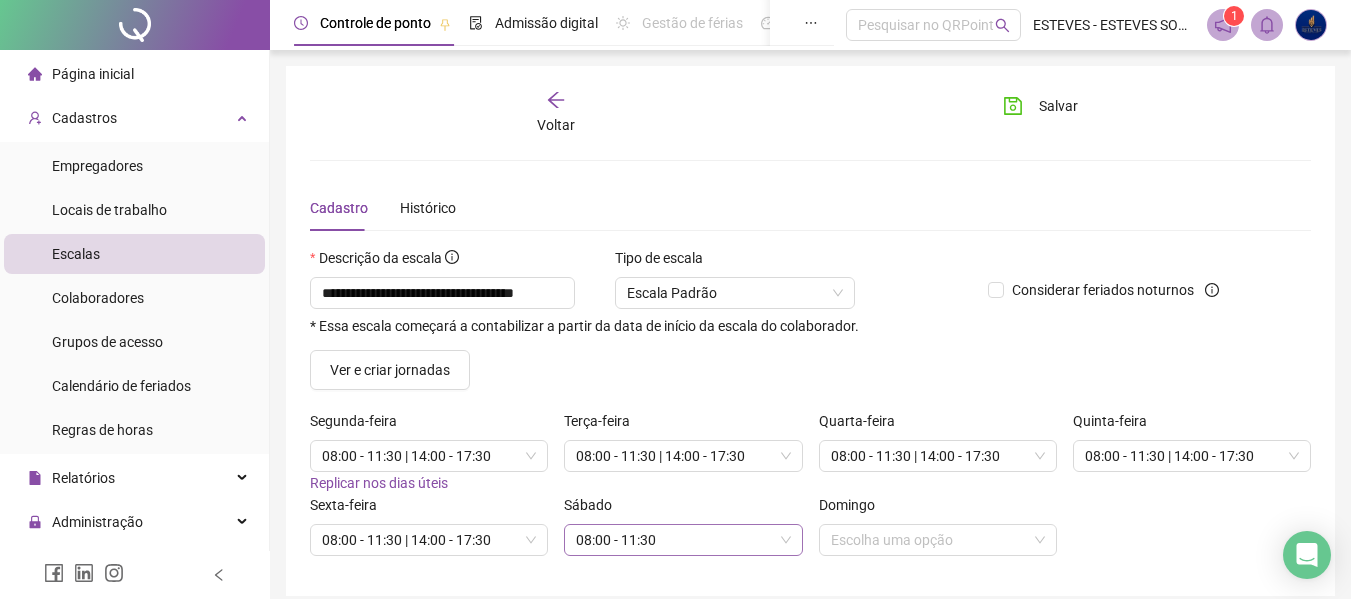 click on "08:00 - 11:30" at bounding box center [683, 540] 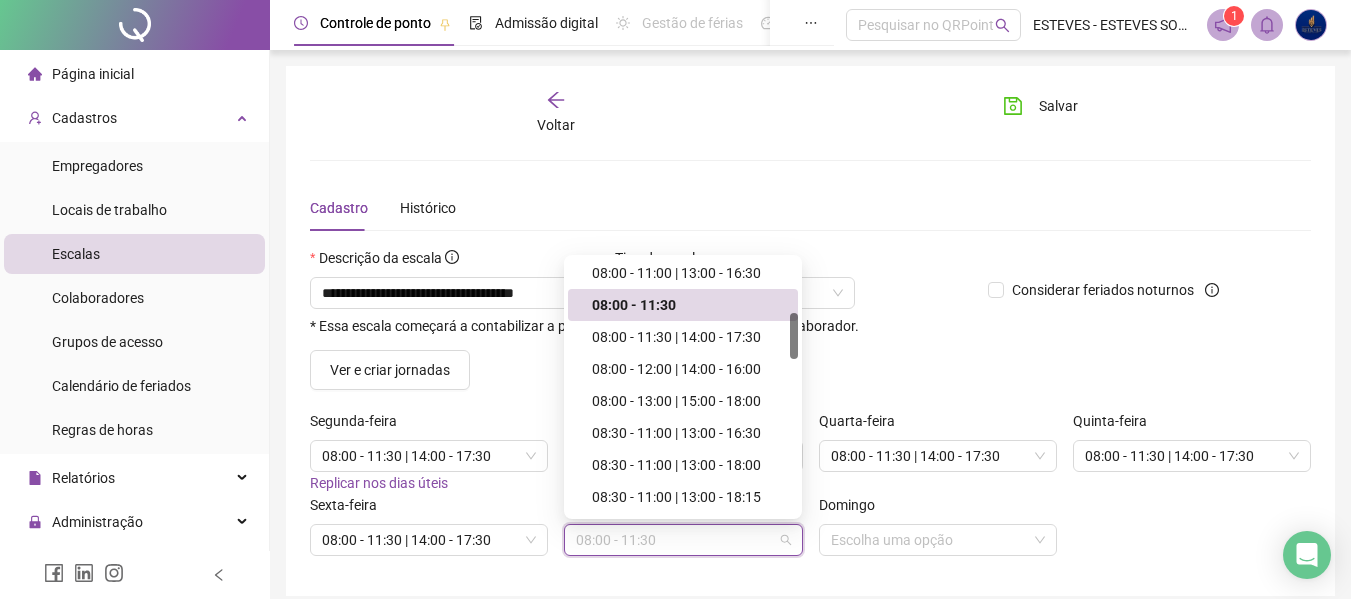click on "08:00 - 11:30" at bounding box center (689, 305) 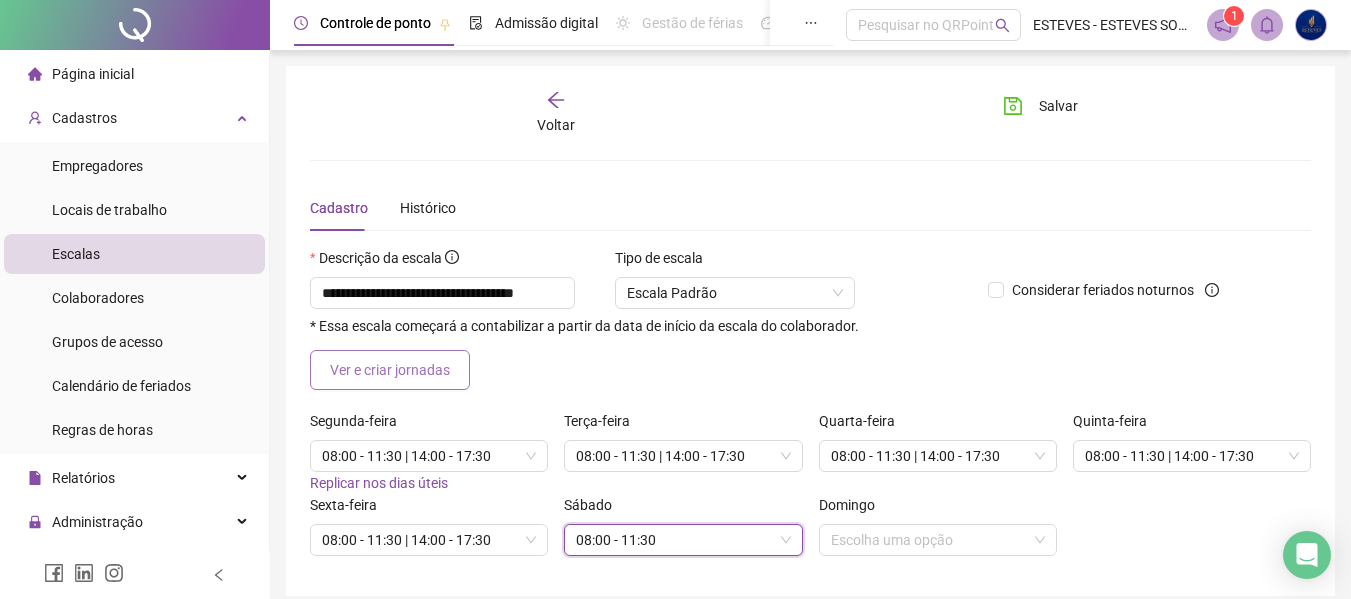 click on "Ver e criar jornadas" at bounding box center [390, 370] 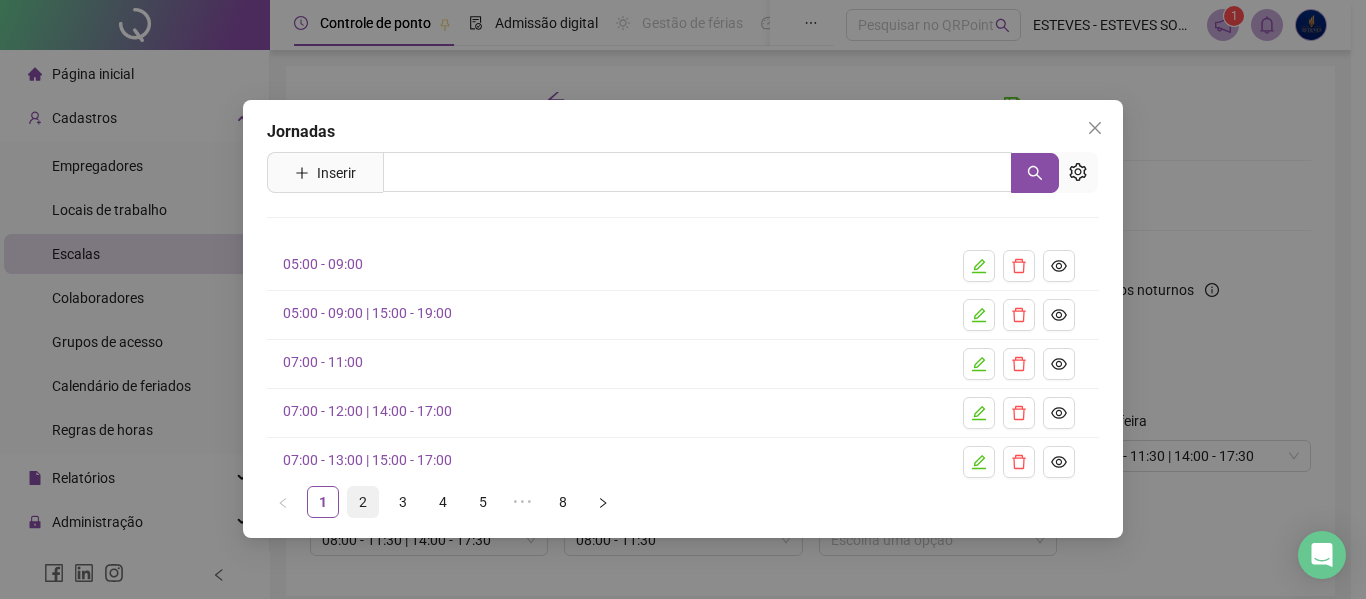 click on "2" at bounding box center [363, 502] 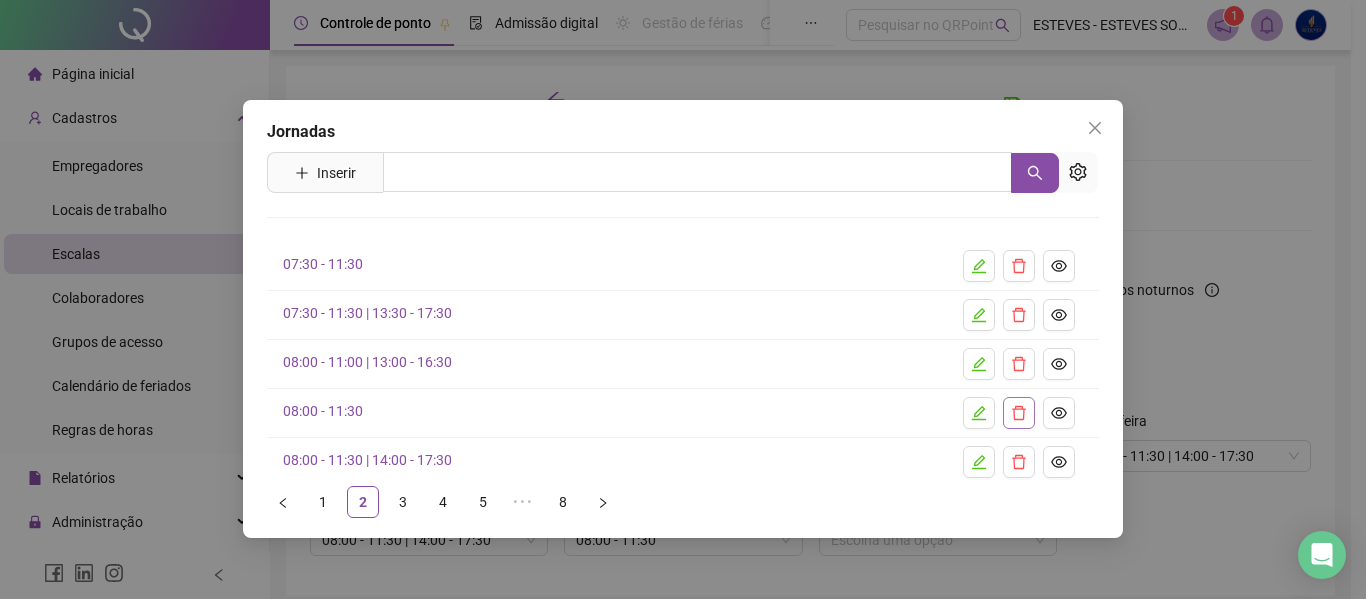 click 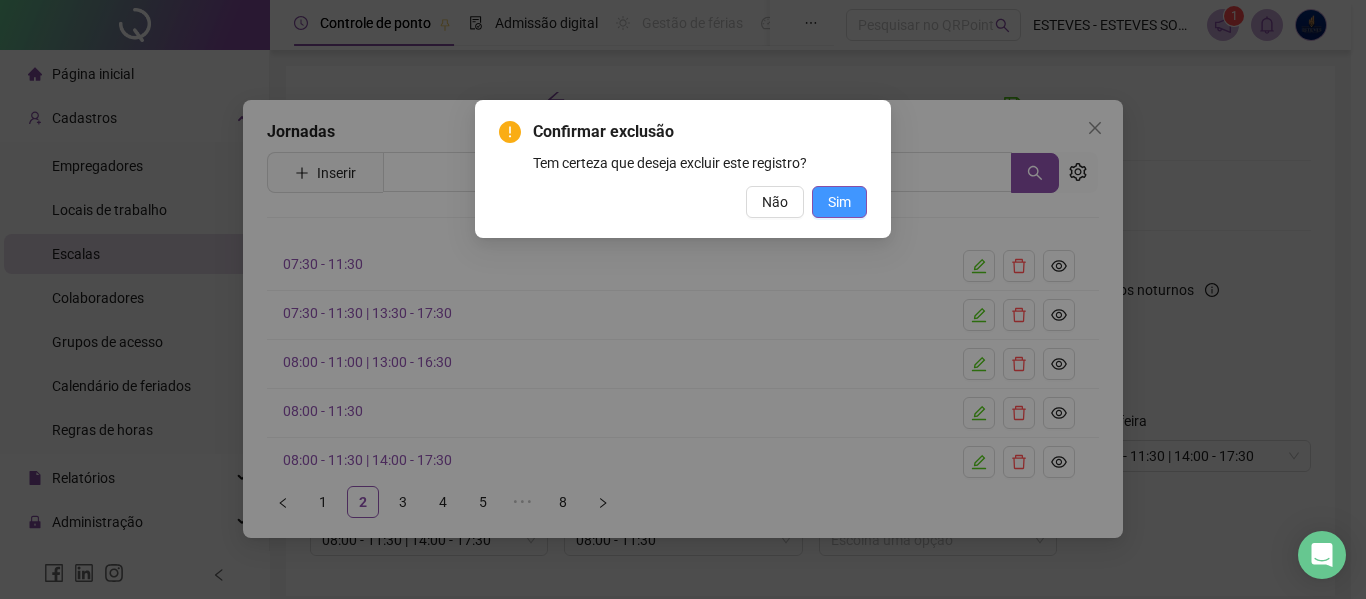 click on "Sim" at bounding box center (839, 202) 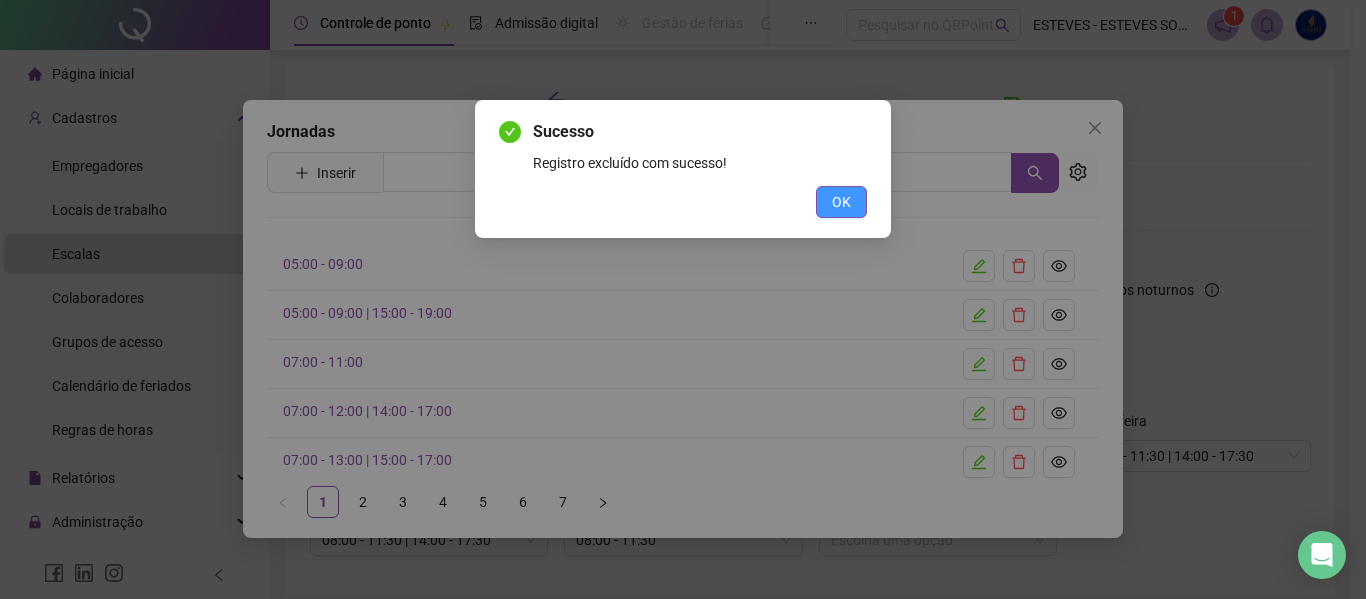 click on "OK" at bounding box center [841, 202] 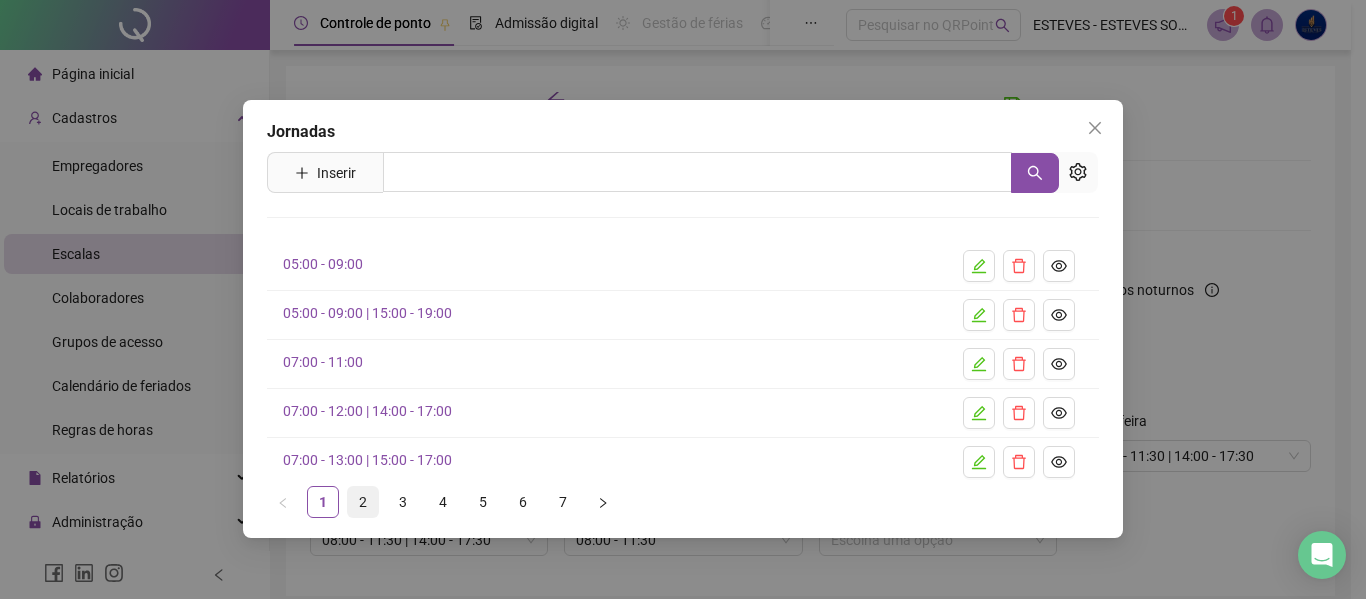 click on "2" at bounding box center (363, 502) 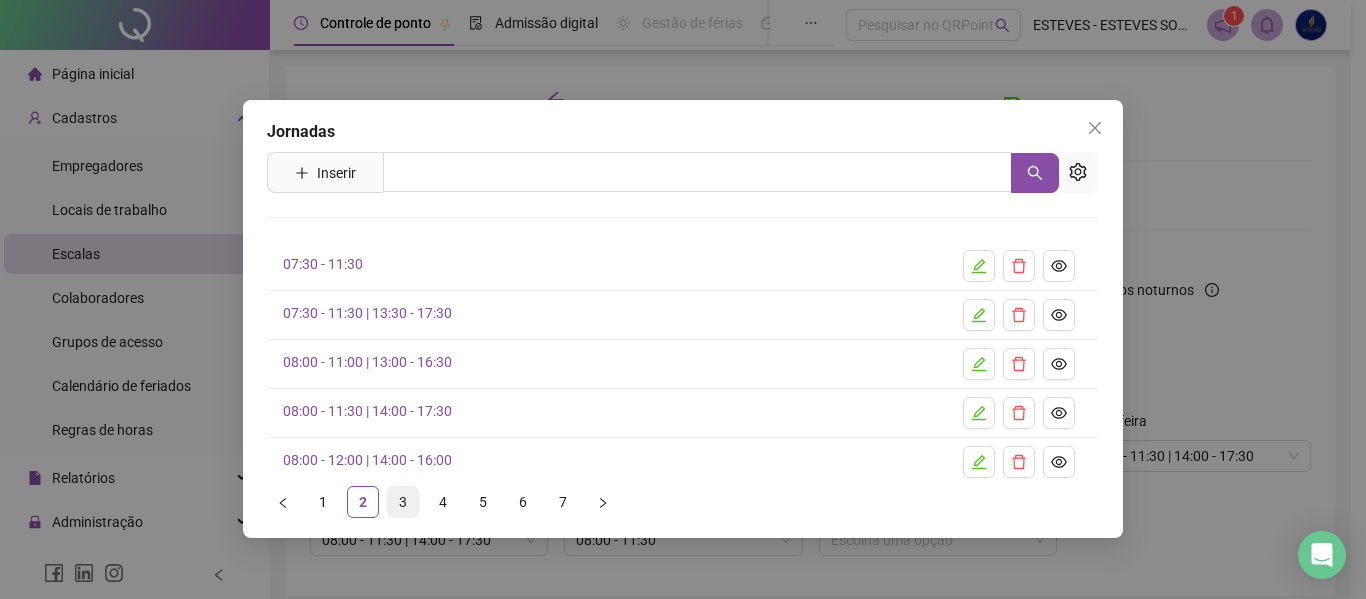 click on "3" at bounding box center (403, 502) 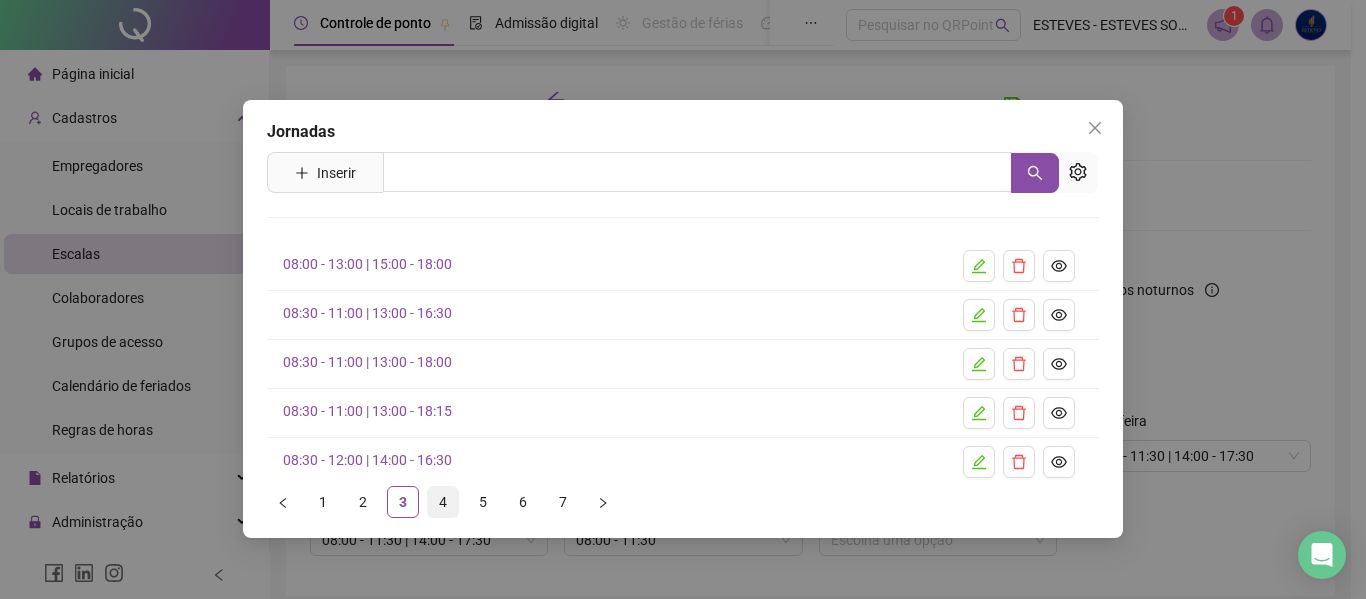click on "4" at bounding box center (443, 502) 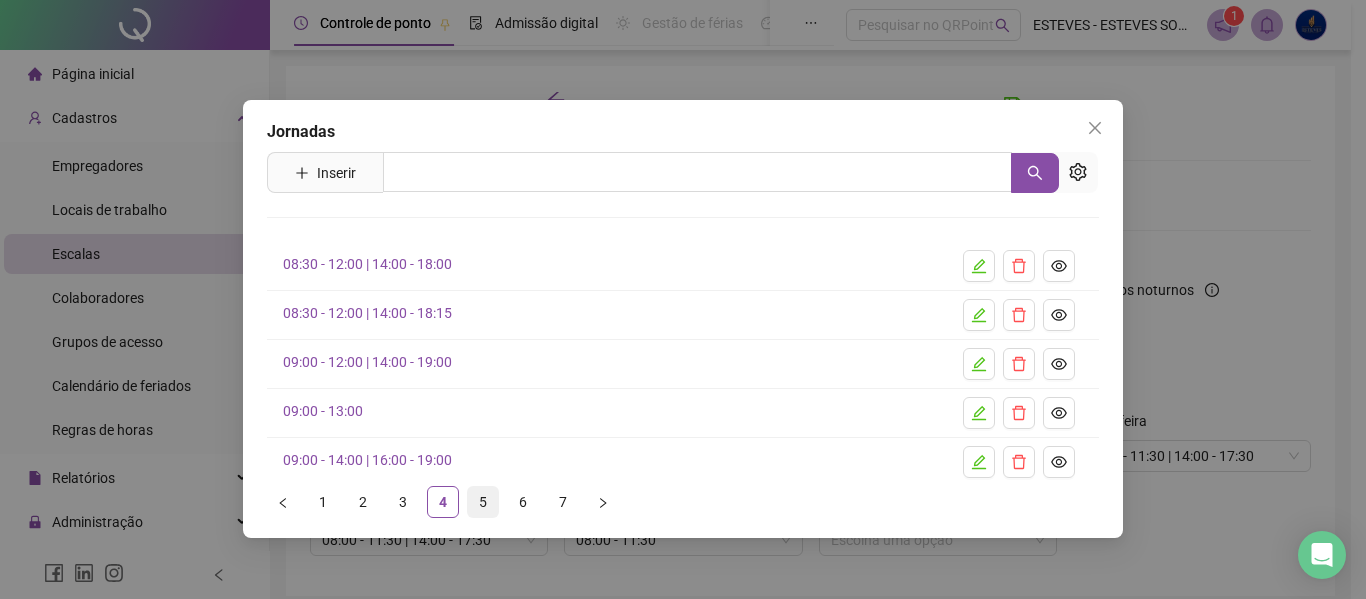 click on "5" at bounding box center [483, 502] 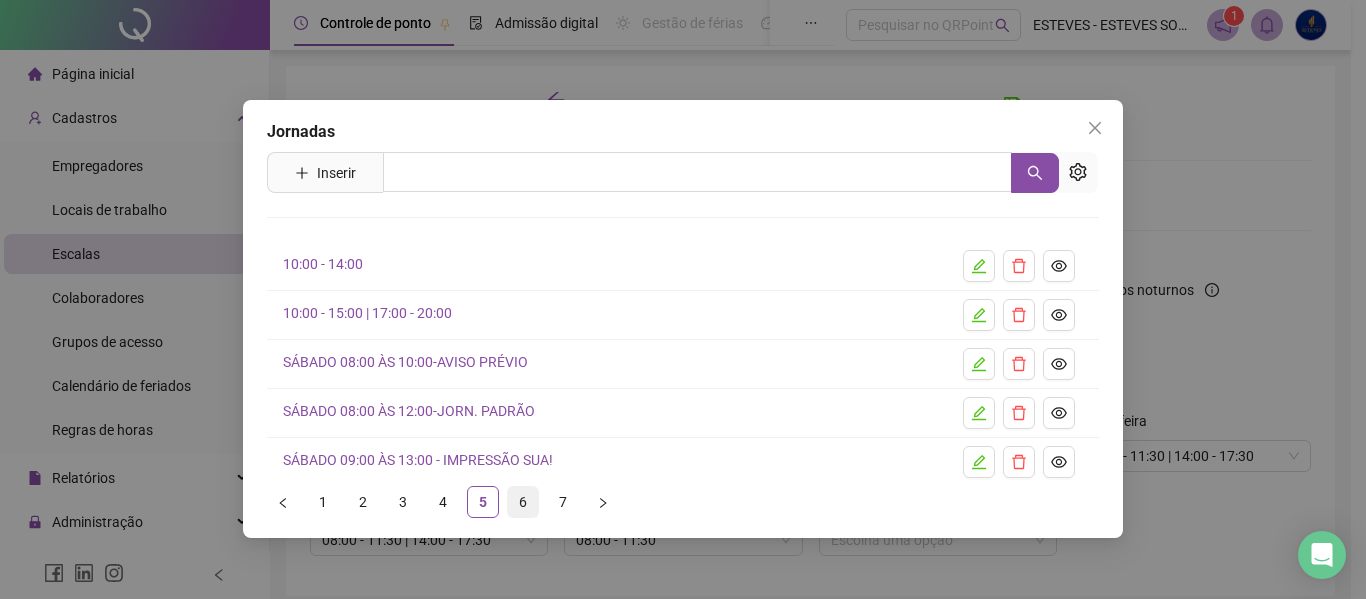 click on "6" at bounding box center [523, 502] 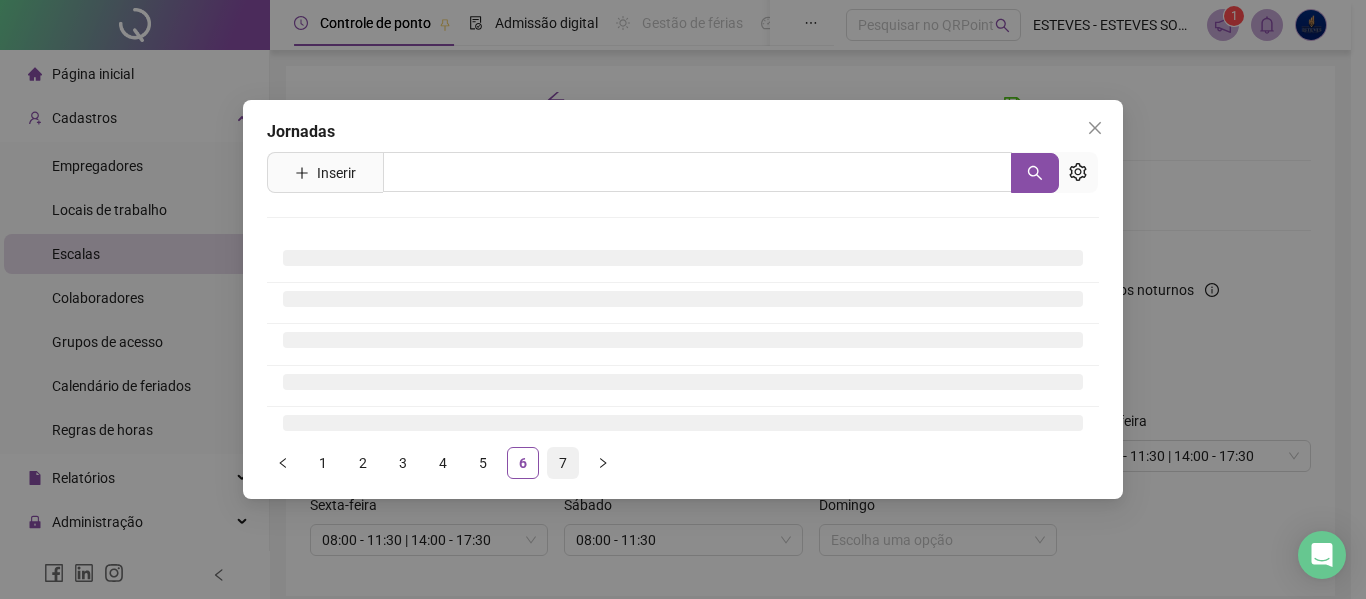 click on "7" at bounding box center (563, 463) 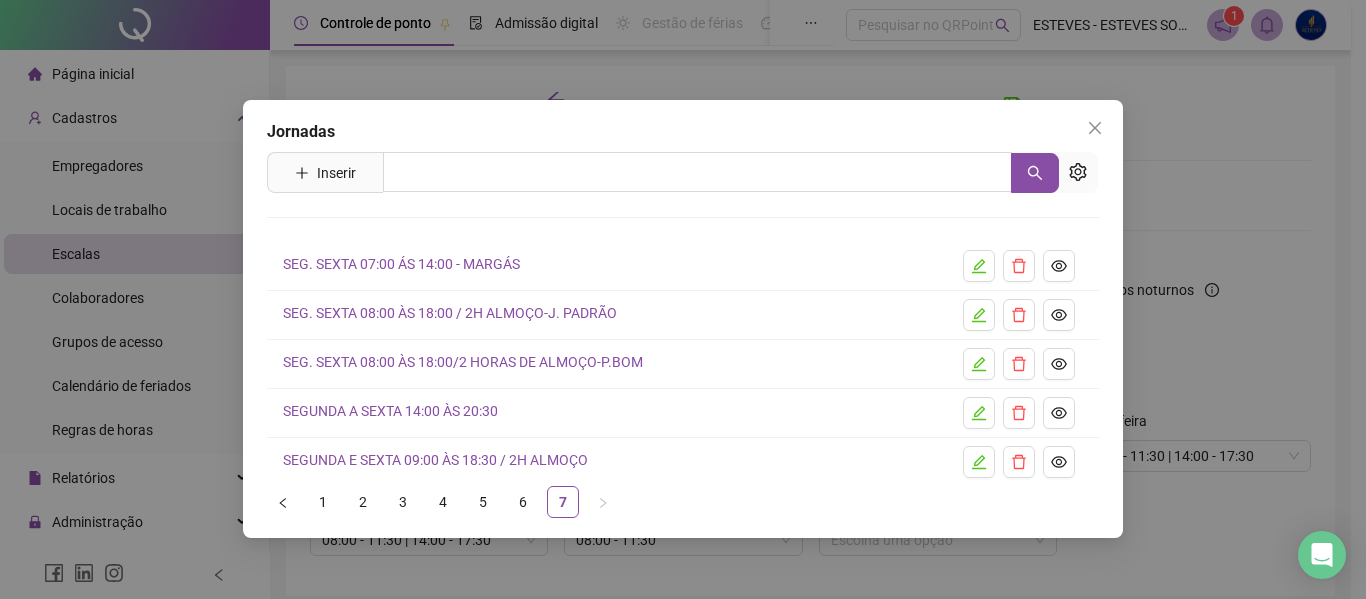 click on "1" at bounding box center [323, 502] 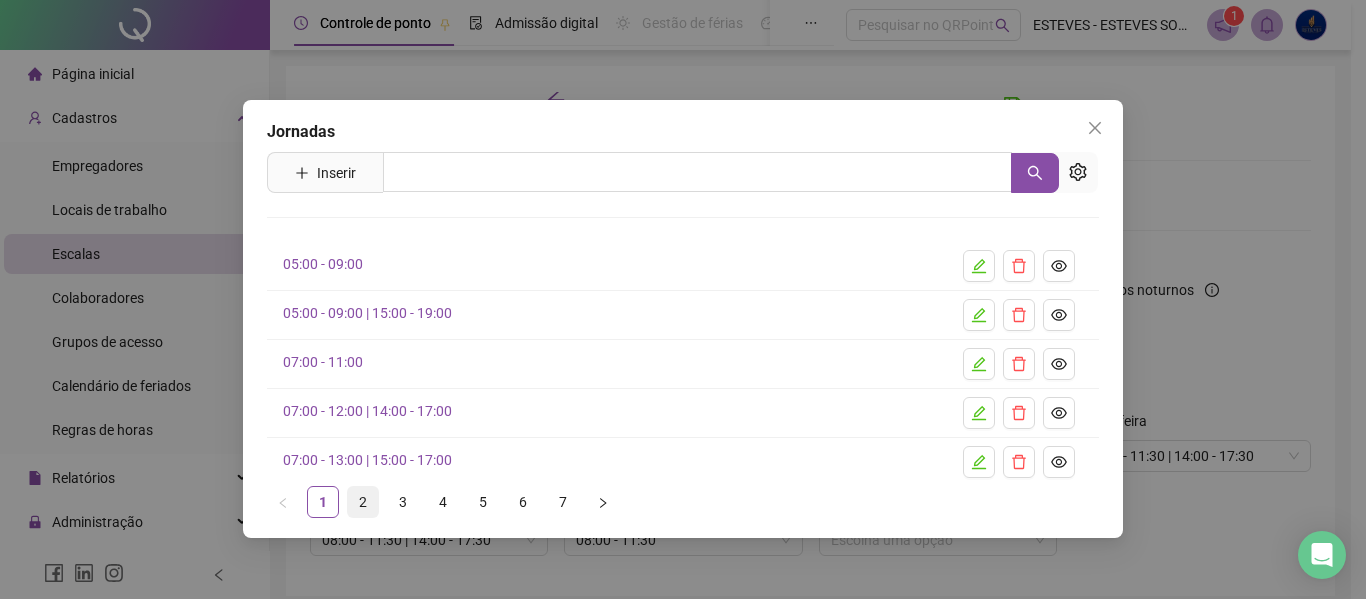 click on "2" at bounding box center [363, 502] 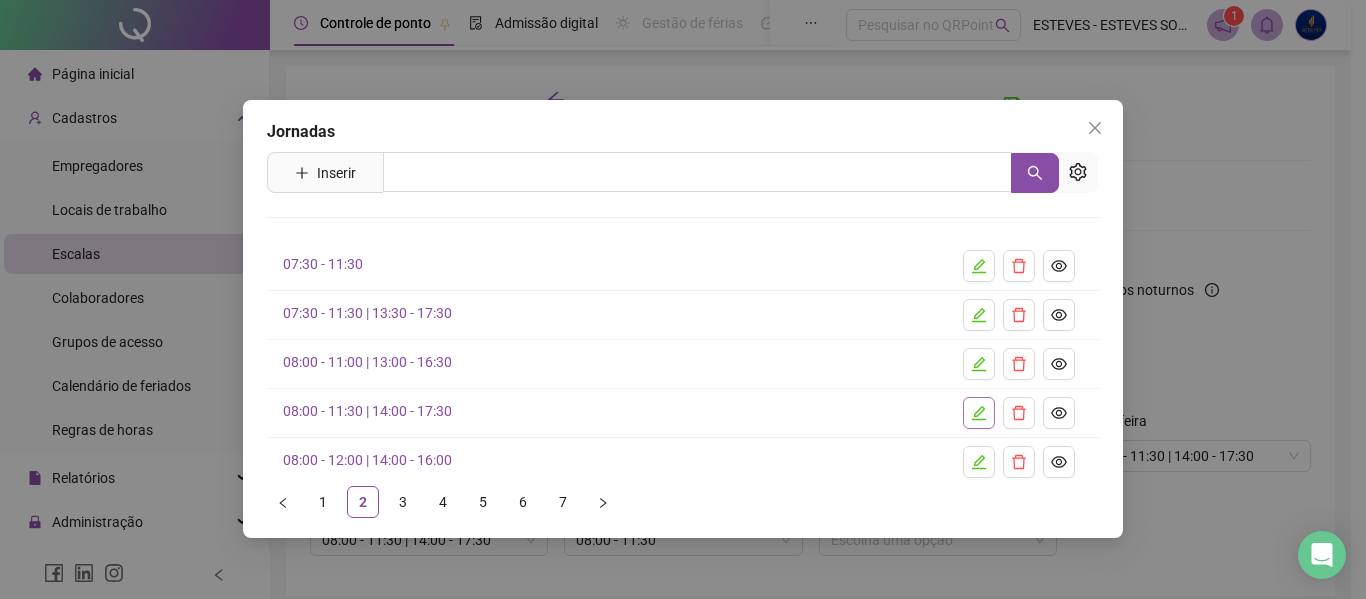 click 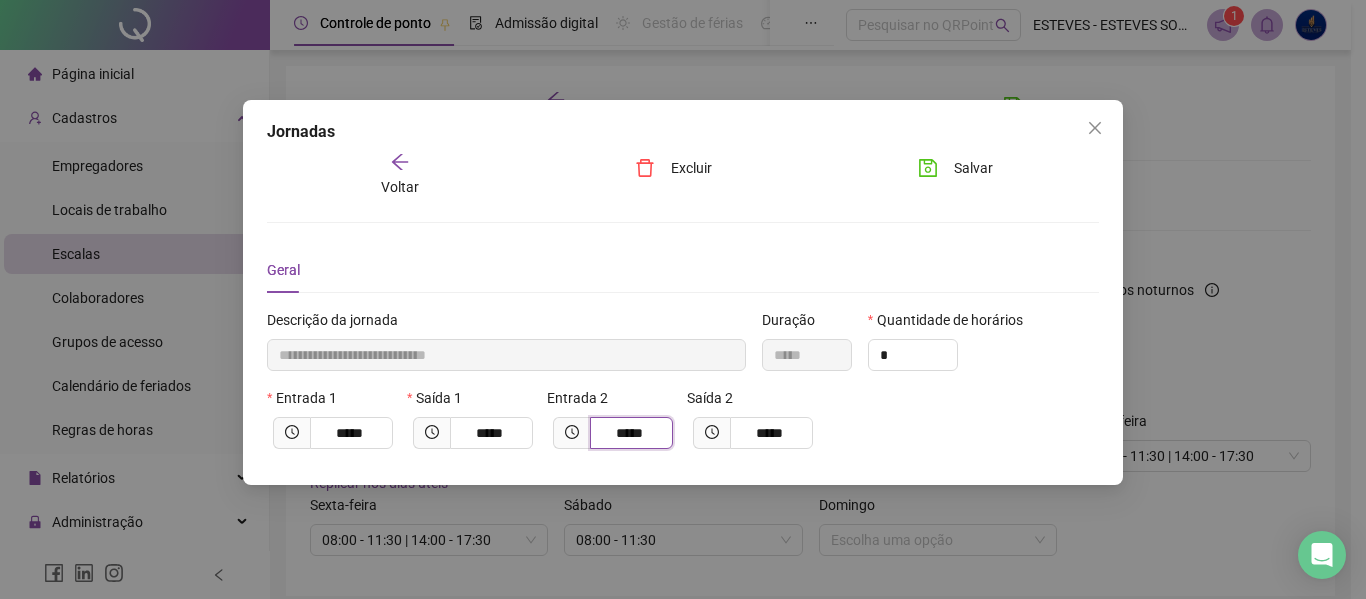 click on "*****" at bounding box center (629, 433) 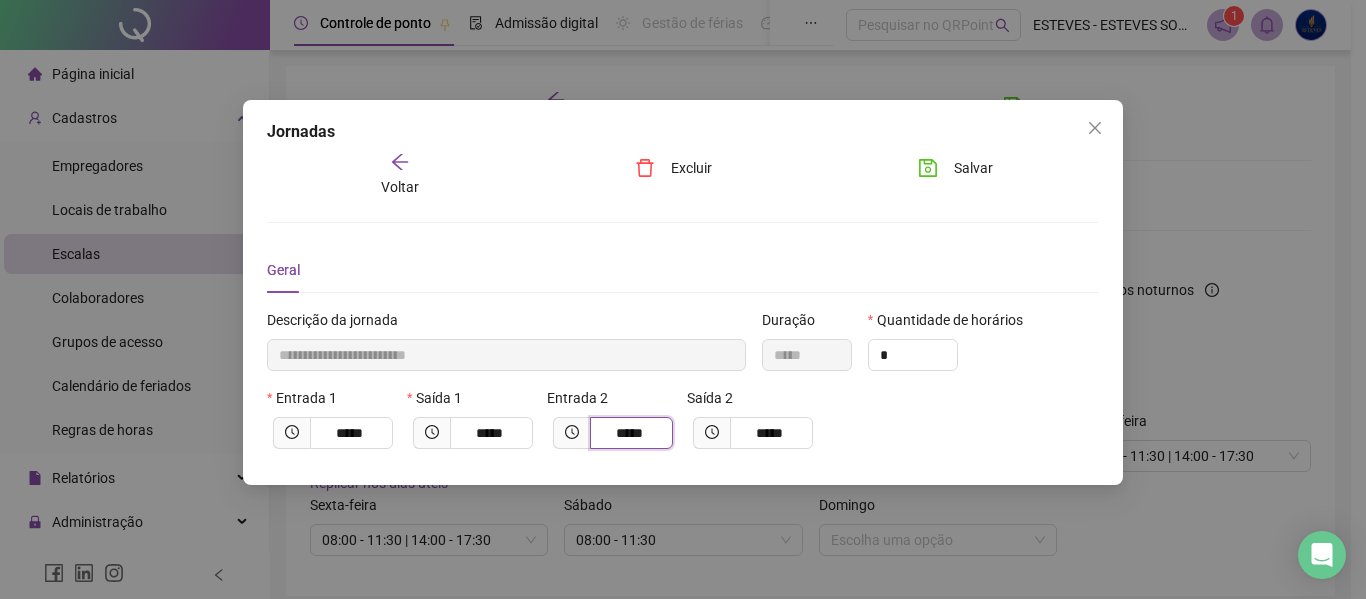 type on "*****" 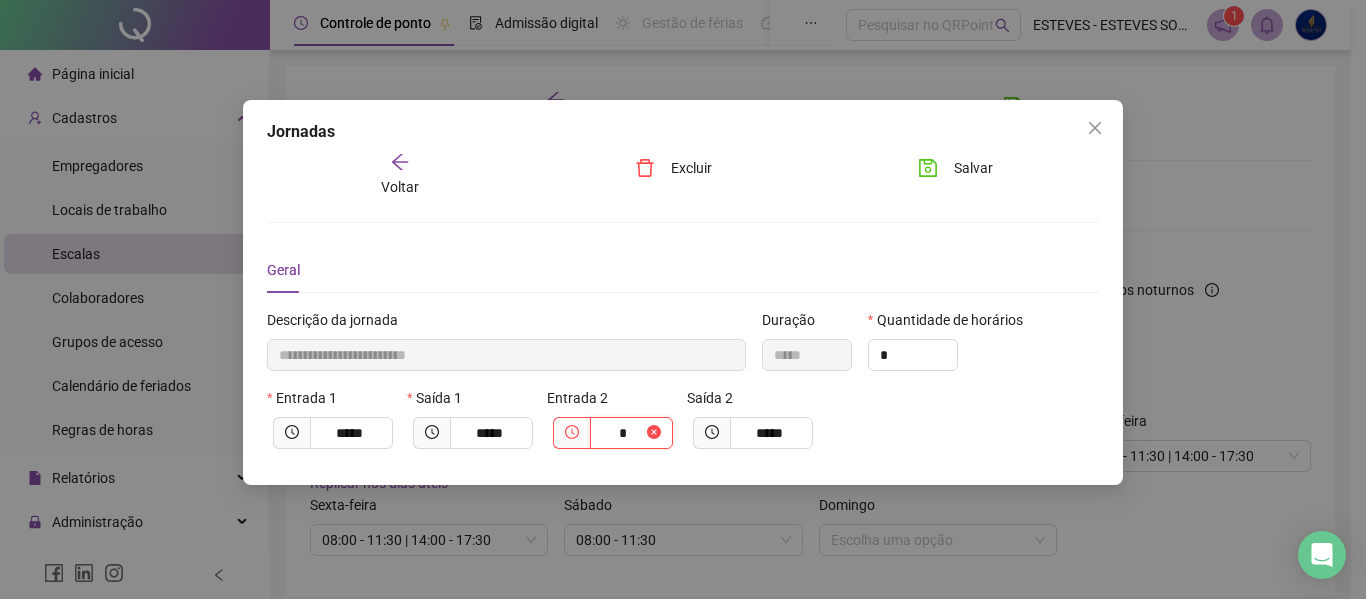type on "**********" 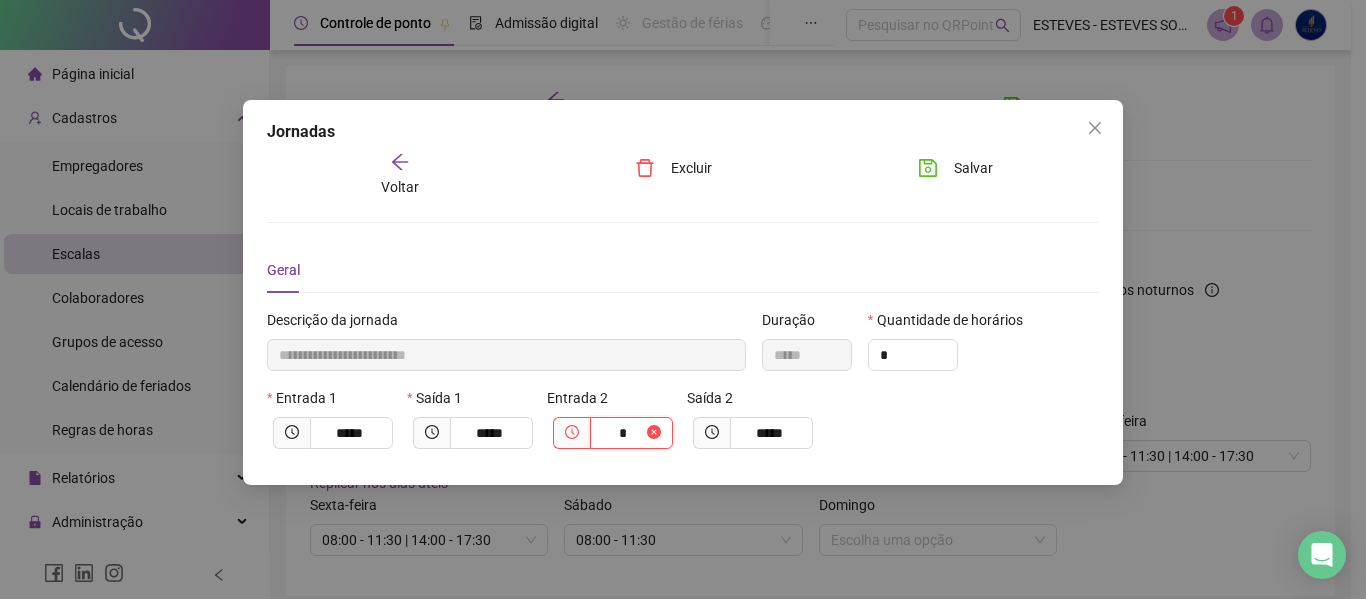type on "**" 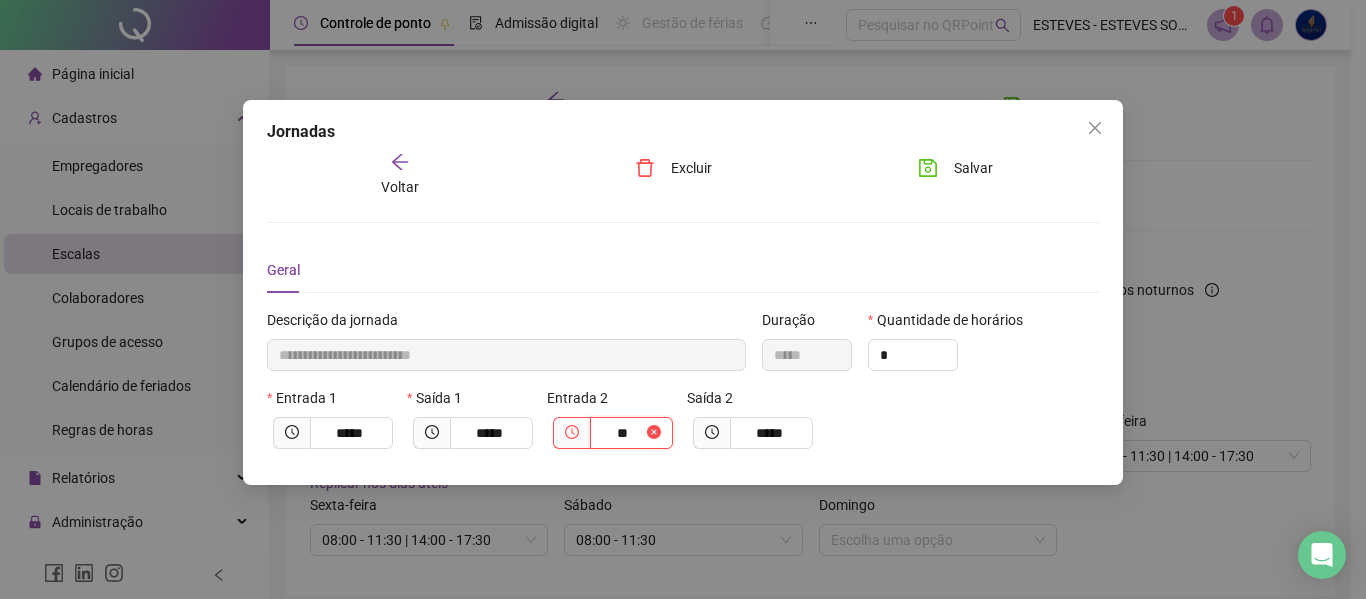 type on "**********" 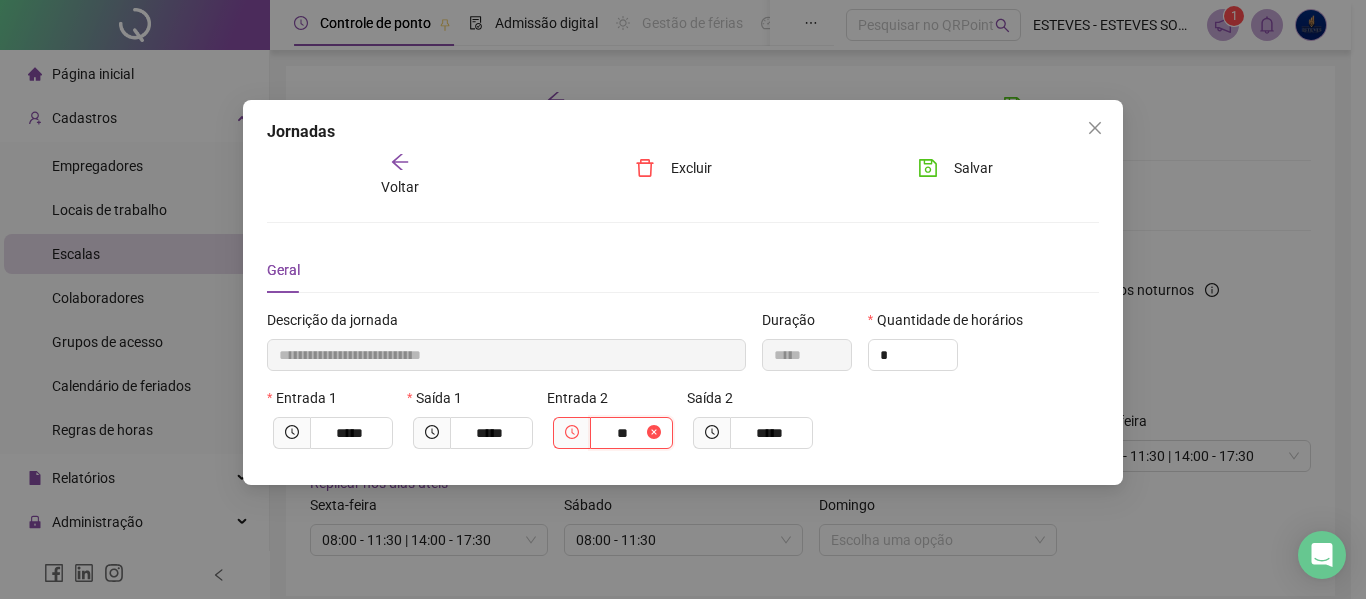 type on "*****" 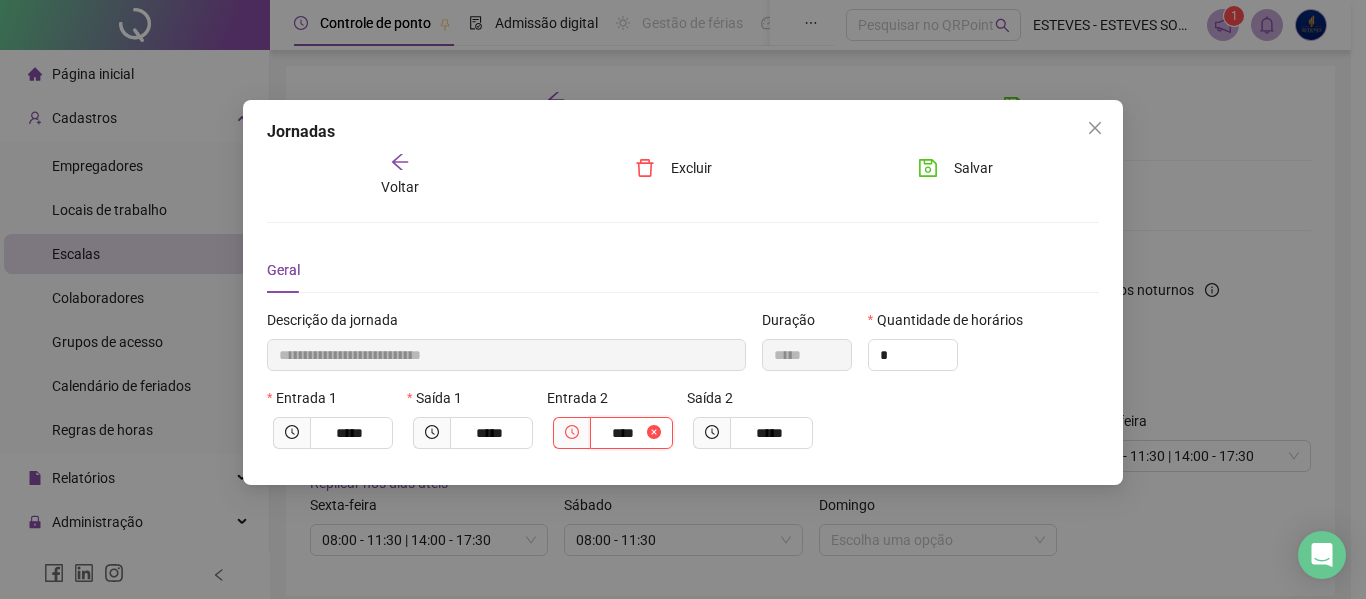 type on "**********" 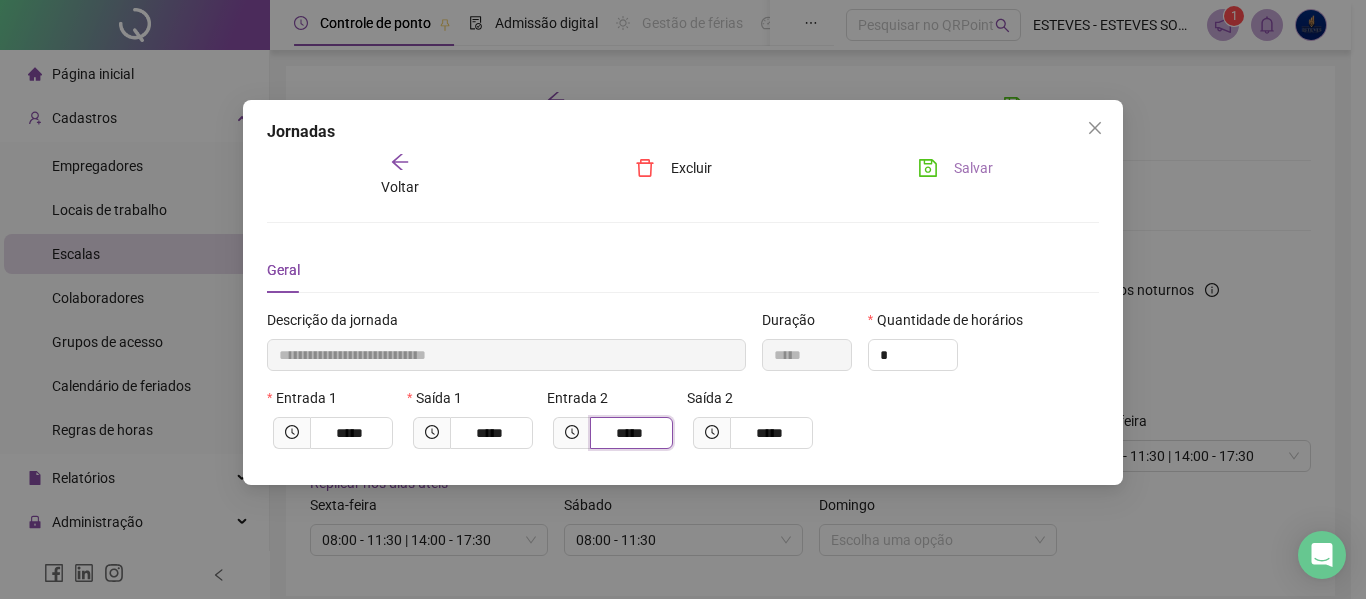 type on "*****" 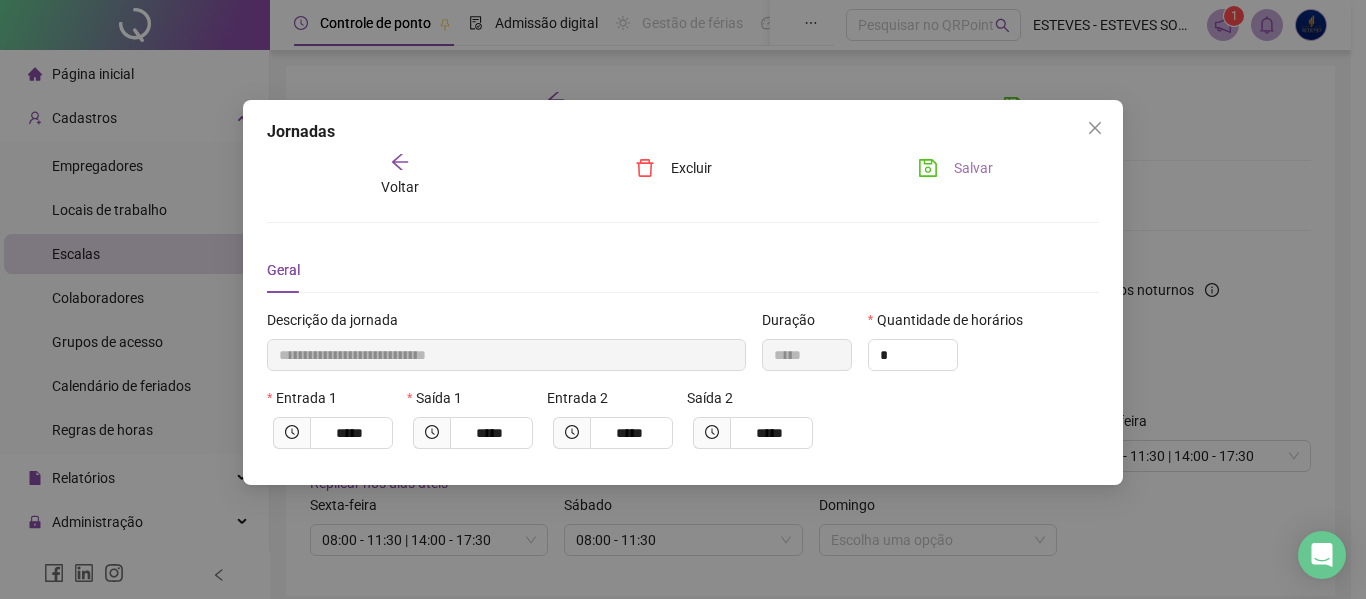 click 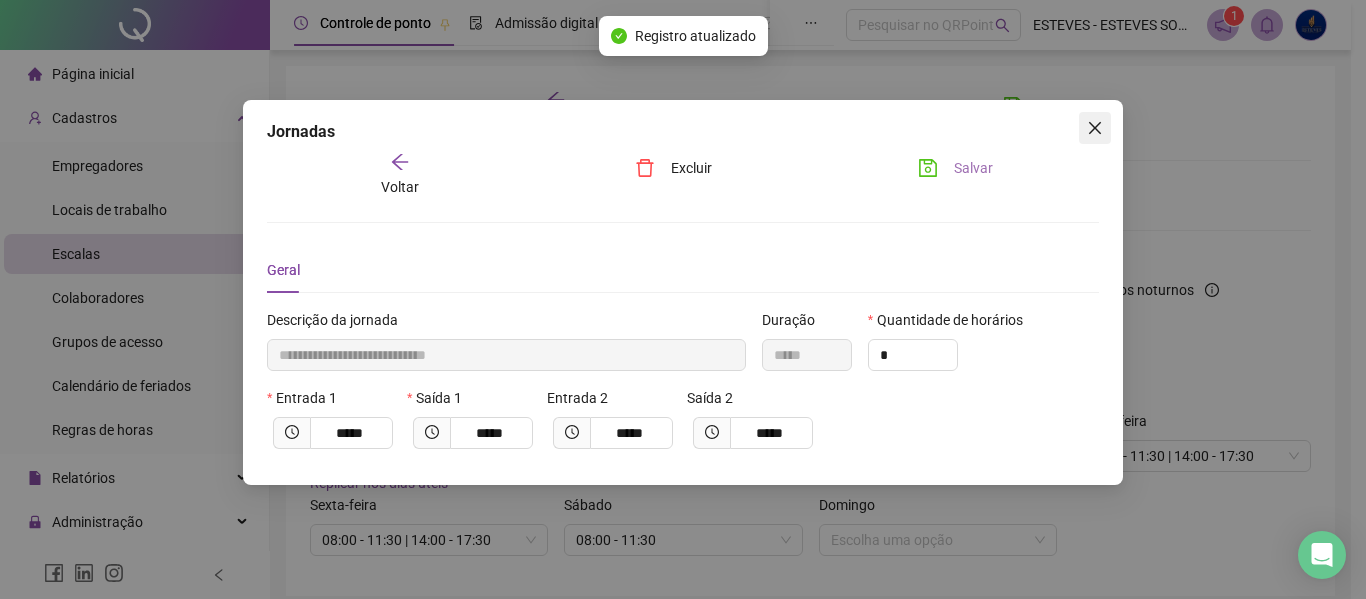 click at bounding box center [1095, 128] 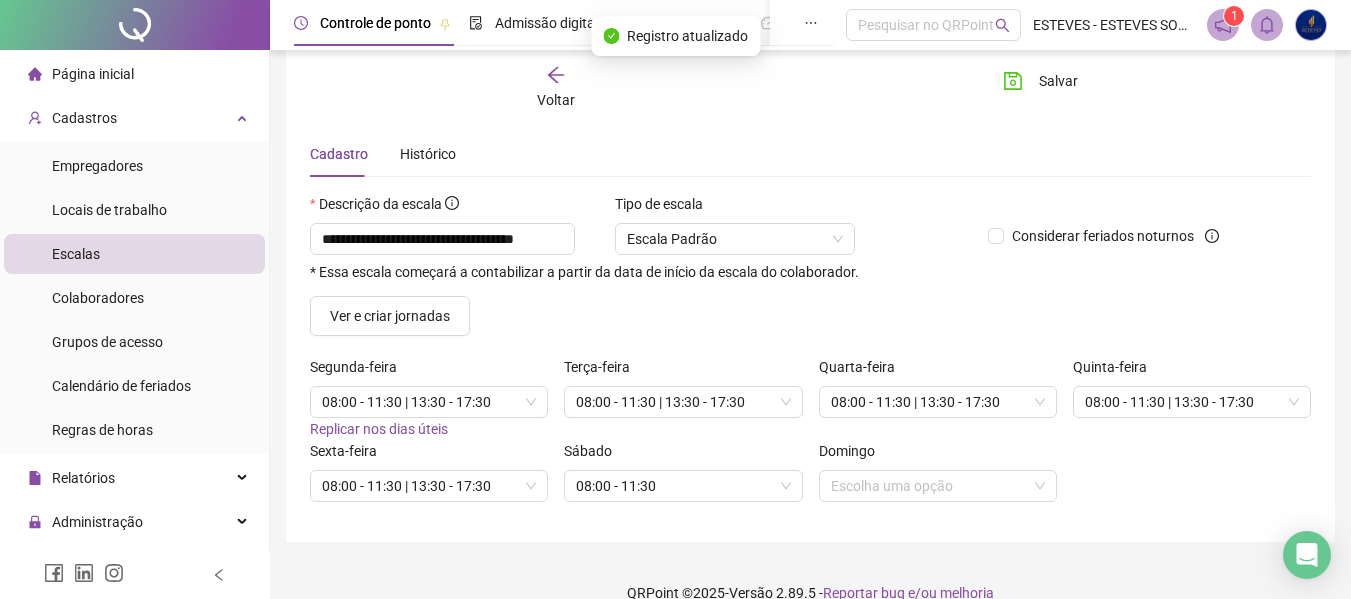scroll, scrollTop: 83, scrollLeft: 0, axis: vertical 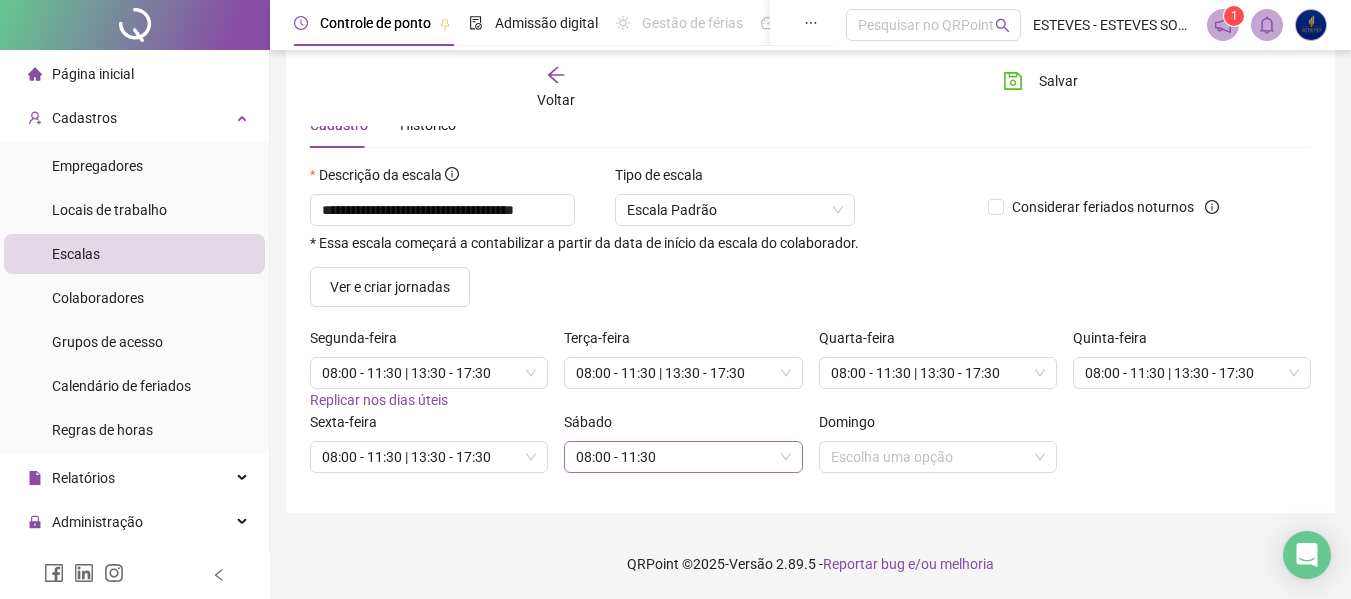 click on "08:00 - 11:30" at bounding box center [683, 457] 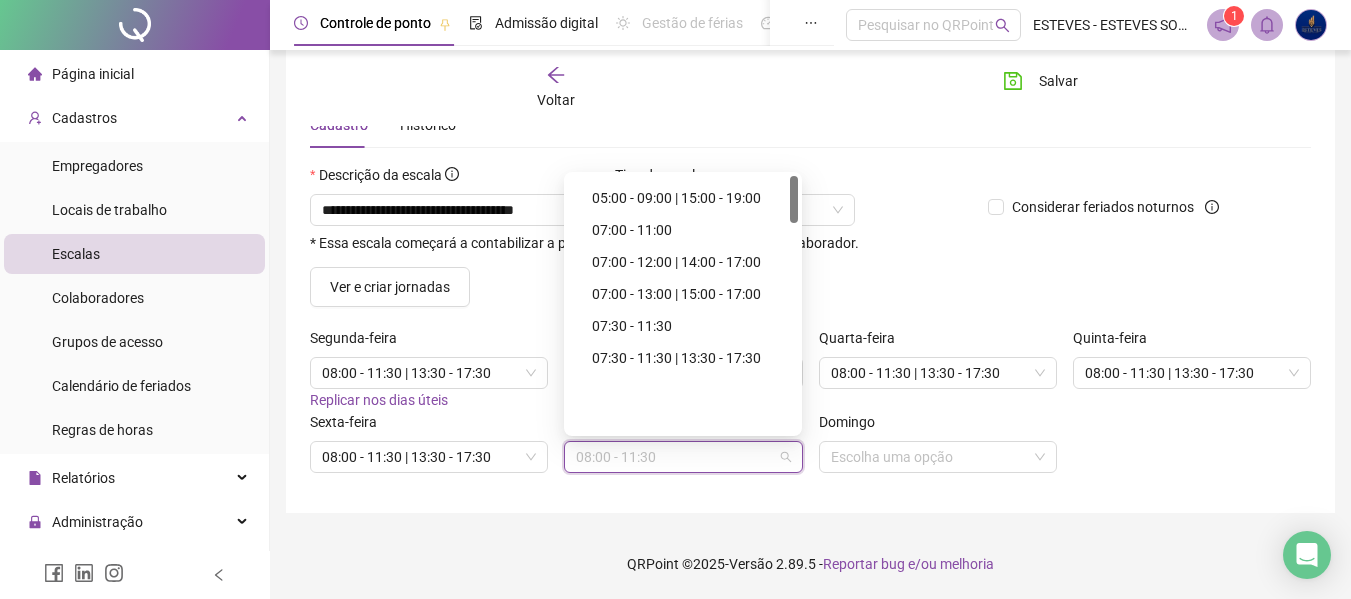 scroll, scrollTop: 0, scrollLeft: 0, axis: both 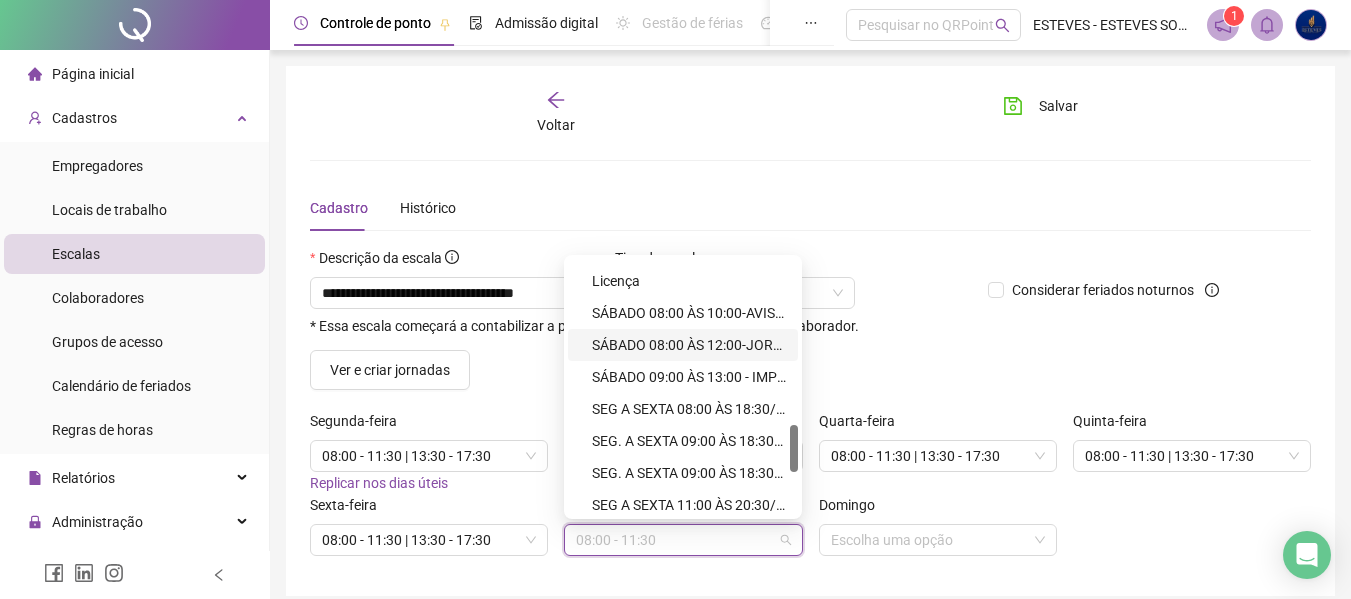 click on "SÁBADO 08:00 ÀS 12:00-JORN. PADRÃO" at bounding box center [689, 345] 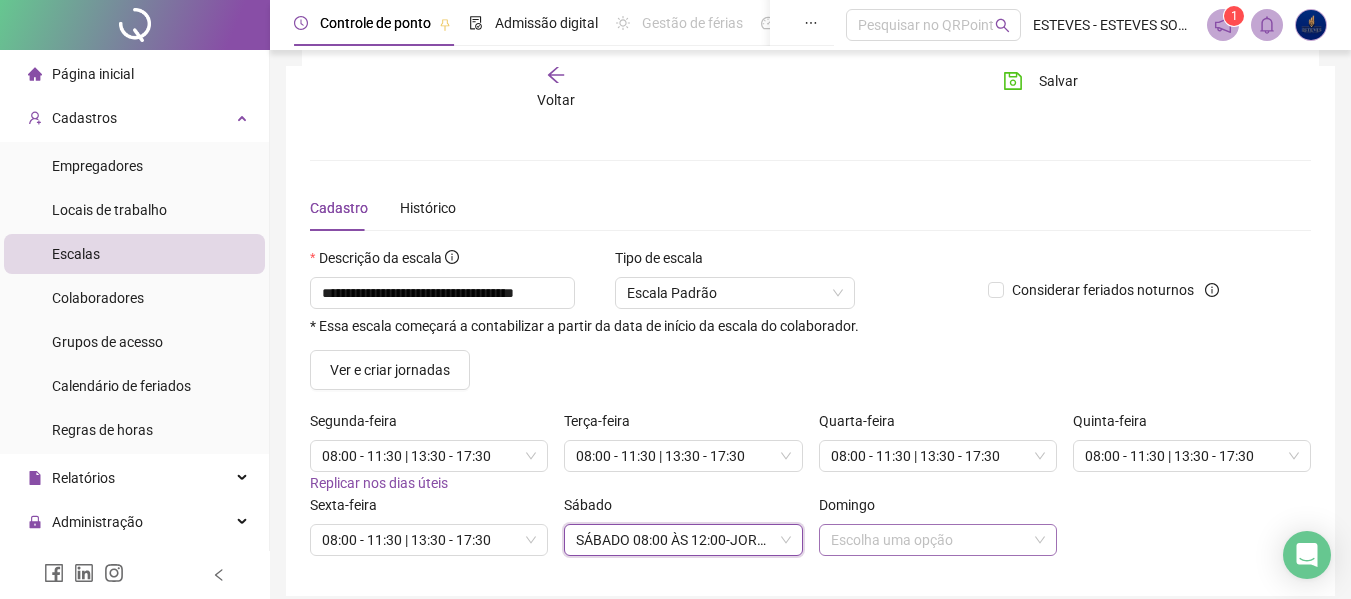 scroll, scrollTop: 83, scrollLeft: 0, axis: vertical 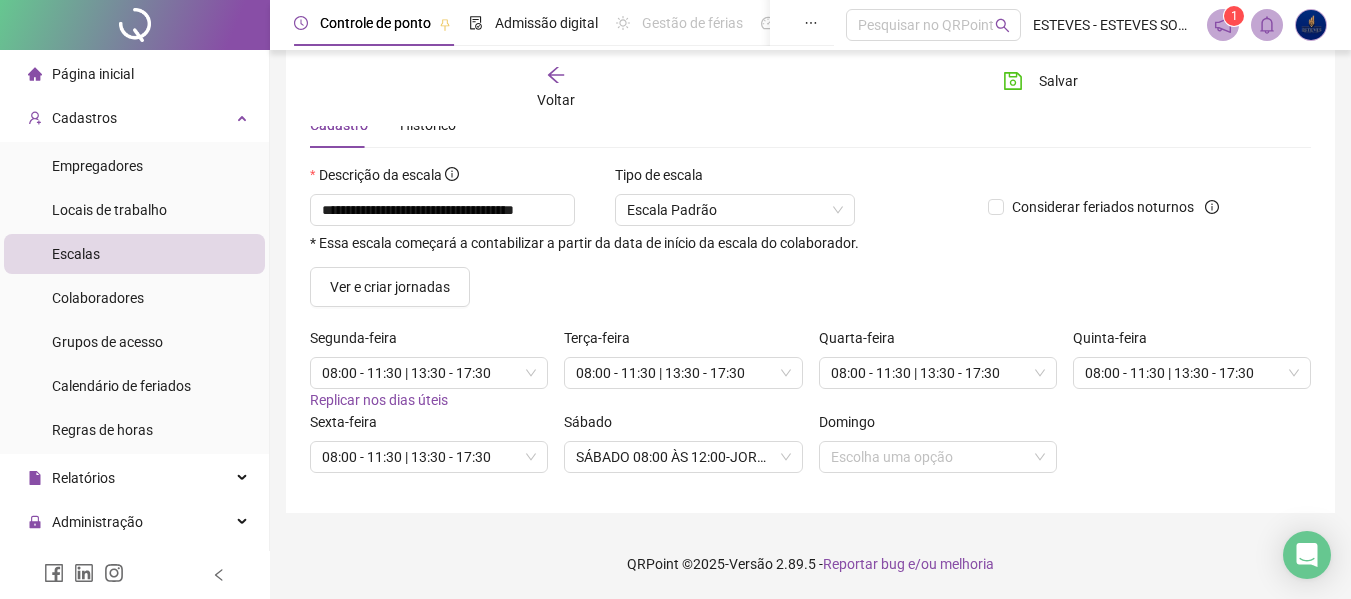 click on "Domingo" at bounding box center (938, 426) 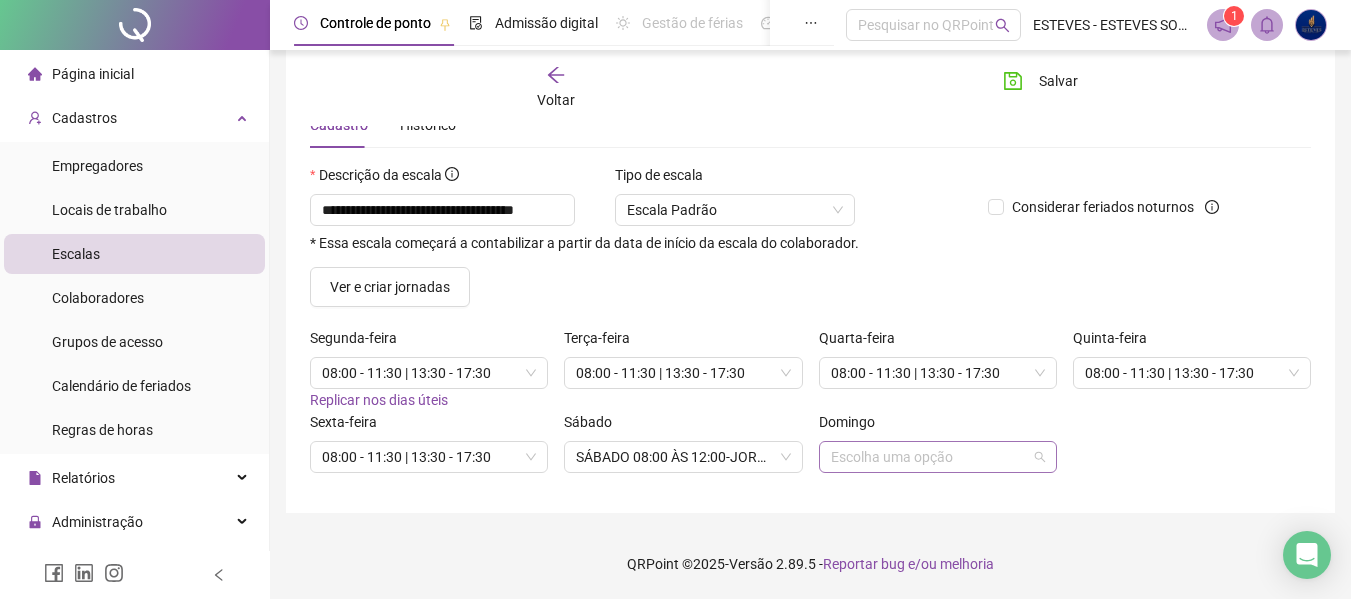 click at bounding box center (929, 457) 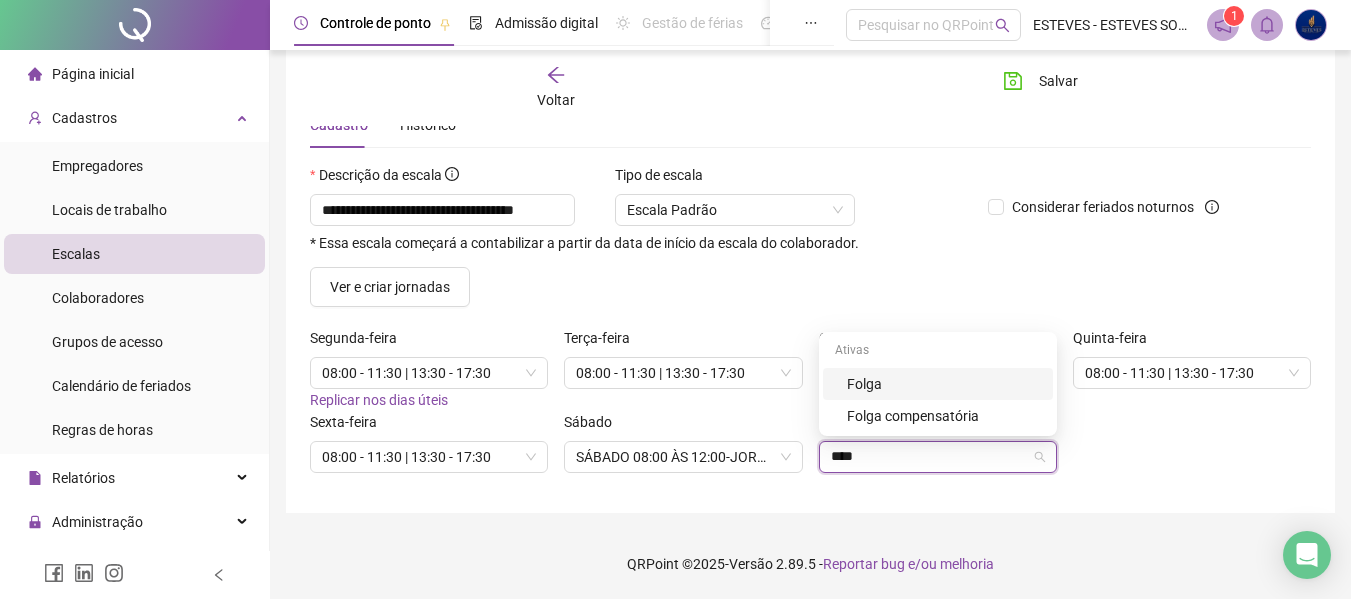 type on "*****" 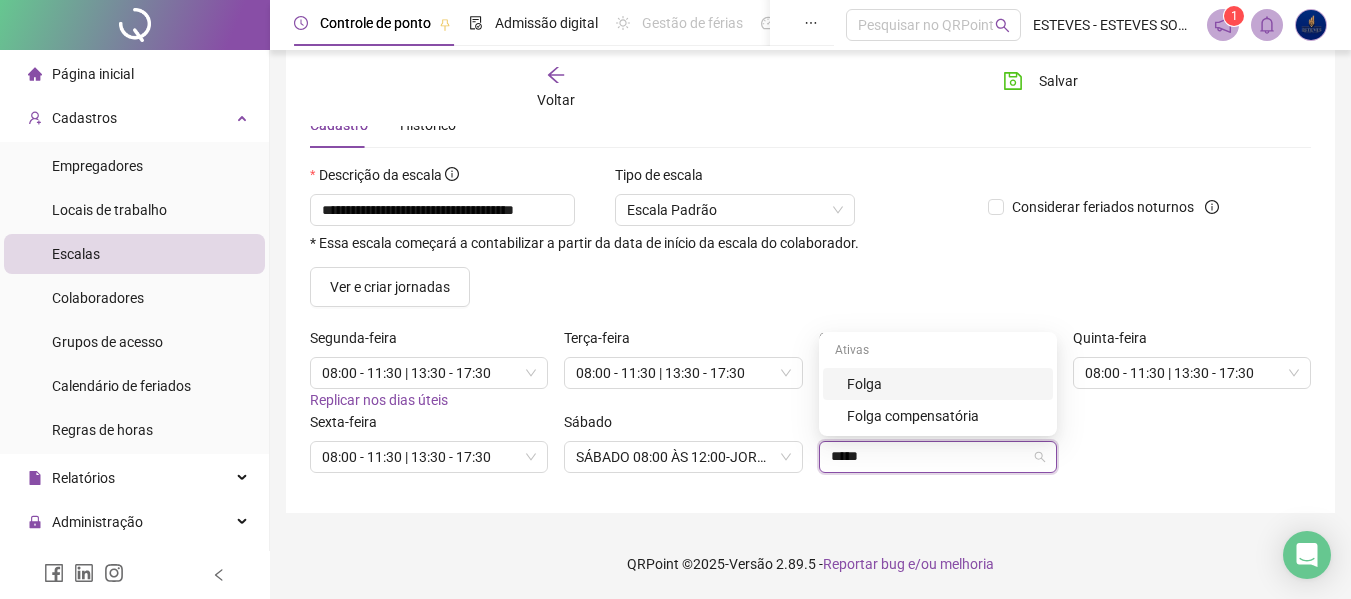 click on "Folga" at bounding box center (944, 384) 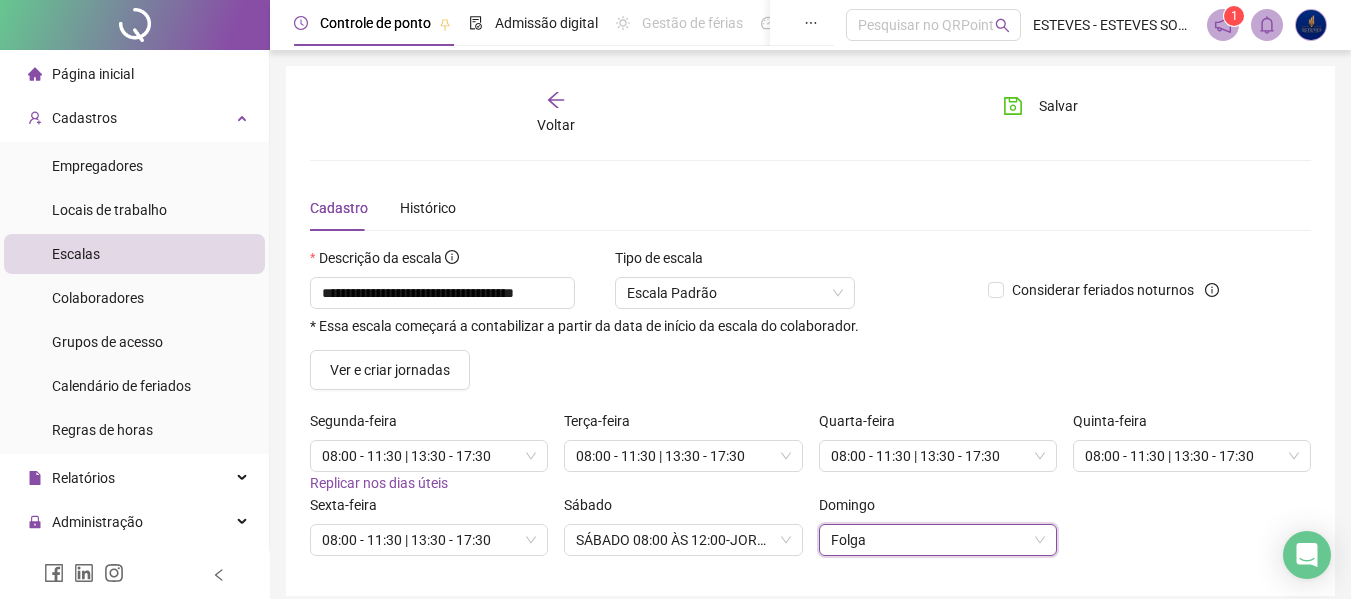 scroll, scrollTop: 83, scrollLeft: 0, axis: vertical 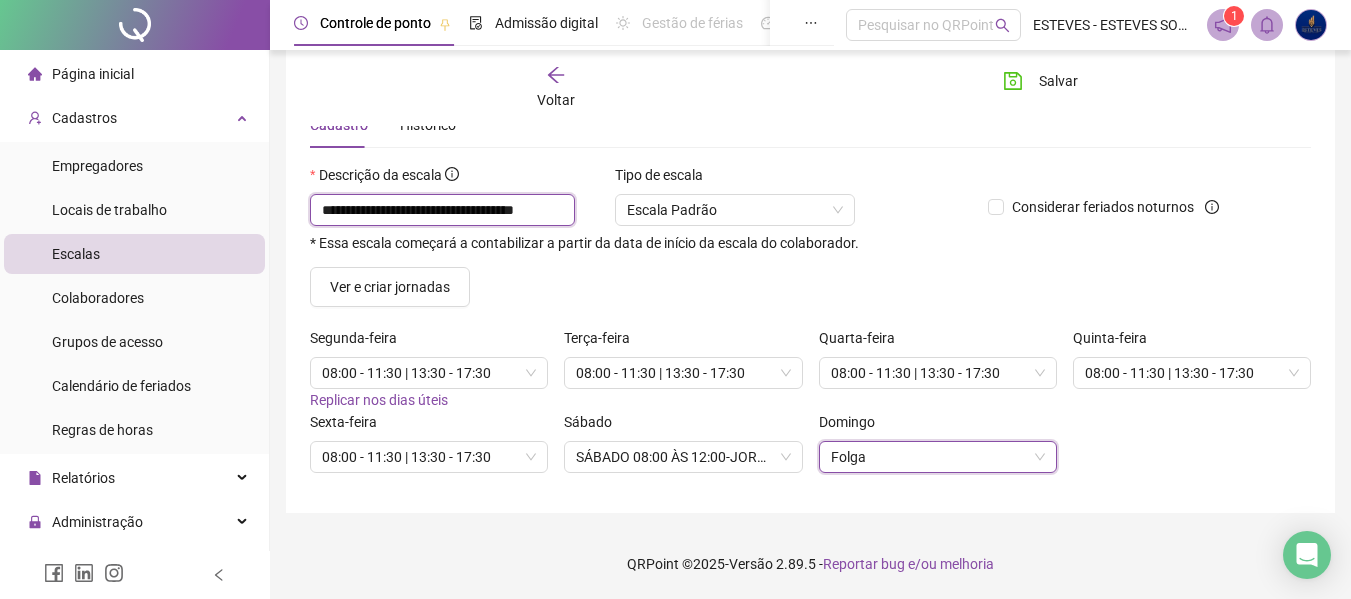 click on "**********" at bounding box center [442, 210] 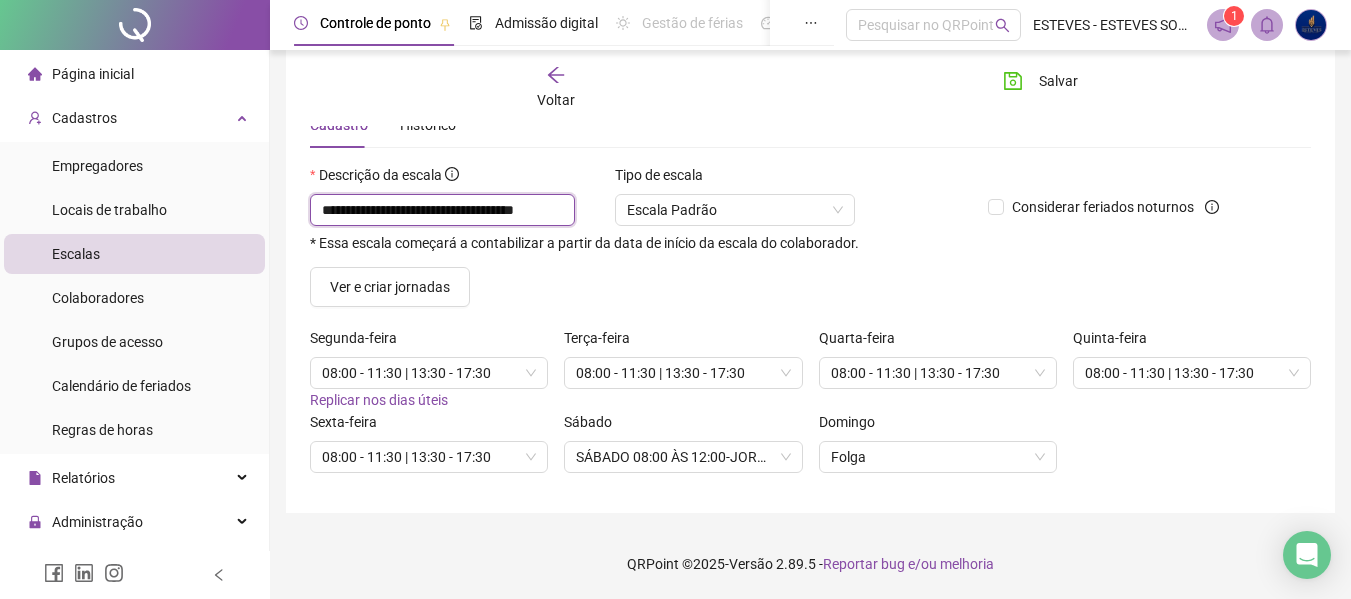 click on "**********" at bounding box center (442, 210) 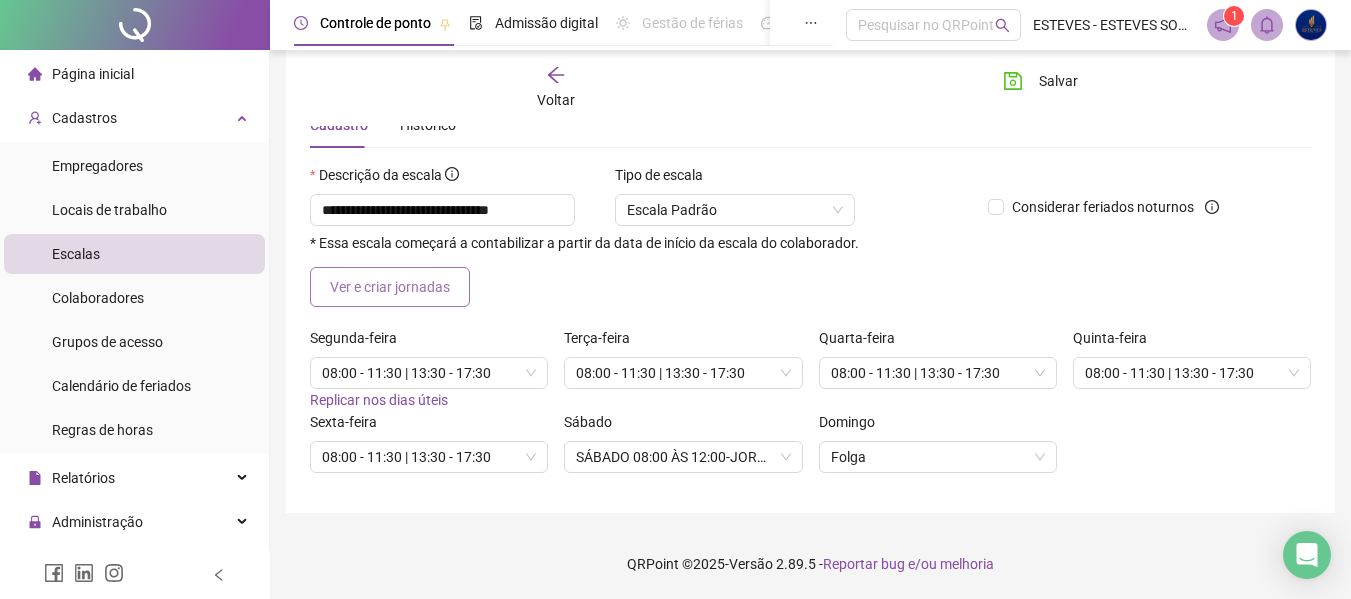 click on "Ver e criar jornadas" at bounding box center [390, 287] 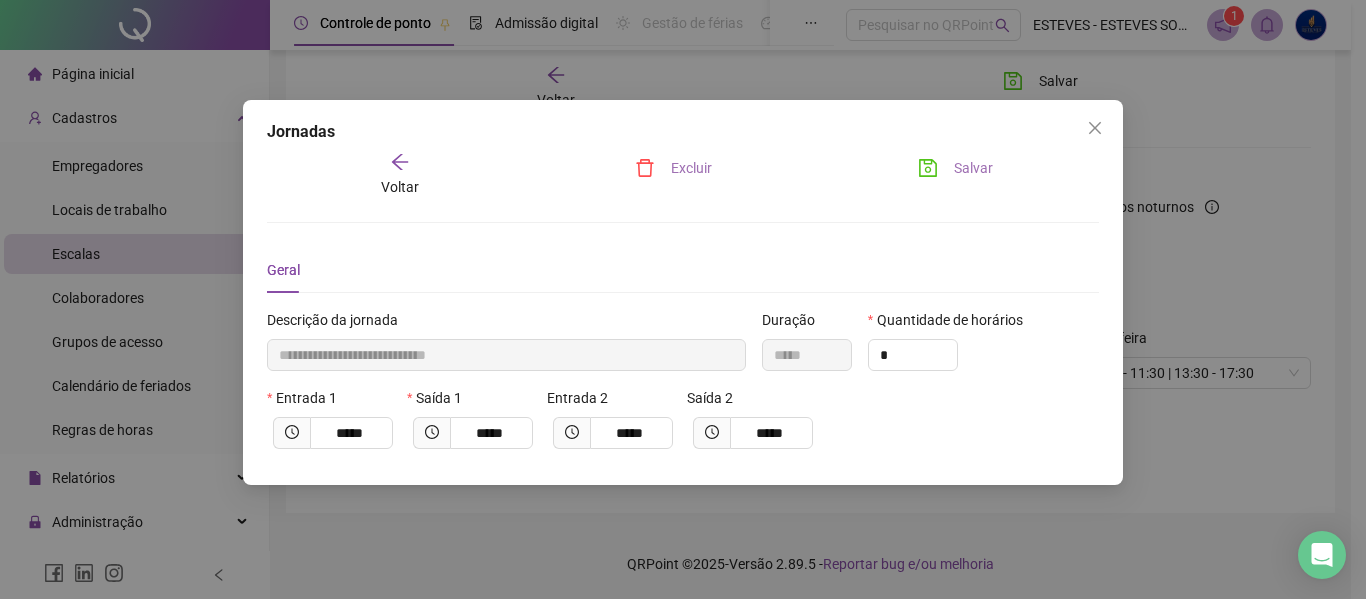 click on "Excluir" at bounding box center (691, 168) 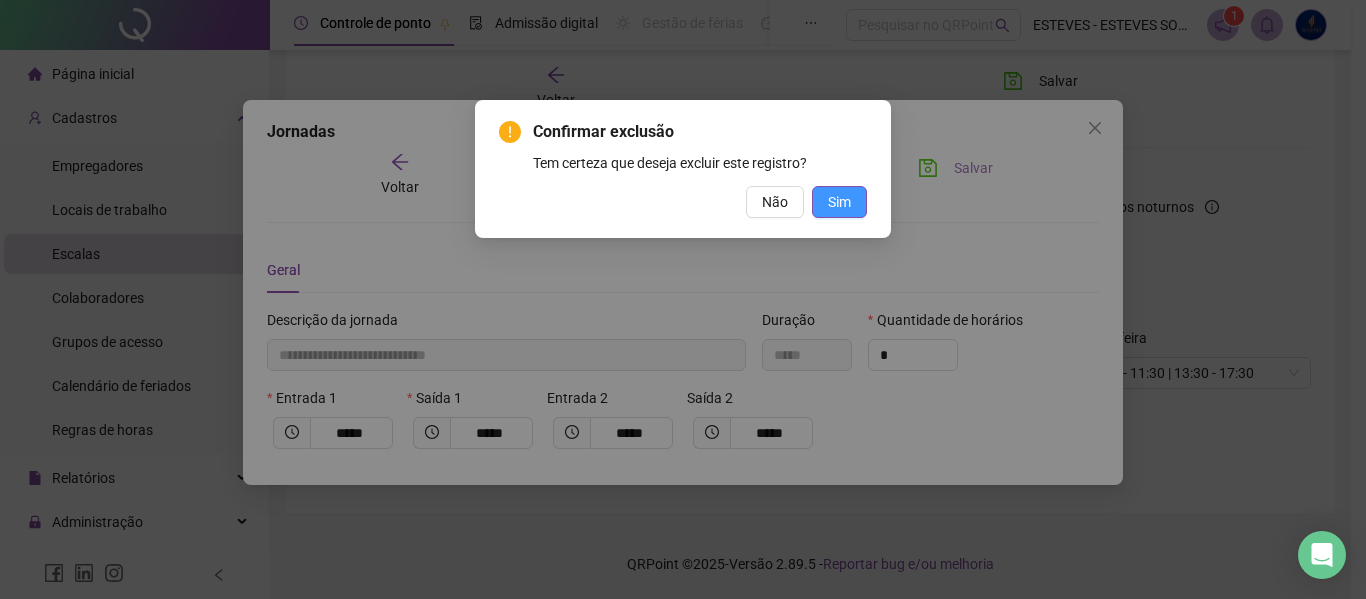 click on "Sim" at bounding box center [839, 202] 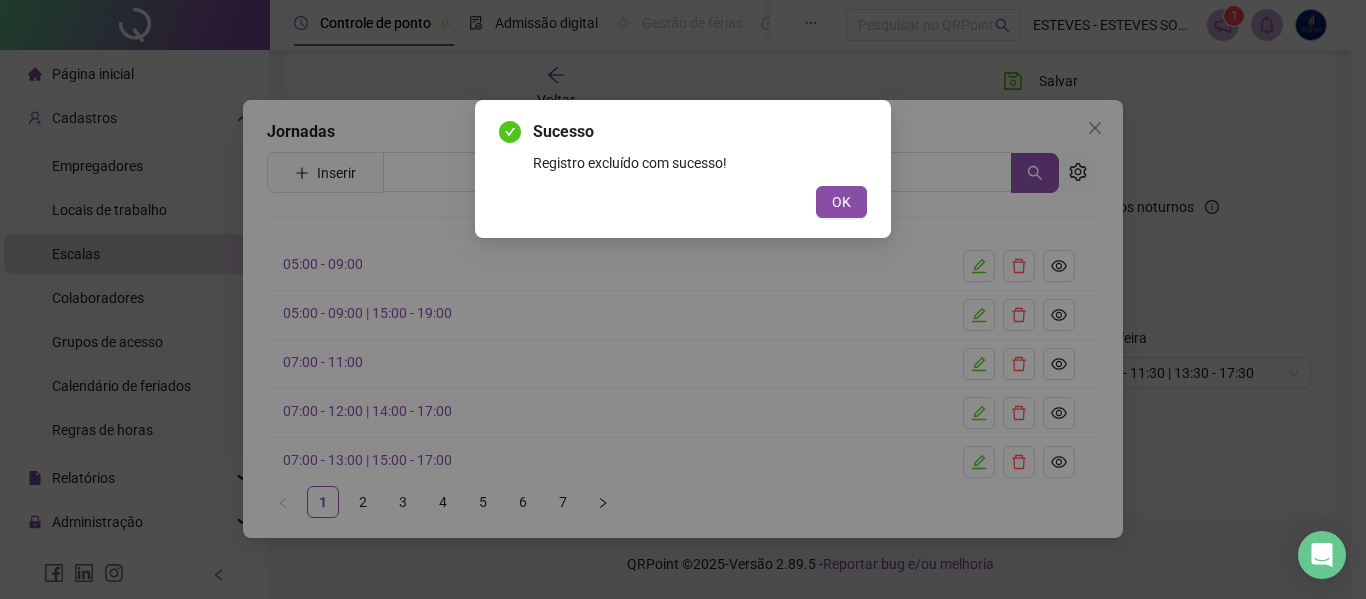 click on "OK" at bounding box center [841, 202] 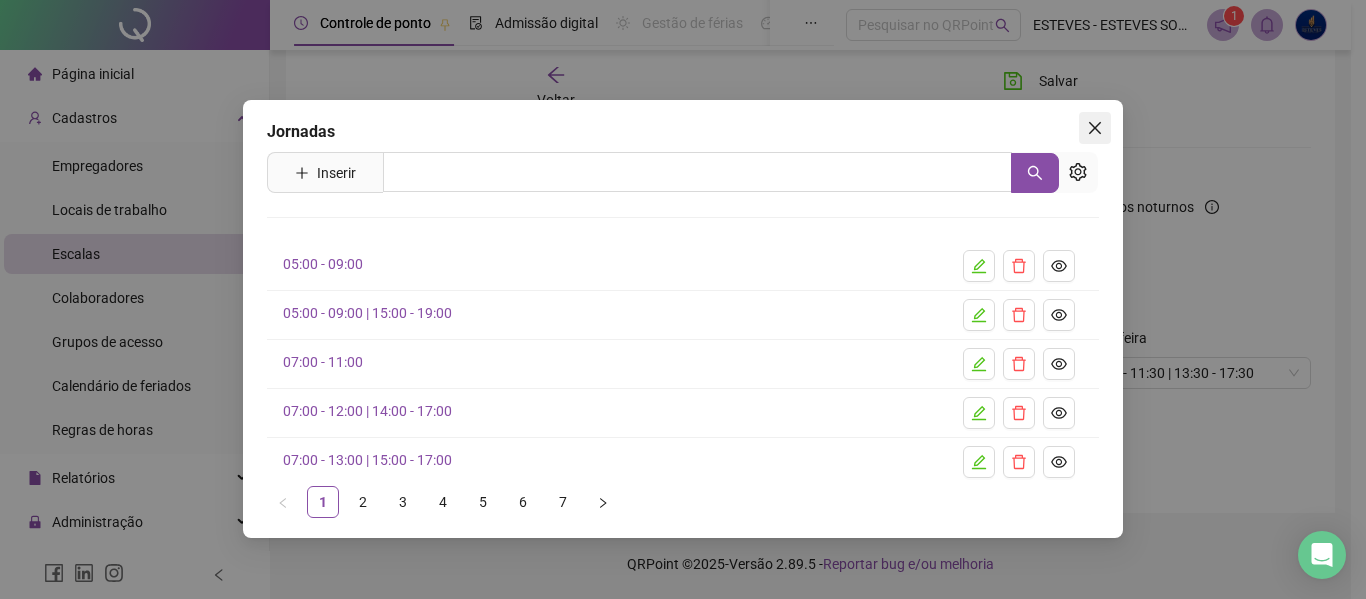 click at bounding box center [1095, 128] 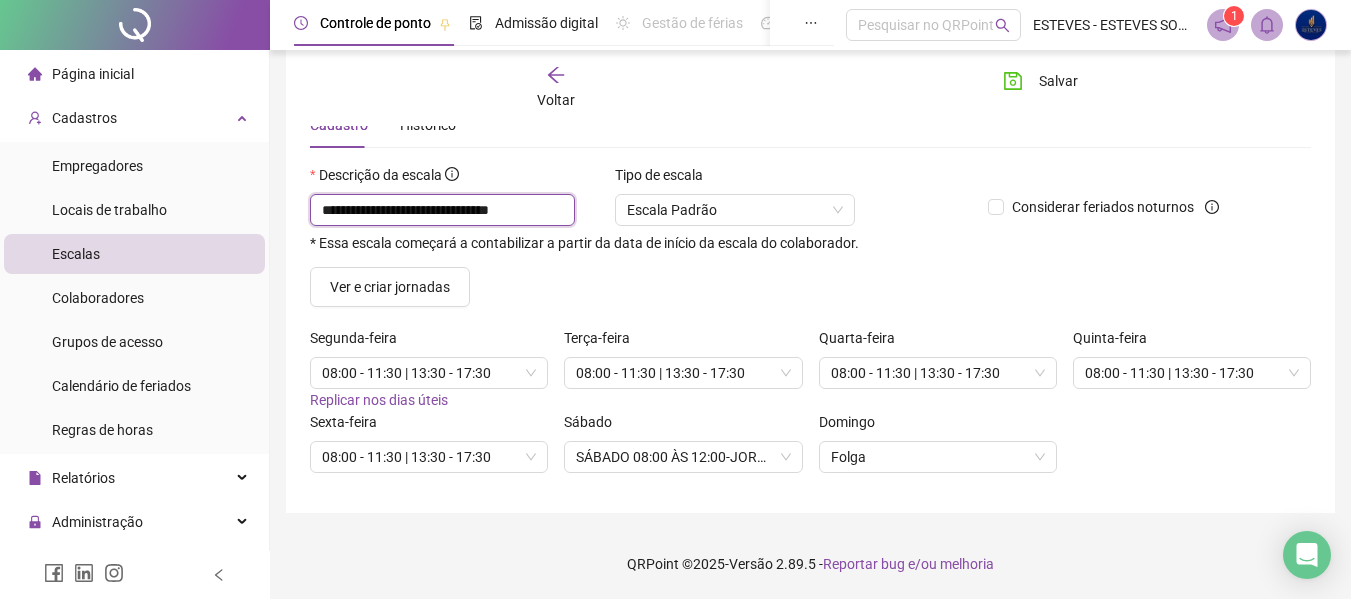 click on "**********" at bounding box center (442, 210) 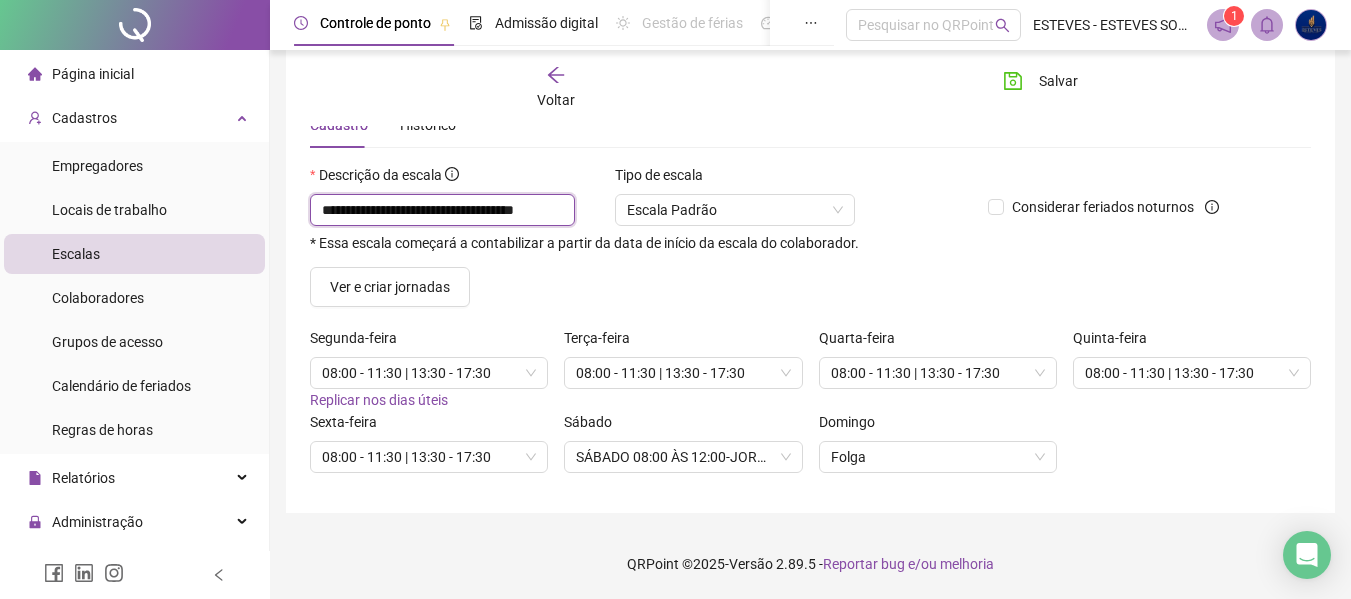 scroll, scrollTop: 0, scrollLeft: 5, axis: horizontal 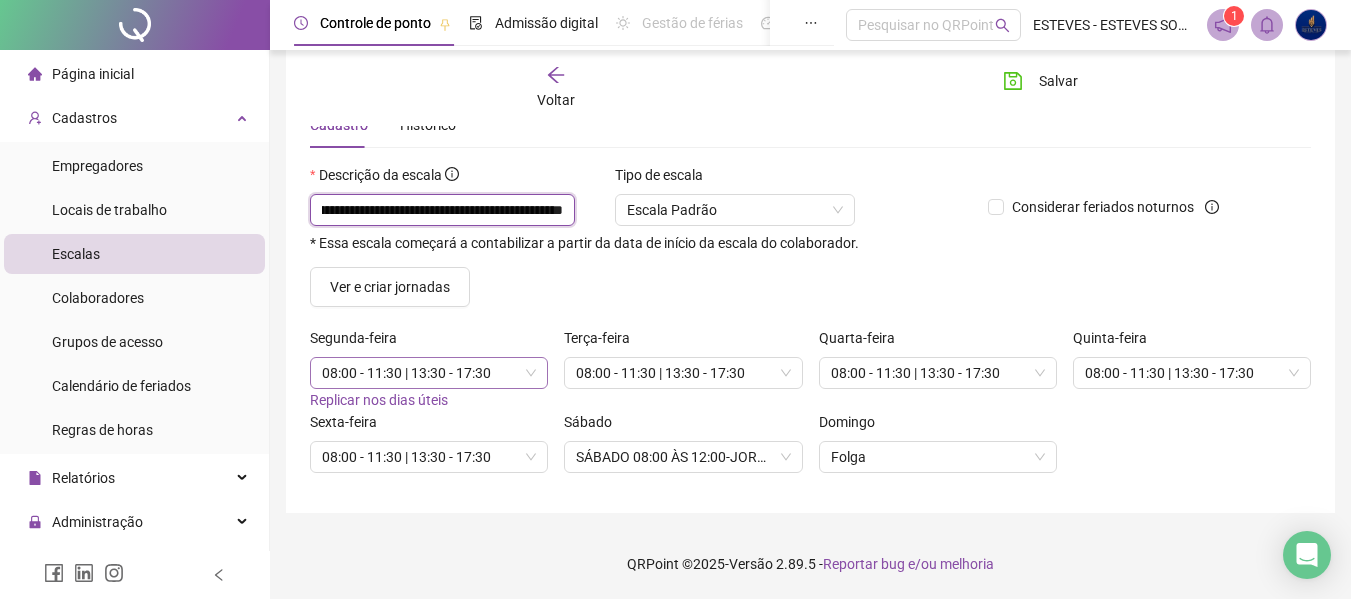 click on "08:00 - 11:30 | 13:30 - 17:30" at bounding box center (429, 373) 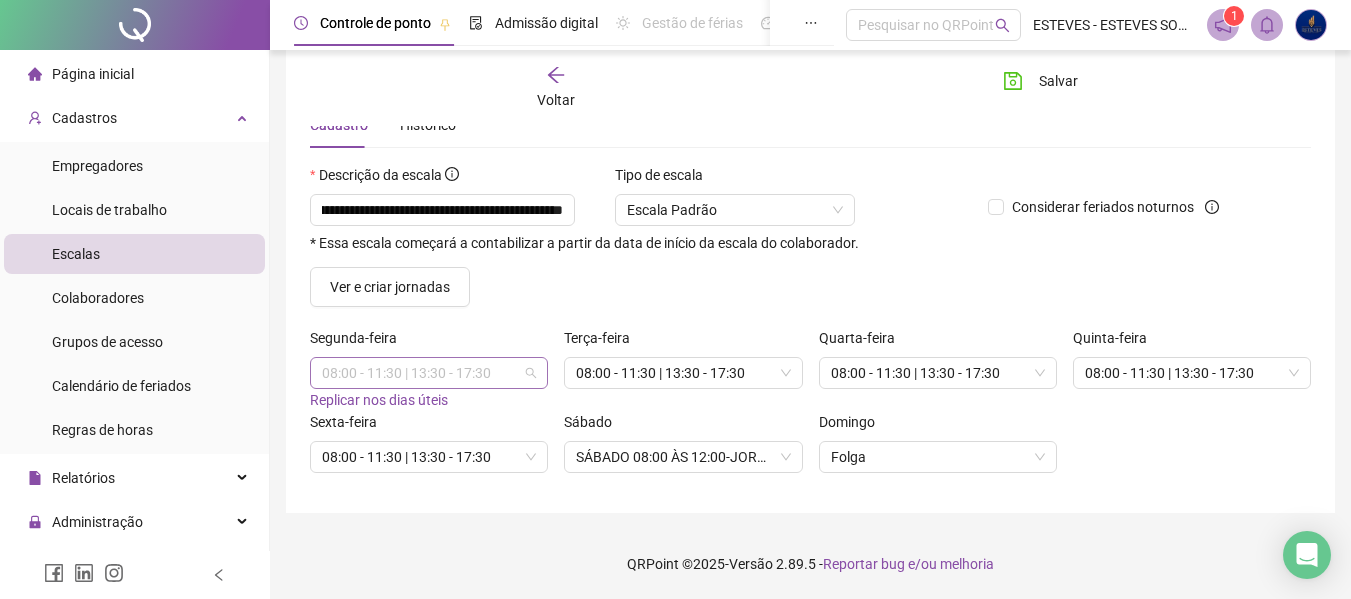 scroll, scrollTop: 0, scrollLeft: 0, axis: both 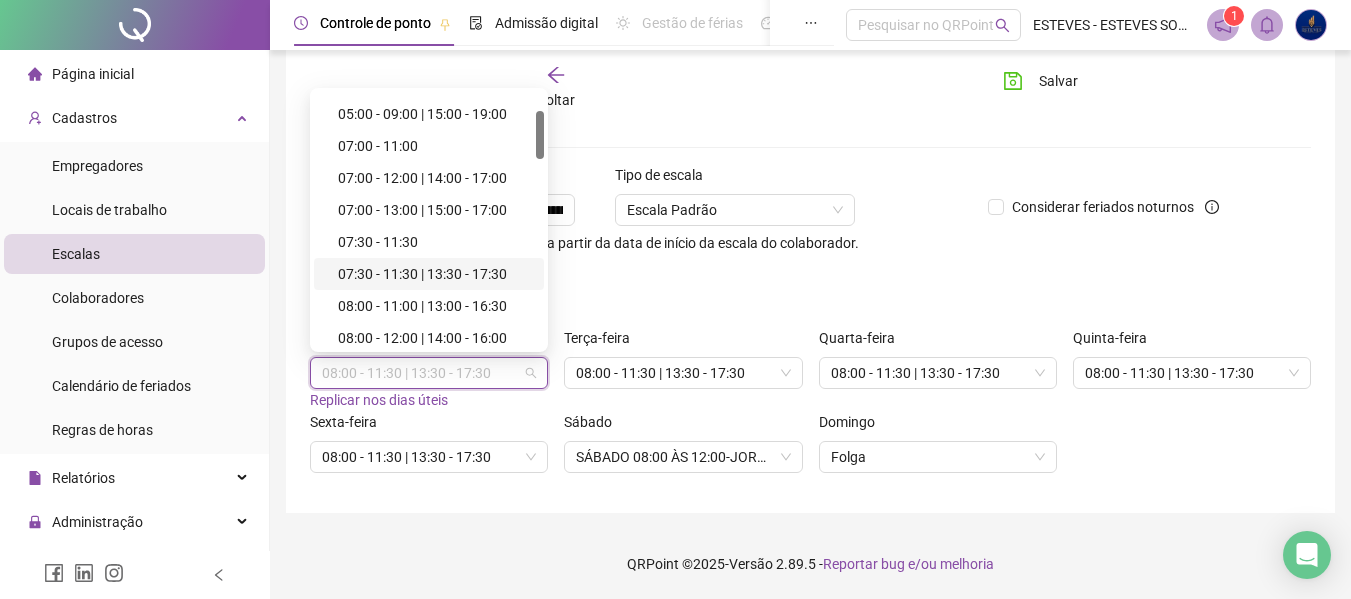 click on "07:30 - 11:30 | 13:30 - 17:30" at bounding box center (435, 274) 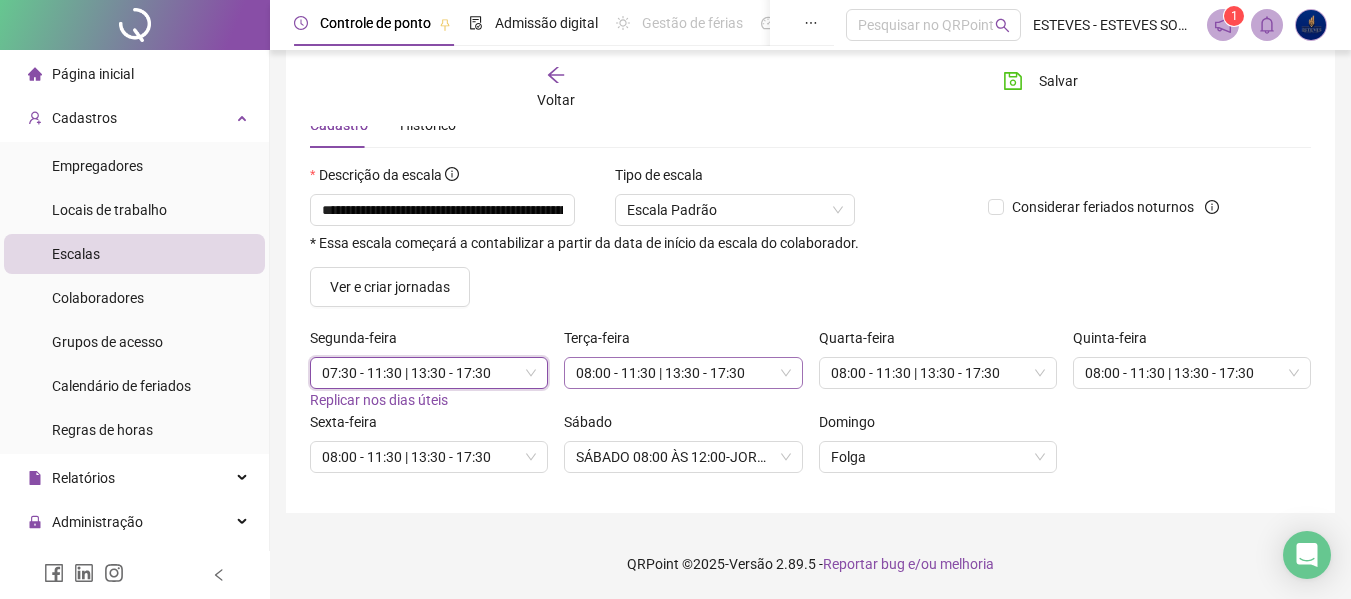 click on "08:00 - 11:30 | 13:30 - 17:30" at bounding box center (683, 373) 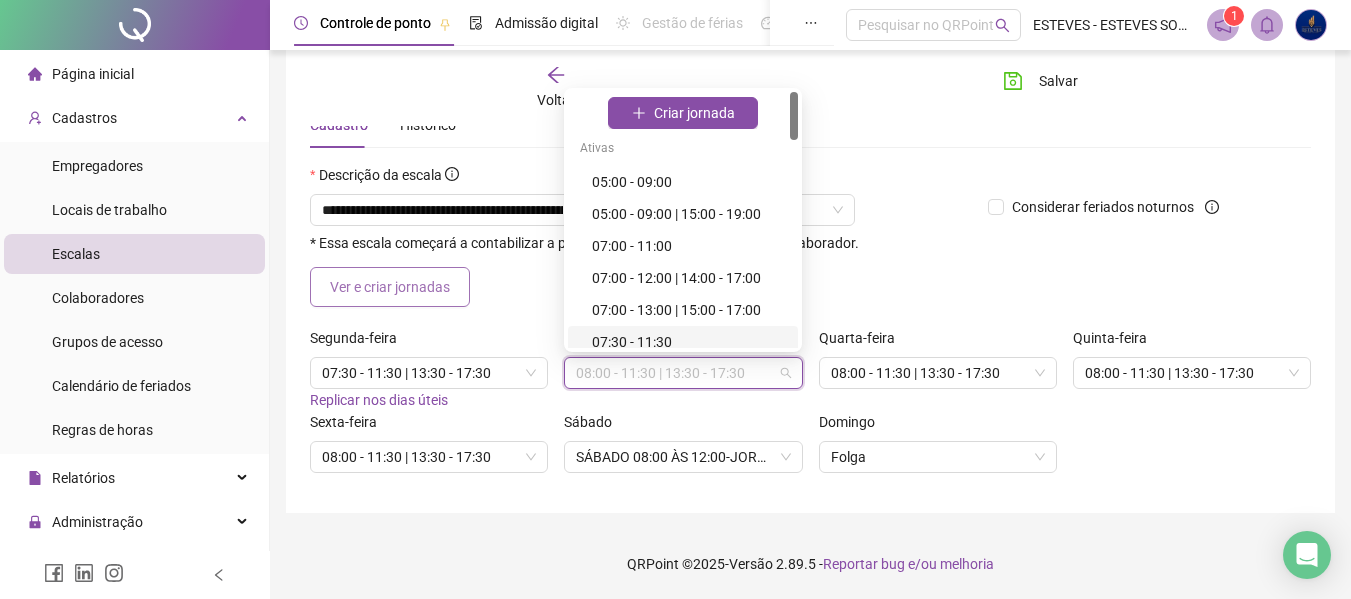 click on "Ver e criar jornadas" at bounding box center [390, 287] 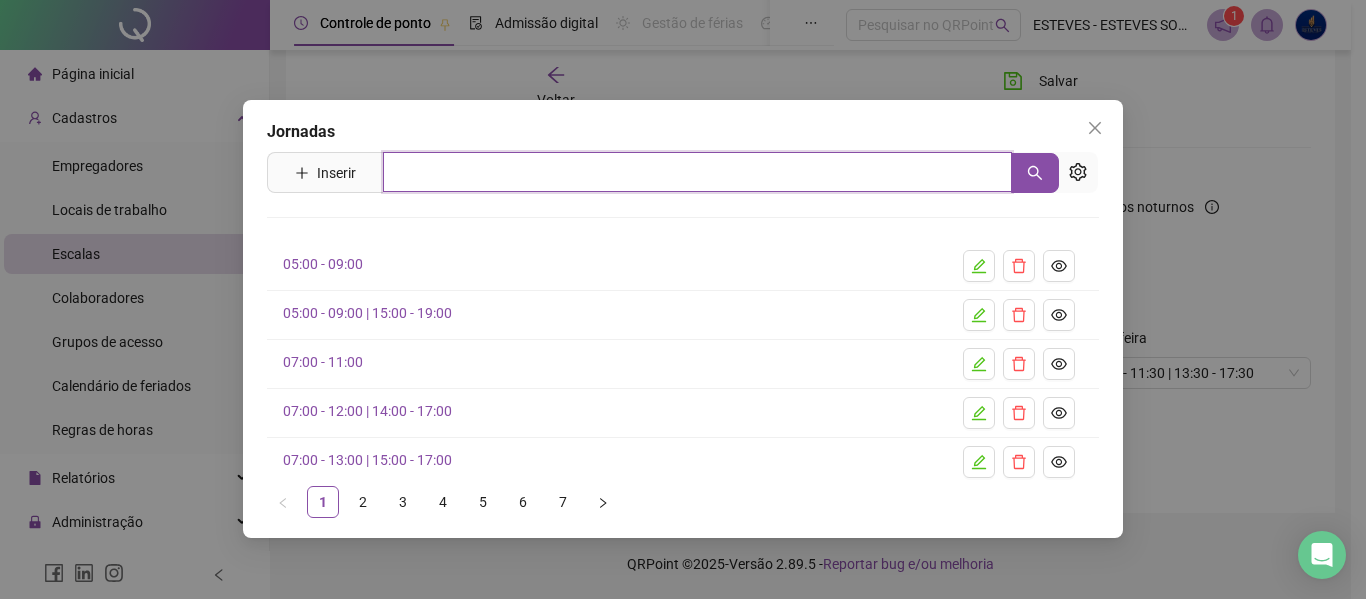 click at bounding box center [697, 172] 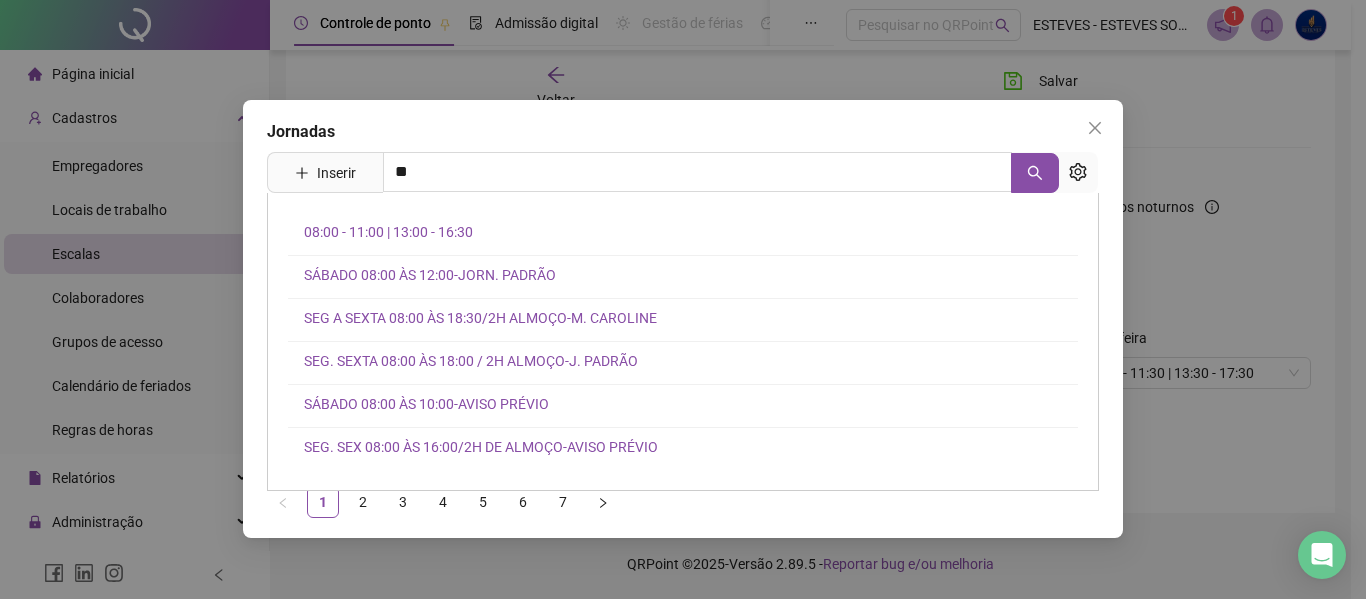 click on "08:00 - 11:00 | 13:00 - 16:30 SÁBADO 08:00 ÀS 12:00-JORN. PADRÃO SEG A SEXTA 08:00 ÀS 18:30/2H ALMOÇO-M. CAROLINE SEG. SEXTA 08:00 ÀS 18:00 / 2H ALMOÇO-J. PADRÃO SÁBADO 08:00 ÀS 10:00-AVISO PRÉVIO SEG. SEX 08:00 ÀS 16:00/2H DE ALMOÇO-AVISO PRÉVIO" at bounding box center [683, 342] 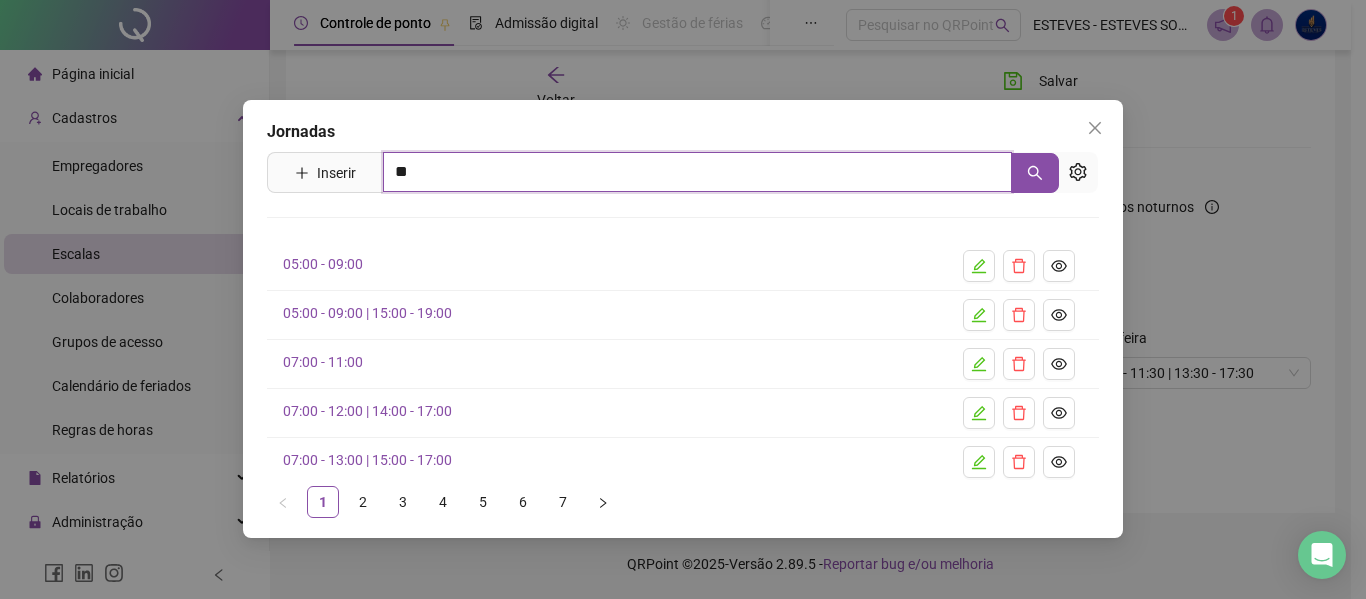 click on "**" at bounding box center (697, 172) 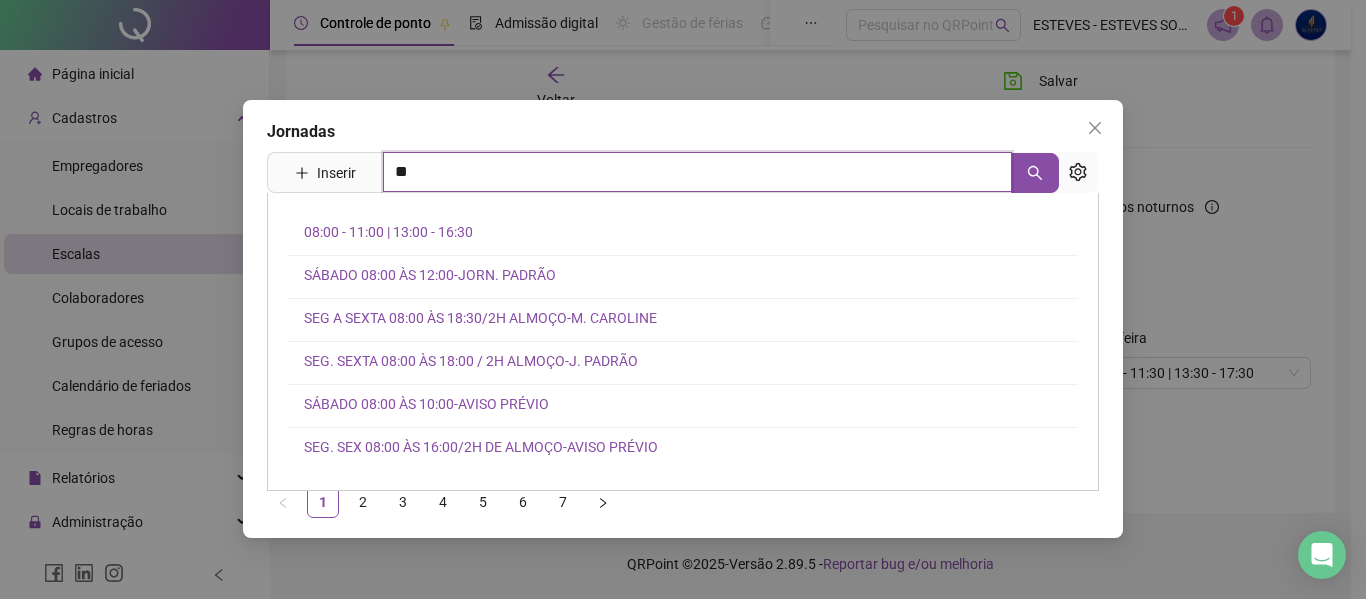 type on "*" 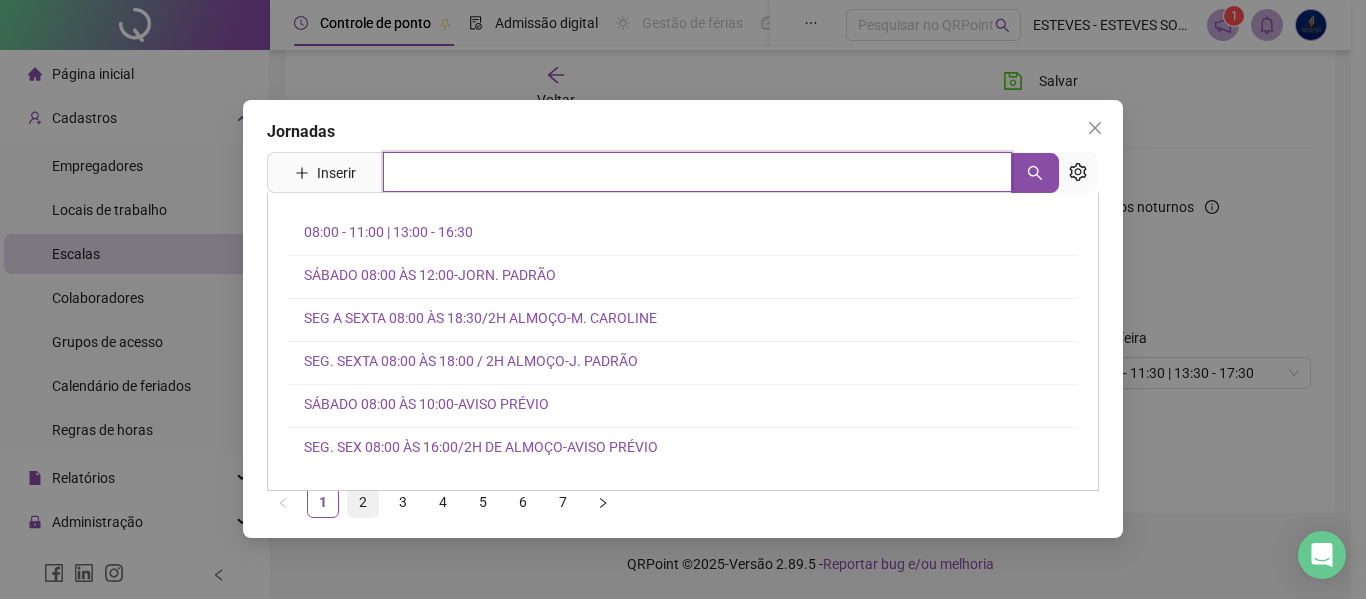 type 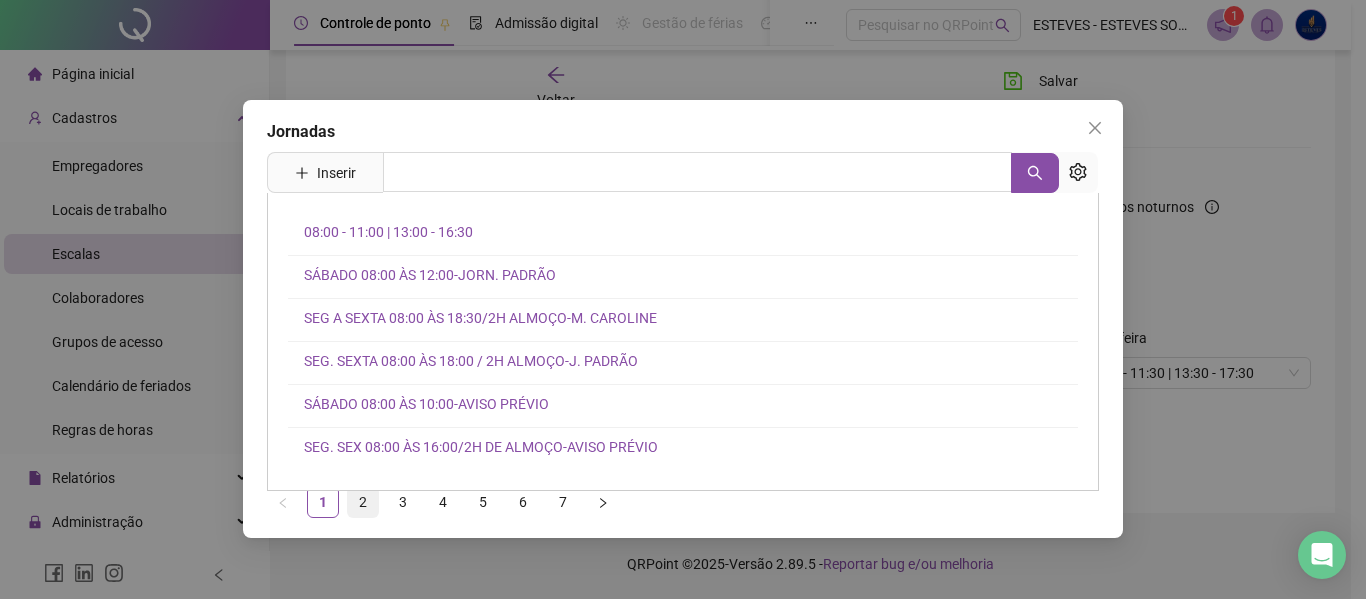 click on "2" at bounding box center (363, 502) 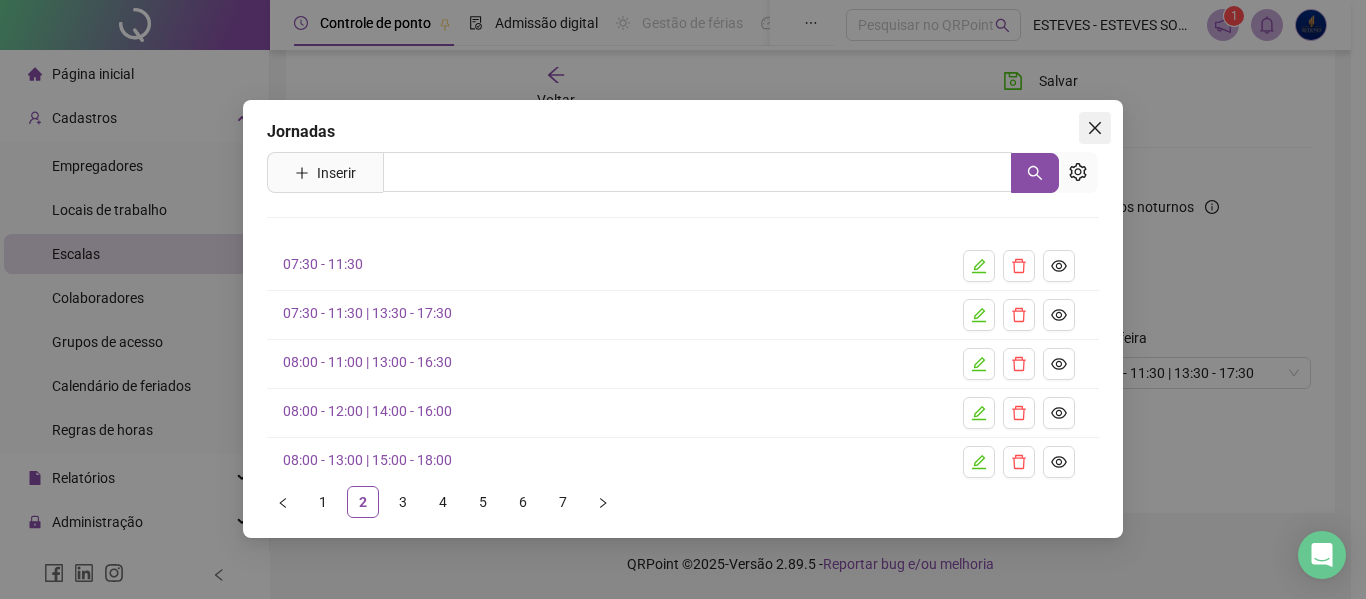 click 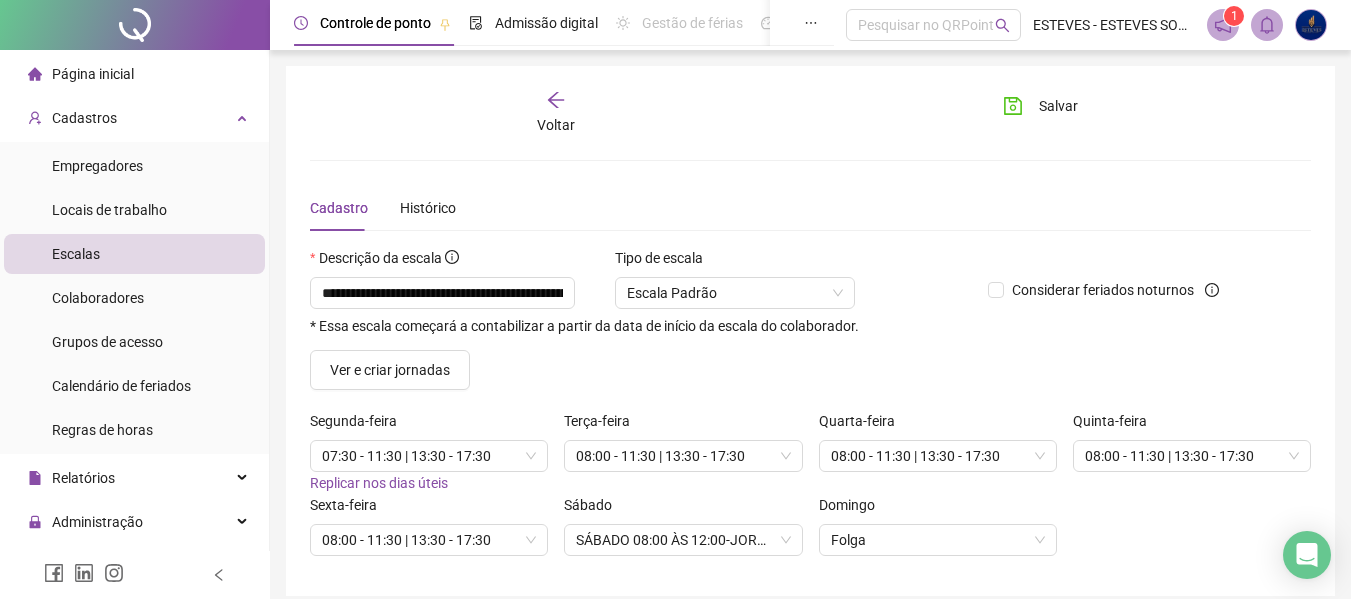scroll, scrollTop: 83, scrollLeft: 0, axis: vertical 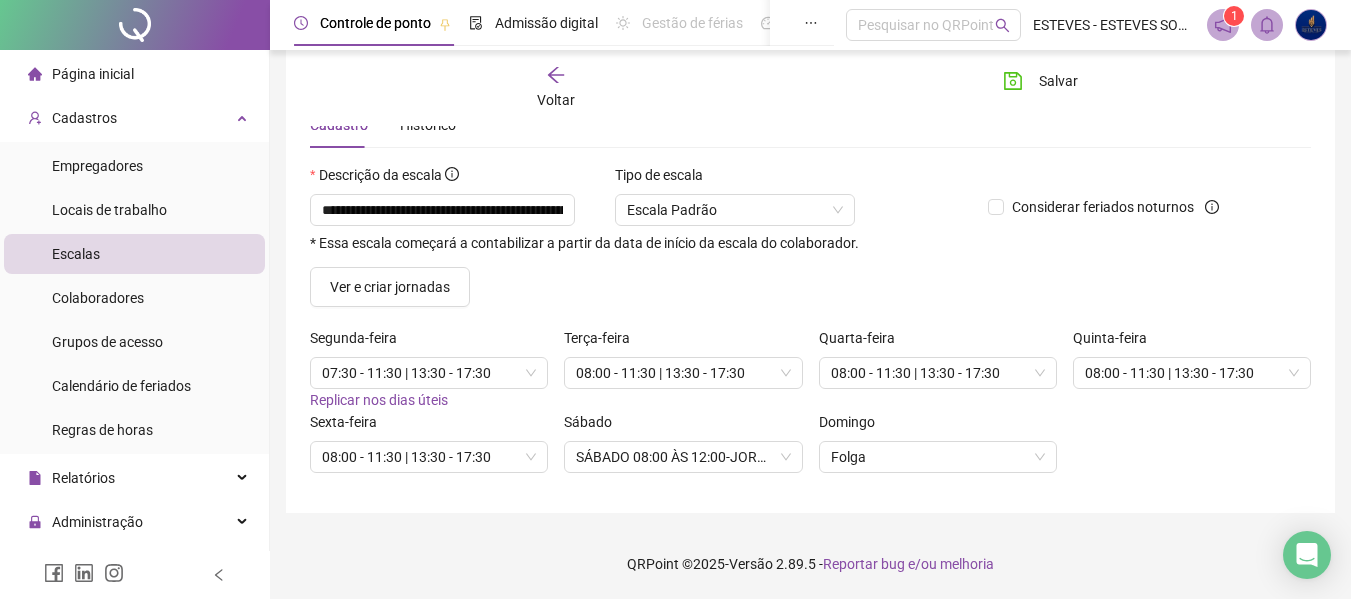 click on "Replicar nos dias úteis" at bounding box center [379, 400] 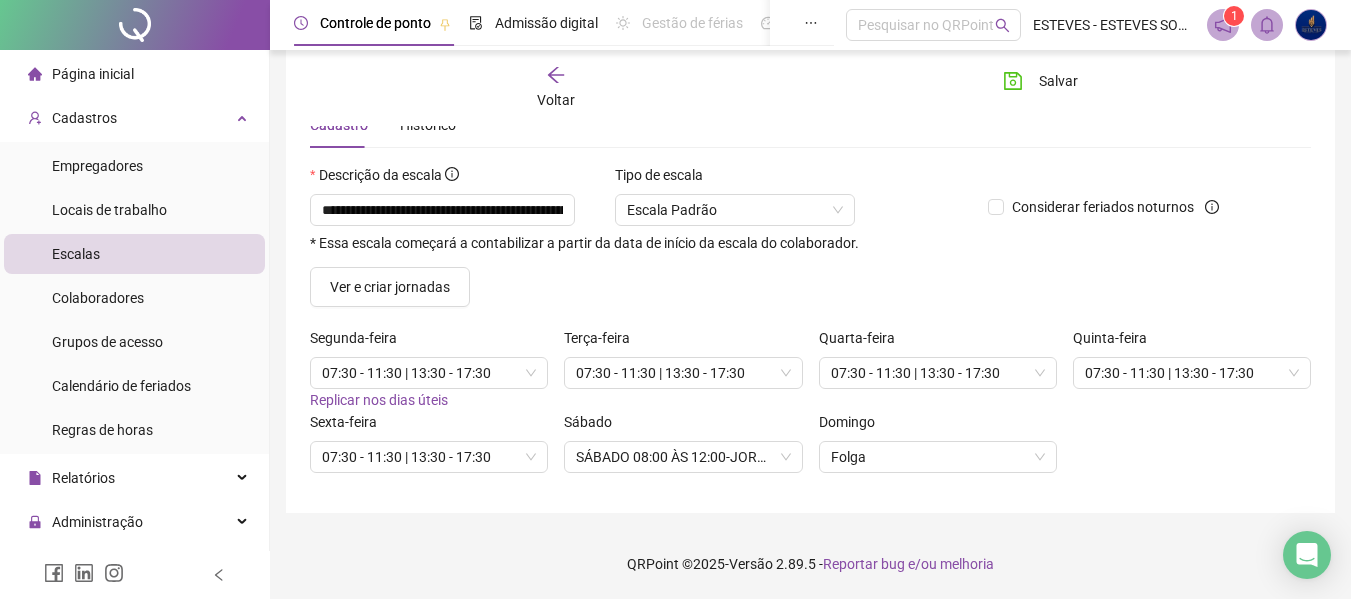 click on "Replicar nos dias úteis" at bounding box center [379, 400] 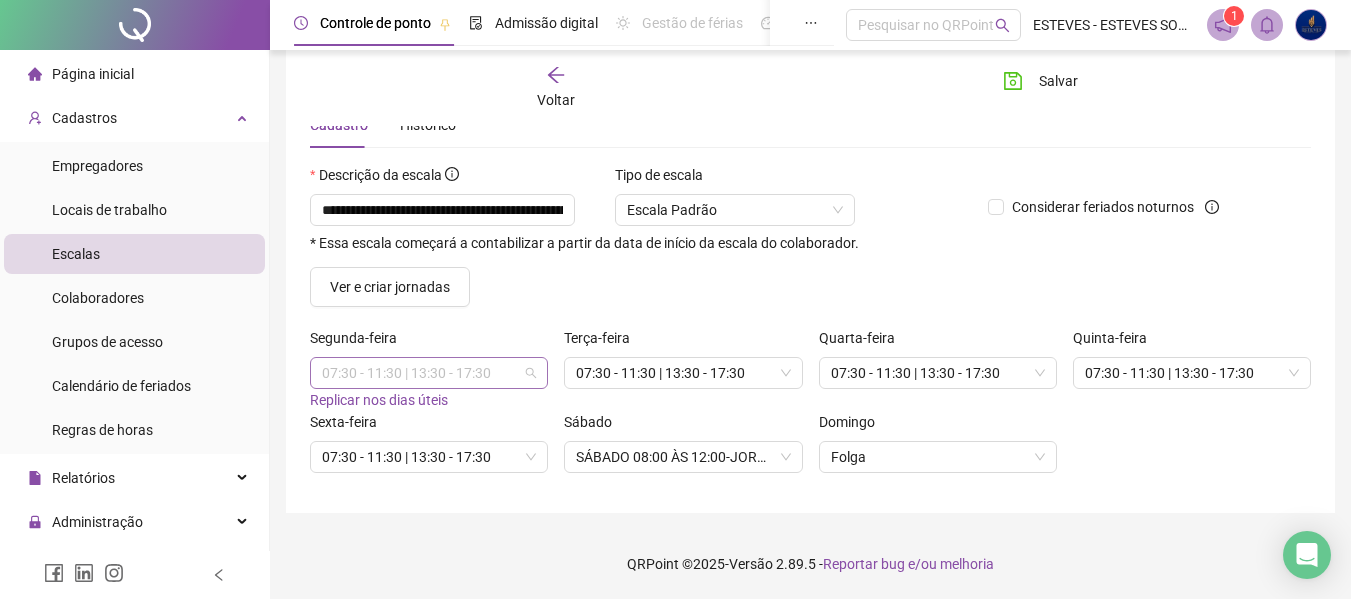 click on "07:30 - 11:30 | 13:30 - 17:30" at bounding box center (429, 373) 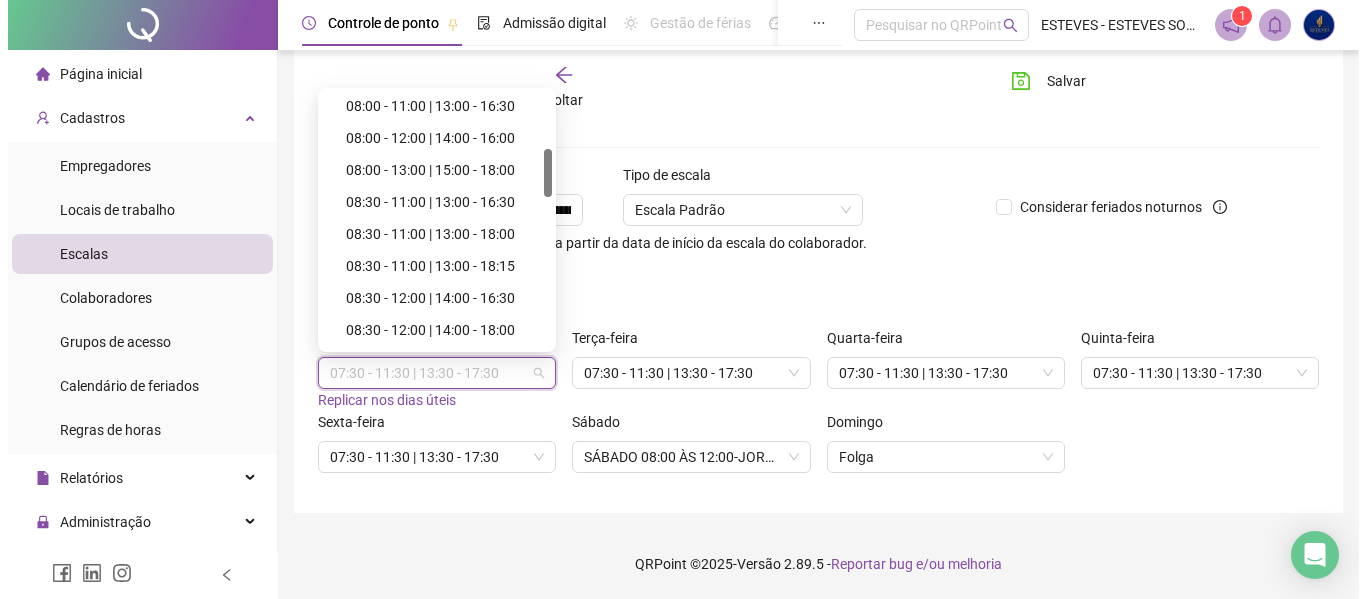 scroll, scrollTop: 400, scrollLeft: 0, axis: vertical 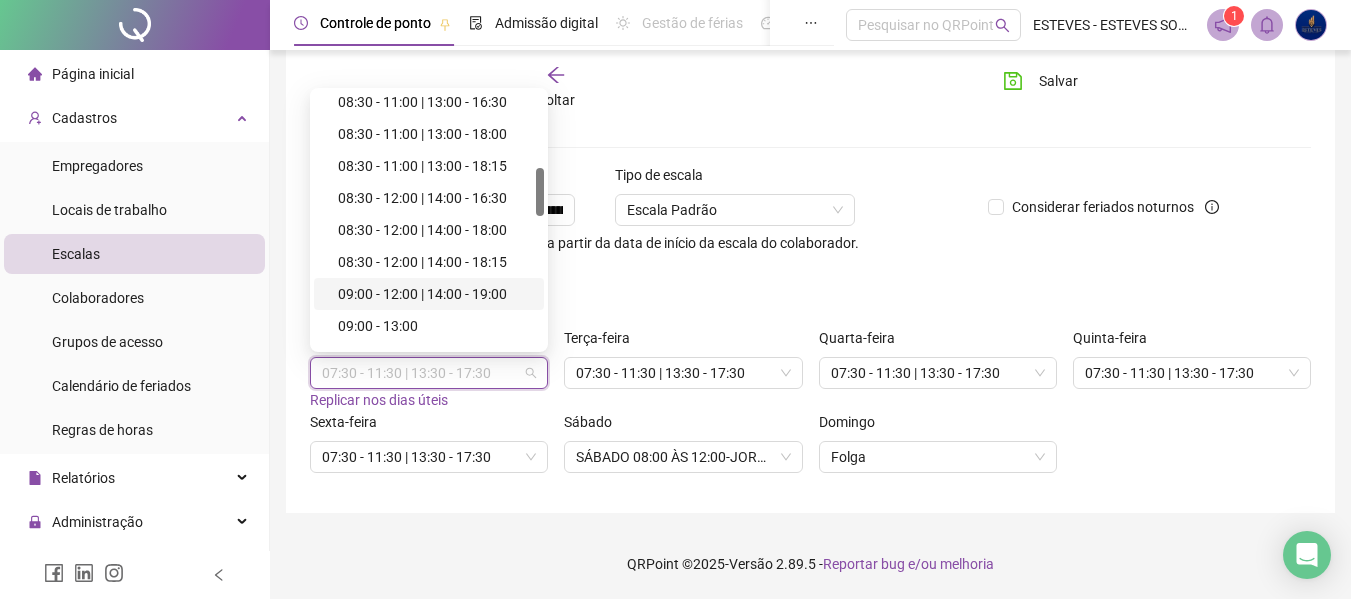 click on "Ver e criar jornadas" at bounding box center [810, 287] 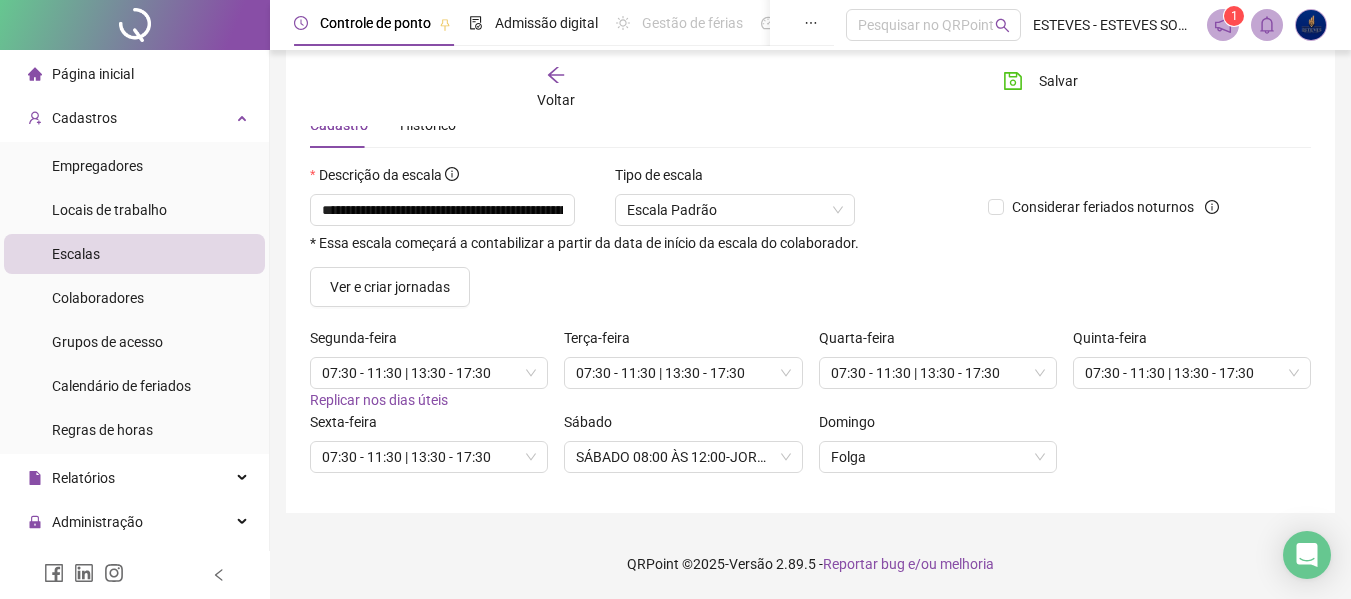 click on "Voltar" at bounding box center (556, 100) 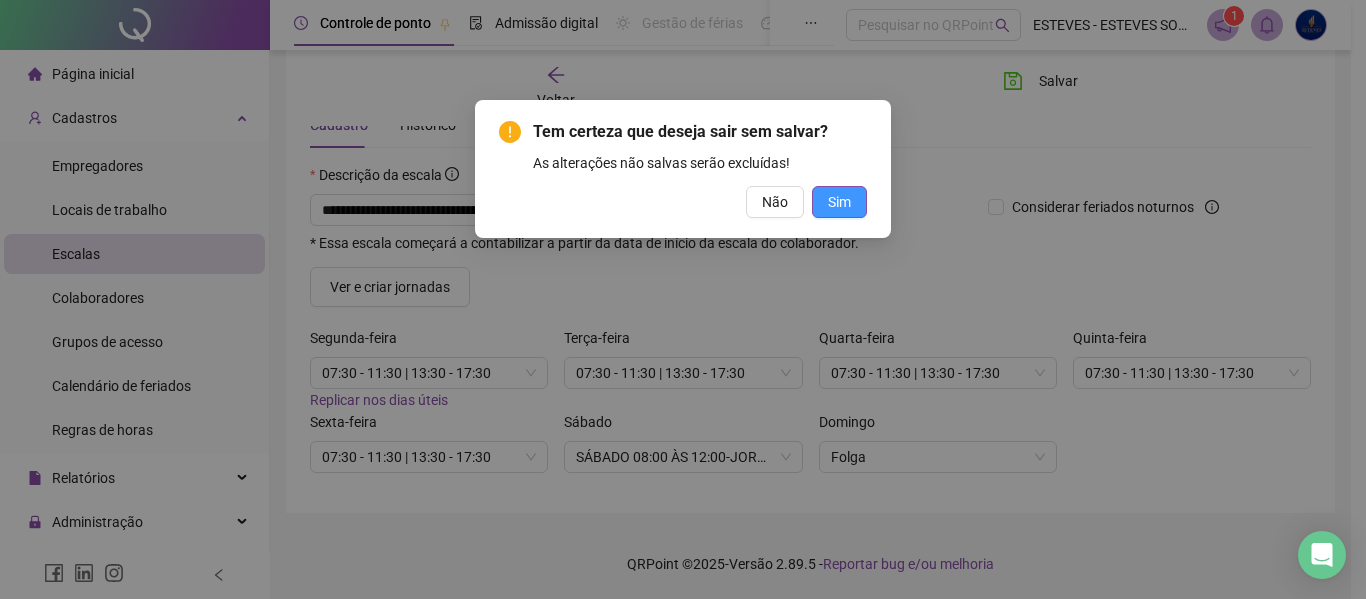 click on "Sim" at bounding box center [839, 202] 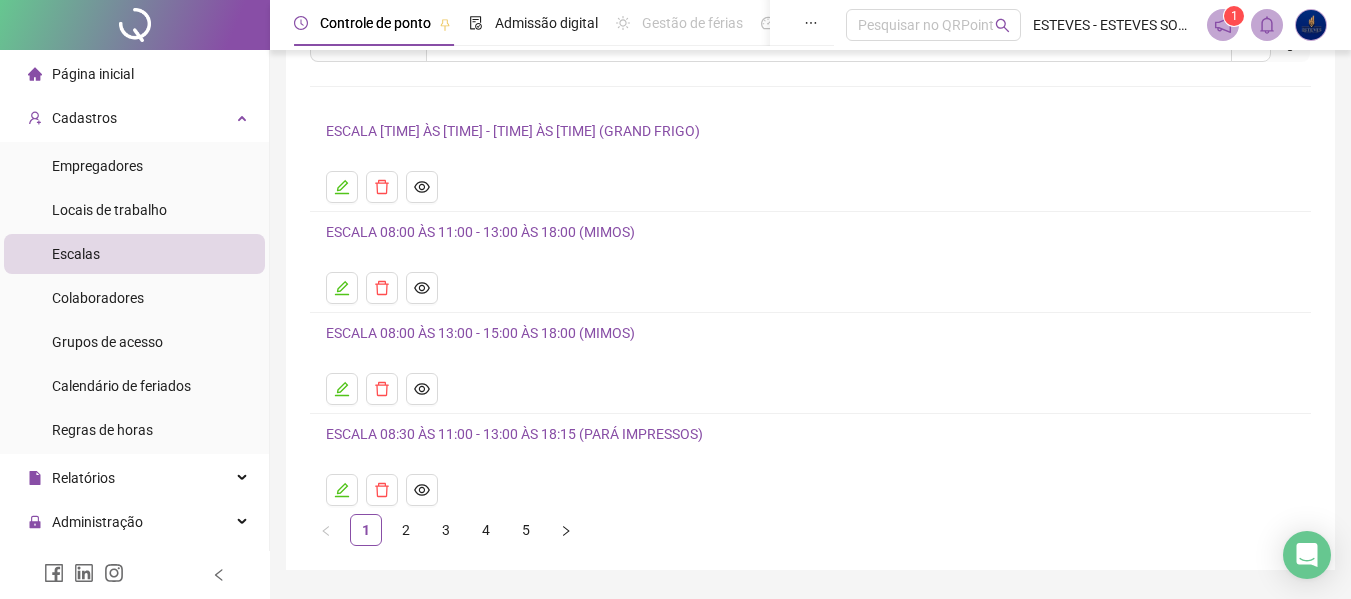 scroll, scrollTop: 0, scrollLeft: 0, axis: both 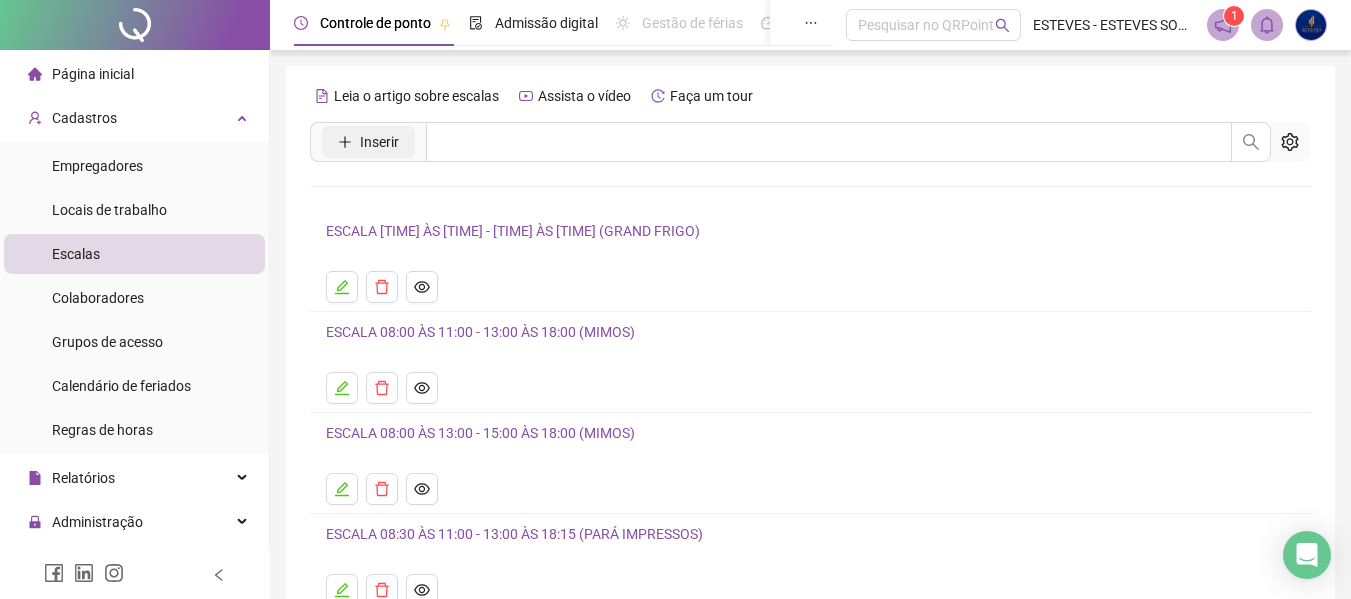 click on "Inserir" at bounding box center (379, 142) 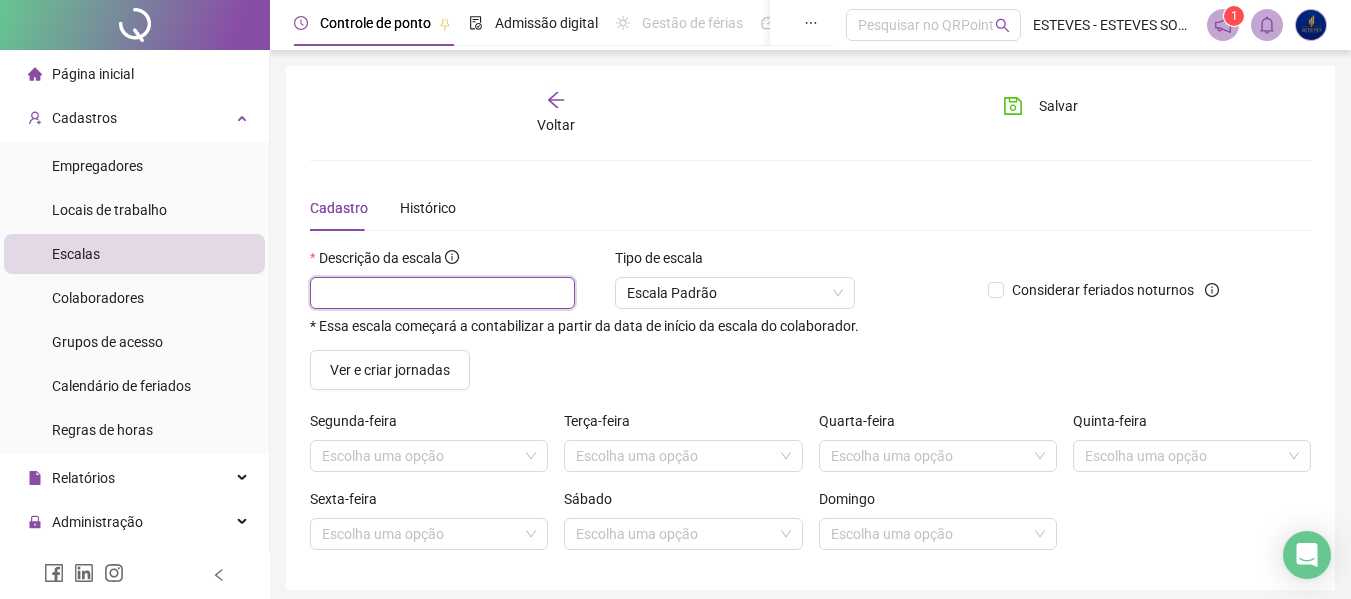click at bounding box center [442, 293] 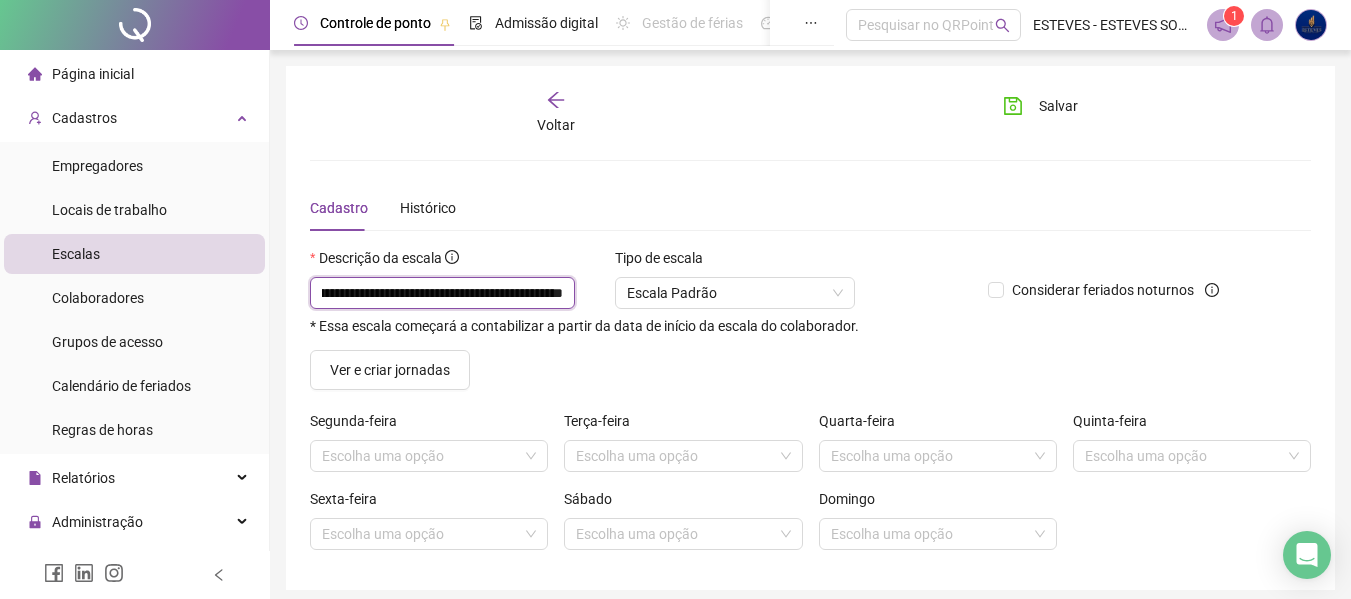scroll, scrollTop: 0, scrollLeft: 192, axis: horizontal 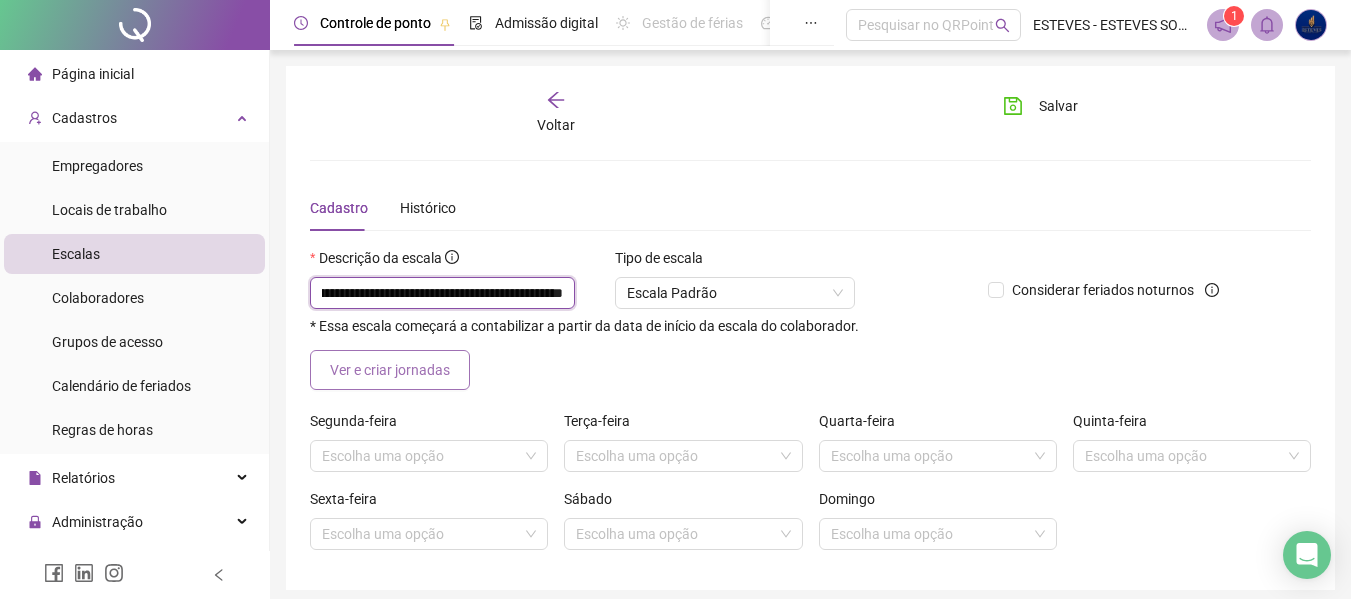 type on "**********" 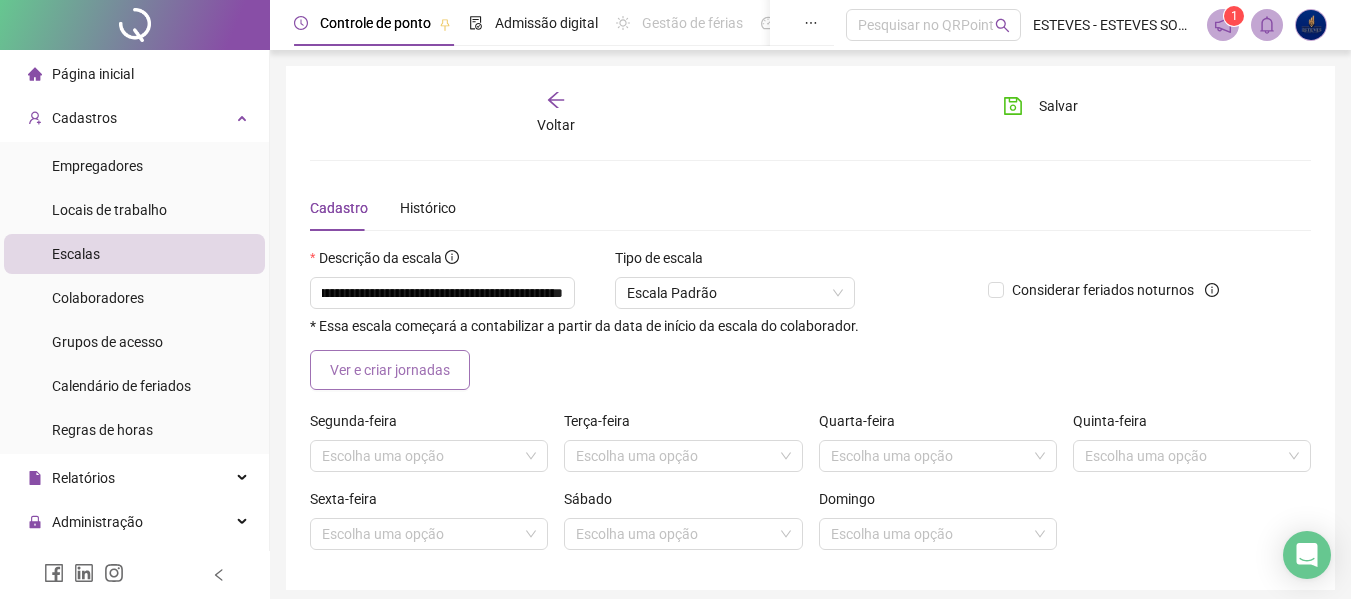 click on "Ver e criar jornadas" at bounding box center (390, 370) 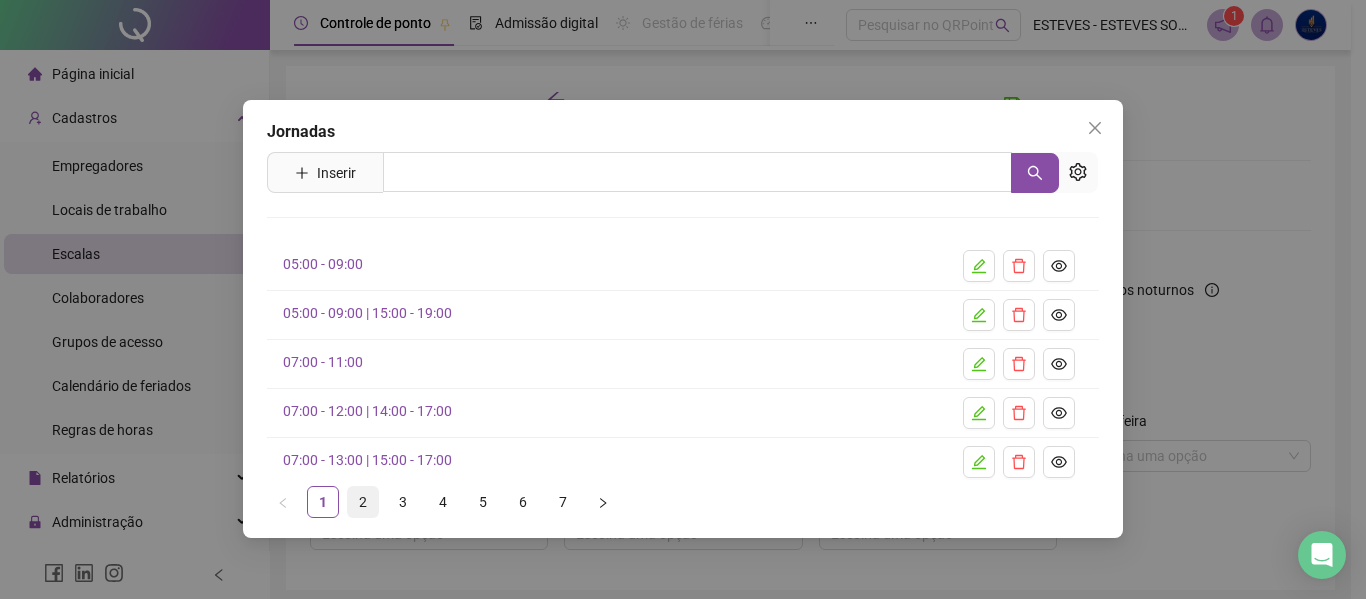 click on "2" at bounding box center (363, 502) 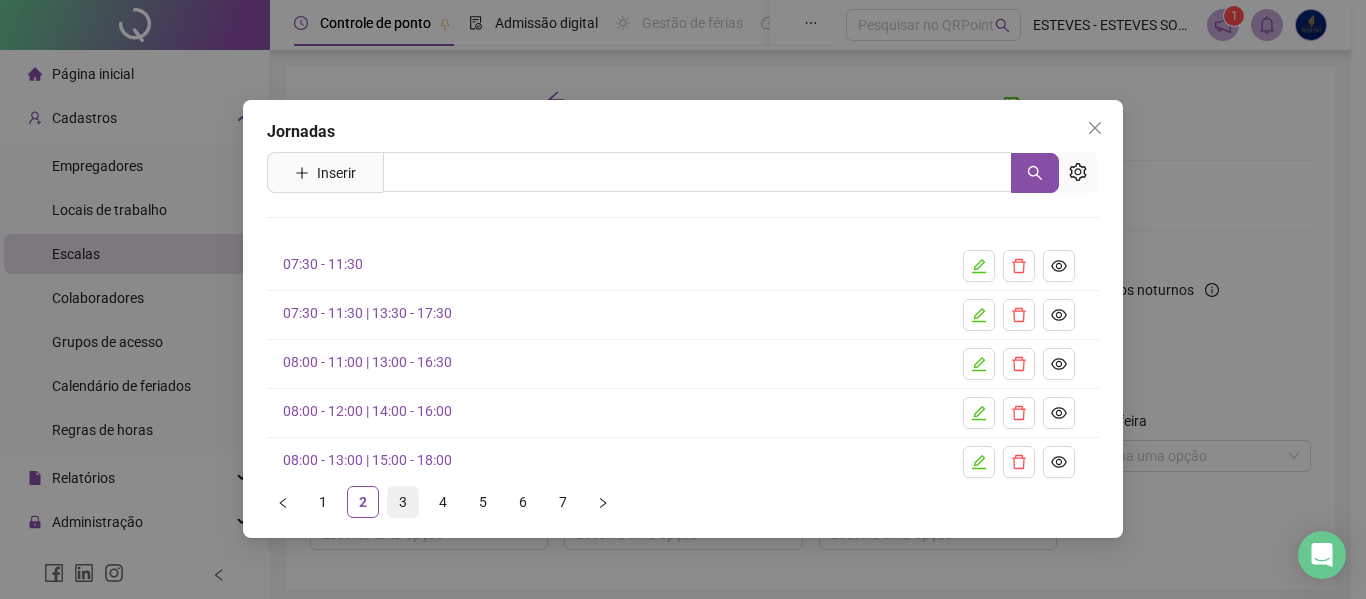 click on "3" at bounding box center [403, 502] 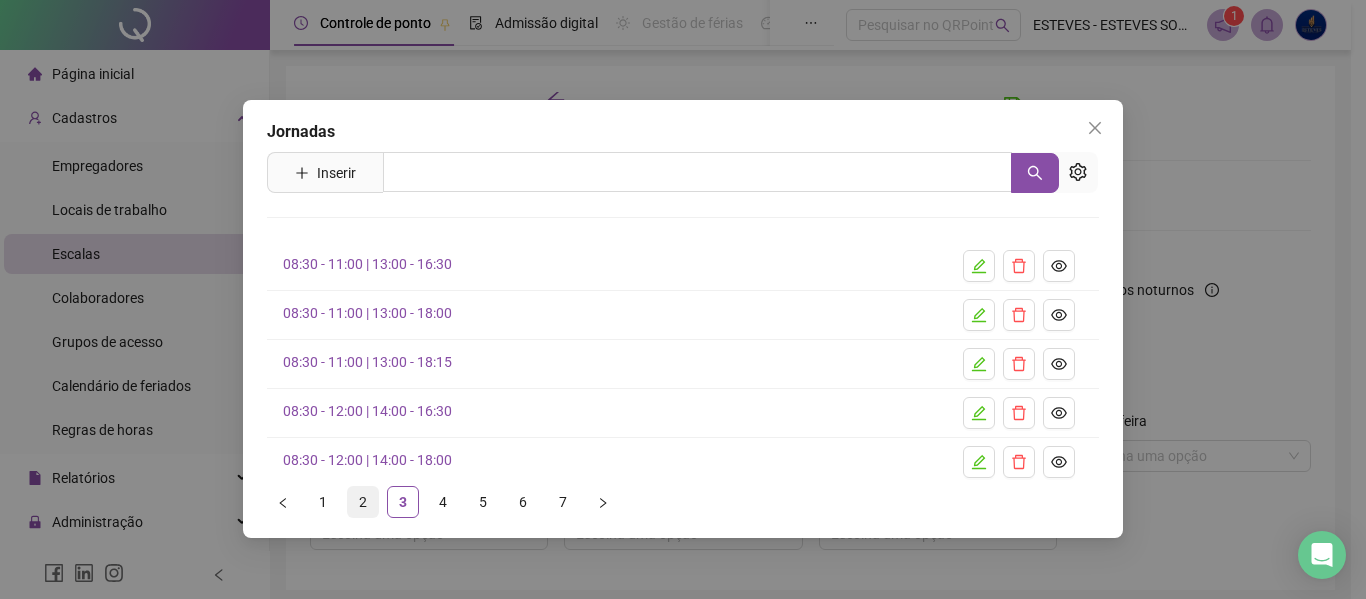 click on "2" at bounding box center (363, 502) 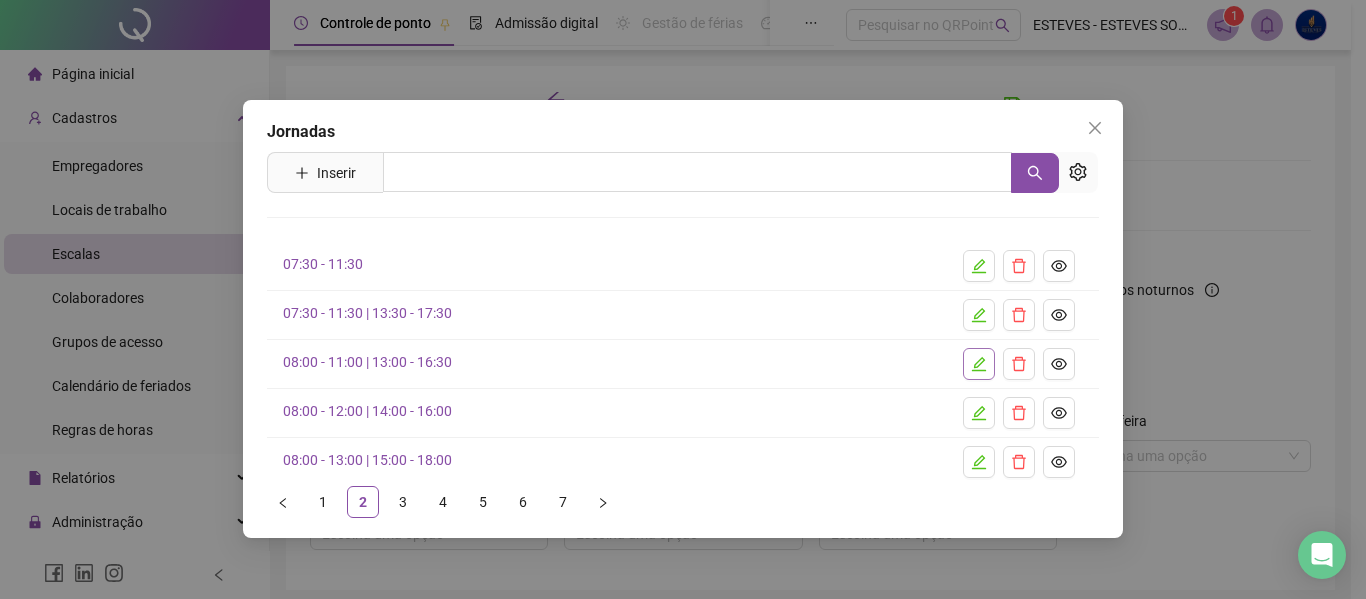 click 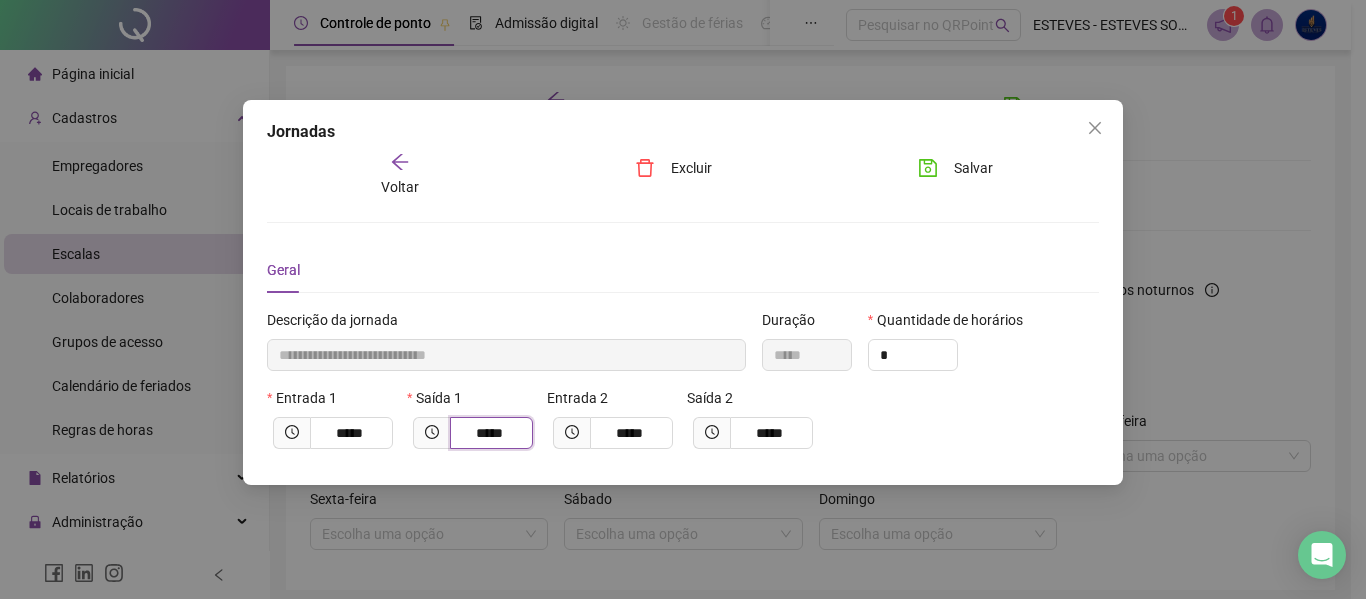 click on "*****" at bounding box center [489, 433] 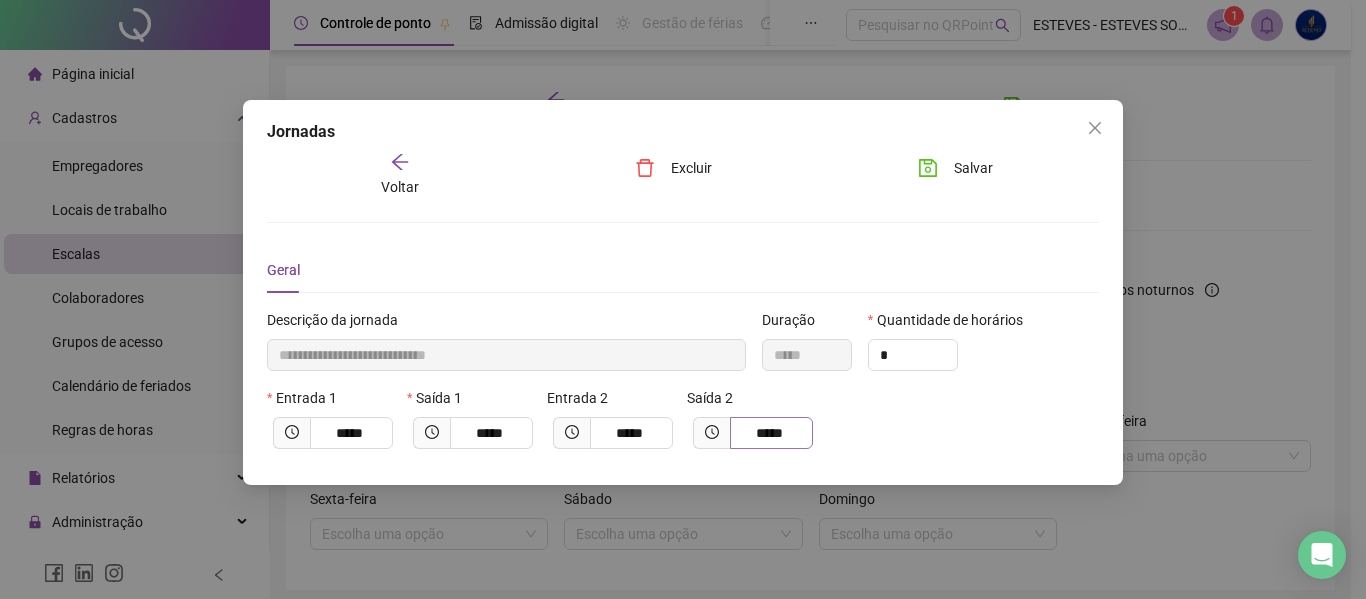 click on "*****" at bounding box center (771, 433) 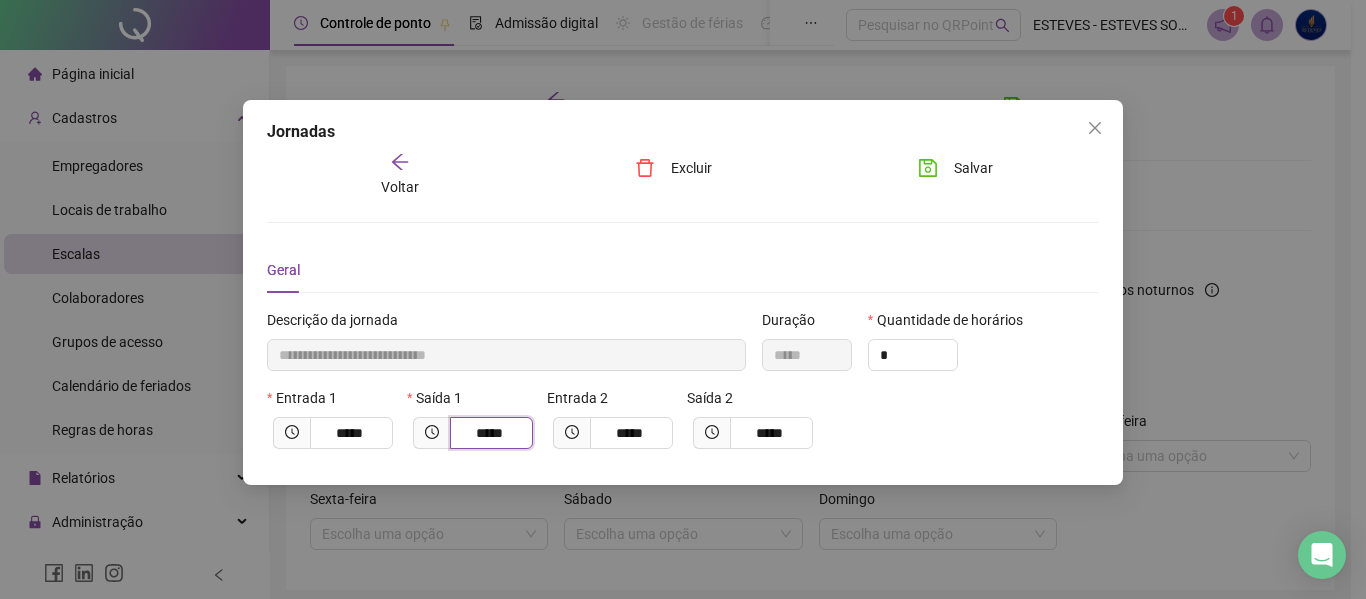 click on "*****" at bounding box center (489, 433) 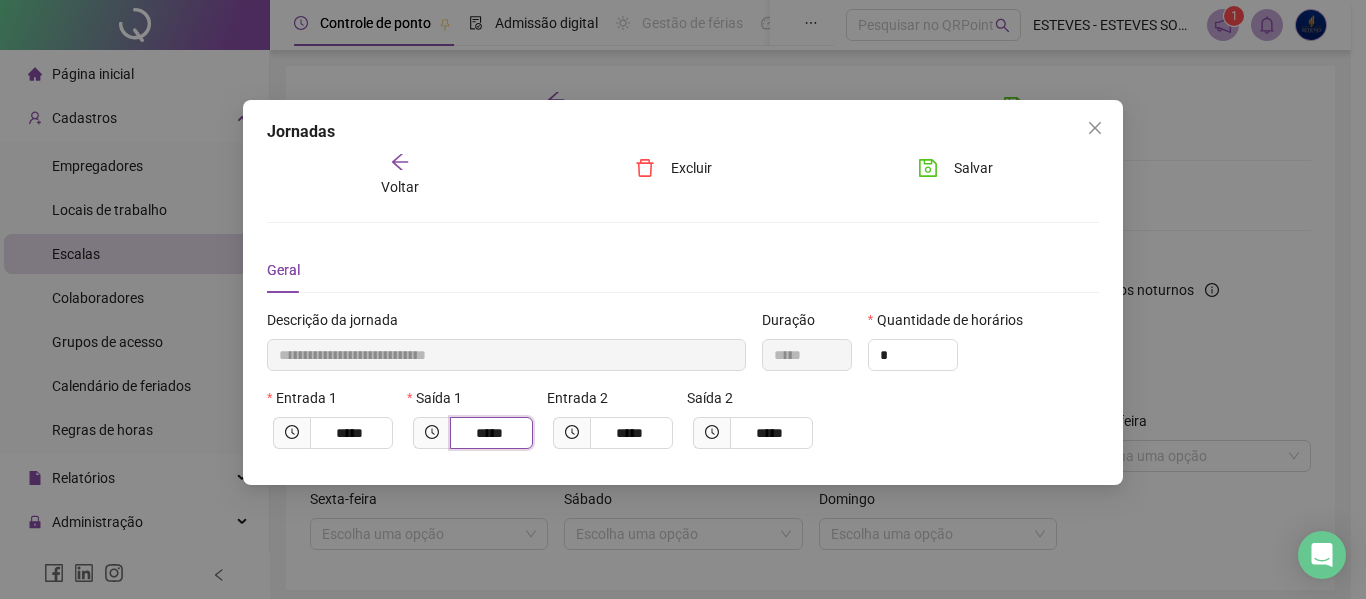 type on "**********" 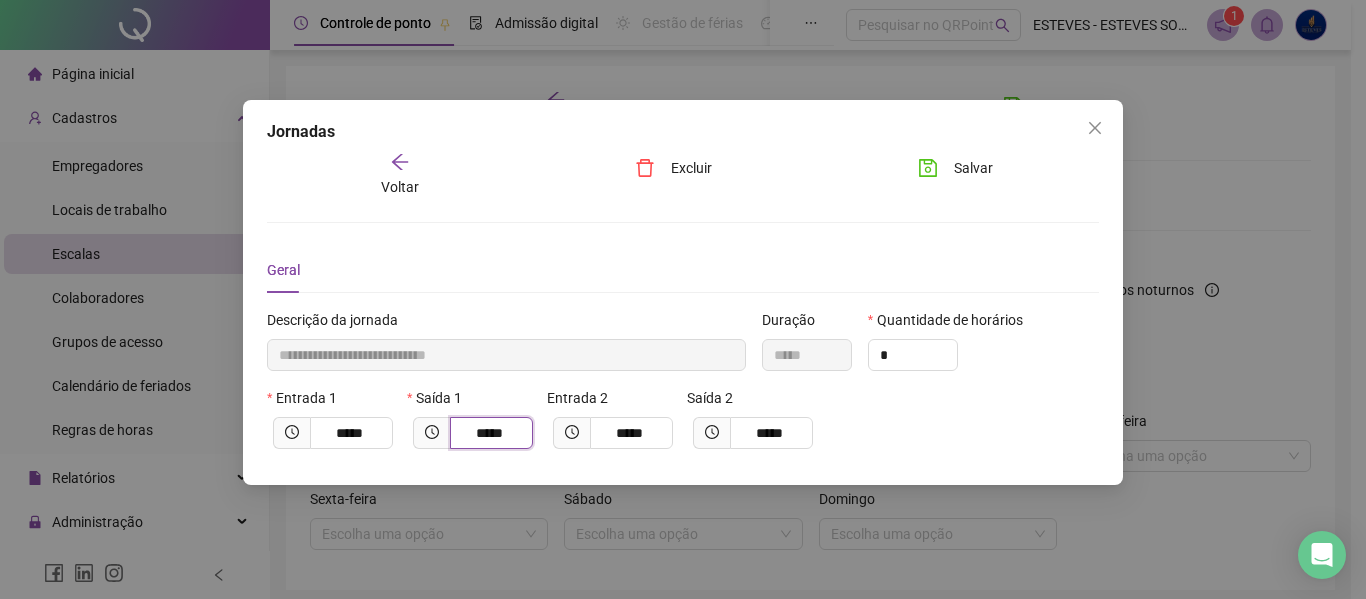 type on "****" 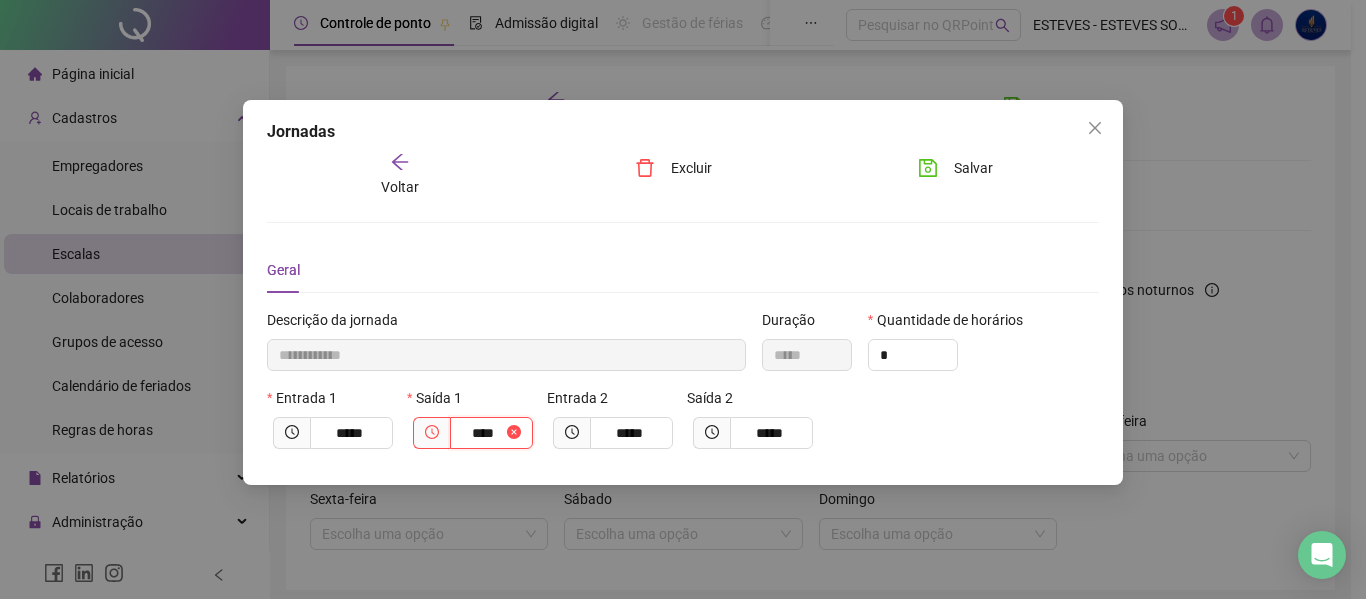 type on "**********" 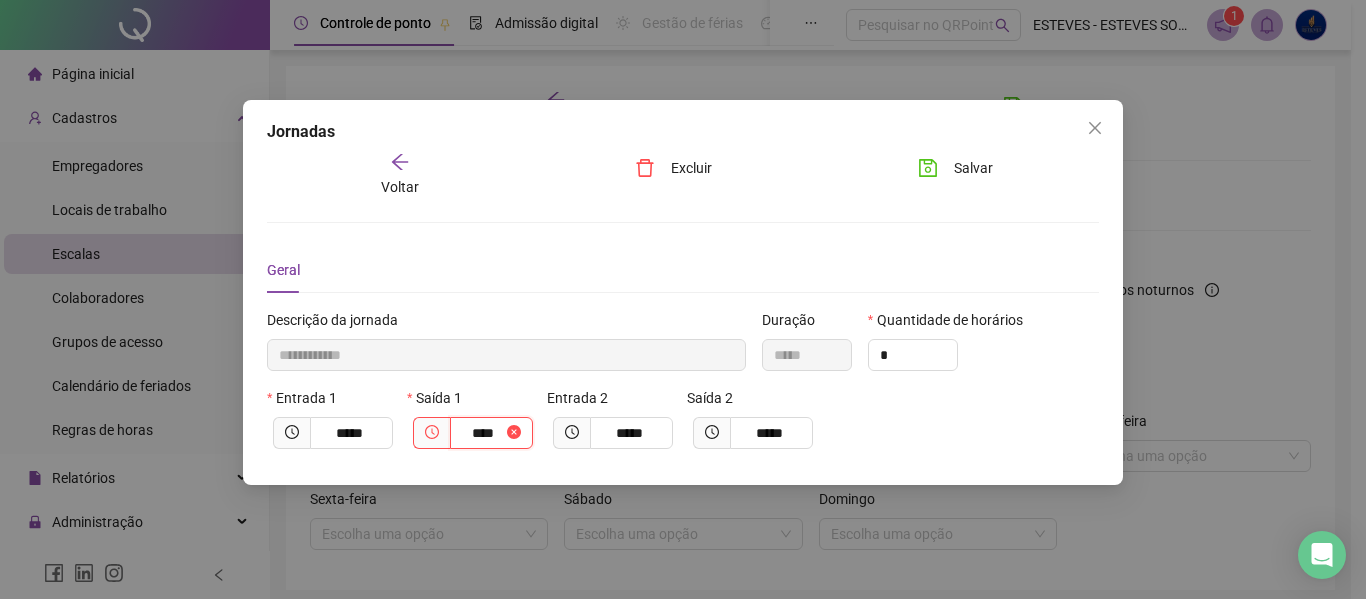 type on "*****" 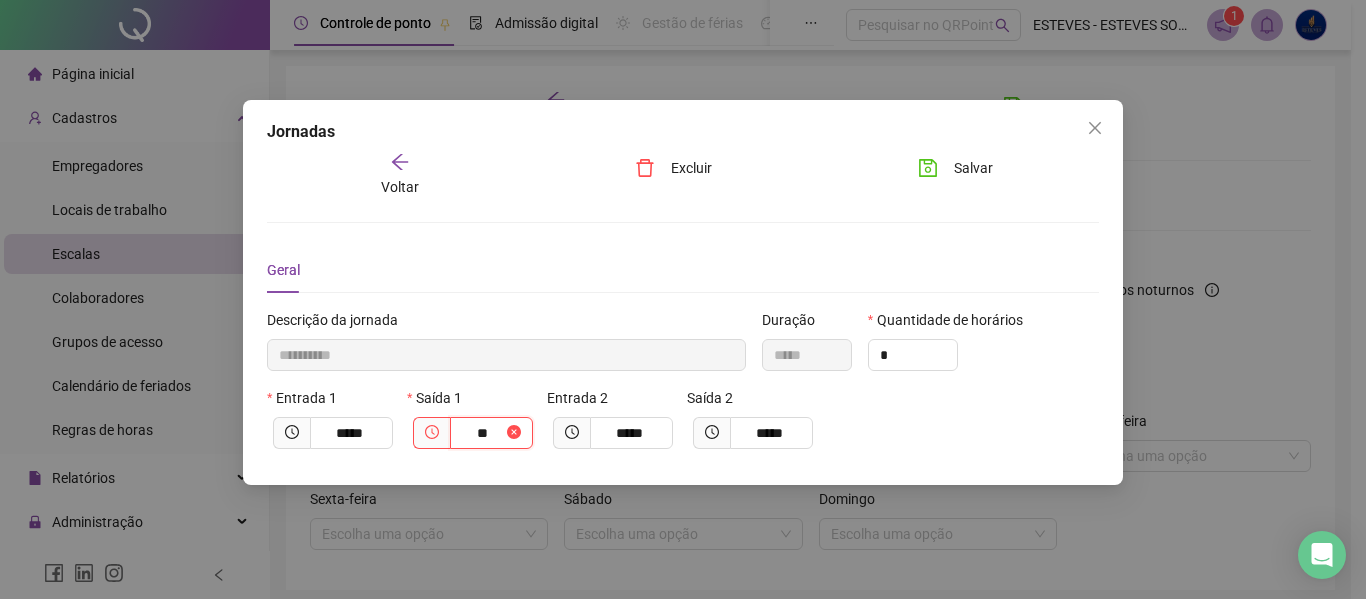 type on "**********" 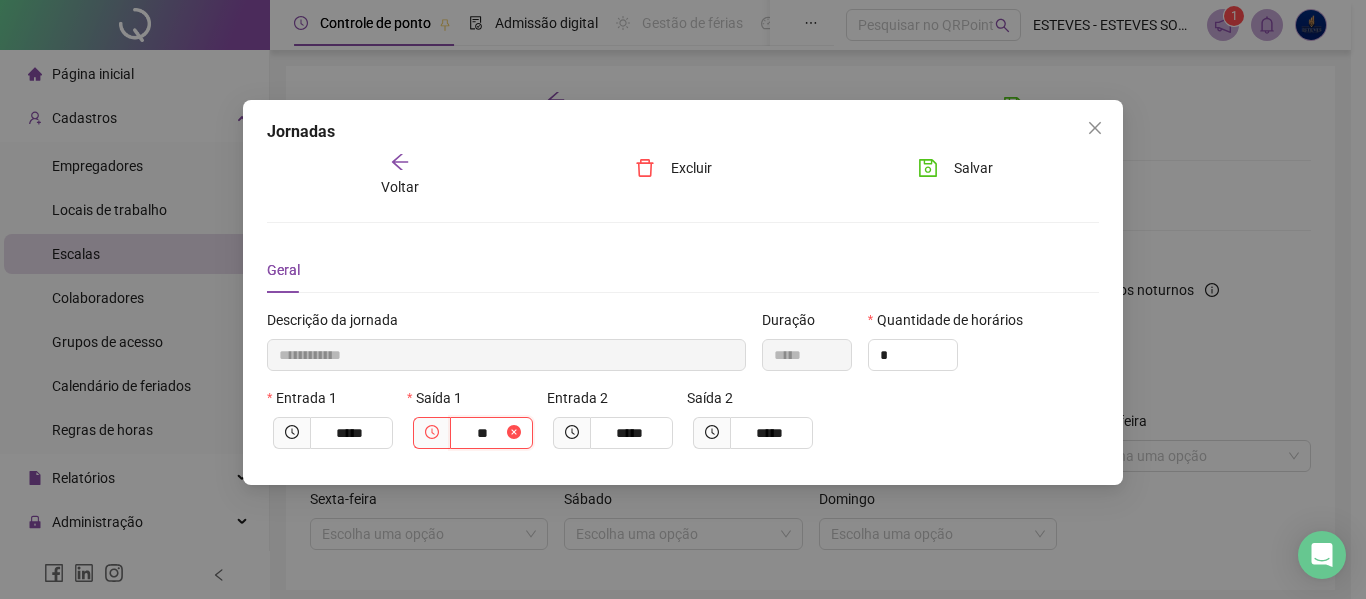 type on "*****" 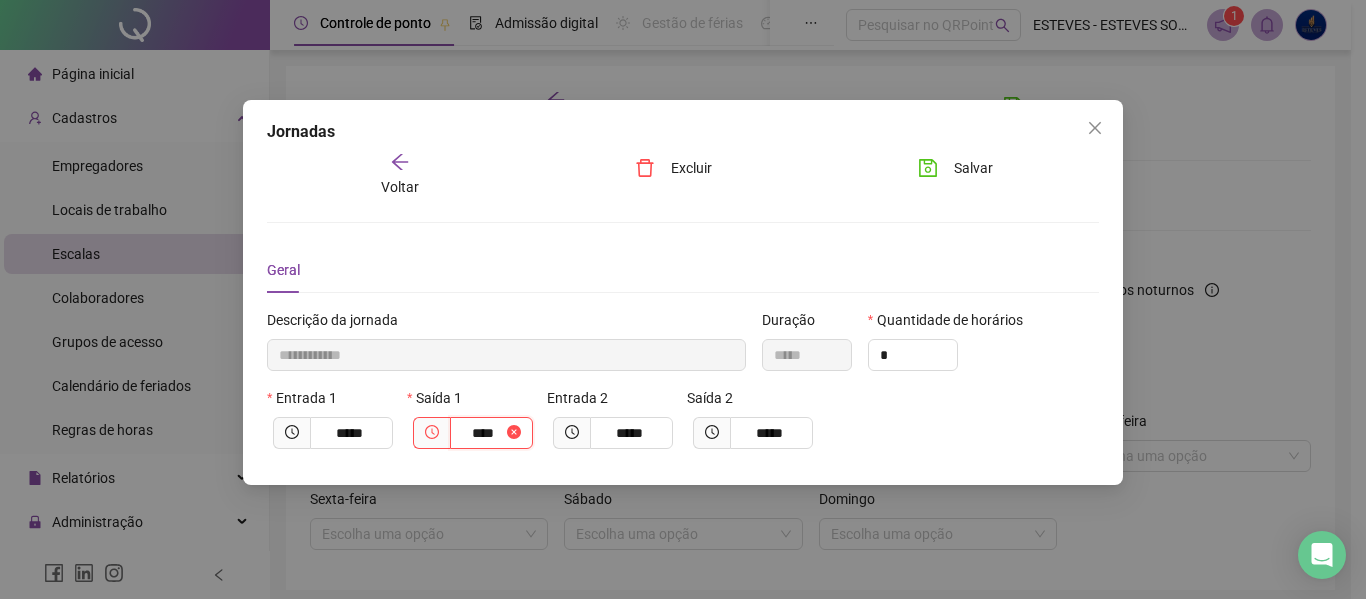 type on "**********" 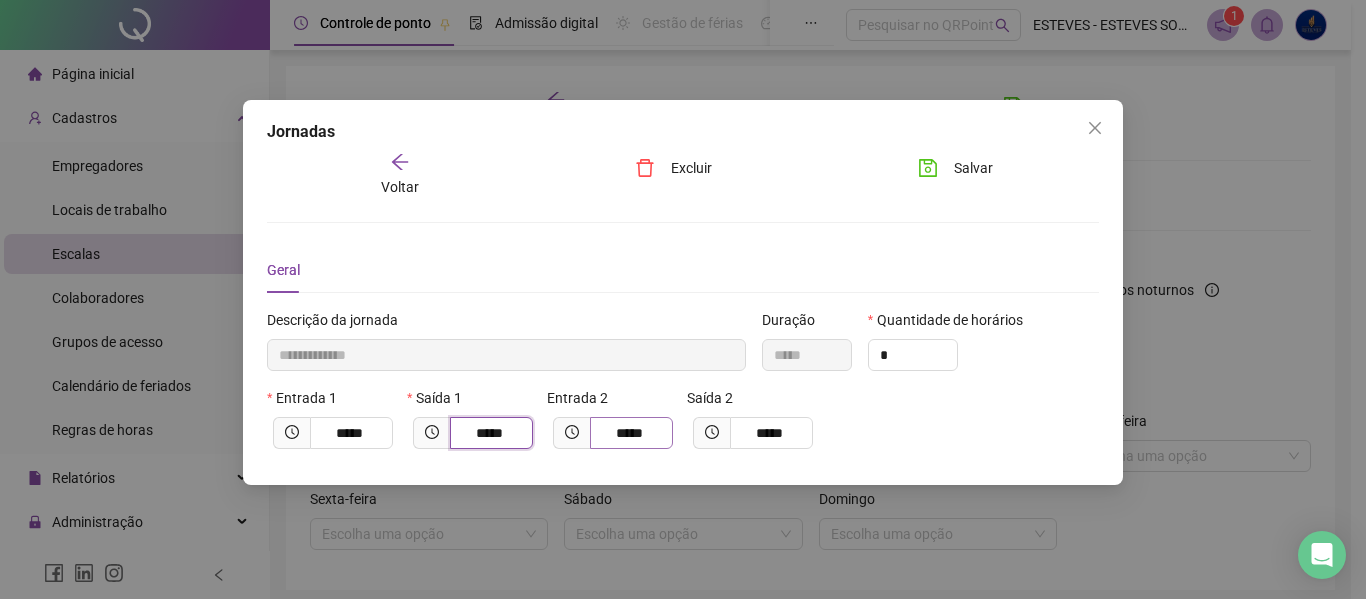 type on "*****" 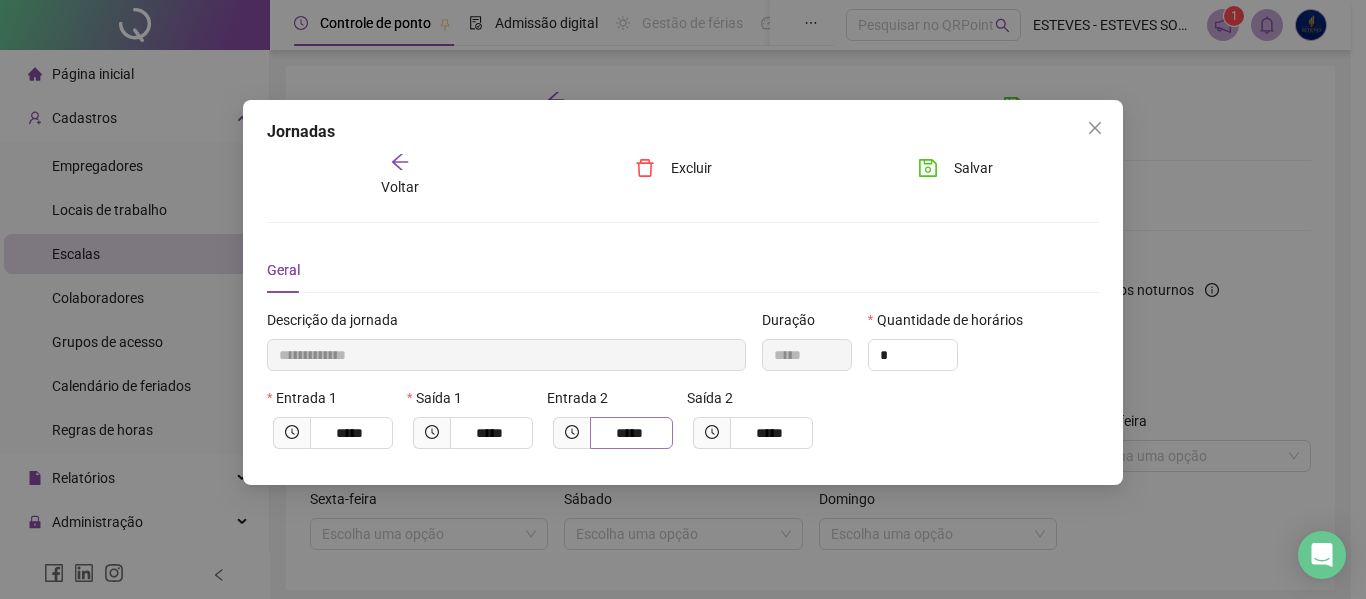click on "*****" at bounding box center [631, 433] 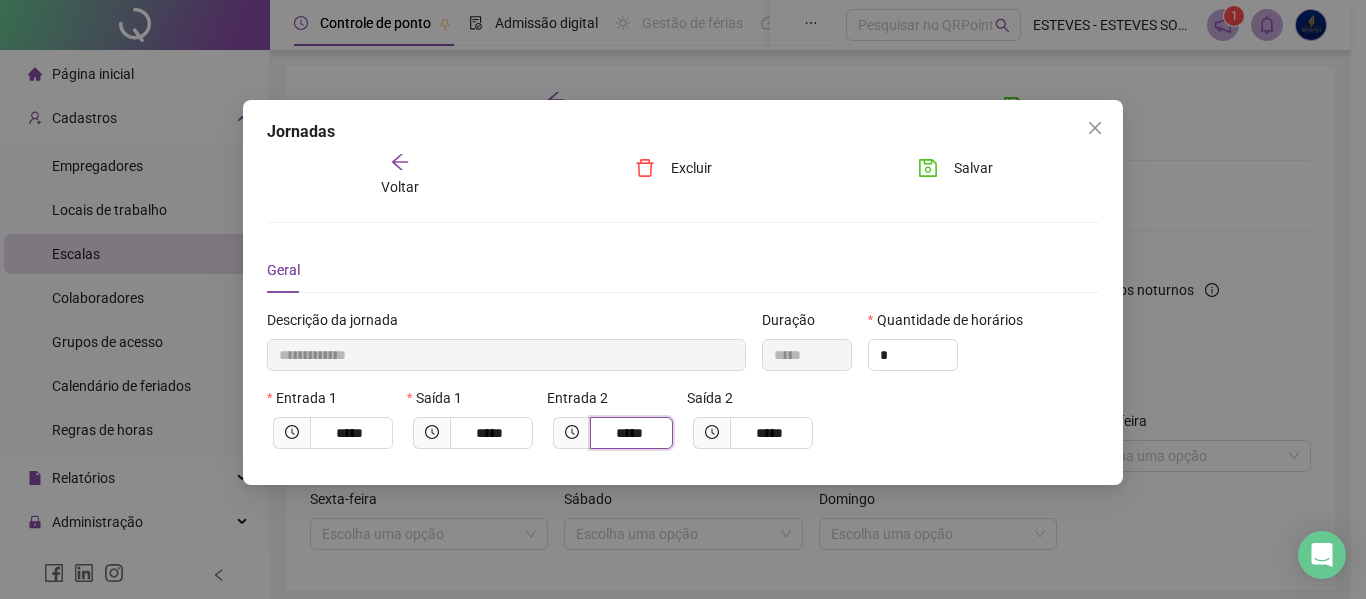 click on "*****" at bounding box center (629, 433) 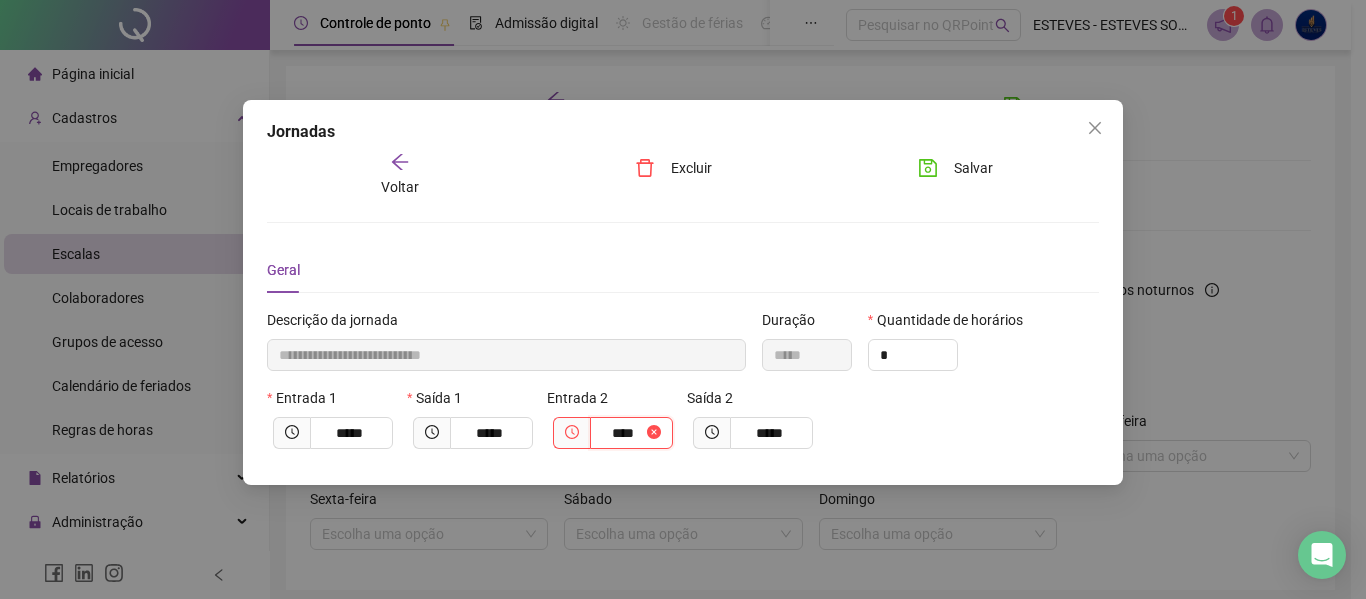 type on "**********" 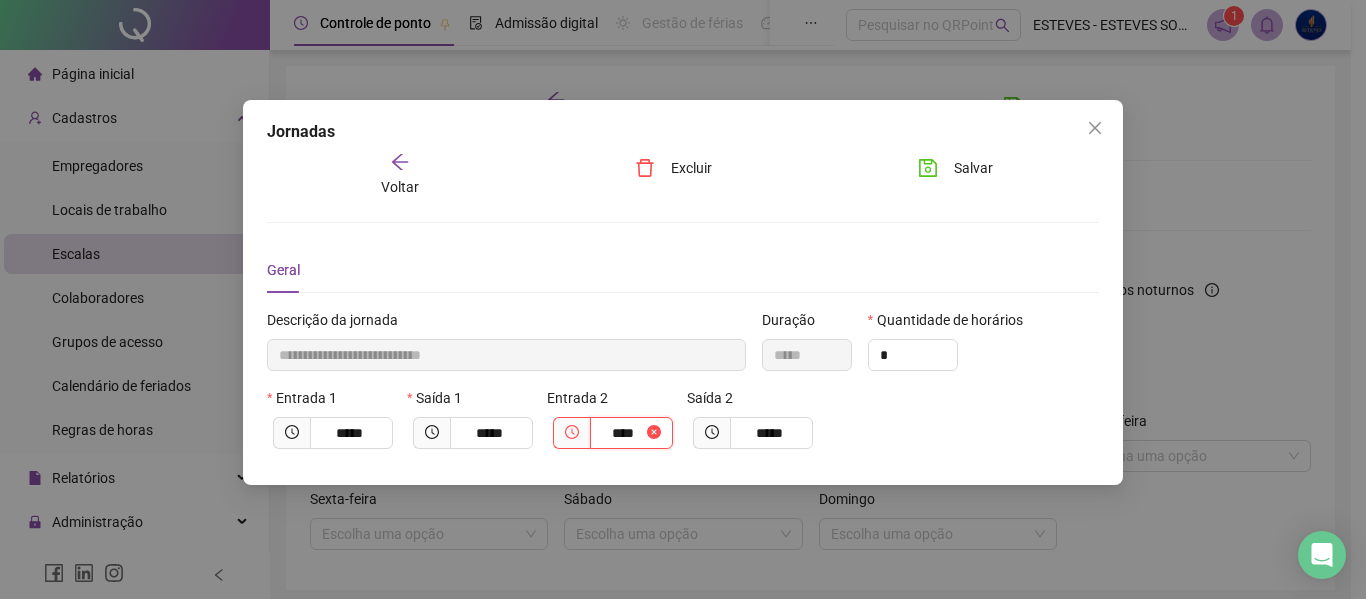 type on "*****" 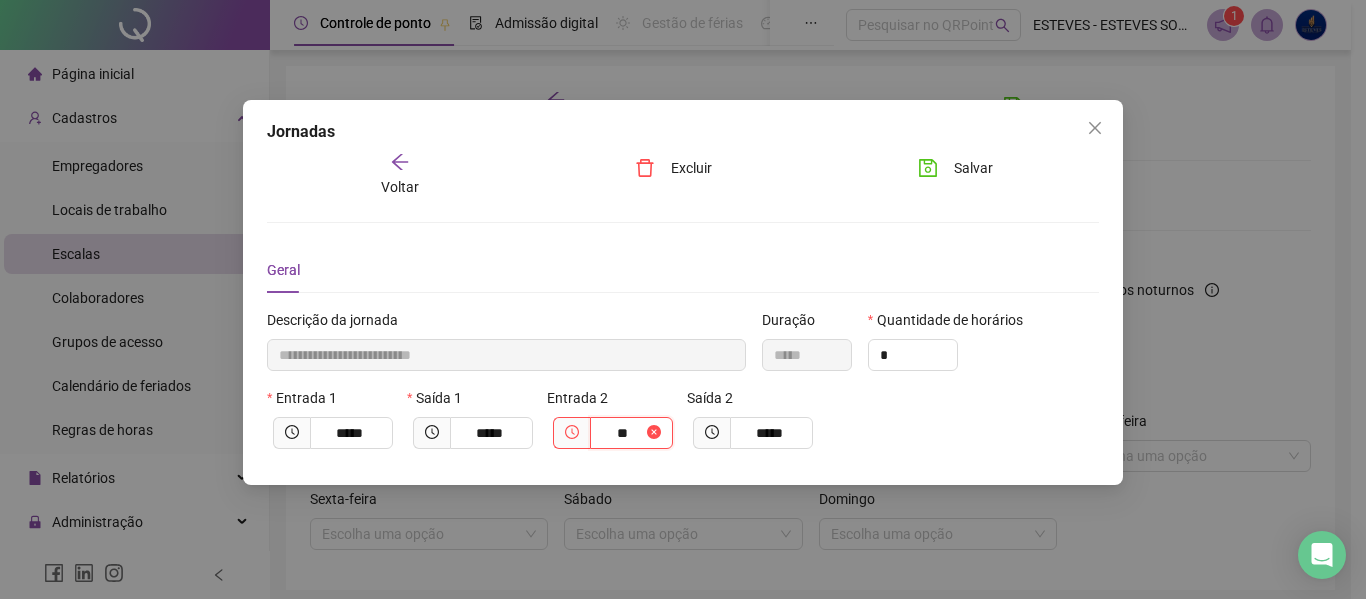 type on "**********" 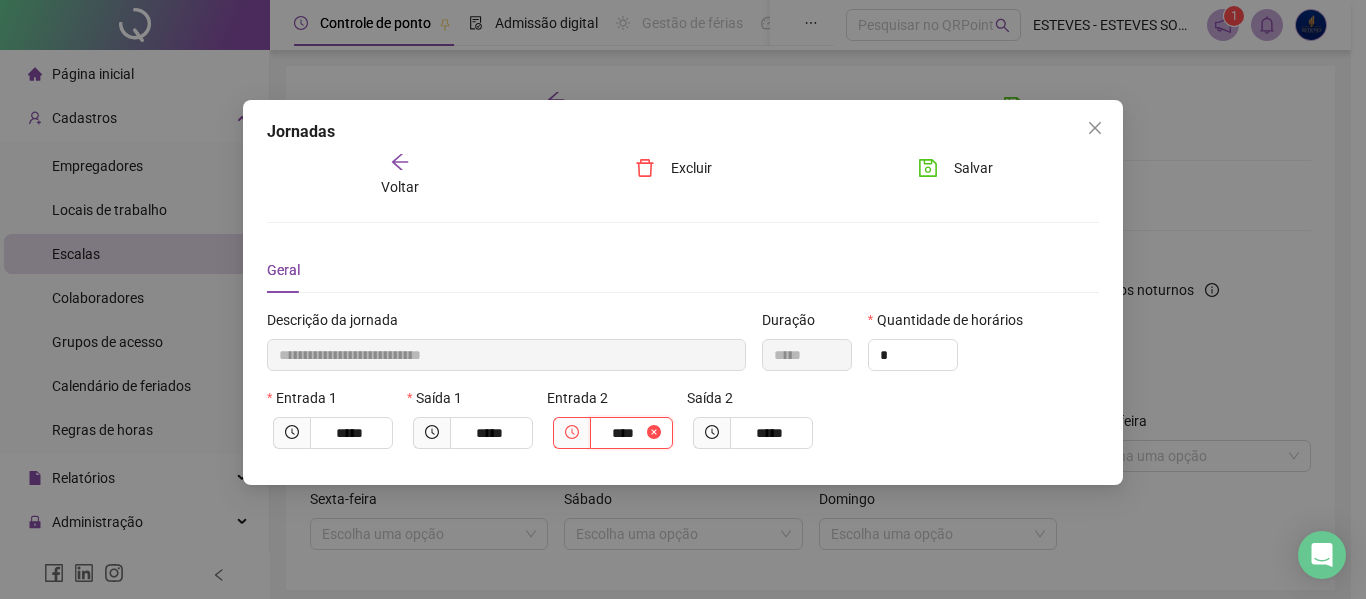 type on "**********" 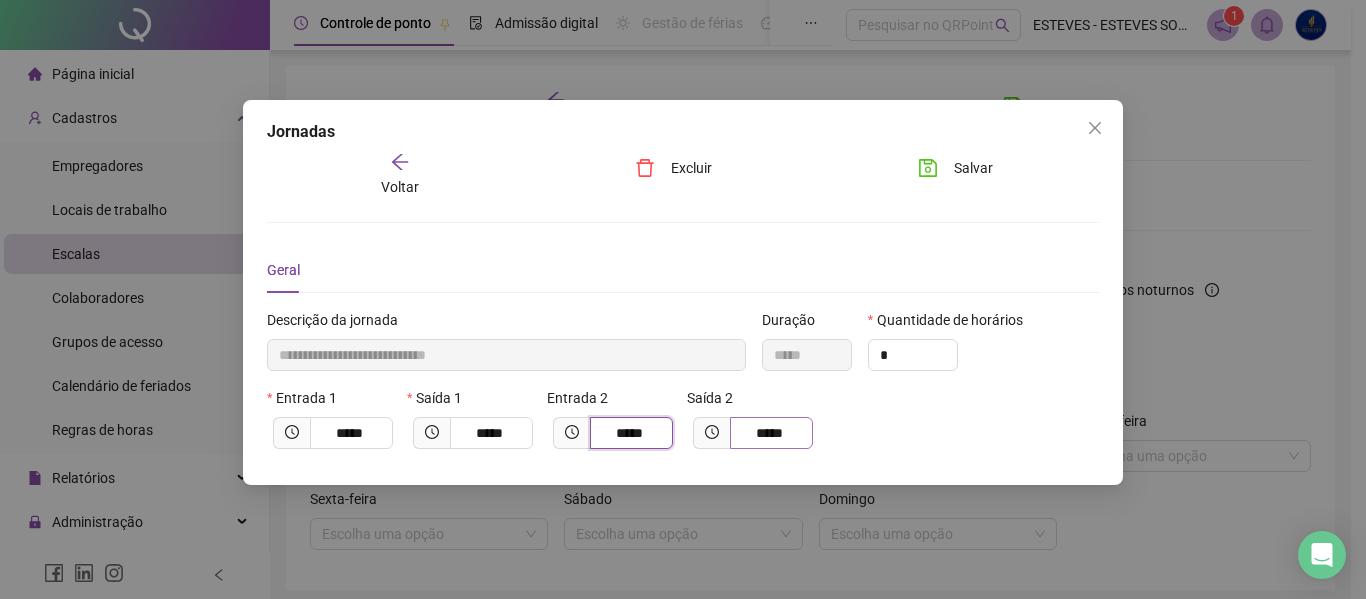 type on "*****" 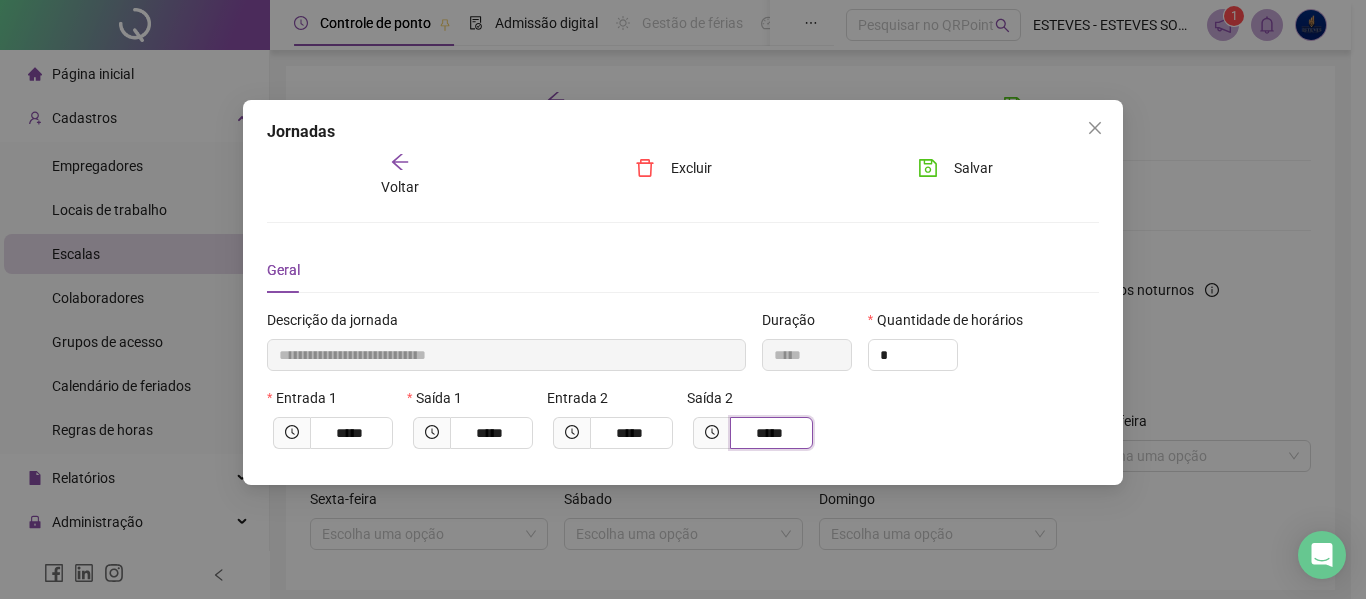 click on "*****" at bounding box center (769, 433) 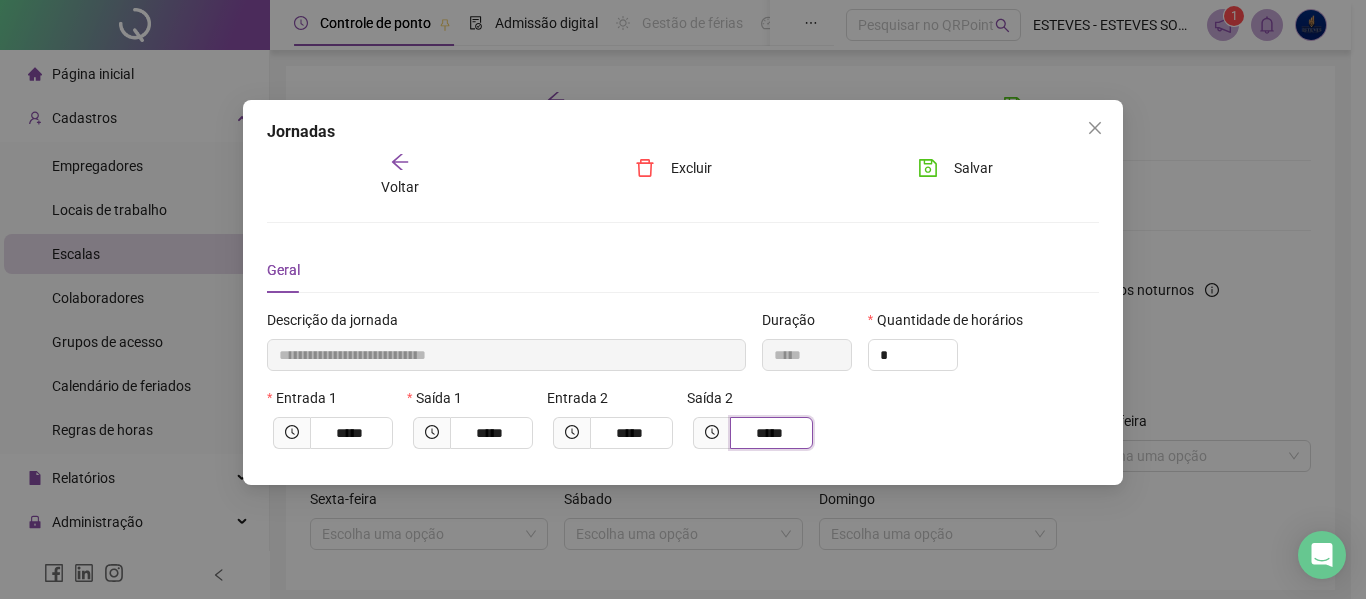 type on "**********" 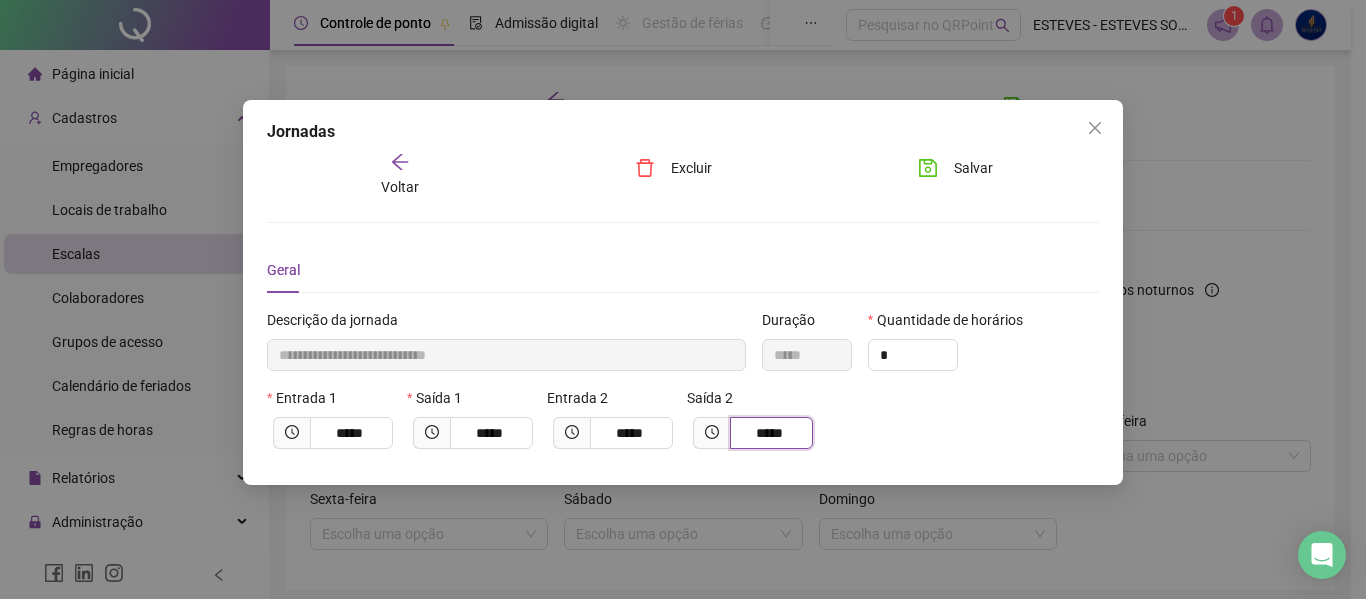 type on "*****" 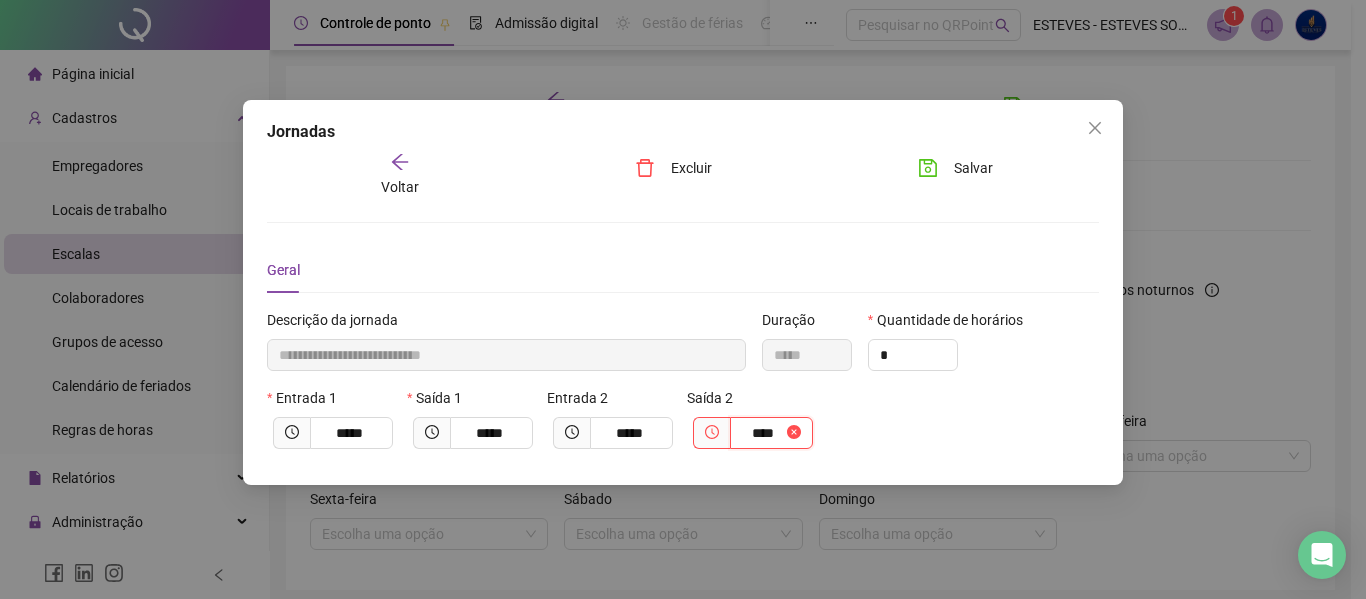 type on "**********" 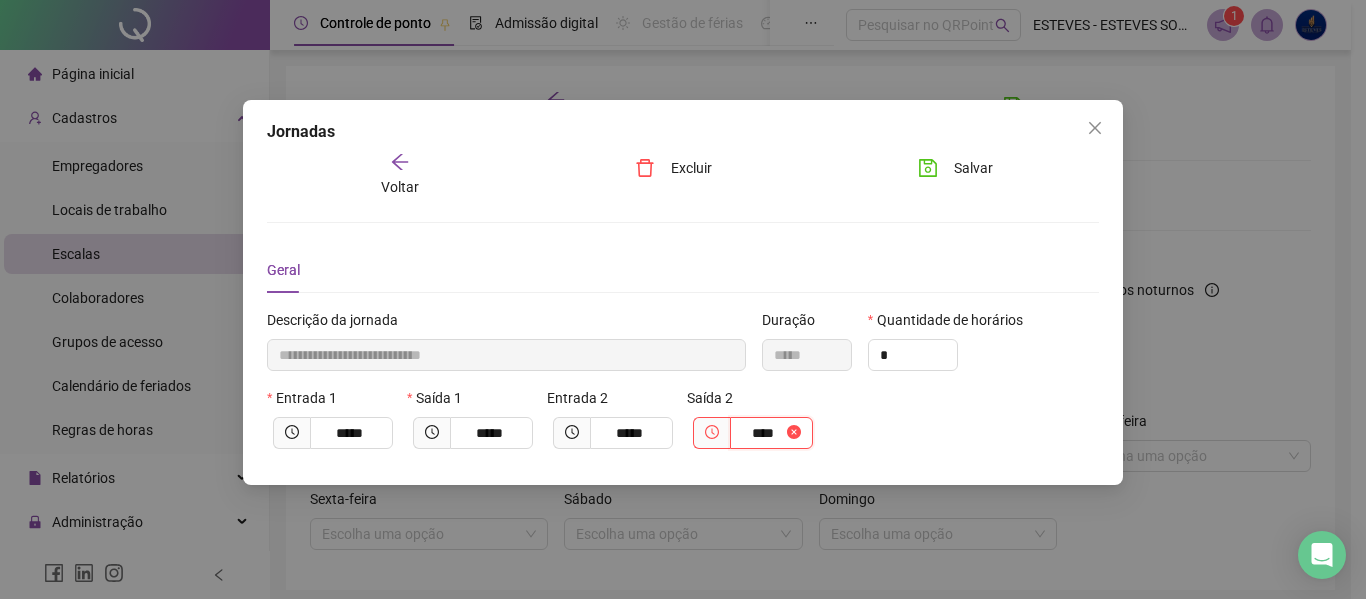 type on "*****" 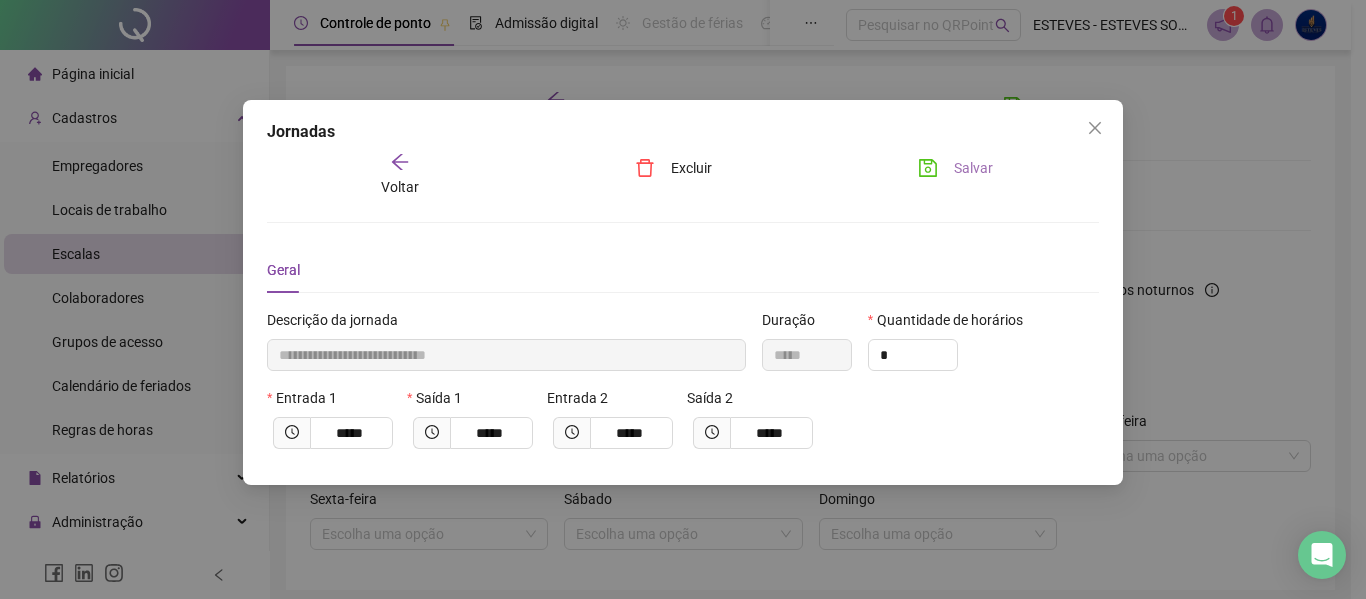 click on "Salvar" at bounding box center [973, 168] 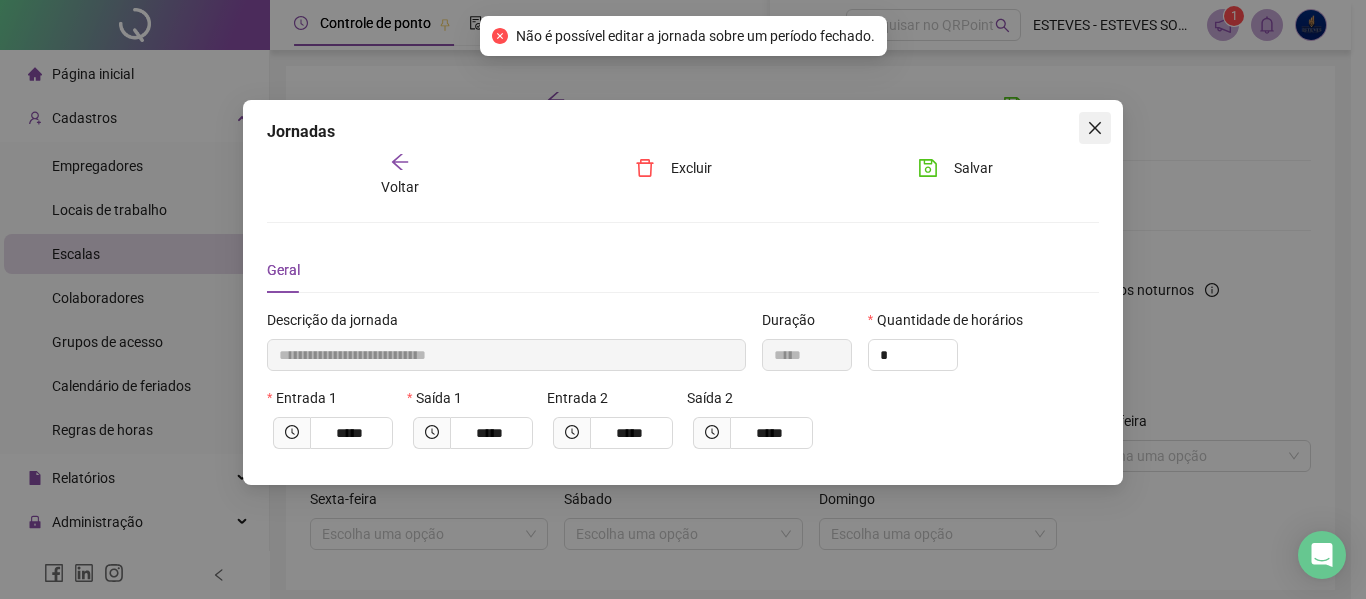 click 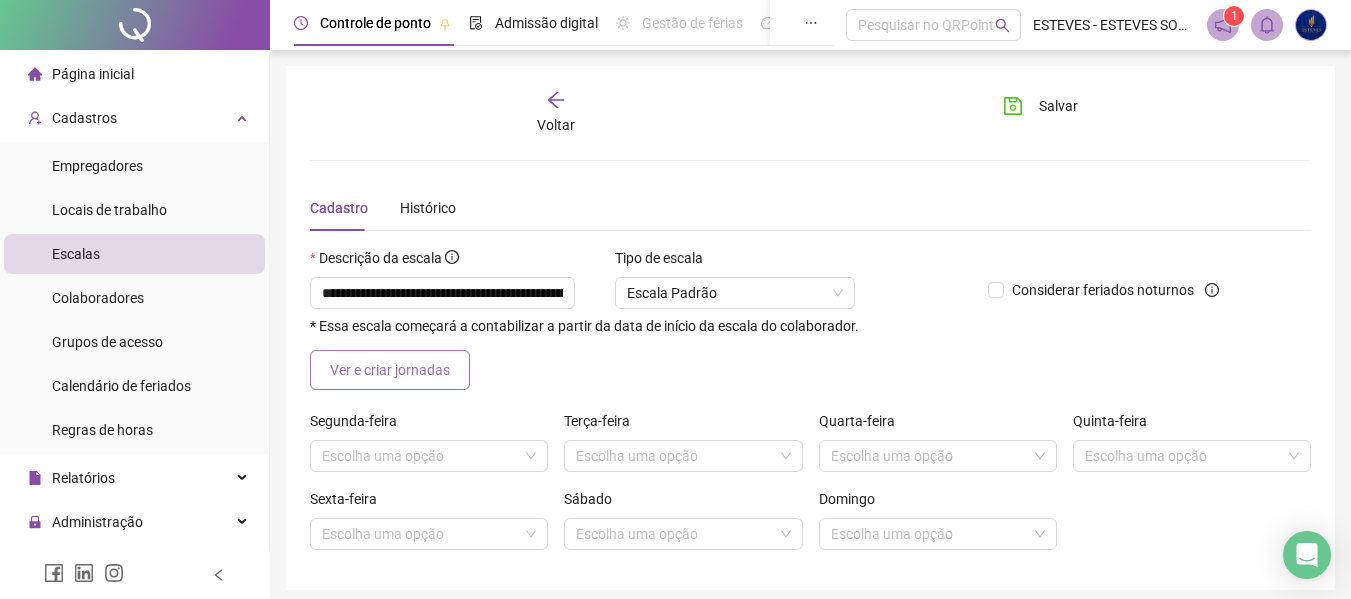 click on "Ver e criar jornadas" at bounding box center [390, 370] 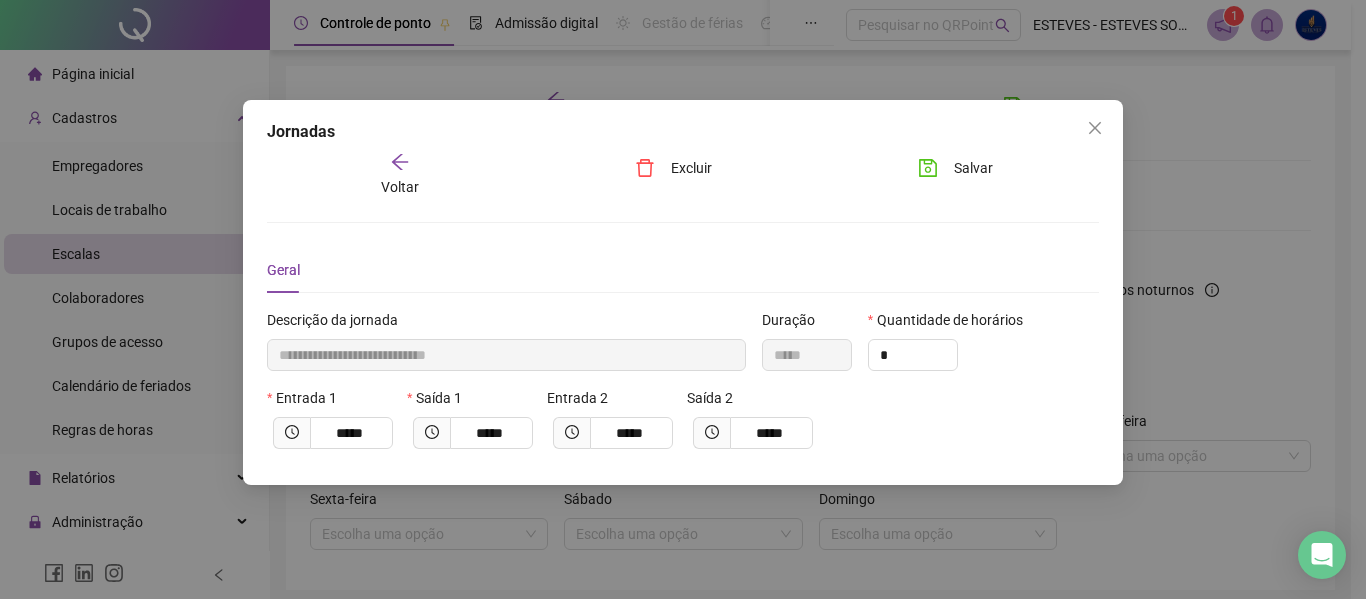 click 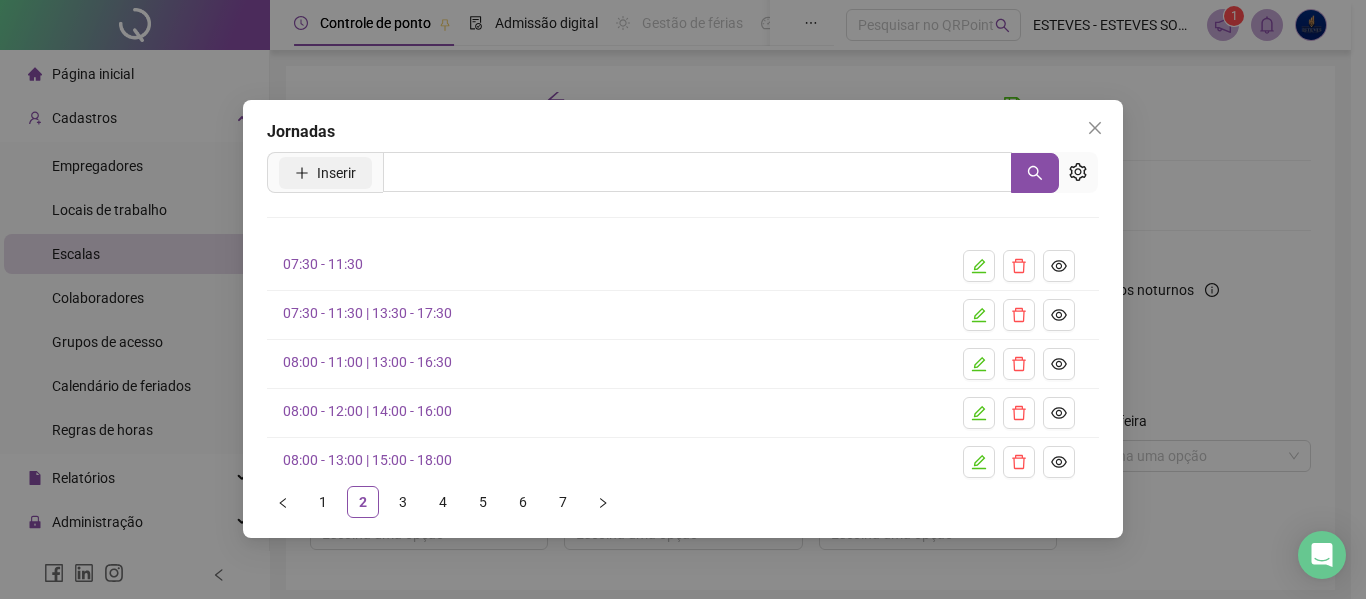 click on "Inserir" at bounding box center [336, 173] 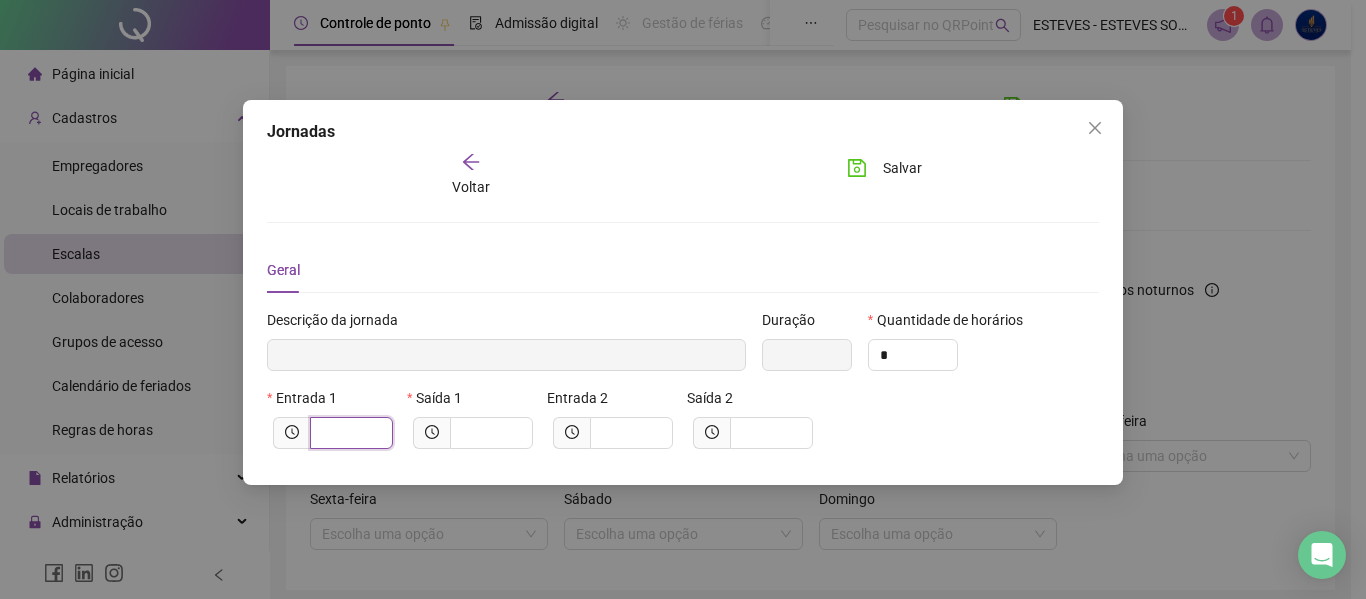 click at bounding box center [349, 433] 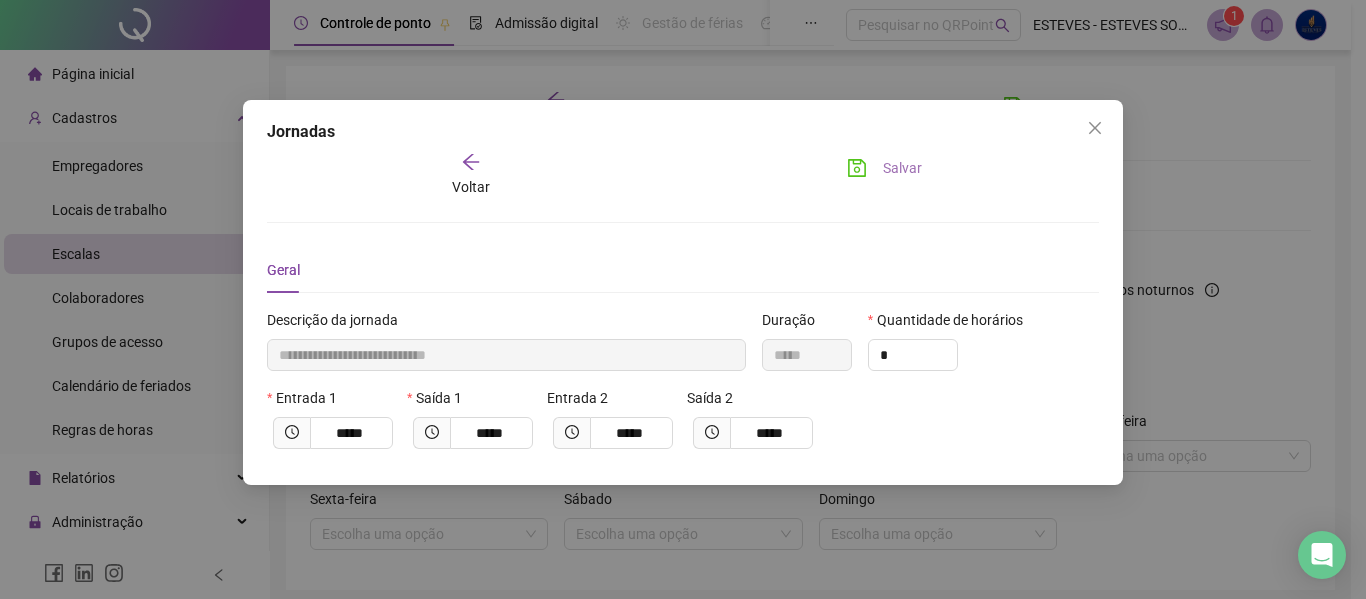 click on "Salvar" at bounding box center (884, 168) 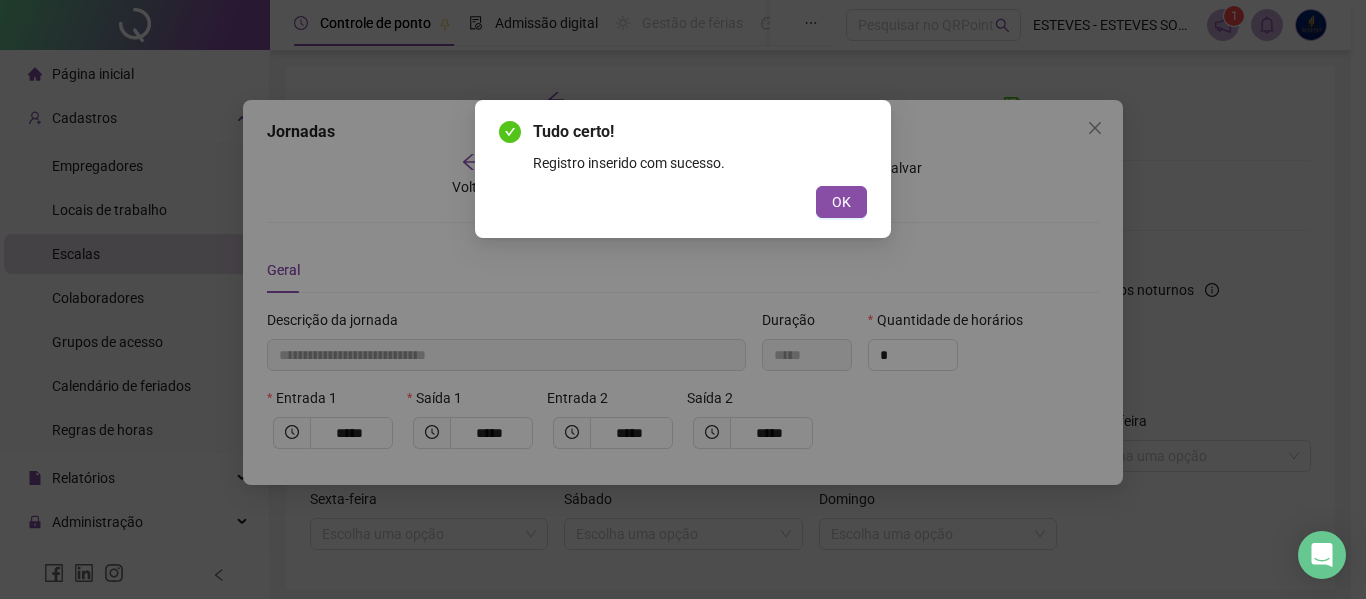 click on "OK" at bounding box center (841, 202) 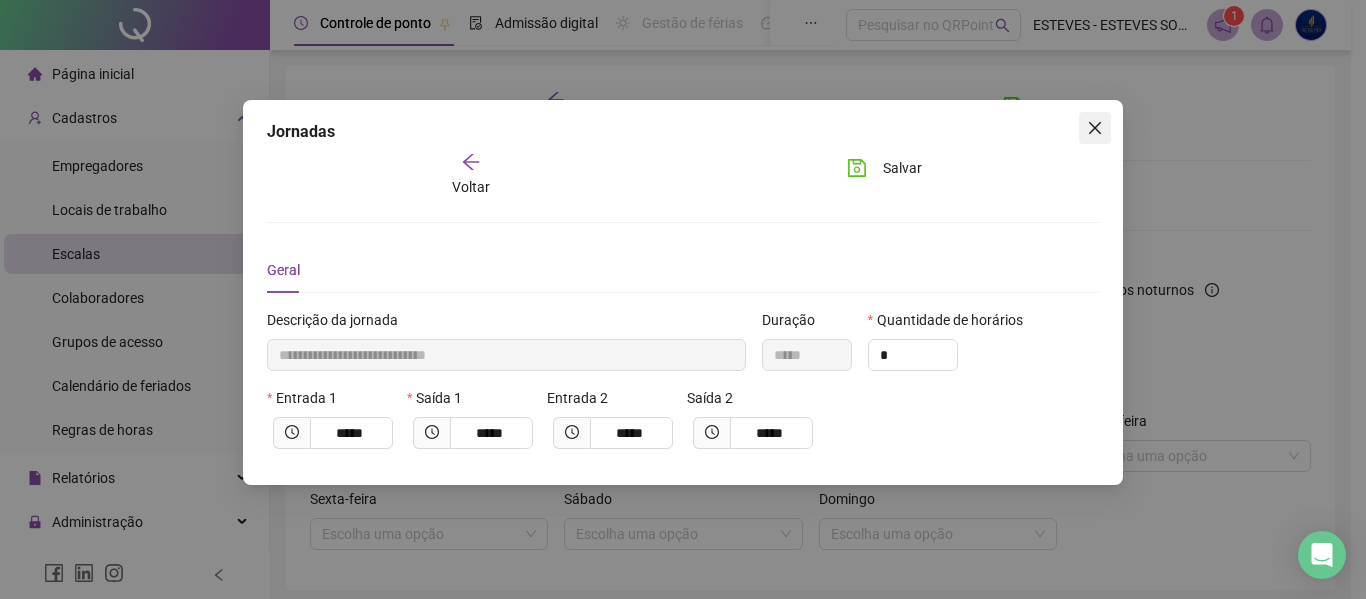 click at bounding box center [1095, 128] 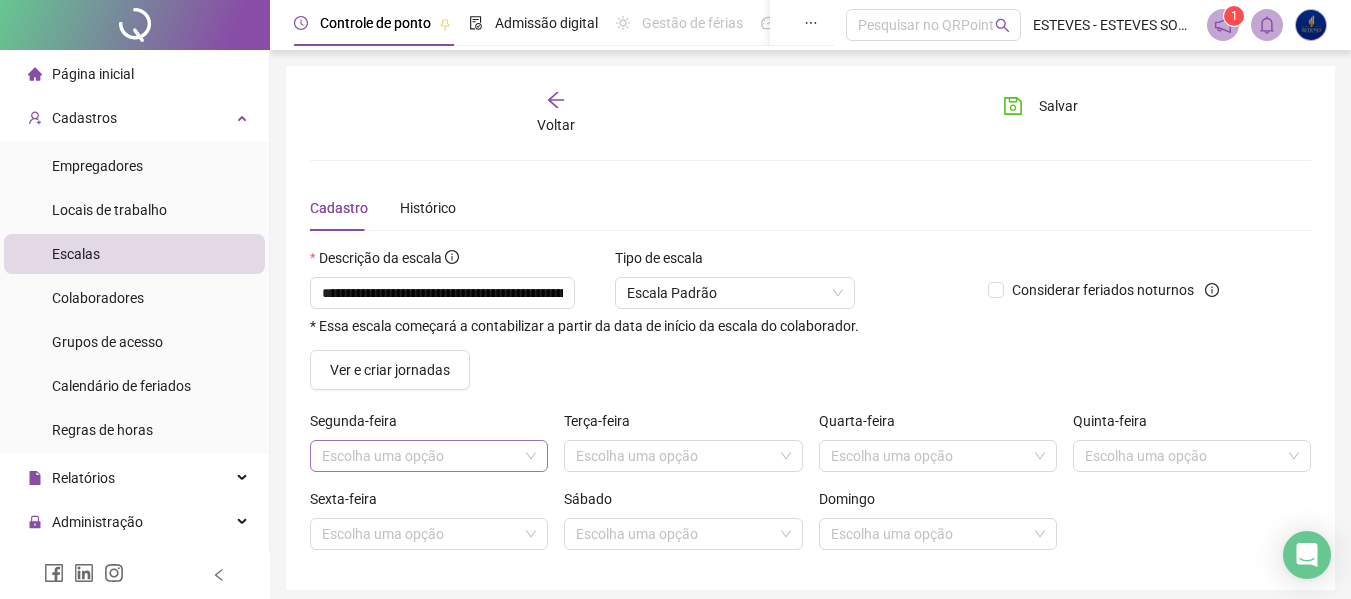click at bounding box center [420, 456] 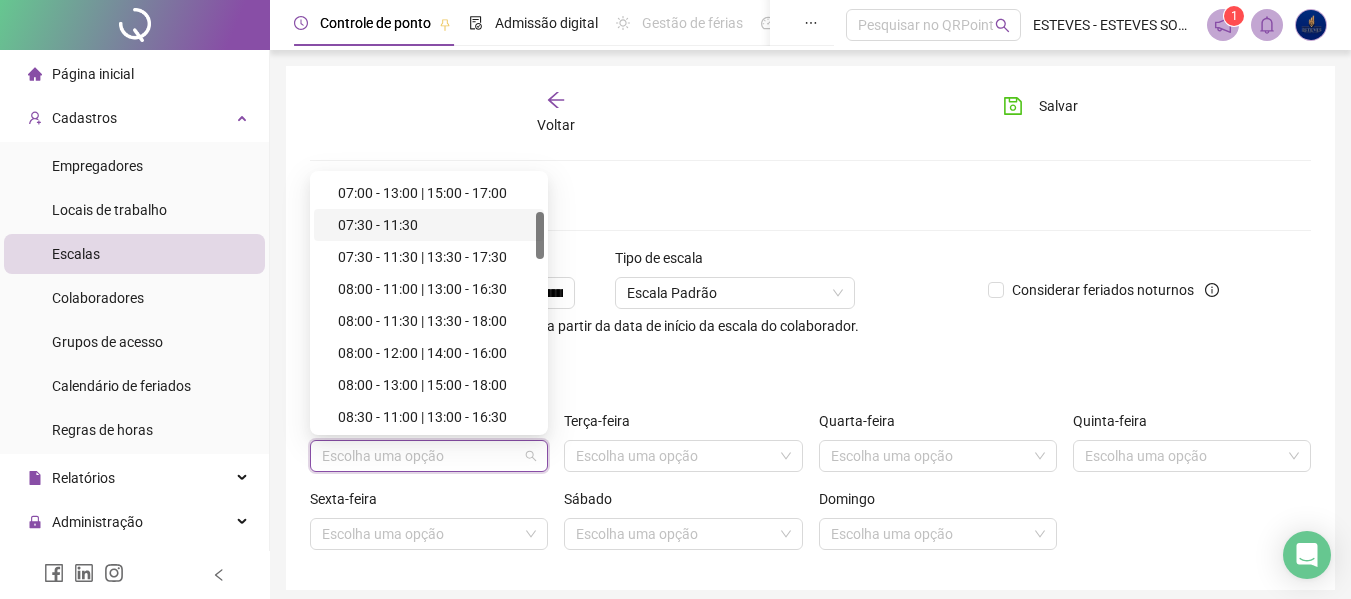 scroll, scrollTop: 300, scrollLeft: 0, axis: vertical 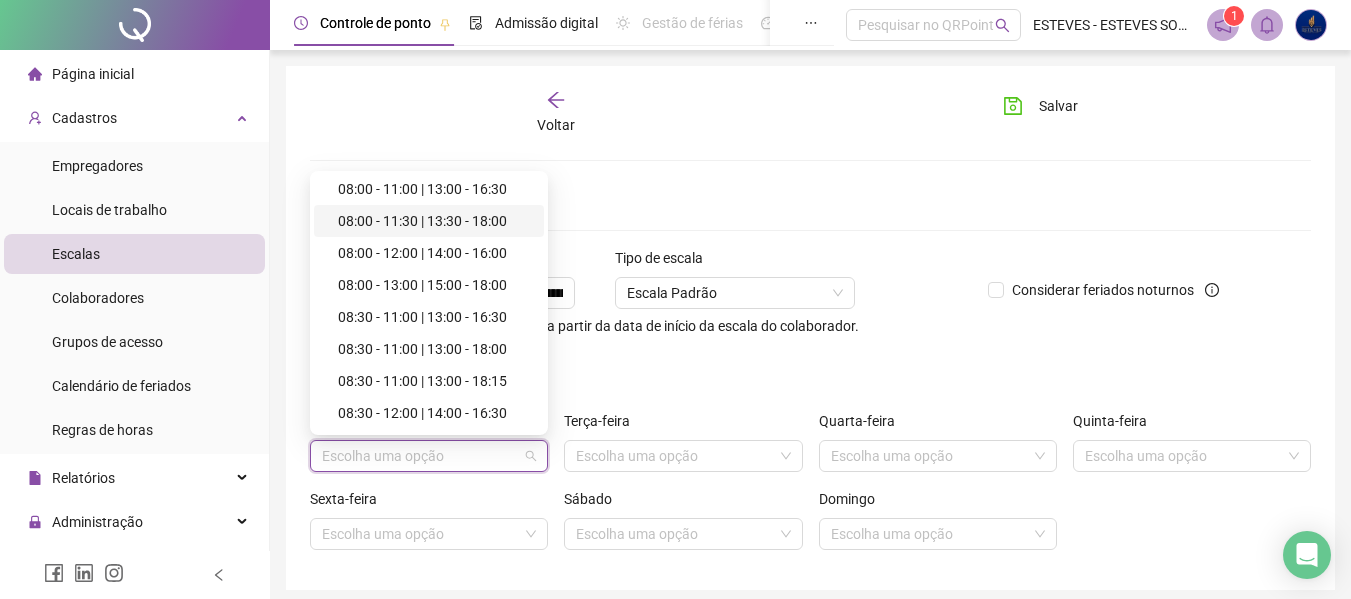 click on "08:00 - 11:30 | 13:30 - 18:00" at bounding box center (435, 221) 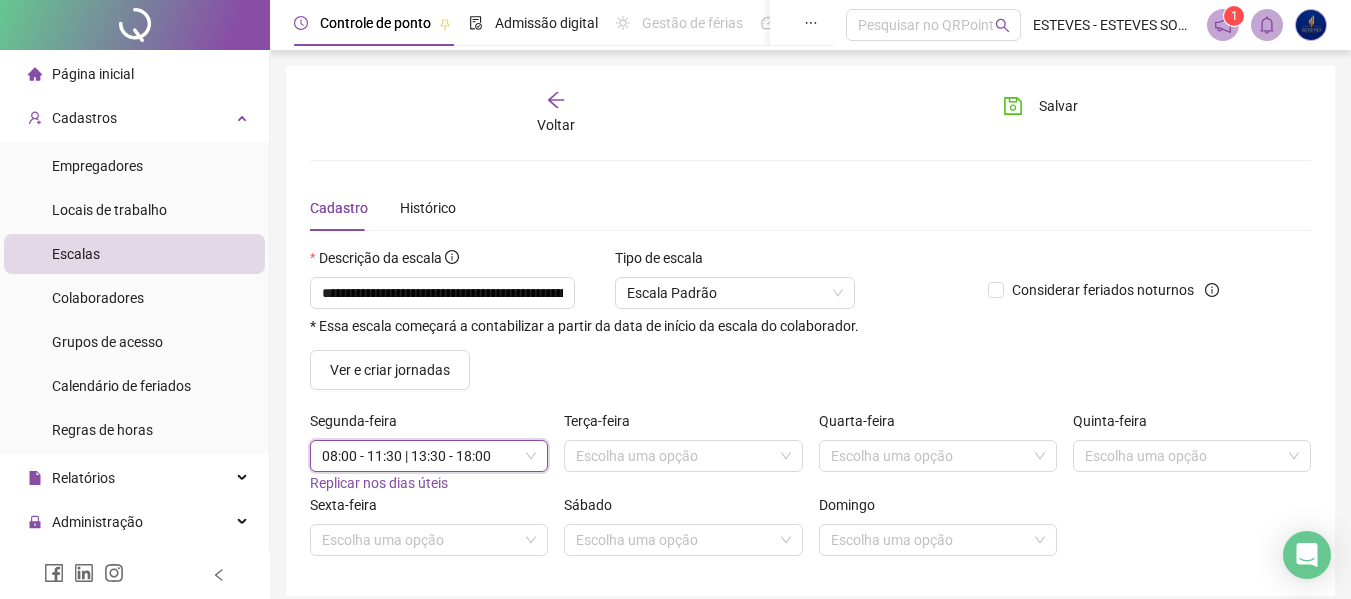 click on "Replicar nos dias úteis" at bounding box center (379, 483) 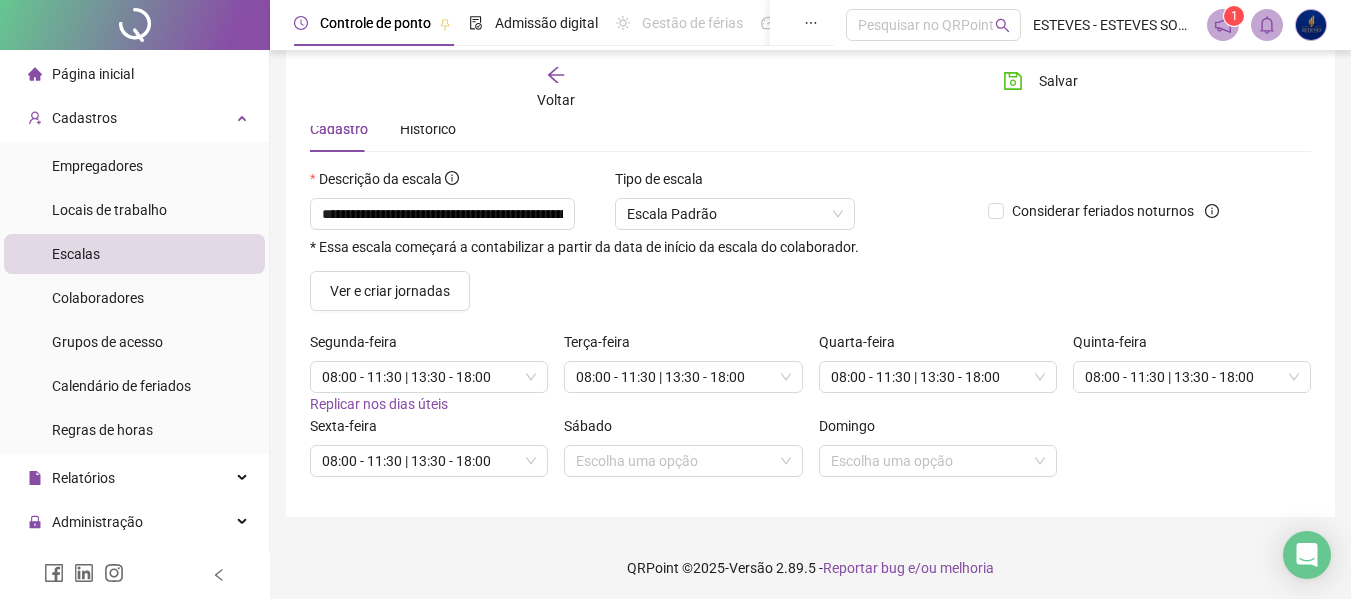 scroll, scrollTop: 83, scrollLeft: 0, axis: vertical 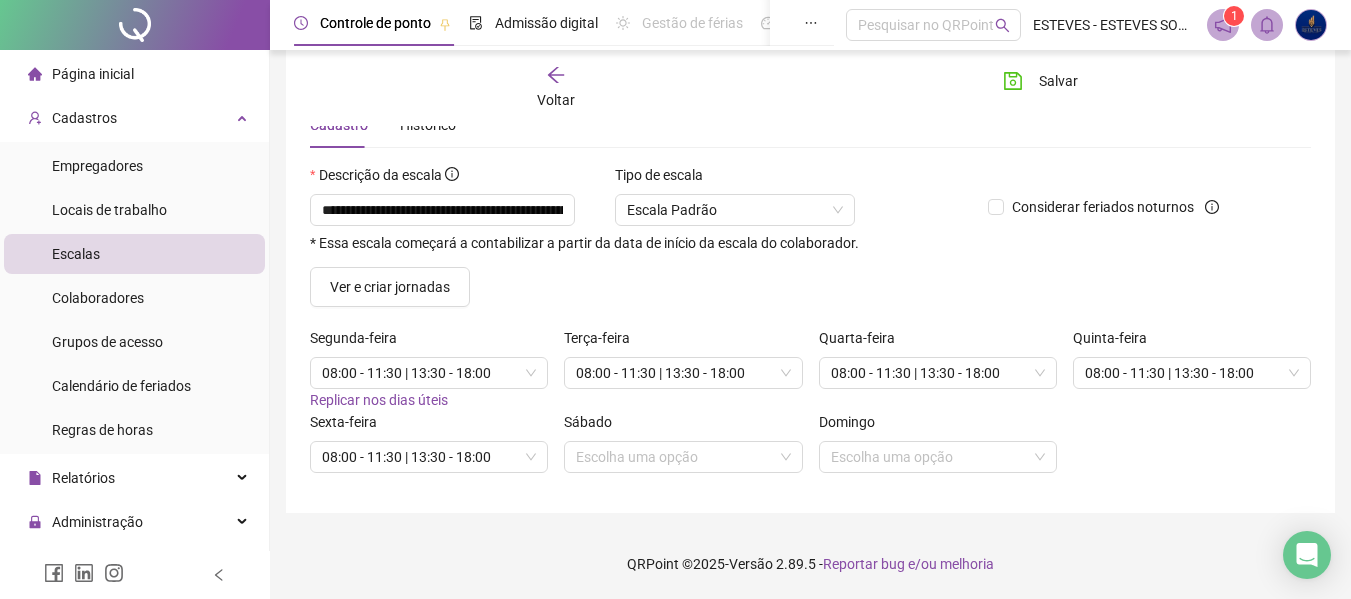 click on "Sábado" at bounding box center [594, 422] 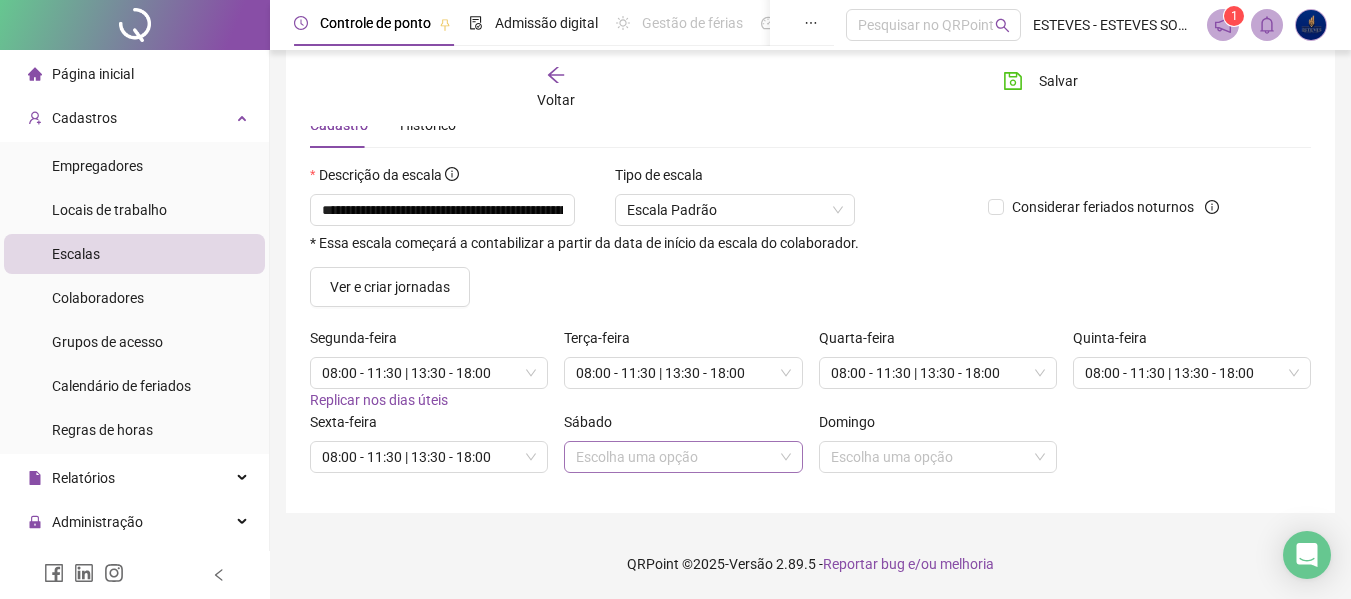 click at bounding box center (674, 457) 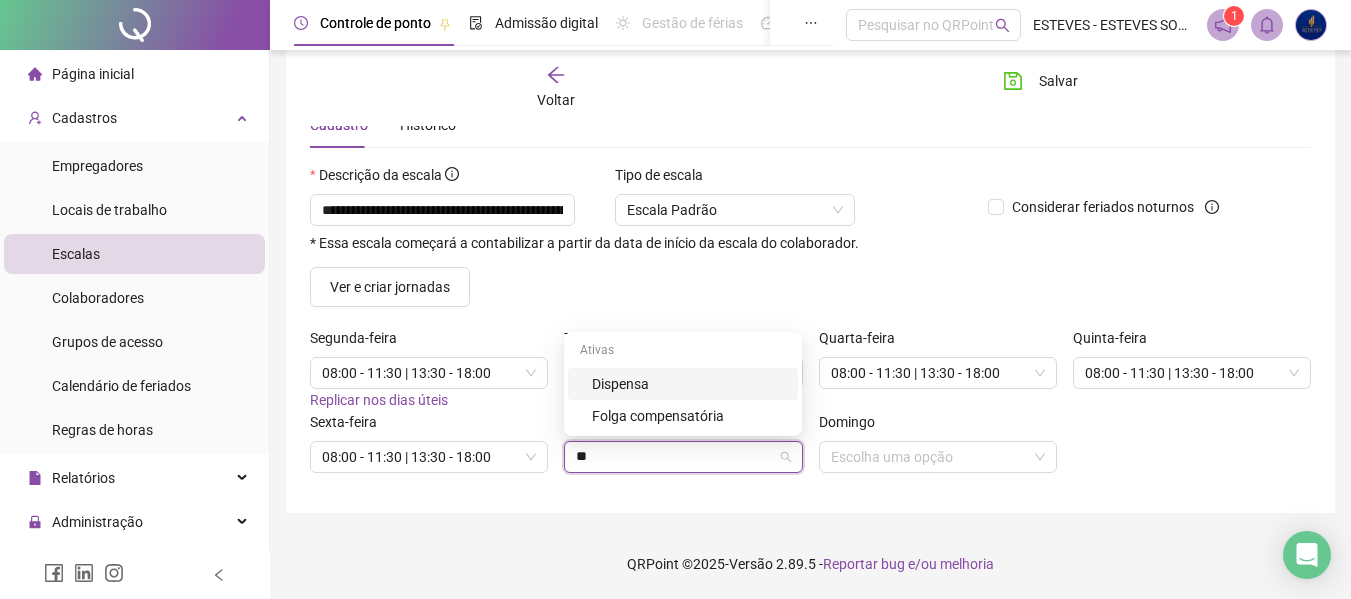 scroll, scrollTop: 0, scrollLeft: 0, axis: both 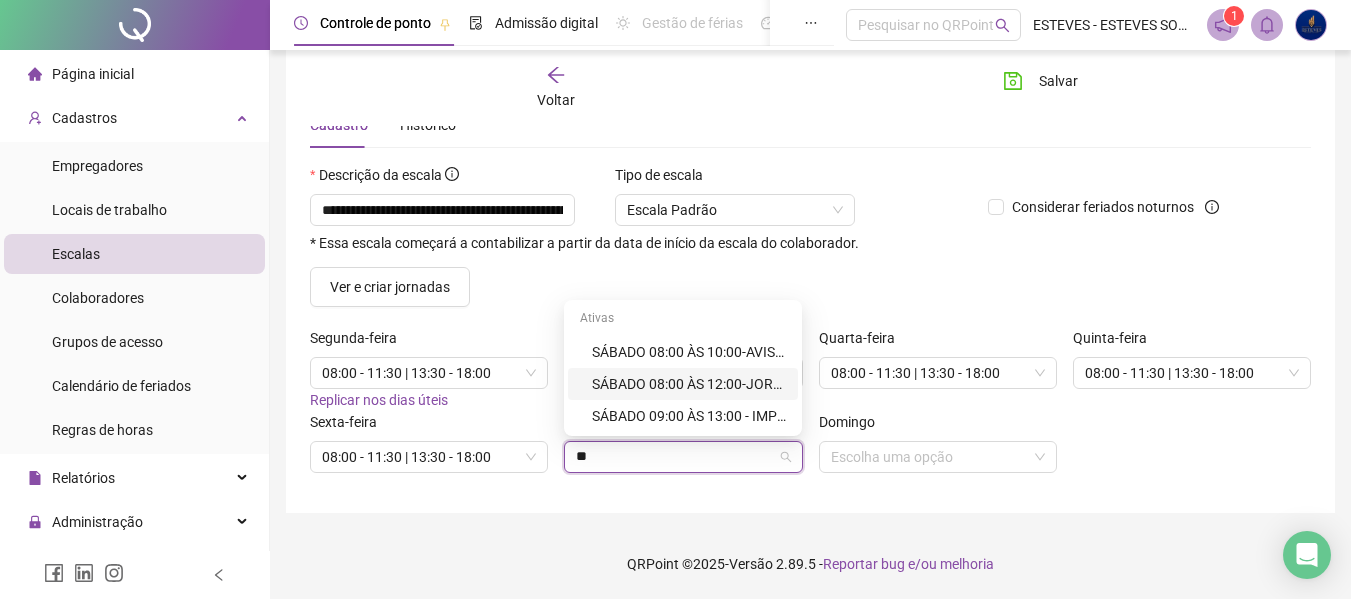 click on "SÁBADO 08:00 ÀS 12:00-JORN. PADRÃO" at bounding box center (689, 384) 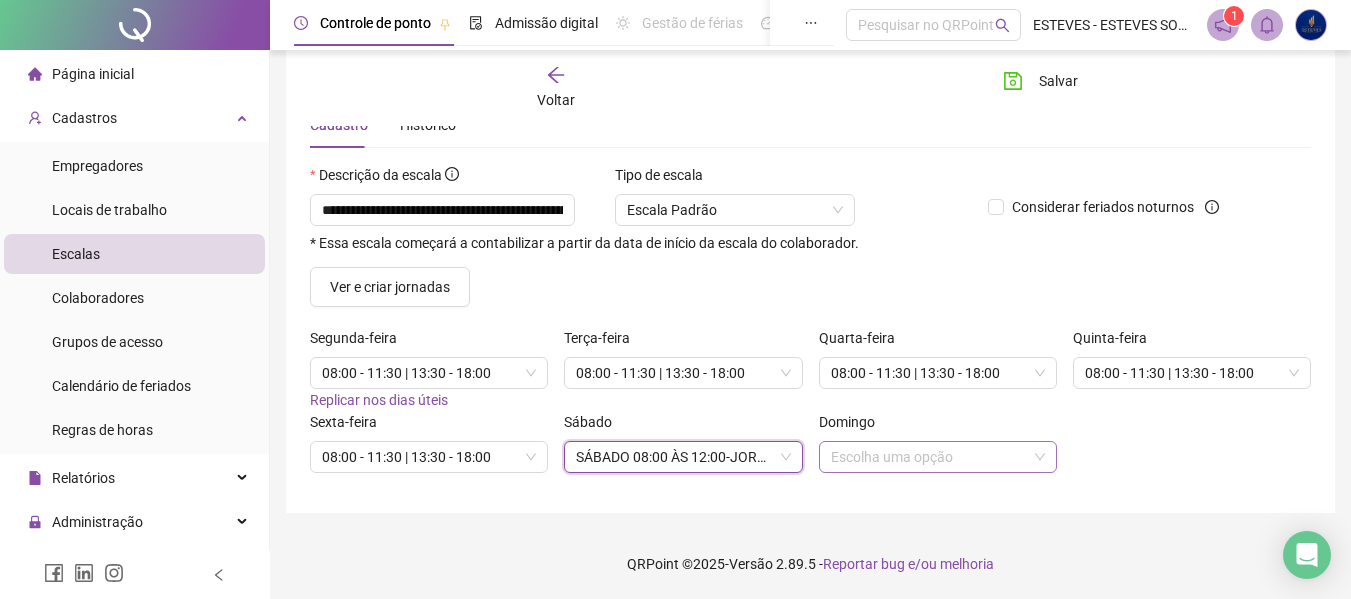 click at bounding box center (929, 457) 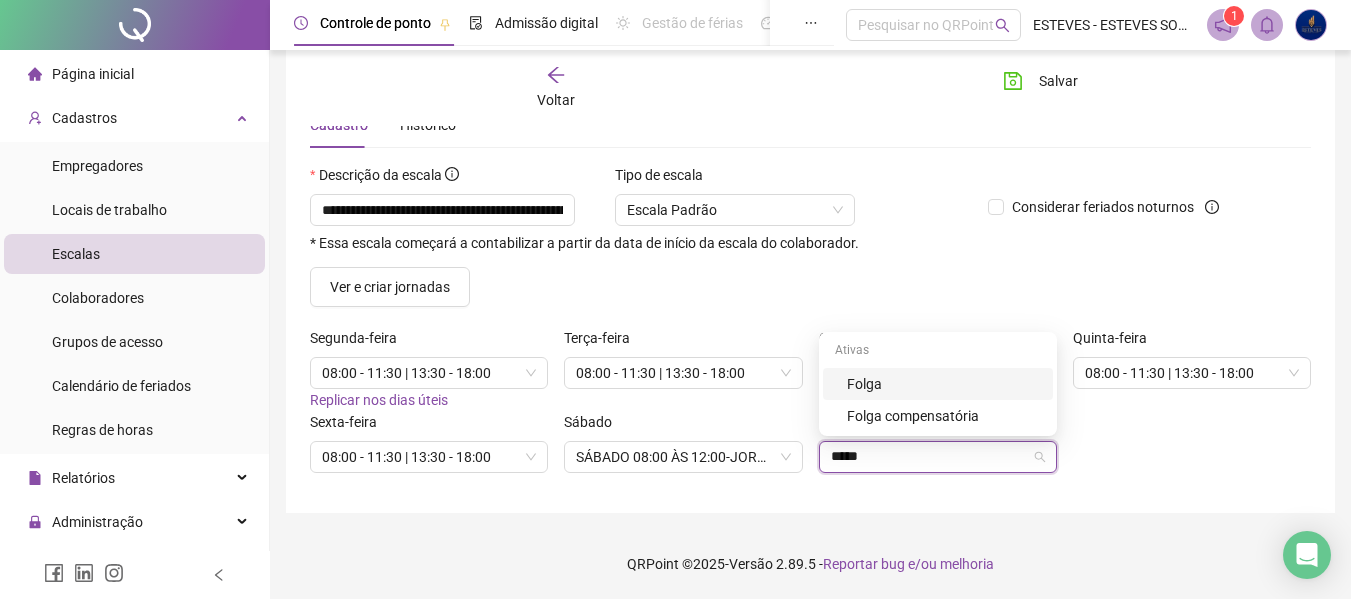 click on "Folga" at bounding box center (944, 384) 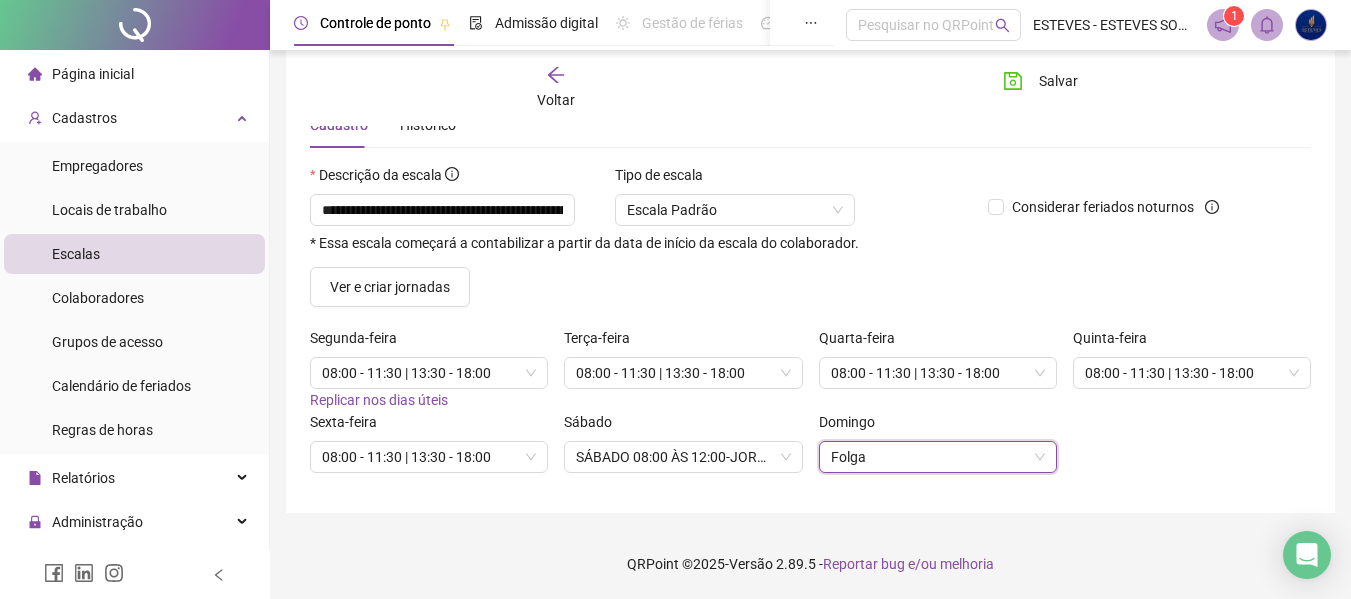 scroll, scrollTop: 0, scrollLeft: 0, axis: both 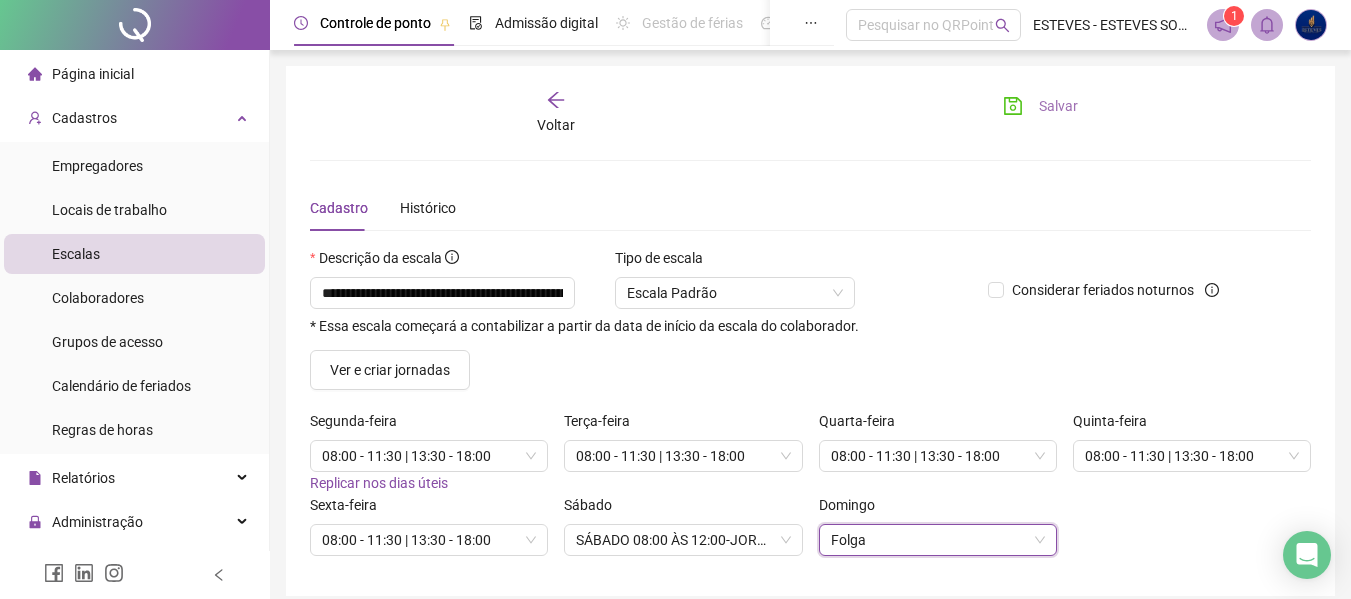 click on "Salvar" at bounding box center [1058, 106] 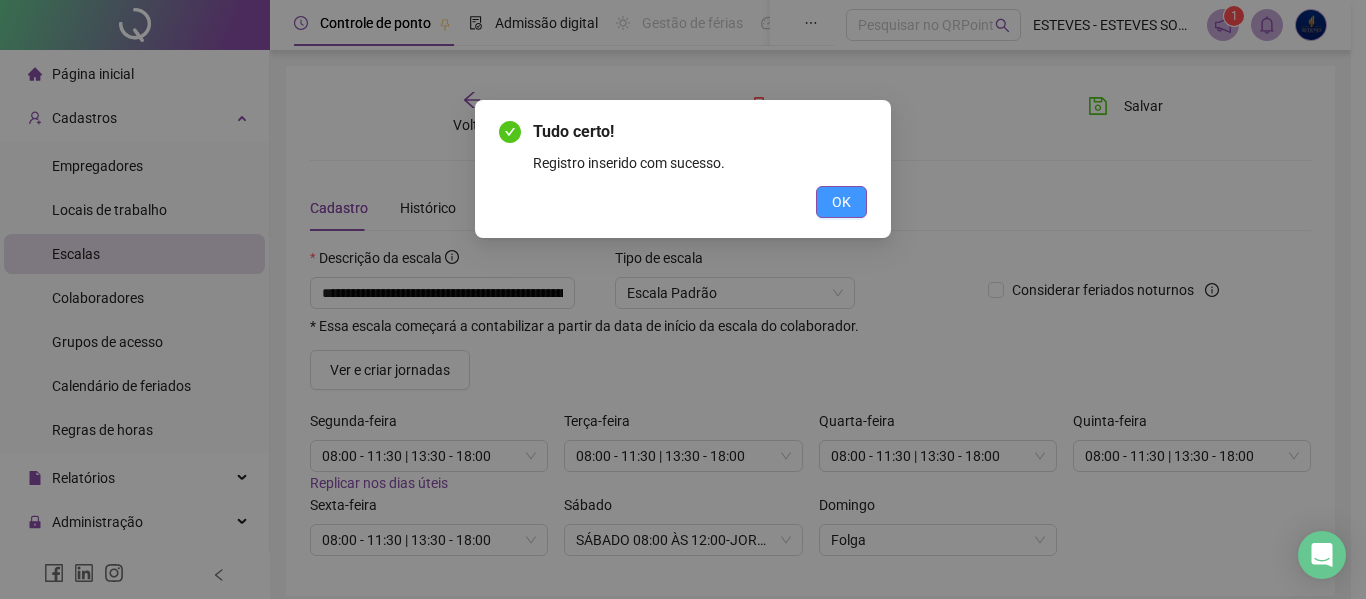 click on "OK" at bounding box center [841, 202] 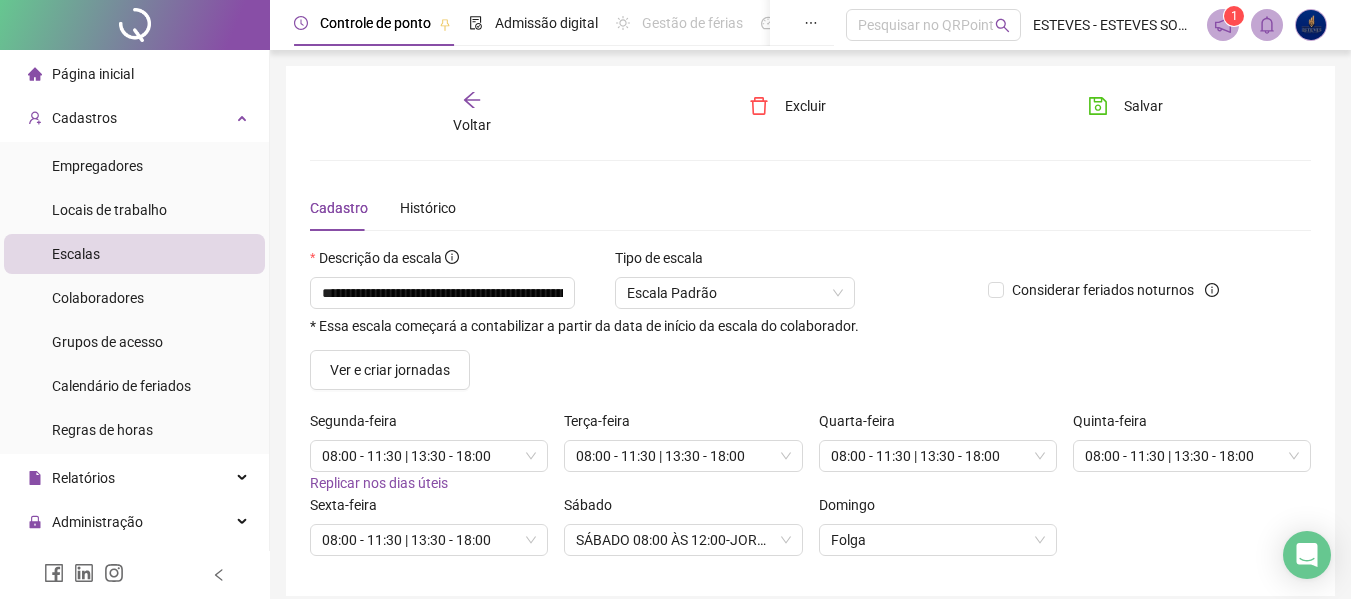 click 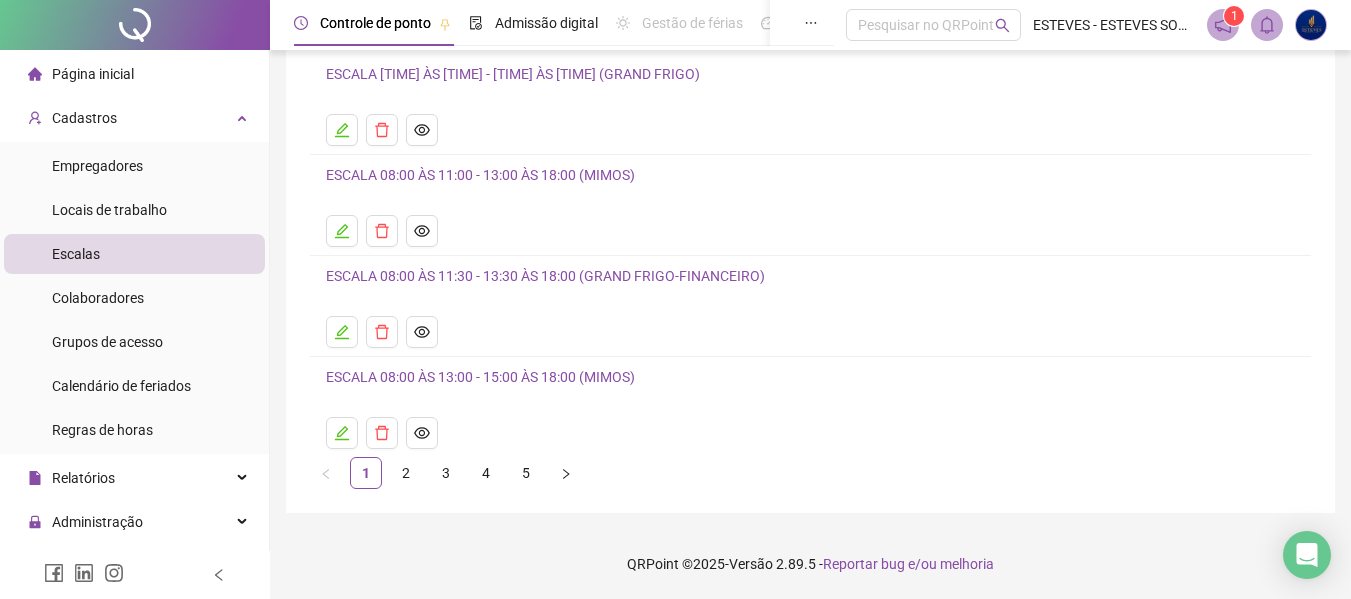 scroll, scrollTop: 0, scrollLeft: 0, axis: both 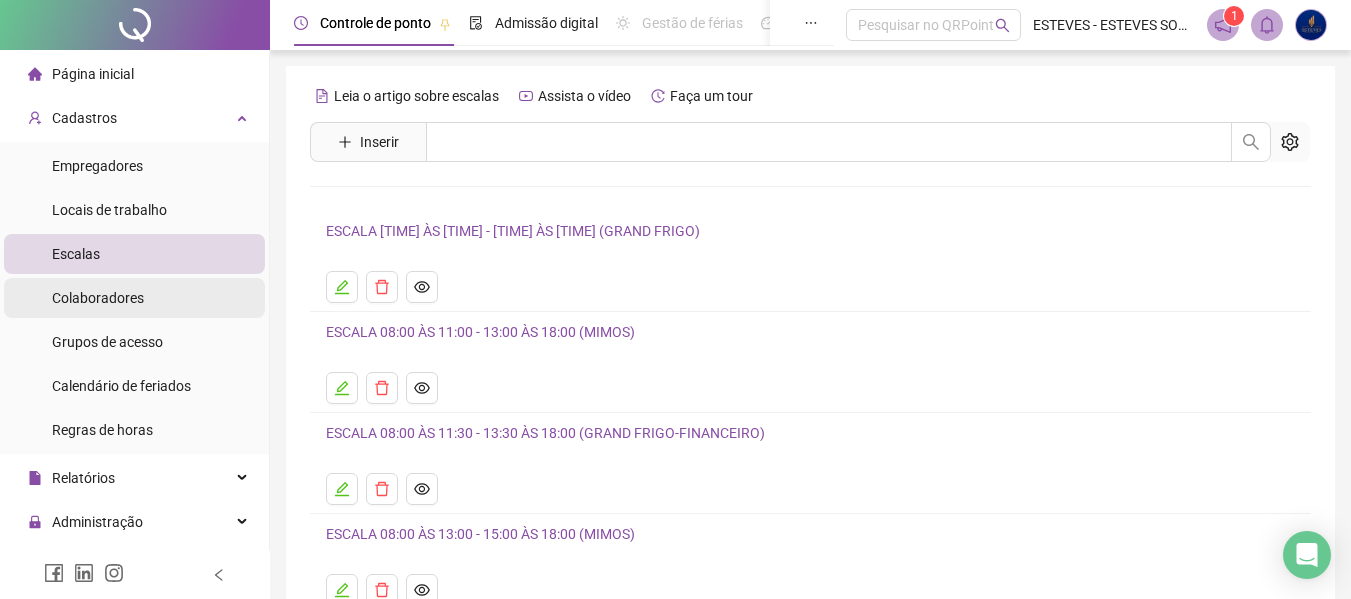 drag, startPoint x: 146, startPoint y: 270, endPoint x: 145, endPoint y: 291, distance: 21.023796 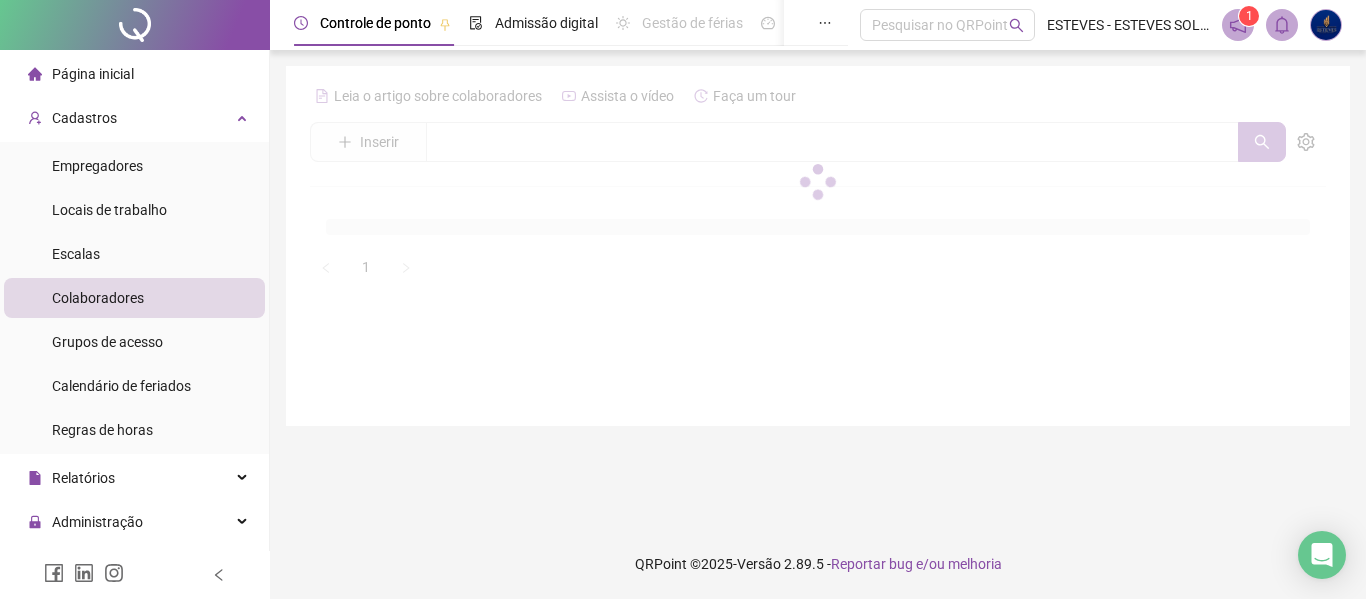 click on "Colaboradores" at bounding box center [98, 298] 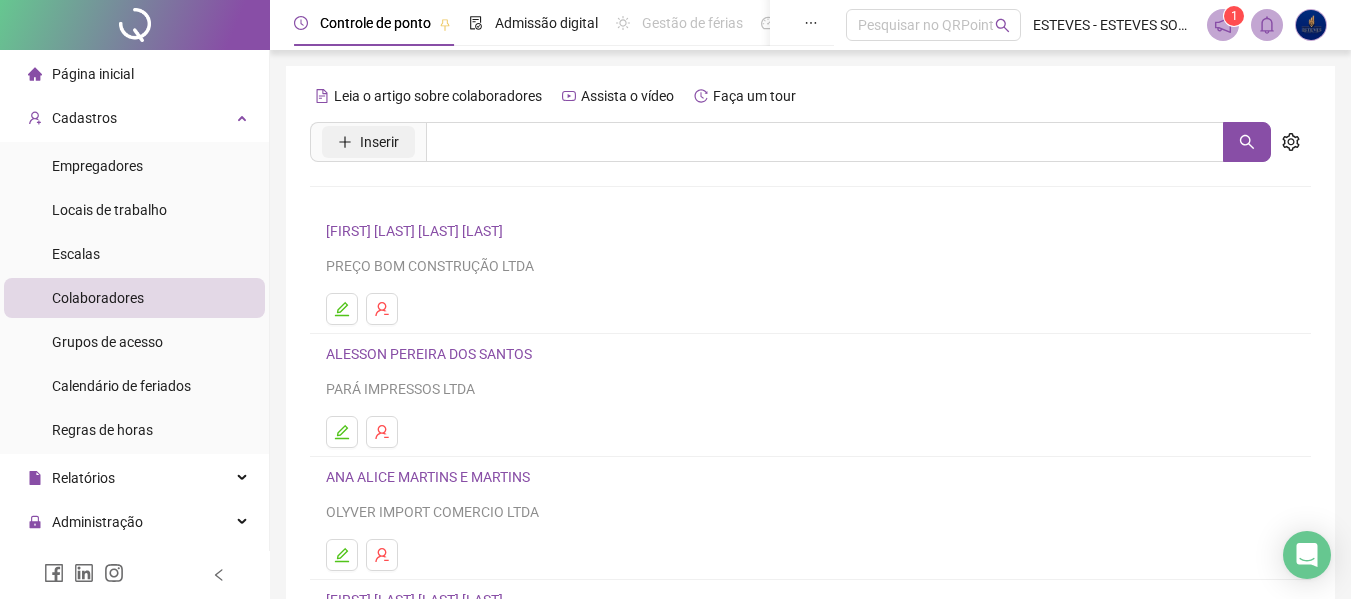 click on "Inserir" at bounding box center [379, 142] 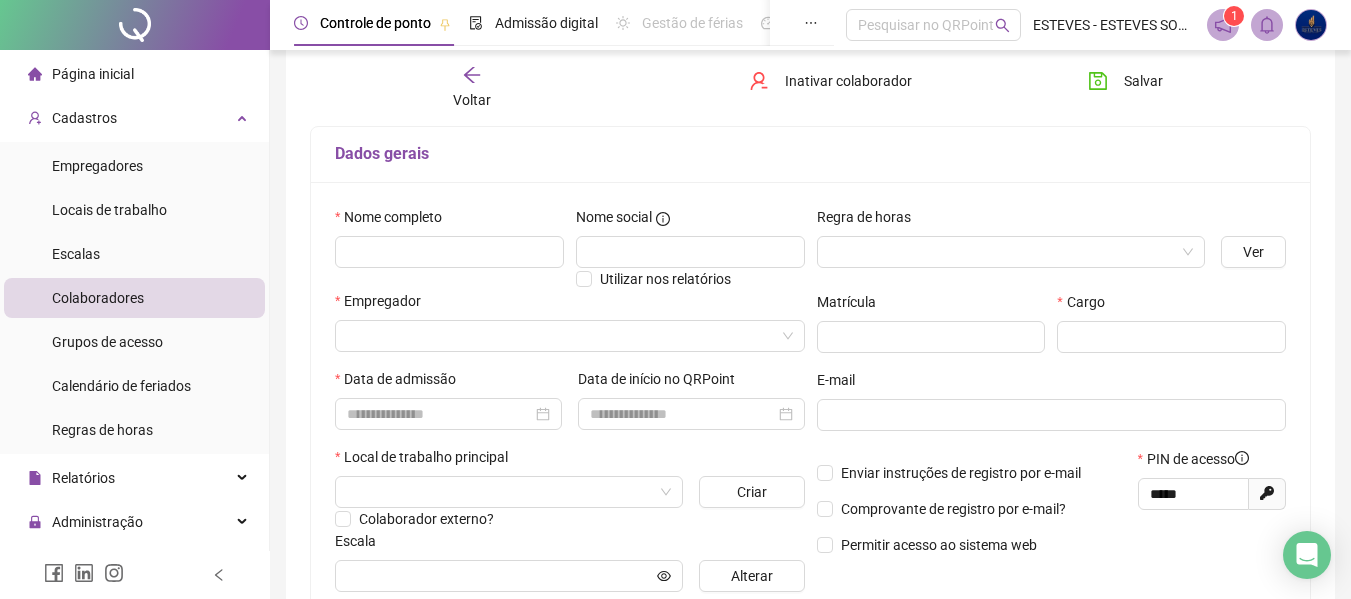 scroll, scrollTop: 200, scrollLeft: 0, axis: vertical 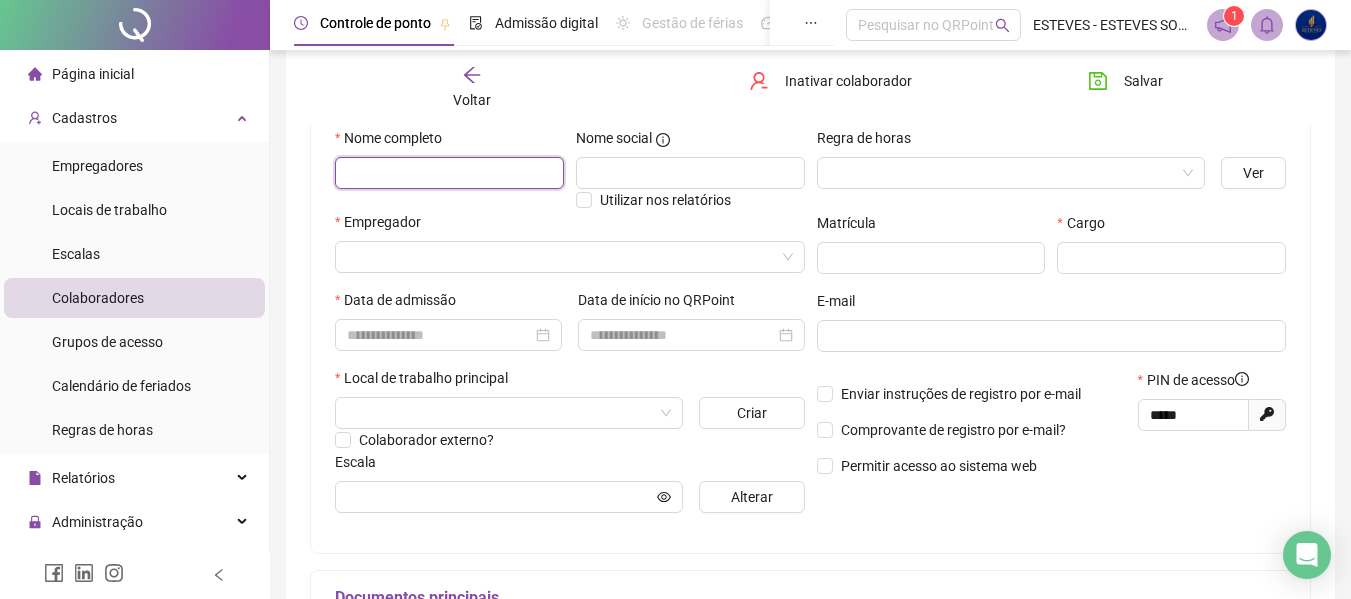 click at bounding box center (449, 173) 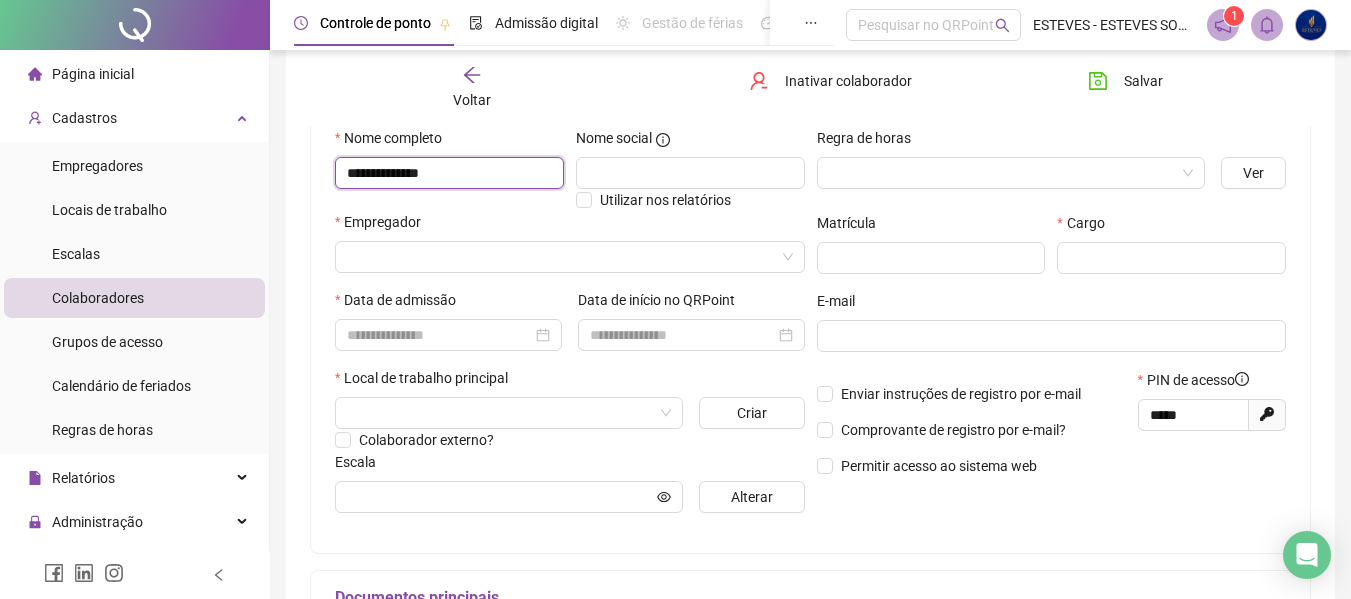 drag, startPoint x: 452, startPoint y: 169, endPoint x: 476, endPoint y: 184, distance: 28.301943 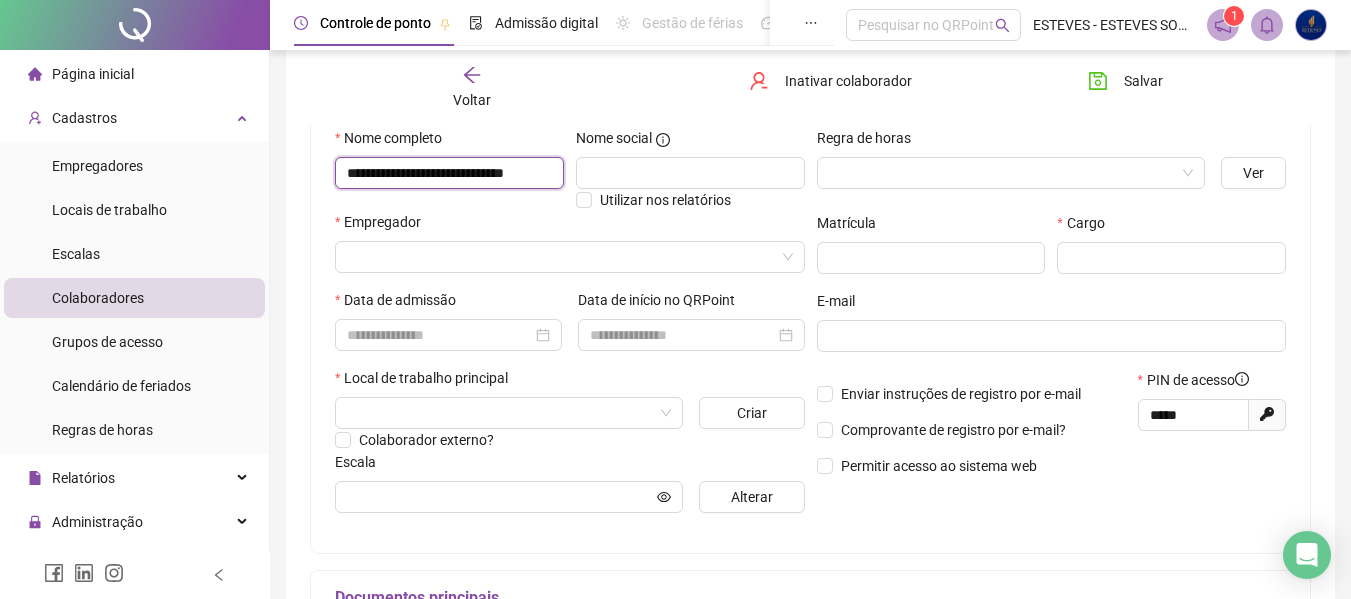 scroll, scrollTop: 0, scrollLeft: 30, axis: horizontal 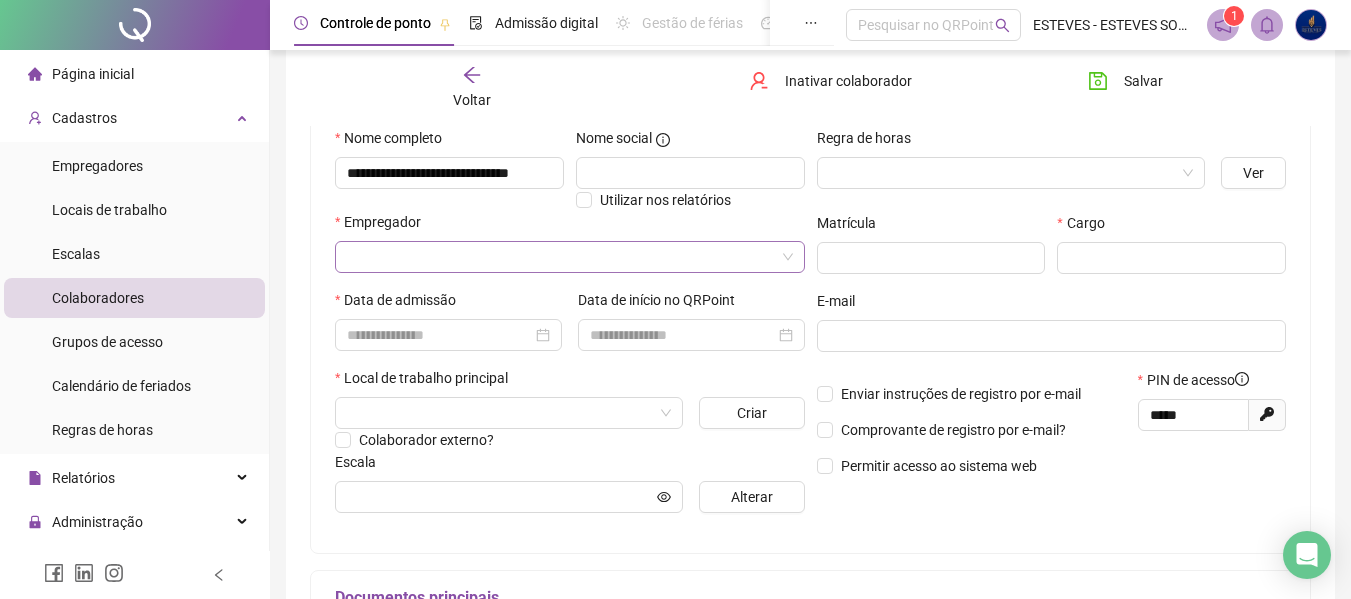 click at bounding box center (561, 257) 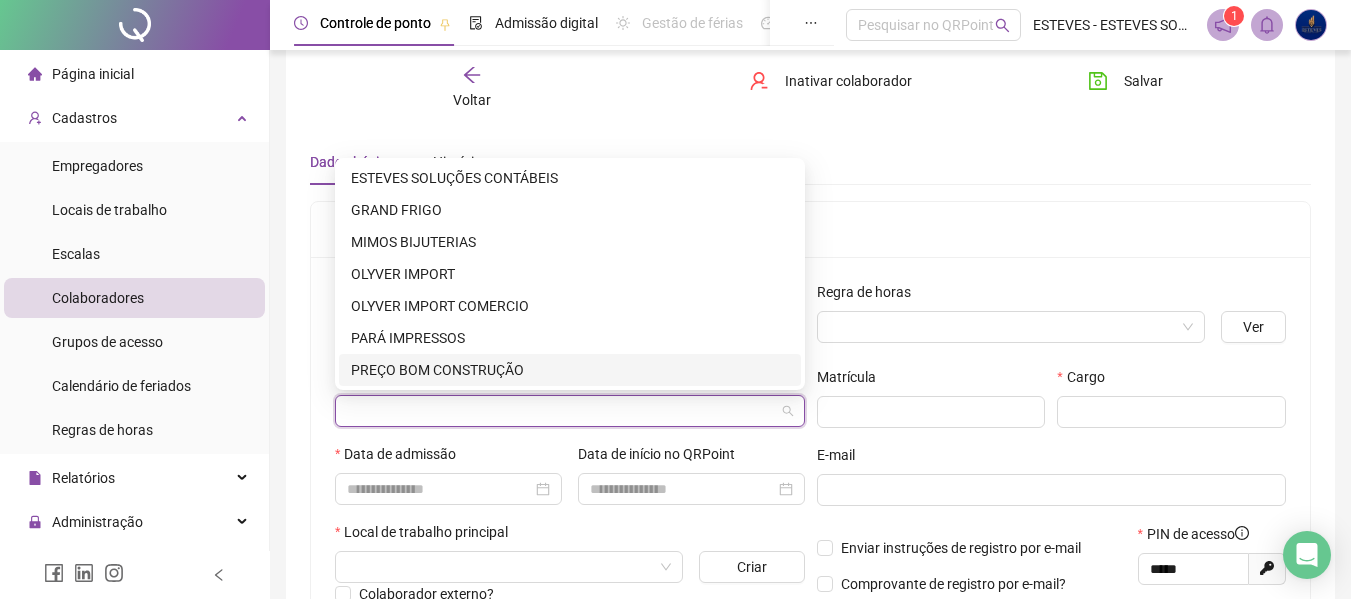 scroll, scrollTop: 0, scrollLeft: 0, axis: both 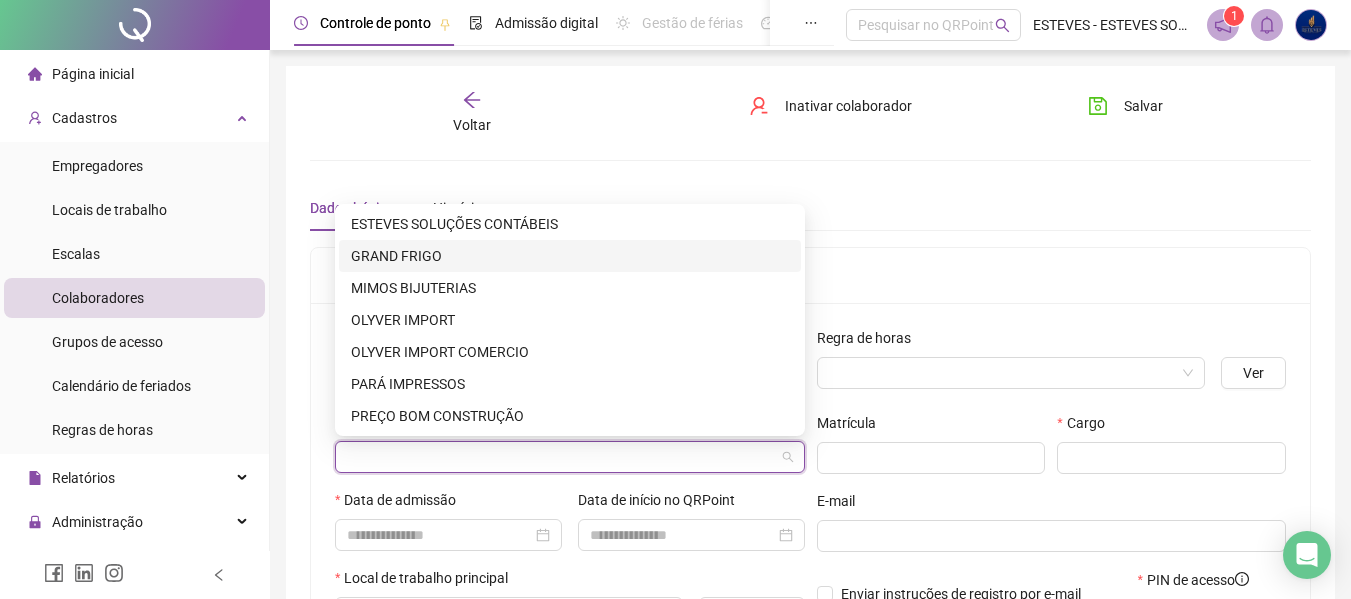 click on "GRAND FRIGO" at bounding box center [570, 256] 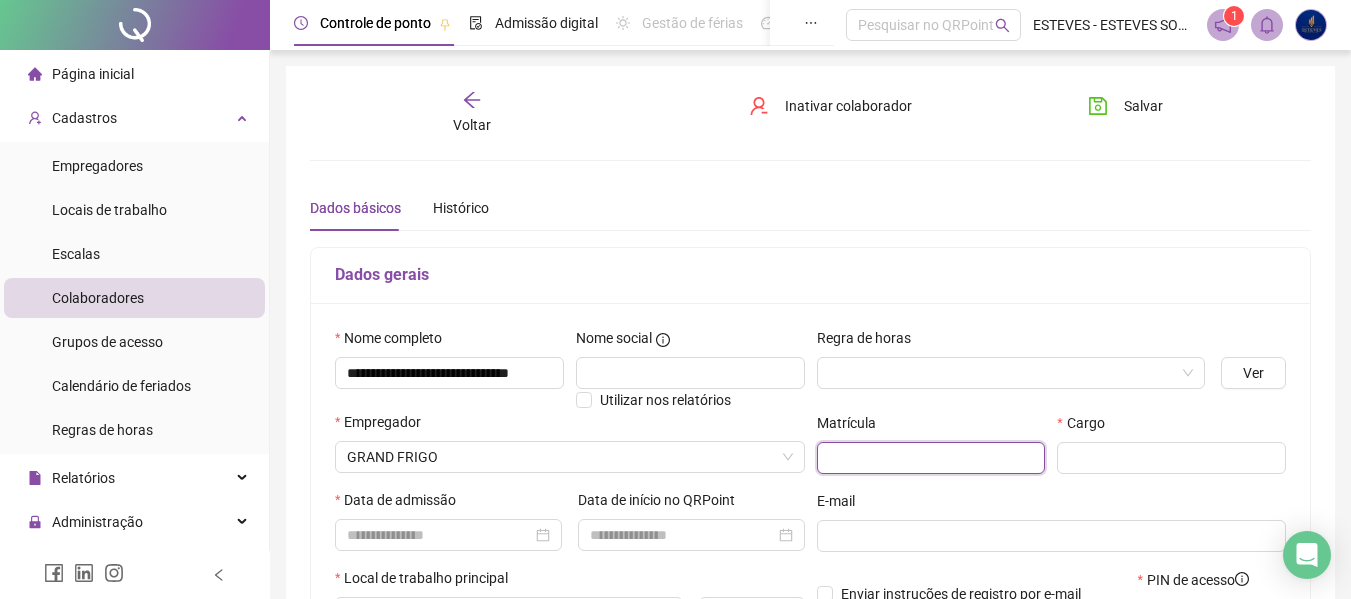 click at bounding box center [931, 458] 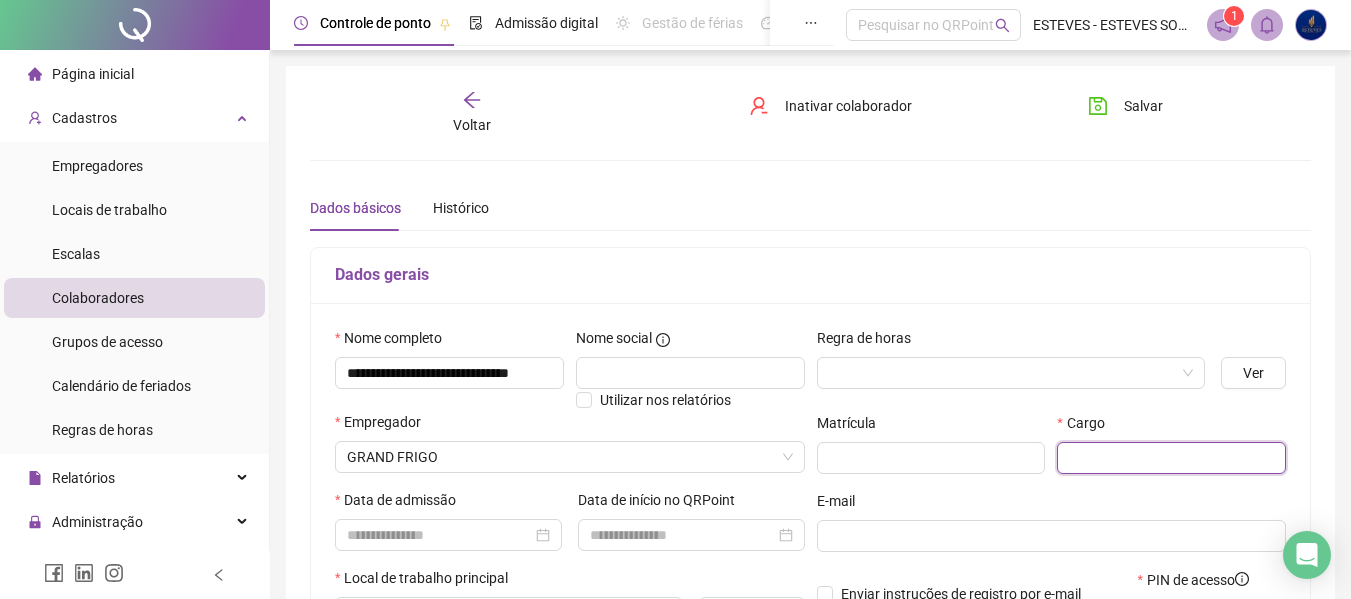 click at bounding box center [1171, 458] 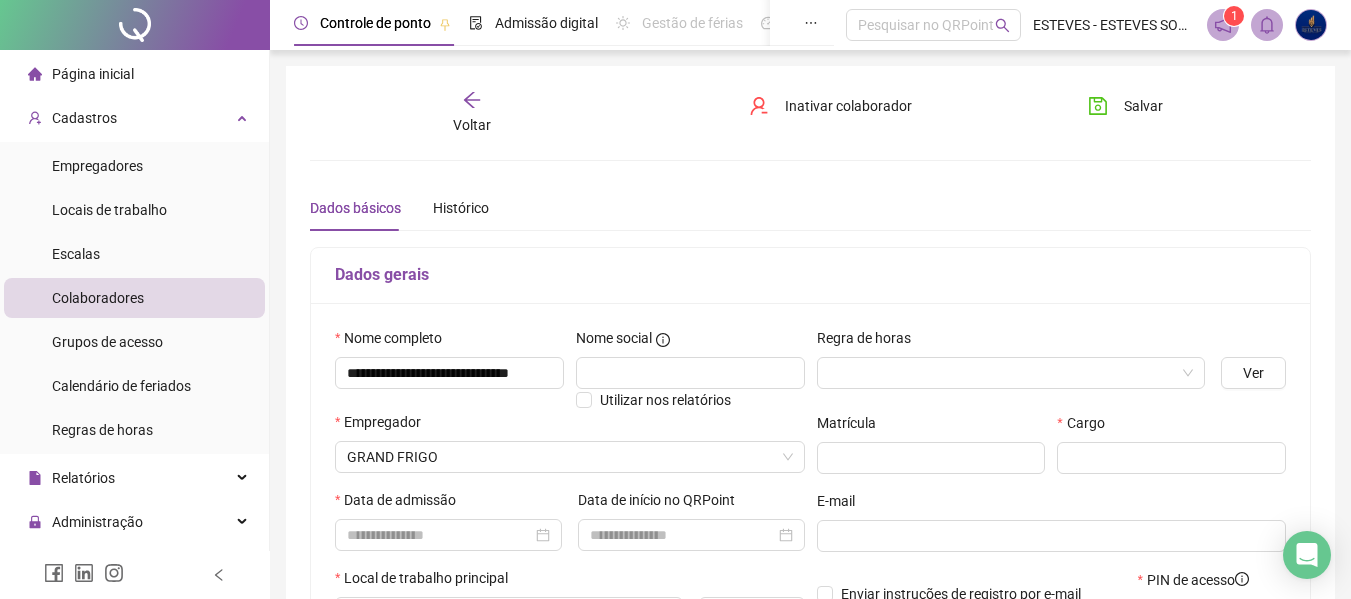 click on "Cargo" at bounding box center [1171, 451] 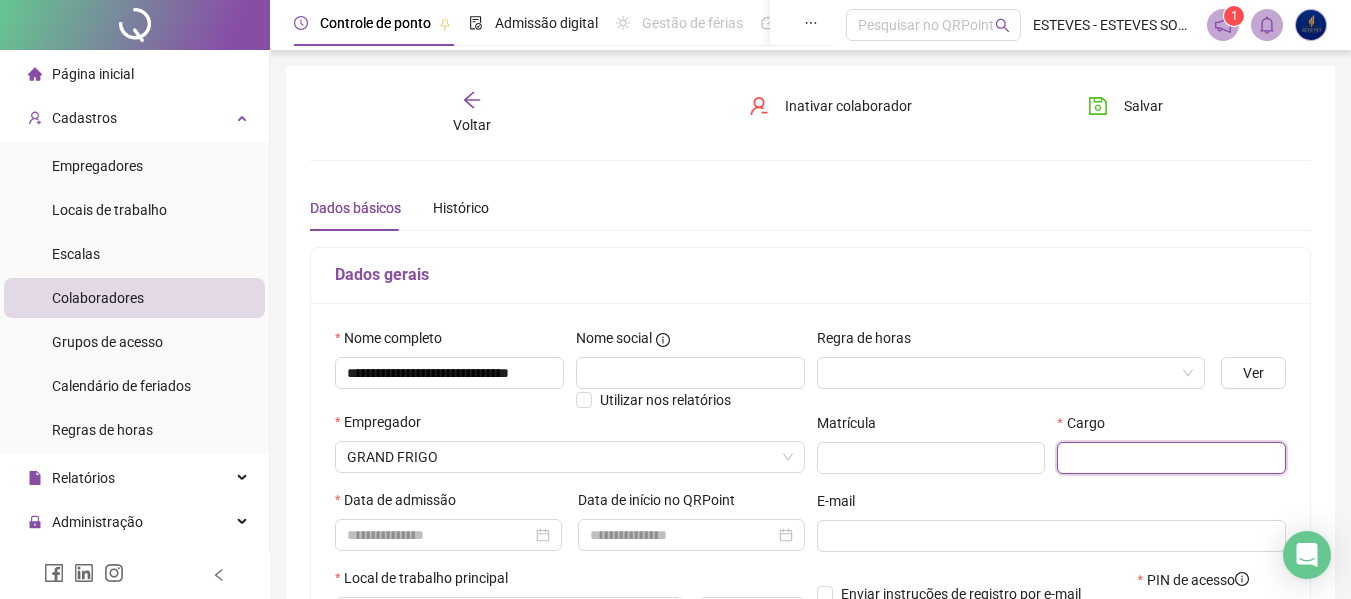 click at bounding box center (1171, 458) 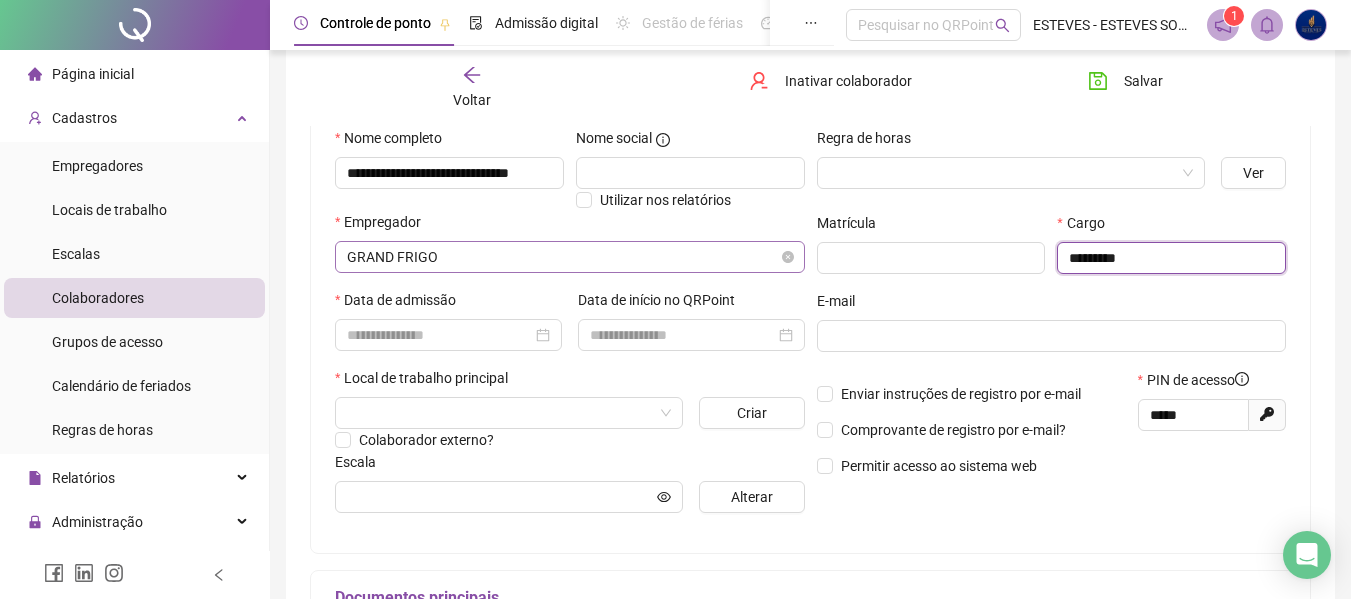 scroll, scrollTop: 0, scrollLeft: 0, axis: both 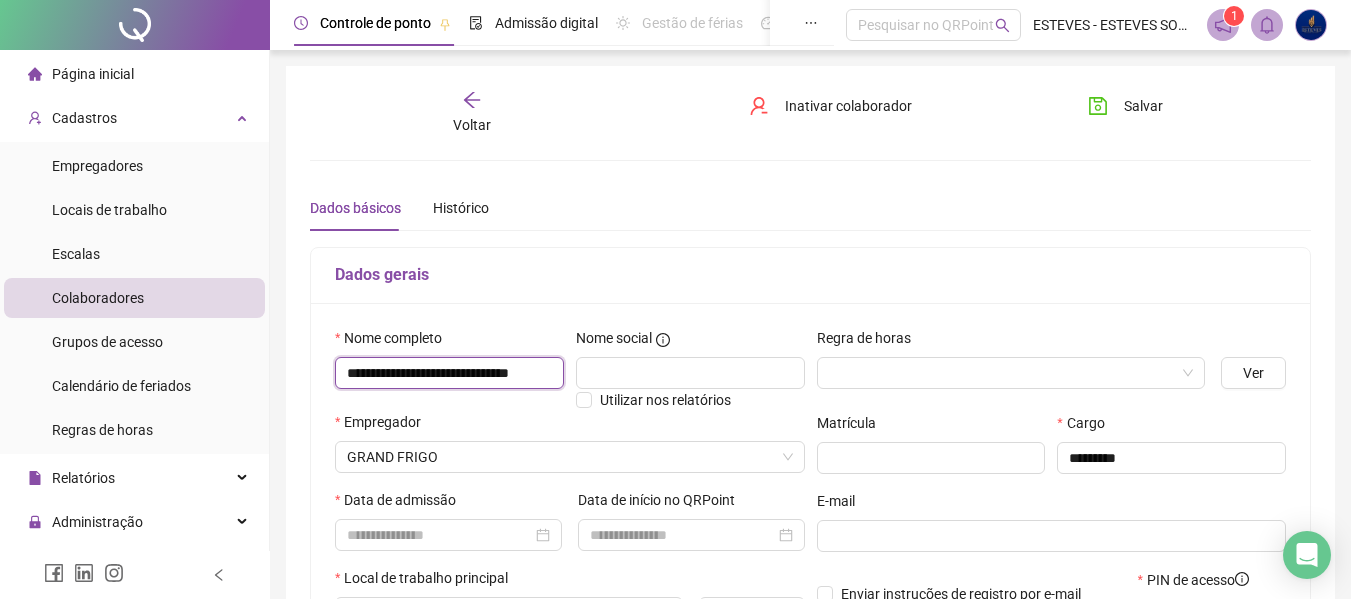 click on "**********" at bounding box center (449, 373) 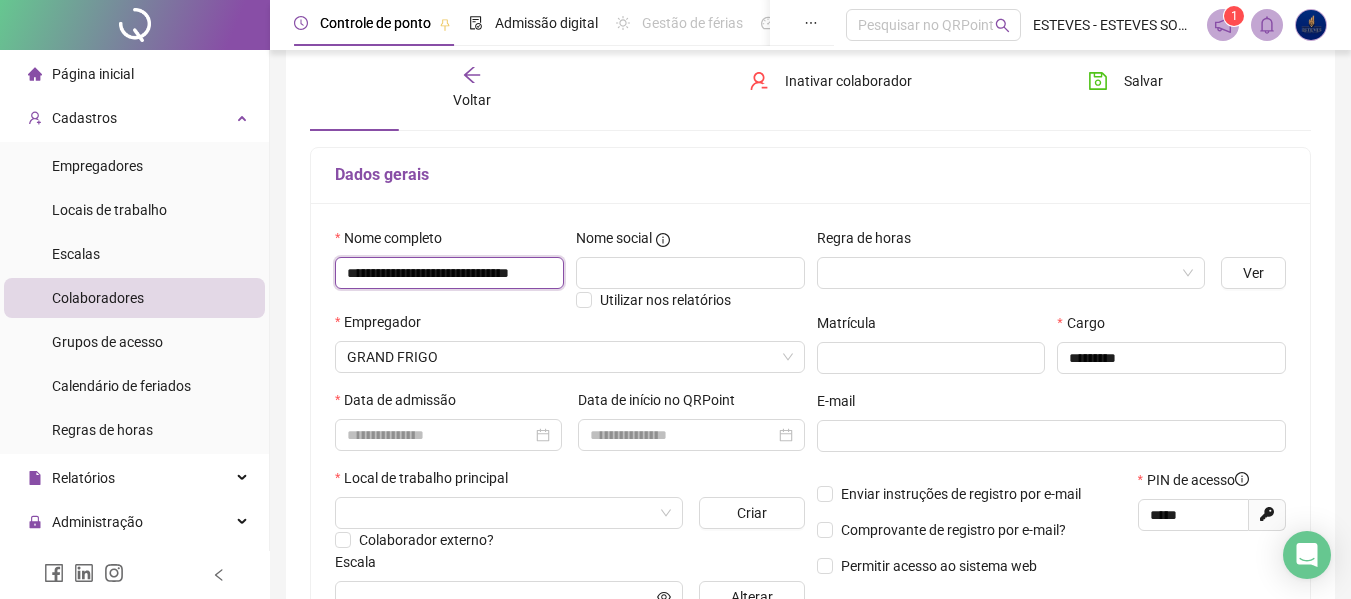 scroll, scrollTop: 200, scrollLeft: 0, axis: vertical 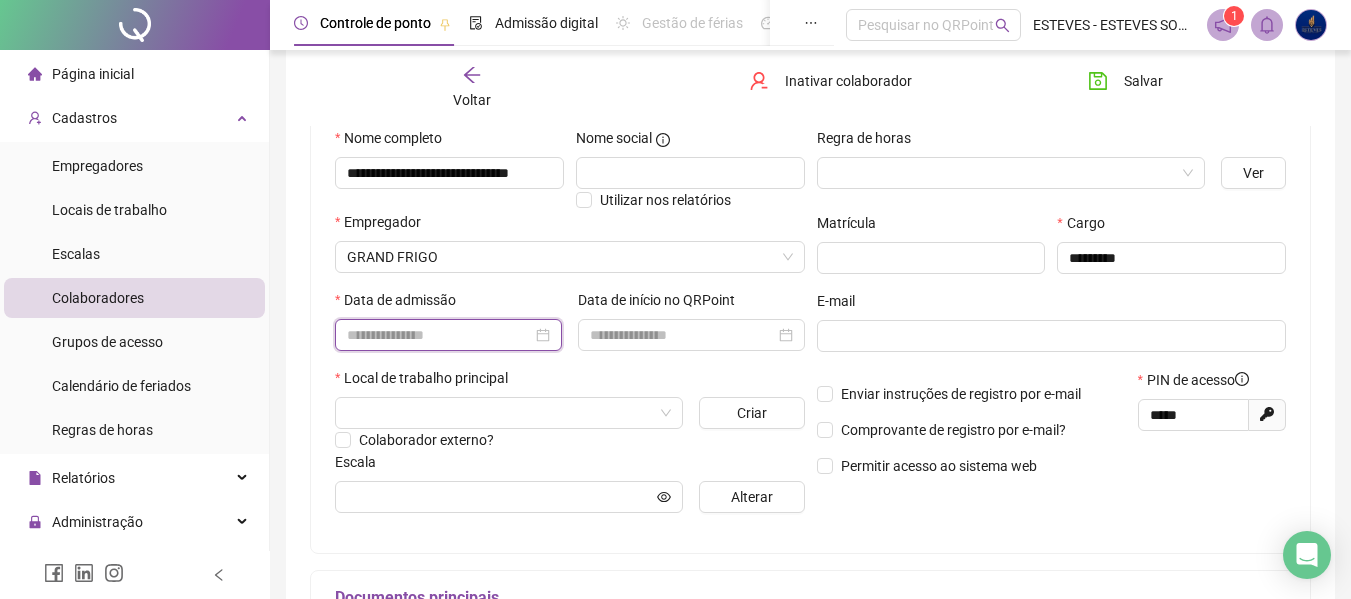 click at bounding box center [439, 335] 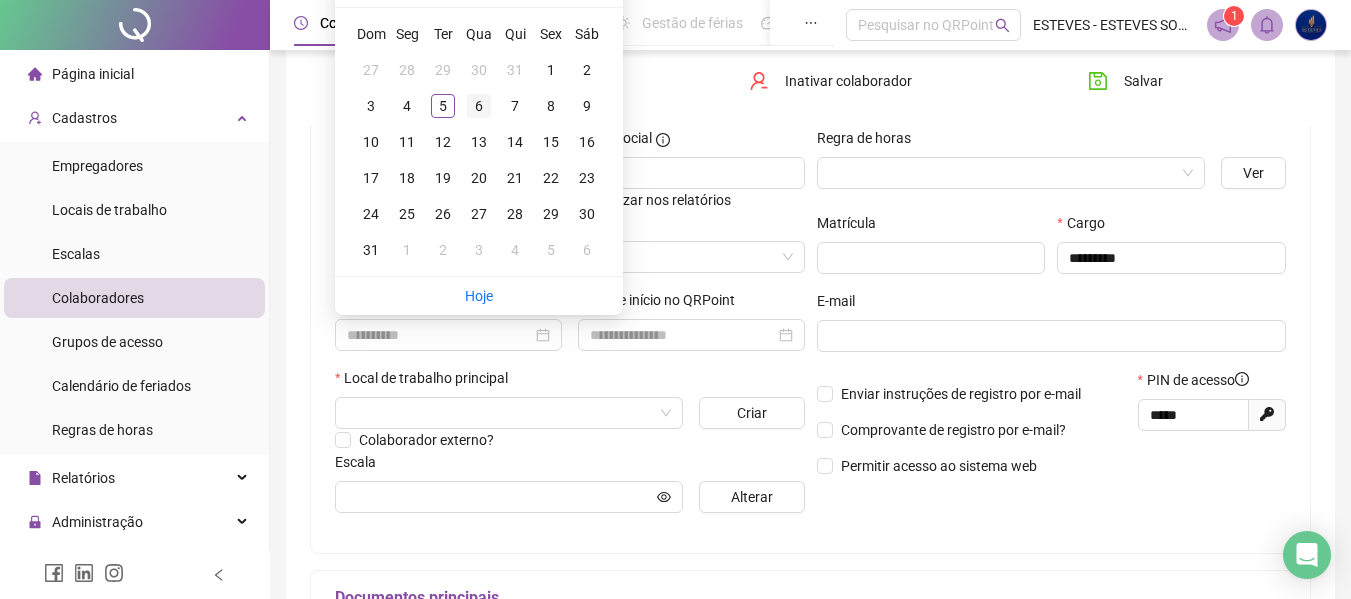 click on "6" at bounding box center [479, 106] 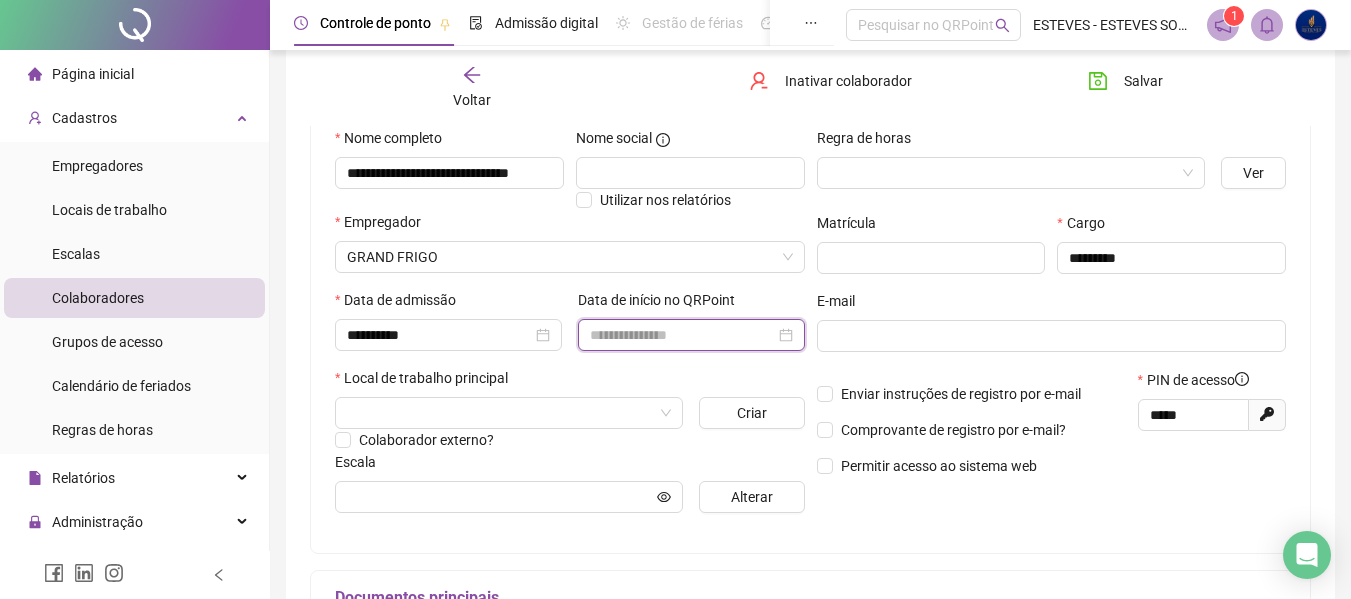 click at bounding box center [682, 335] 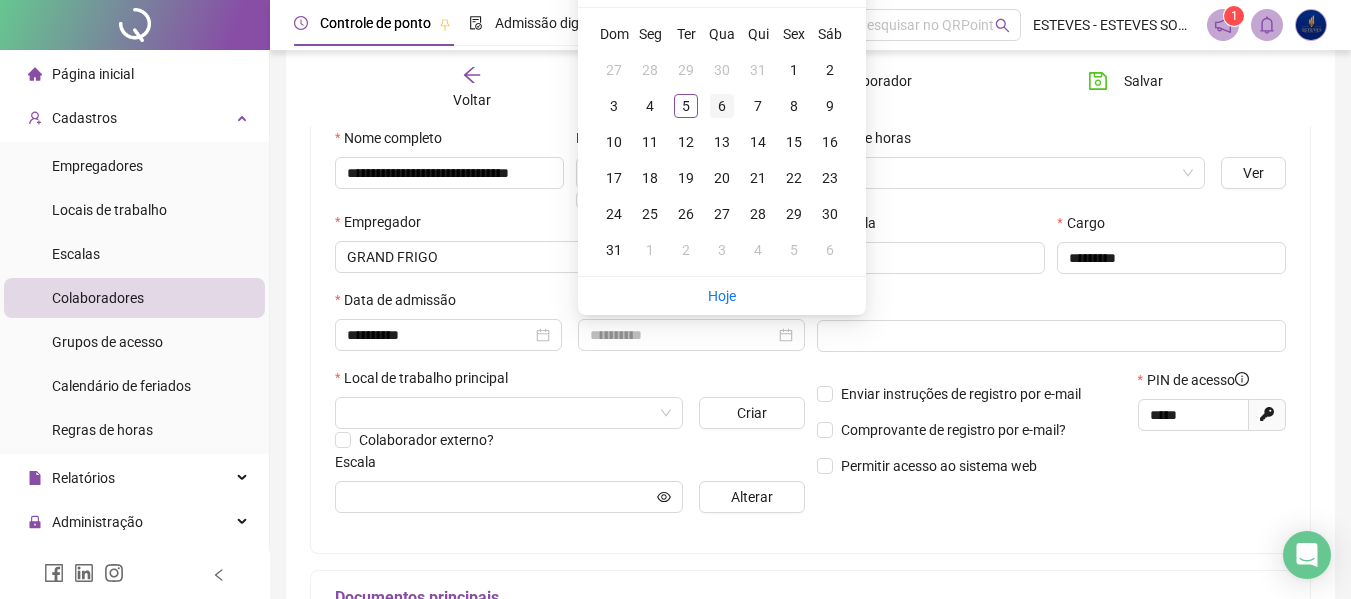 click on "6" at bounding box center (722, 106) 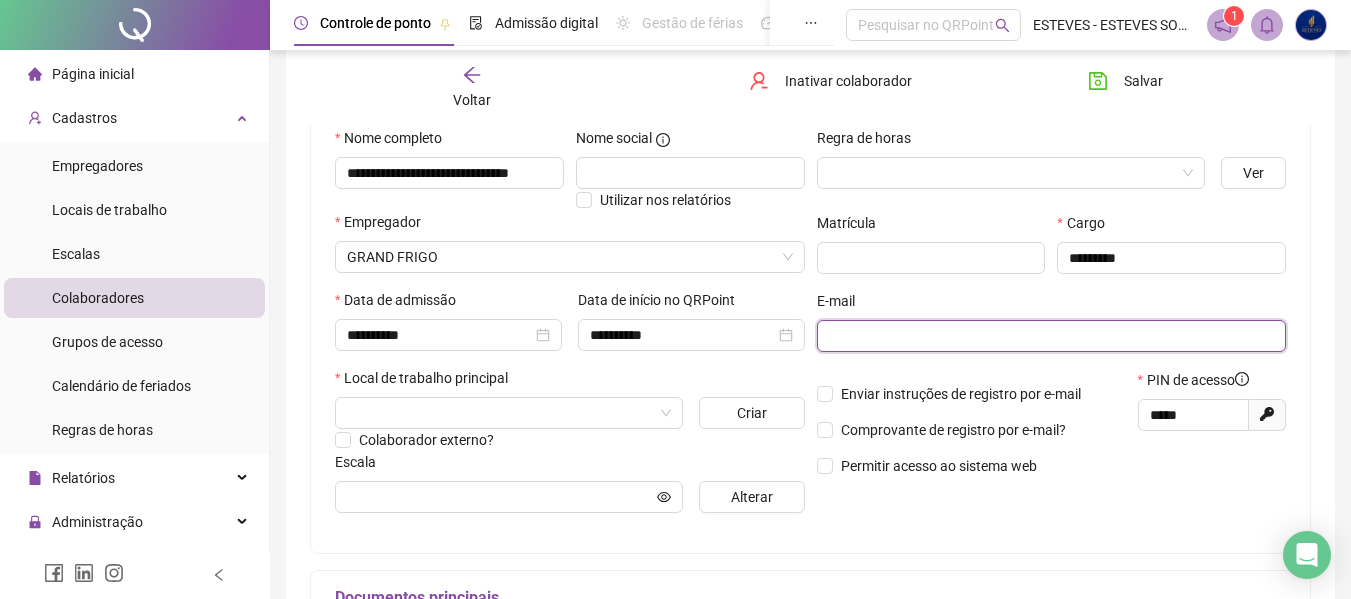 click at bounding box center [1050, 336] 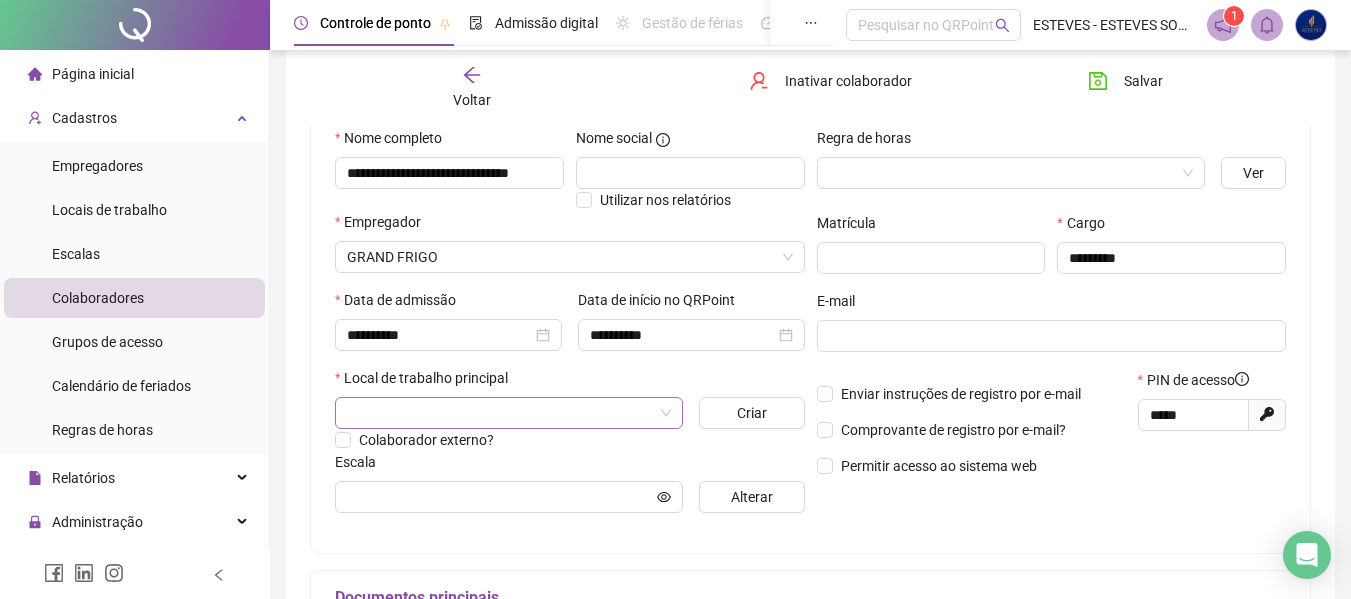 click at bounding box center [500, 413] 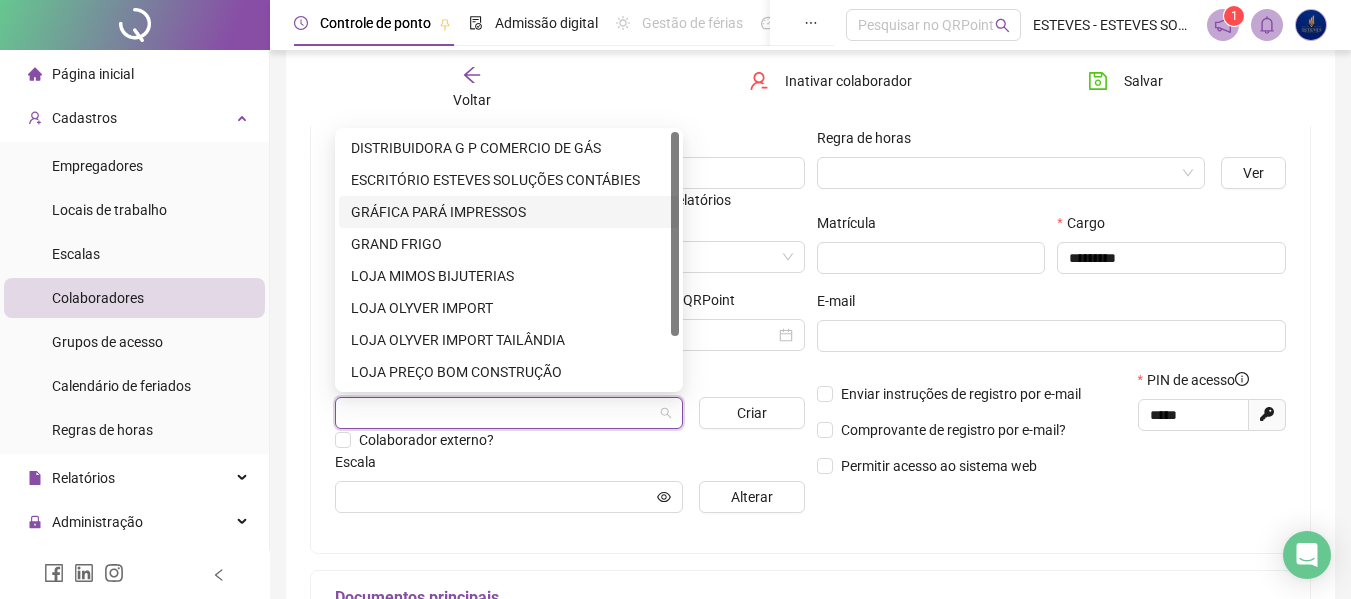 click on "GRAND FRIGO" at bounding box center [509, 244] 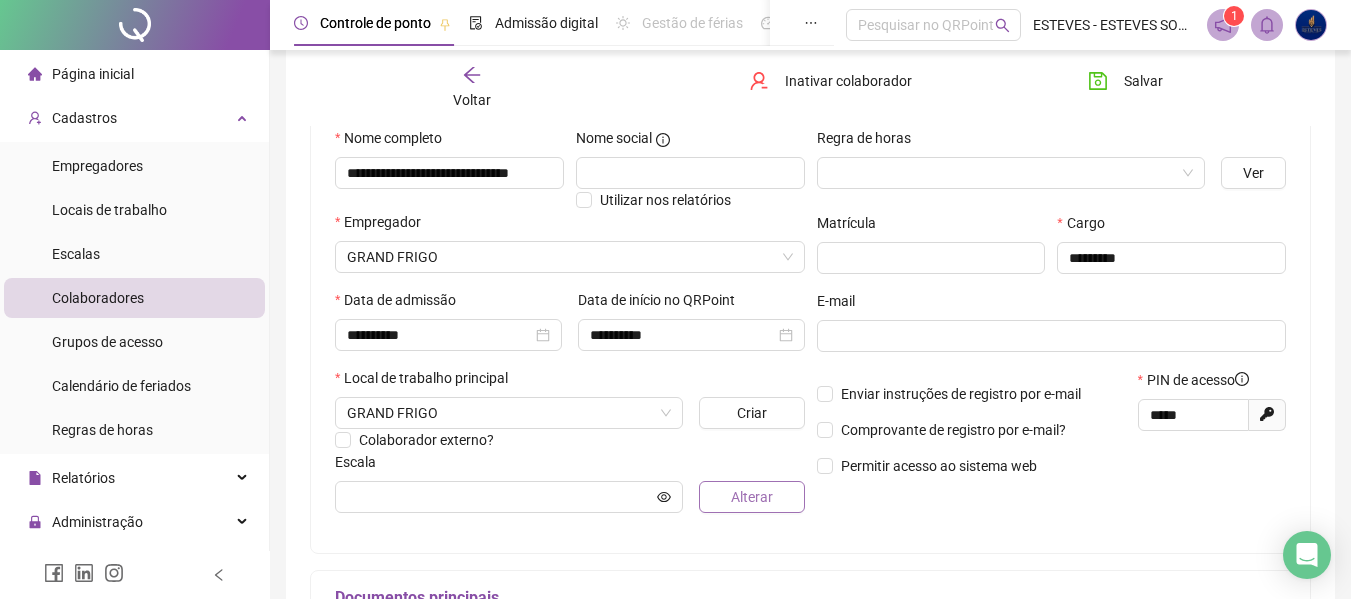 click on "Alterar" at bounding box center (751, 497) 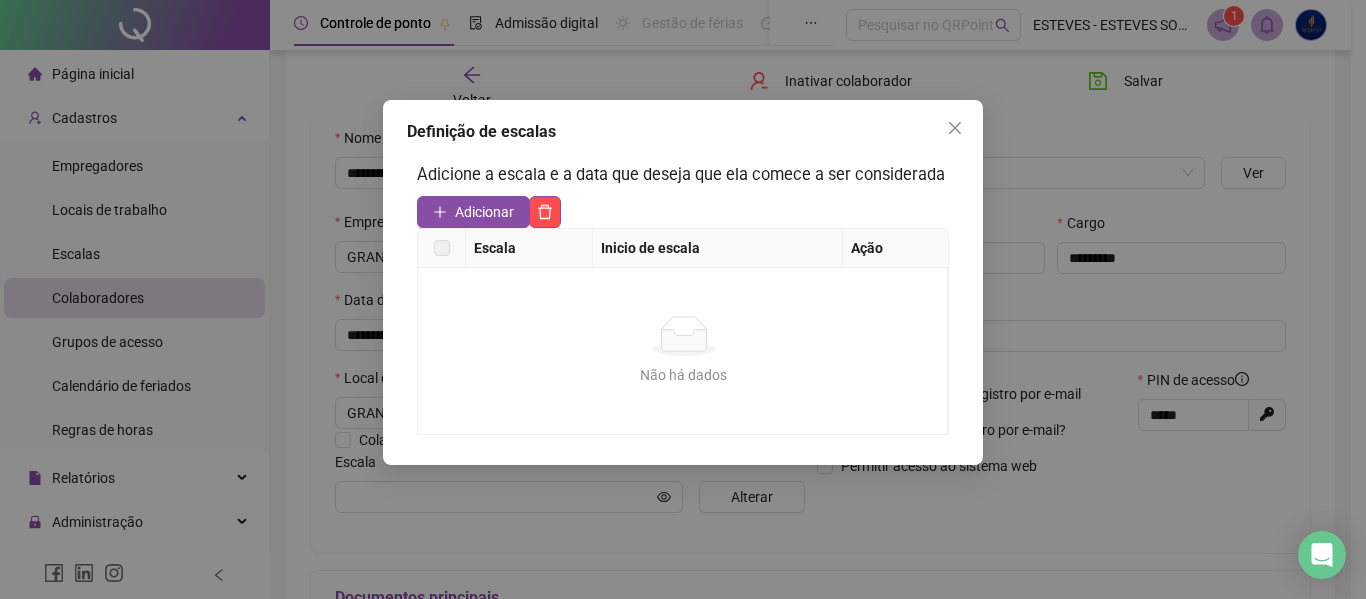 click on "Adicionar" at bounding box center [473, 212] 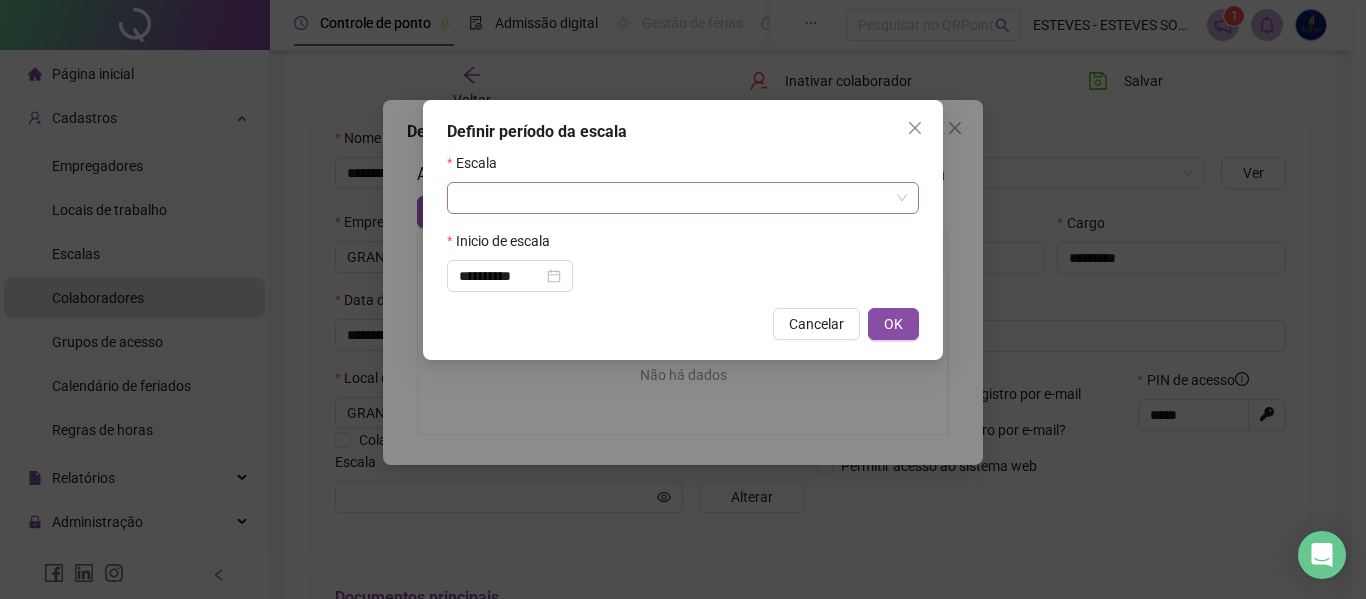 click at bounding box center (674, 198) 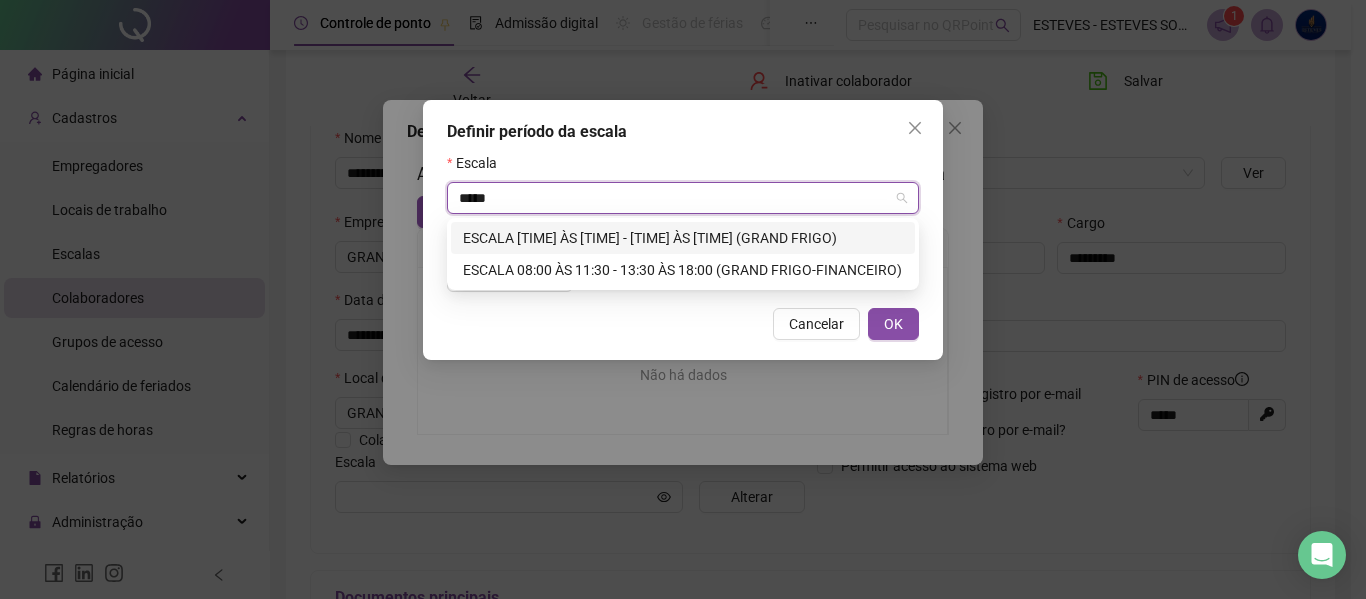 click on "ESCALA [TIME] ÀS [TIME] - [TIME] ÀS [TIME] (GRAND FRIGO)" at bounding box center [683, 238] 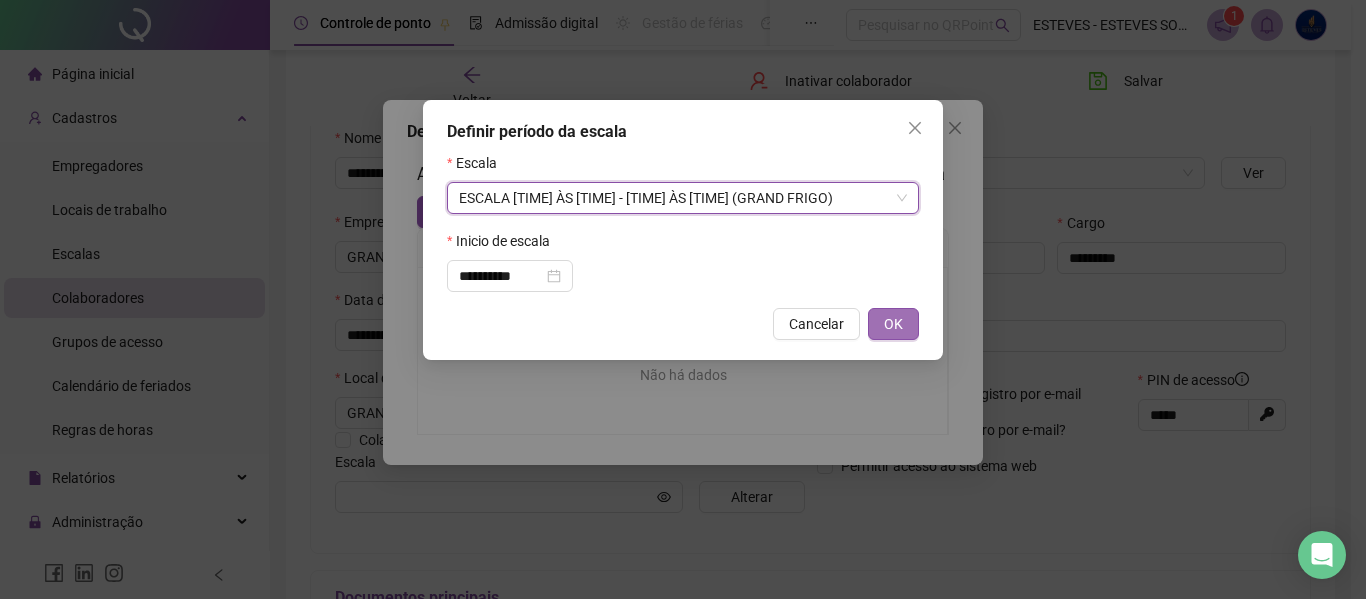 click on "OK" at bounding box center (893, 324) 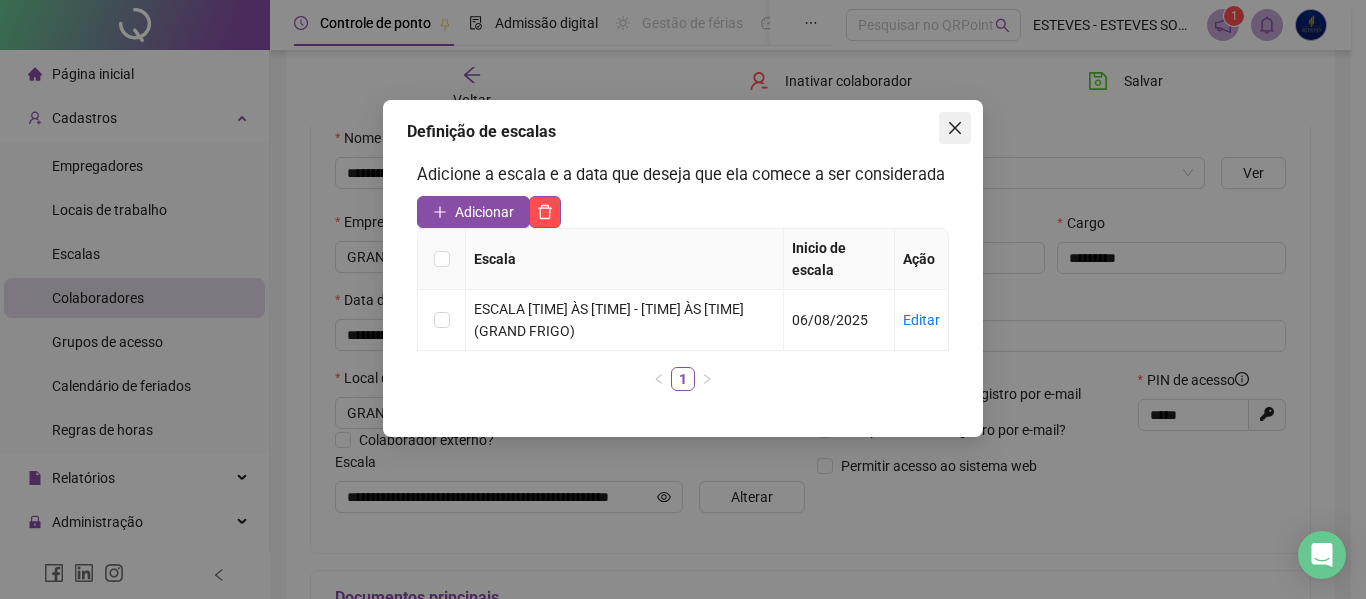 click 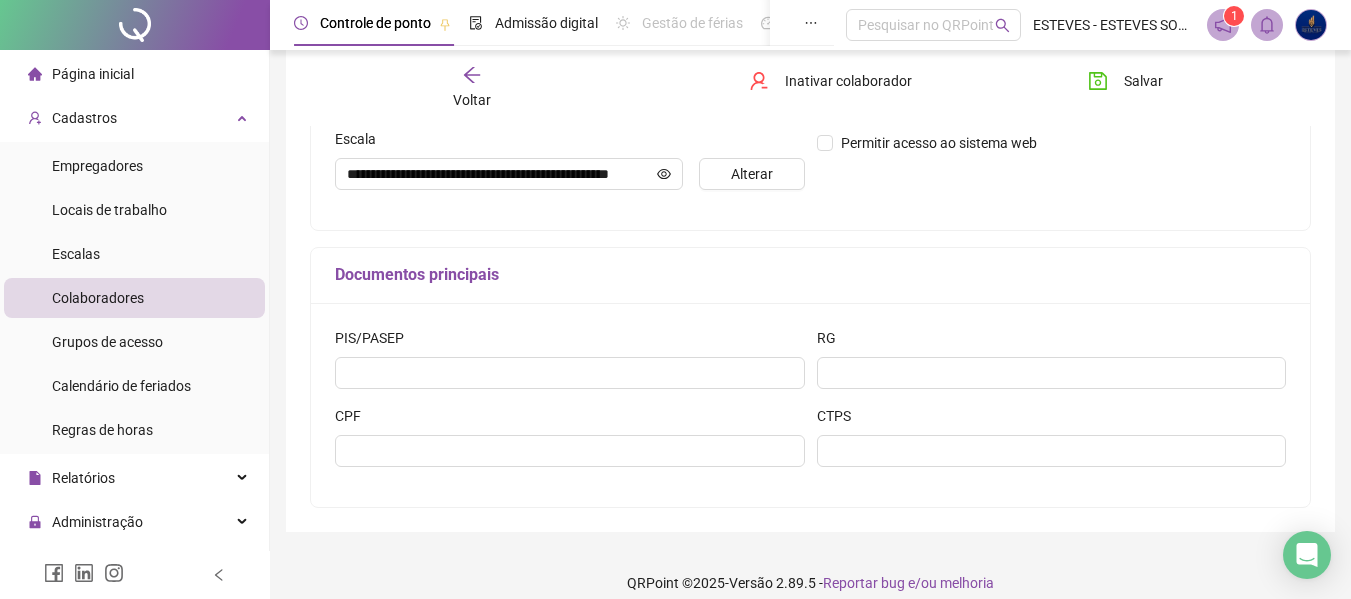 scroll, scrollTop: 542, scrollLeft: 0, axis: vertical 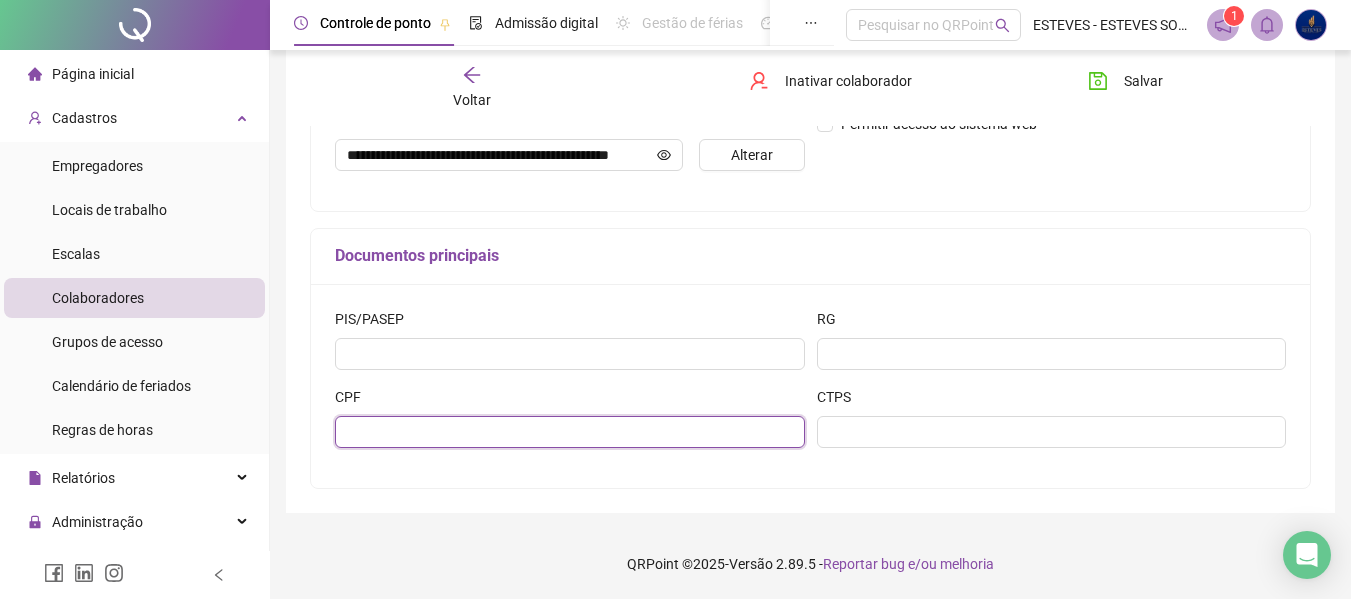 click at bounding box center (570, 432) 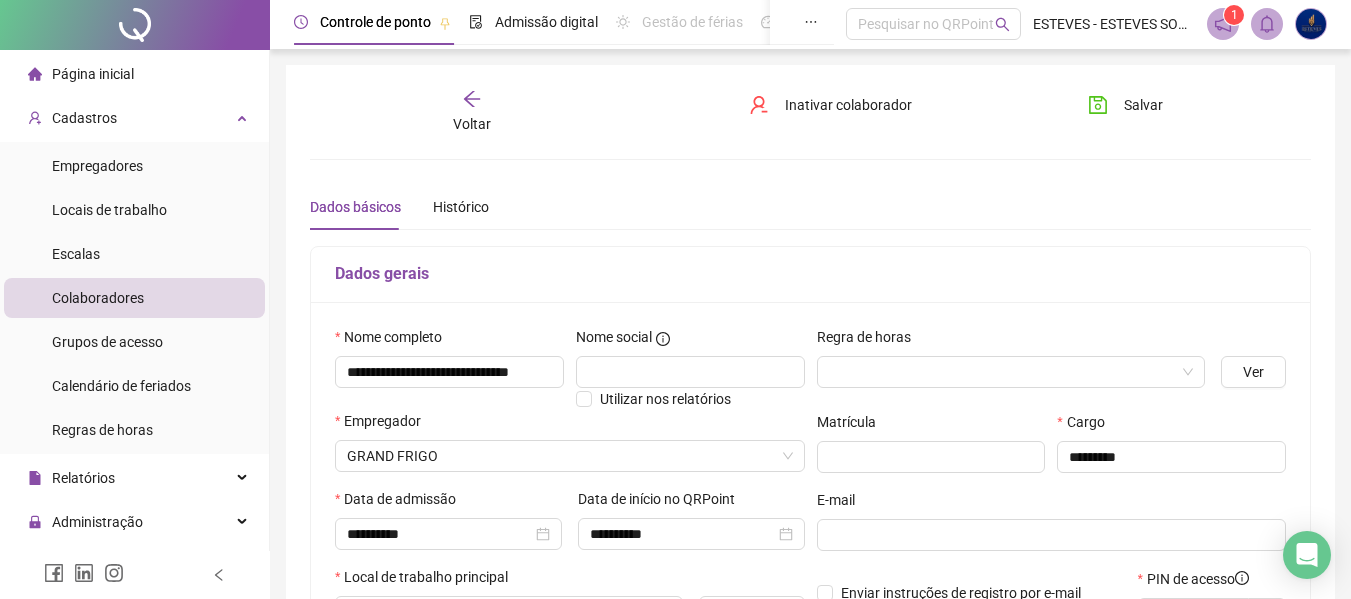scroll, scrollTop: 0, scrollLeft: 0, axis: both 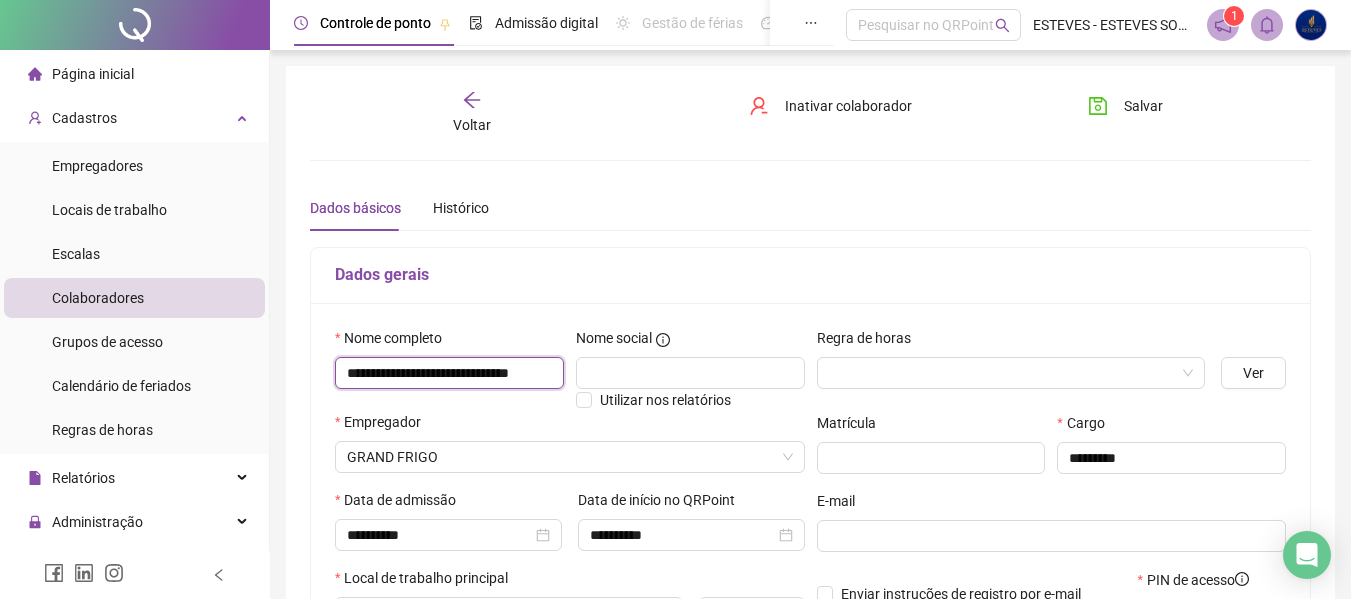 click on "**********" at bounding box center (449, 373) 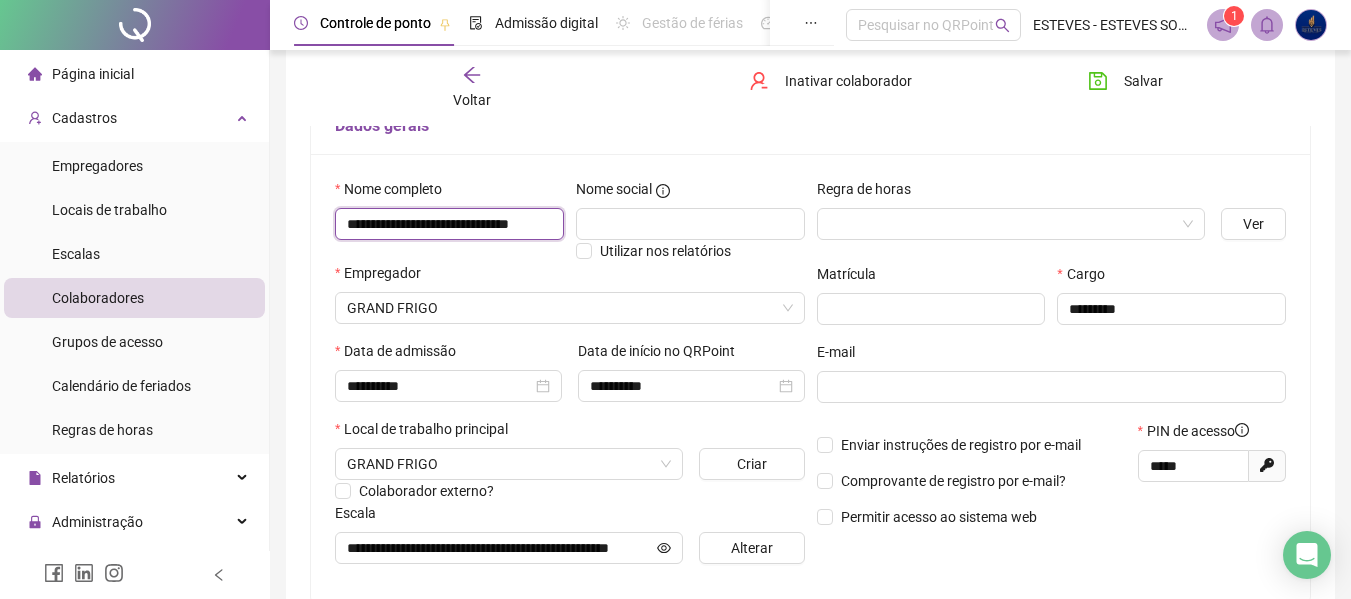 scroll, scrollTop: 142, scrollLeft: 0, axis: vertical 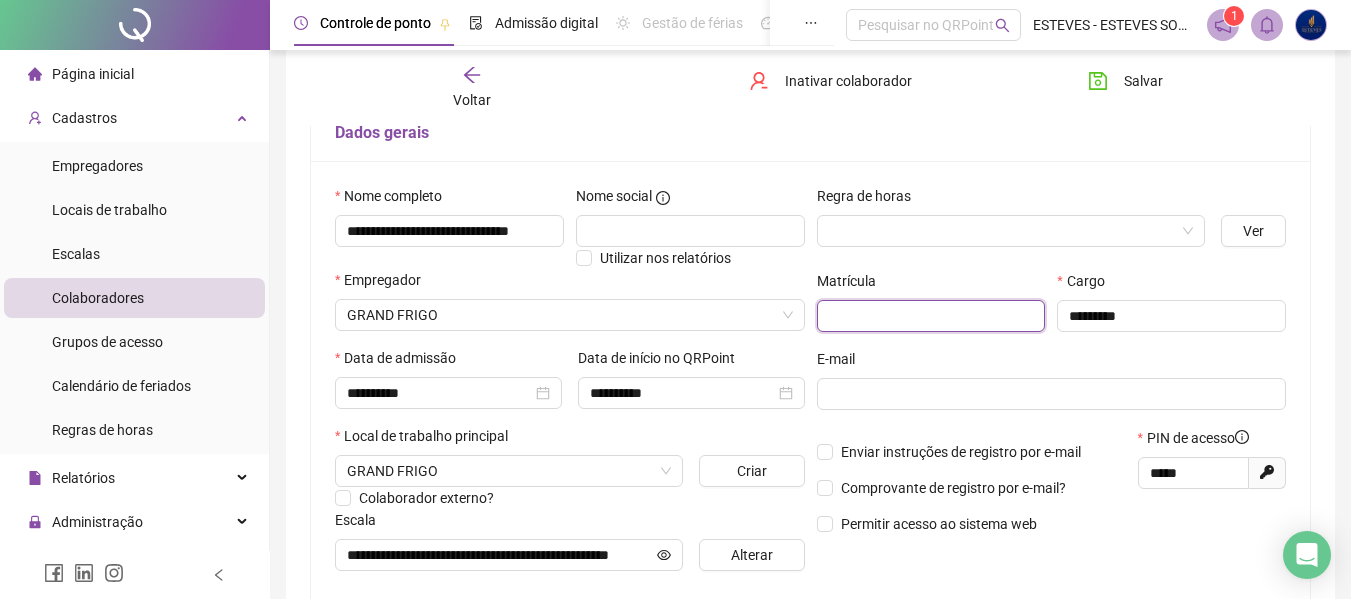 click at bounding box center (931, 316) 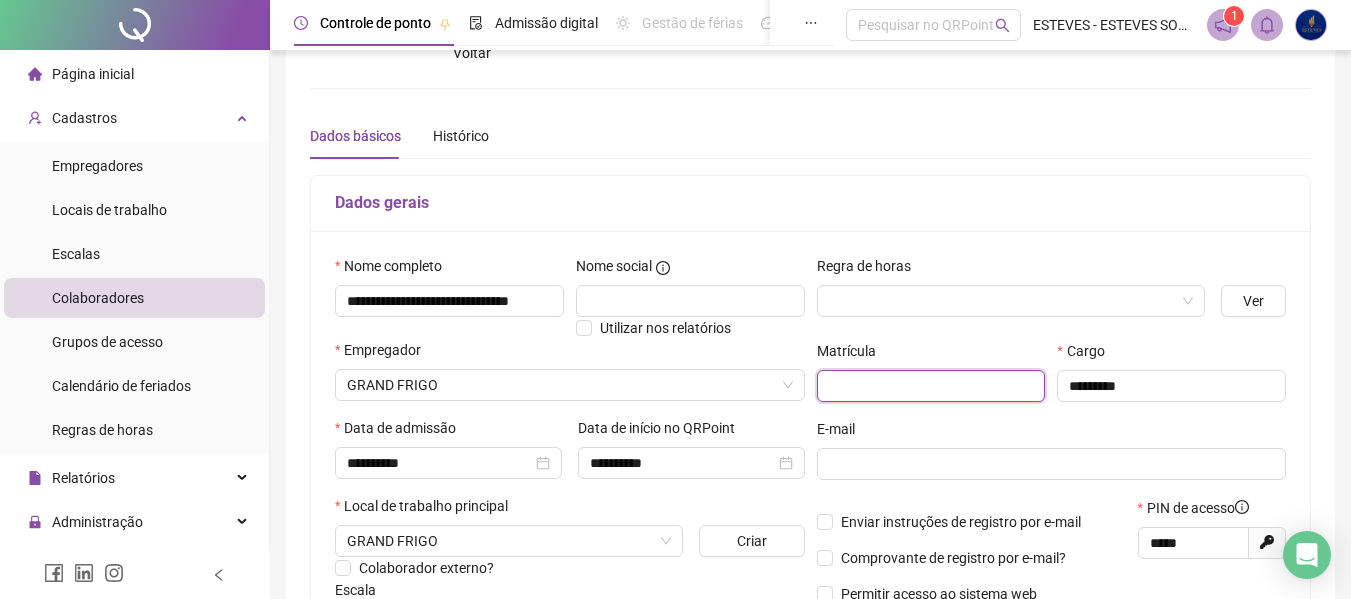 scroll, scrollTop: 0, scrollLeft: 0, axis: both 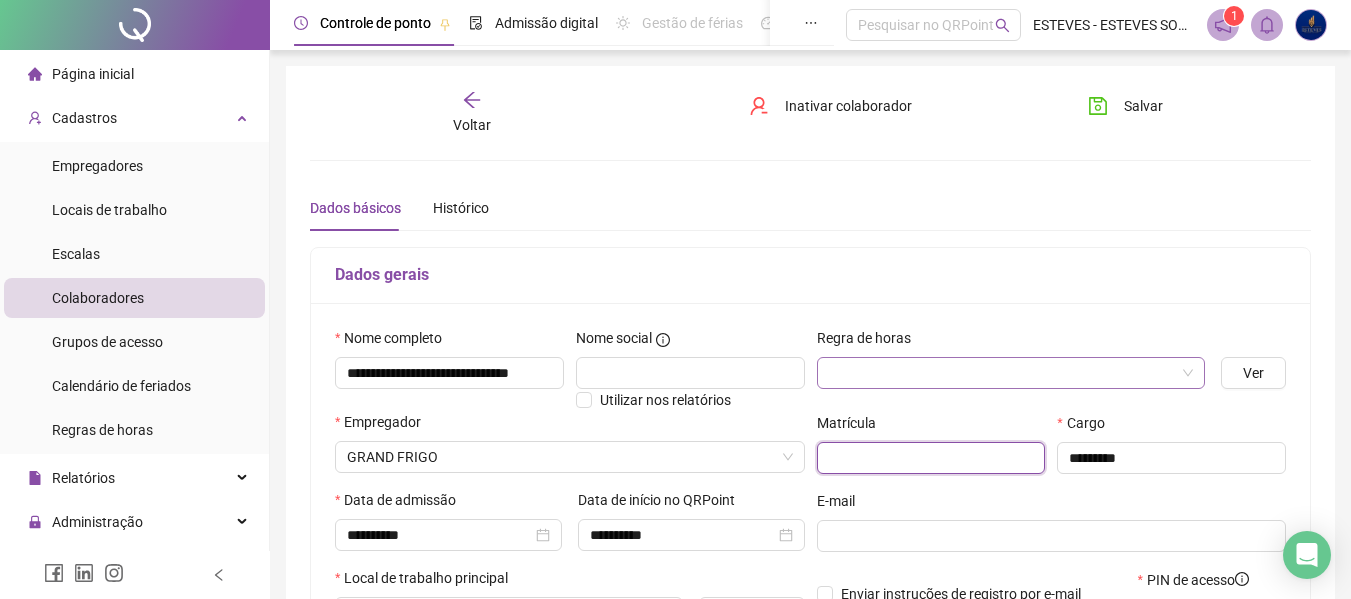 click at bounding box center (1011, 373) 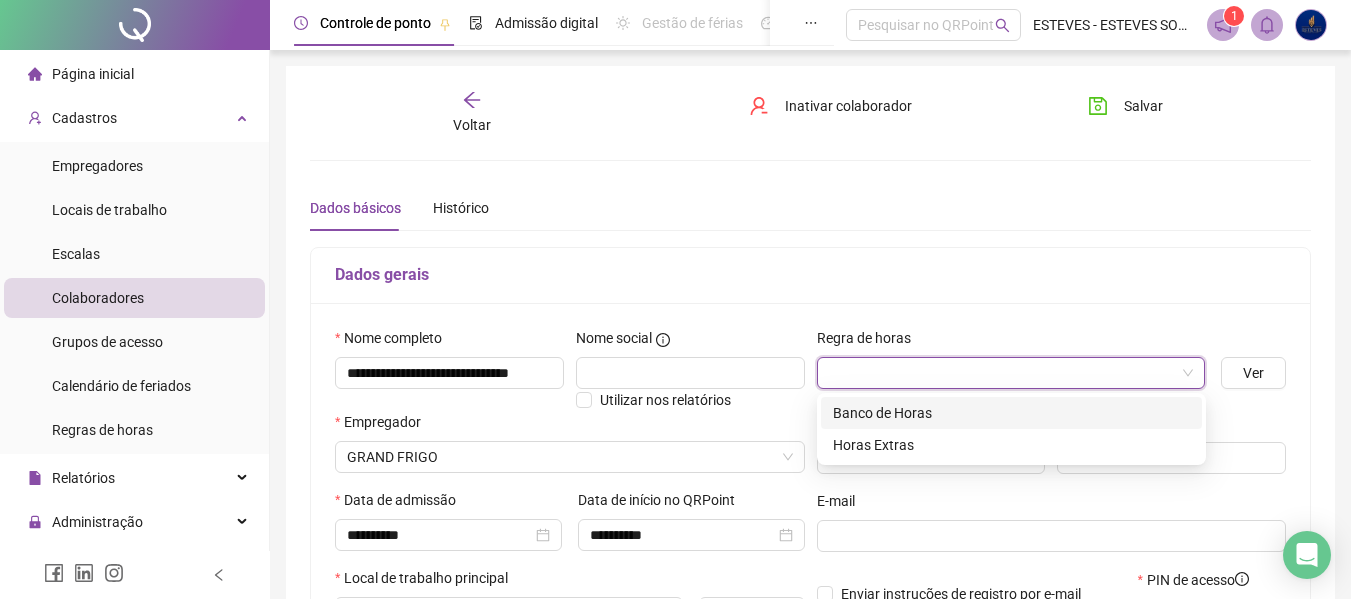 click on "Banco de Horas" at bounding box center (1011, 413) 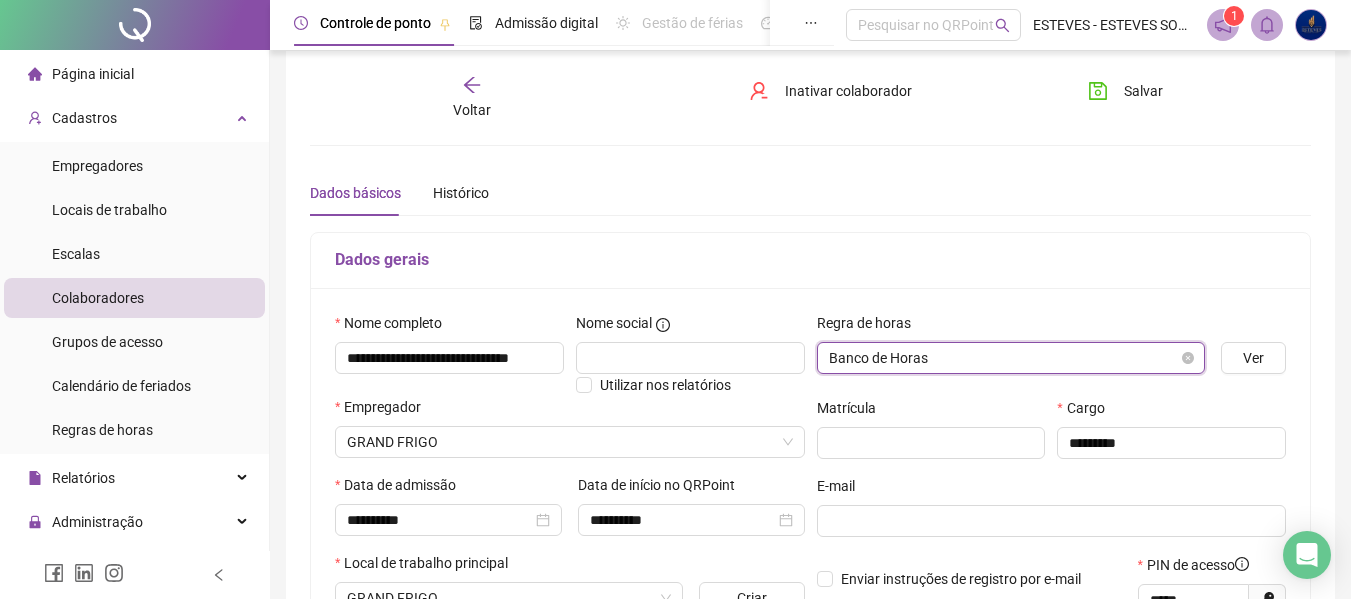 scroll, scrollTop: 0, scrollLeft: 0, axis: both 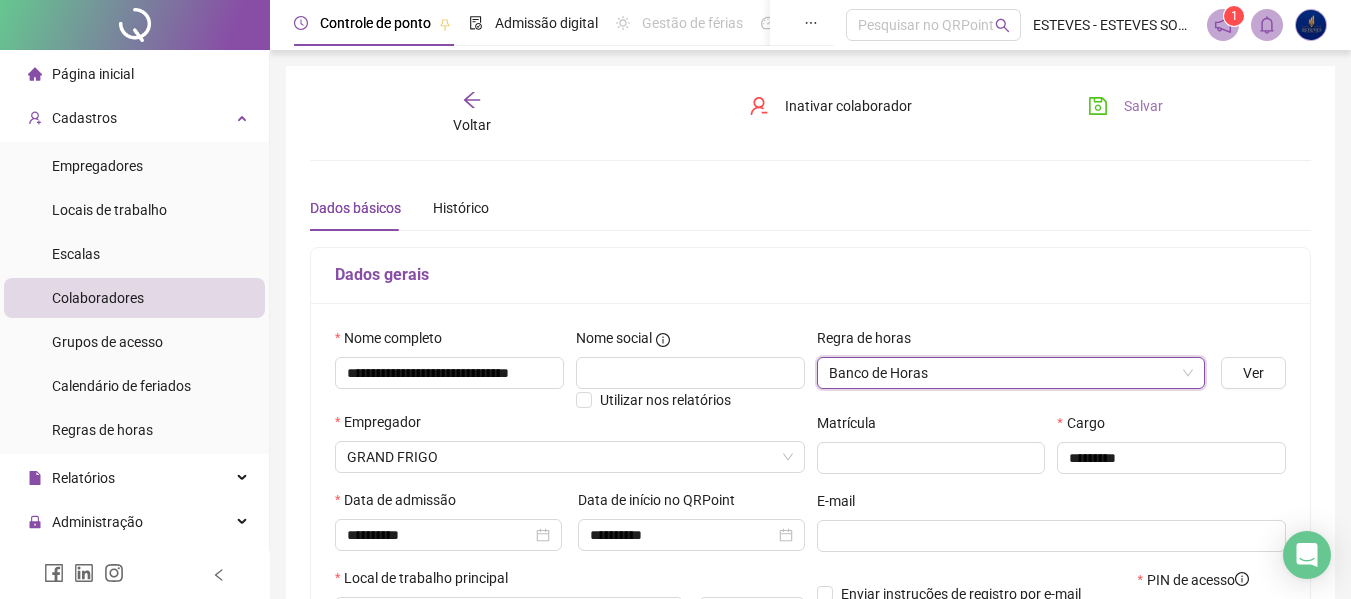 click on "Salvar" at bounding box center (1143, 106) 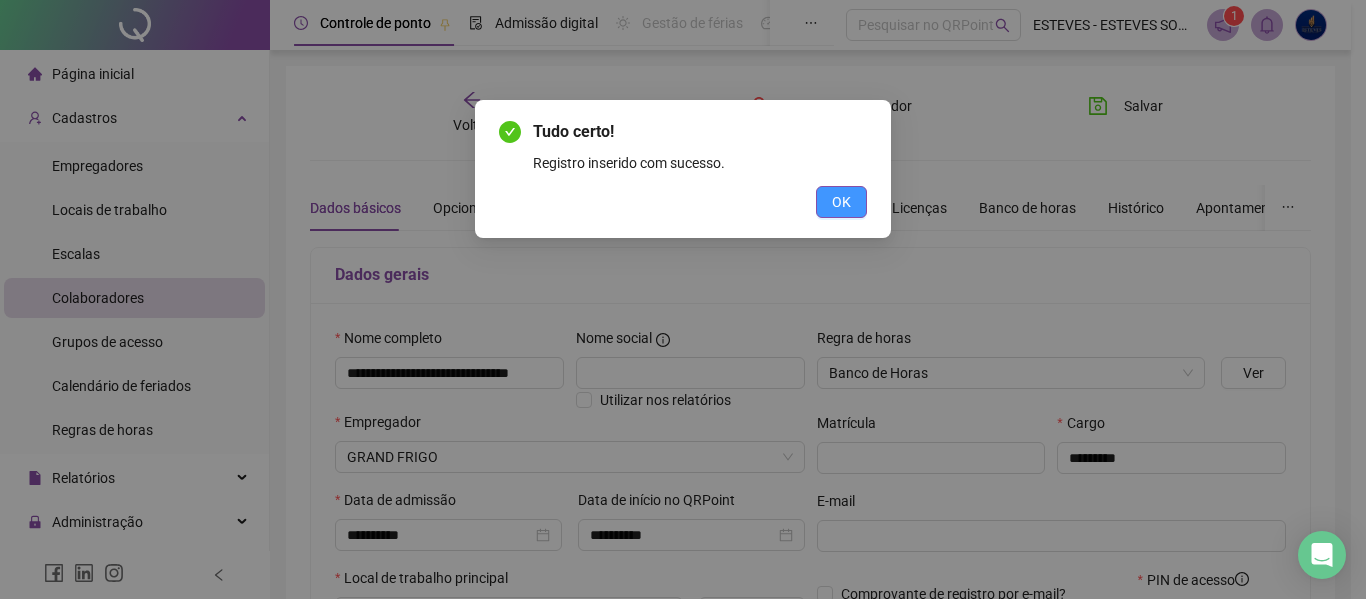click on "OK" at bounding box center [841, 202] 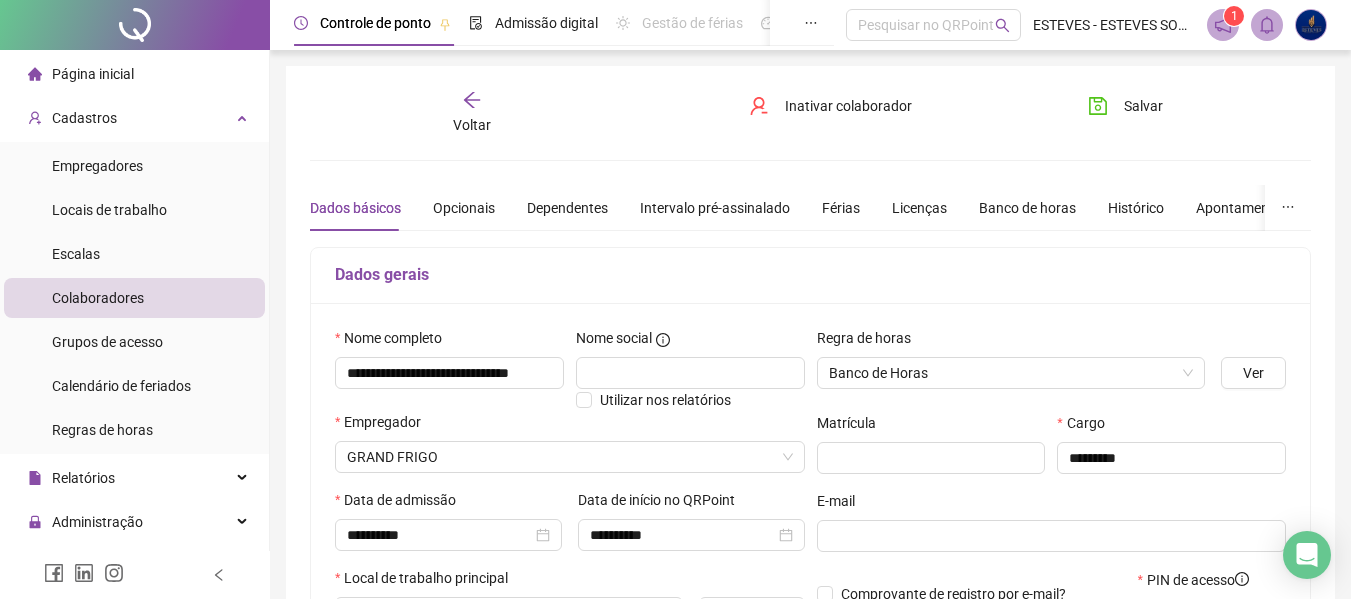 click on "Voltar" at bounding box center (472, 125) 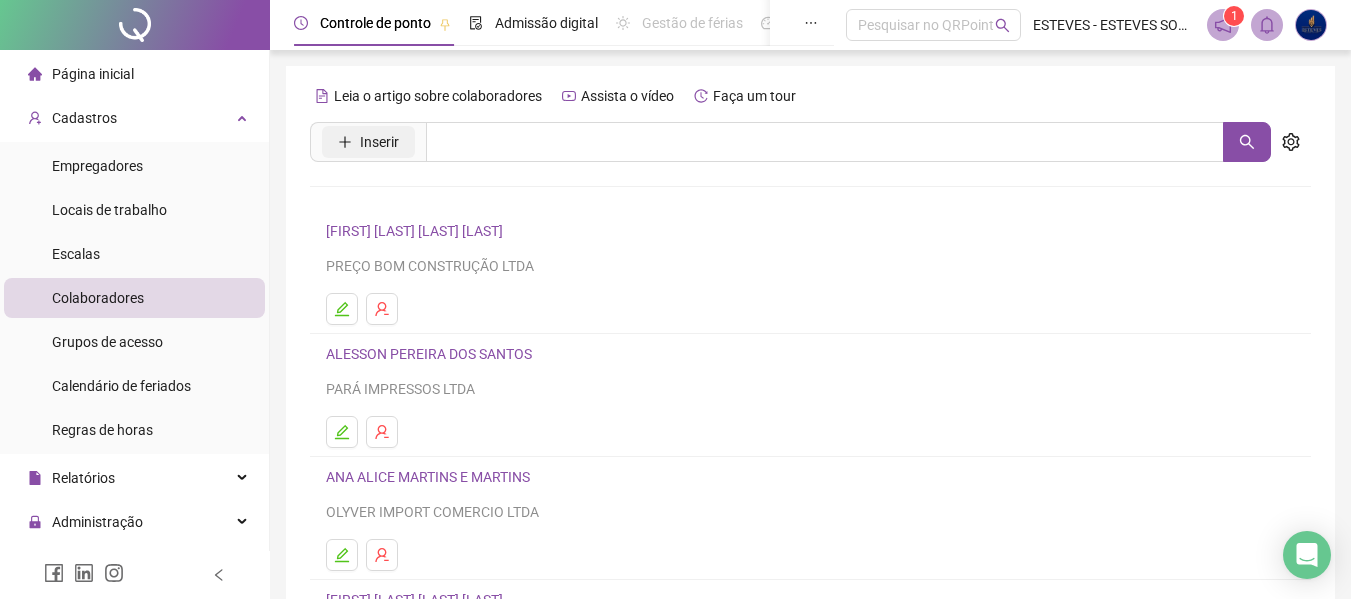 click on "Inserir" at bounding box center [368, 142] 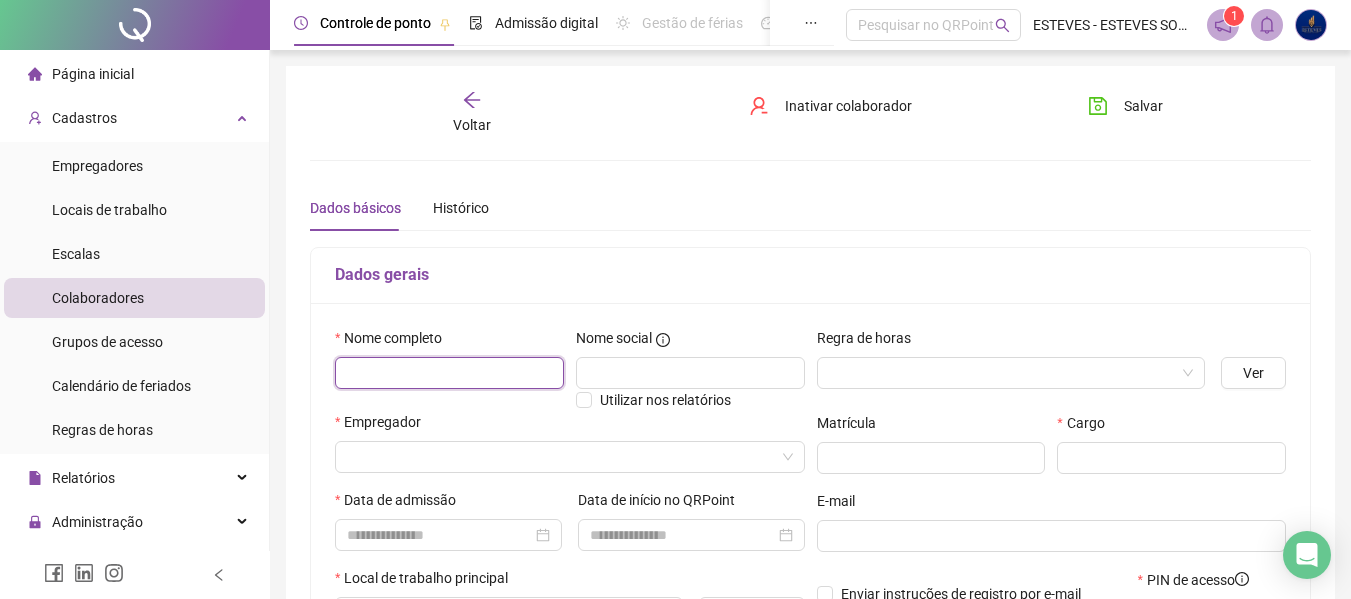 click at bounding box center [449, 373] 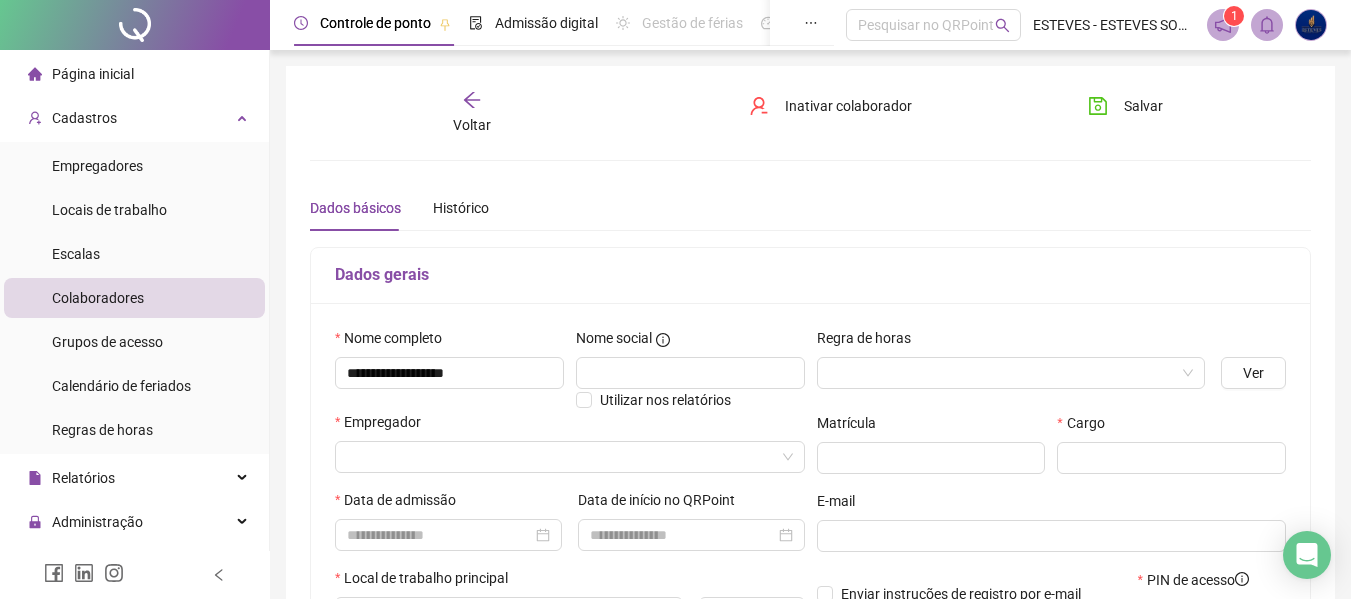 click on "Regra de horas" at bounding box center [1011, 342] 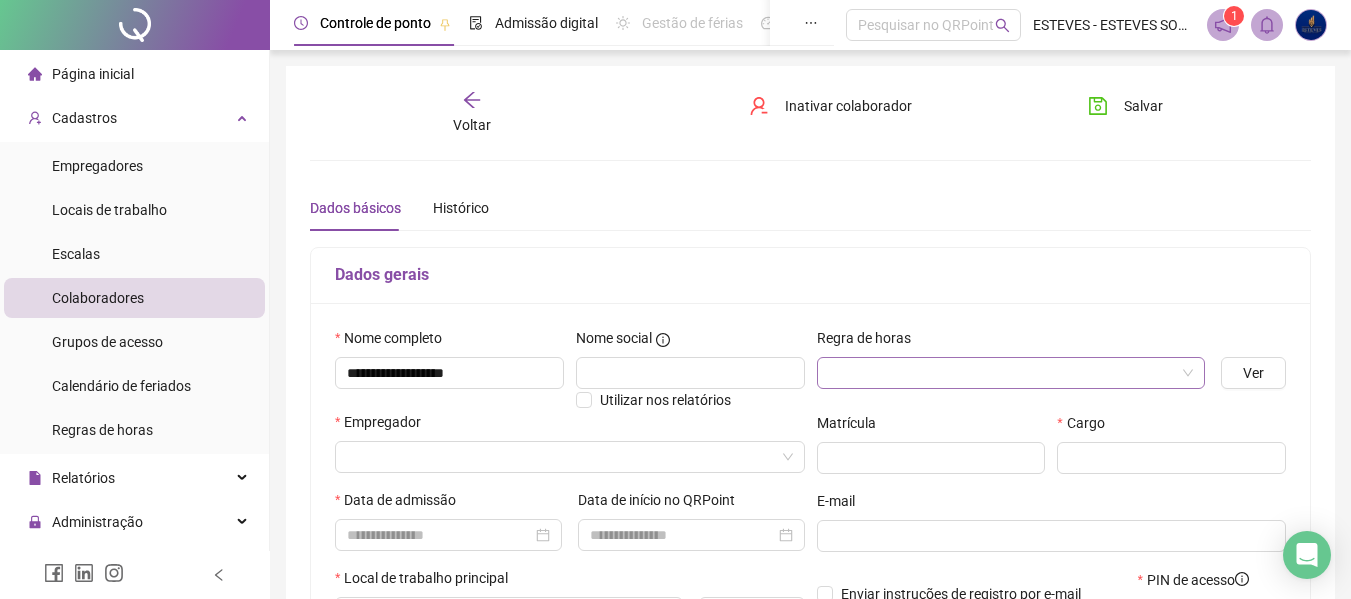 drag, startPoint x: 985, startPoint y: 353, endPoint x: 991, endPoint y: 365, distance: 13.416408 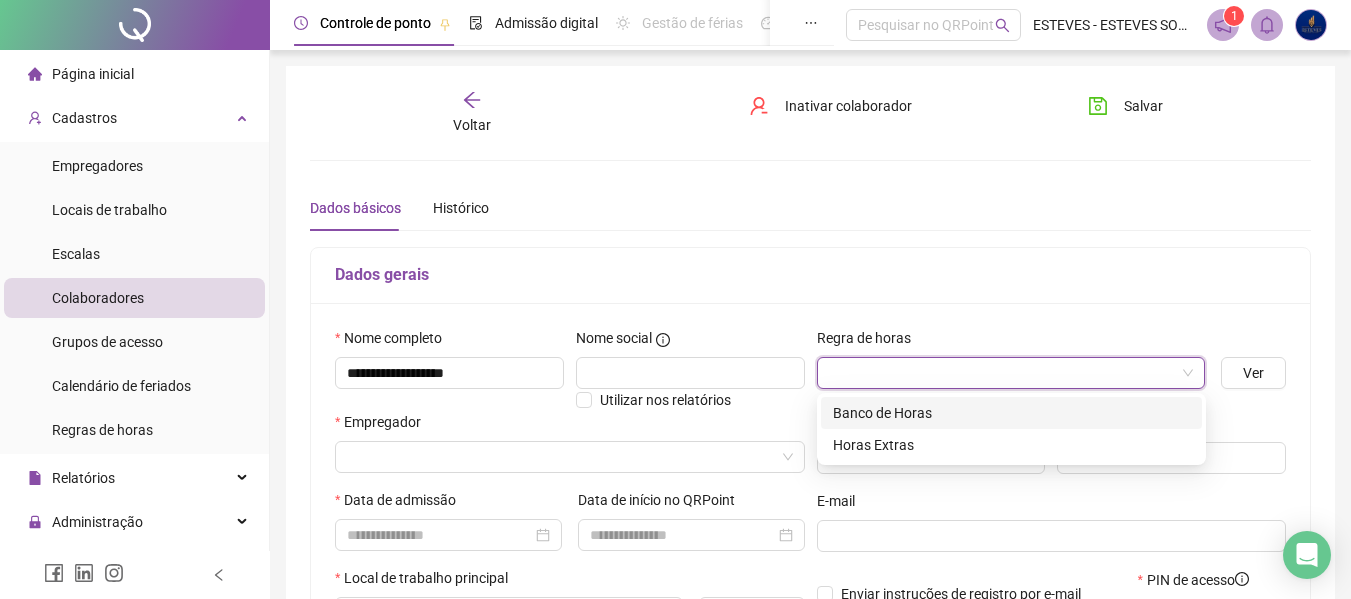 click on "Banco de Horas" at bounding box center [1011, 413] 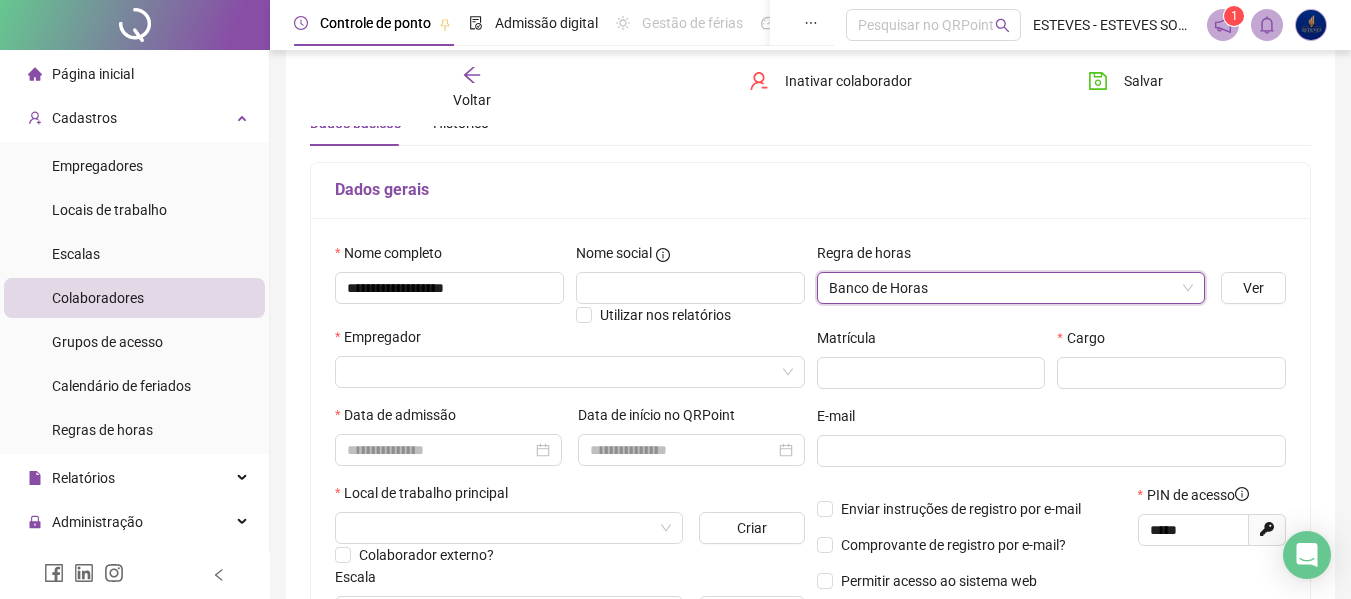 scroll, scrollTop: 200, scrollLeft: 0, axis: vertical 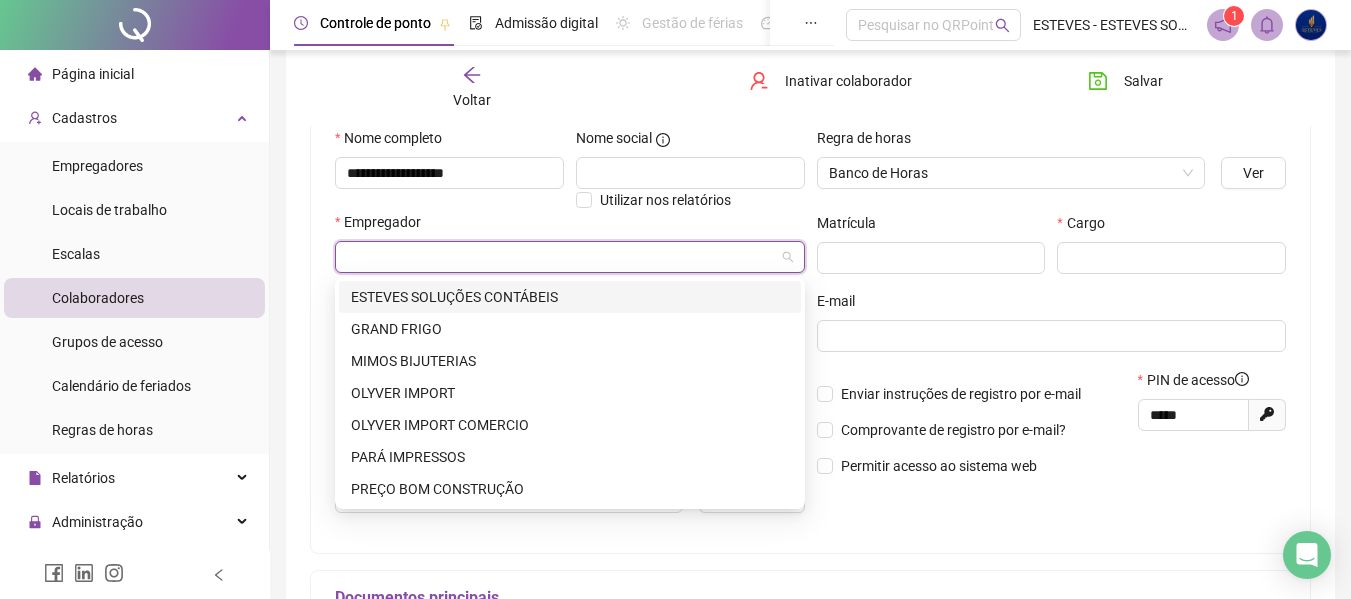 drag, startPoint x: 507, startPoint y: 254, endPoint x: 513, endPoint y: 271, distance: 18.027756 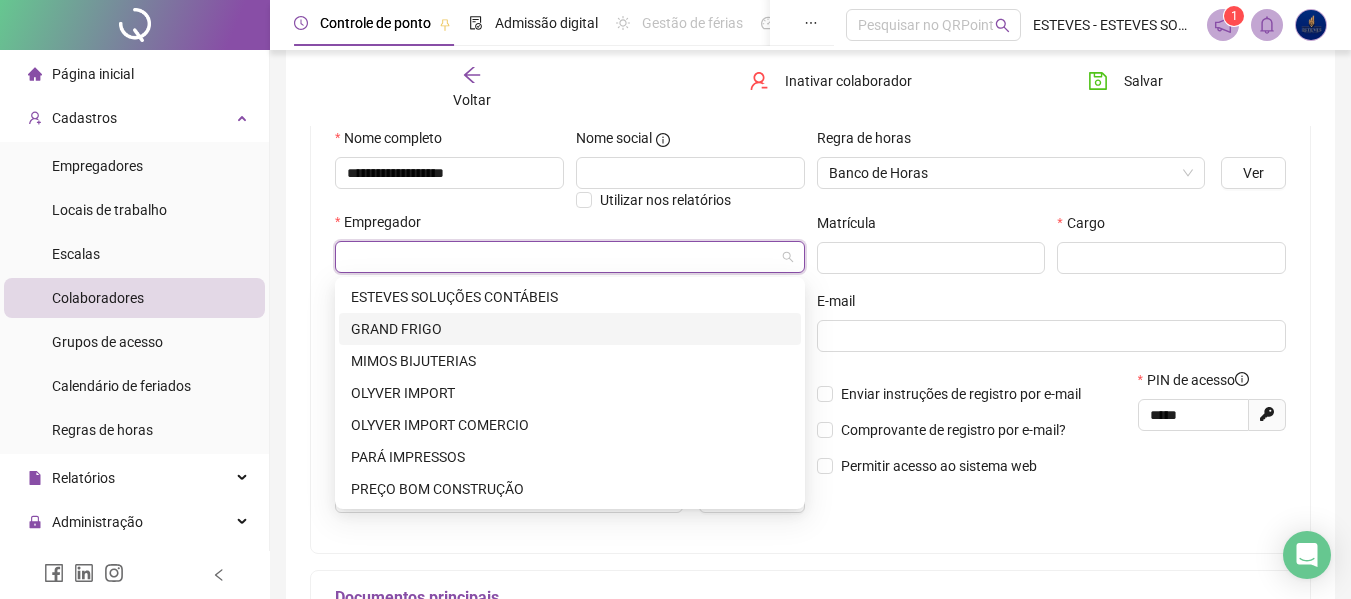 click on "GRAND FRIGO" at bounding box center [570, 329] 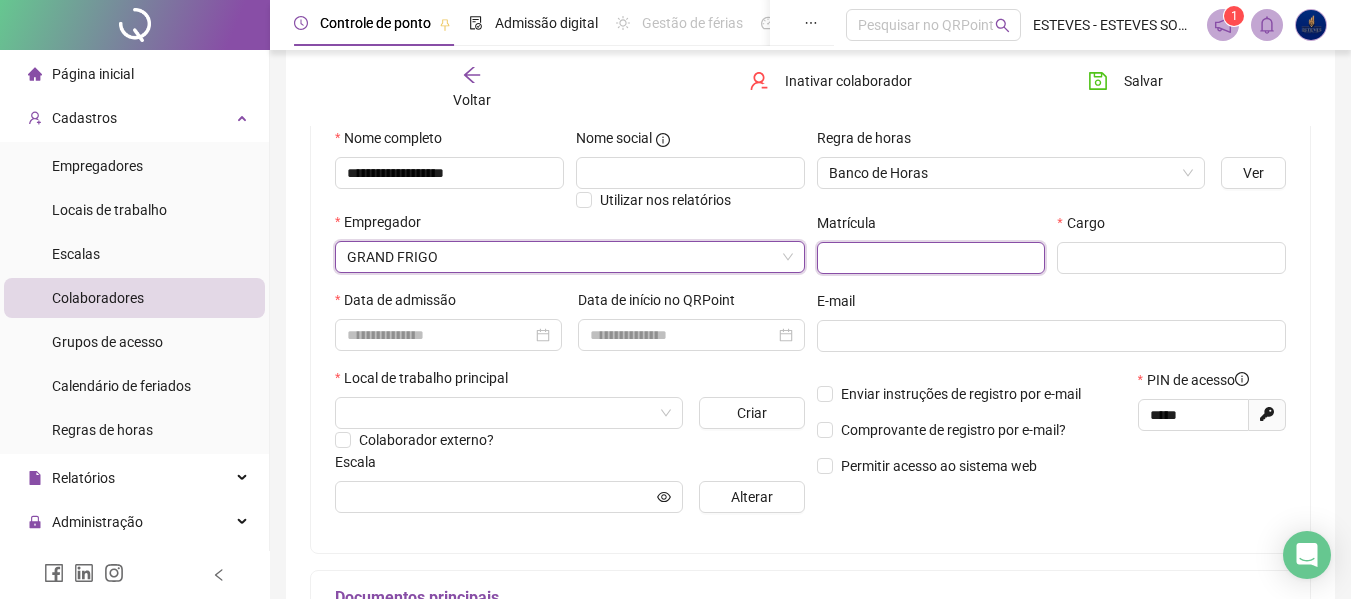 click at bounding box center (931, 258) 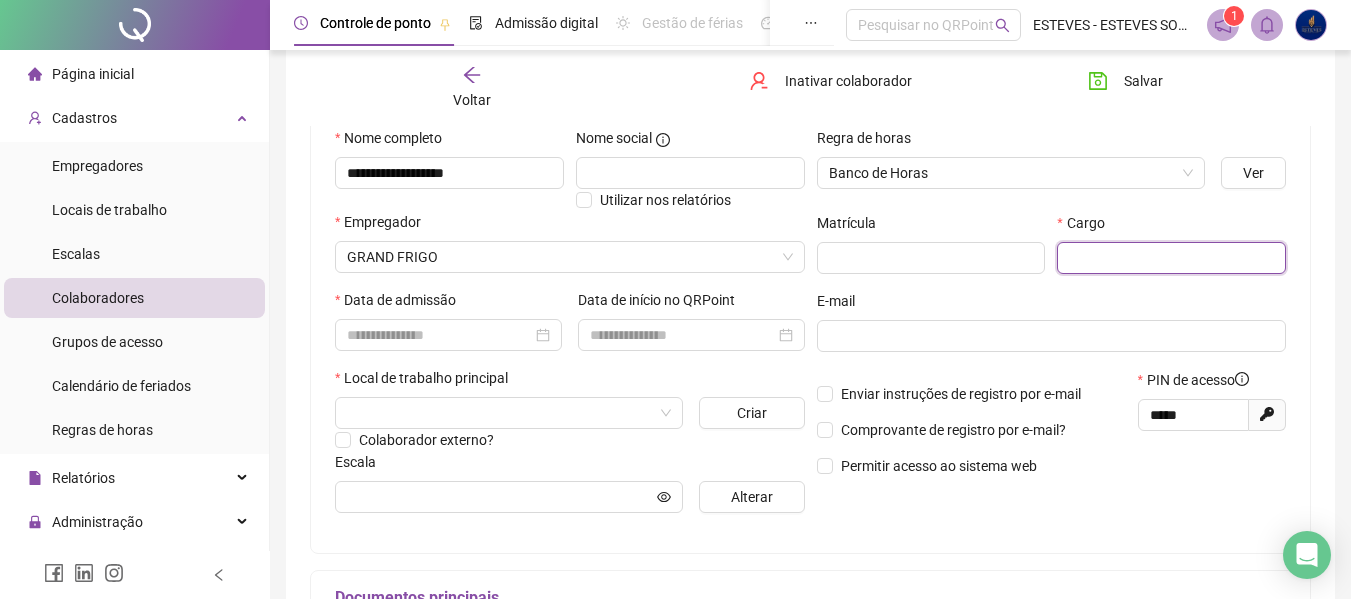 click at bounding box center [1171, 258] 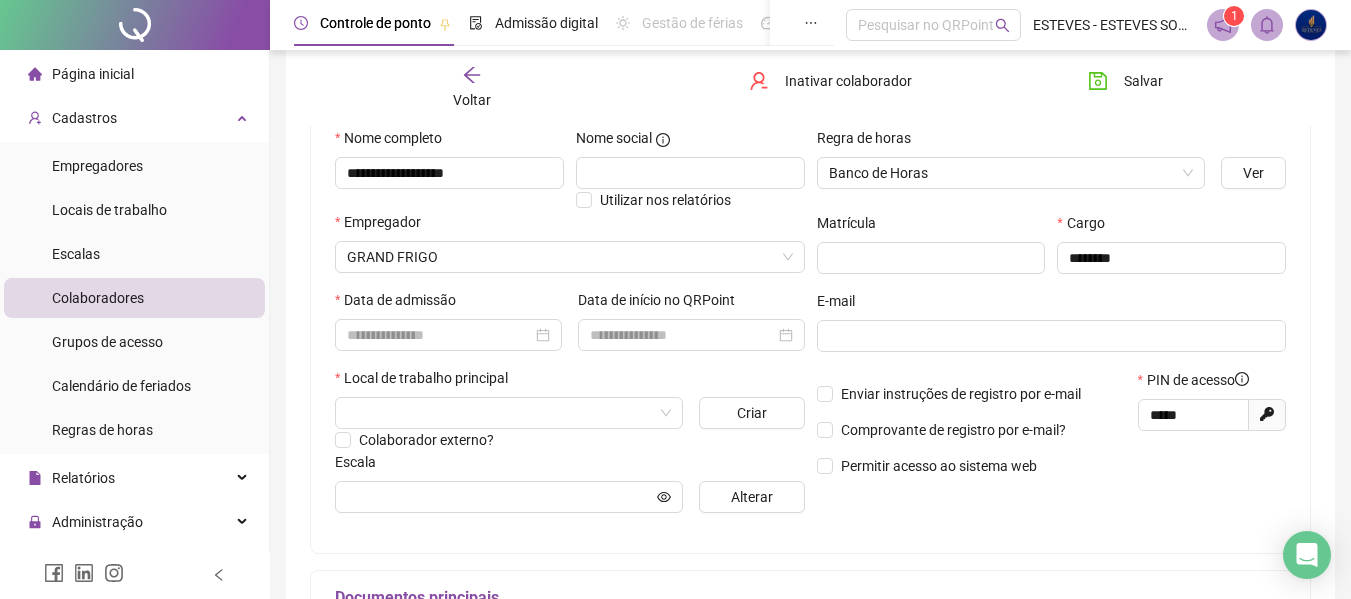 click on "Data de admissão" at bounding box center [448, 304] 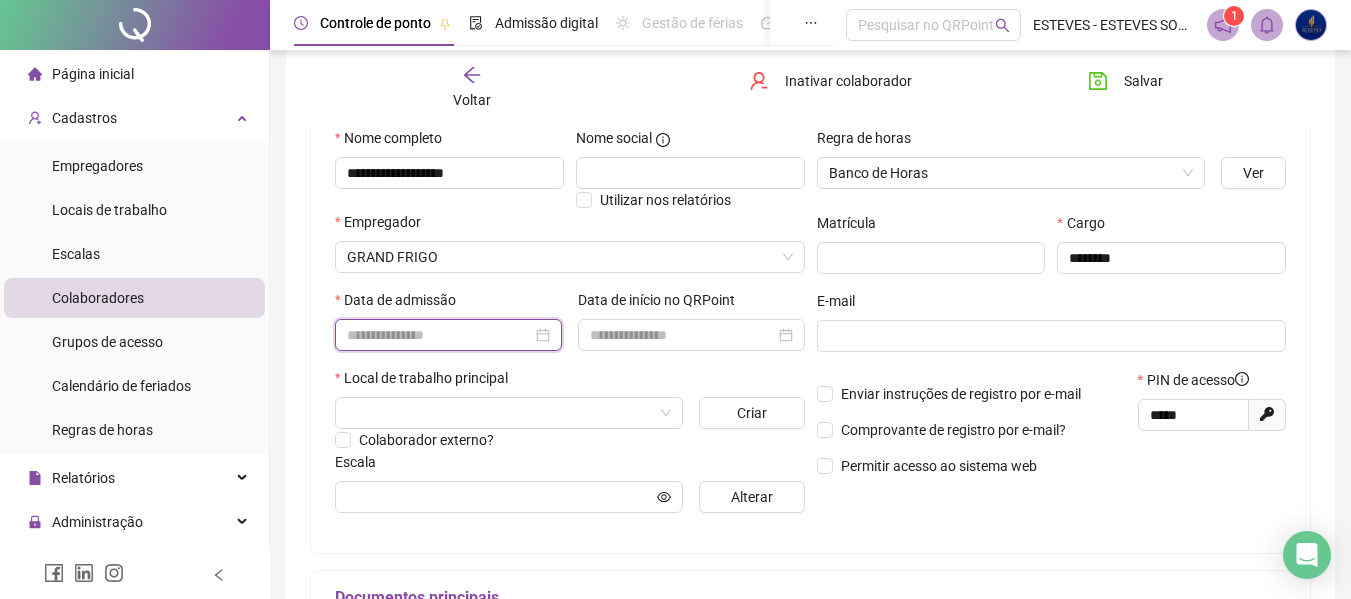click at bounding box center (439, 335) 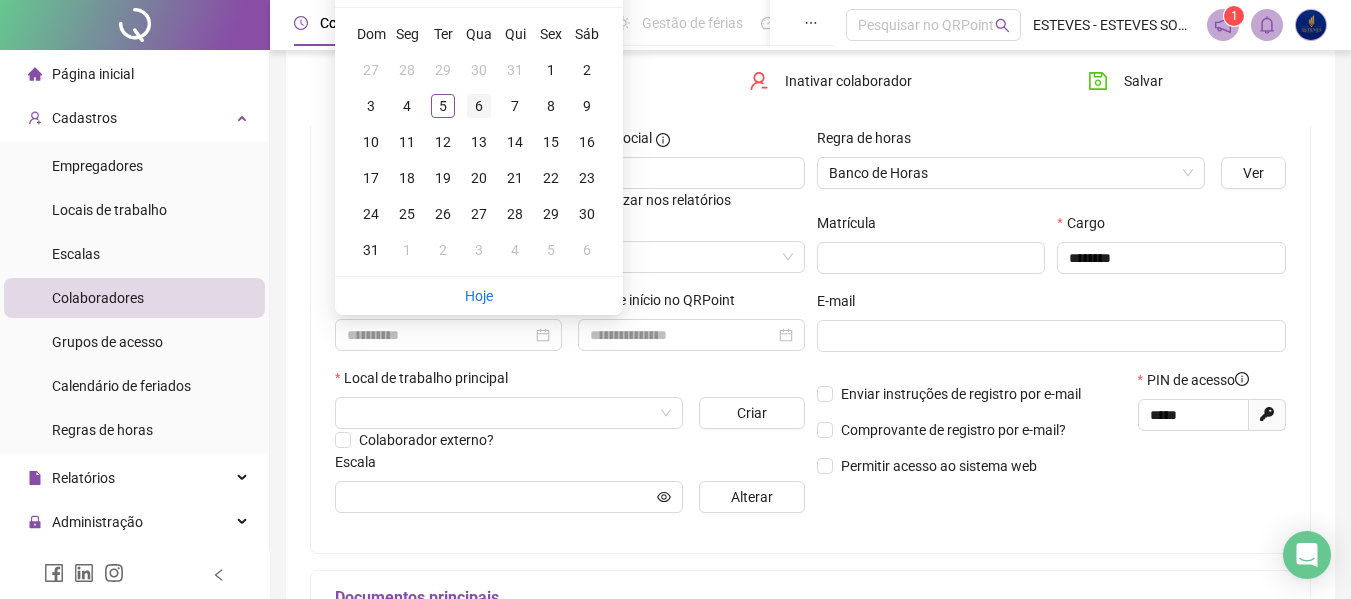click on "6" at bounding box center (479, 106) 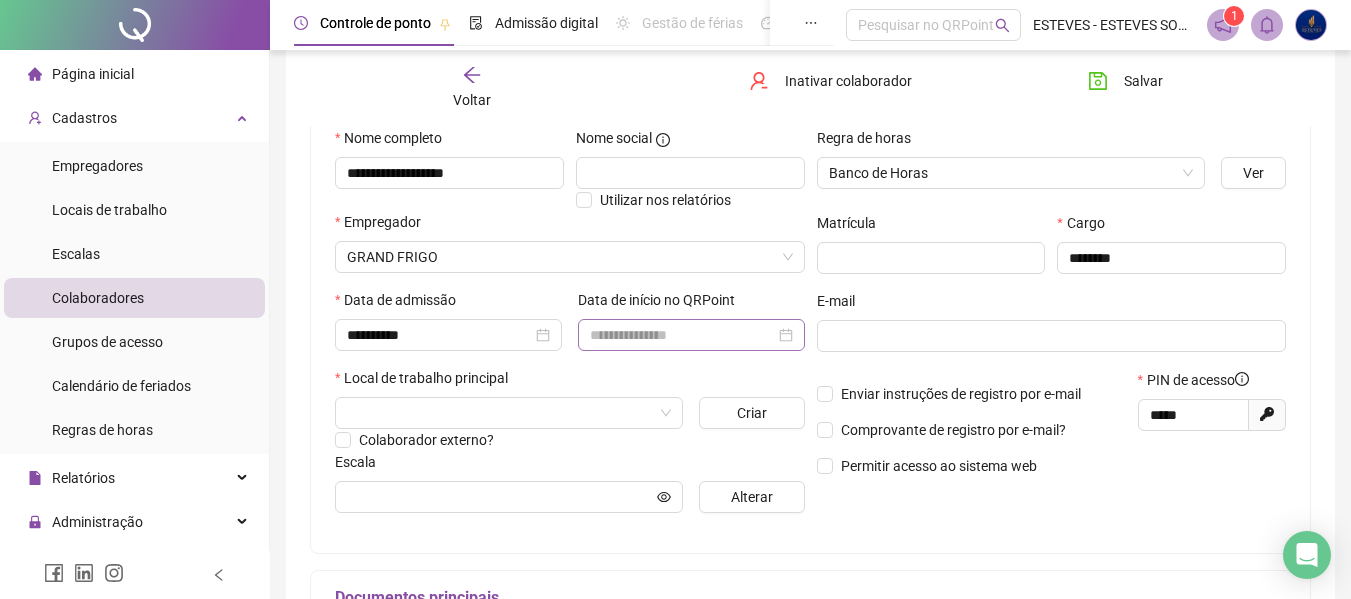 click at bounding box center (691, 335) 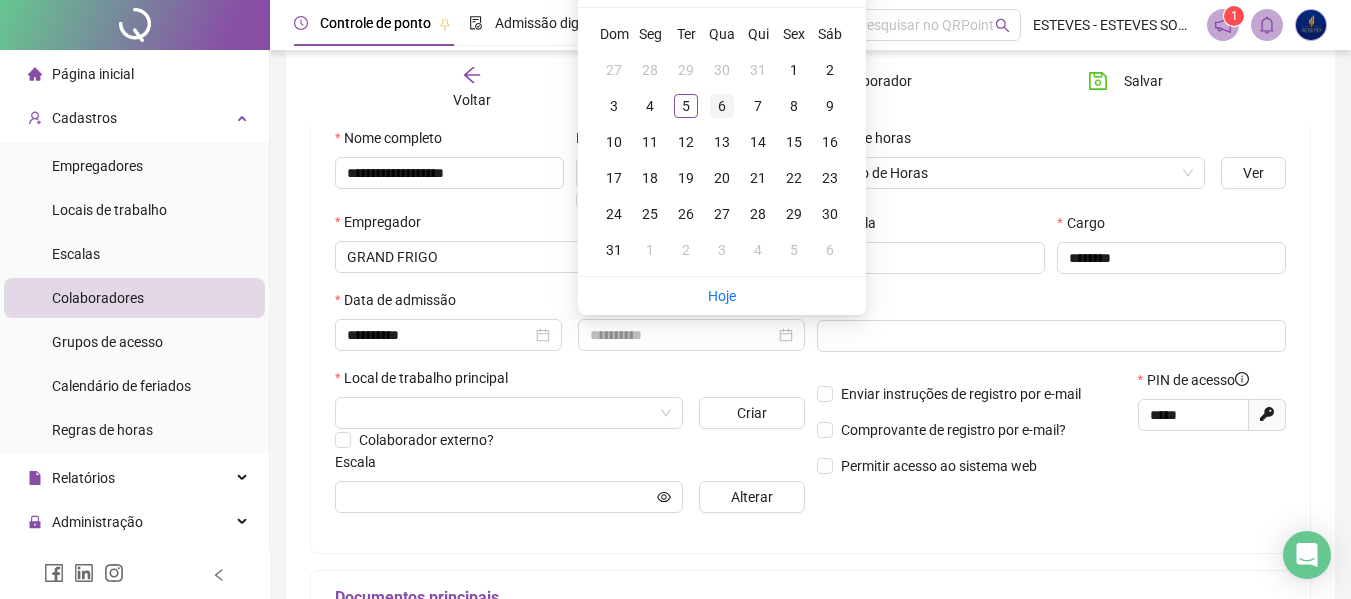 click on "6" at bounding box center [722, 106] 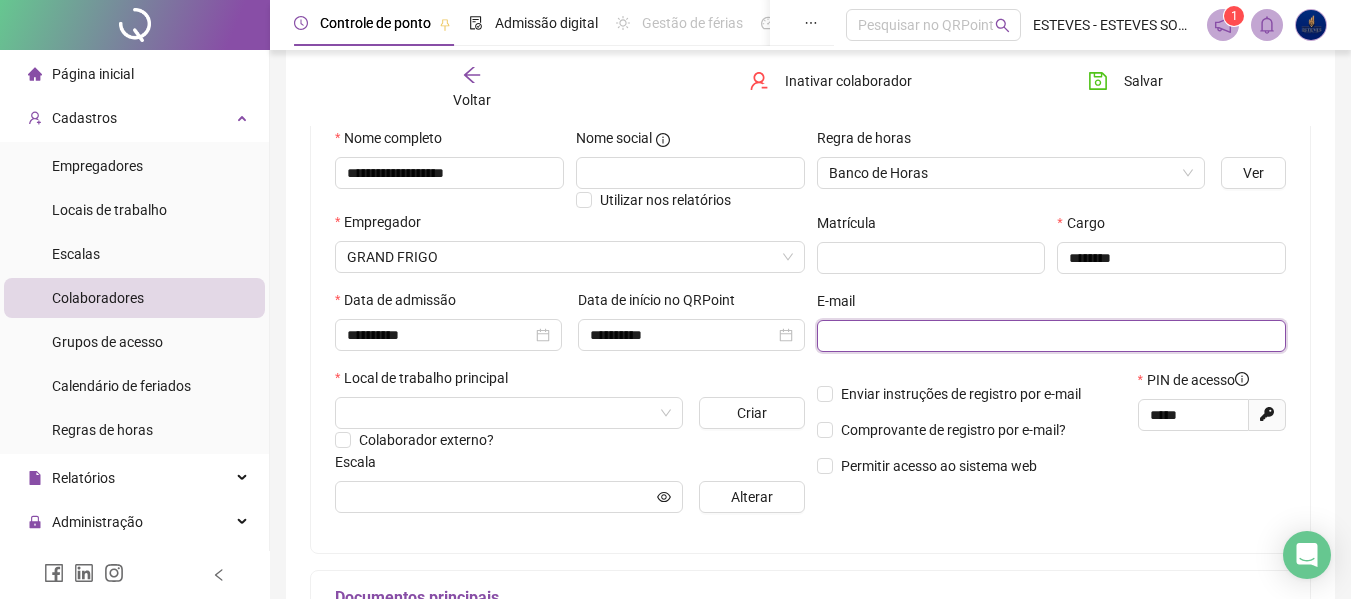 click at bounding box center (1050, 336) 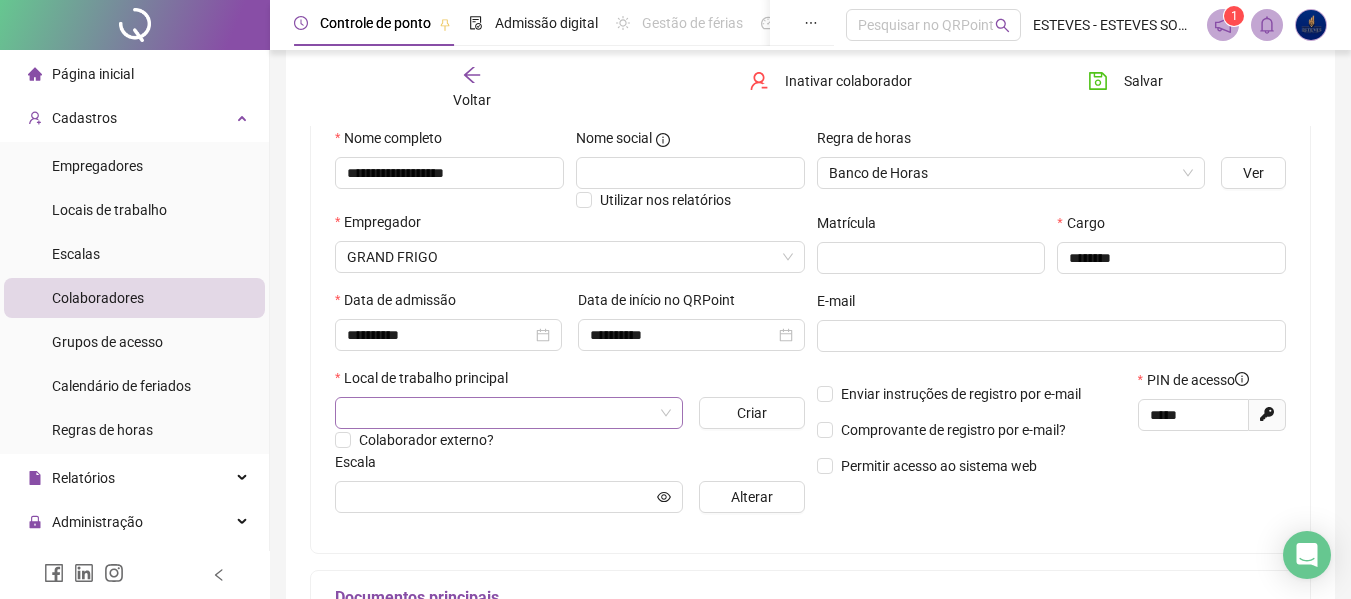 click at bounding box center [500, 413] 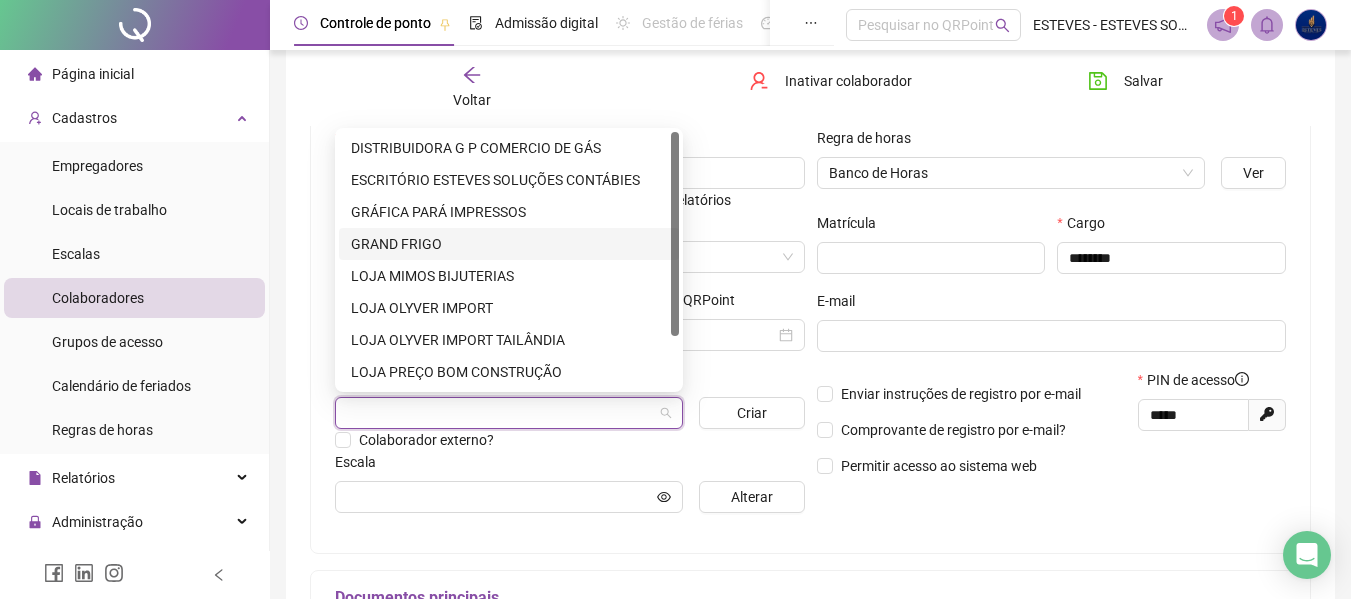 click on "GRAND FRIGO" at bounding box center [509, 244] 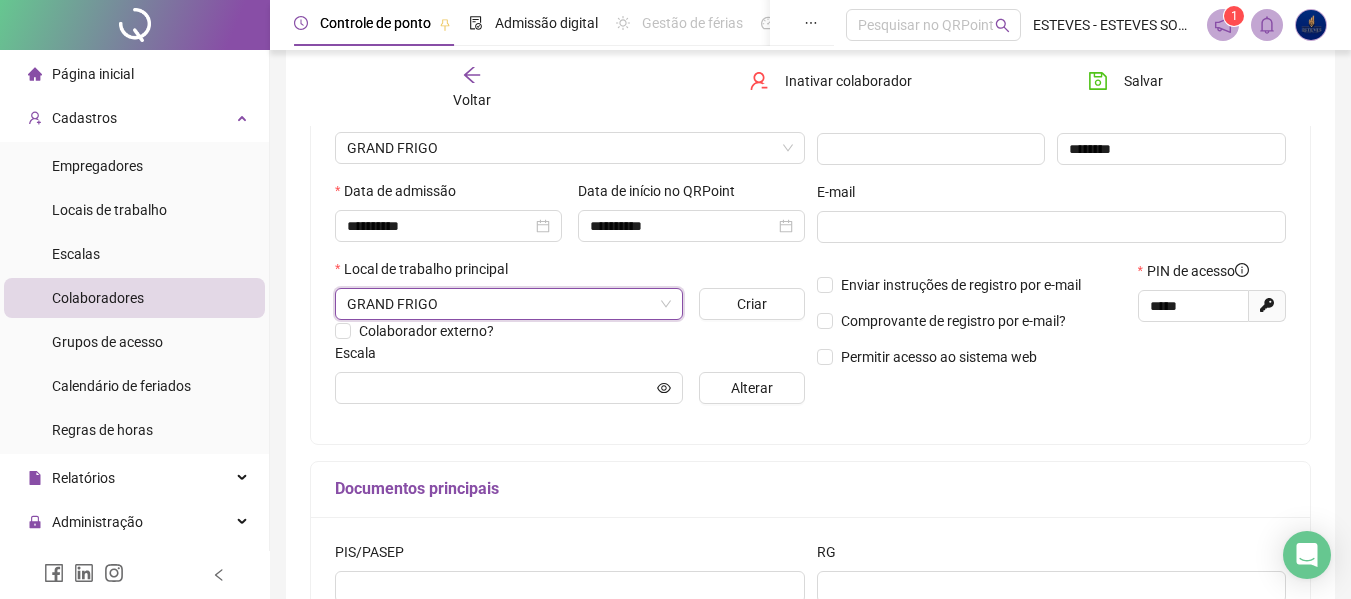 scroll, scrollTop: 300, scrollLeft: 0, axis: vertical 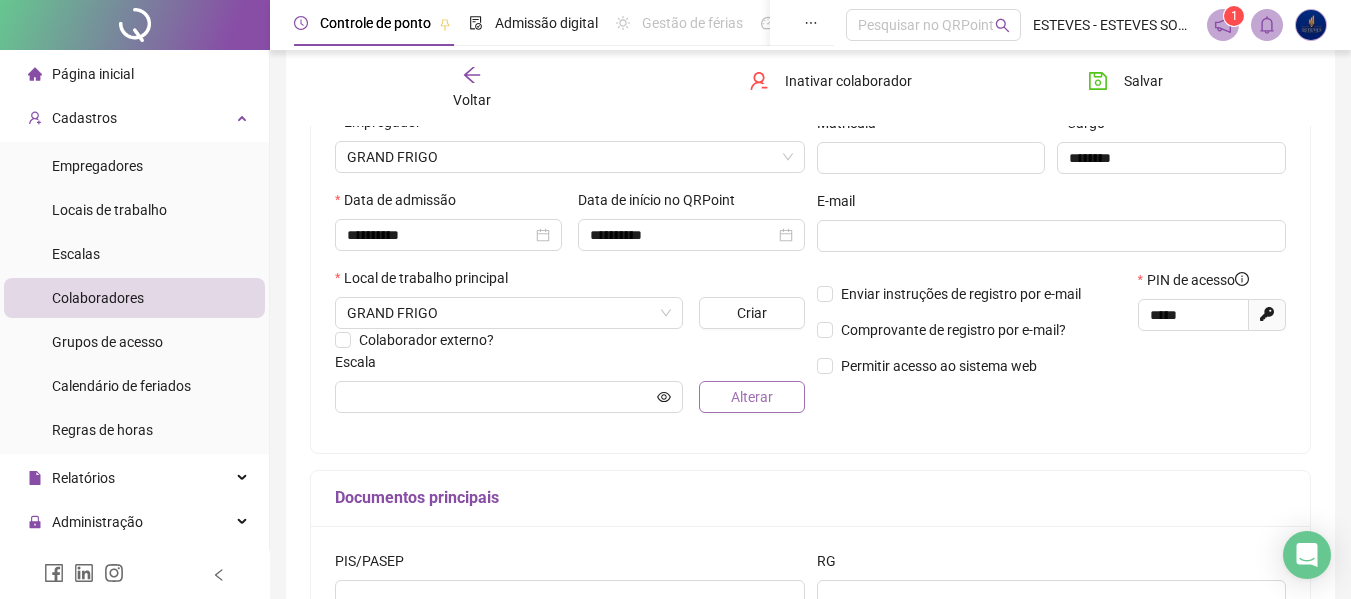 click on "Alterar" at bounding box center [752, 397] 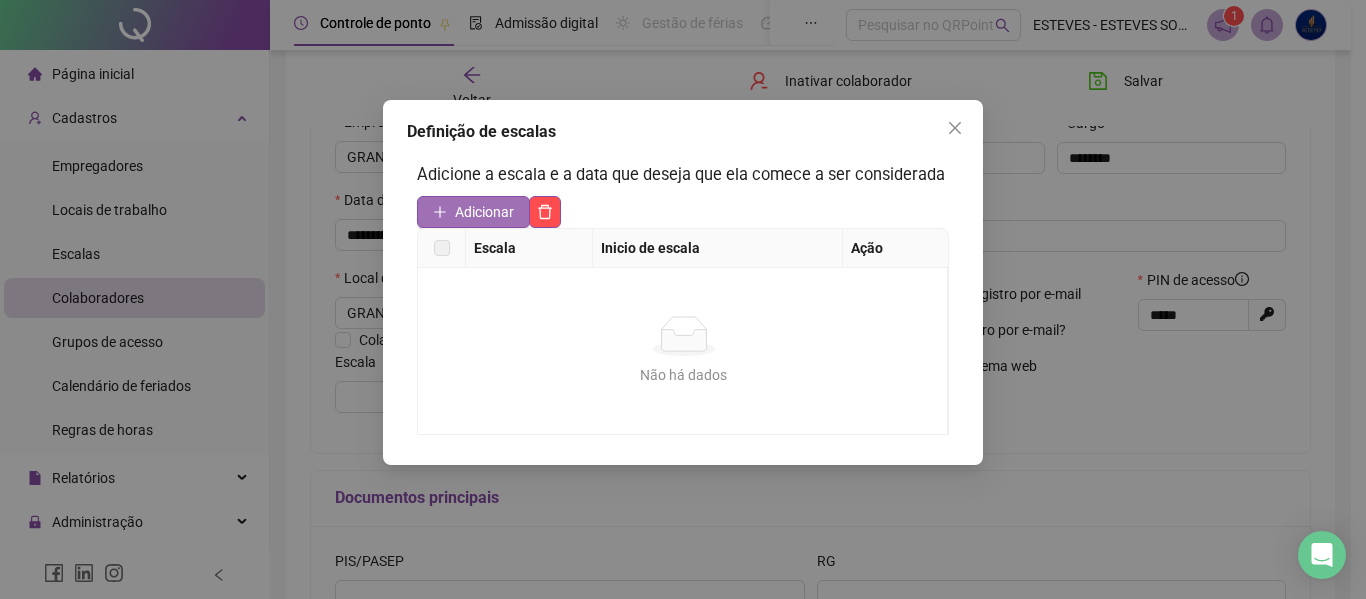click on "Adicionar" at bounding box center (484, 212) 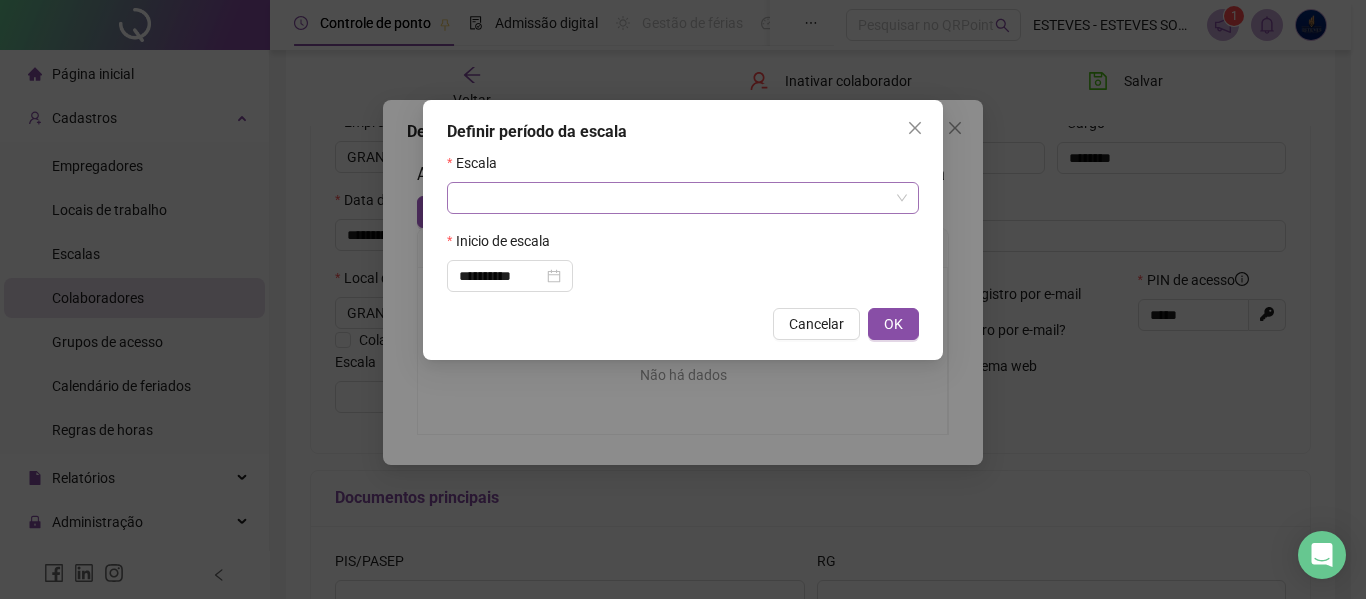 click at bounding box center (674, 198) 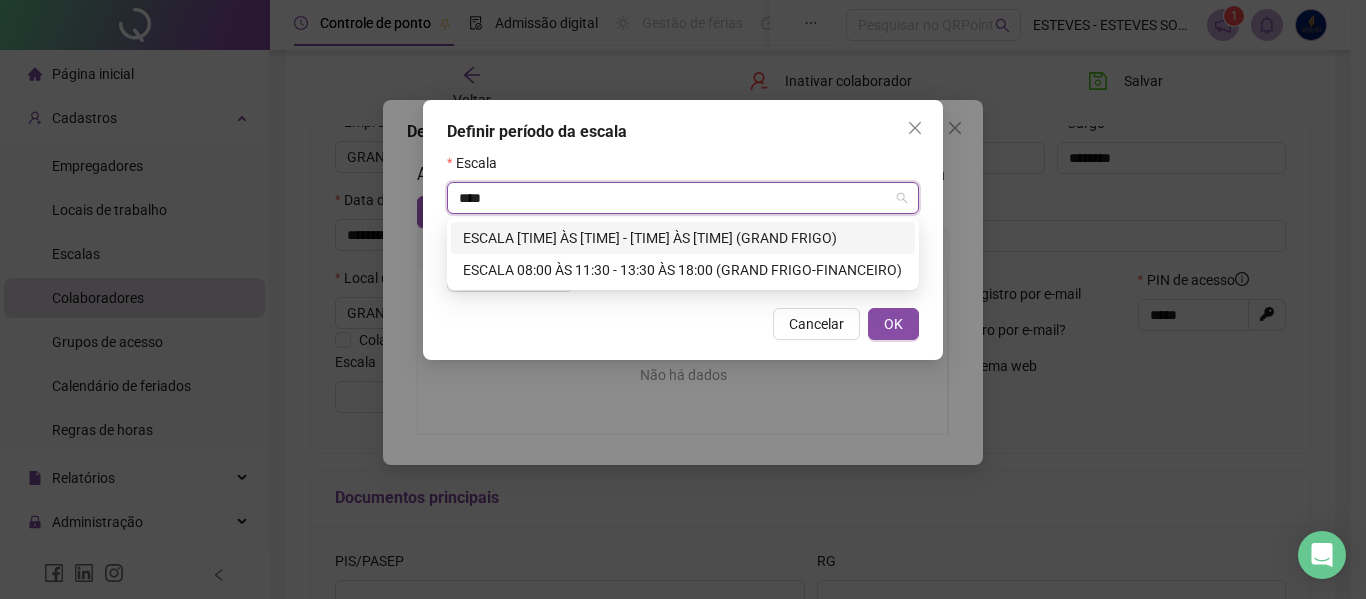 click on "ESCALA [TIME] ÀS [TIME] - [TIME] ÀS [TIME] (GRAND FRIGO)" at bounding box center [683, 238] 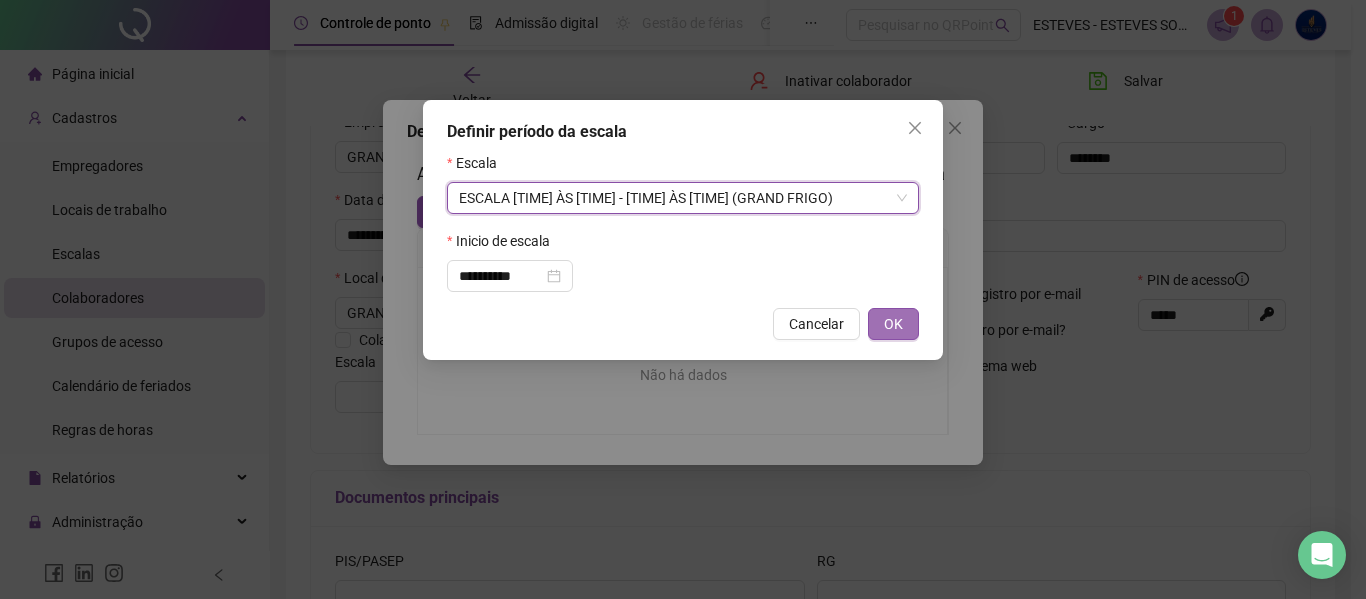 click on "OK" at bounding box center [893, 324] 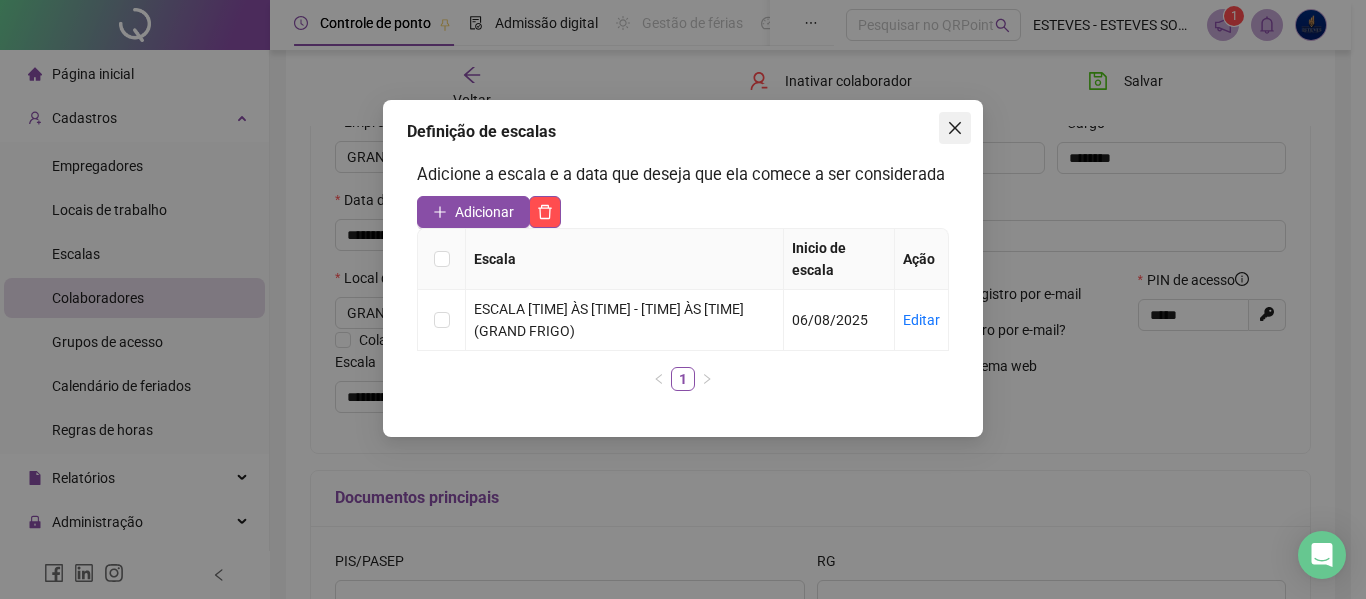 click at bounding box center (955, 128) 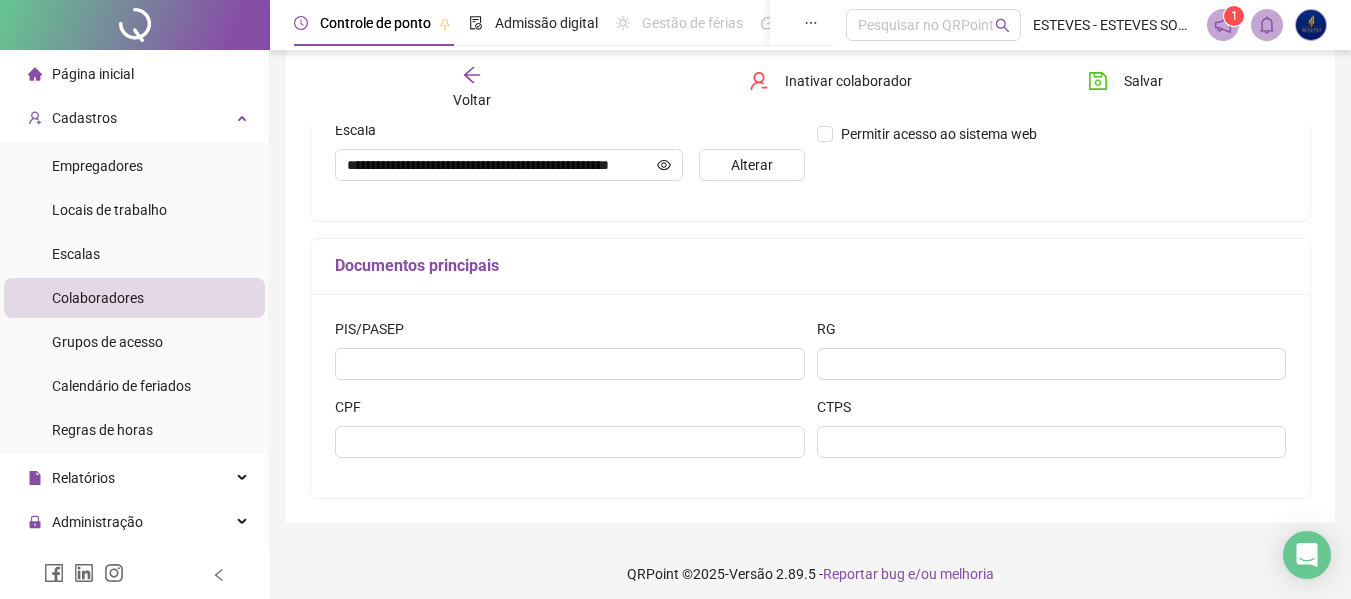 scroll, scrollTop: 542, scrollLeft: 0, axis: vertical 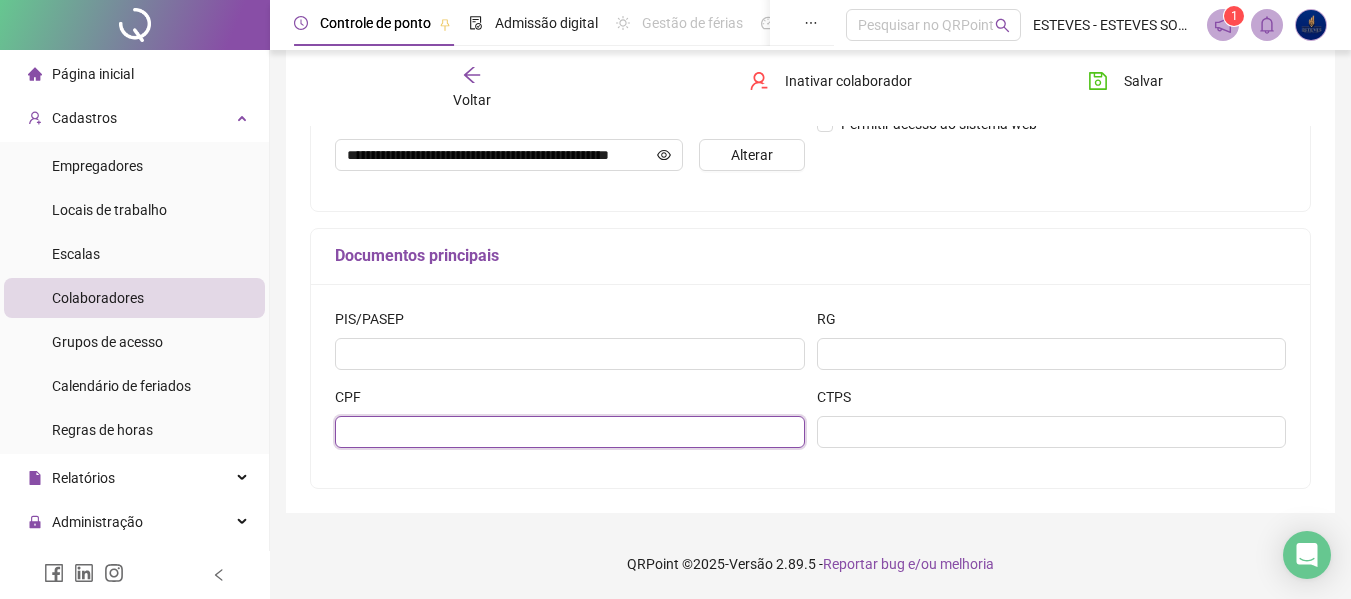 drag, startPoint x: 375, startPoint y: 422, endPoint x: 406, endPoint y: 437, distance: 34.43835 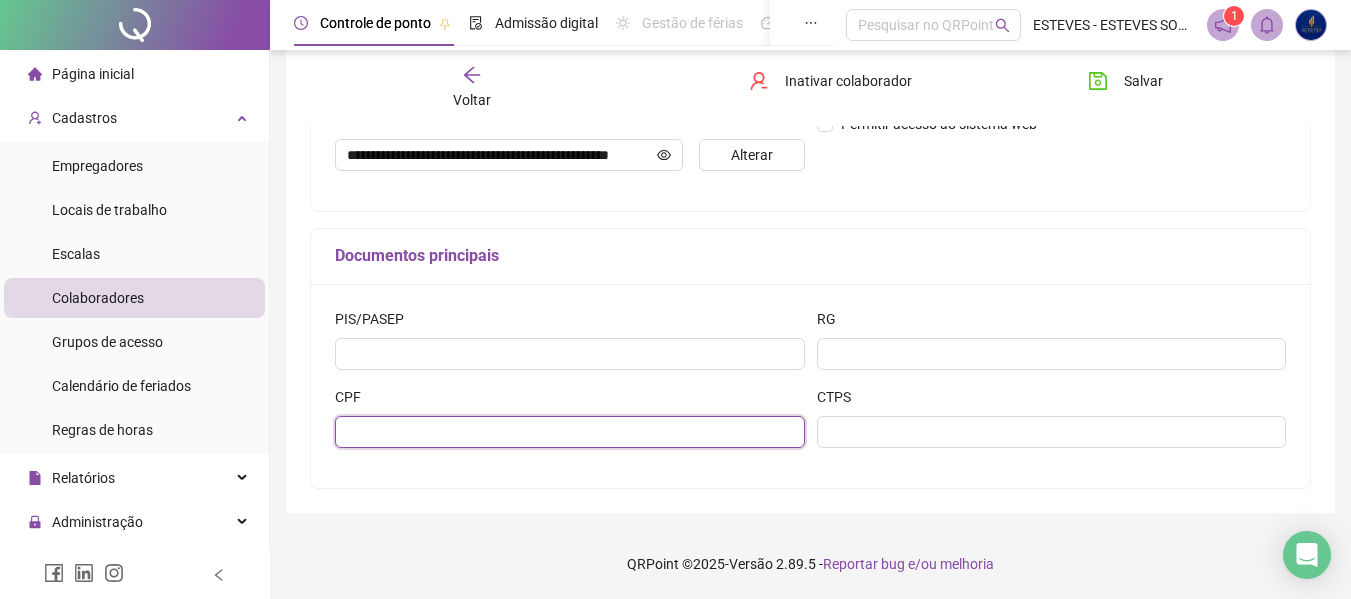 paste on "*********" 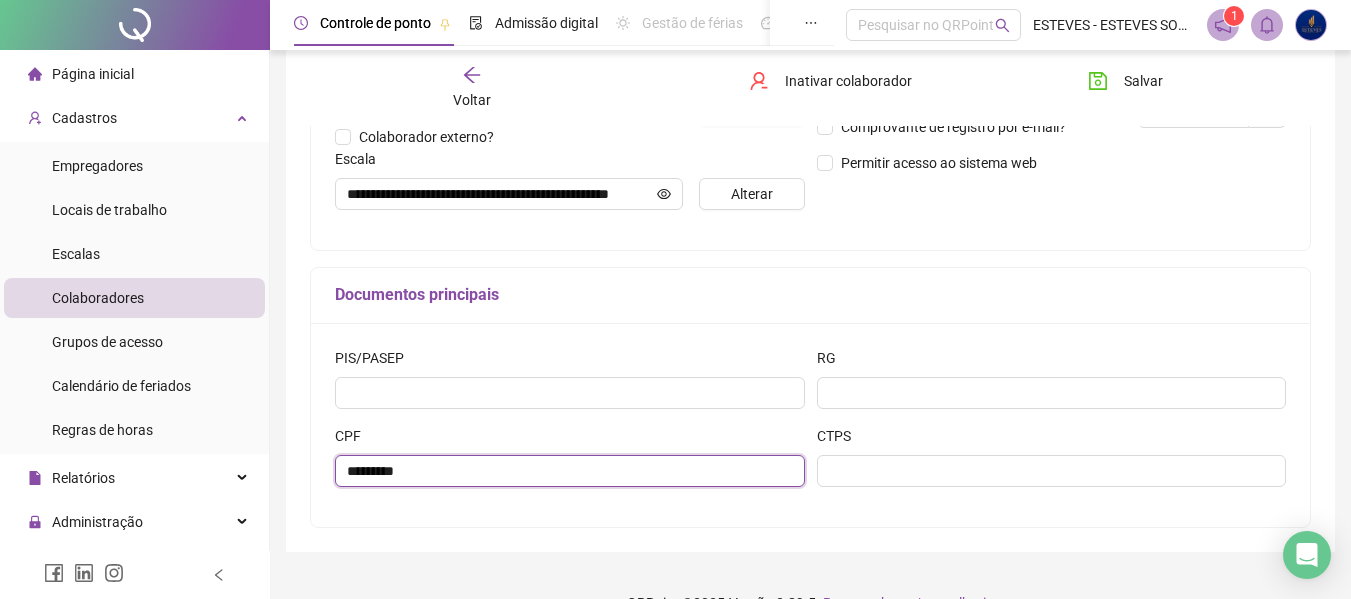 scroll, scrollTop: 542, scrollLeft: 0, axis: vertical 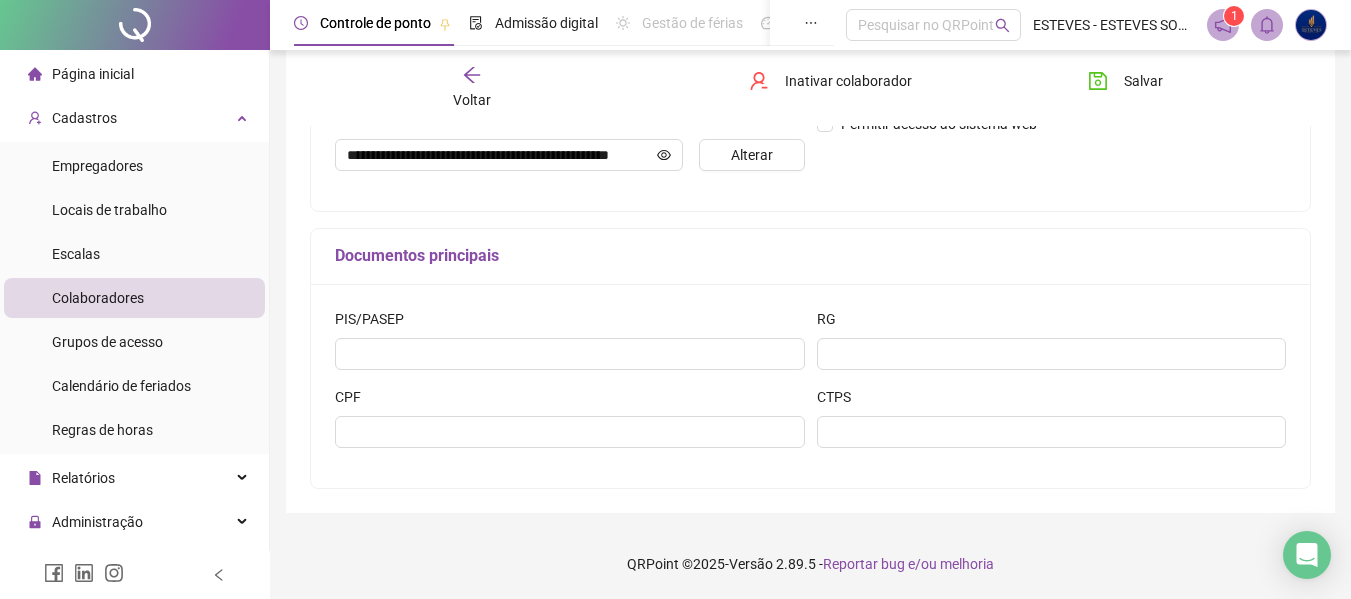 click on "PIS/PASEP RG CPF CTPS" at bounding box center (810, 386) 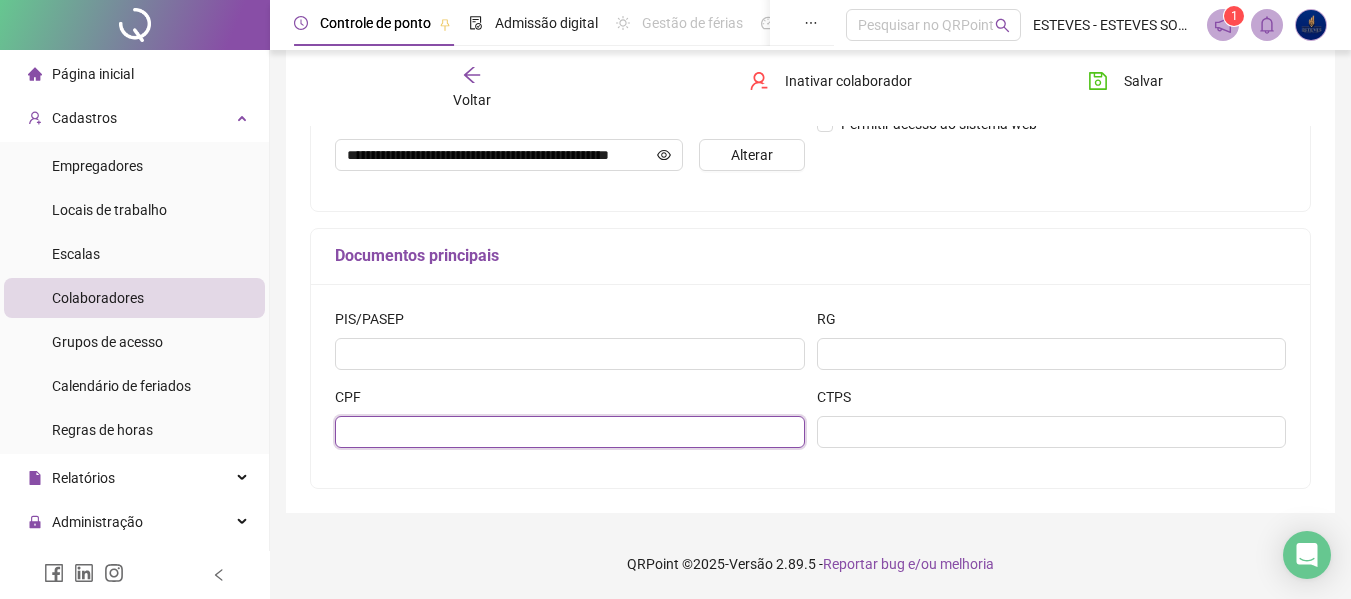 click at bounding box center [570, 432] 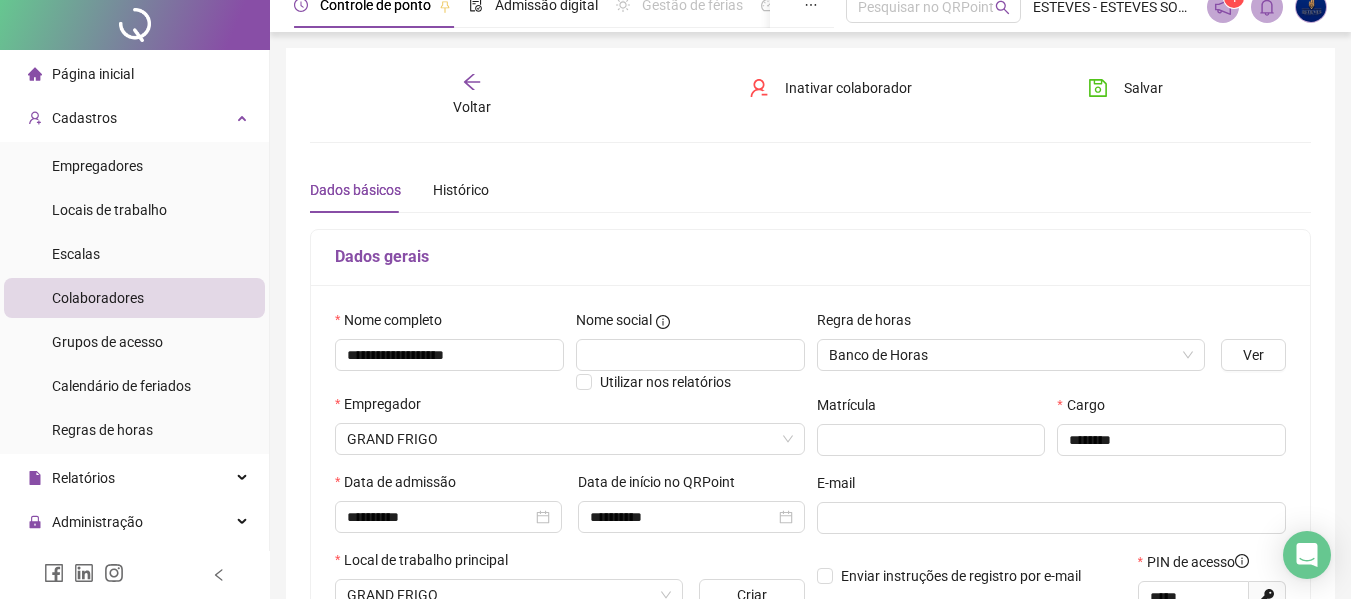 scroll, scrollTop: 0, scrollLeft: 0, axis: both 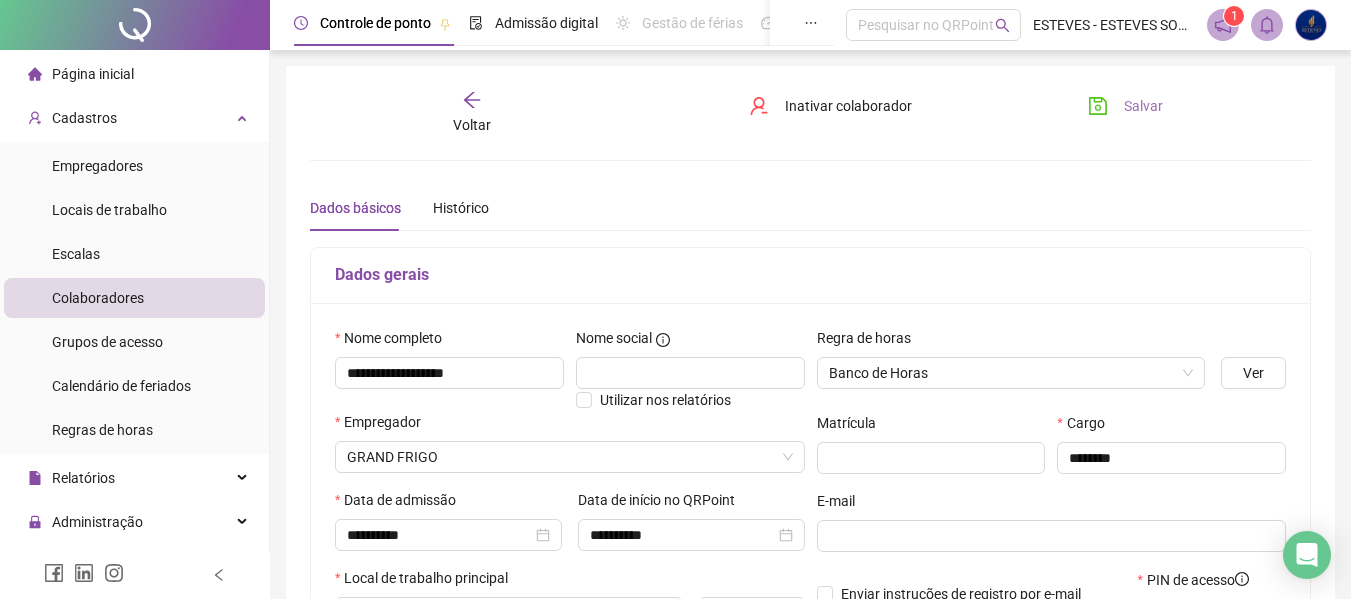click on "Salvar" at bounding box center [1125, 106] 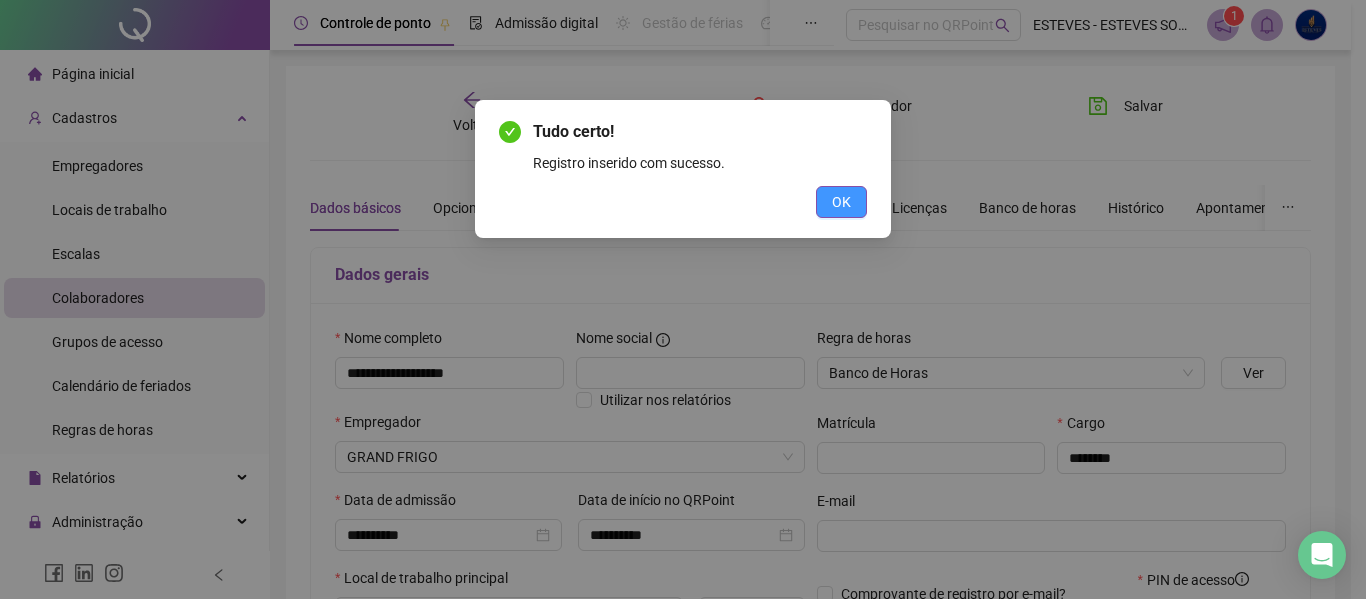 click on "OK" at bounding box center [841, 202] 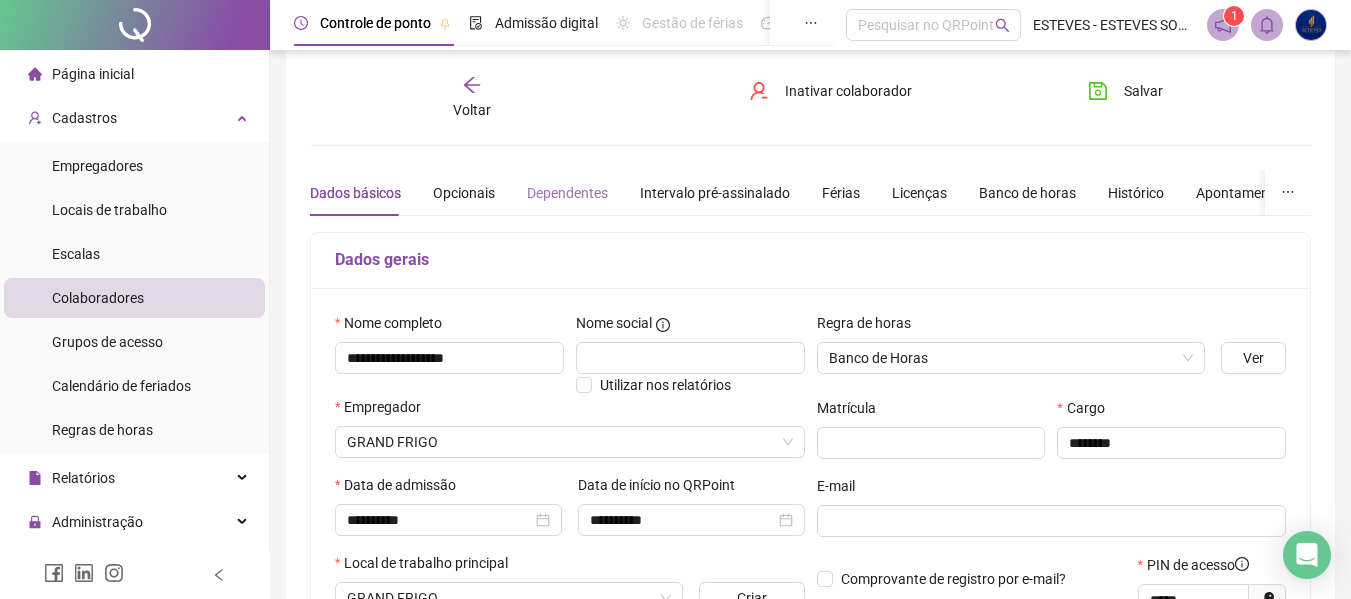 scroll, scrollTop: 0, scrollLeft: 0, axis: both 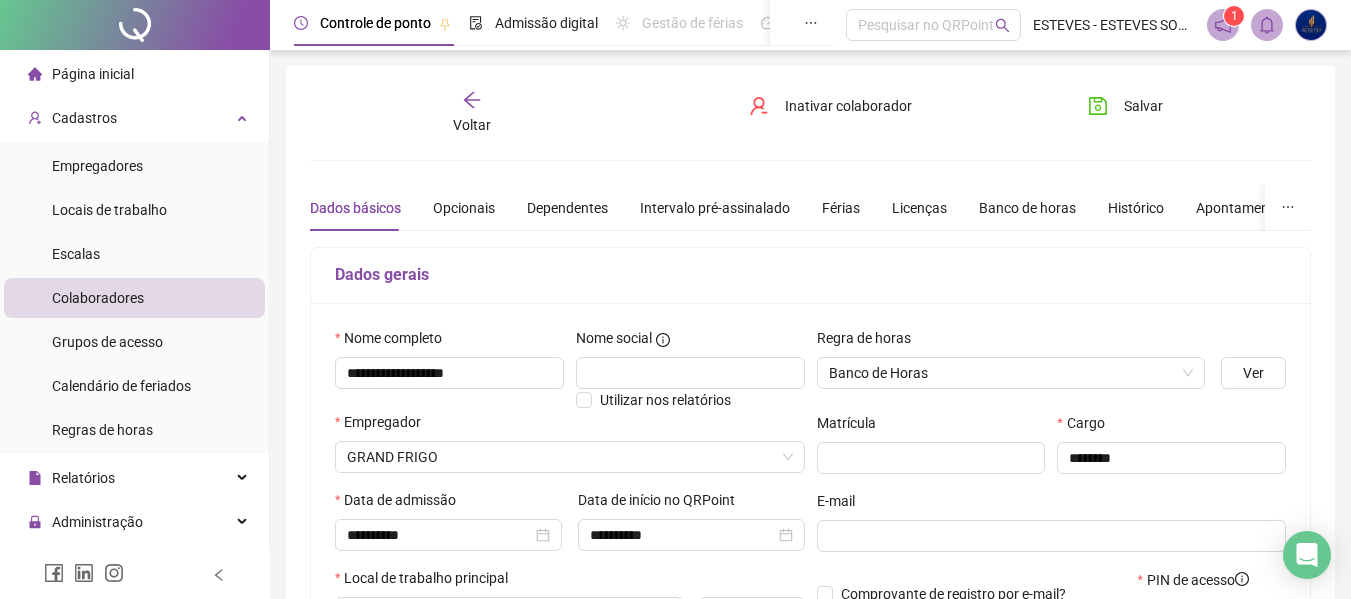 click 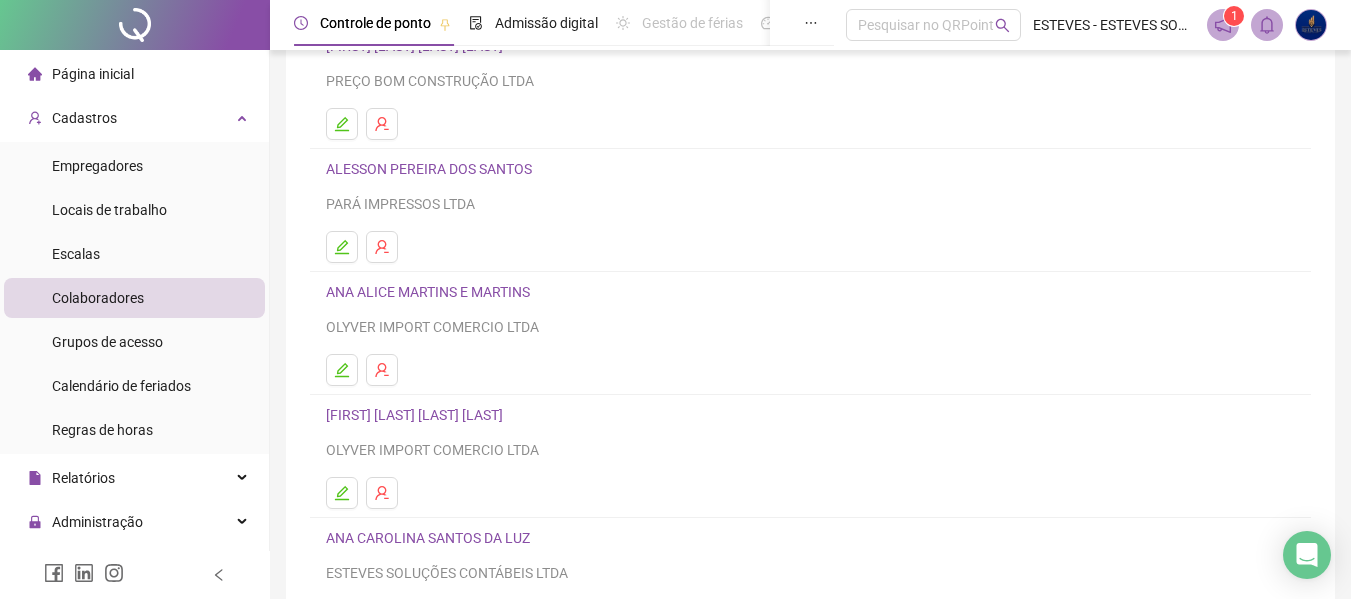 scroll, scrollTop: 368, scrollLeft: 0, axis: vertical 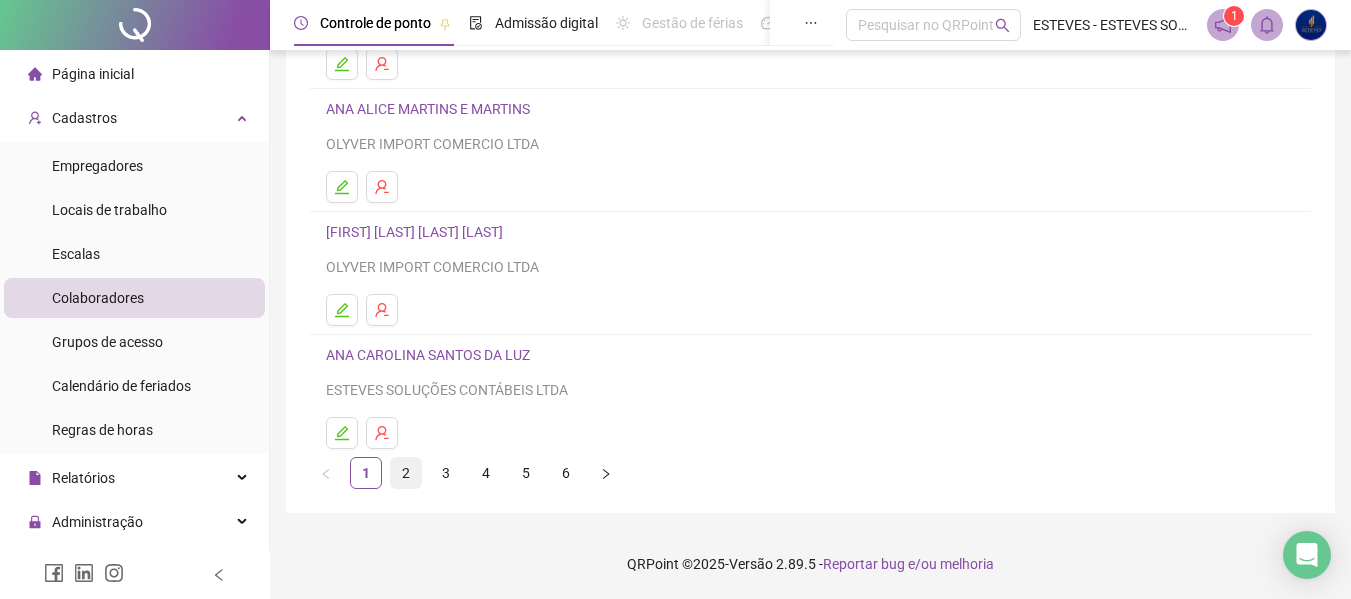 click on "2" at bounding box center (406, 473) 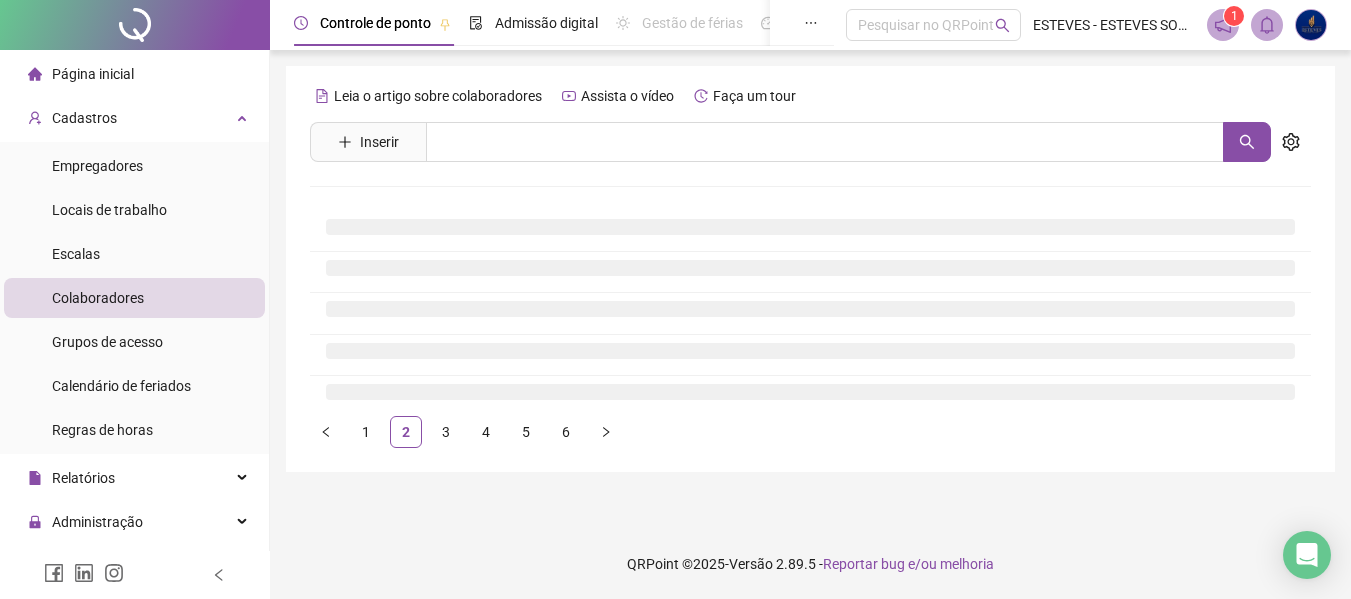 scroll, scrollTop: 0, scrollLeft: 0, axis: both 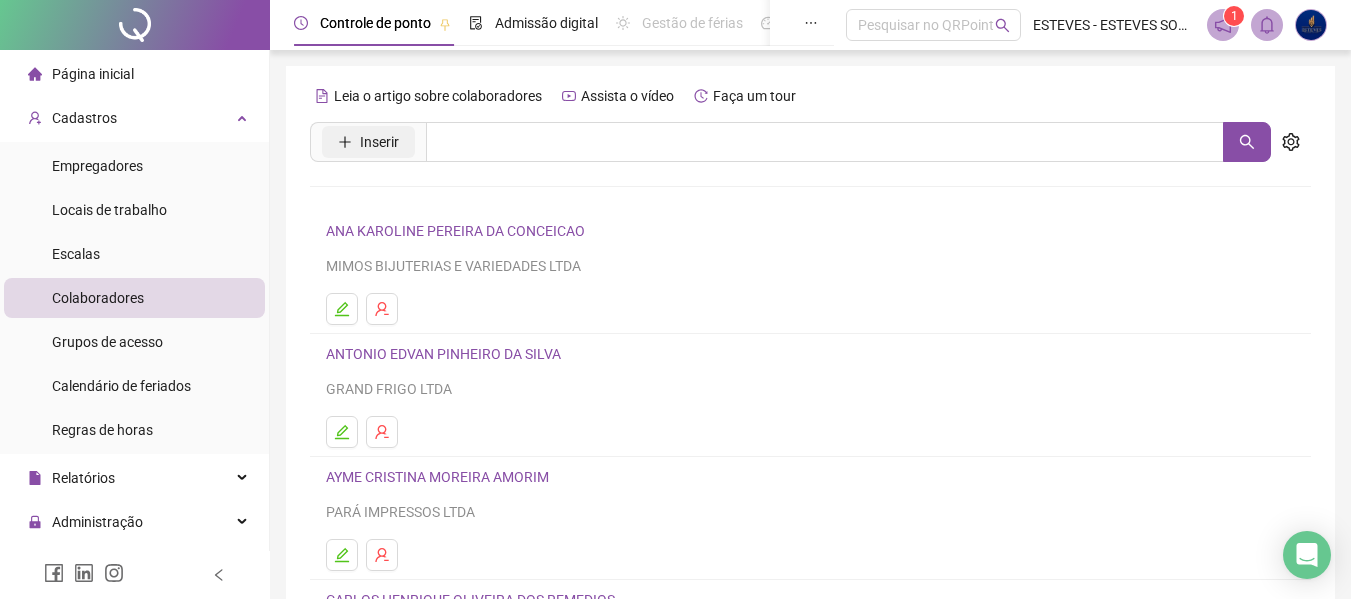 click on "Inserir" at bounding box center [379, 142] 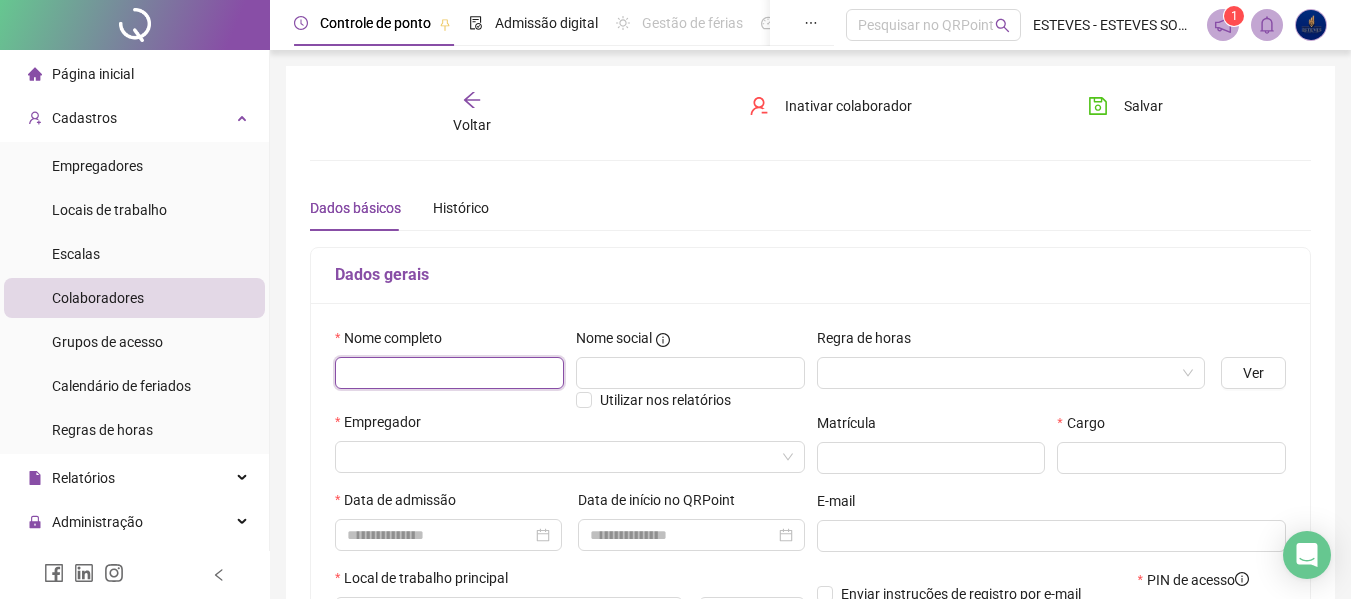 click at bounding box center (449, 373) 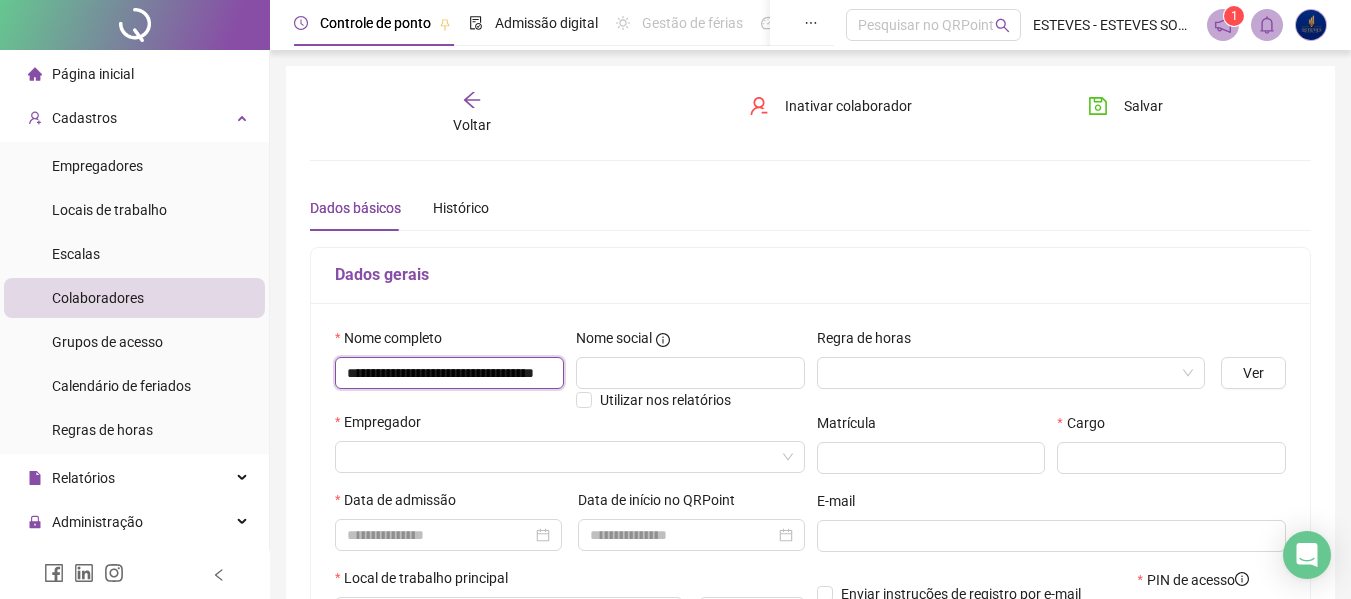 scroll, scrollTop: 0, scrollLeft: 72, axis: horizontal 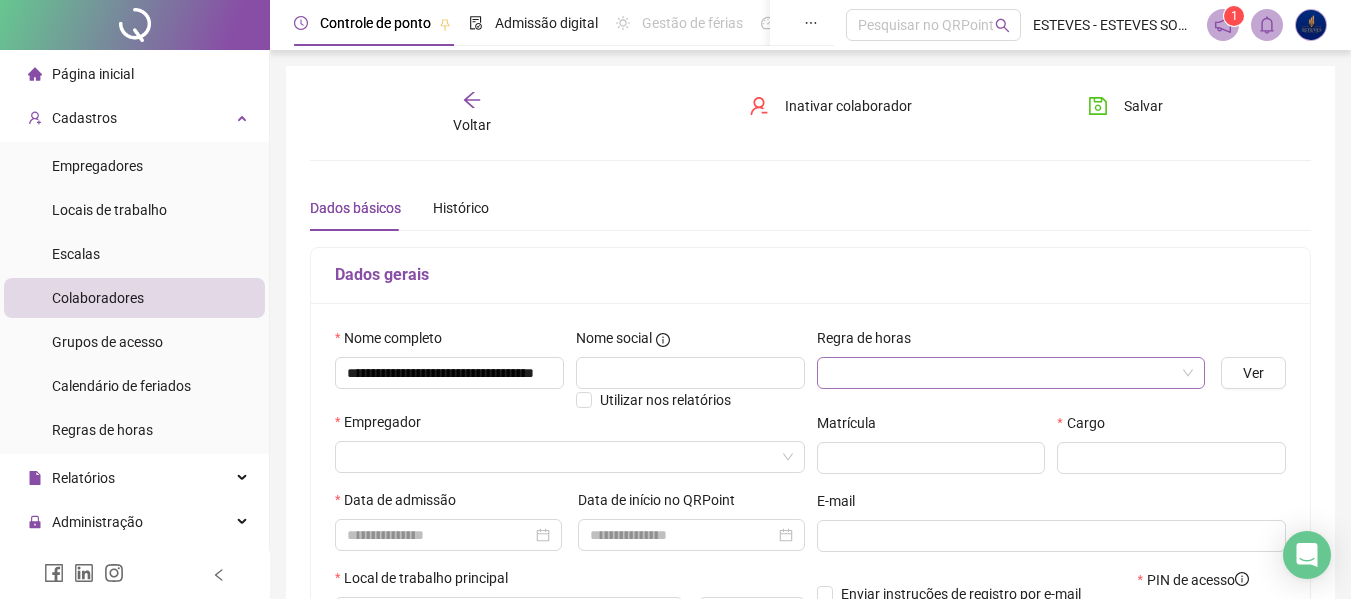 click at bounding box center (1002, 373) 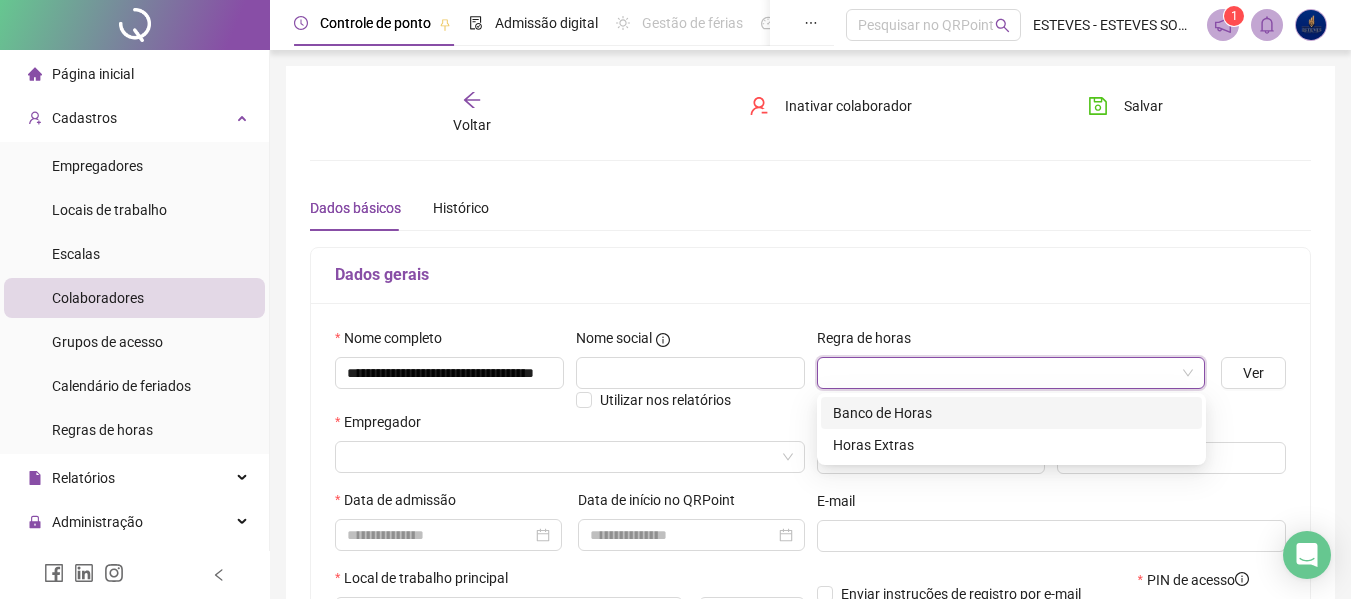 click on "Banco de Horas" at bounding box center [1011, 413] 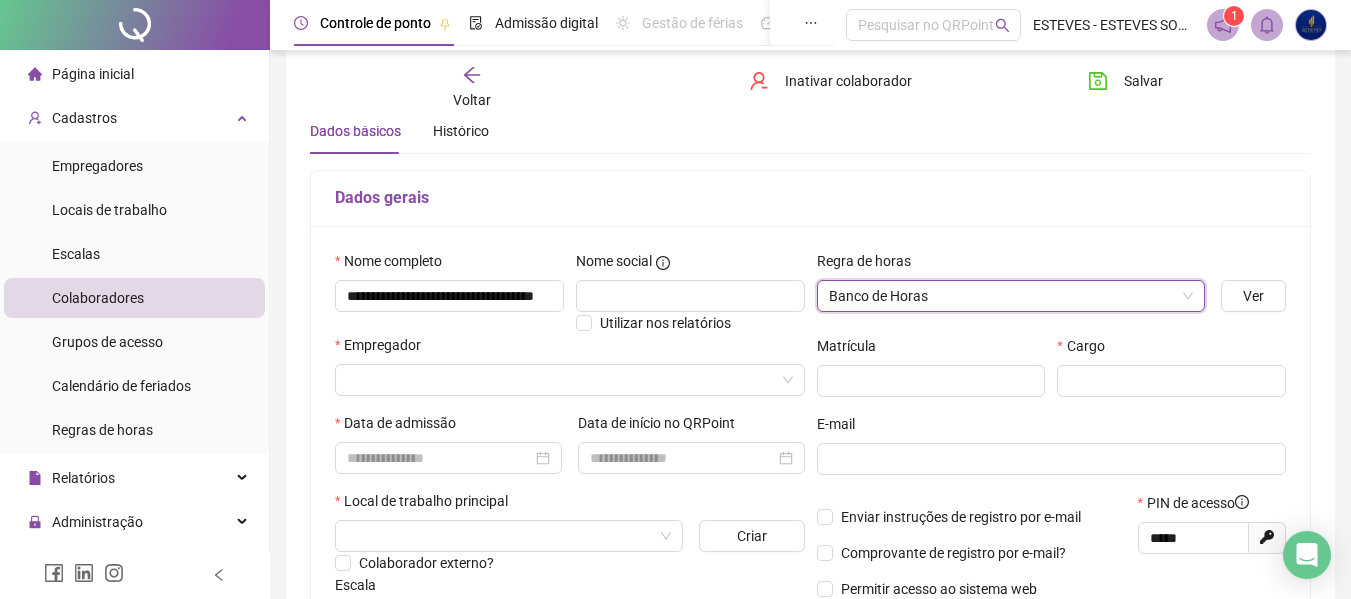 scroll, scrollTop: 200, scrollLeft: 0, axis: vertical 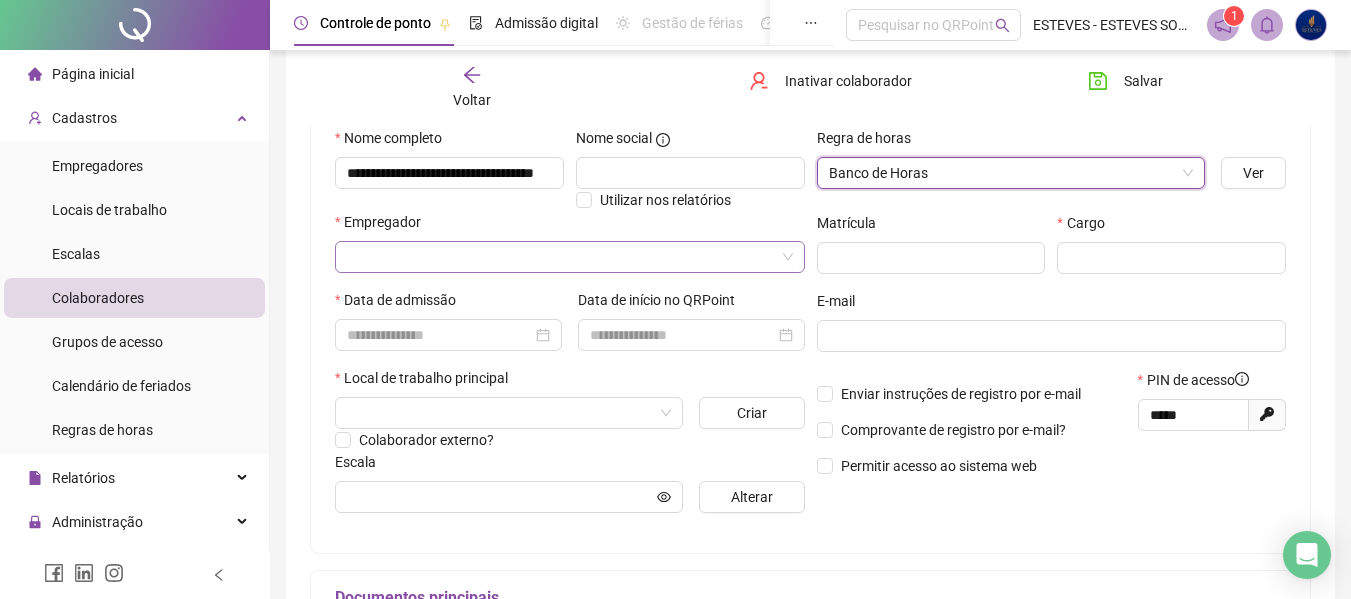 click at bounding box center [561, 257] 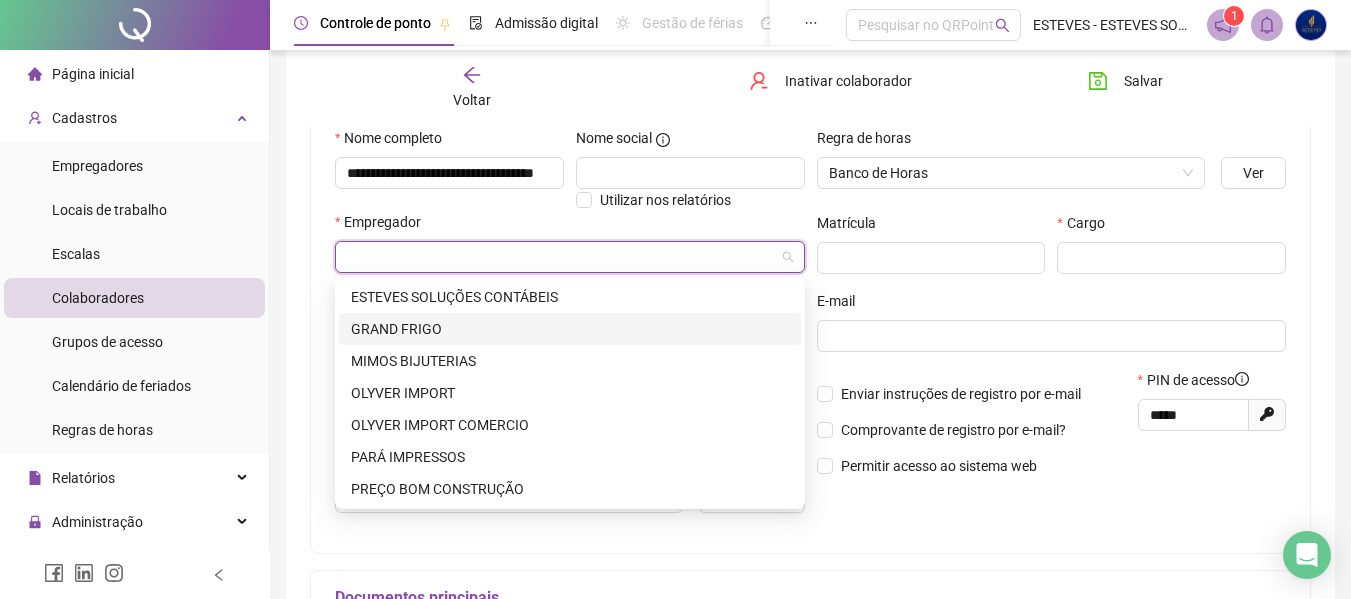 click on "GRAND FRIGO" at bounding box center (570, 329) 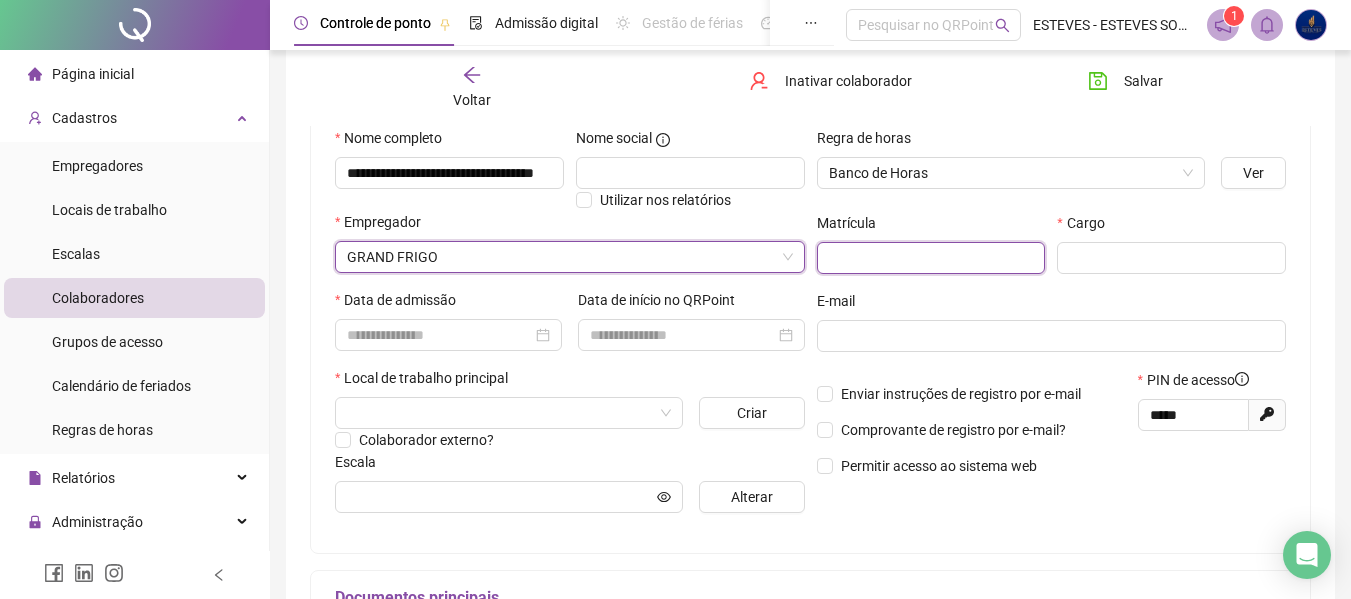 click at bounding box center [931, 258] 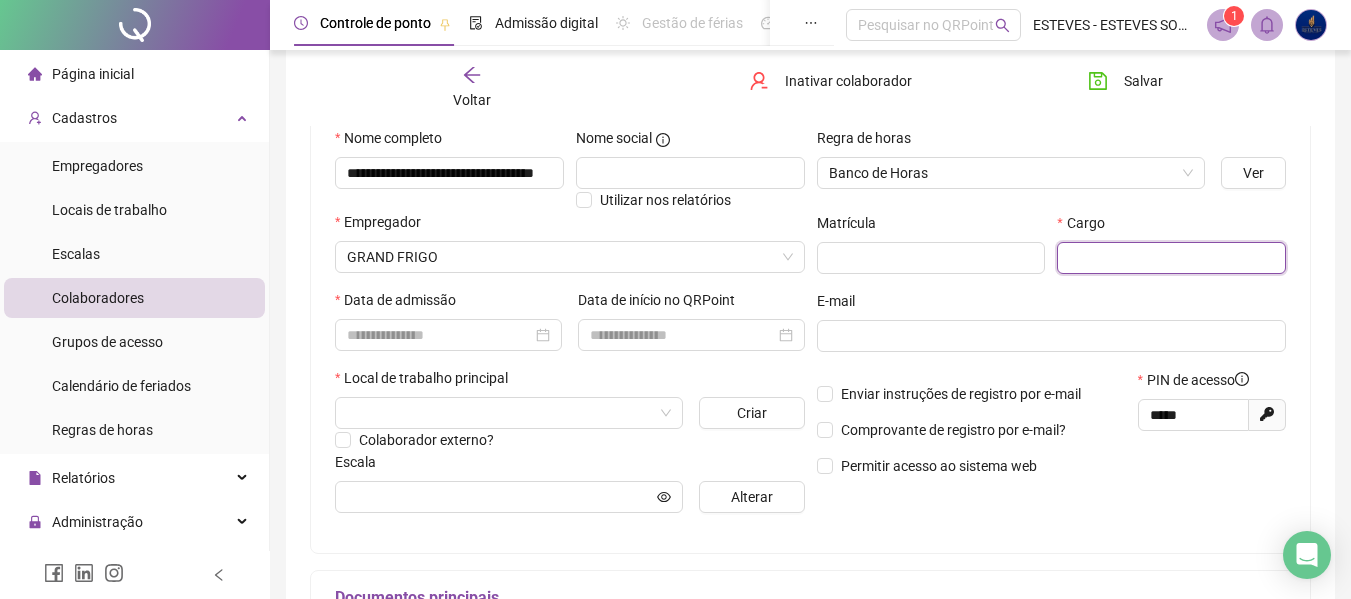 click at bounding box center (1171, 258) 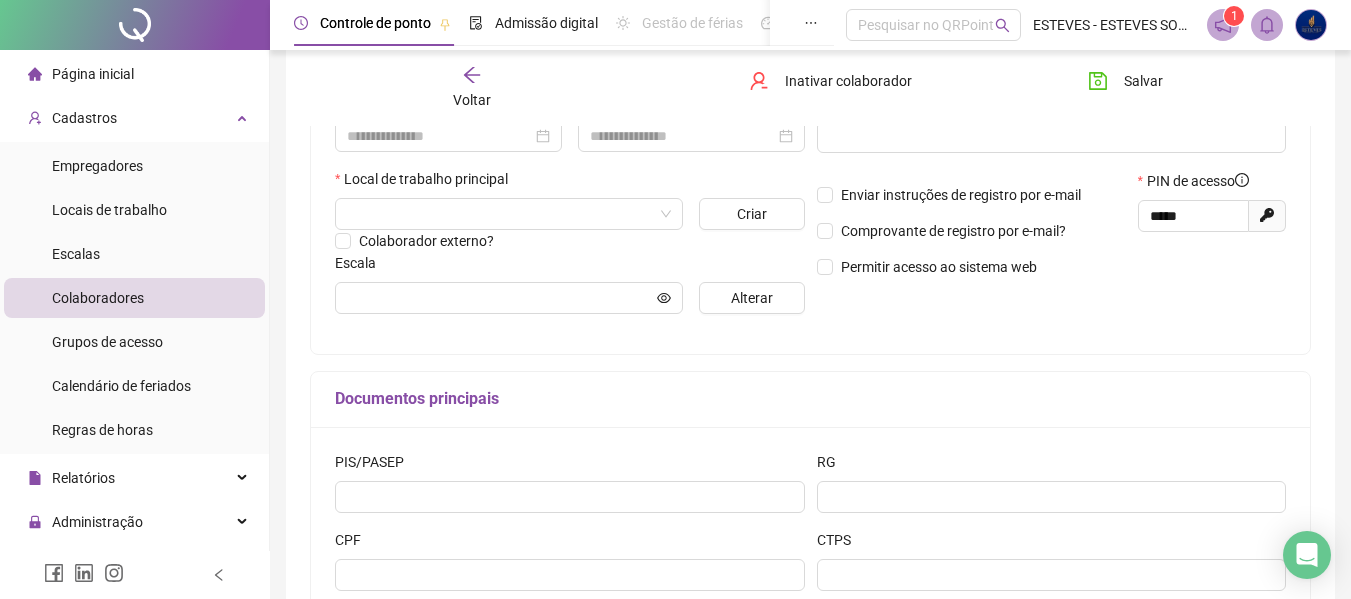 scroll, scrollTop: 500, scrollLeft: 0, axis: vertical 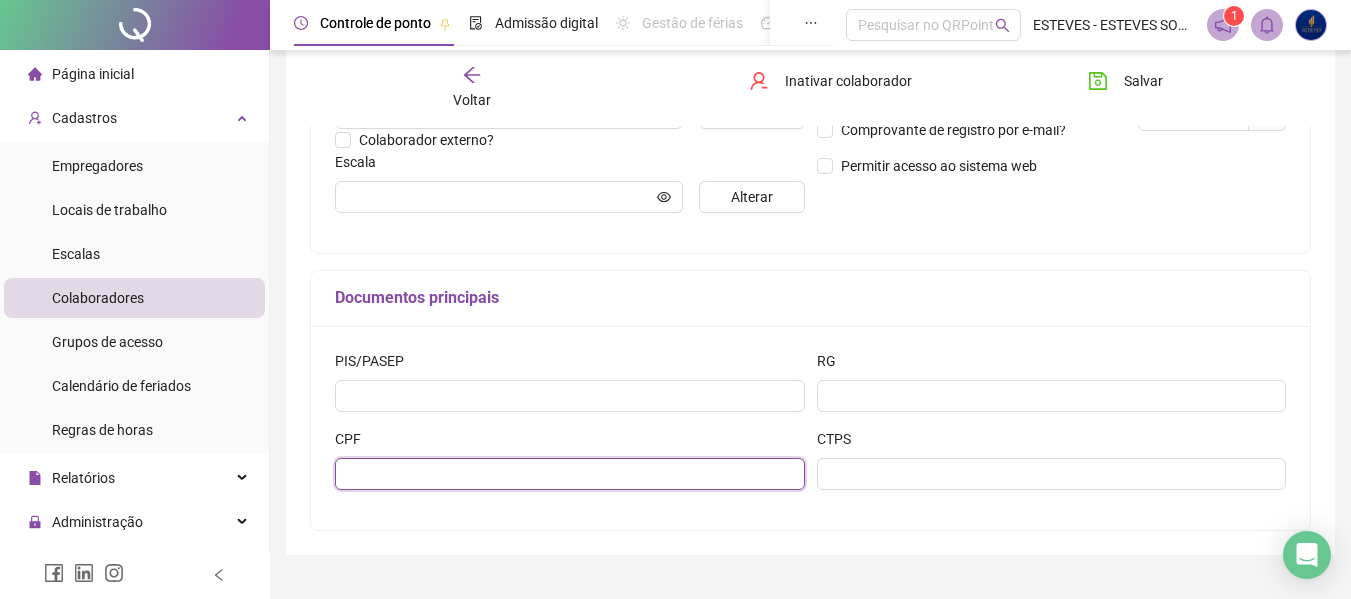 click at bounding box center (570, 474) 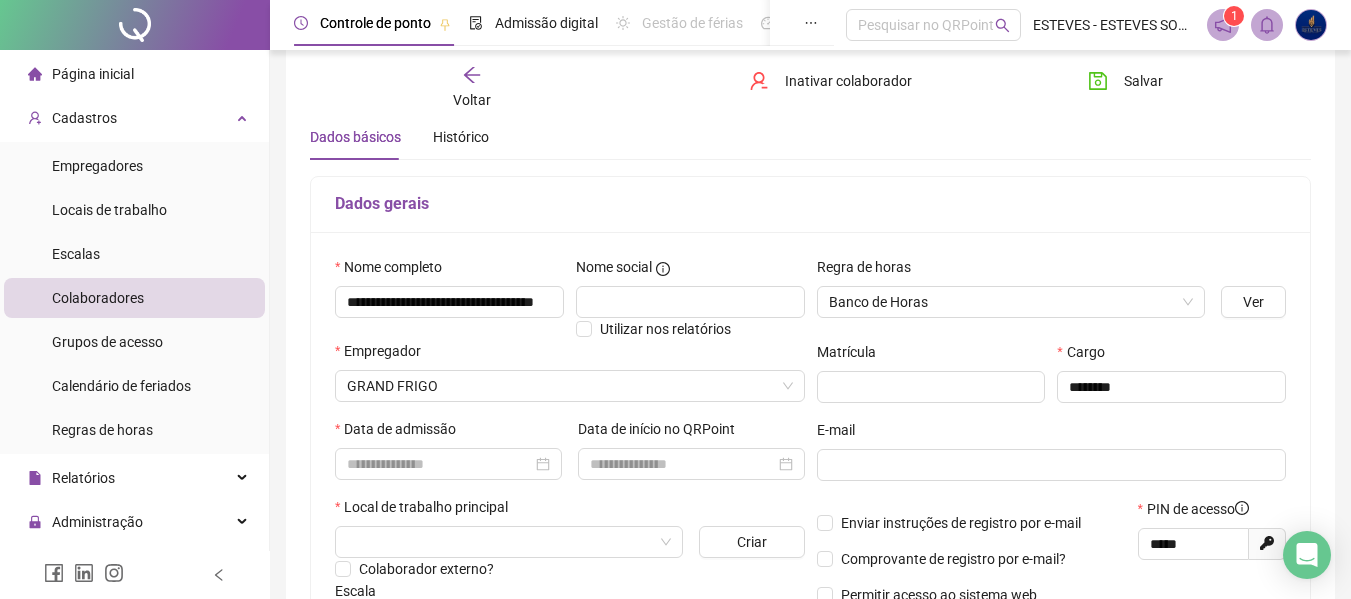 scroll, scrollTop: 0, scrollLeft: 0, axis: both 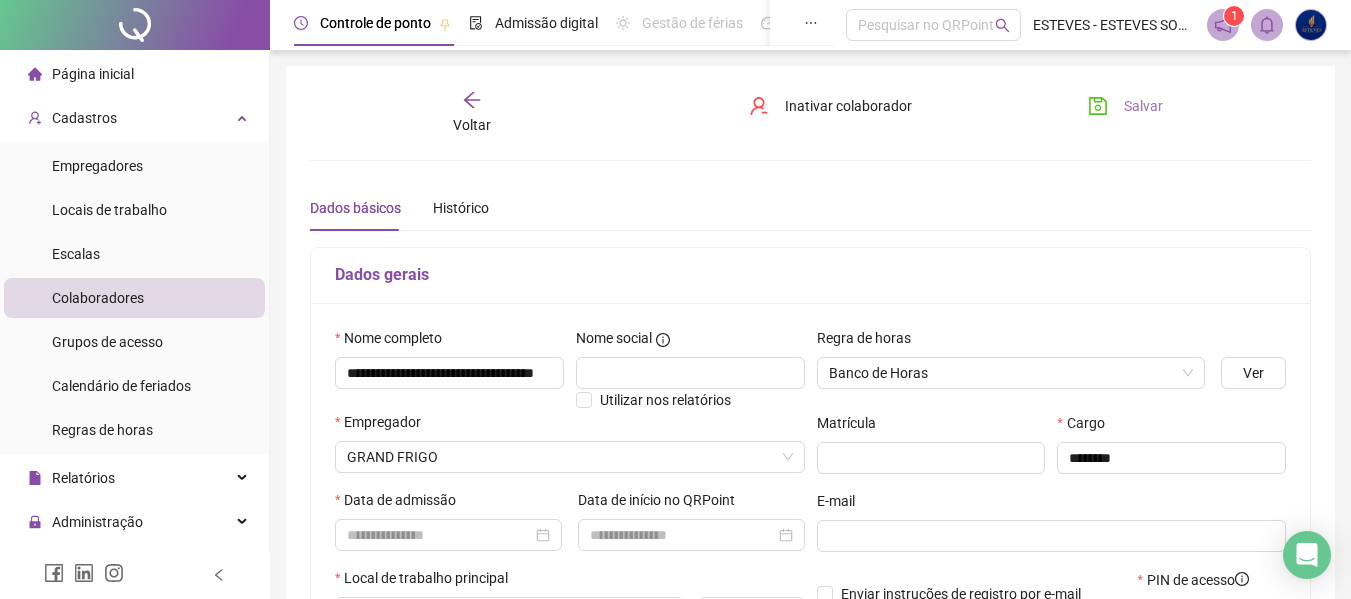 click on "Salvar" at bounding box center (1125, 106) 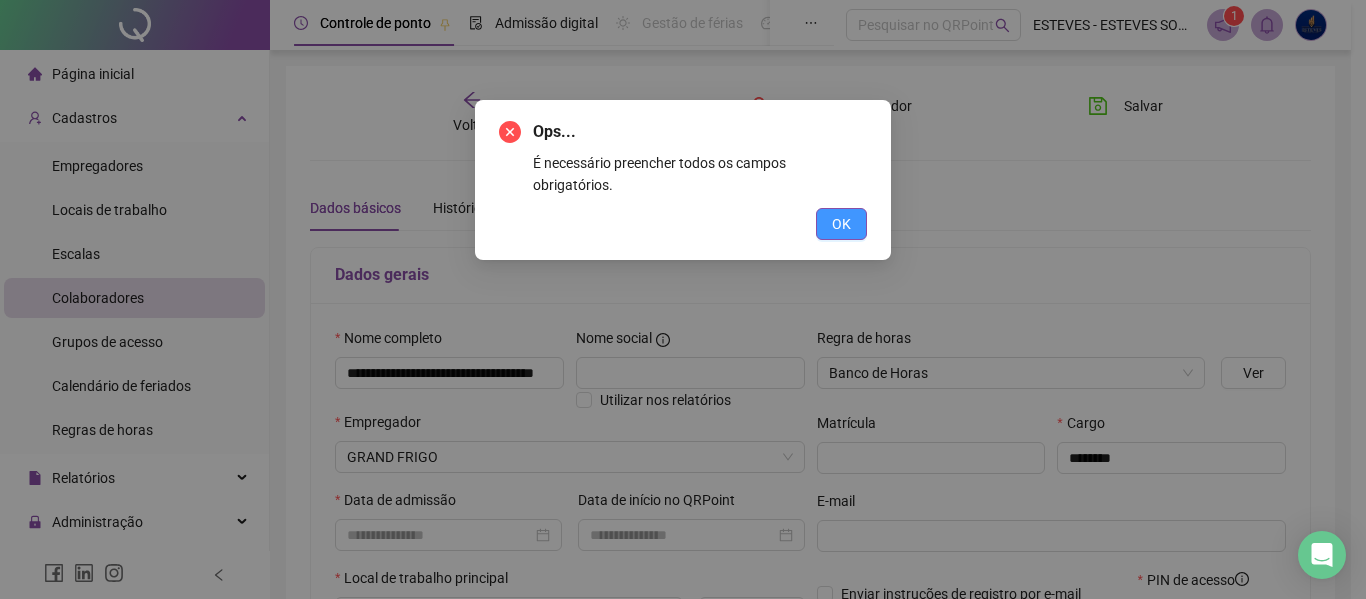 click on "OK" at bounding box center (841, 224) 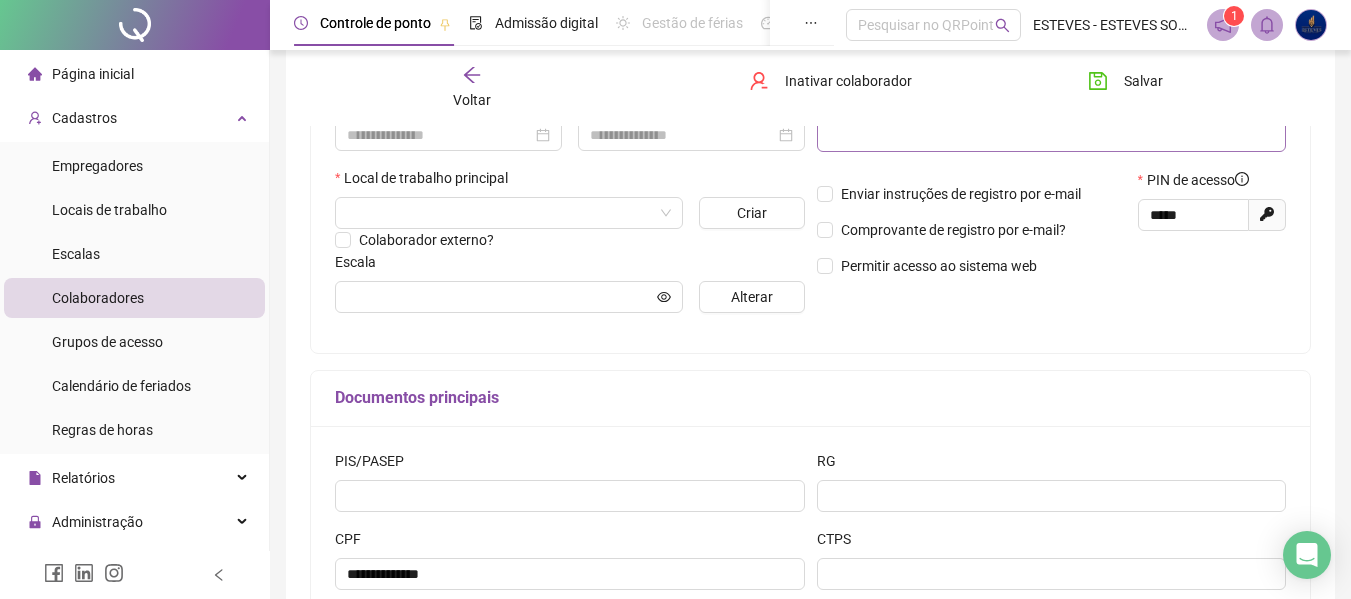 scroll, scrollTop: 200, scrollLeft: 0, axis: vertical 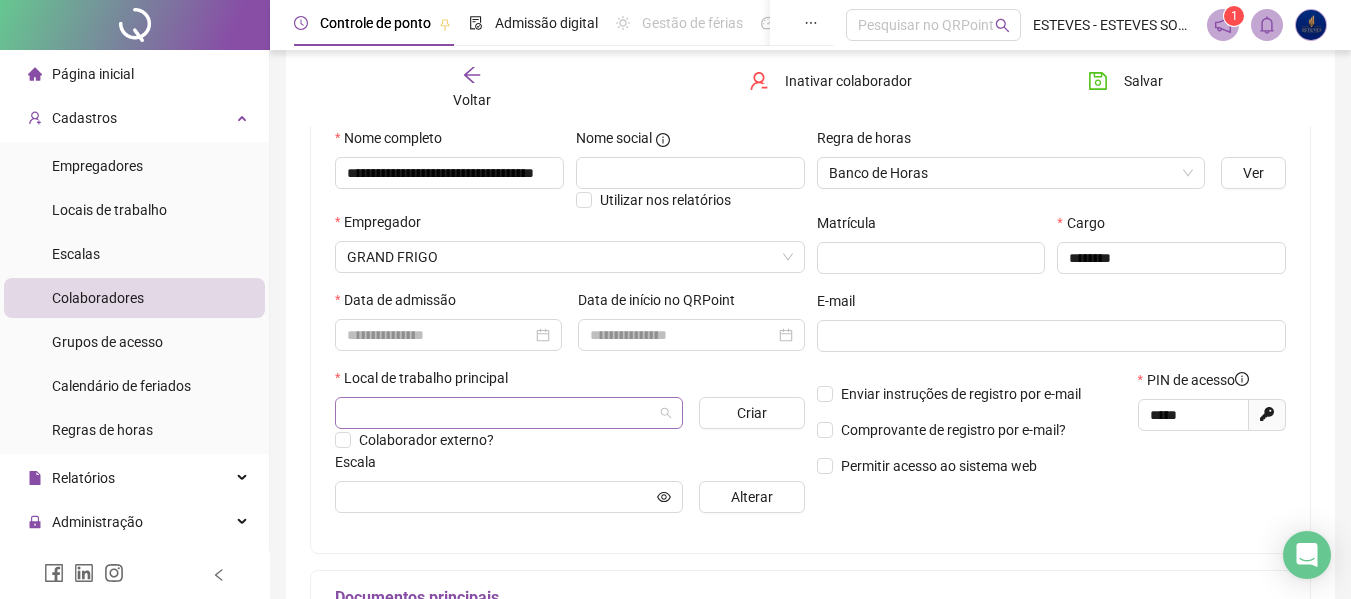 click at bounding box center (500, 413) 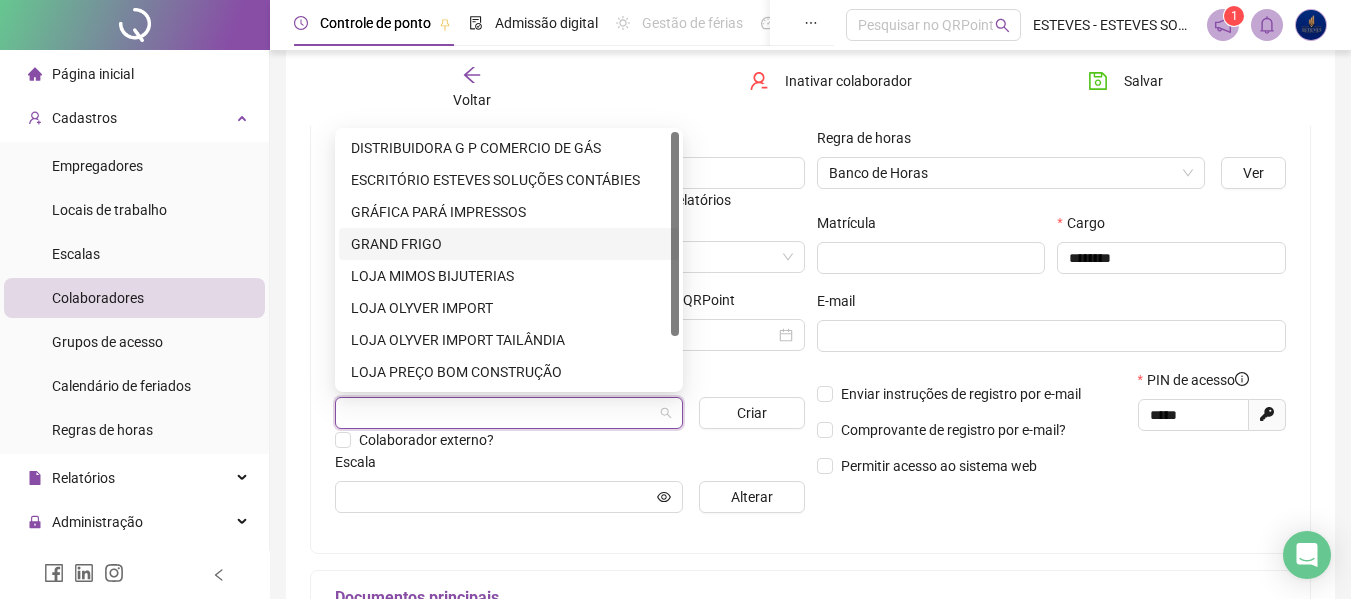 click on "GRAND FRIGO" at bounding box center [509, 244] 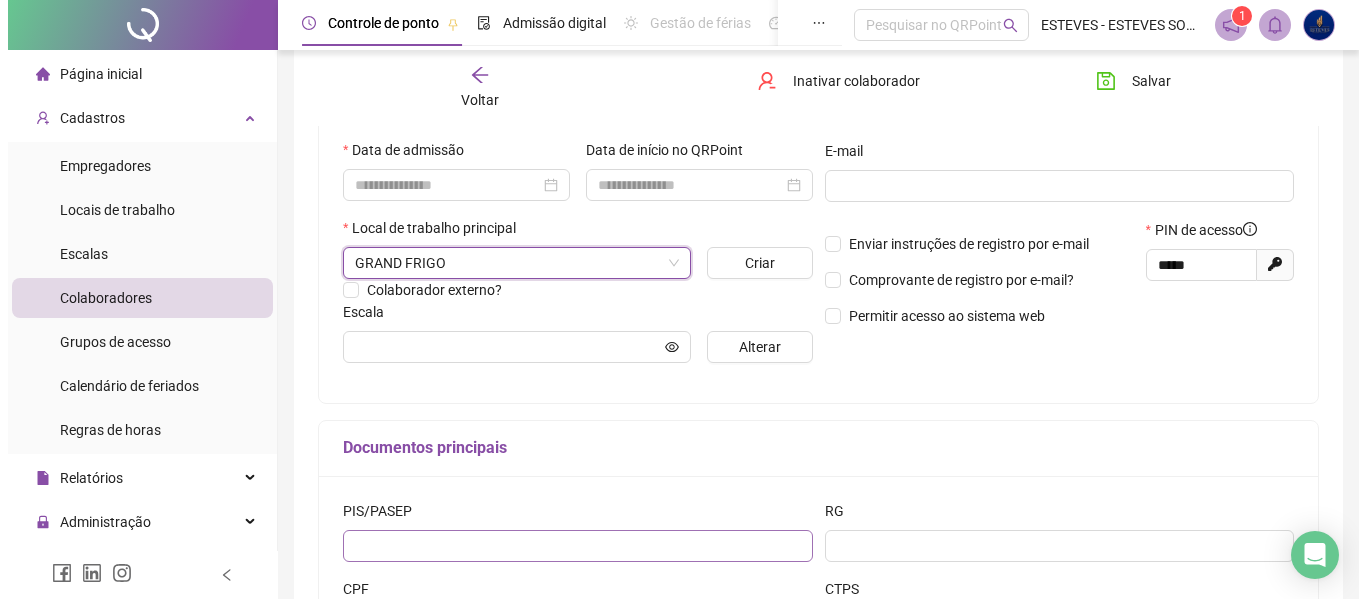 scroll, scrollTop: 500, scrollLeft: 0, axis: vertical 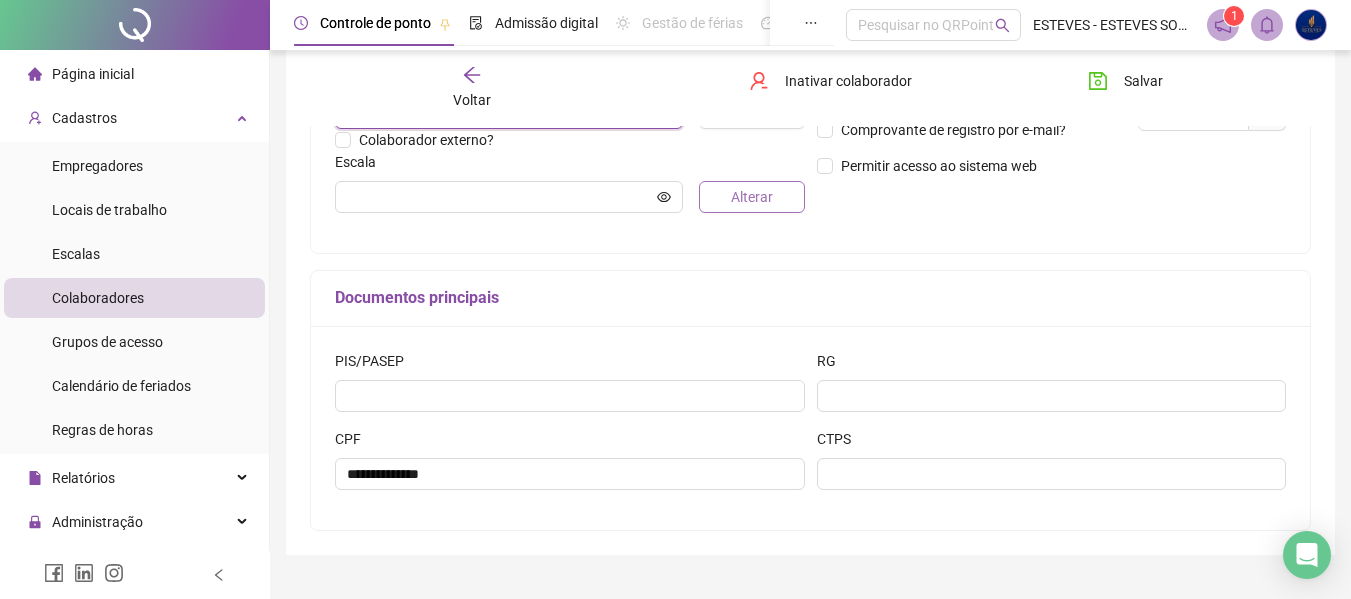 click on "Alterar" at bounding box center [751, 197] 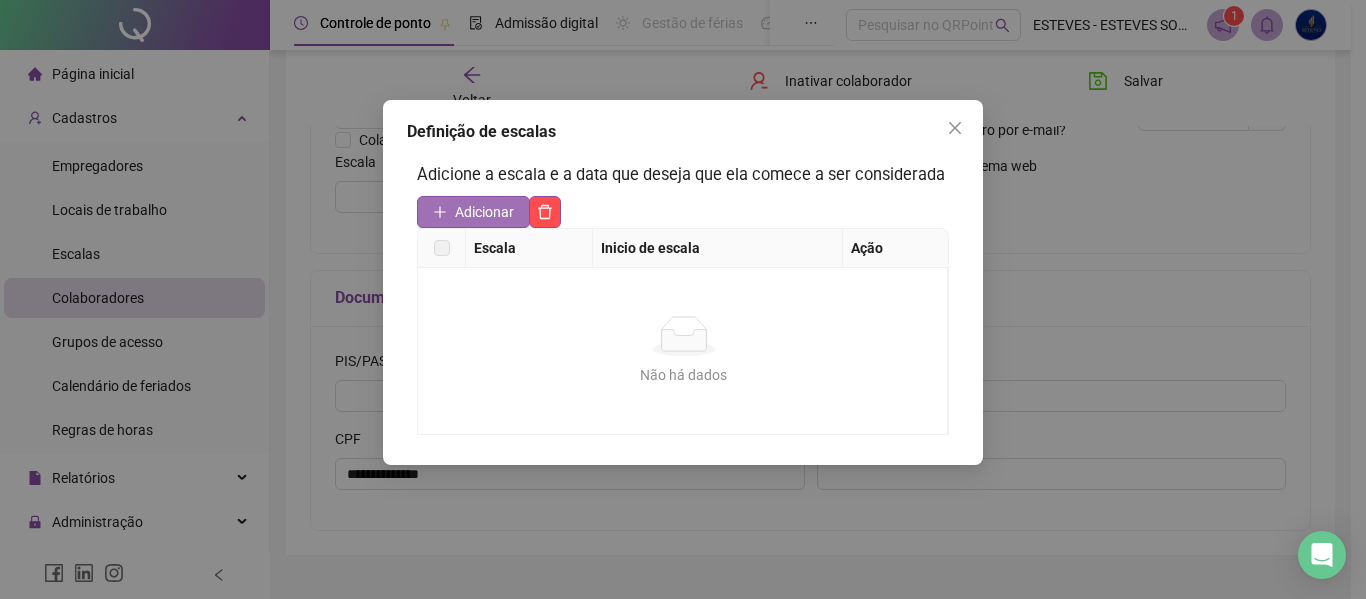 click on "Adicionar" at bounding box center (473, 212) 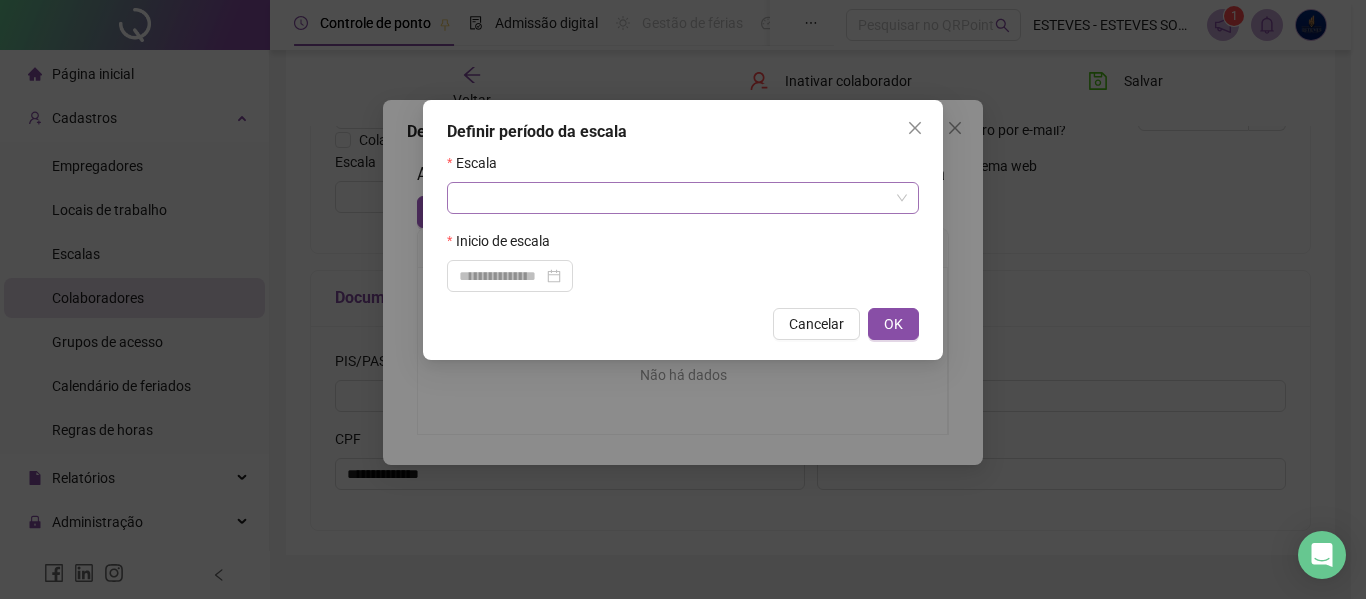 click at bounding box center [674, 198] 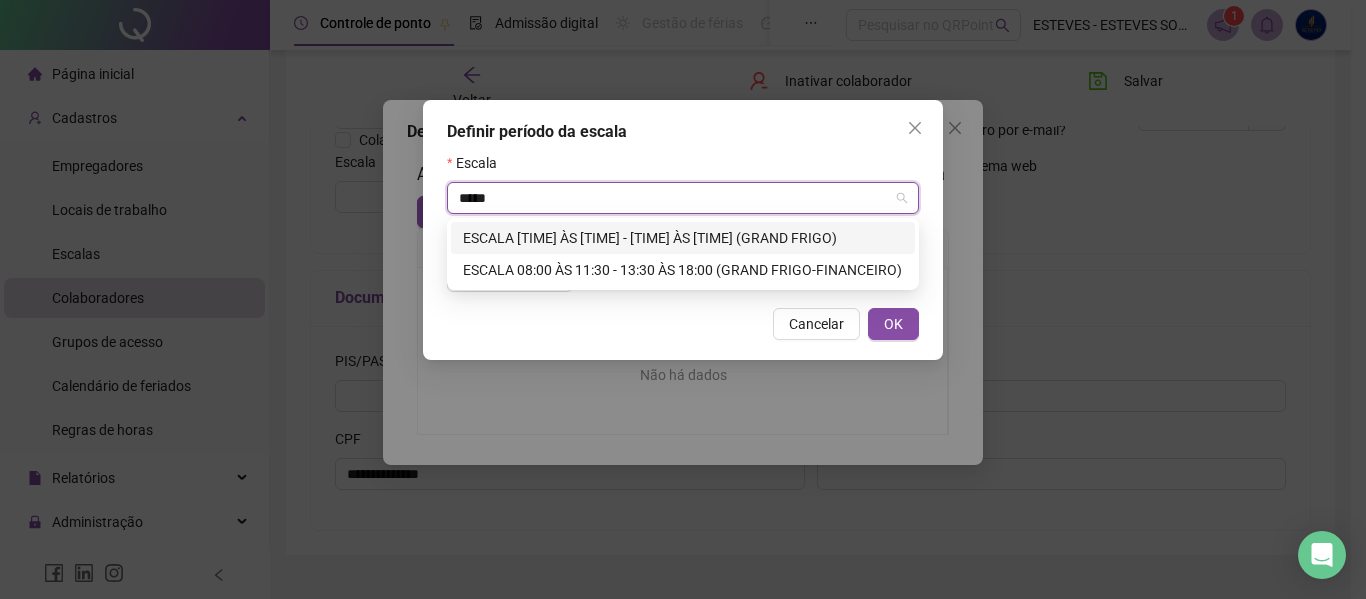 click on "ESCALA [TIME] ÀS [TIME] - [TIME] ÀS [TIME] (GRAND FRIGO)" at bounding box center (683, 238) 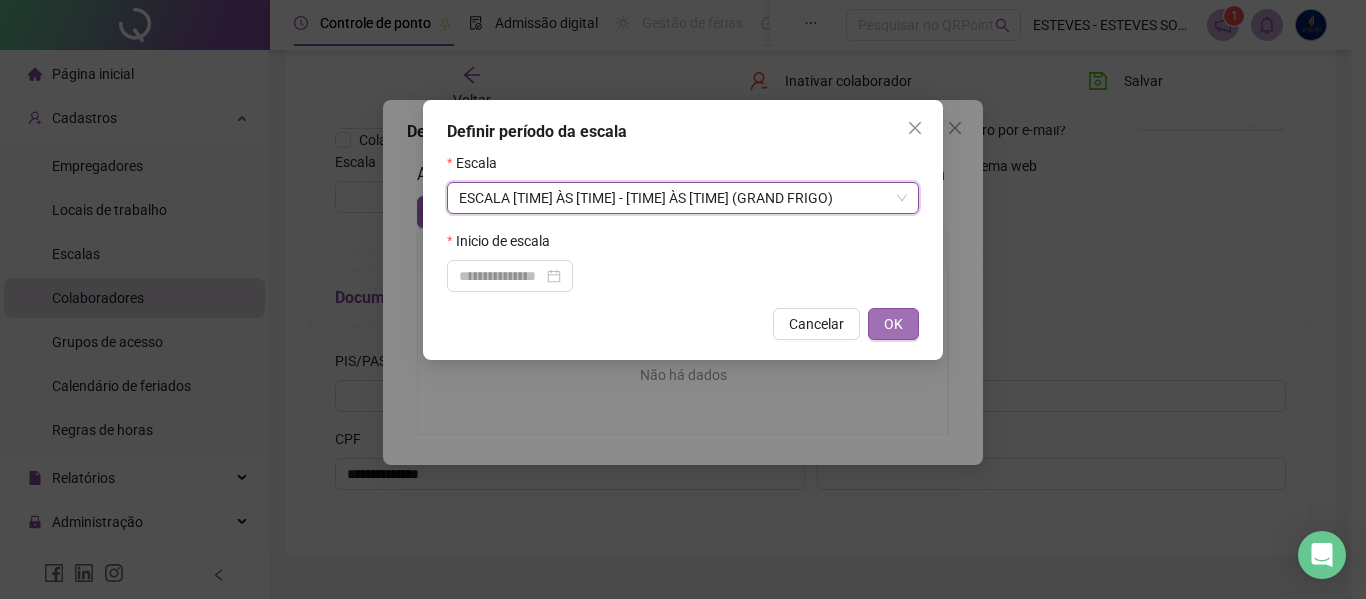 click on "OK" at bounding box center [893, 324] 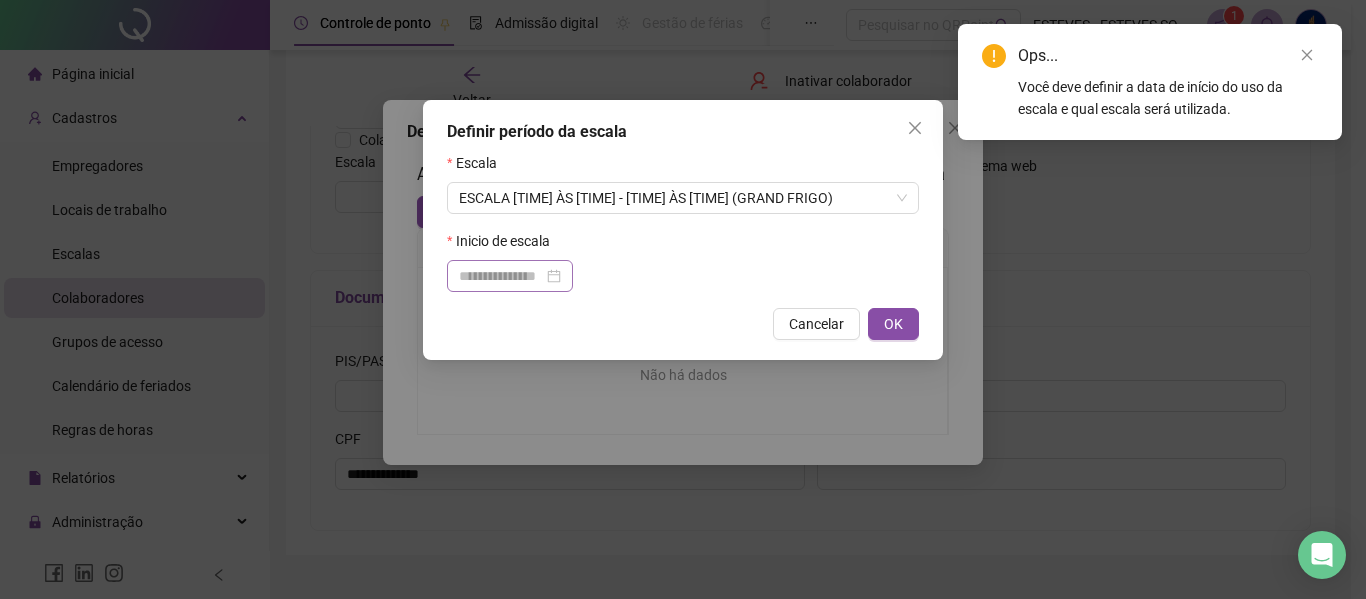 click at bounding box center (510, 276) 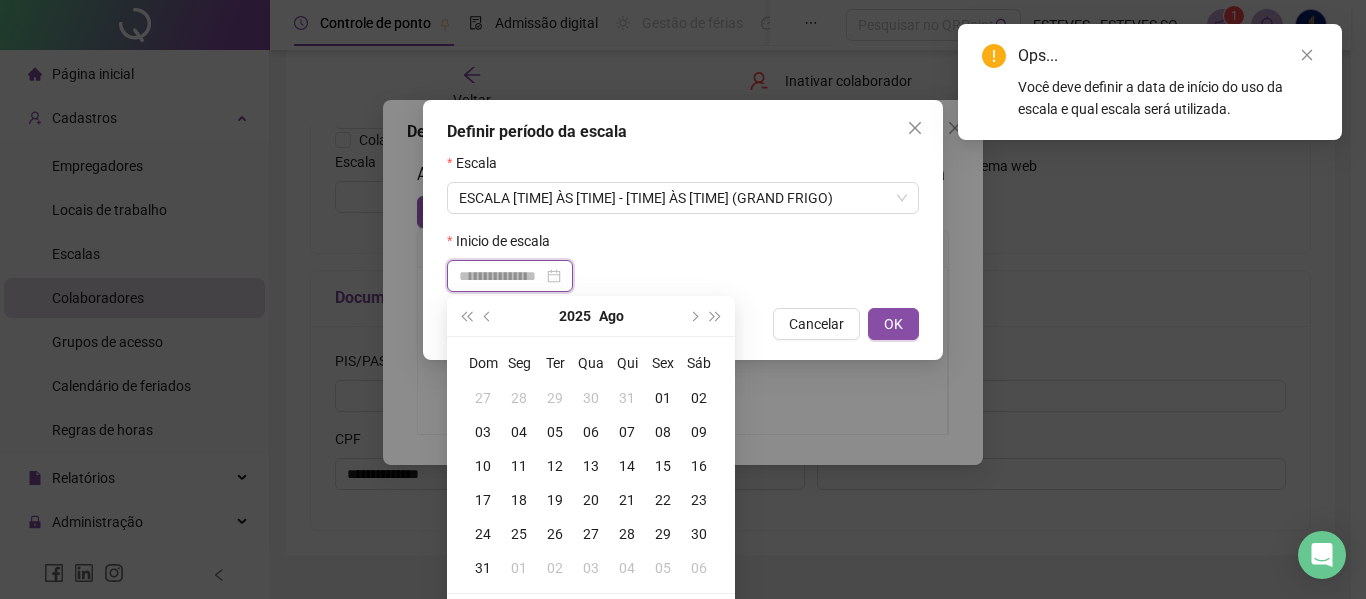 click at bounding box center [501, 276] 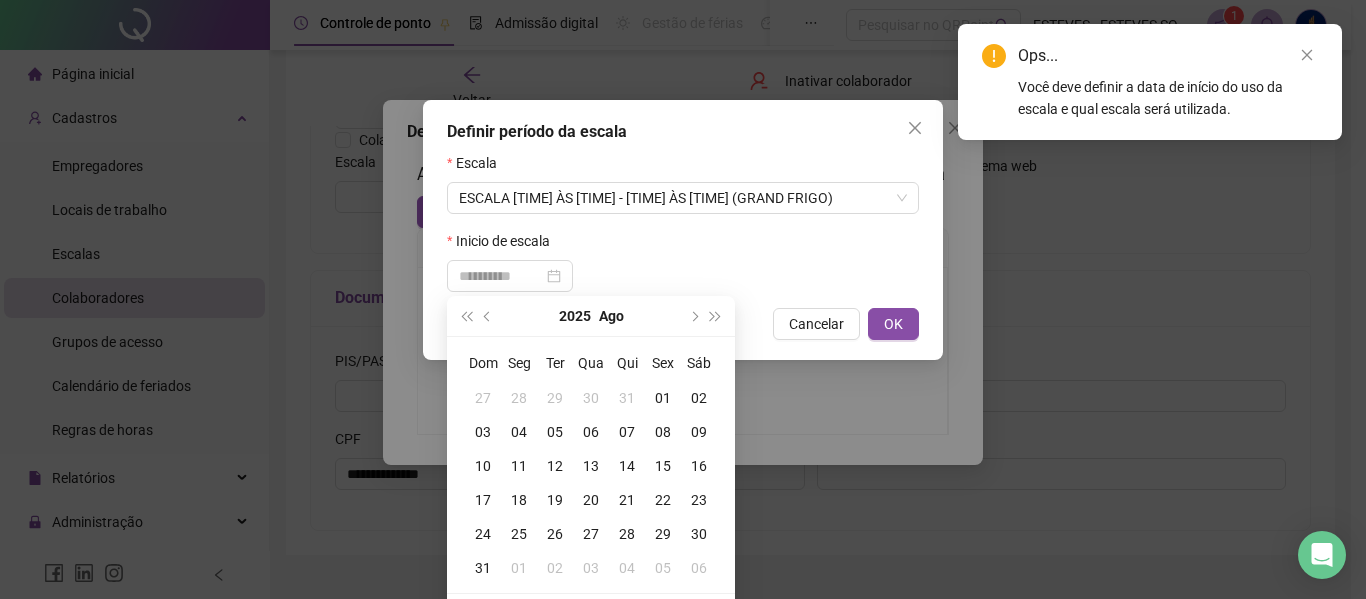 click on "06" at bounding box center [591, 432] 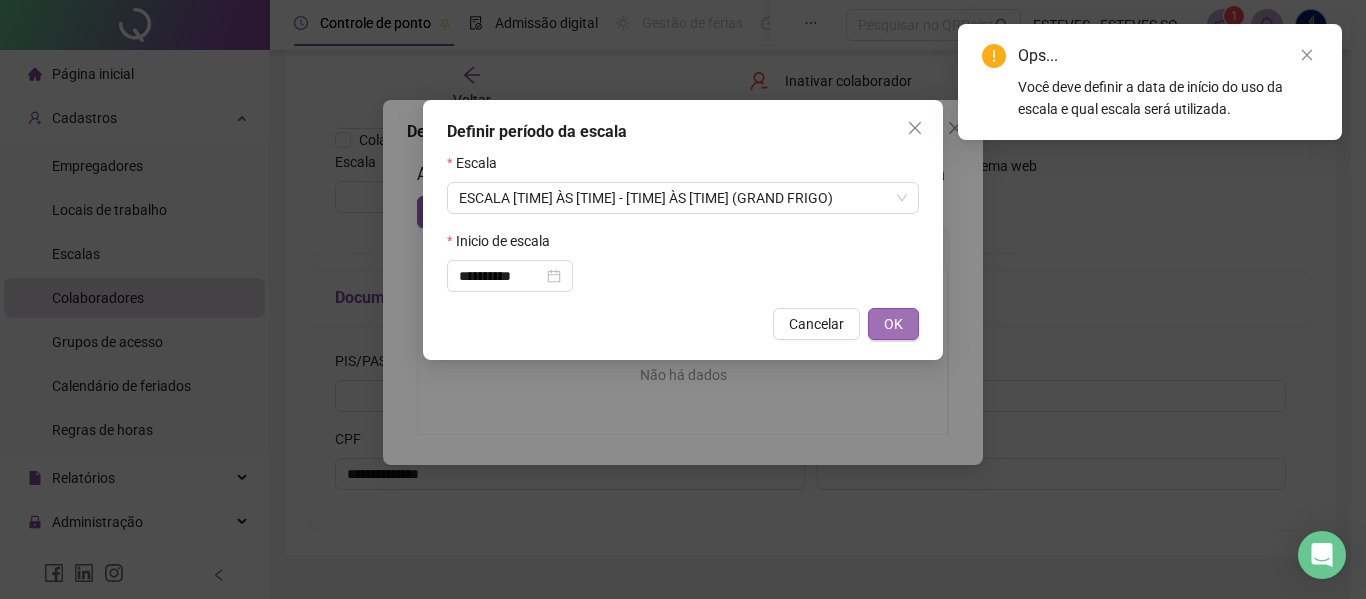 click on "OK" at bounding box center (893, 324) 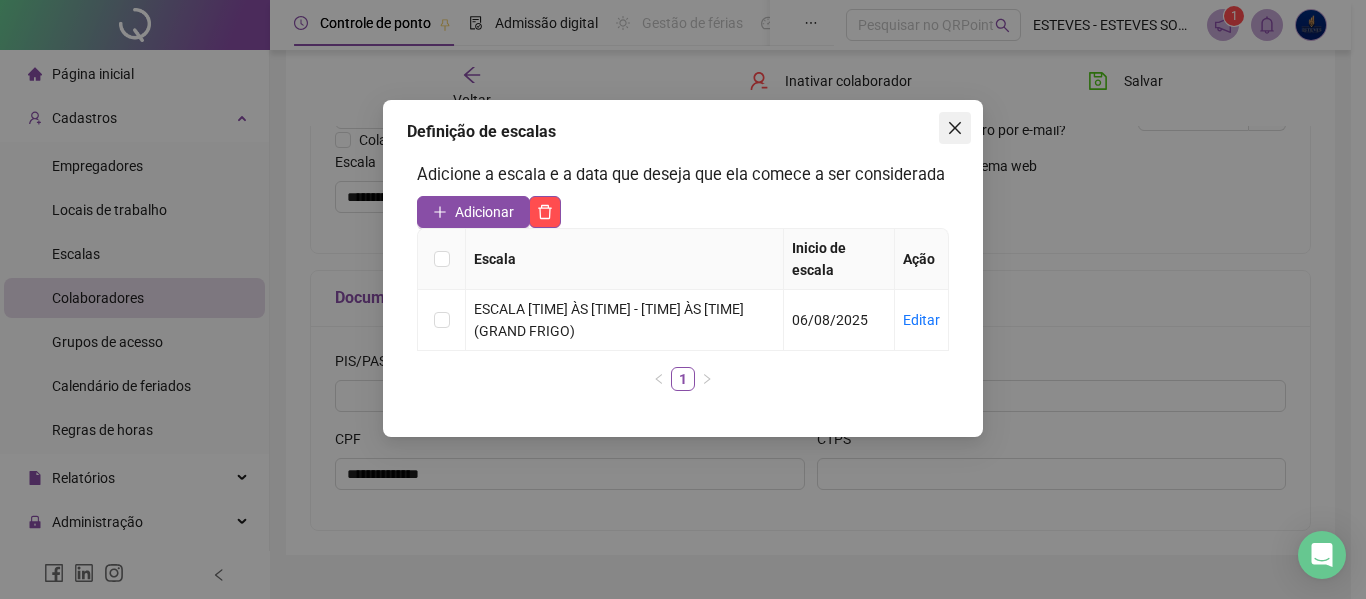 click 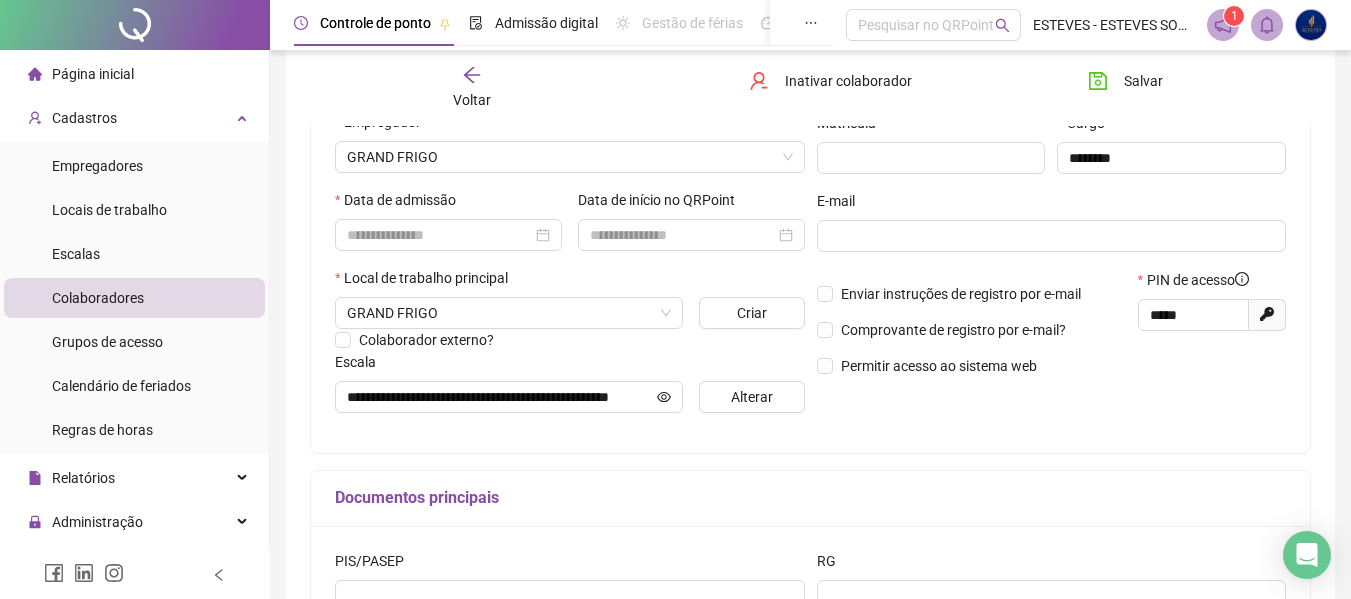 scroll, scrollTop: 200, scrollLeft: 0, axis: vertical 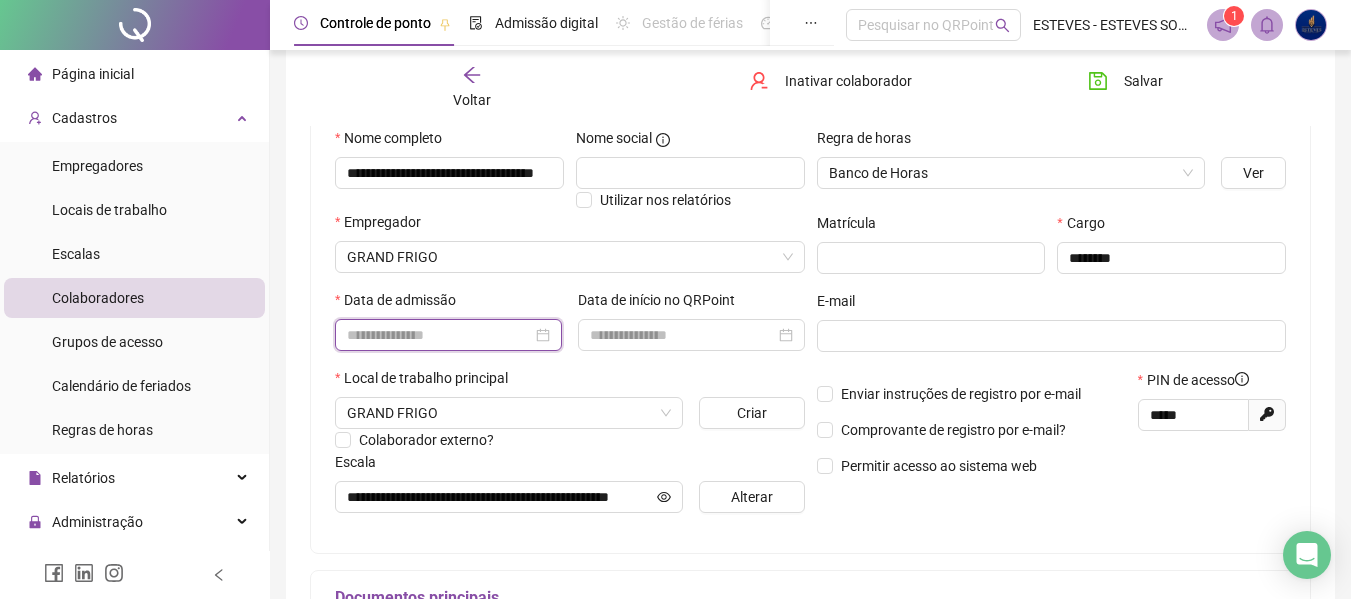 click at bounding box center (439, 335) 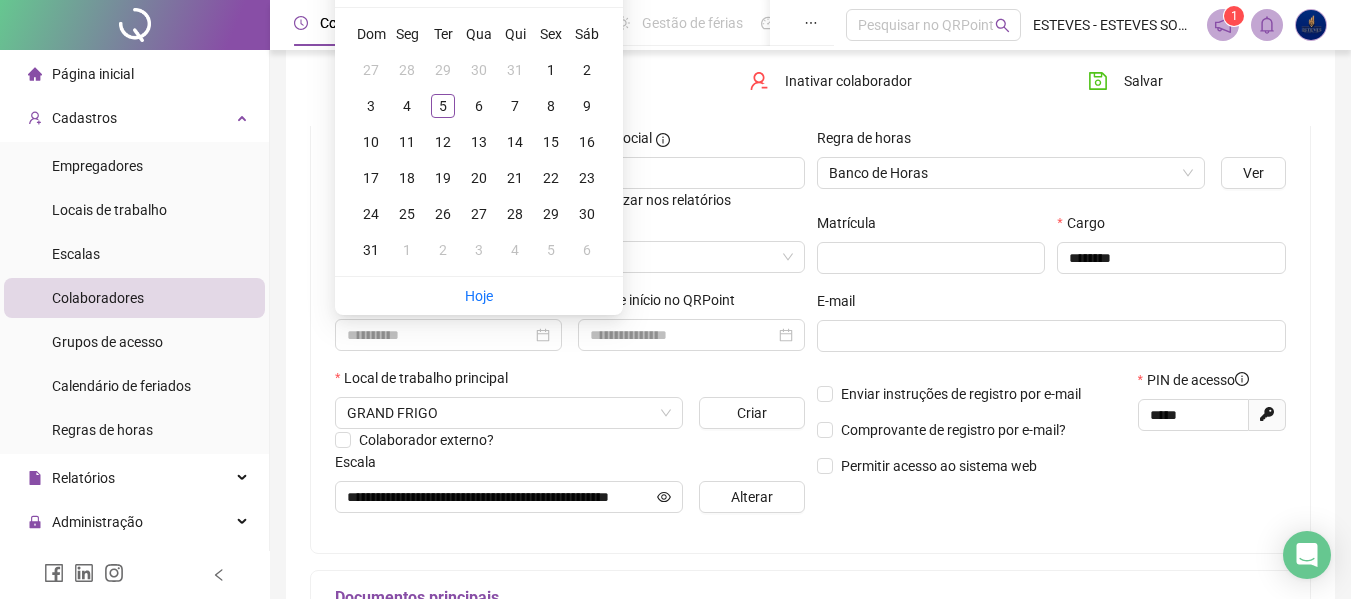 click on "6" at bounding box center [479, 106] 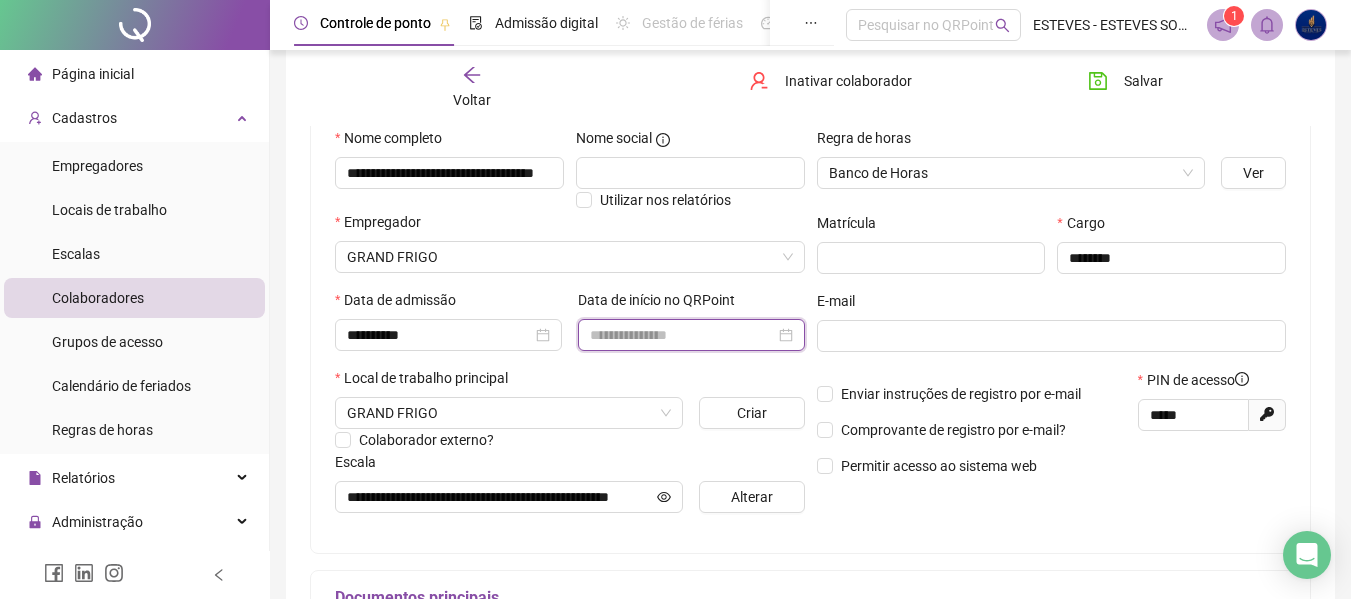 click at bounding box center (682, 335) 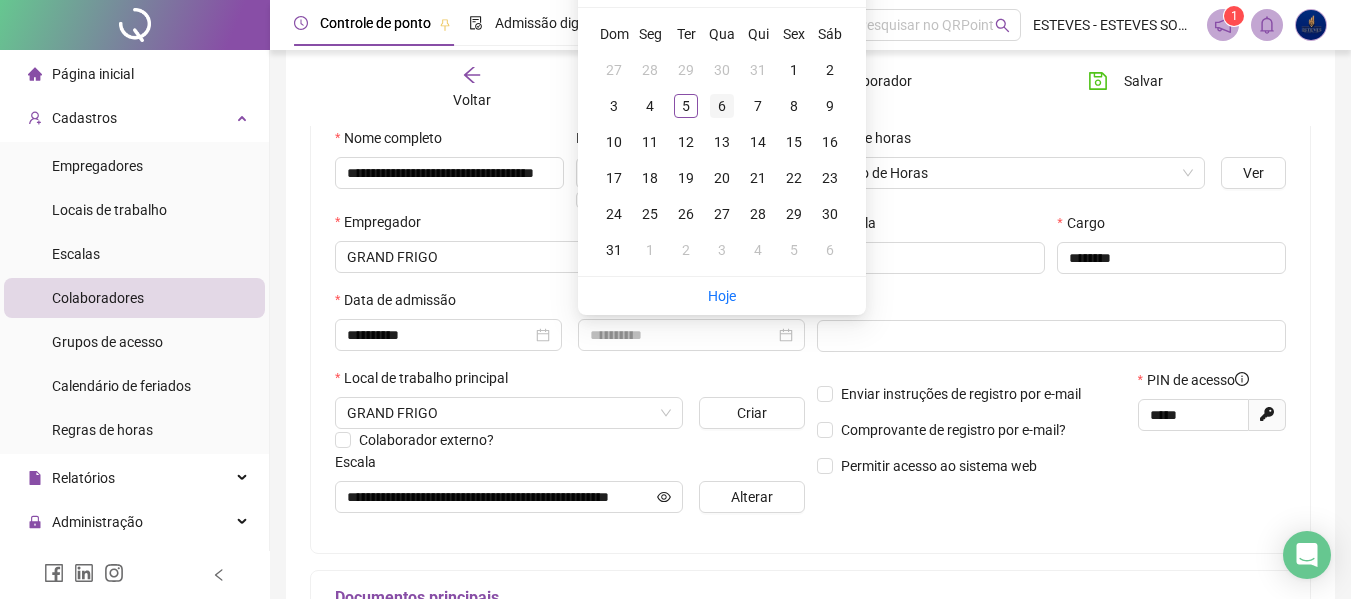 drag, startPoint x: 710, startPoint y: 102, endPoint x: 724, endPoint y: 126, distance: 27.784887 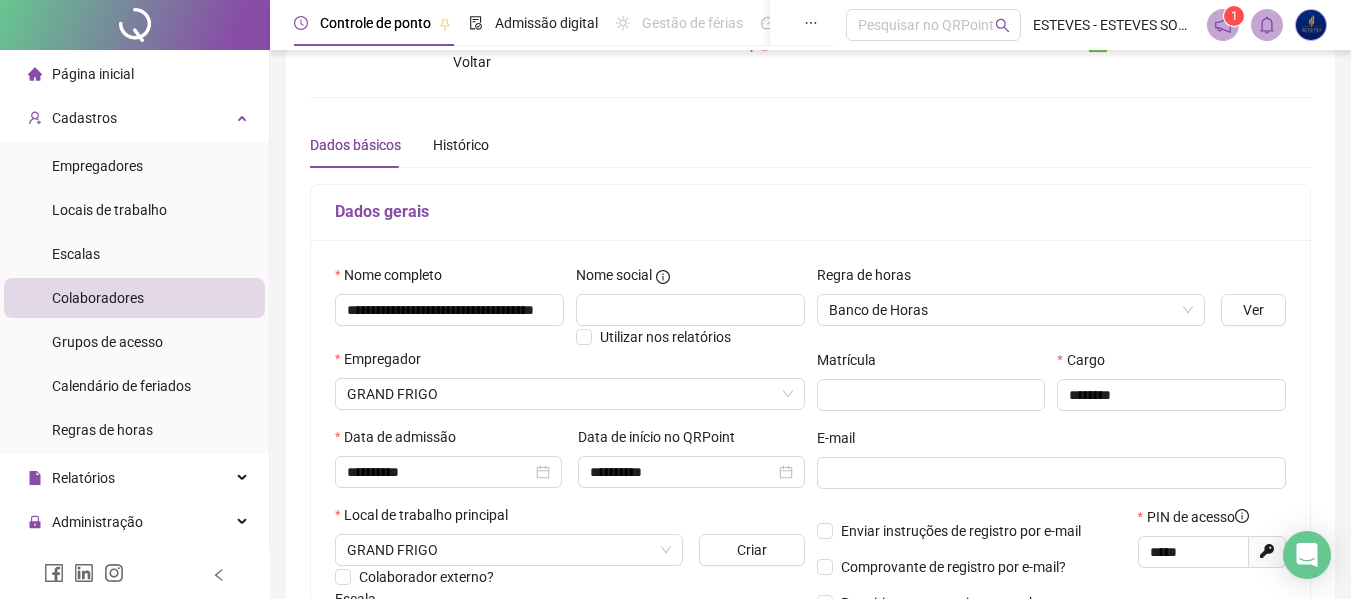 scroll, scrollTop: 0, scrollLeft: 0, axis: both 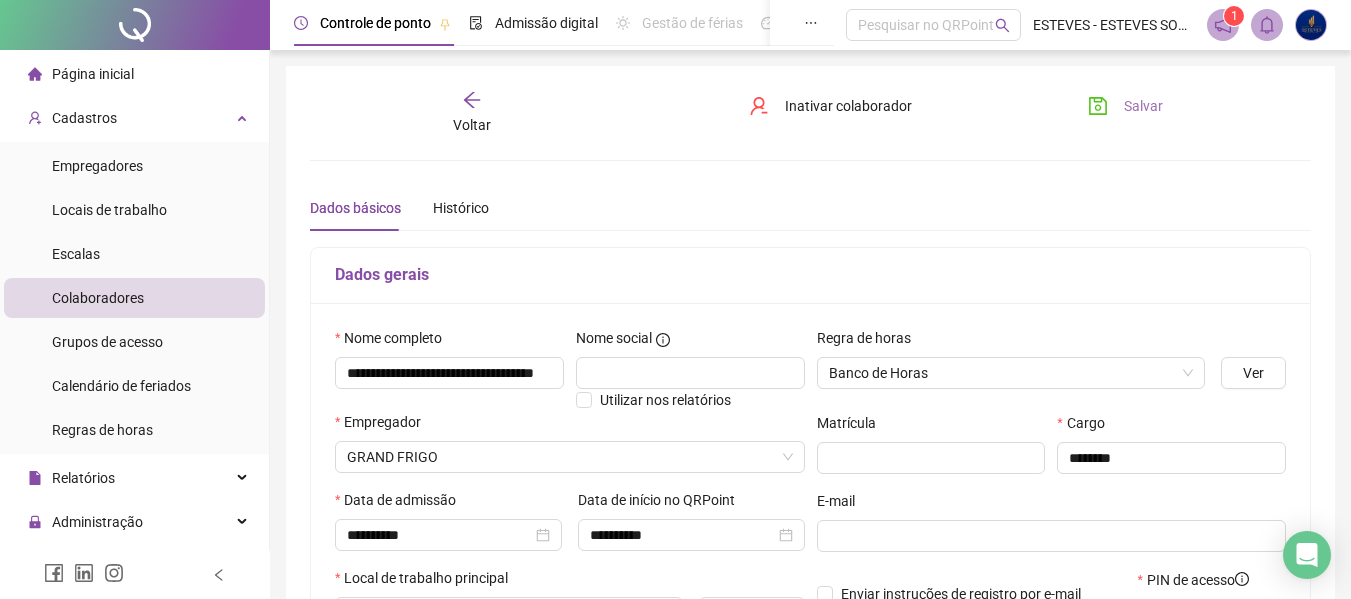 click on "Salvar" at bounding box center [1125, 106] 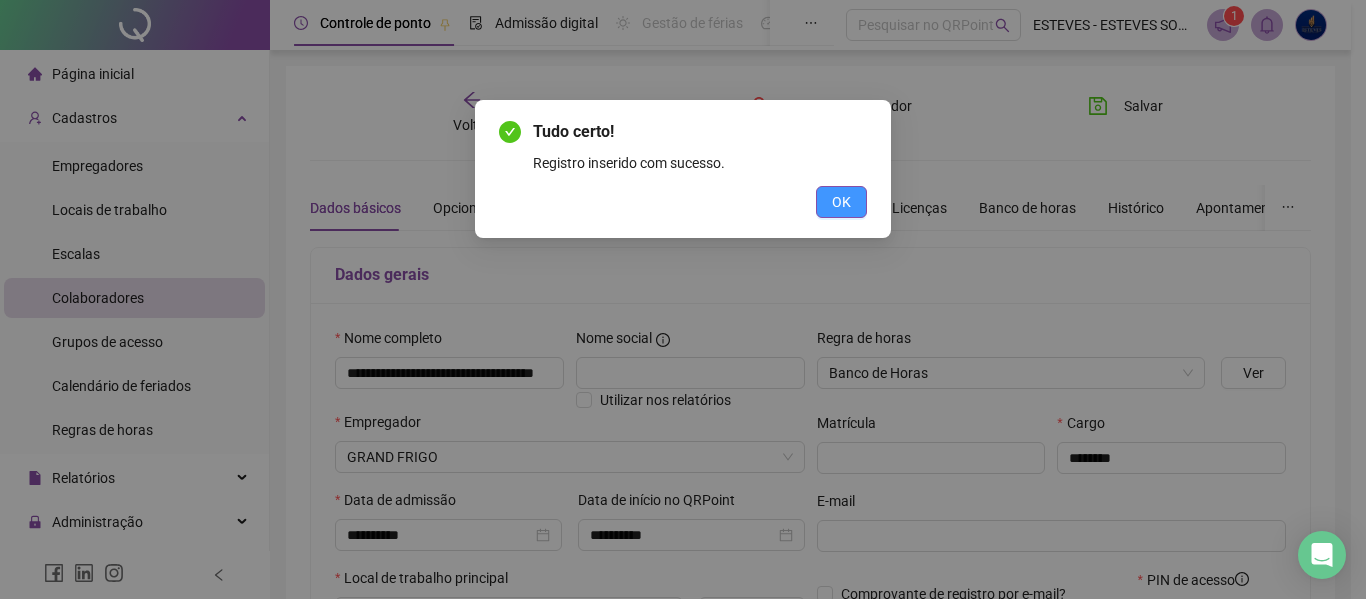 click on "OK" at bounding box center (841, 202) 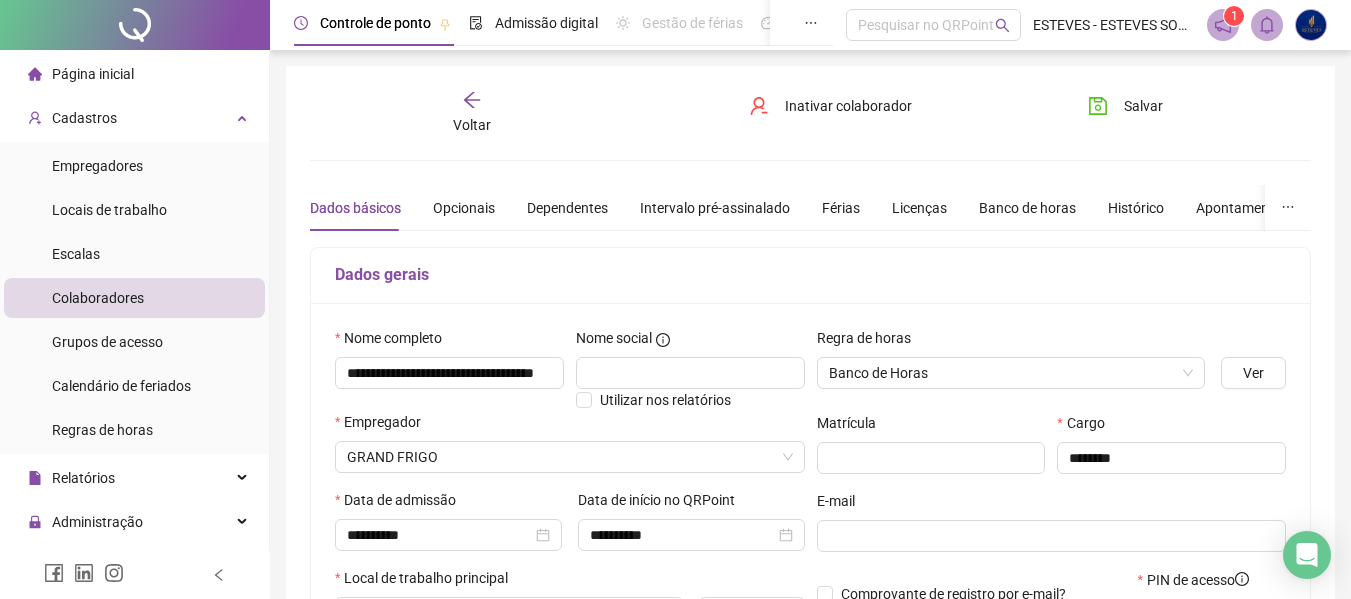 click 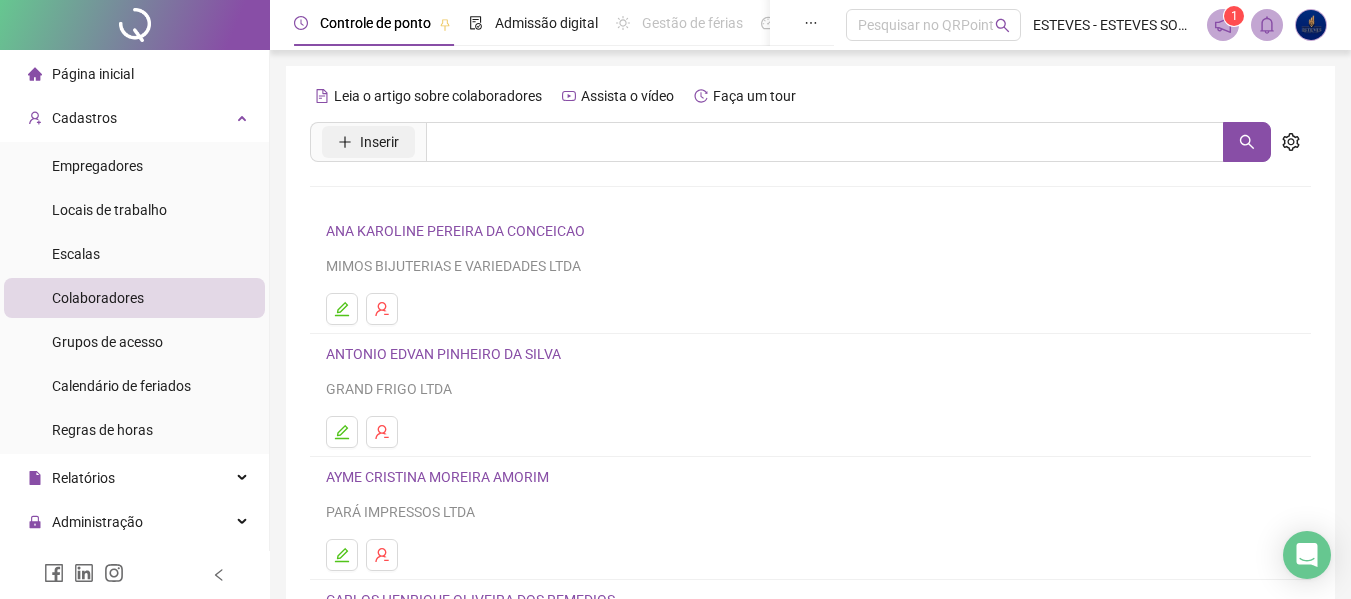 click on "Inserir" at bounding box center [379, 142] 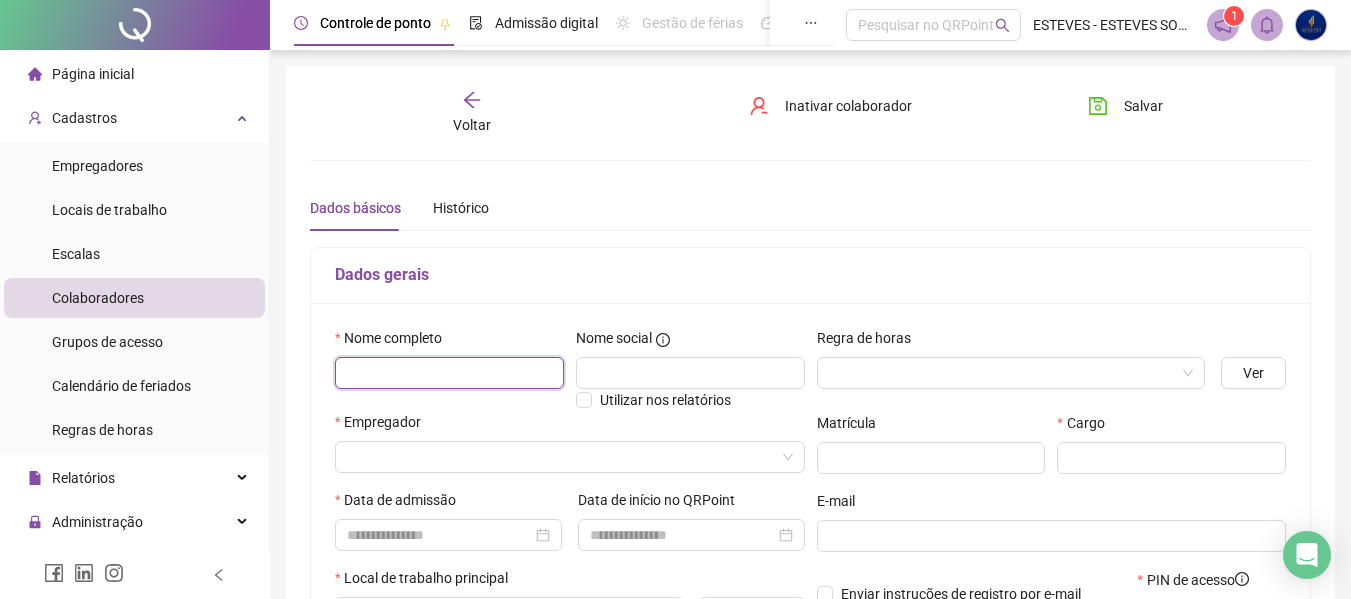 click at bounding box center [449, 373] 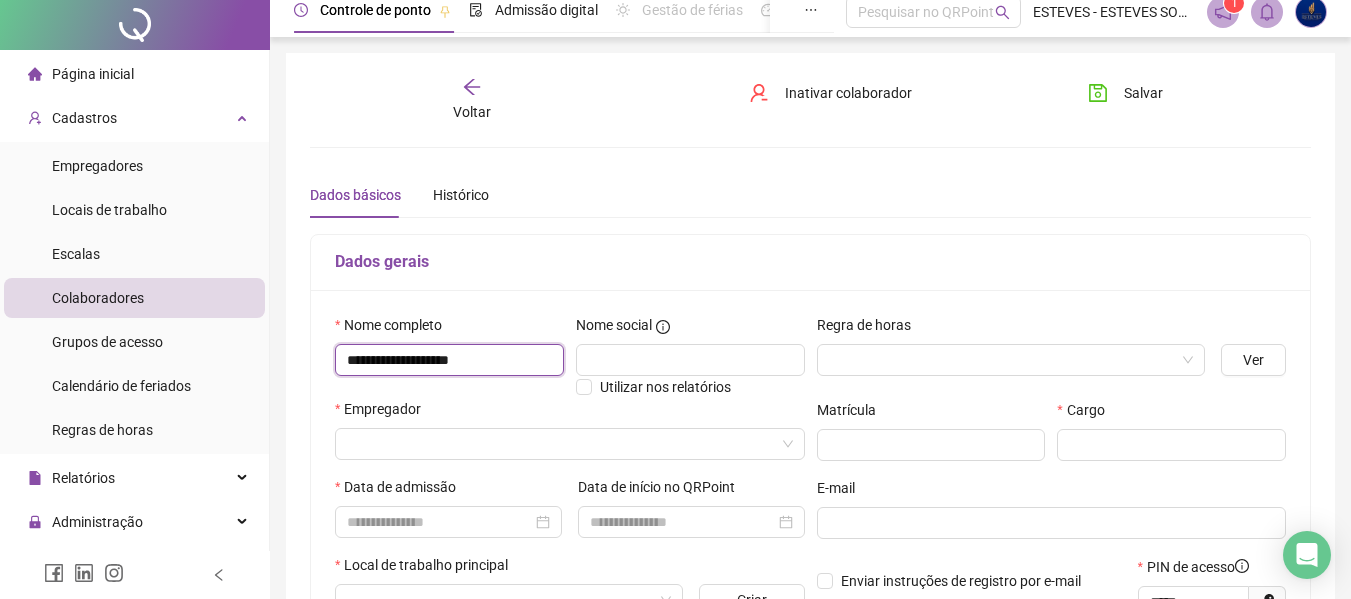 scroll, scrollTop: 100, scrollLeft: 0, axis: vertical 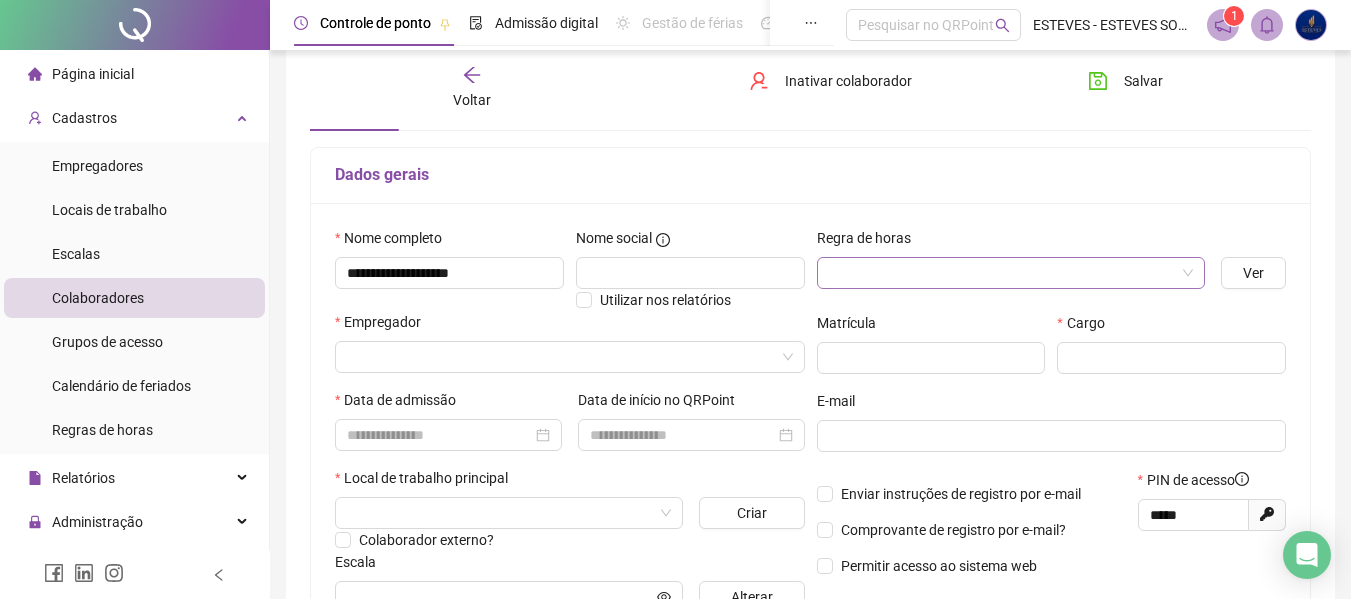 click at bounding box center [1002, 273] 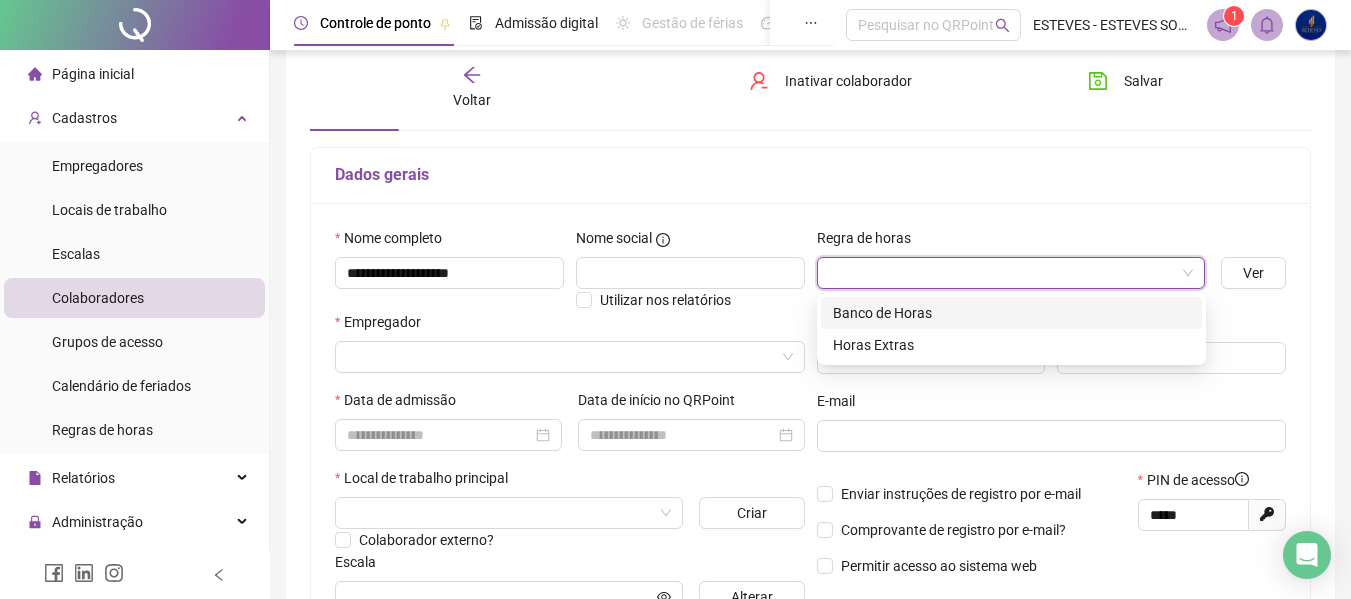 click on "Banco de Horas" at bounding box center (1011, 313) 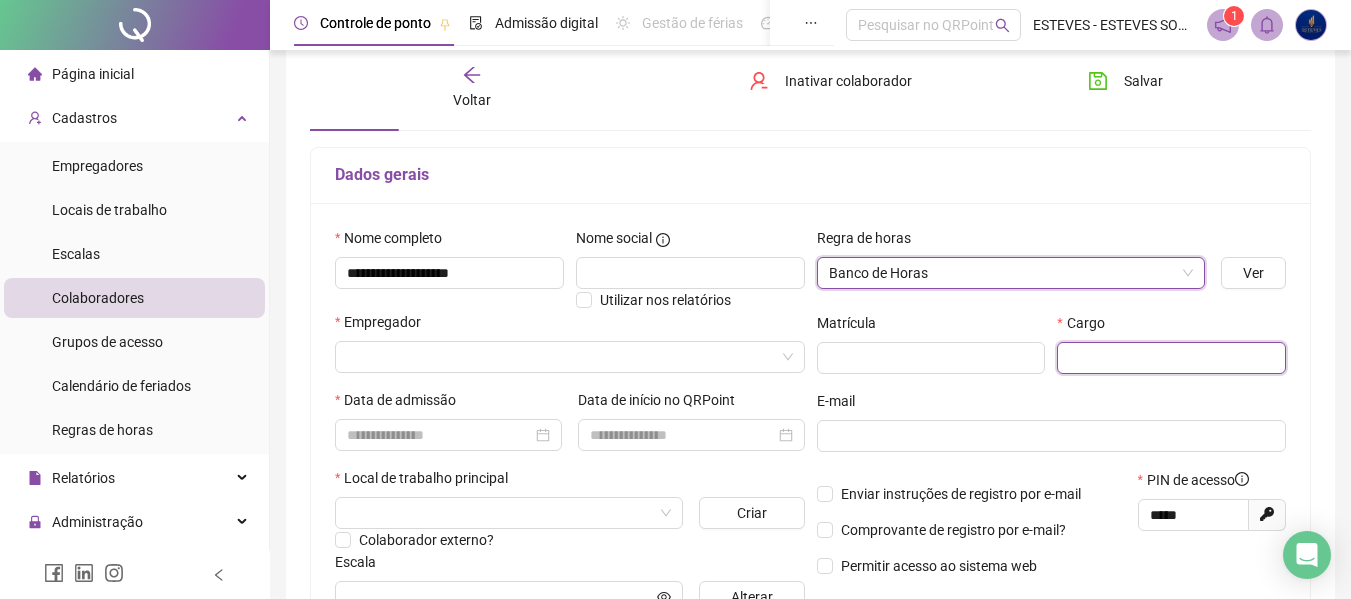click at bounding box center [1171, 358] 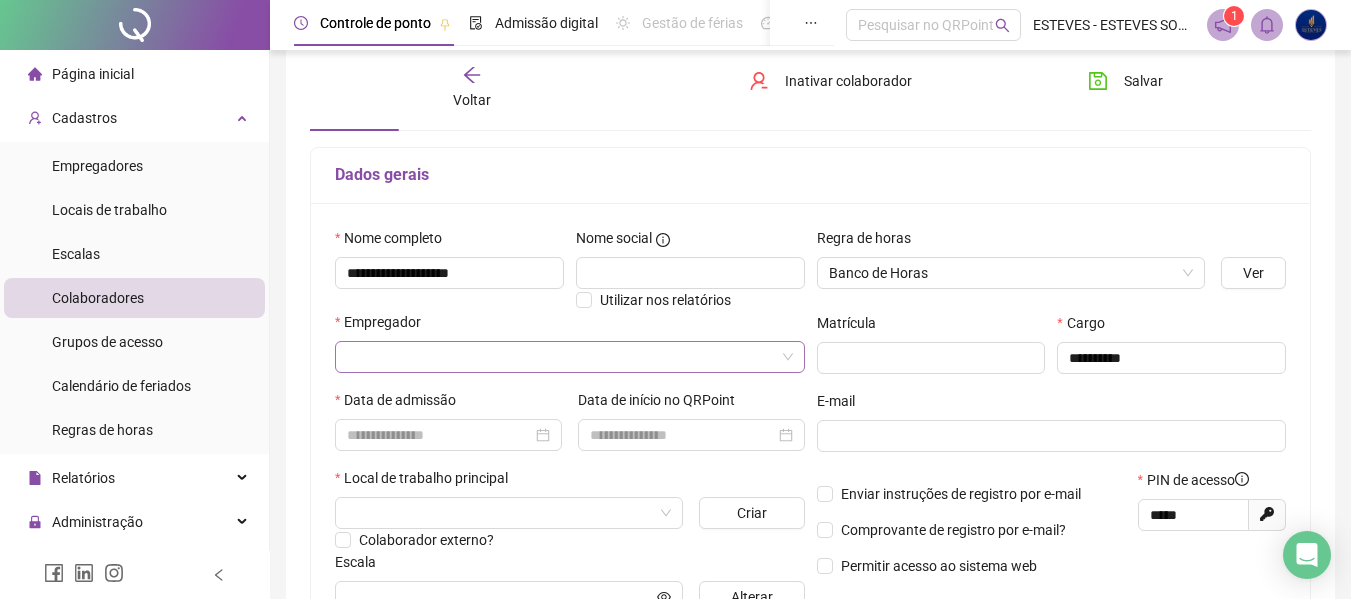 click at bounding box center (561, 357) 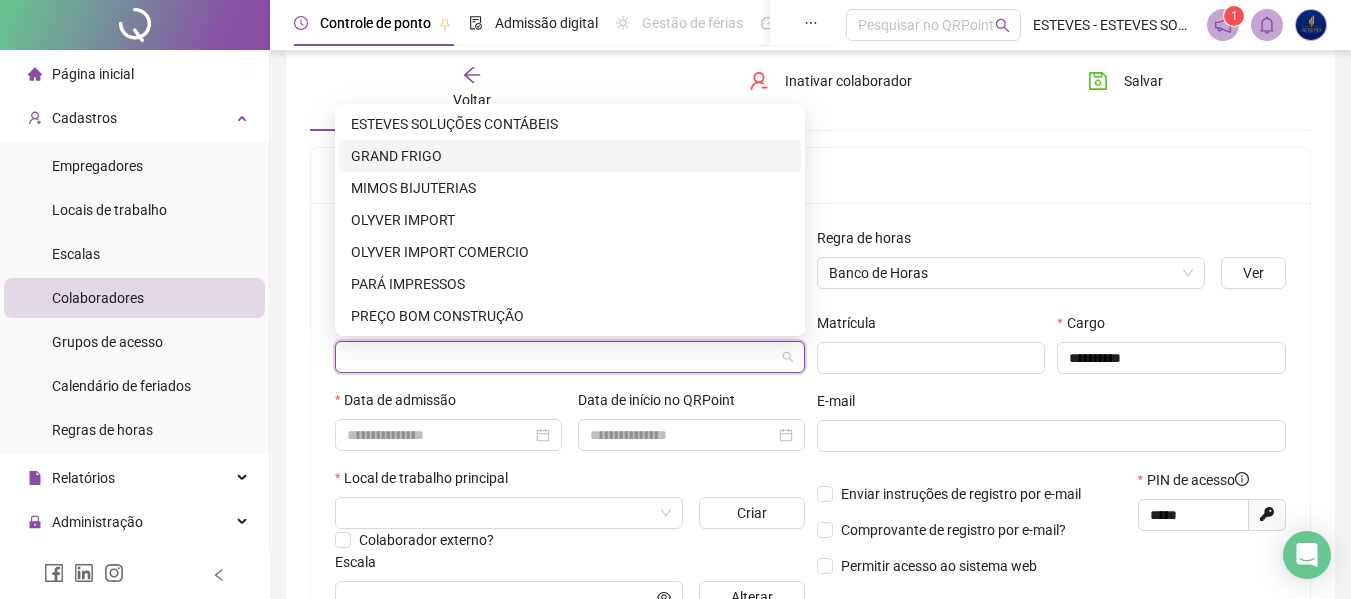 click on "GRAND FRIGO" at bounding box center [570, 156] 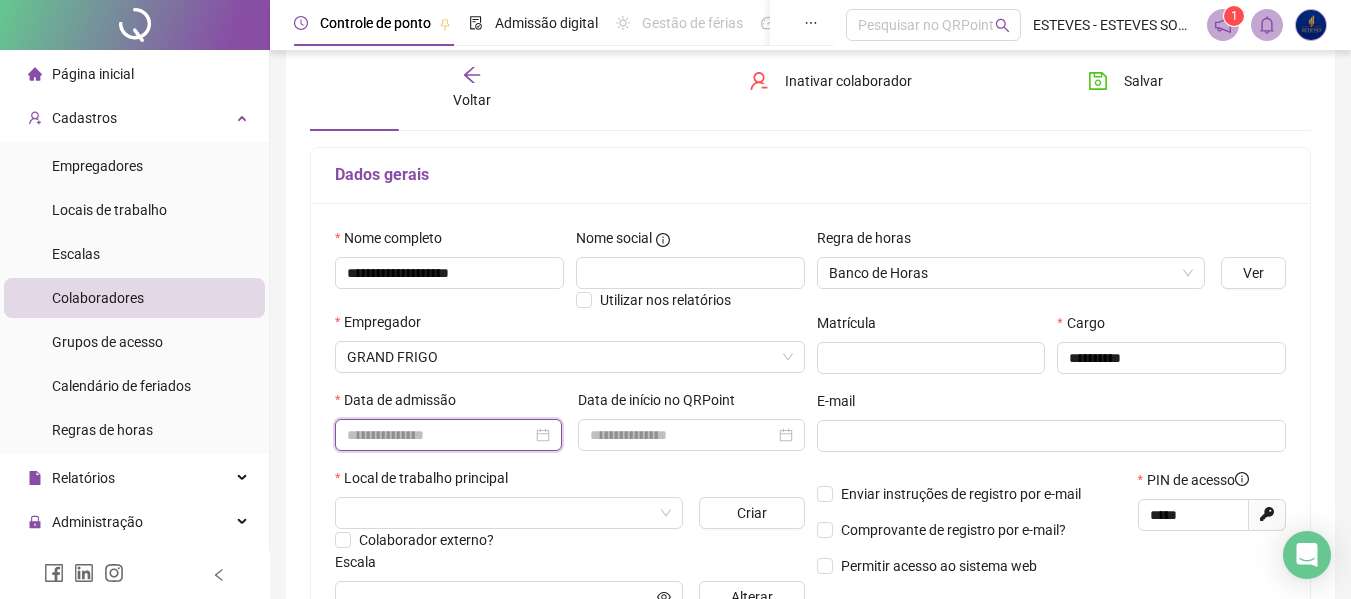 click at bounding box center [439, 435] 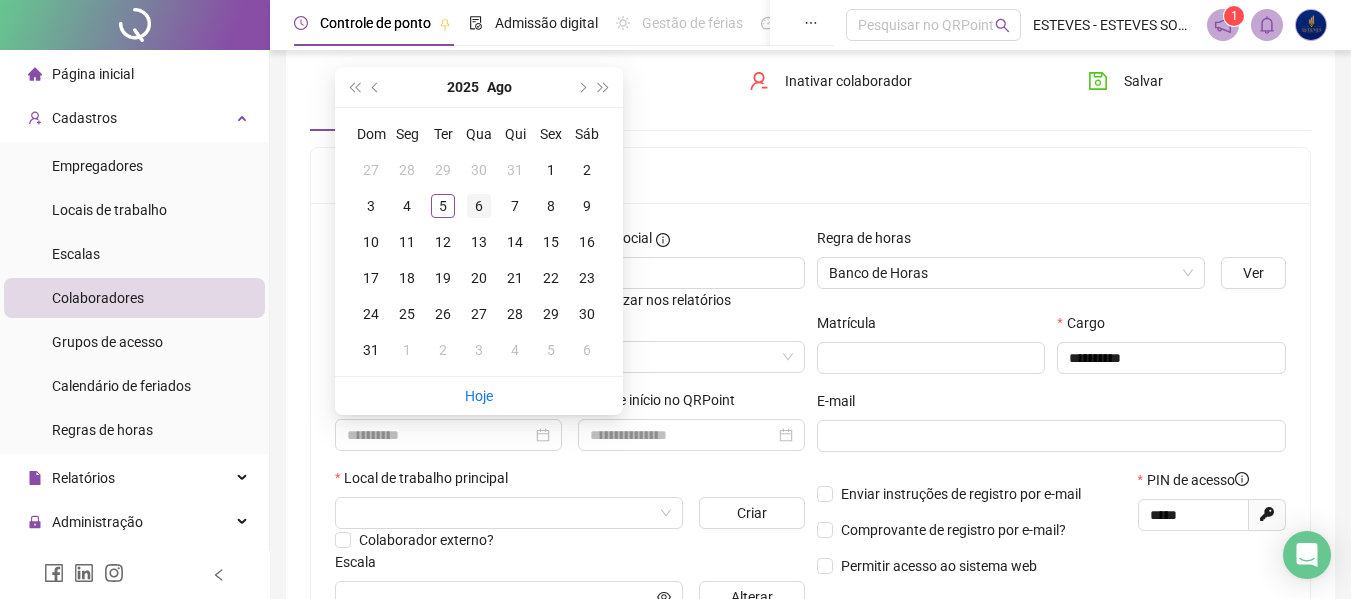 click on "6" at bounding box center [479, 206] 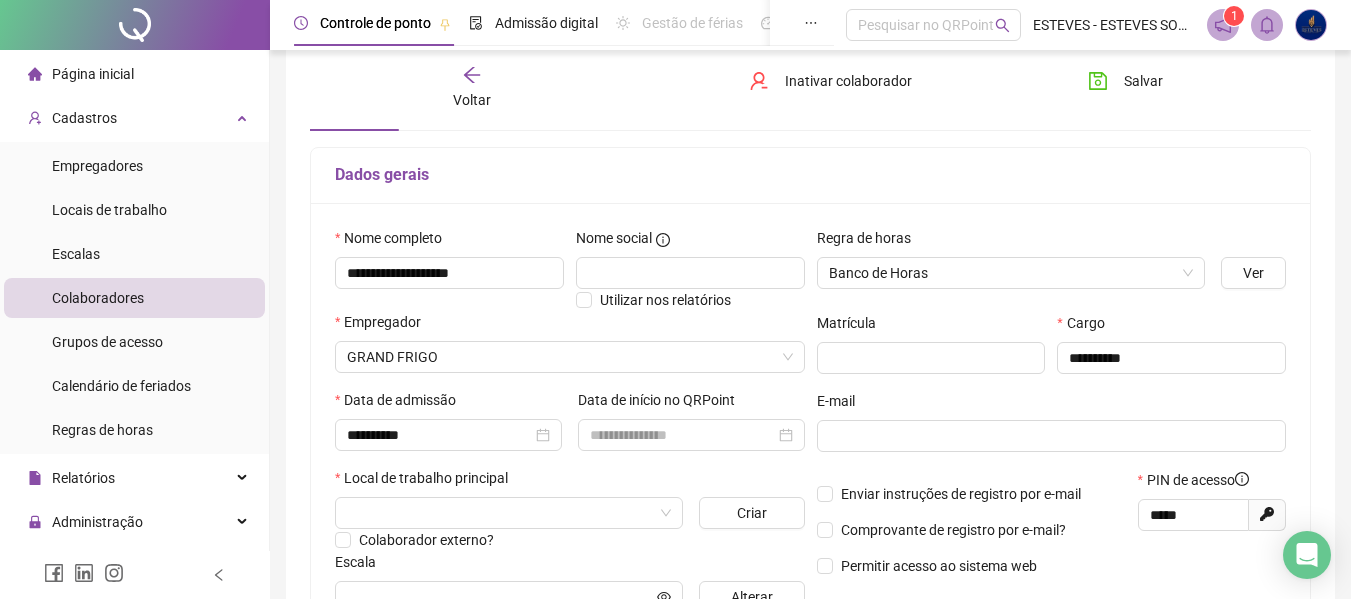 click on "Dados gerais" at bounding box center (810, 176) 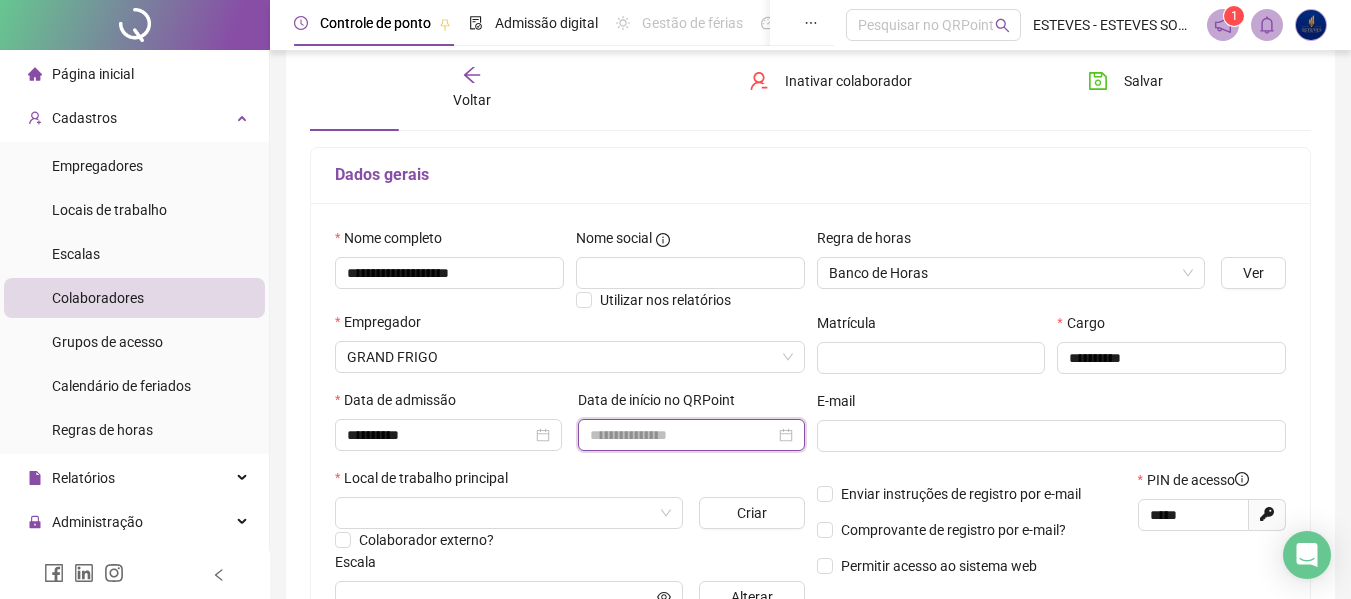 click at bounding box center (682, 435) 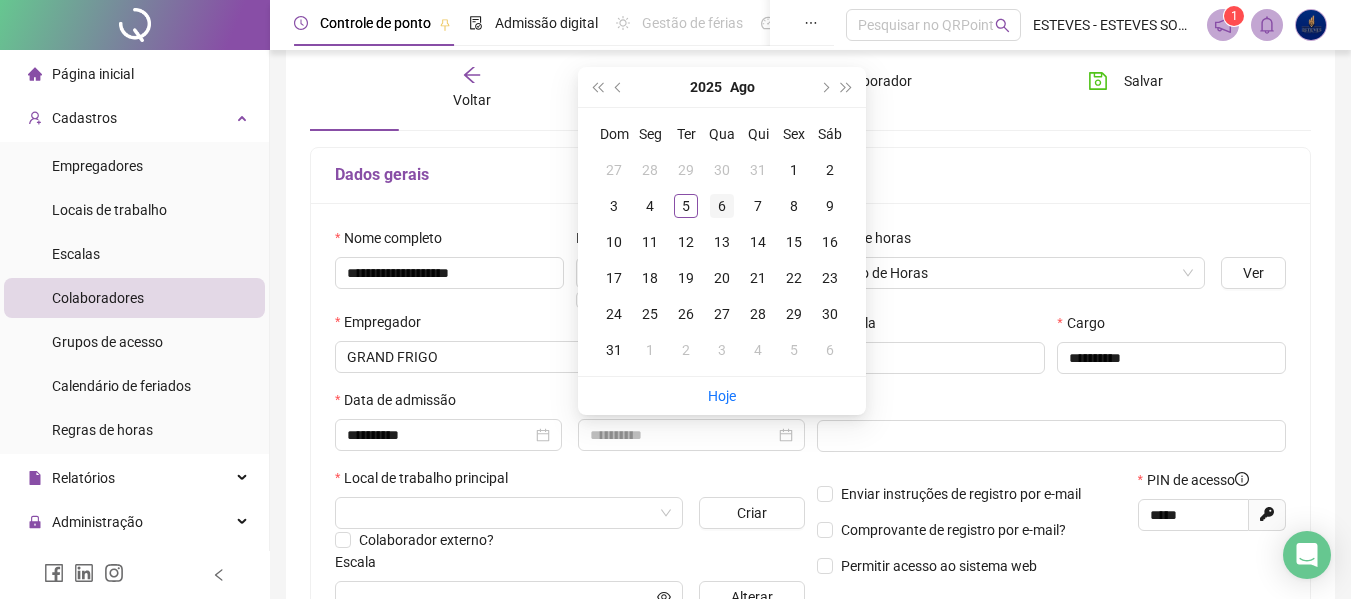 click on "6" at bounding box center [722, 206] 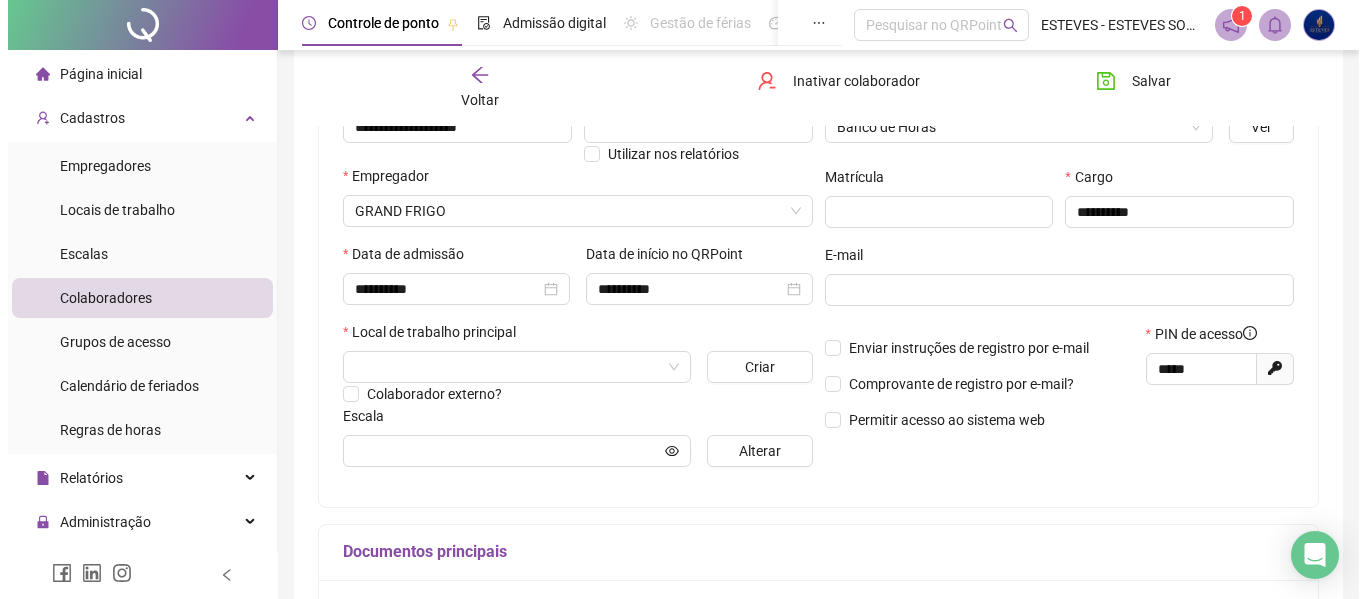 scroll, scrollTop: 300, scrollLeft: 0, axis: vertical 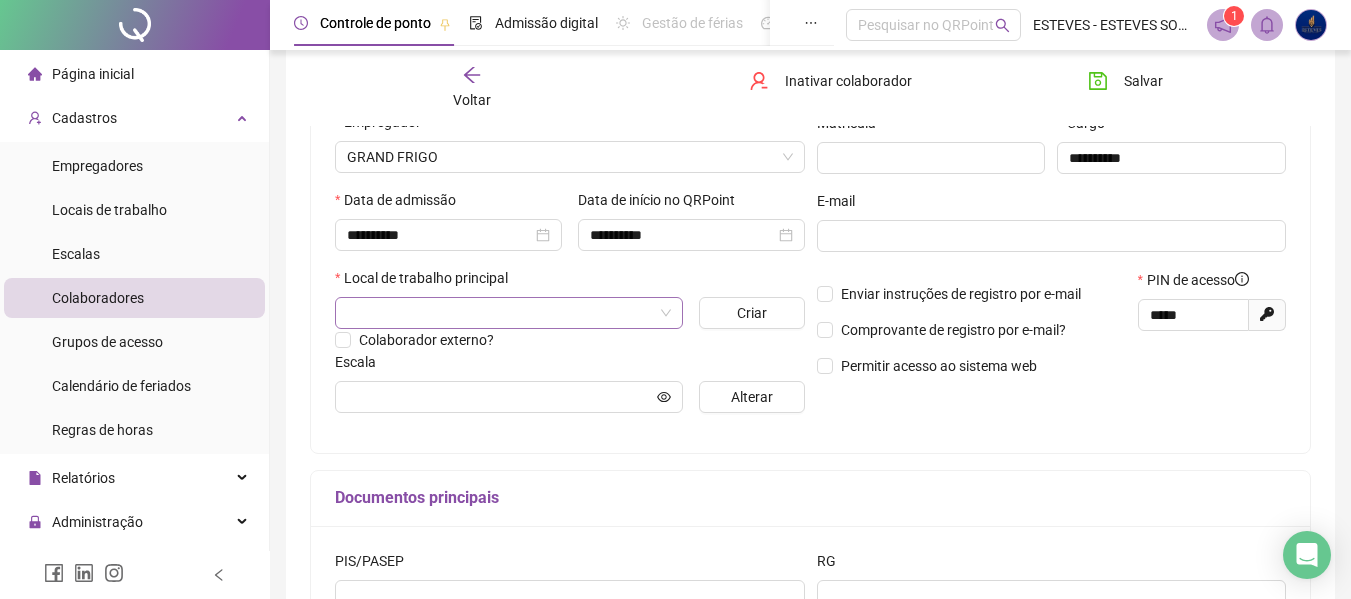 click at bounding box center [500, 313] 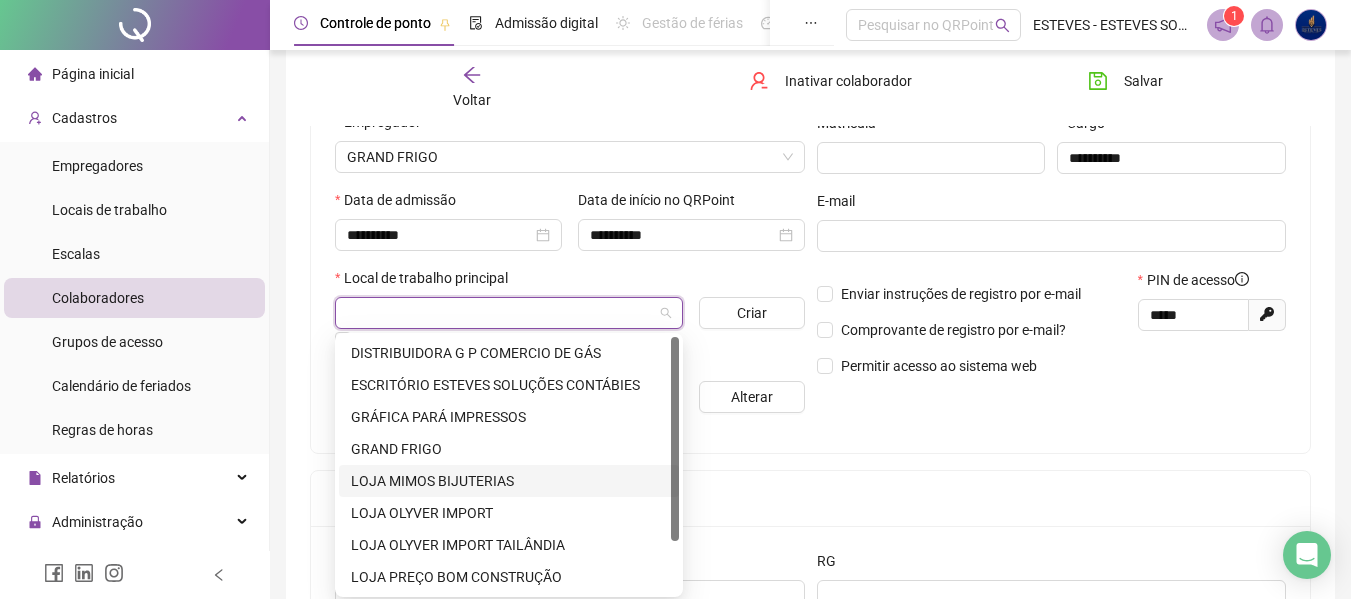 click on "GRAND FRIGO" at bounding box center (509, 449) 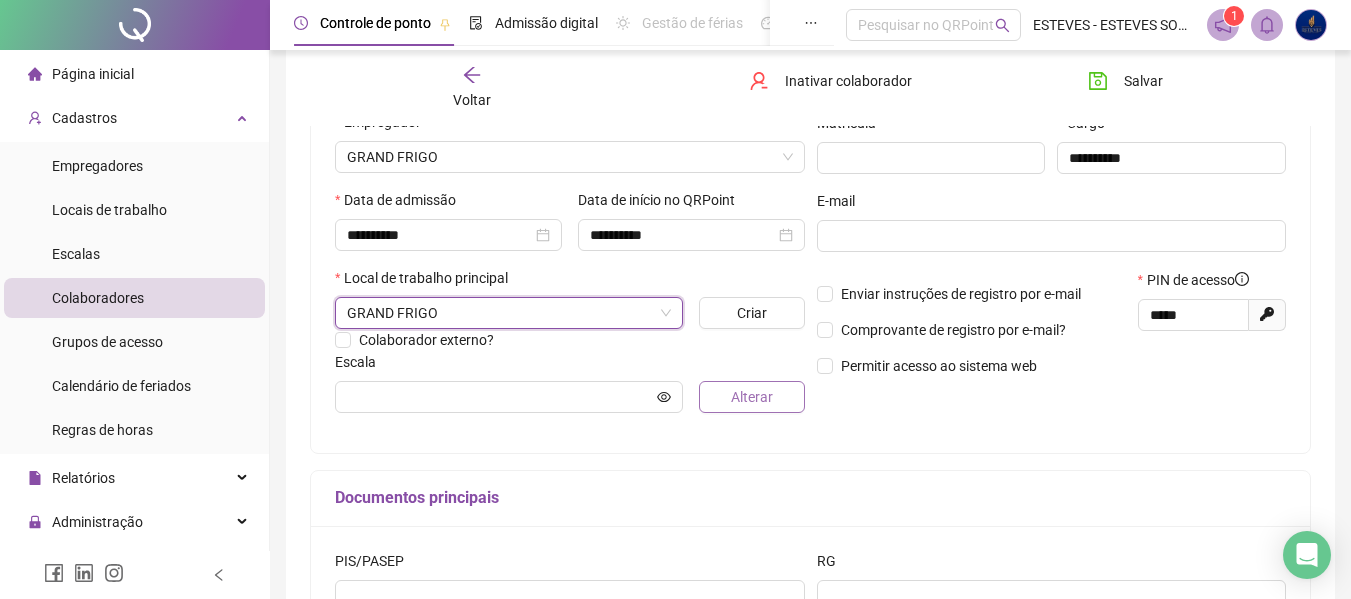 click on "Alterar" at bounding box center (752, 397) 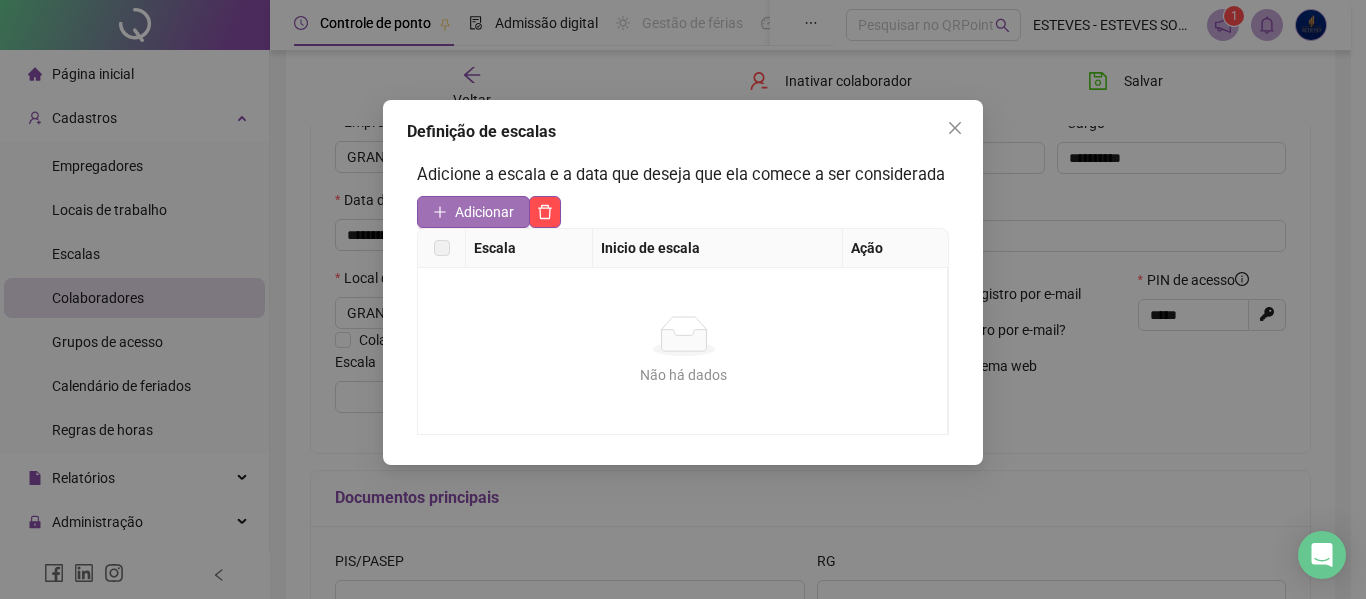 click on "Adicionar" at bounding box center [484, 212] 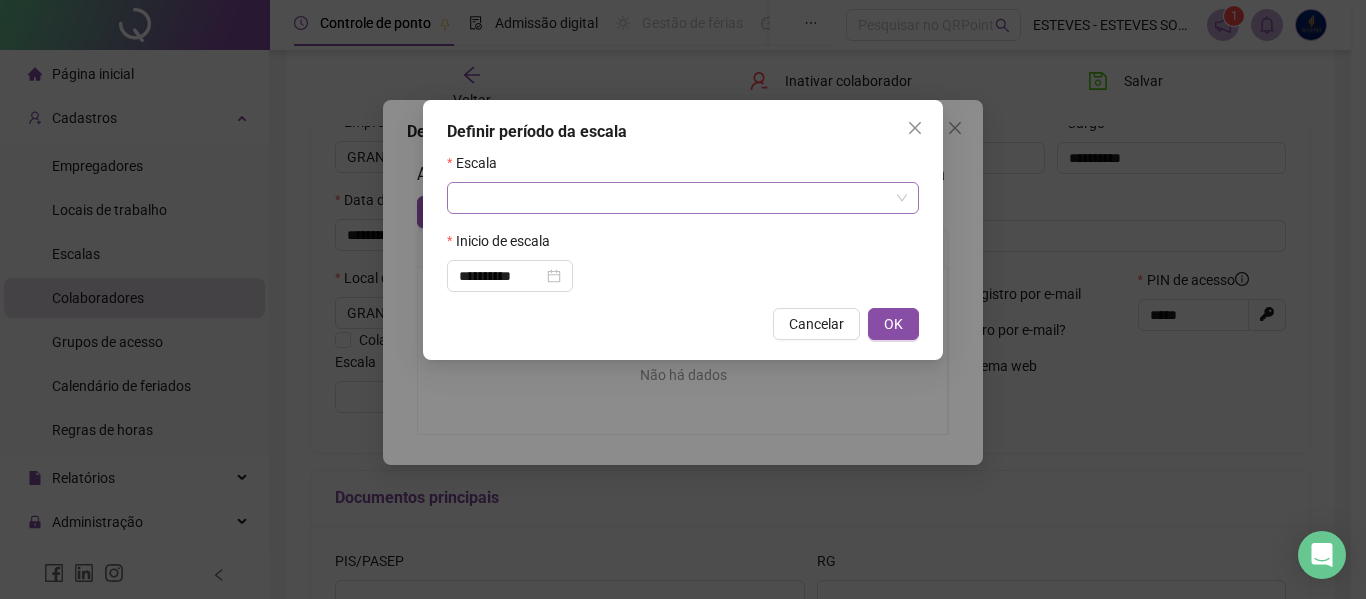 click at bounding box center (674, 198) 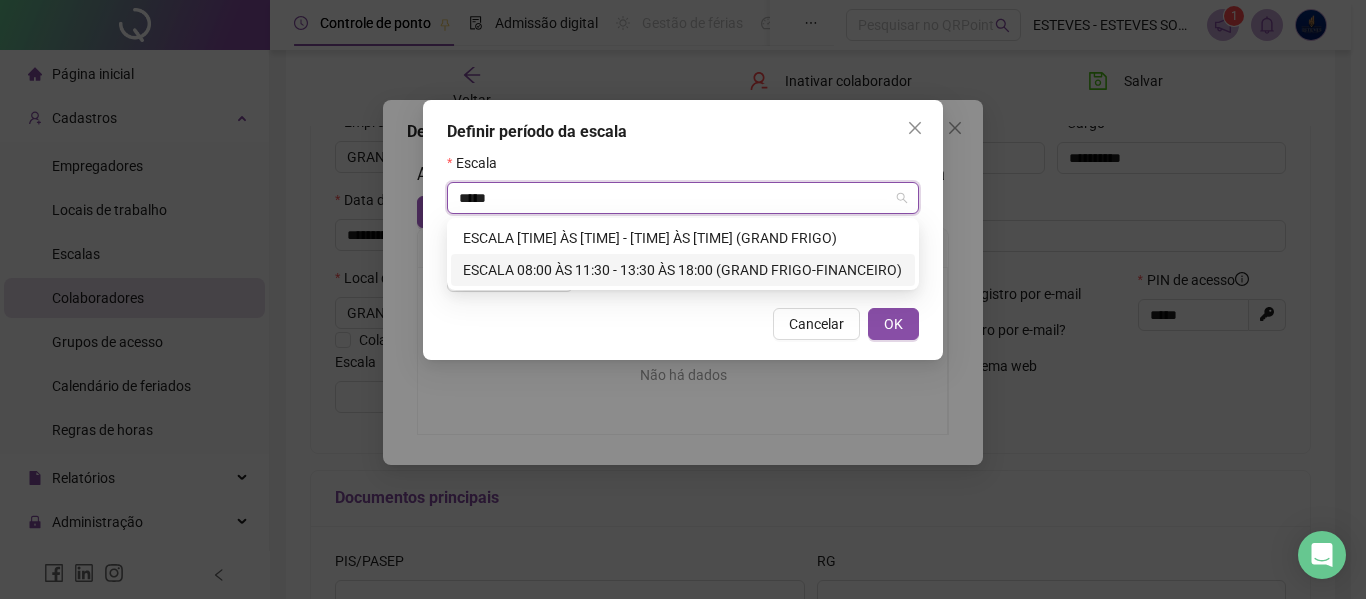 click on "ESCALA 08:00 ÀS 11:30 - 13:30 ÀS 18:00 (GRAND FRIGO-FINANCEIRO)" at bounding box center [683, 270] 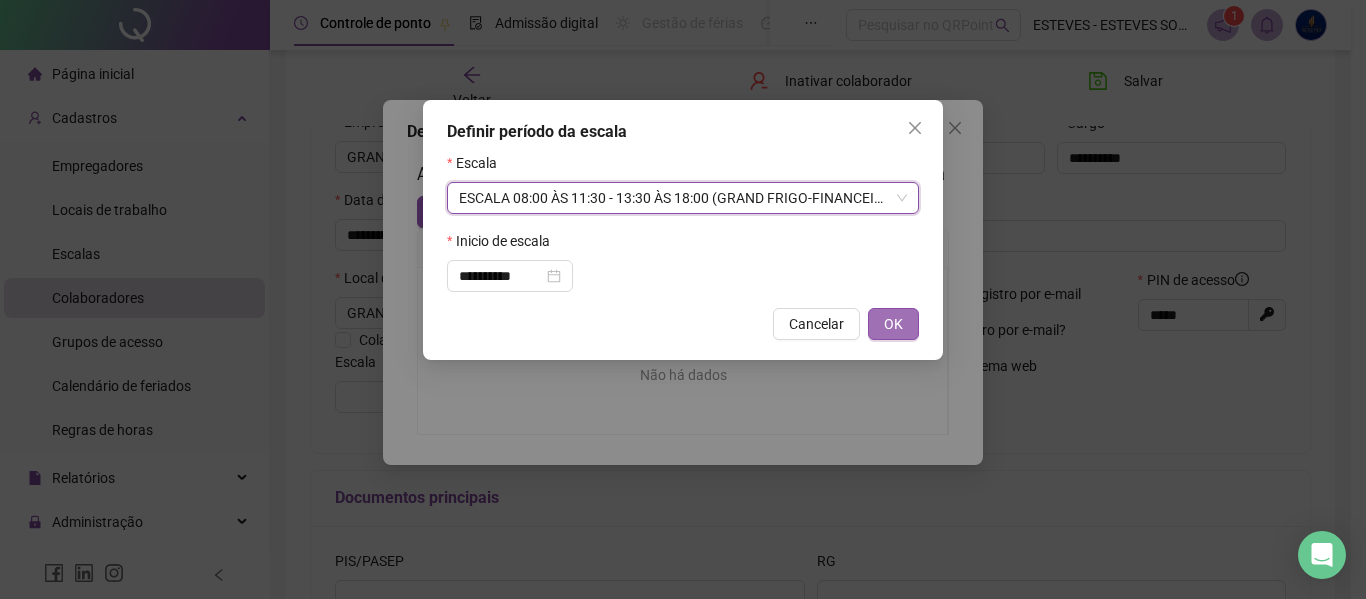 click on "OK" at bounding box center (893, 324) 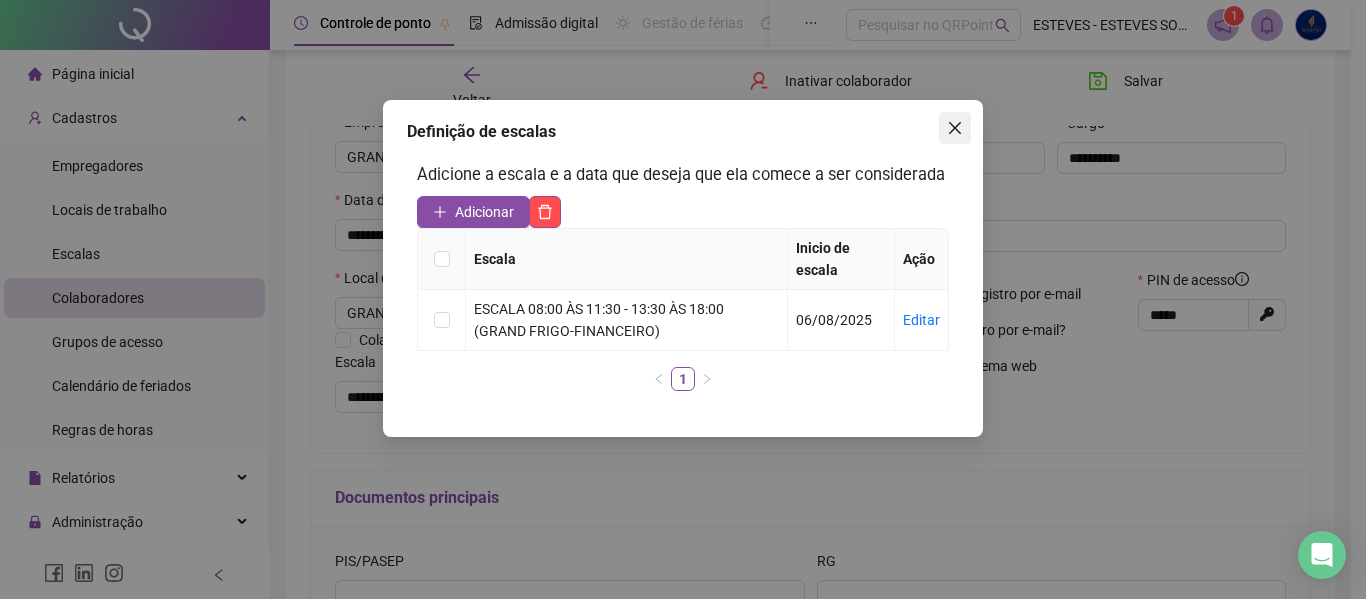 click 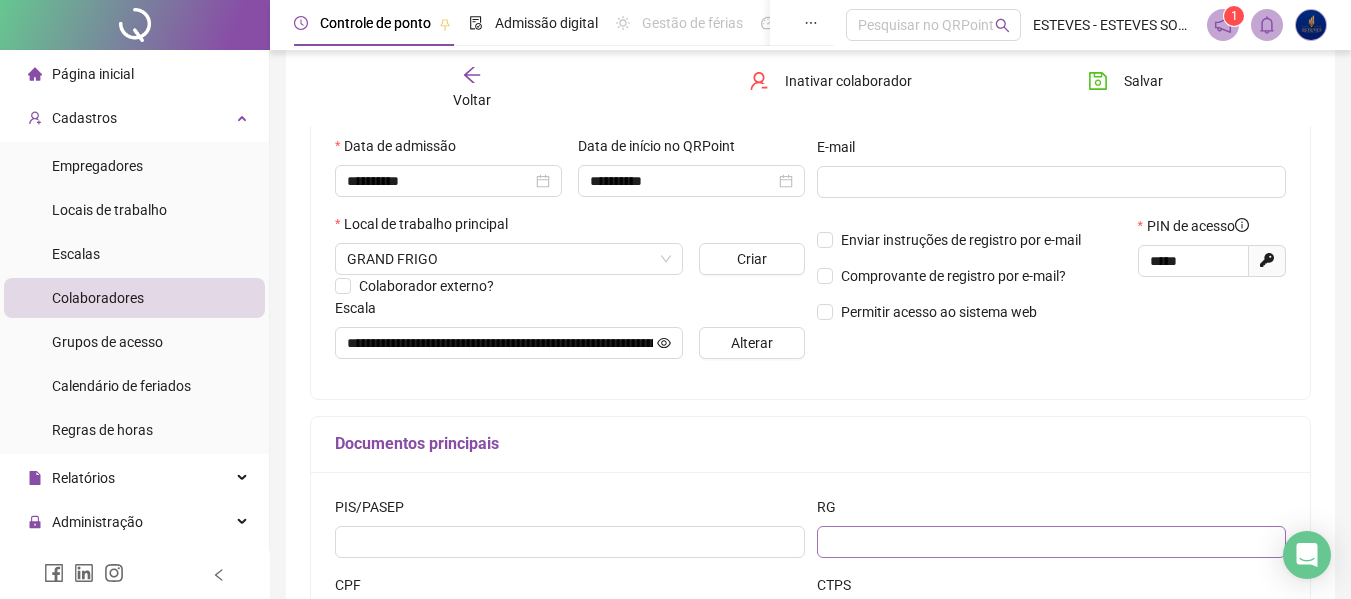 scroll, scrollTop: 542, scrollLeft: 0, axis: vertical 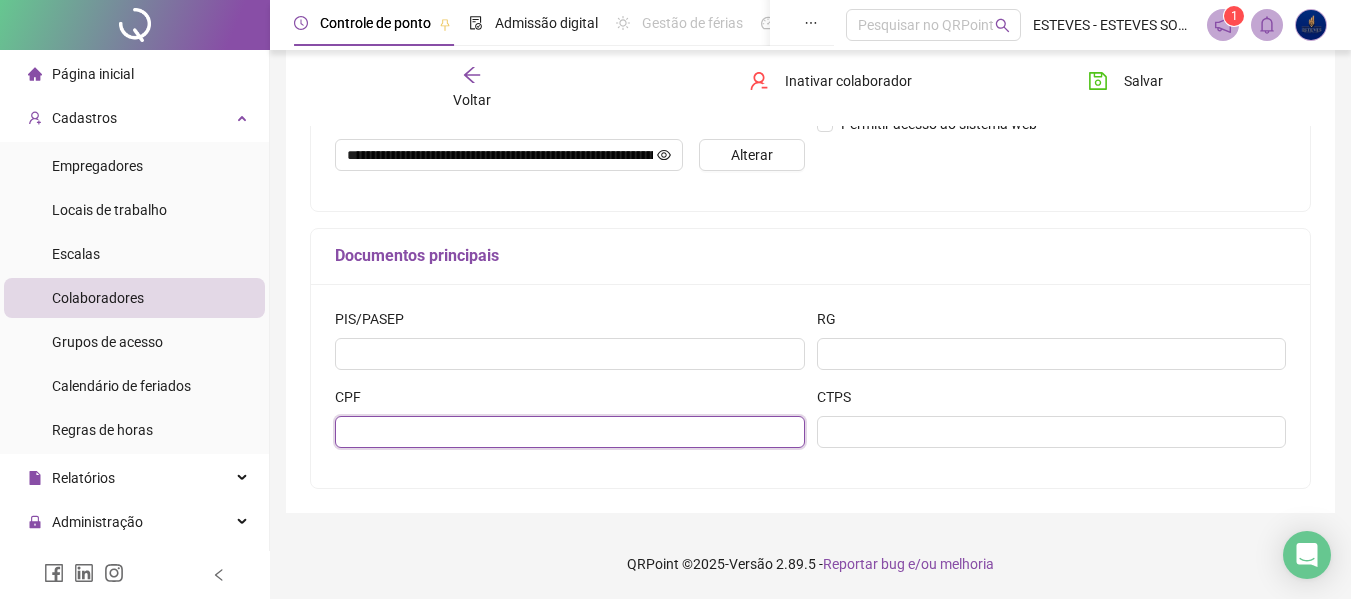click at bounding box center [570, 432] 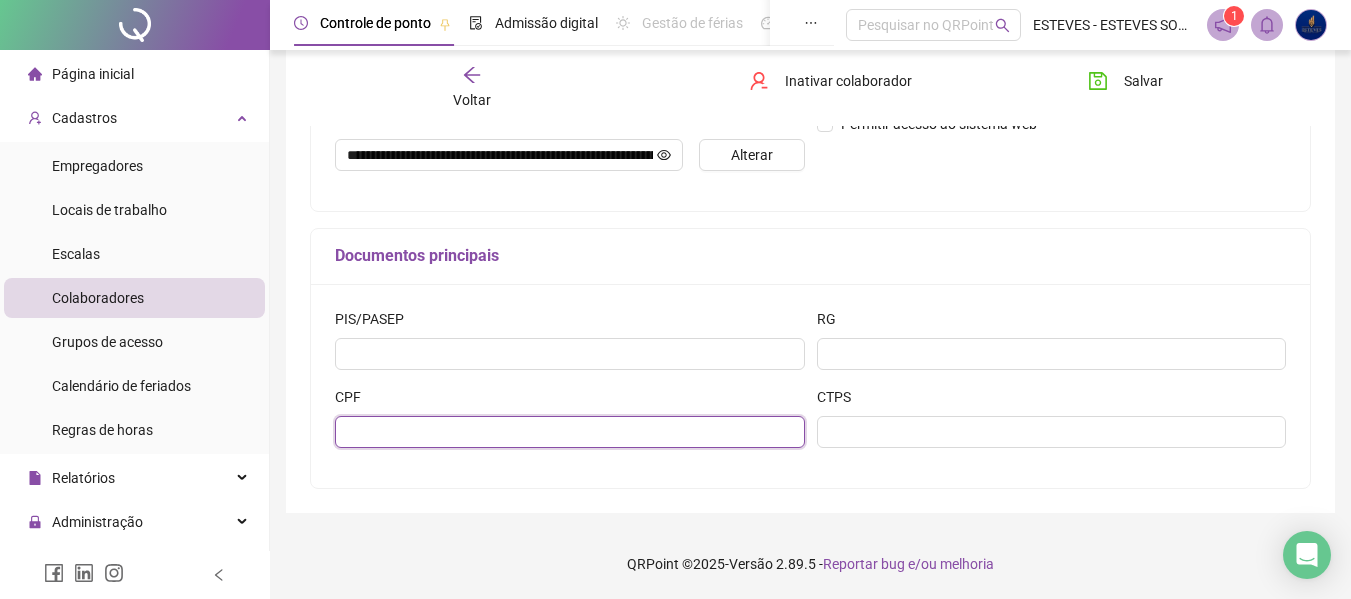 drag, startPoint x: 471, startPoint y: 421, endPoint x: 478, endPoint y: 434, distance: 14.764823 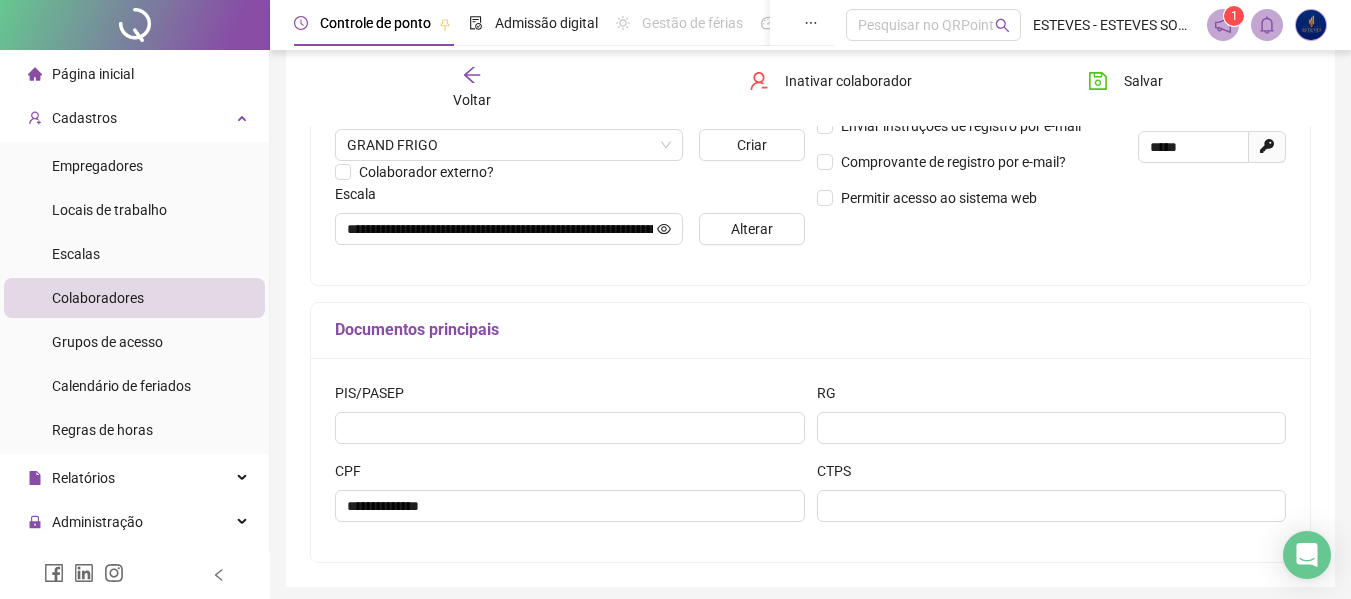 scroll, scrollTop: 542, scrollLeft: 0, axis: vertical 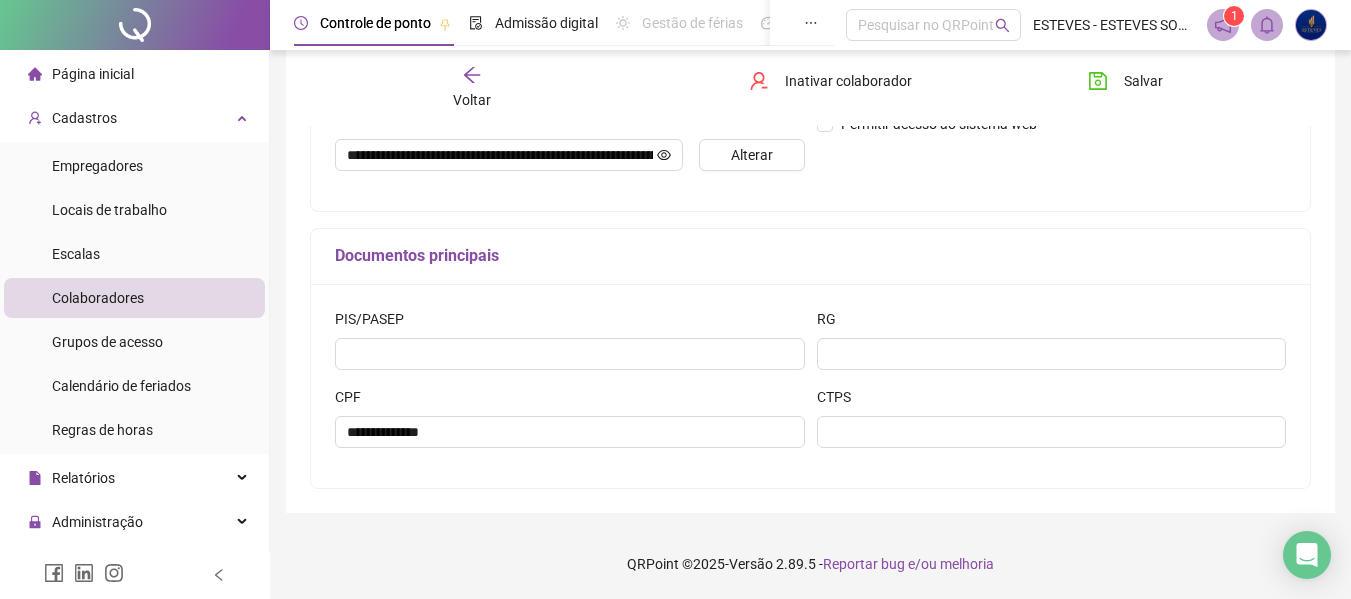 click on "**********" at bounding box center [570, 425] 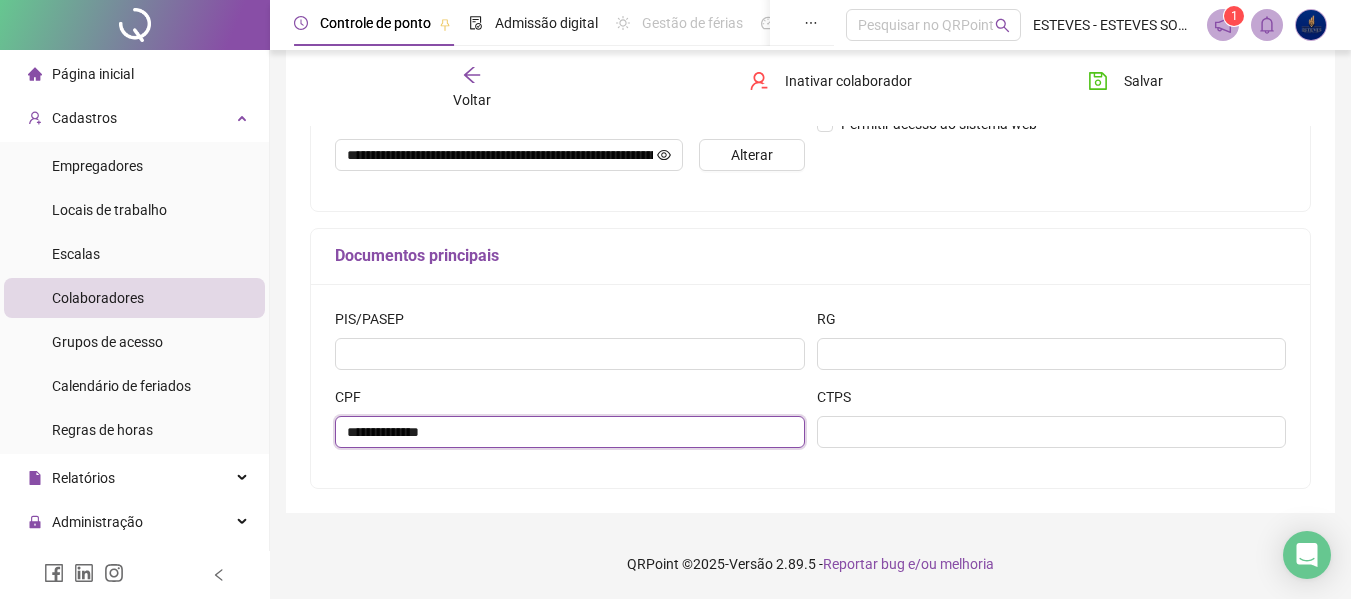 drag, startPoint x: 452, startPoint y: 435, endPoint x: 284, endPoint y: 424, distance: 168.35974 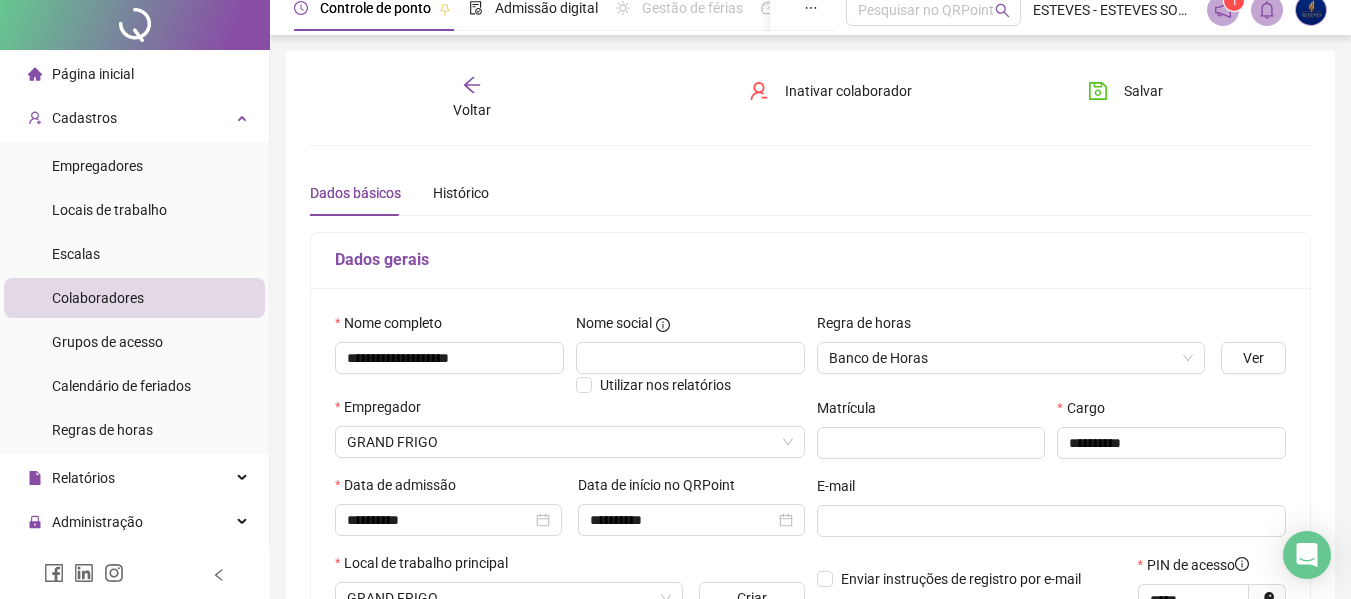scroll, scrollTop: 0, scrollLeft: 0, axis: both 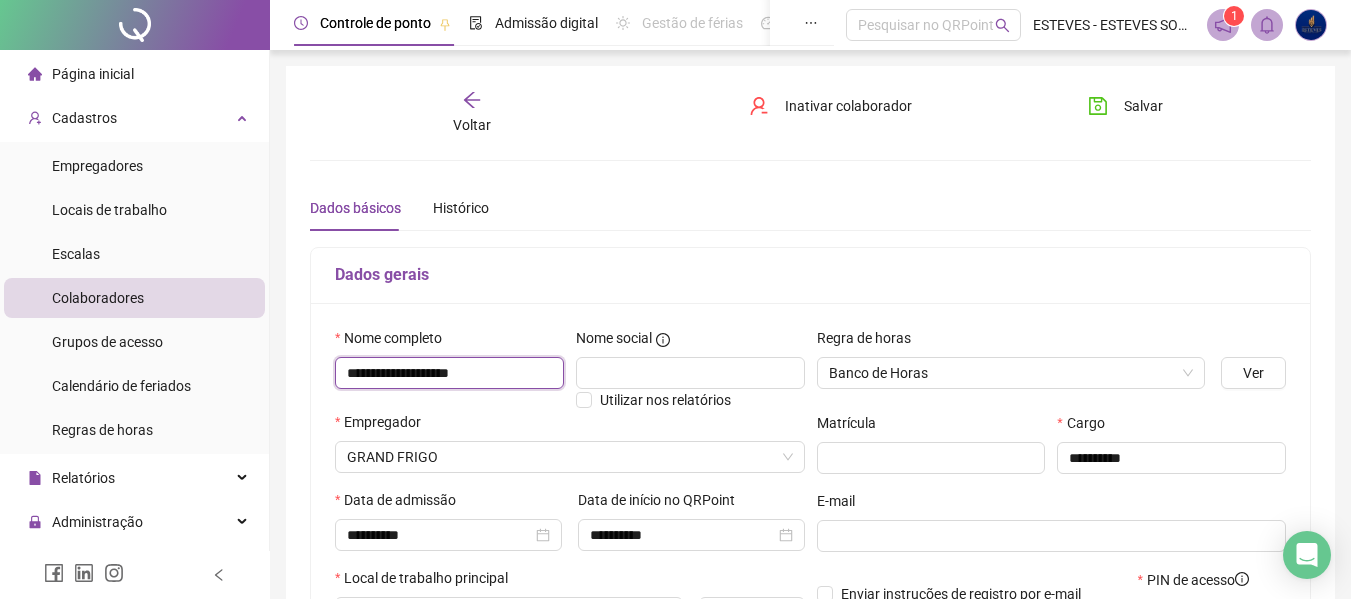 click on "**********" at bounding box center (449, 373) 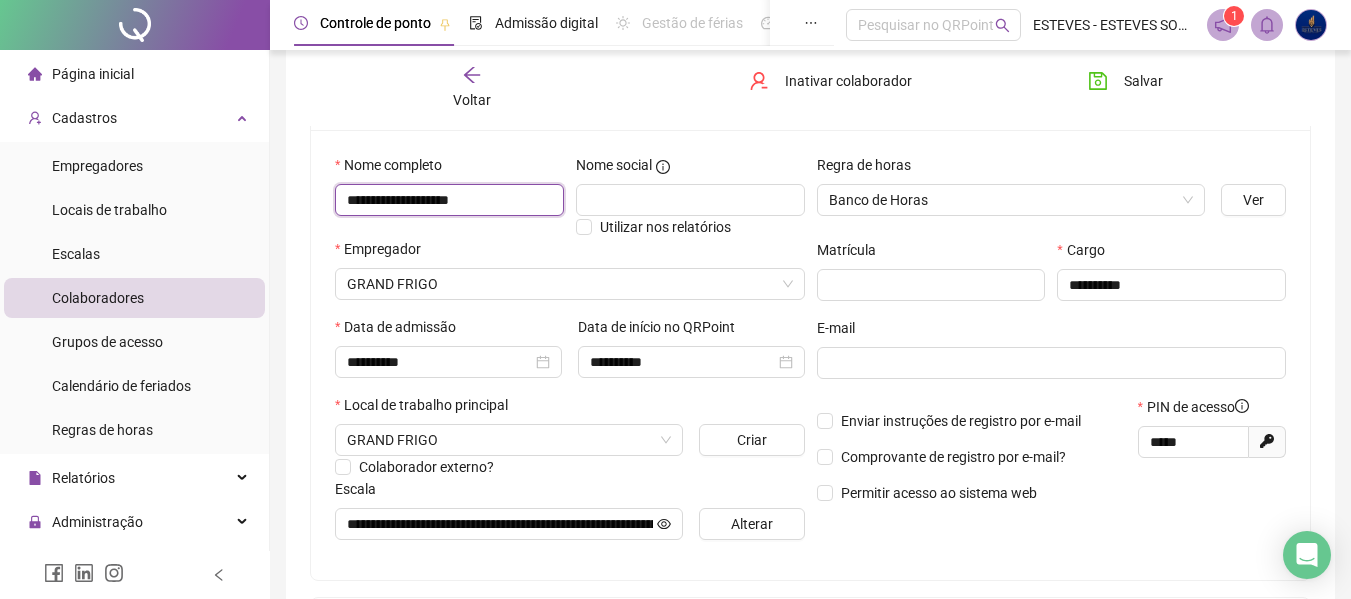scroll, scrollTop: 0, scrollLeft: 0, axis: both 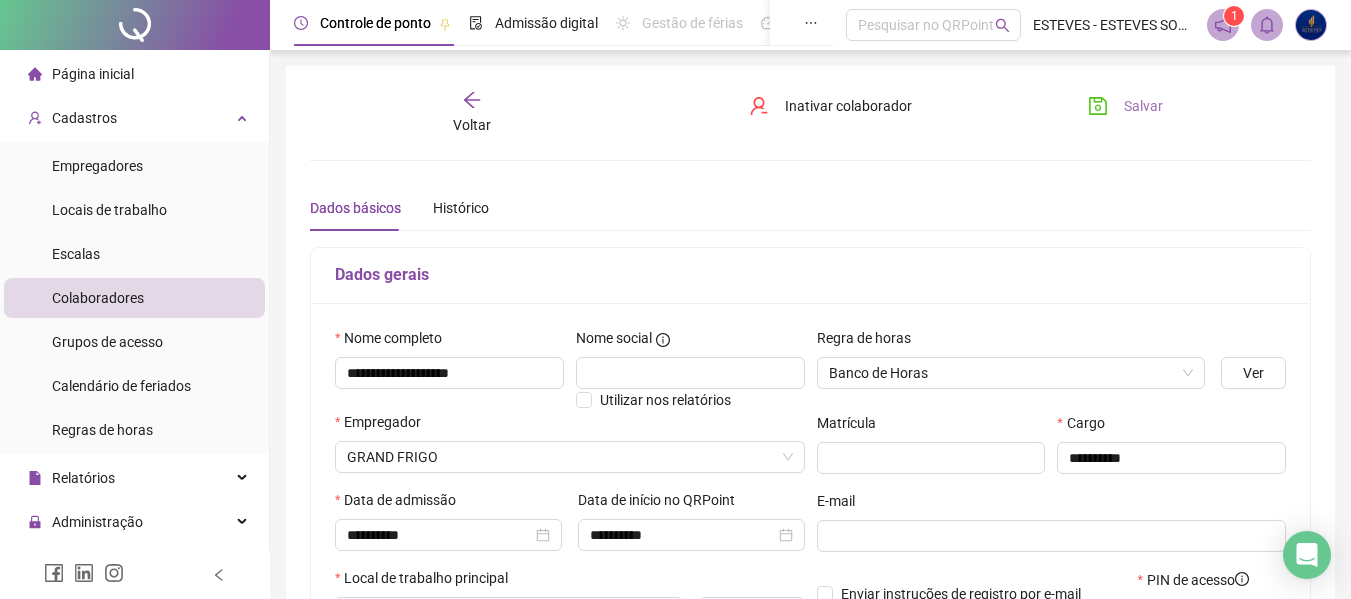 click on "Salvar" at bounding box center (1125, 106) 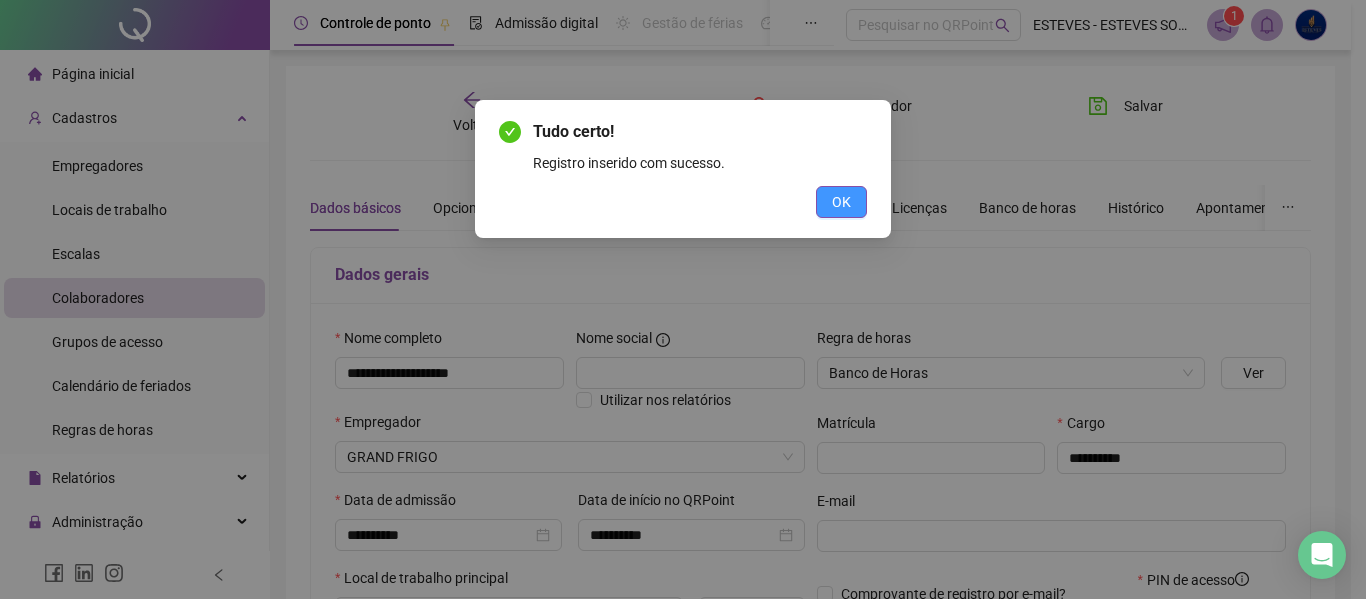 click on "OK" at bounding box center (841, 202) 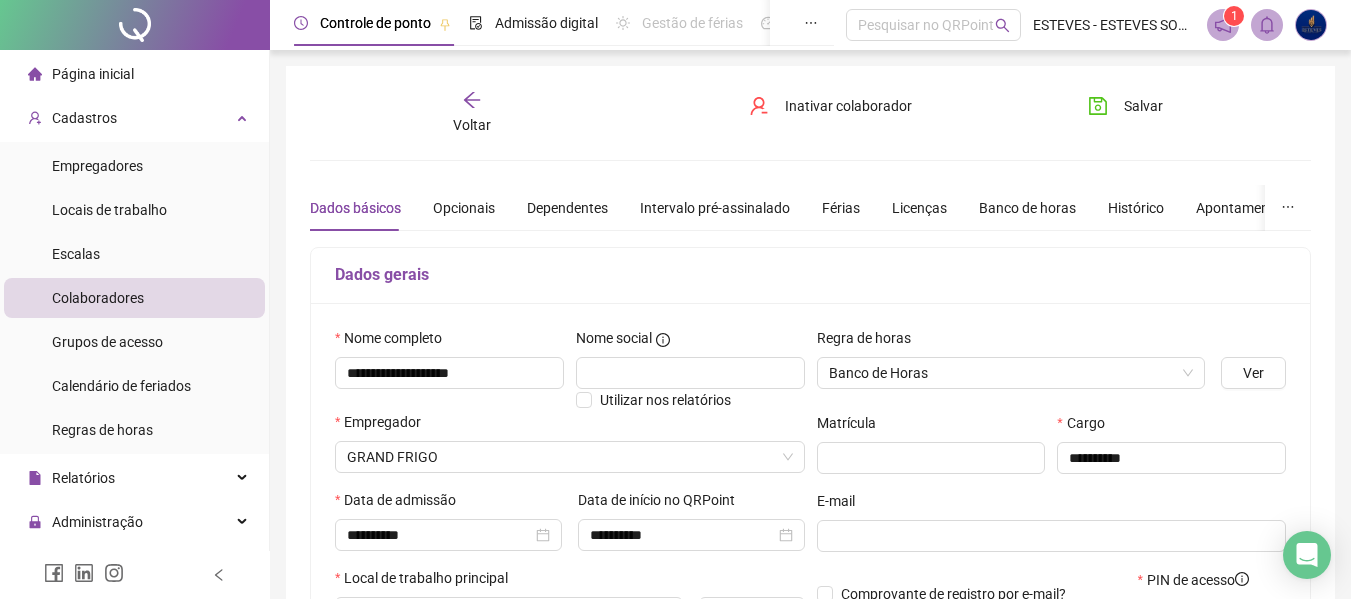 click 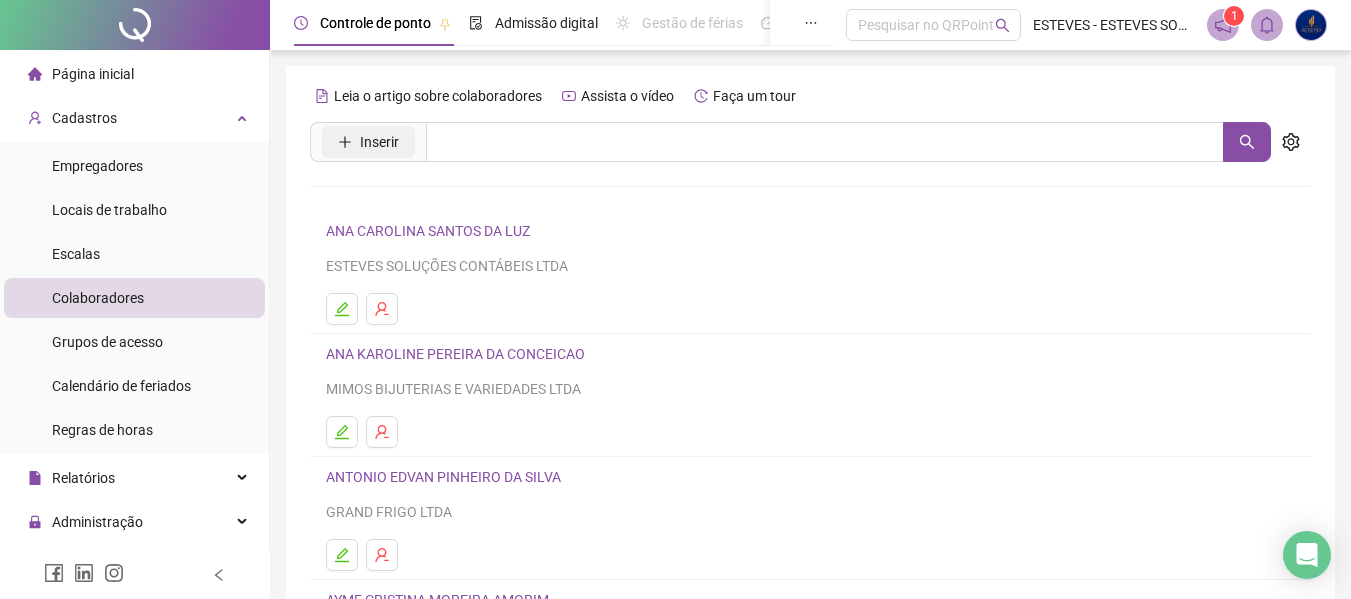 click on "Inserir" at bounding box center (379, 142) 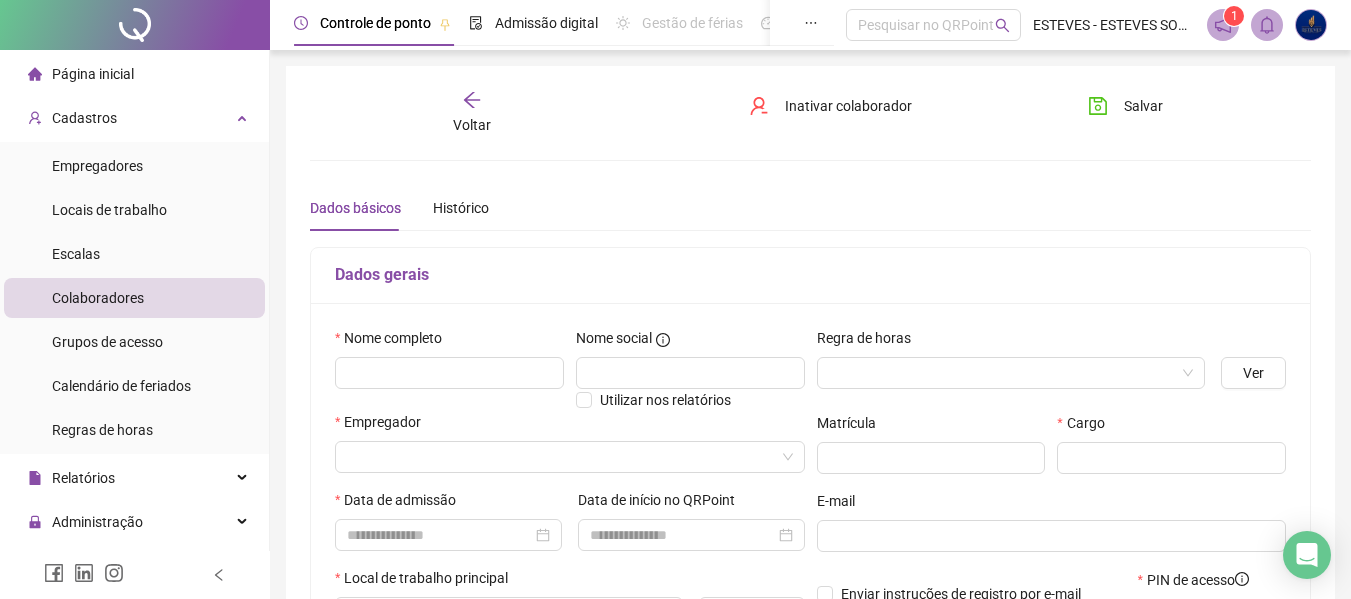 click on "Dados gerais" at bounding box center (810, 276) 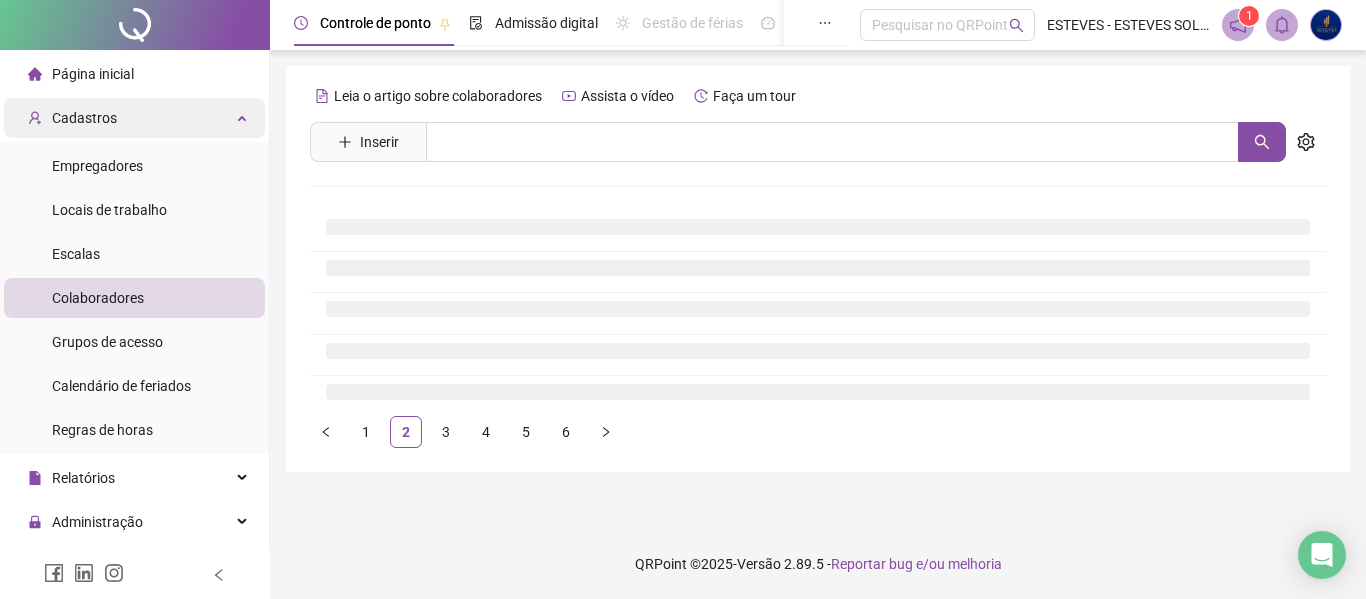 click on "Cadastros" at bounding box center [134, 118] 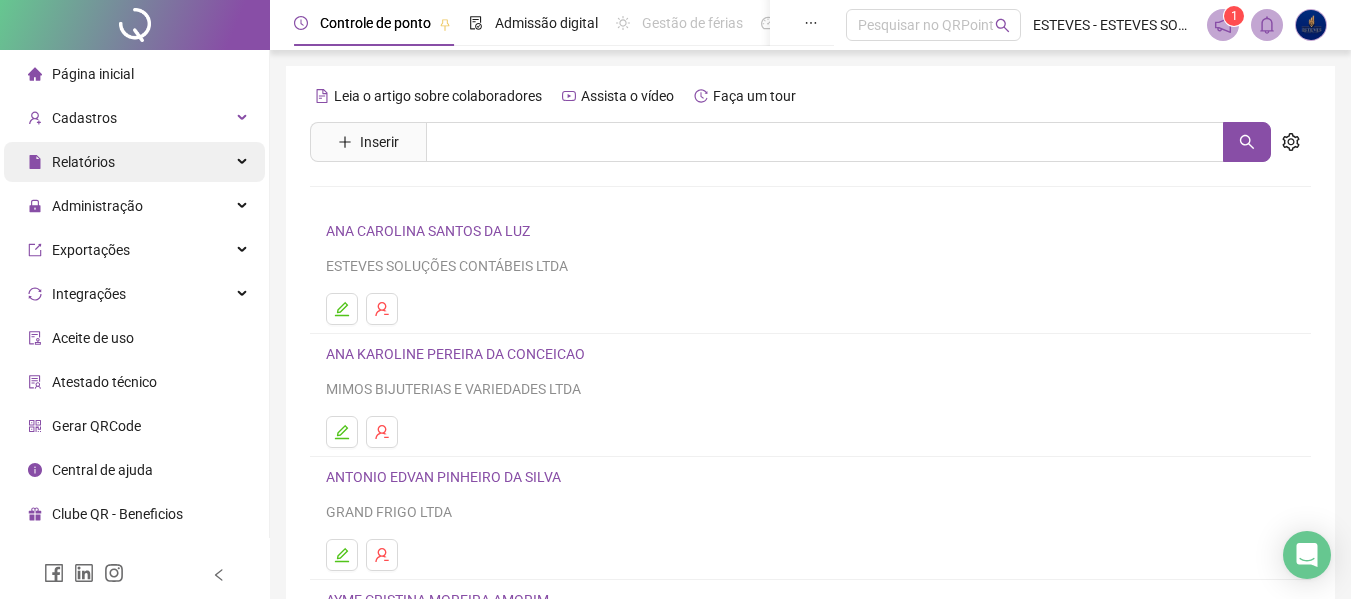 click on "Relatórios" at bounding box center (134, 162) 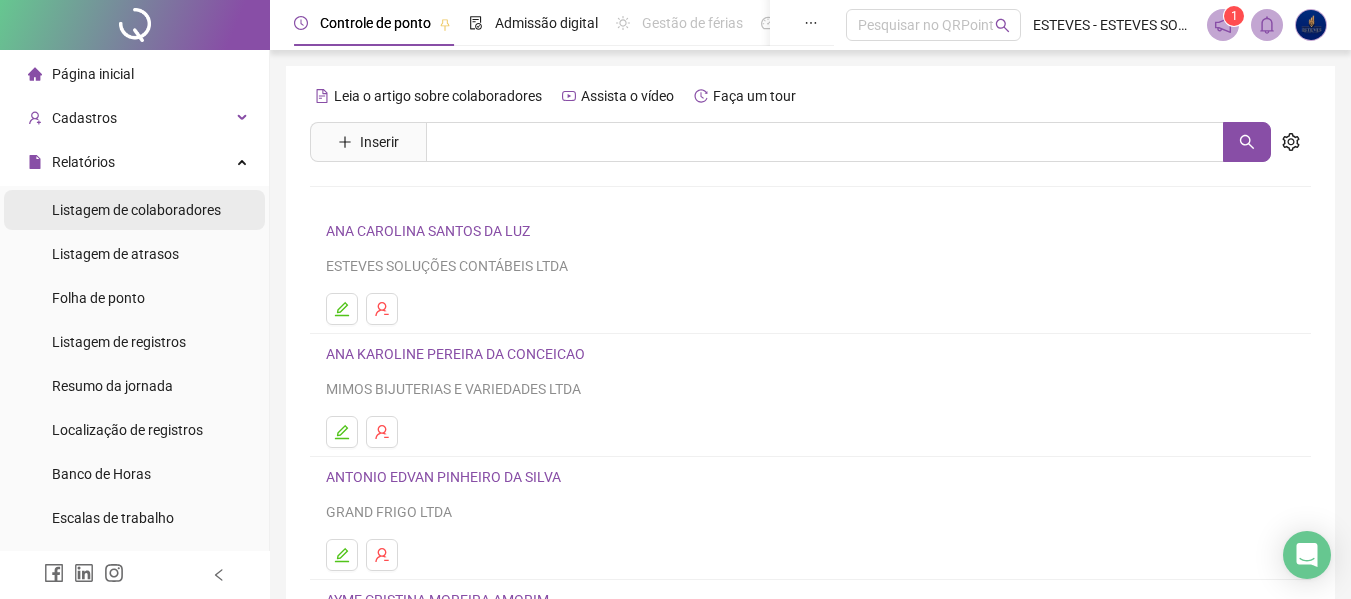 click on "Listagem de colaboradores" at bounding box center [136, 210] 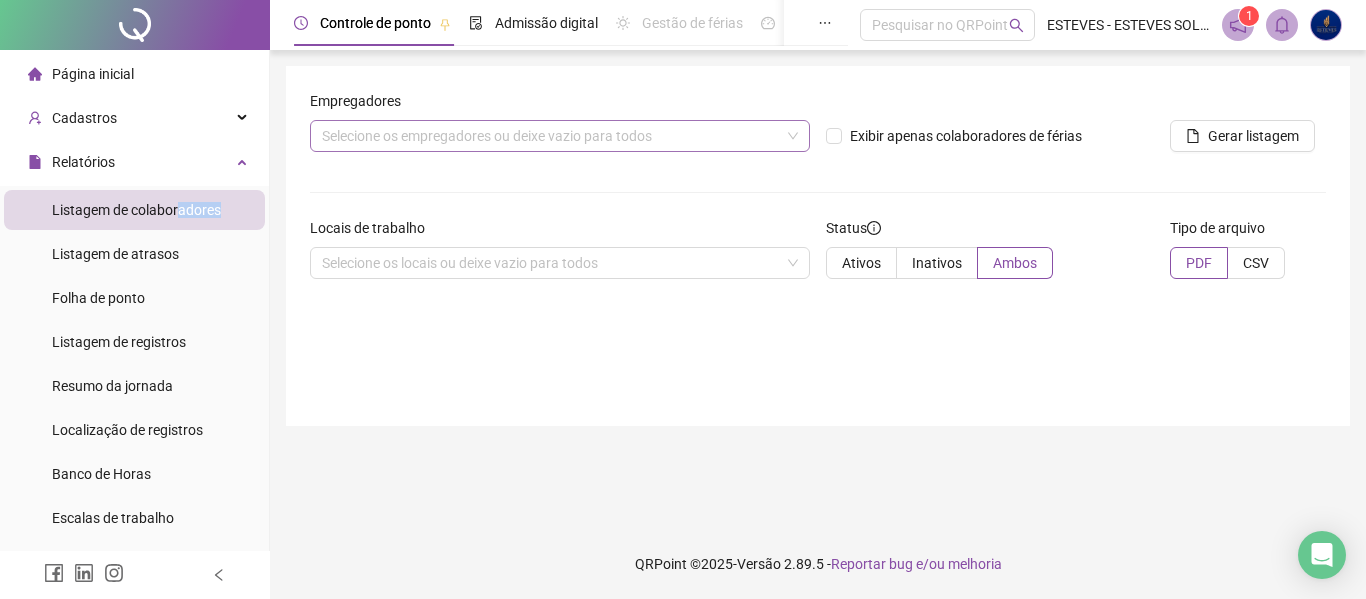click on "Selecione os empregadores ou deixe vazio para todos" at bounding box center (560, 136) 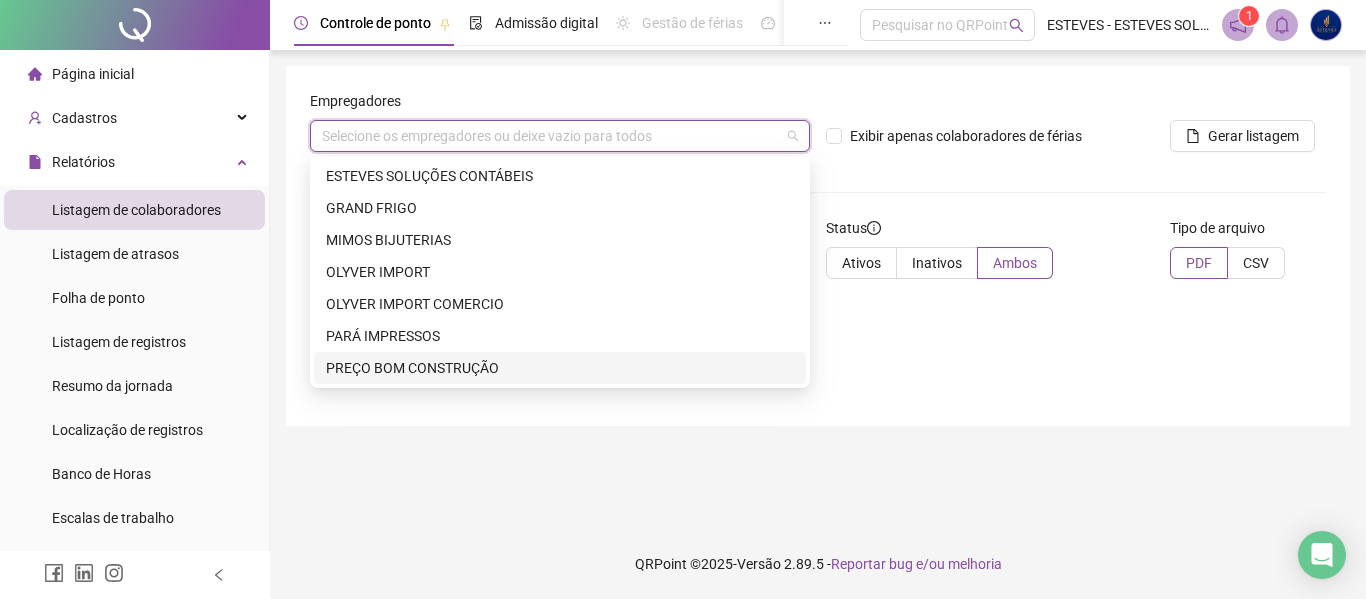 click on "PARÁ IMPRESSOS" at bounding box center (560, 336) 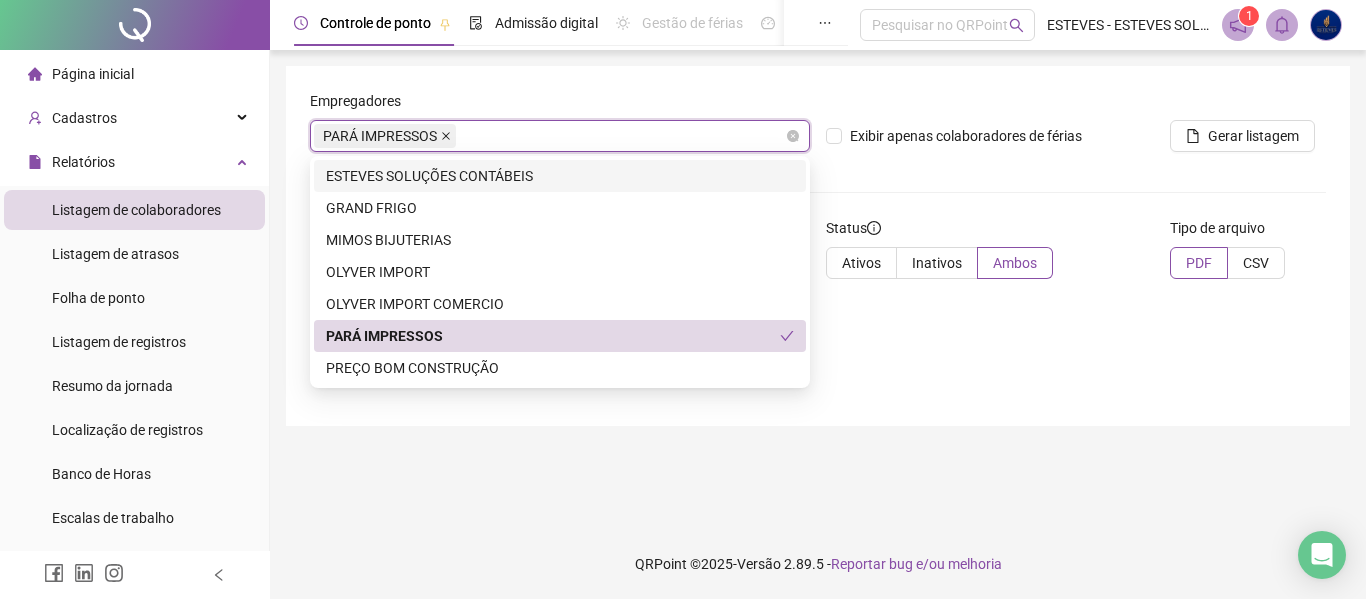 click at bounding box center [446, 136] 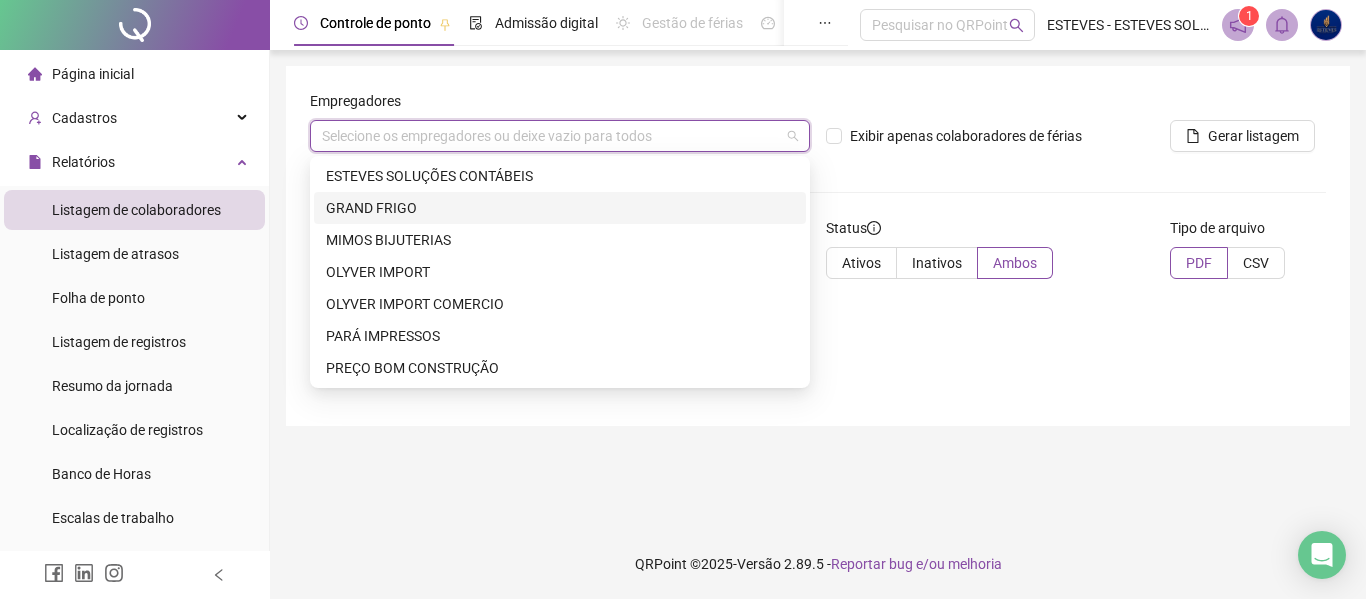 click on "GRAND FRIGO" at bounding box center [560, 208] 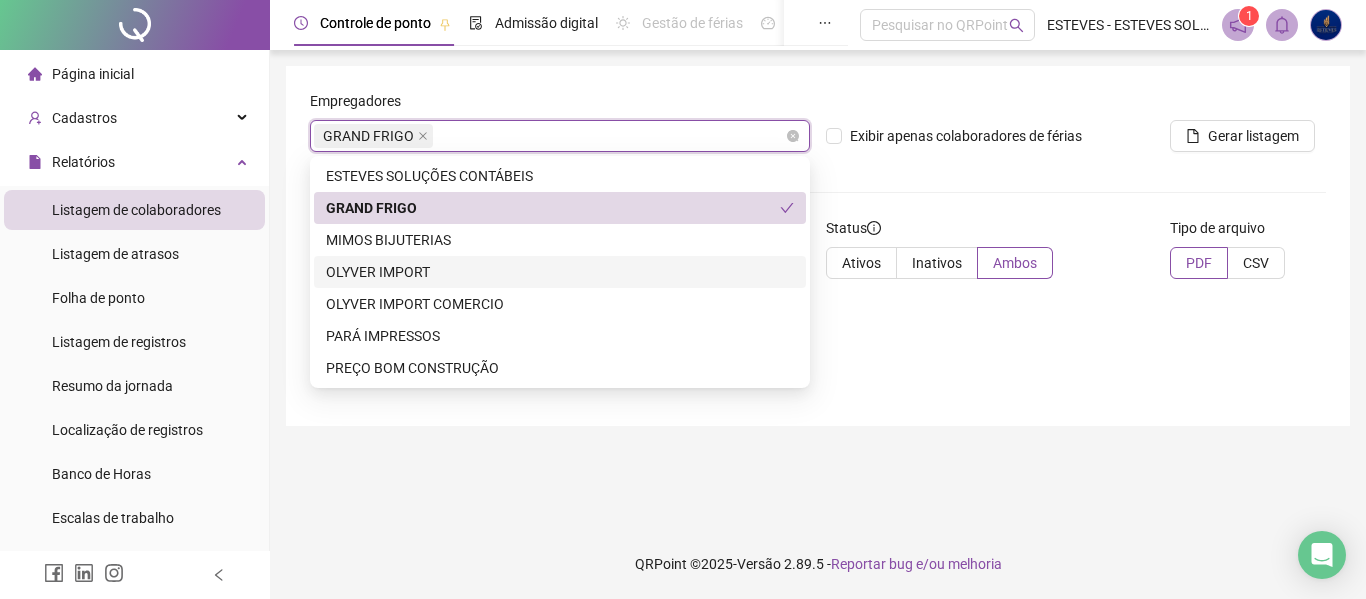click on "Empregadores GRAND FRIGO     Exibir apenas colaboradores de férias   Gerar listagem Locais de trabalho   Selecione os locais ou deixe vazio para todos Status   Ativos Inativos Ambos Tipo de arquivo PDF CSV" at bounding box center [818, 246] 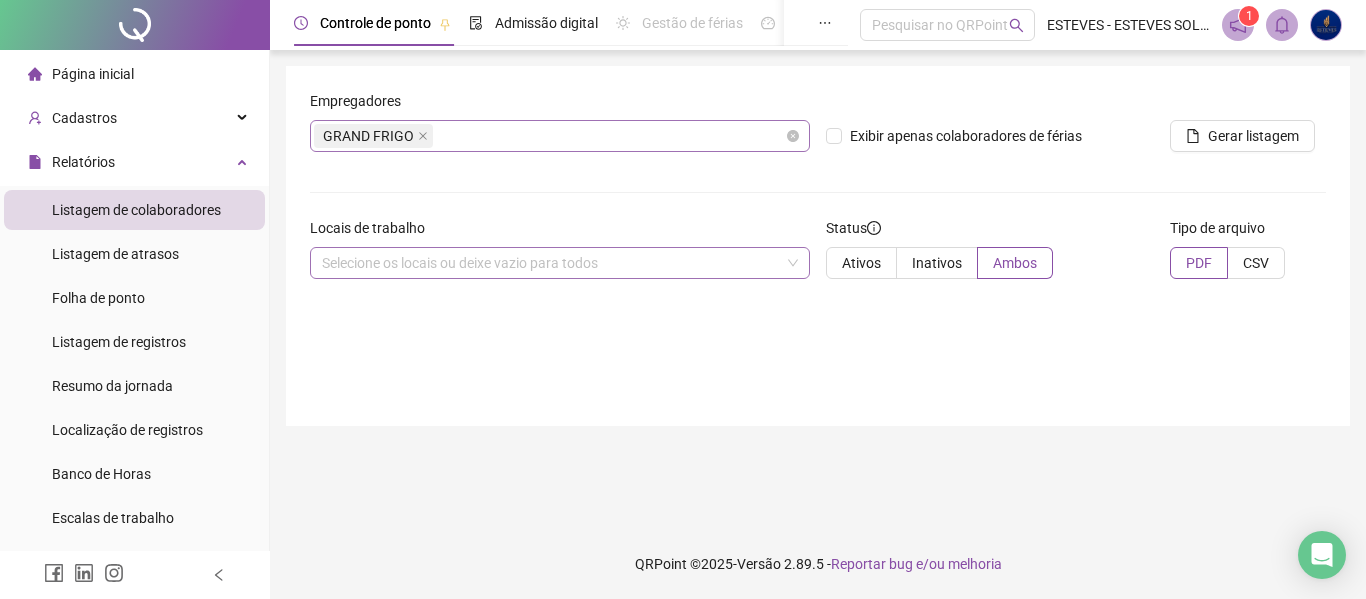 click on "Selecione os locais ou deixe vazio para todos" at bounding box center (560, 263) 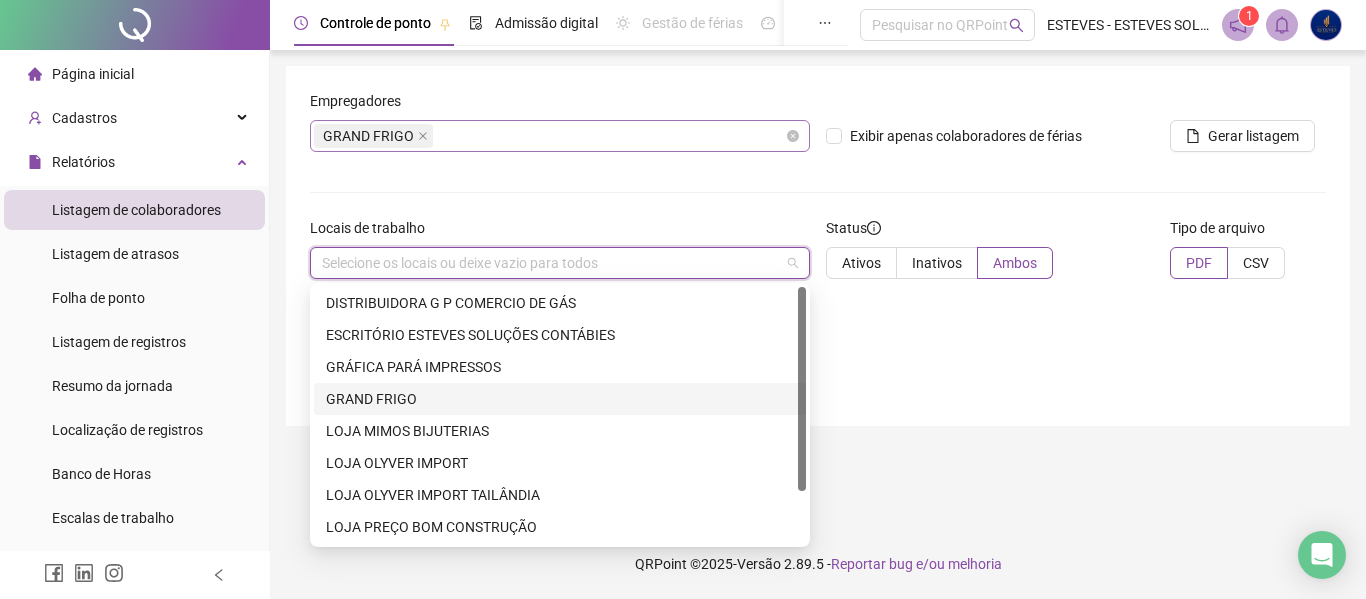 click on "GRAND FRIGO" at bounding box center (560, 399) 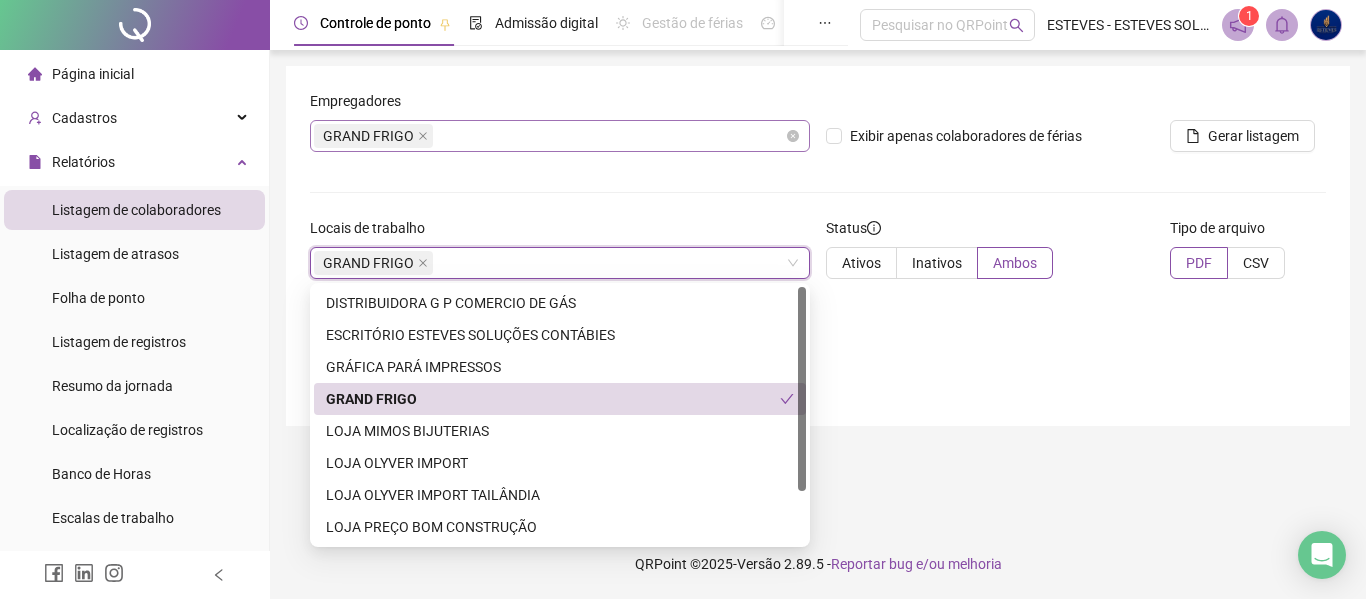 click on "Empregadores GRAND FRIGO     Exibir apenas colaboradores de férias   Gerar listagem Locais de trabalho GRAND FRIGO GRAND FRIGO   Status   Ativos Inativos Ambos Tipo de arquivo PDF CSV" at bounding box center [818, 246] 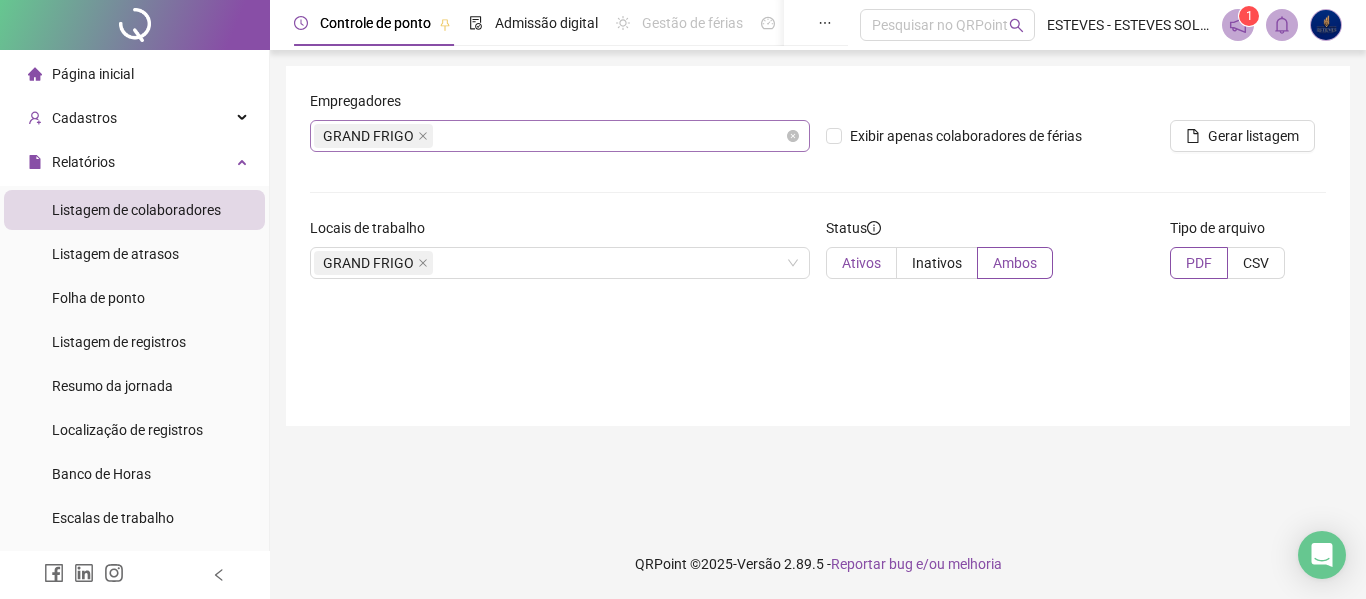 click on "Ativos" at bounding box center [861, 263] 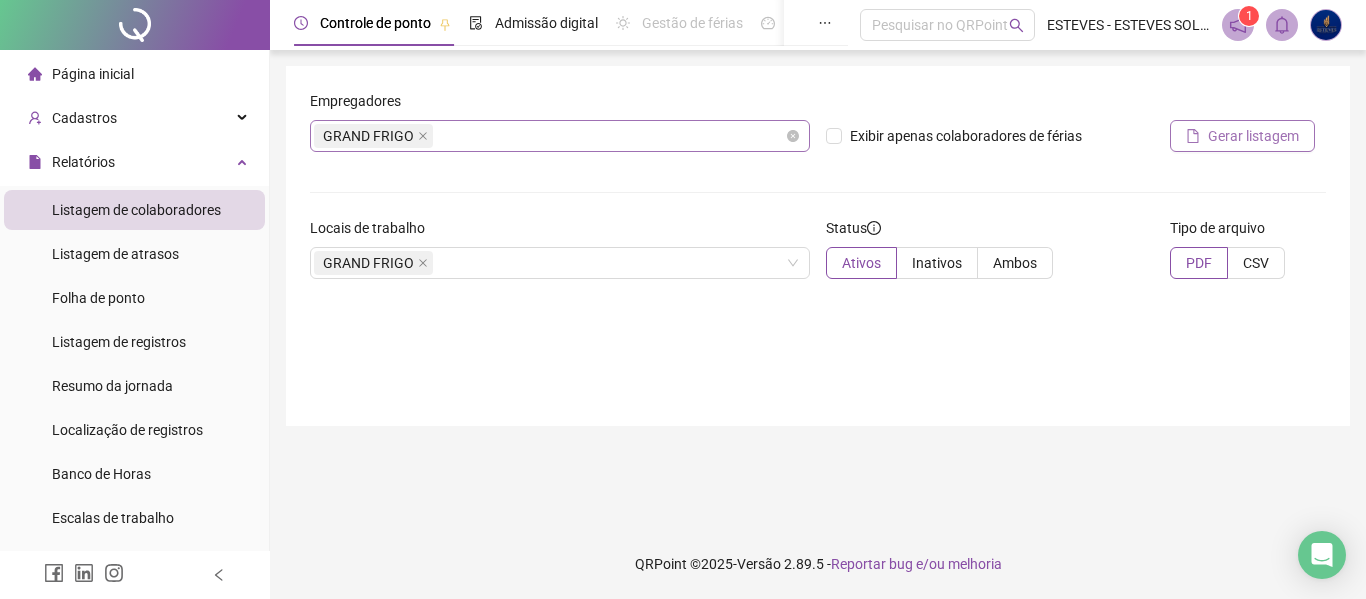click on "Gerar listagem" at bounding box center (1253, 136) 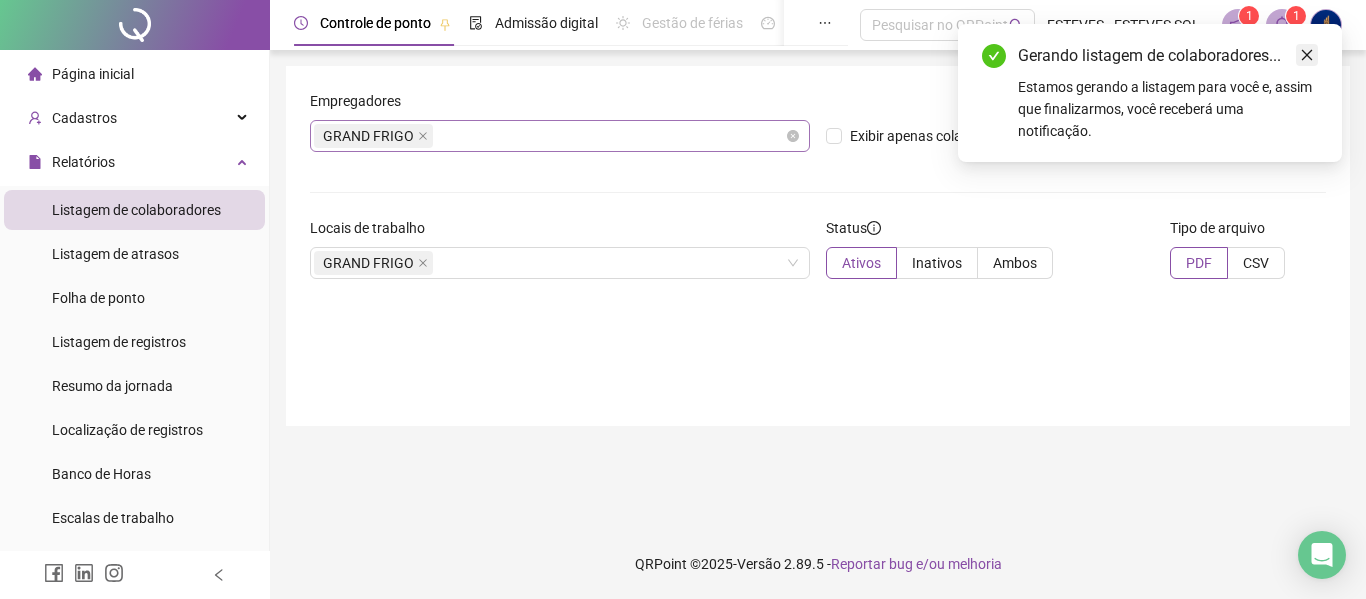 click at bounding box center [1307, 55] 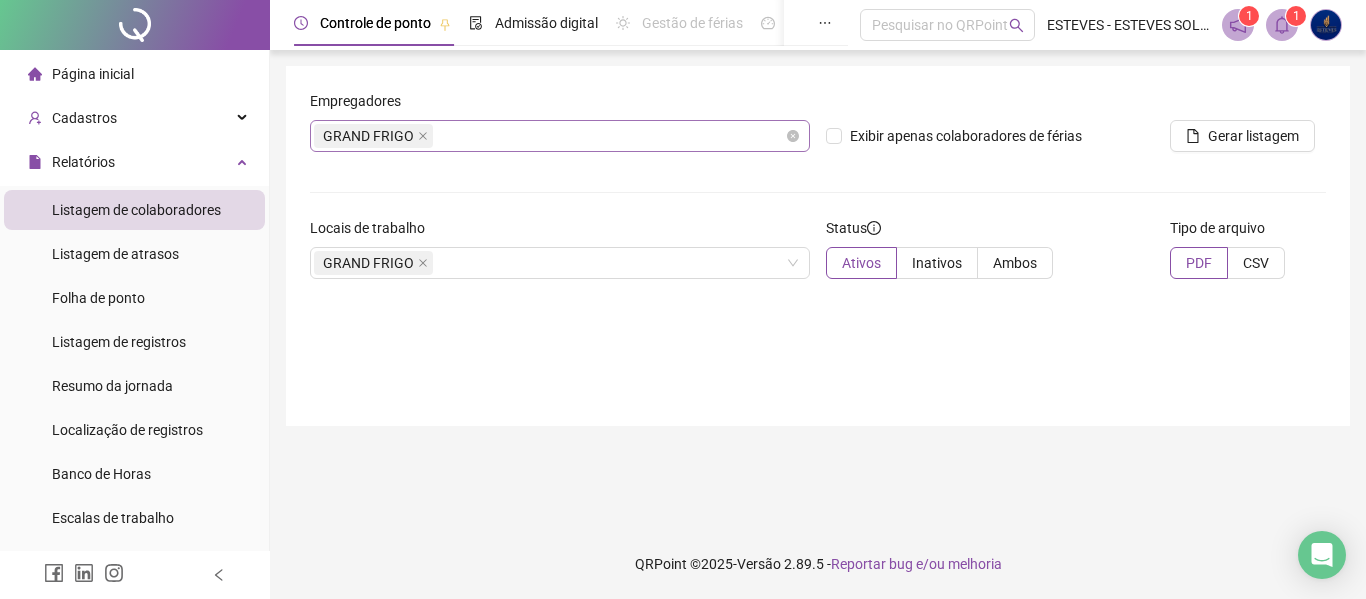 click at bounding box center [1282, 25] 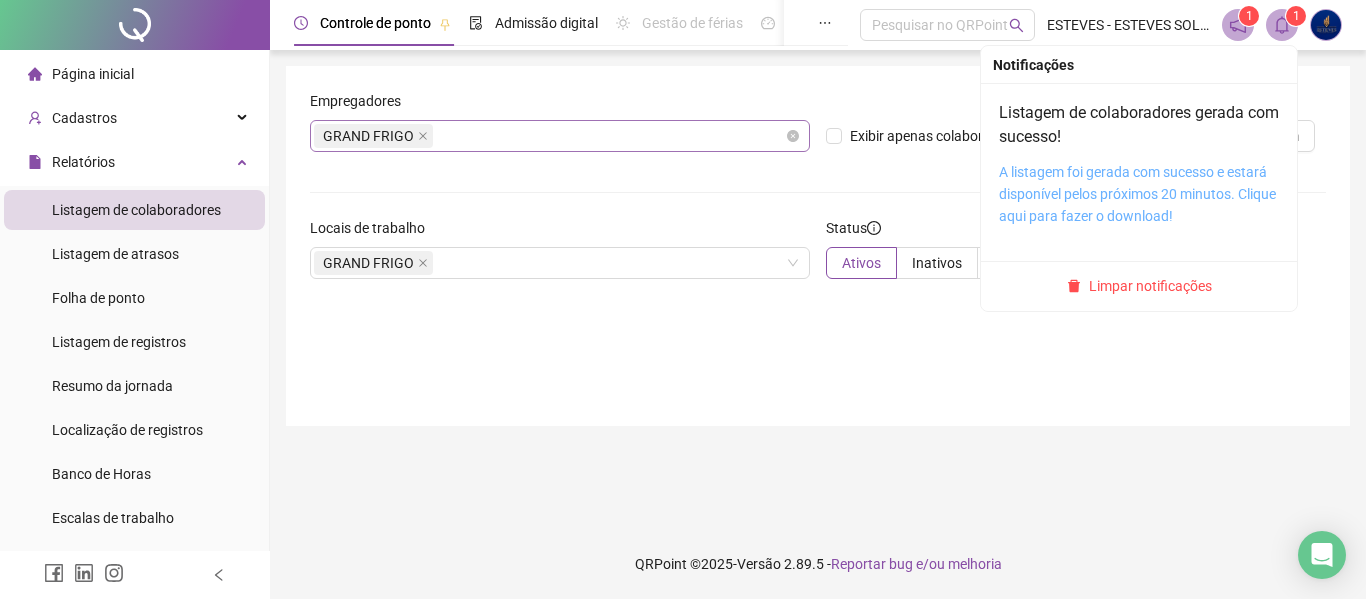 click on "A listagem foi gerada com sucesso e estará disponível pelos próximos 20 minutos.
Clique aqui para fazer o download!" at bounding box center [1137, 194] 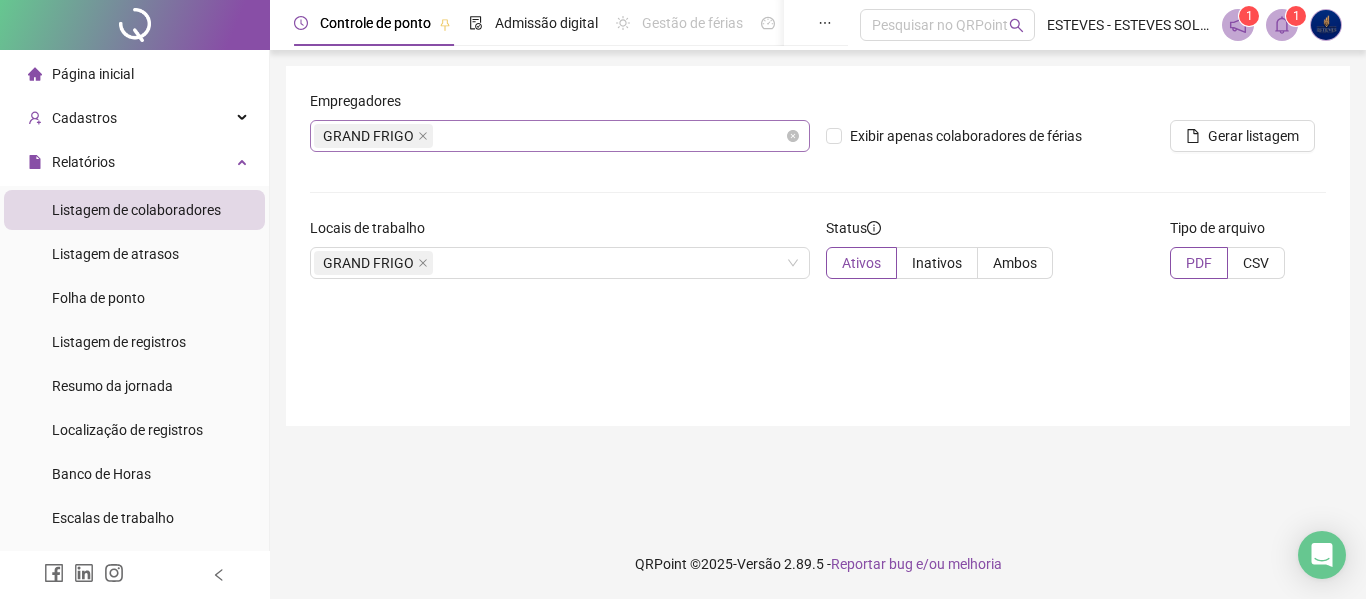 click on "Empregadores GRAND FRIGO     Exibir apenas colaboradores de férias   Gerar listagem Locais de trabalho GRAND FRIGO   Status   Ativos Inativos Ambos Tipo de arquivo PDF CSV" at bounding box center (818, 246) 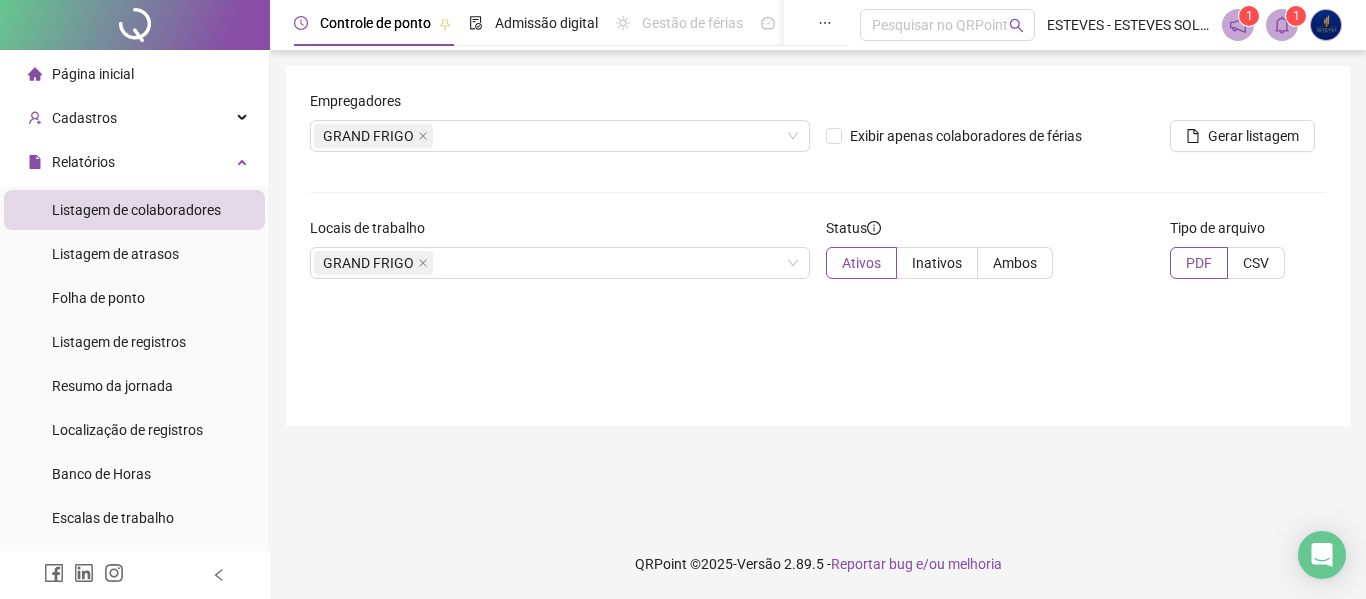drag, startPoint x: 421, startPoint y: 135, endPoint x: 434, endPoint y: 178, distance: 44.922153 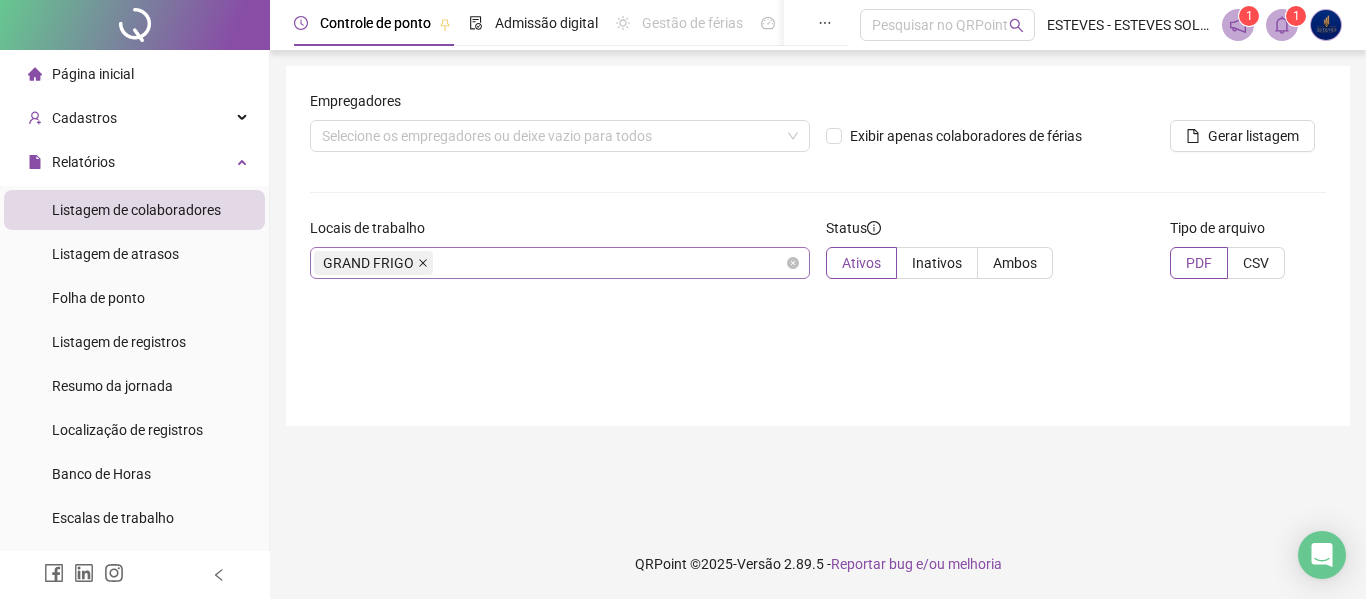 click 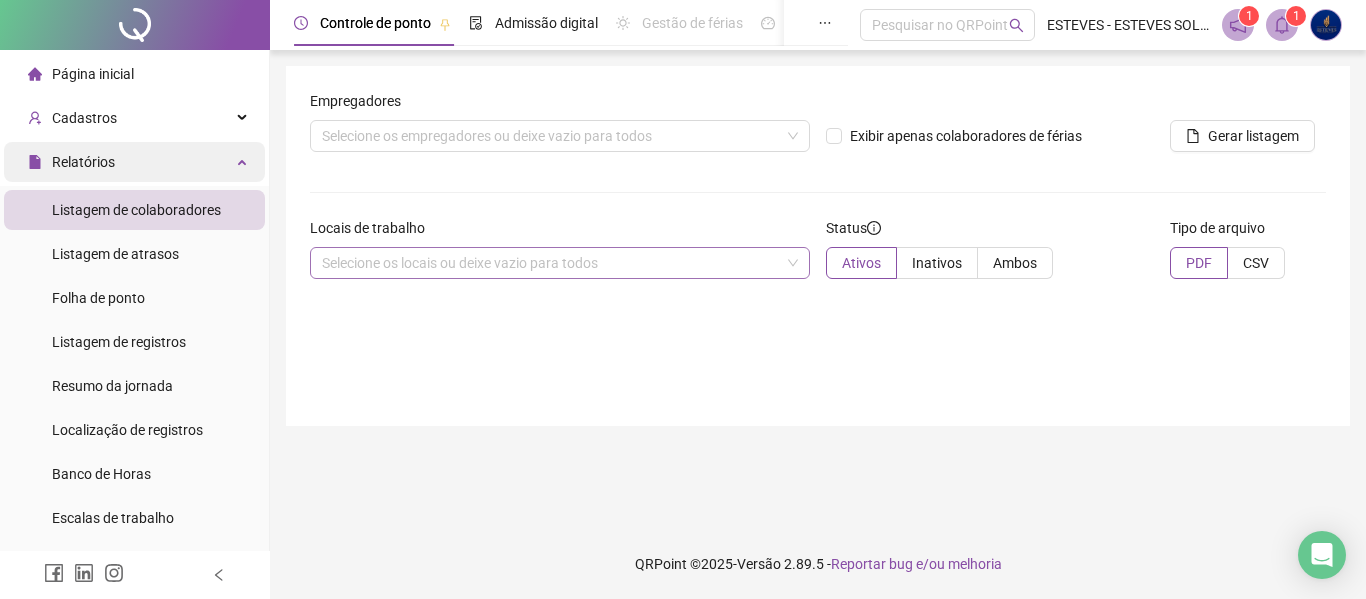 click on "Relatórios" at bounding box center (134, 162) 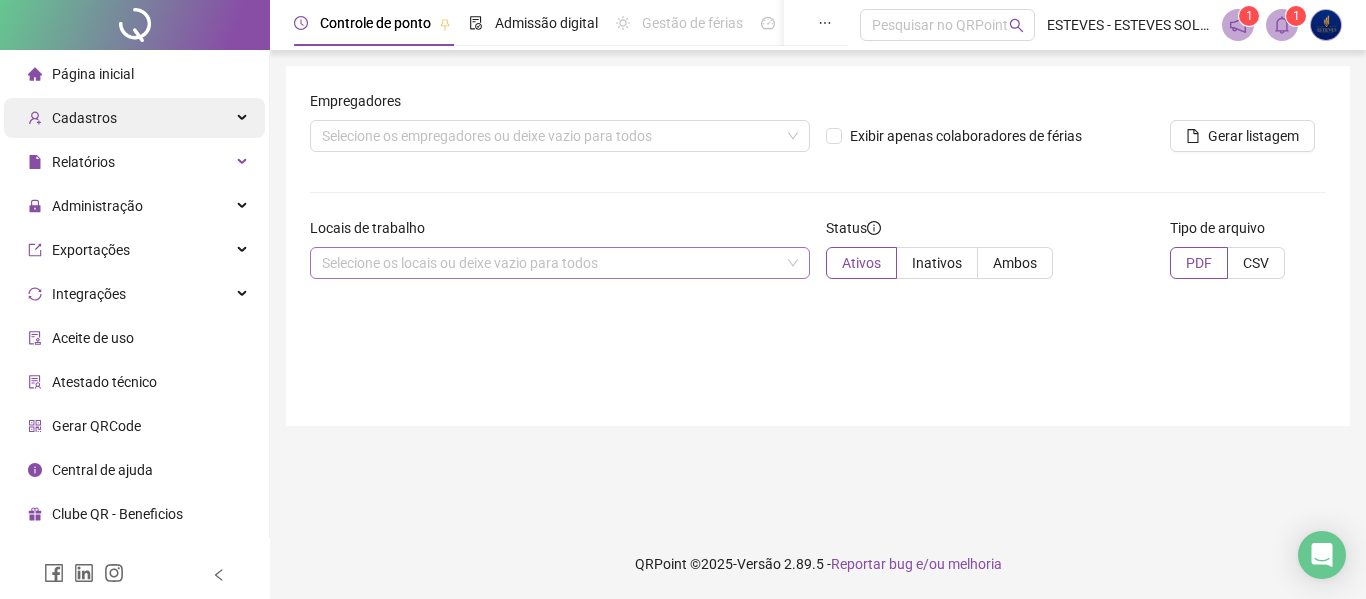 click on "Cadastros" at bounding box center (134, 118) 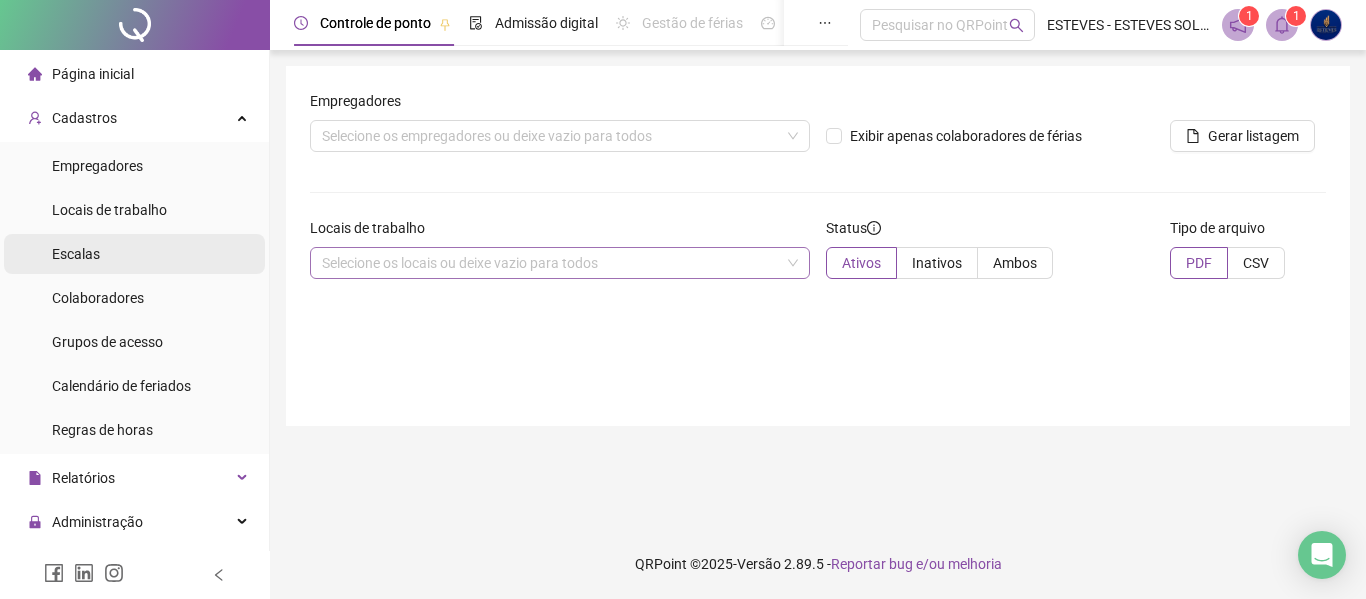 click on "Escalas" at bounding box center [134, 254] 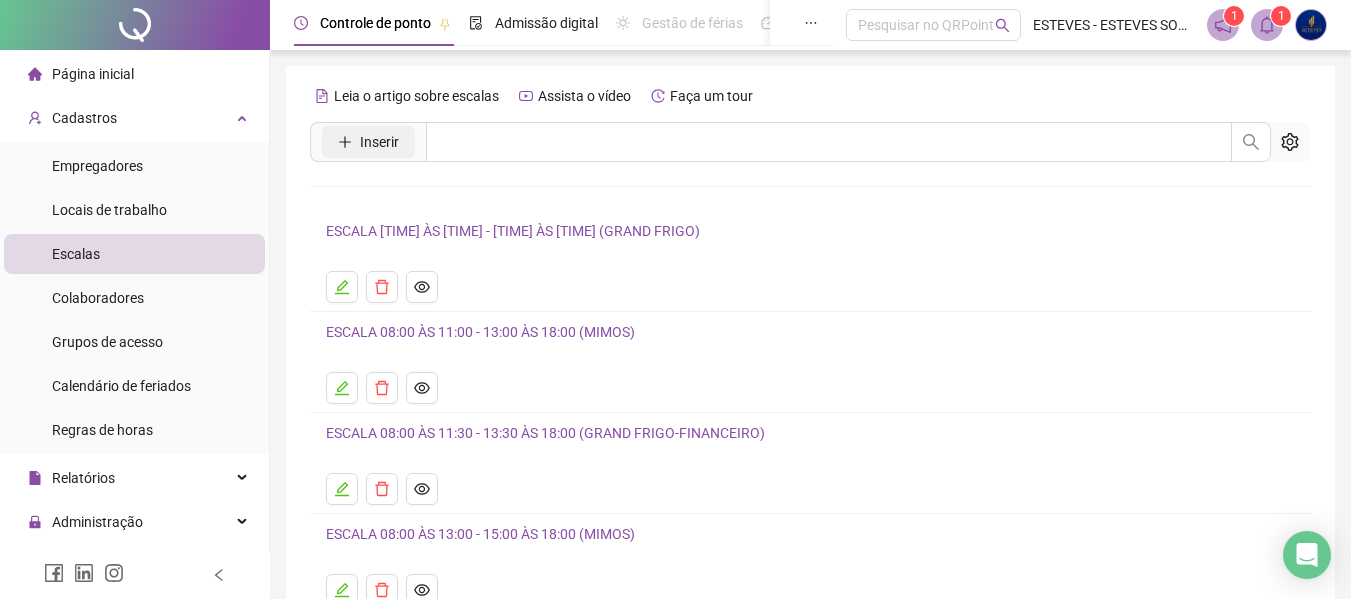 click on "Inserir" at bounding box center [379, 142] 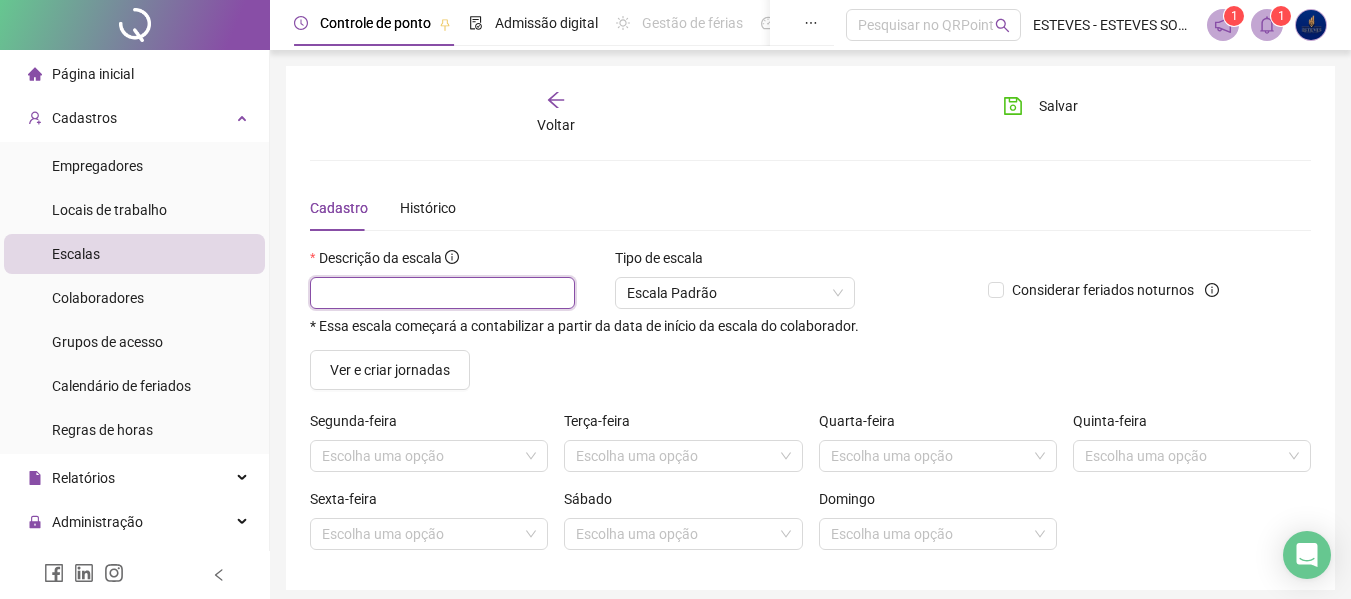 click at bounding box center [442, 293] 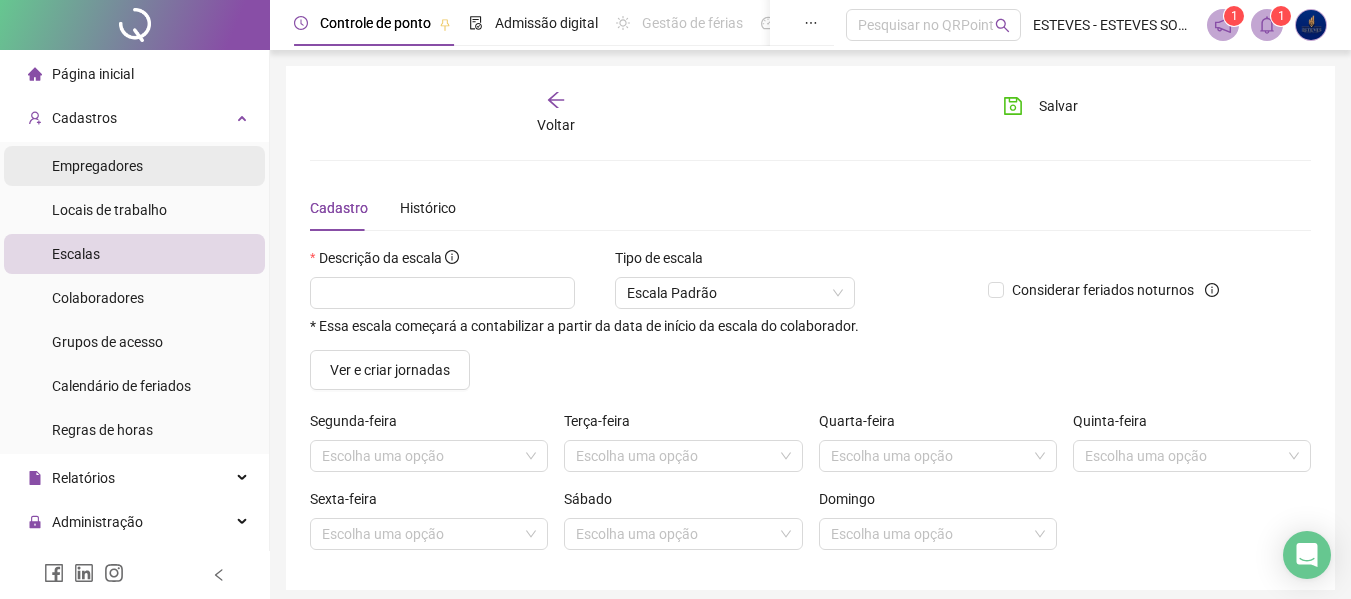 click on "Empregadores" at bounding box center (97, 166) 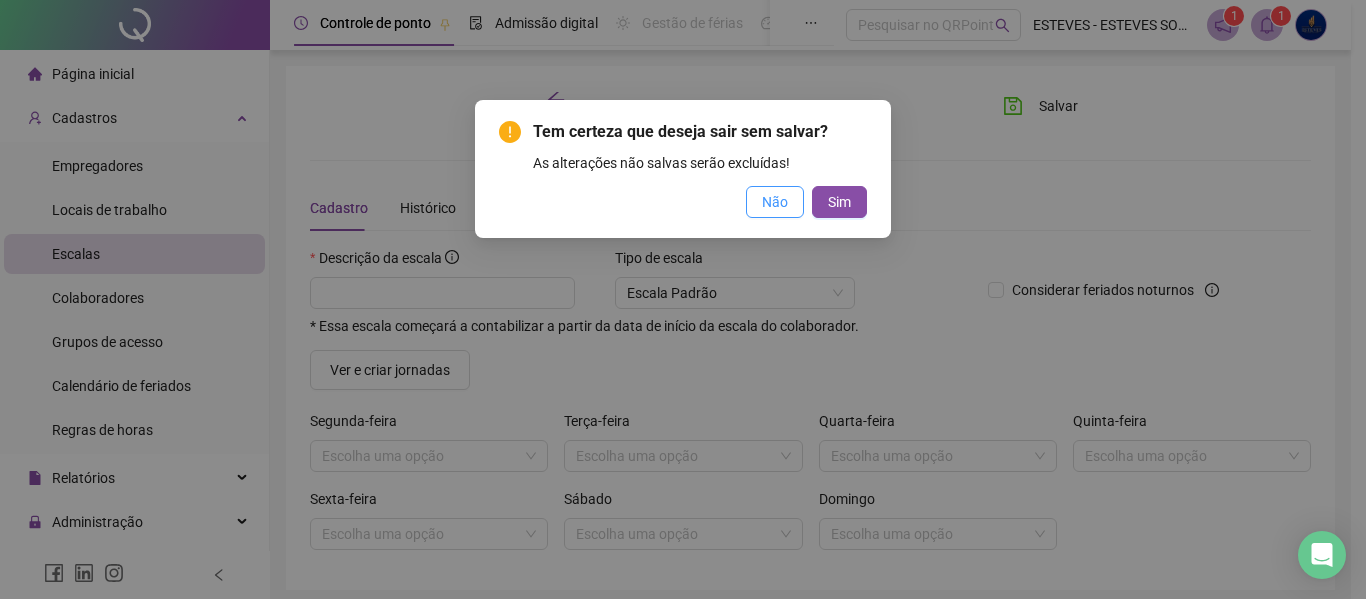 click on "Não" at bounding box center [775, 202] 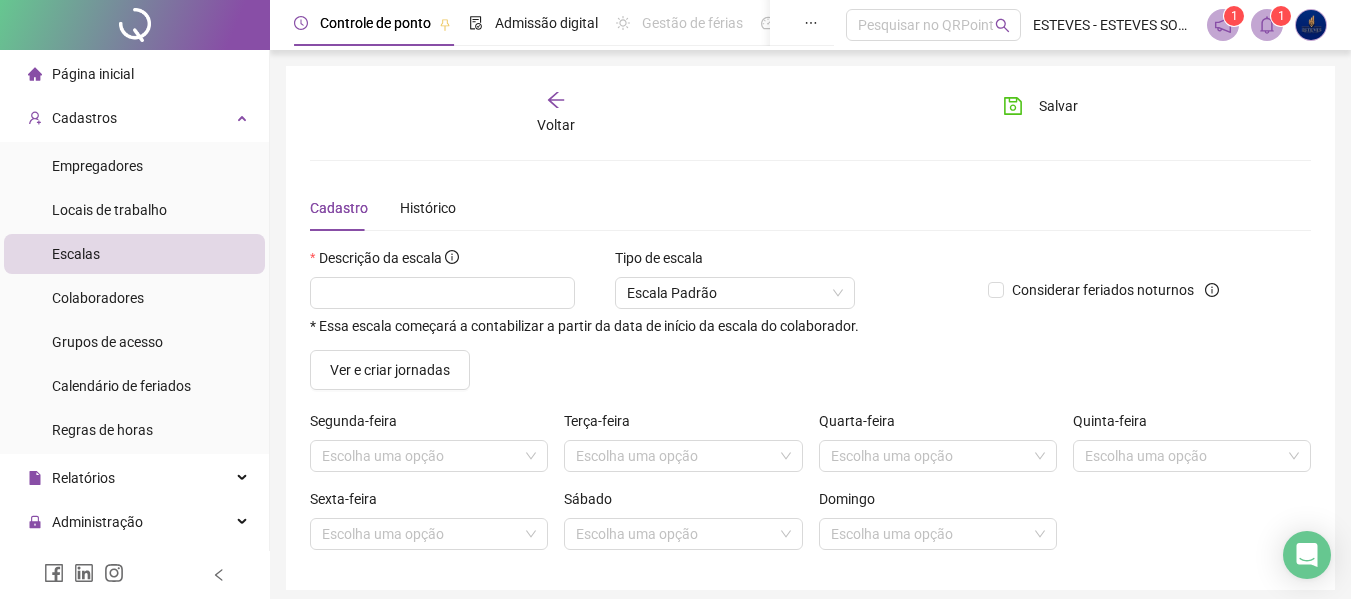click 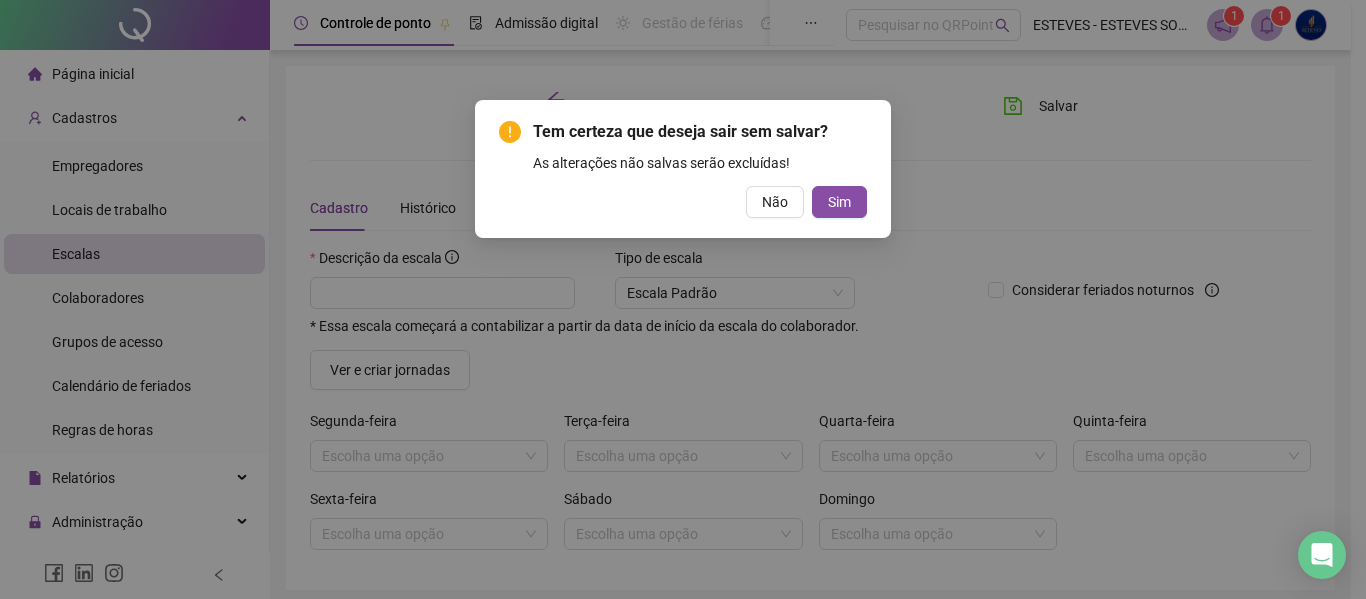 drag, startPoint x: 842, startPoint y: 195, endPoint x: 841, endPoint y: 209, distance: 14.035668 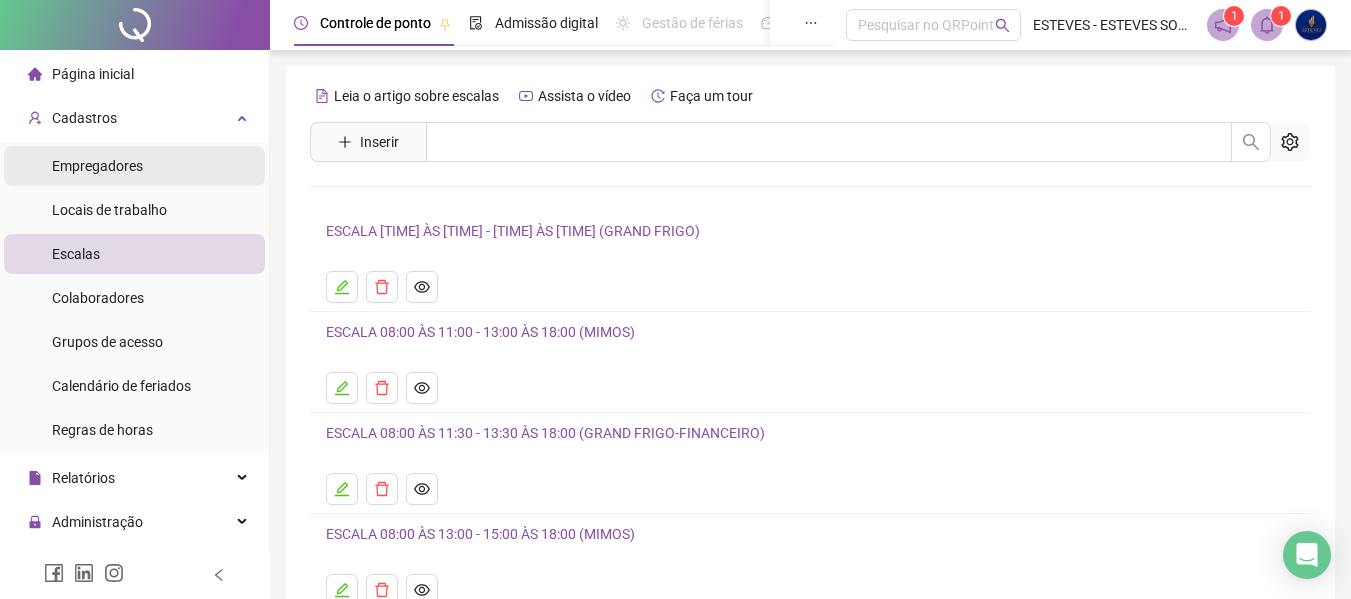 click on "Empregadores" at bounding box center (97, 166) 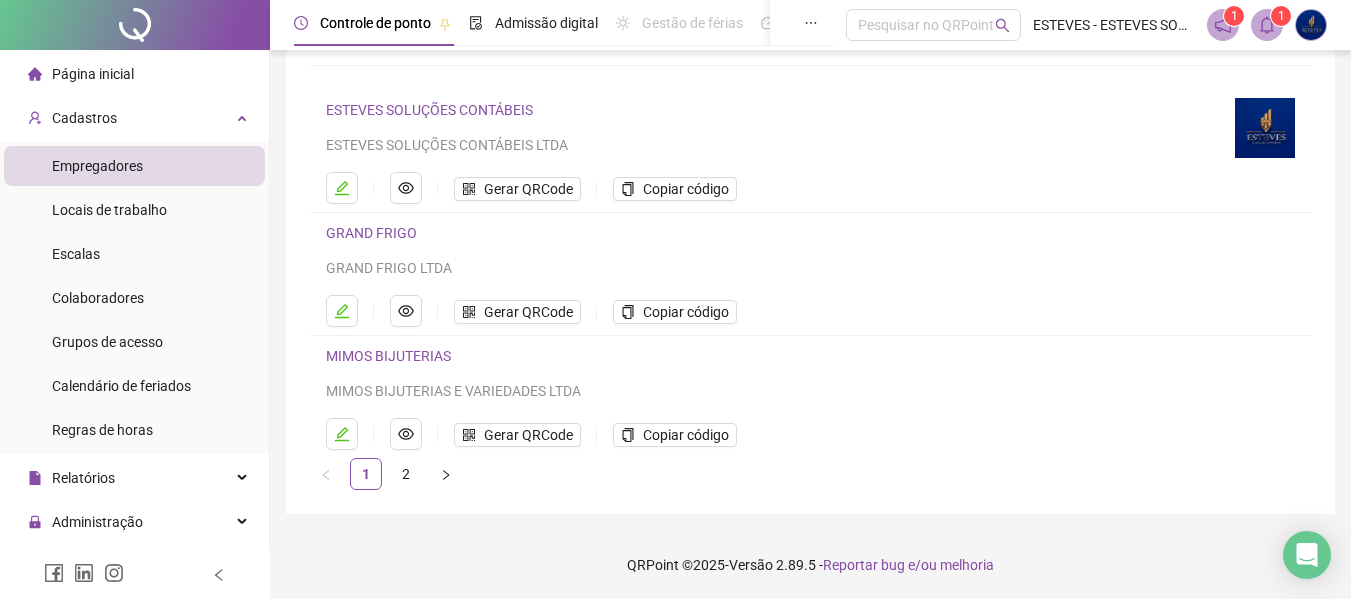 scroll, scrollTop: 122, scrollLeft: 0, axis: vertical 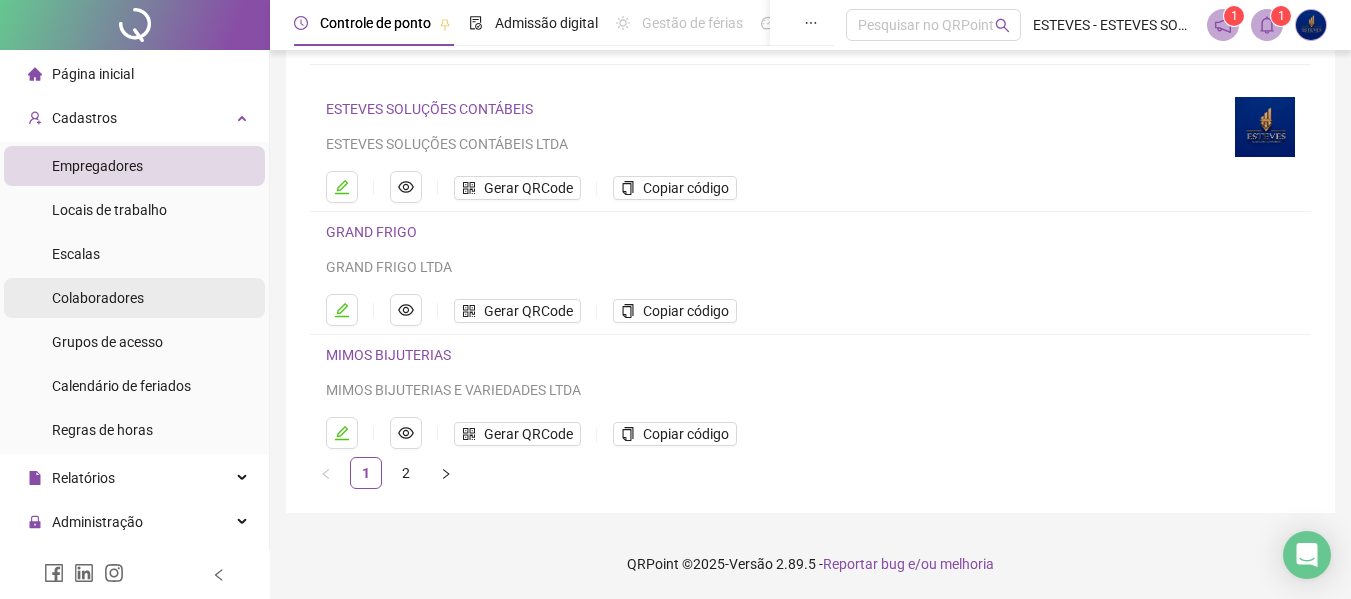 click on "Colaboradores" at bounding box center [98, 298] 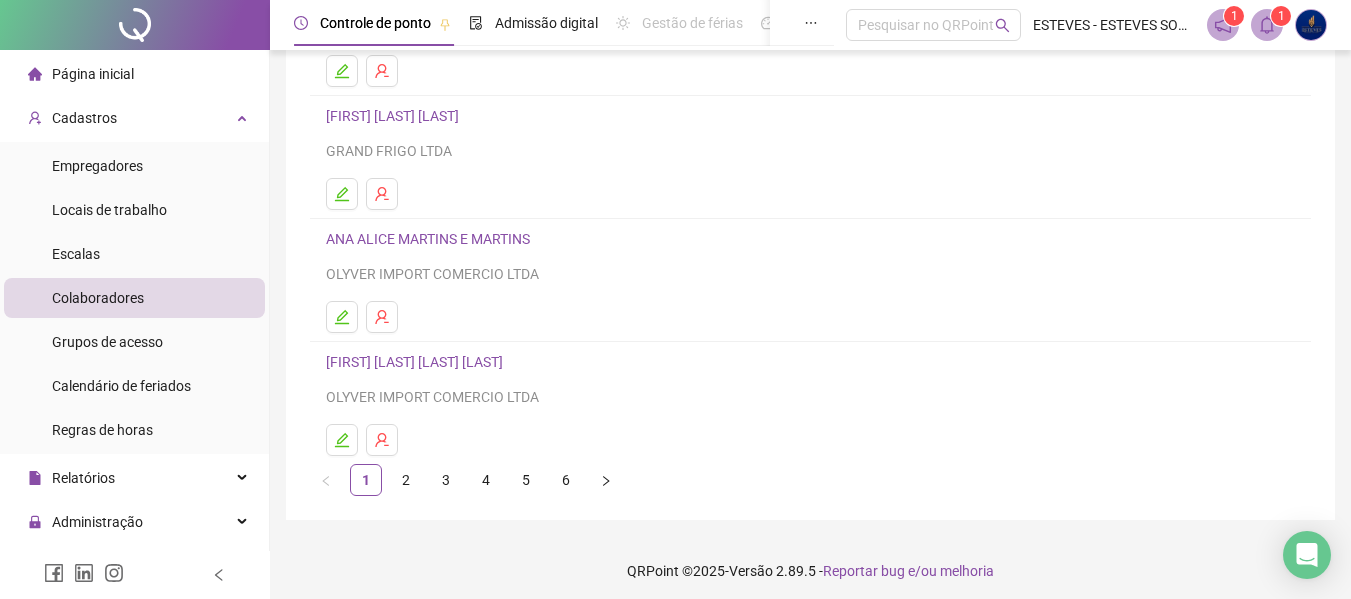 scroll, scrollTop: 368, scrollLeft: 0, axis: vertical 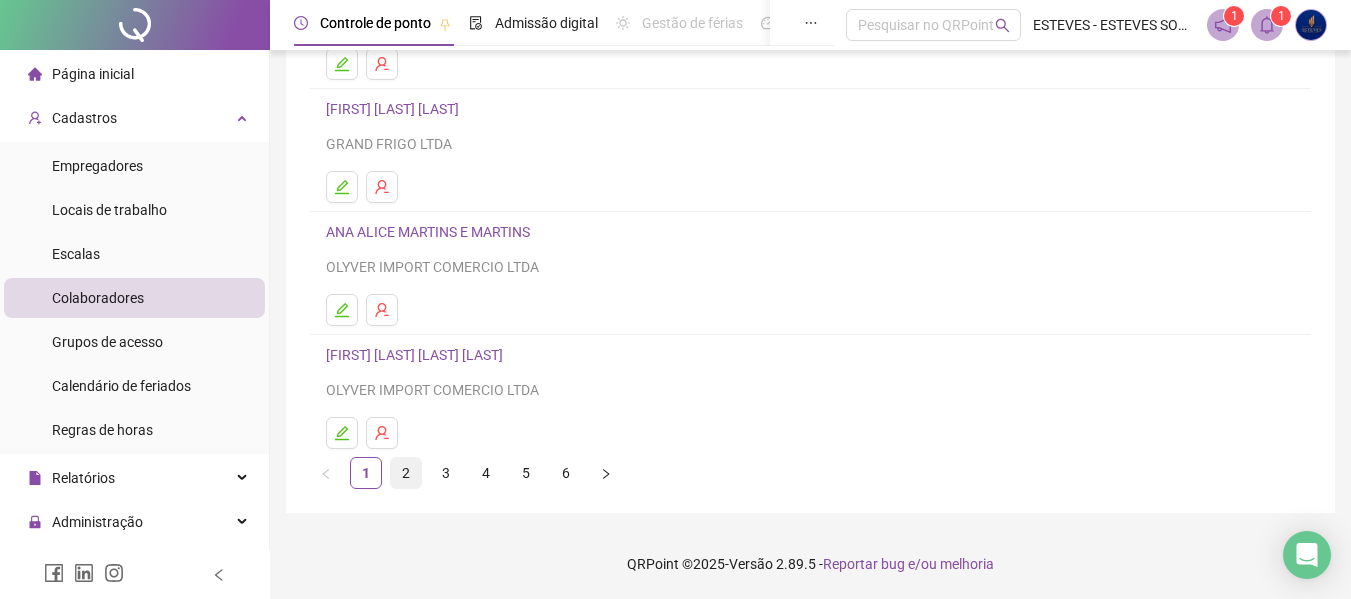 click on "2" at bounding box center [406, 473] 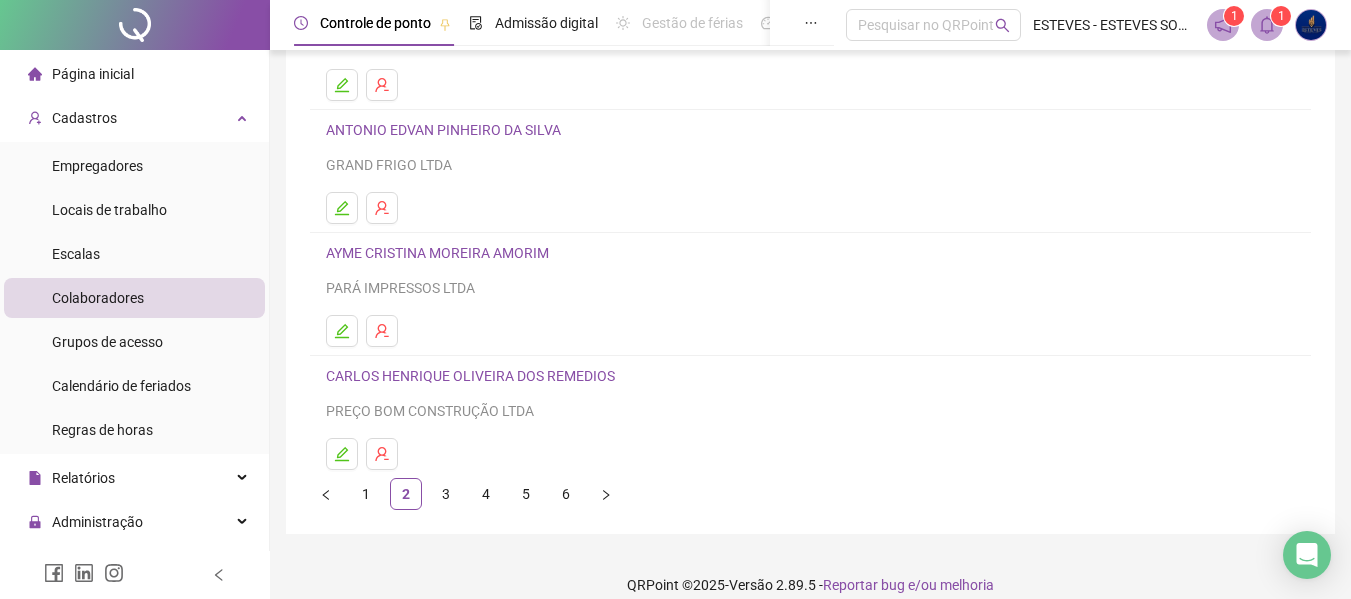 scroll, scrollTop: 368, scrollLeft: 0, axis: vertical 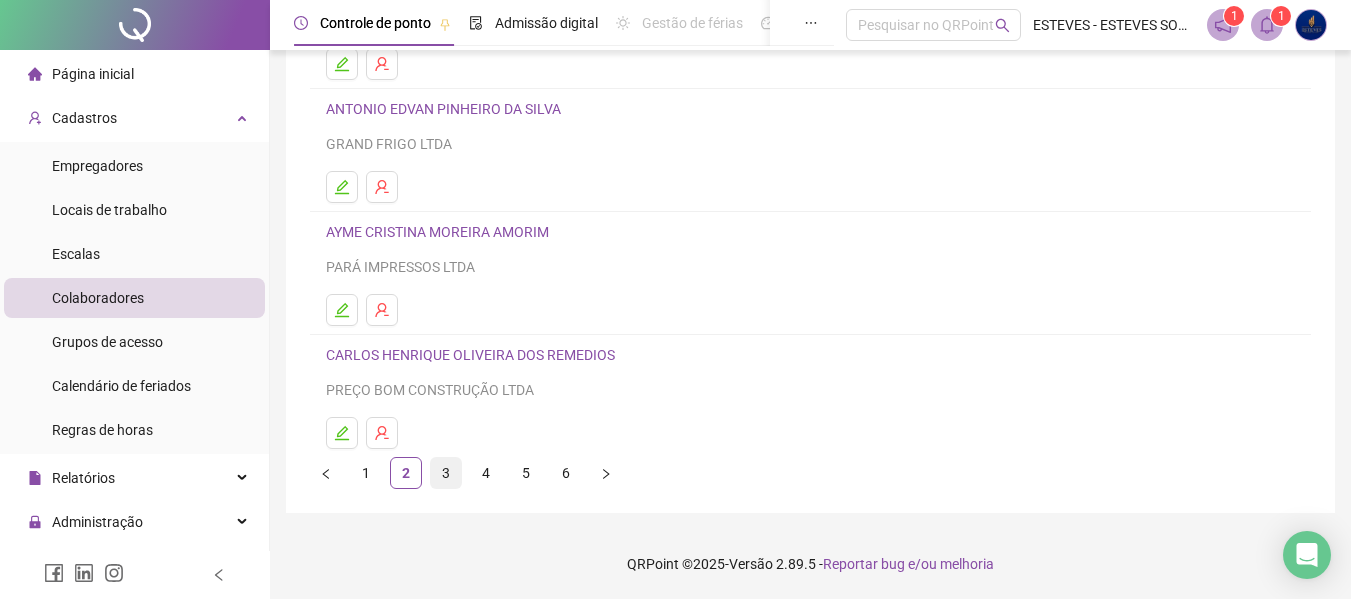 click on "3" at bounding box center [446, 473] 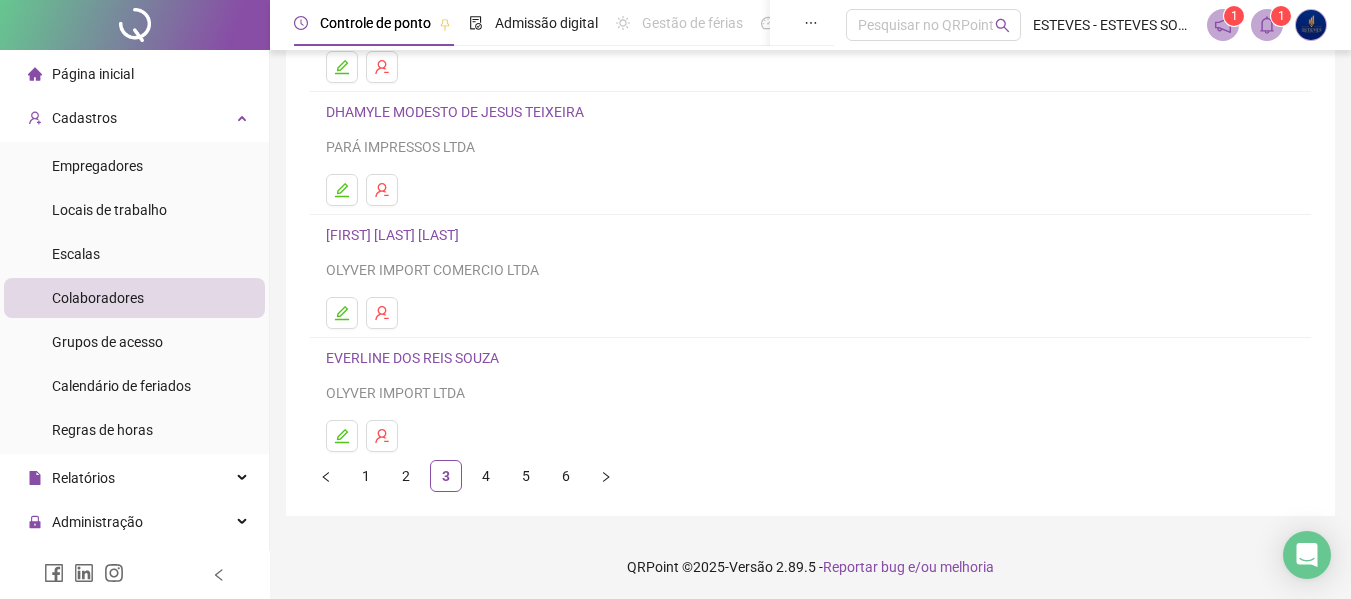 scroll, scrollTop: 368, scrollLeft: 0, axis: vertical 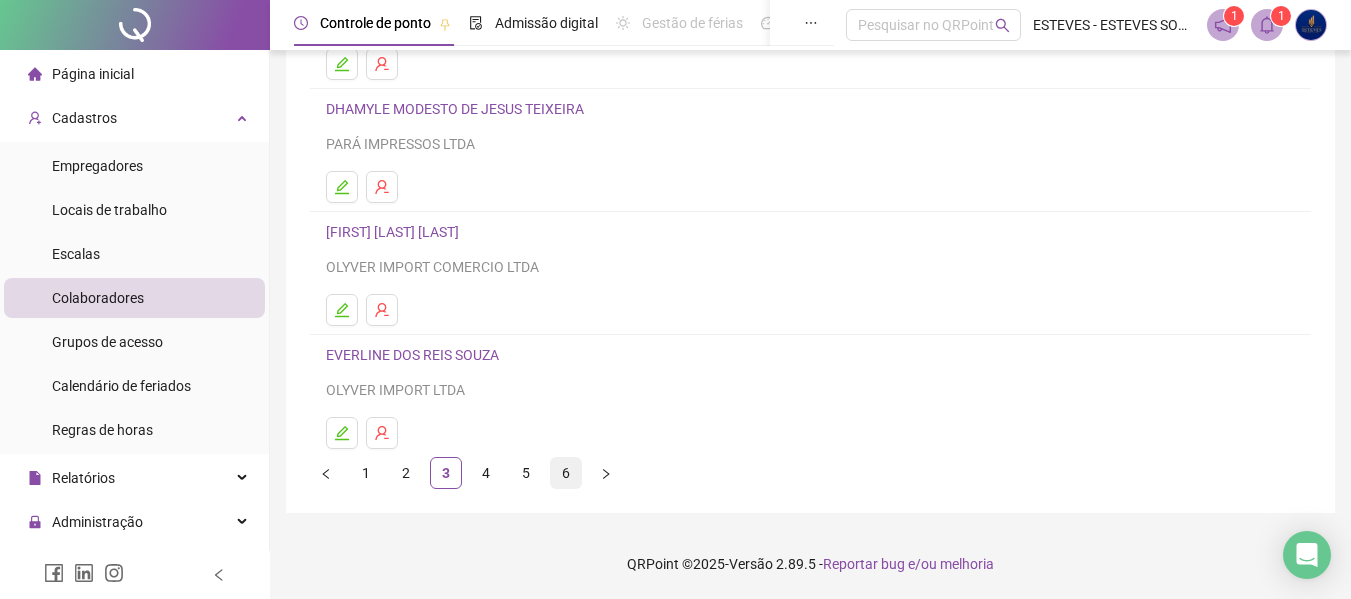 click on "1 2 3 4 5 6" at bounding box center [810, 473] 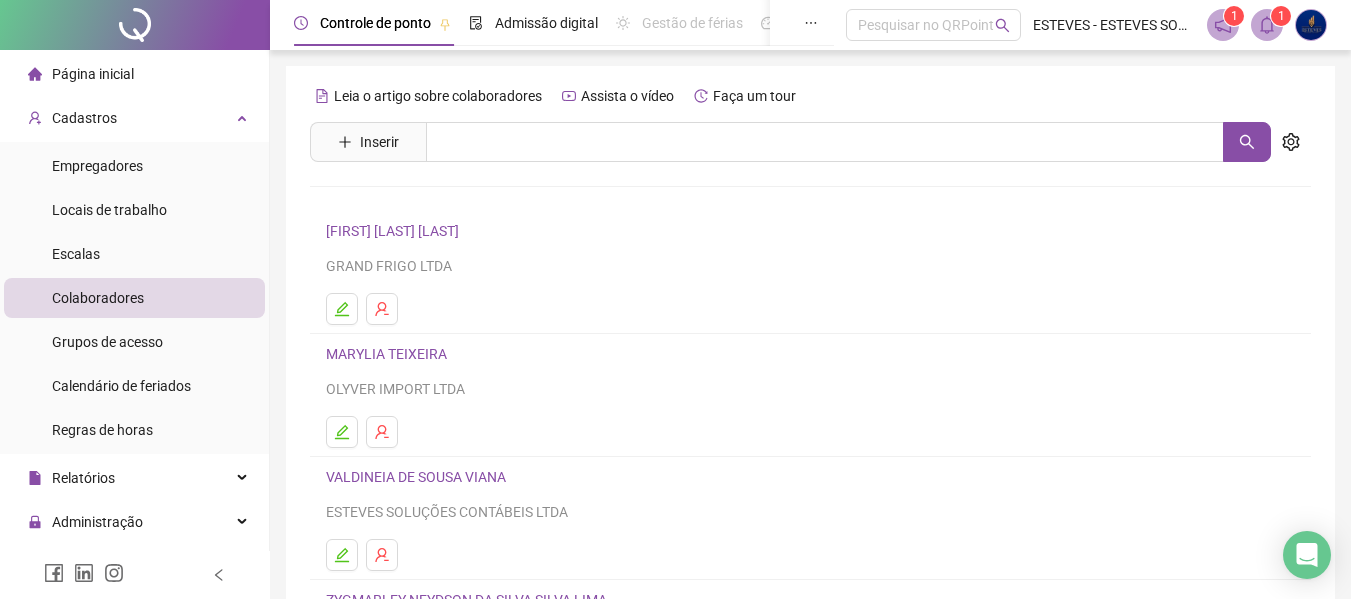 scroll, scrollTop: 245, scrollLeft: 0, axis: vertical 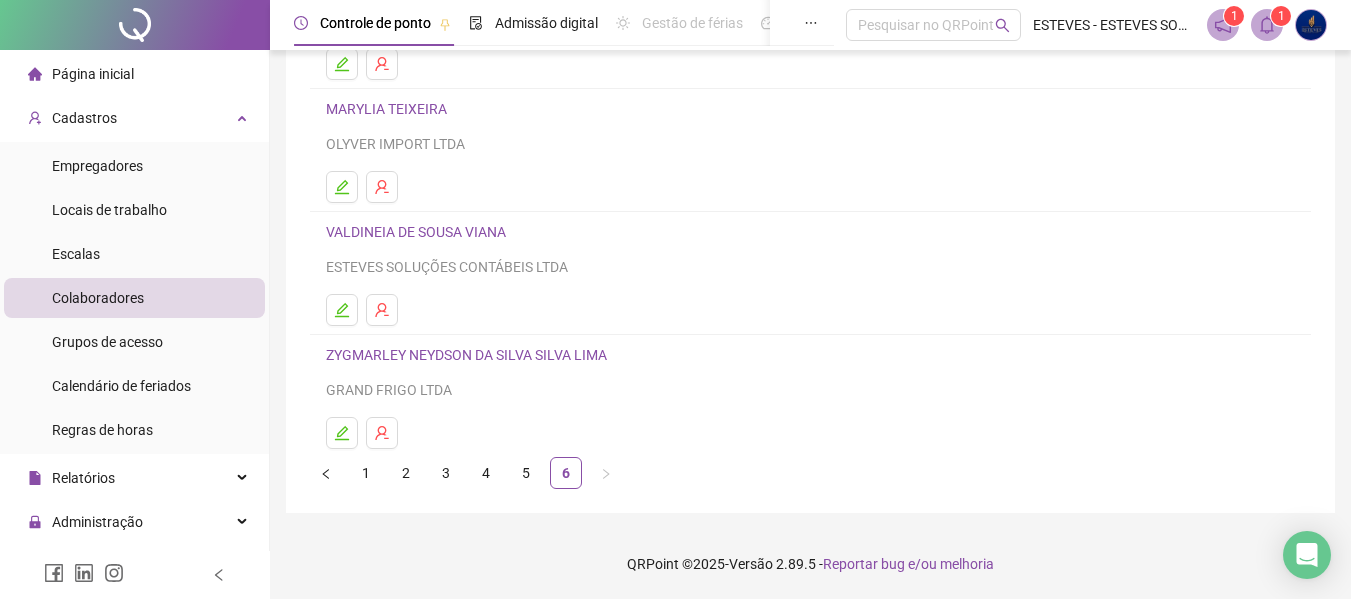 click on "ZYGMARLEY NEYDSON DA SILVA SILVA LIMA" at bounding box center [469, 355] 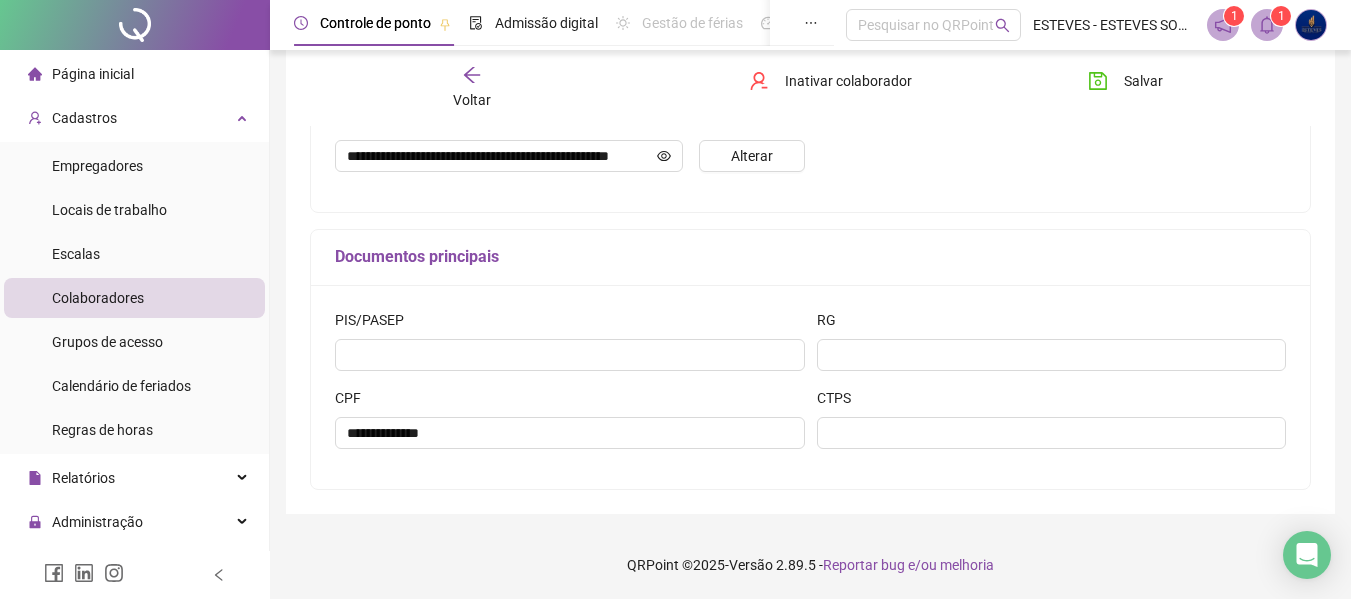 scroll, scrollTop: 542, scrollLeft: 0, axis: vertical 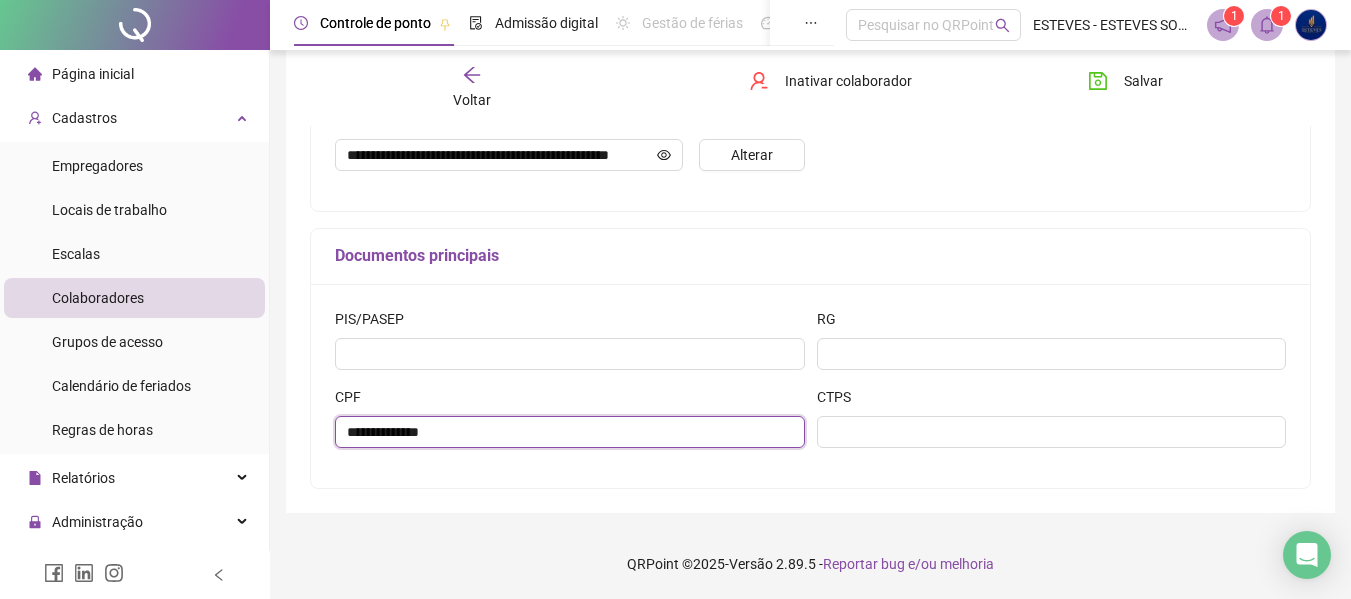click on "**********" at bounding box center (570, 432) 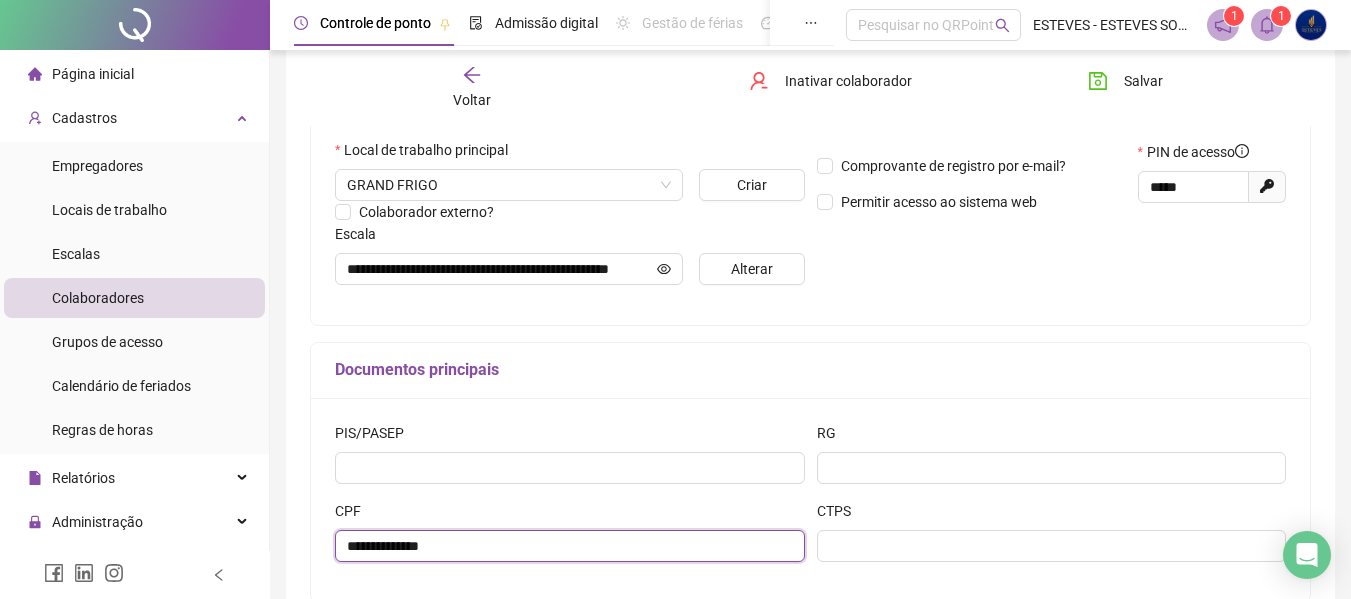 scroll, scrollTop: 342, scrollLeft: 0, axis: vertical 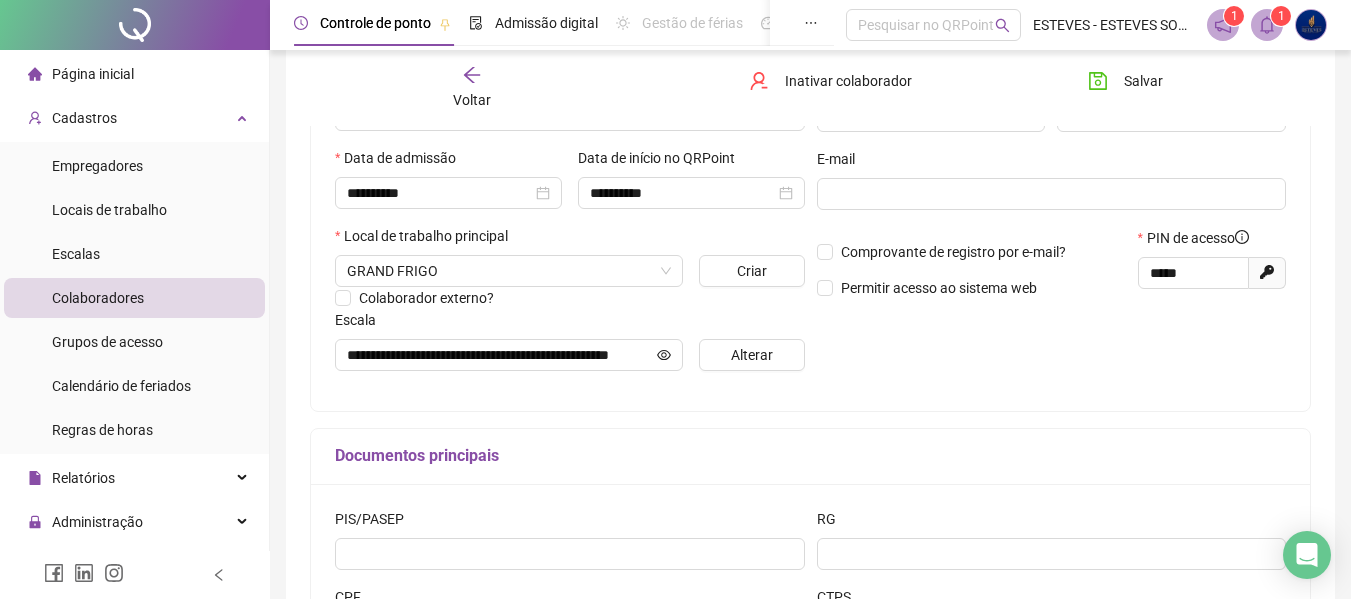 click on "Voltar" at bounding box center (472, 100) 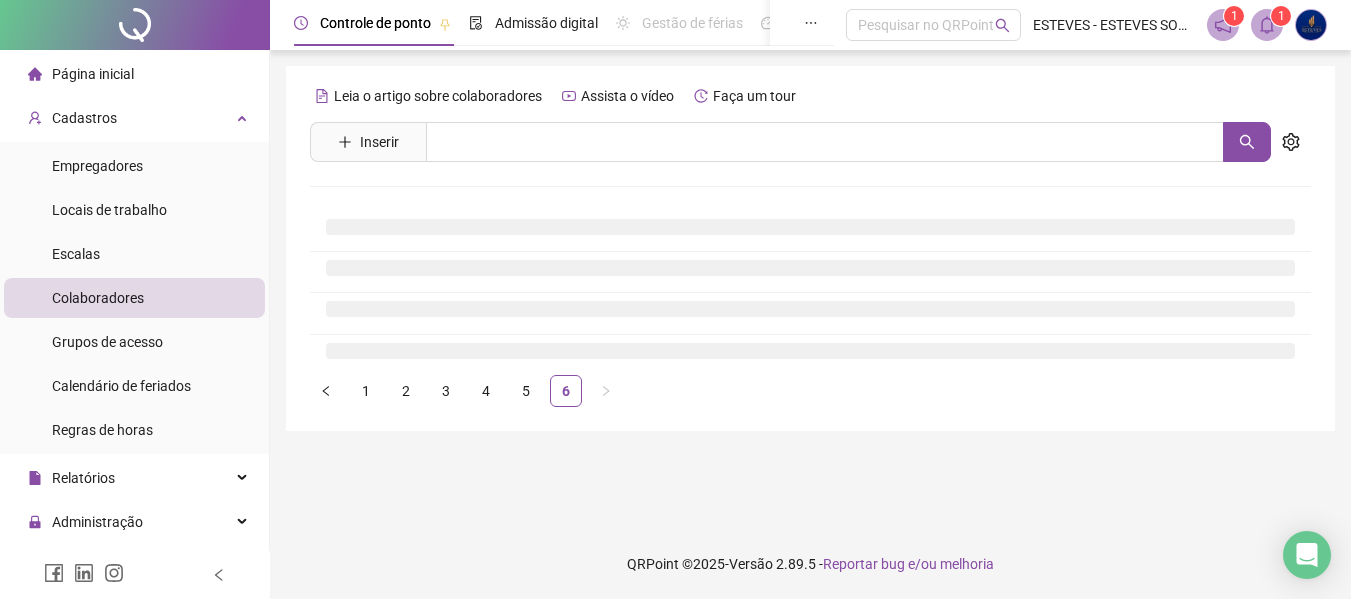 scroll, scrollTop: 0, scrollLeft: 0, axis: both 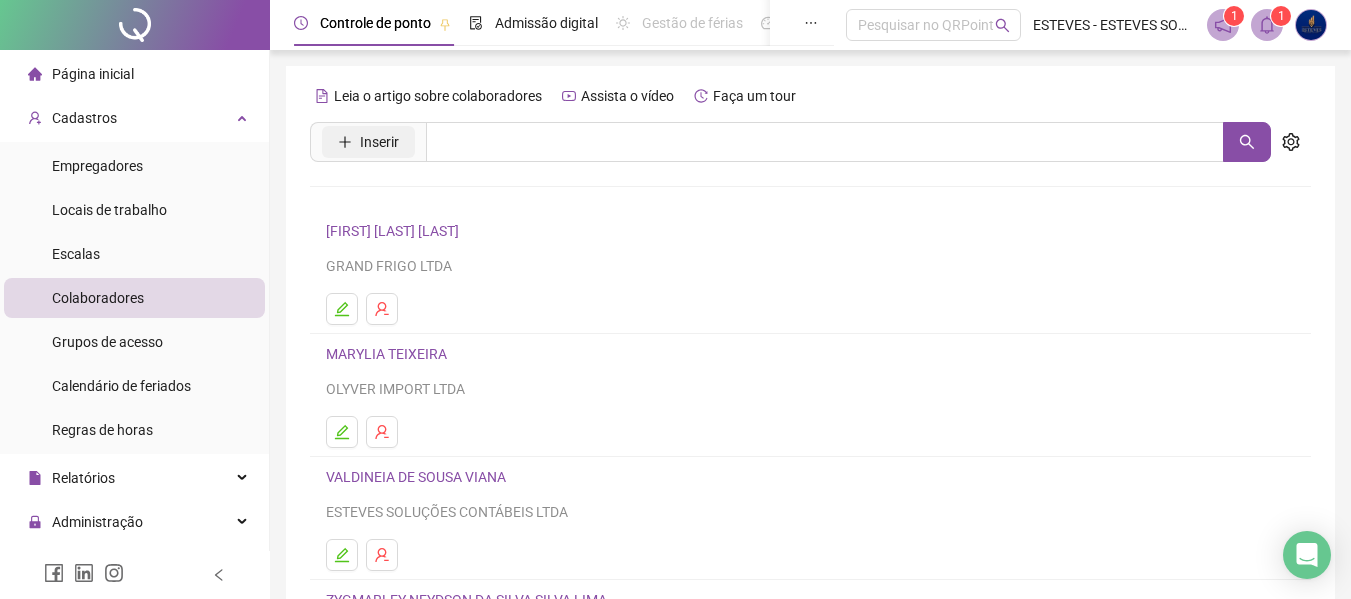 click on "Inserir" at bounding box center (379, 142) 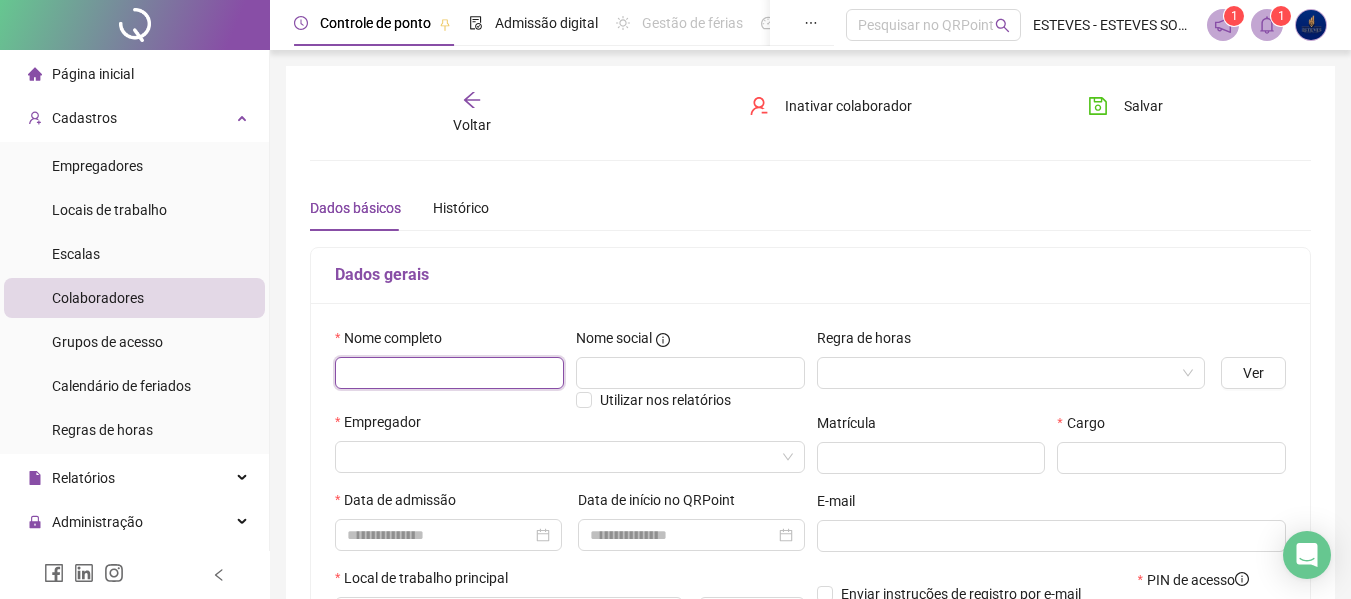 click at bounding box center [449, 373] 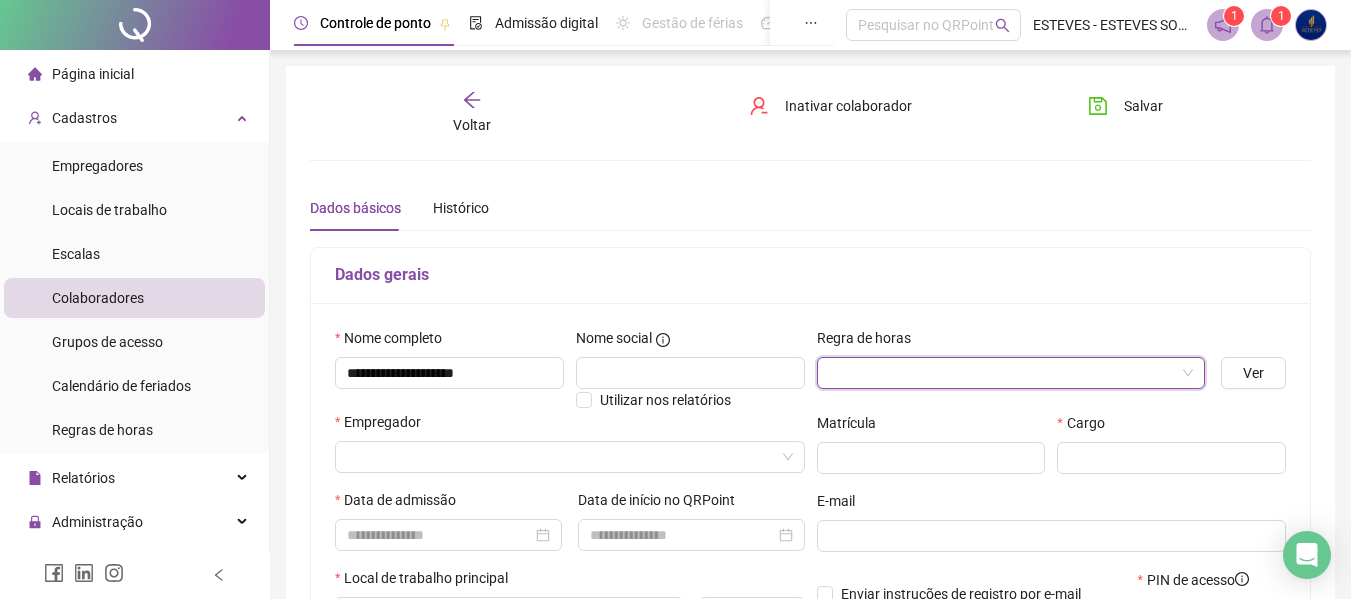 click at bounding box center [1002, 373] 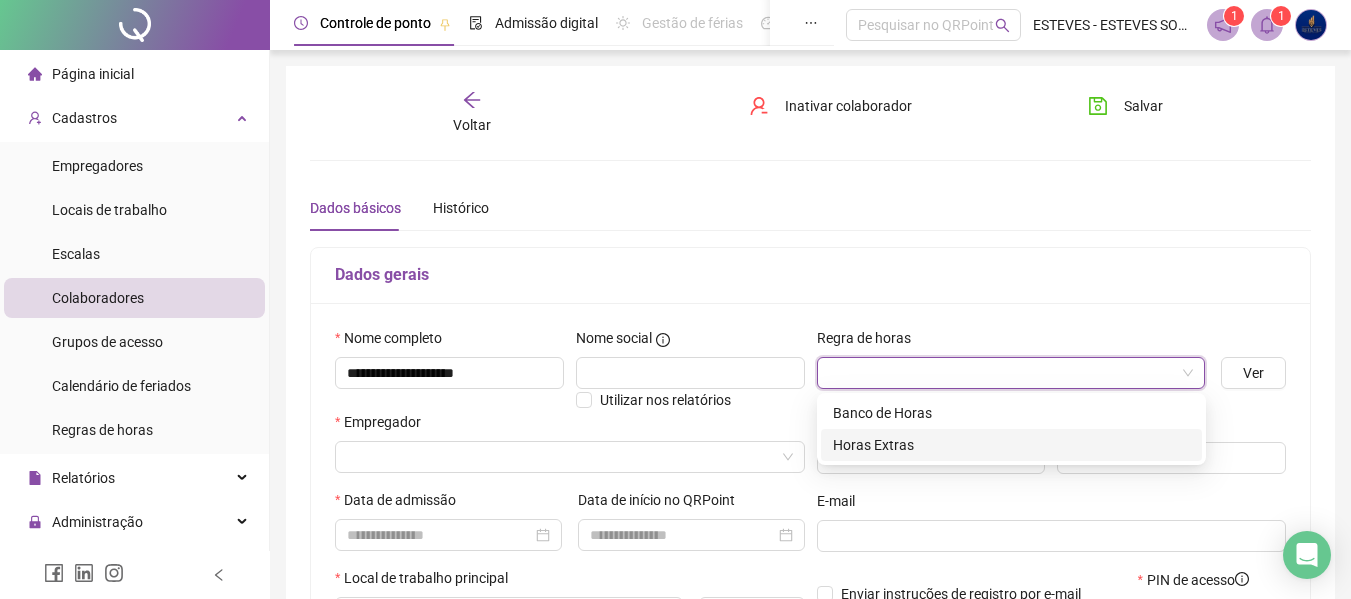 click on "Horas Extras" at bounding box center (1011, 445) 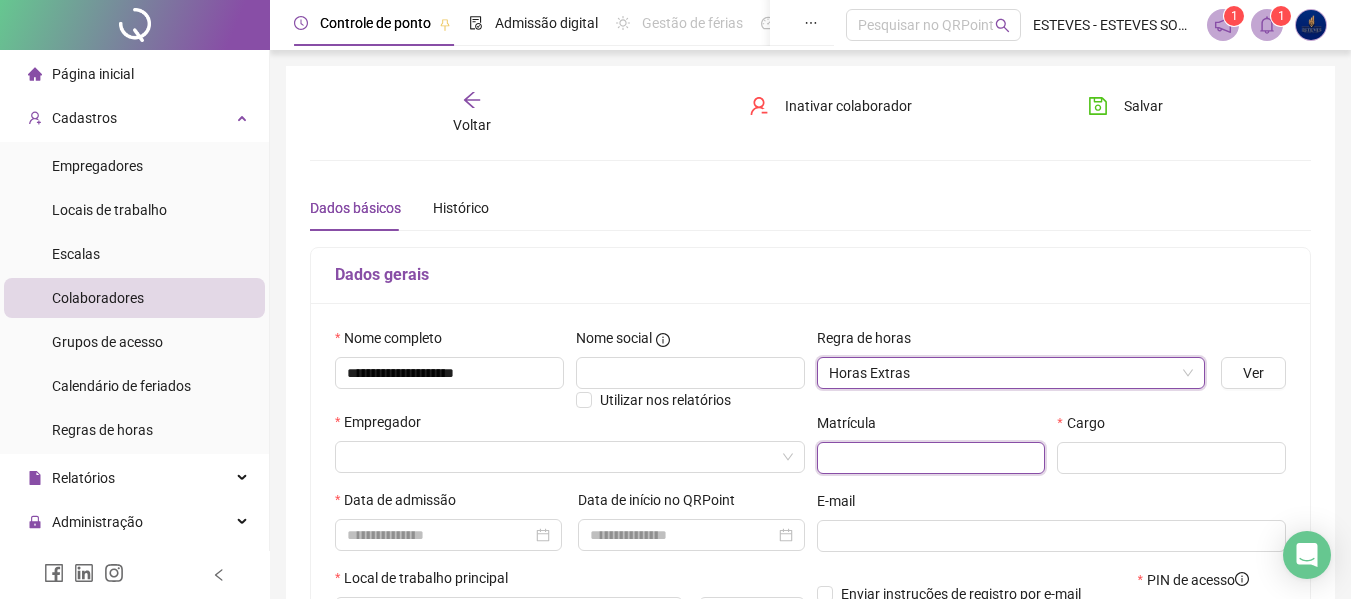 click at bounding box center [931, 458] 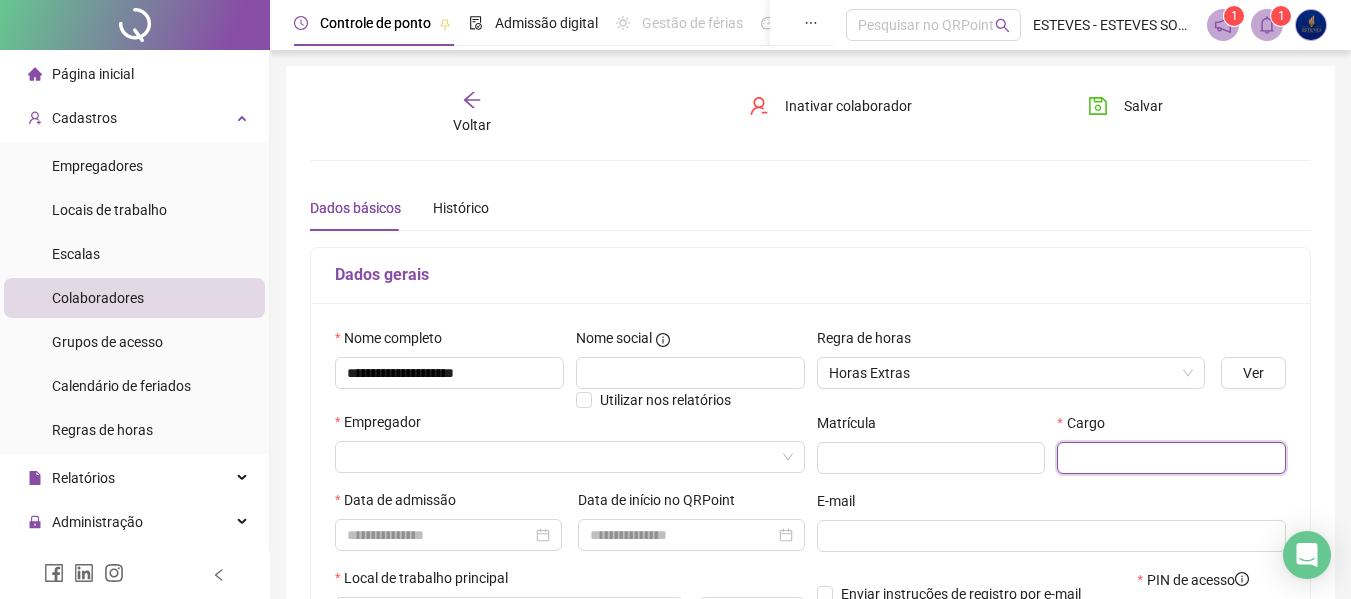 click at bounding box center [1171, 458] 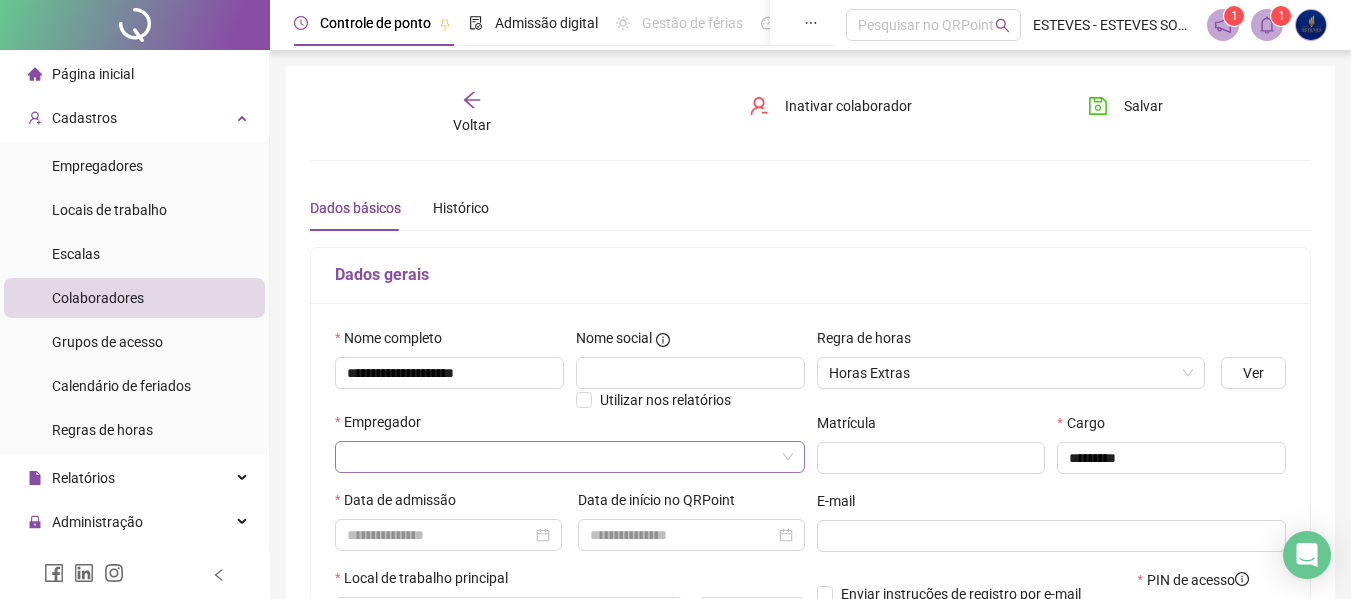 click at bounding box center (561, 457) 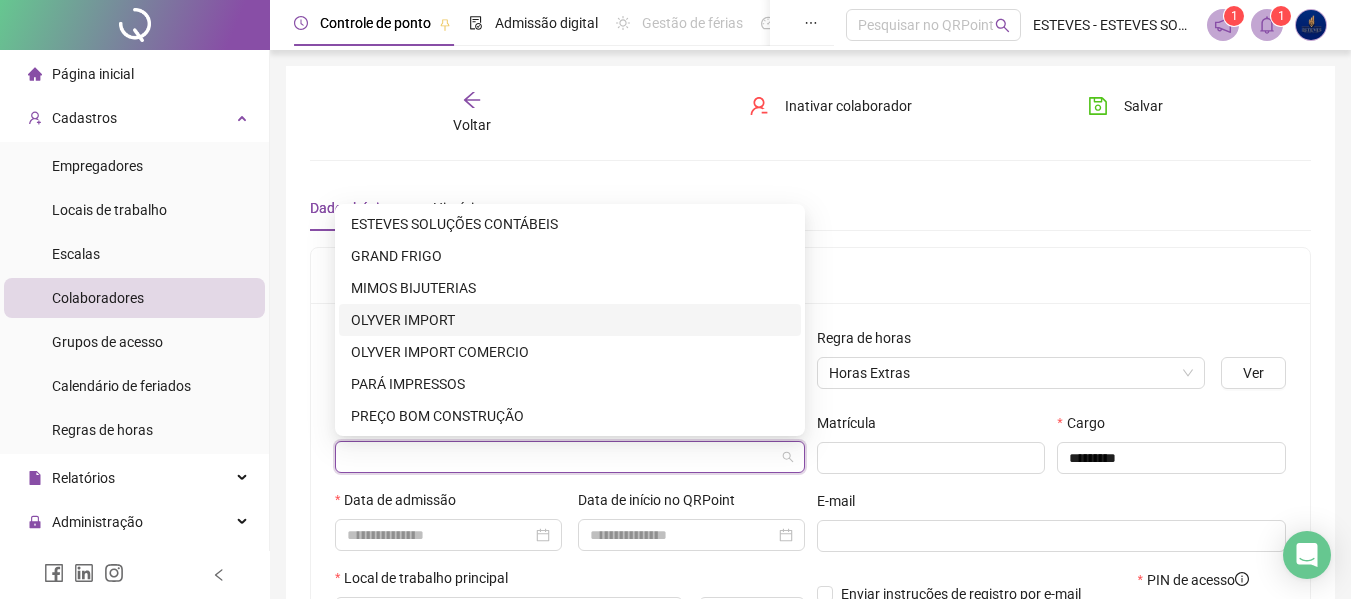 click on "OLYVER IMPORT" at bounding box center [570, 320] 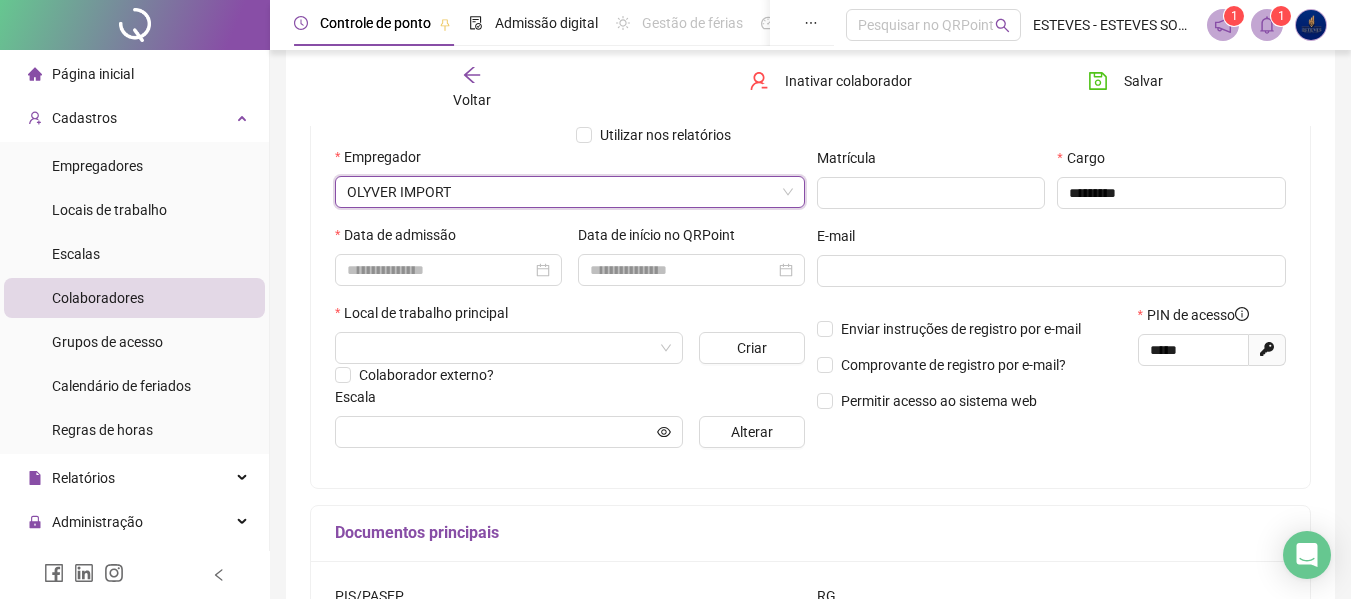 scroll, scrollTop: 300, scrollLeft: 0, axis: vertical 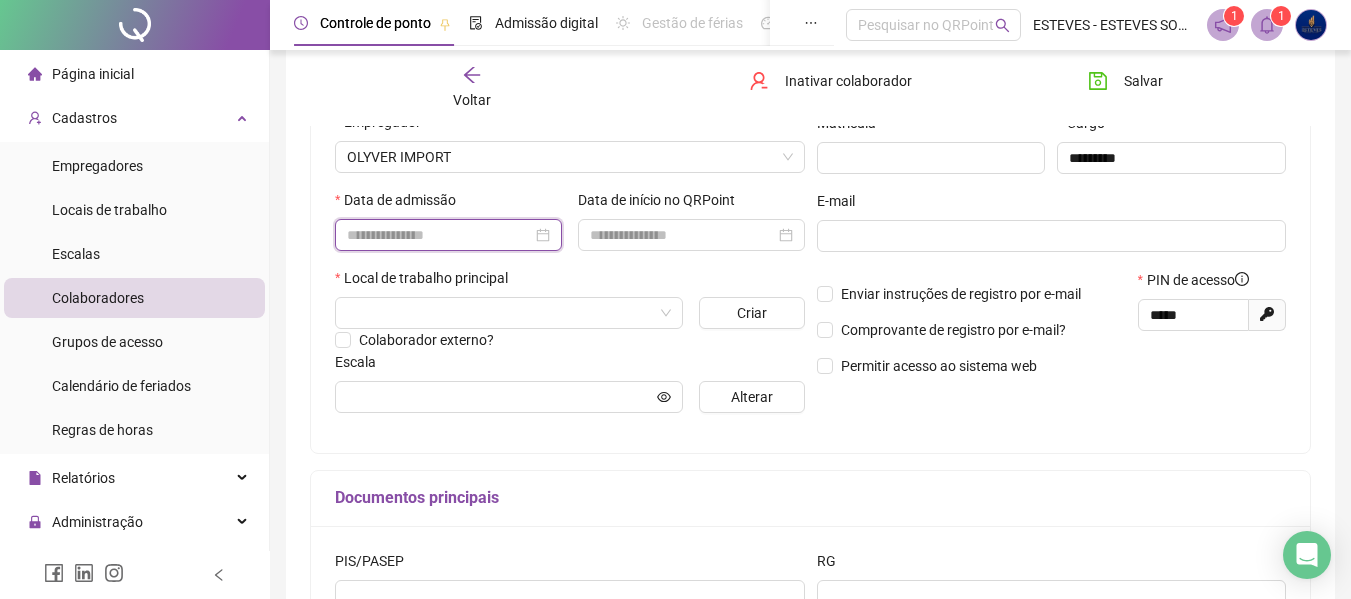 click at bounding box center (439, 235) 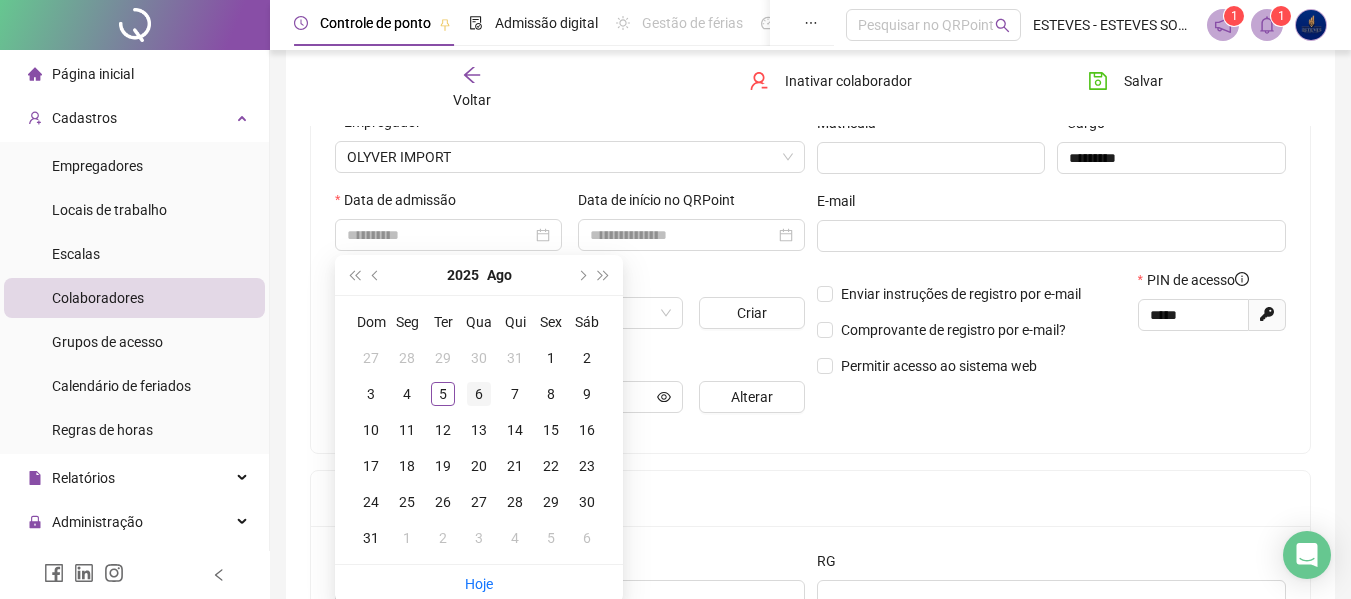 click on "6" at bounding box center (479, 394) 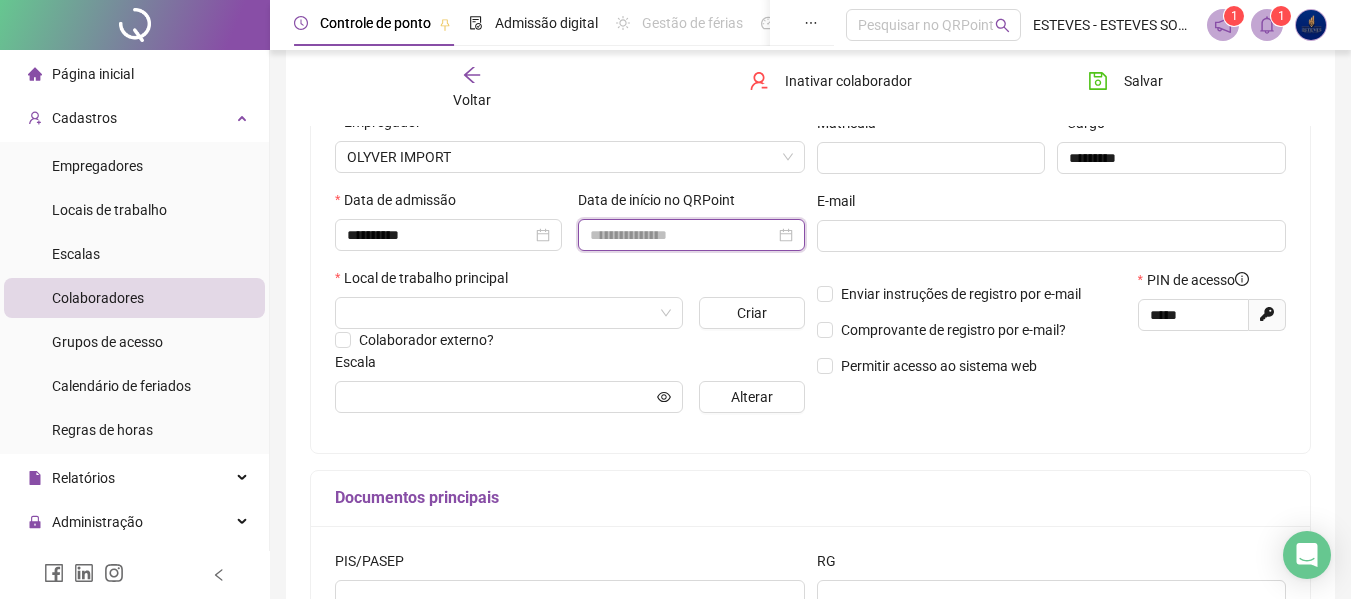 click at bounding box center [682, 235] 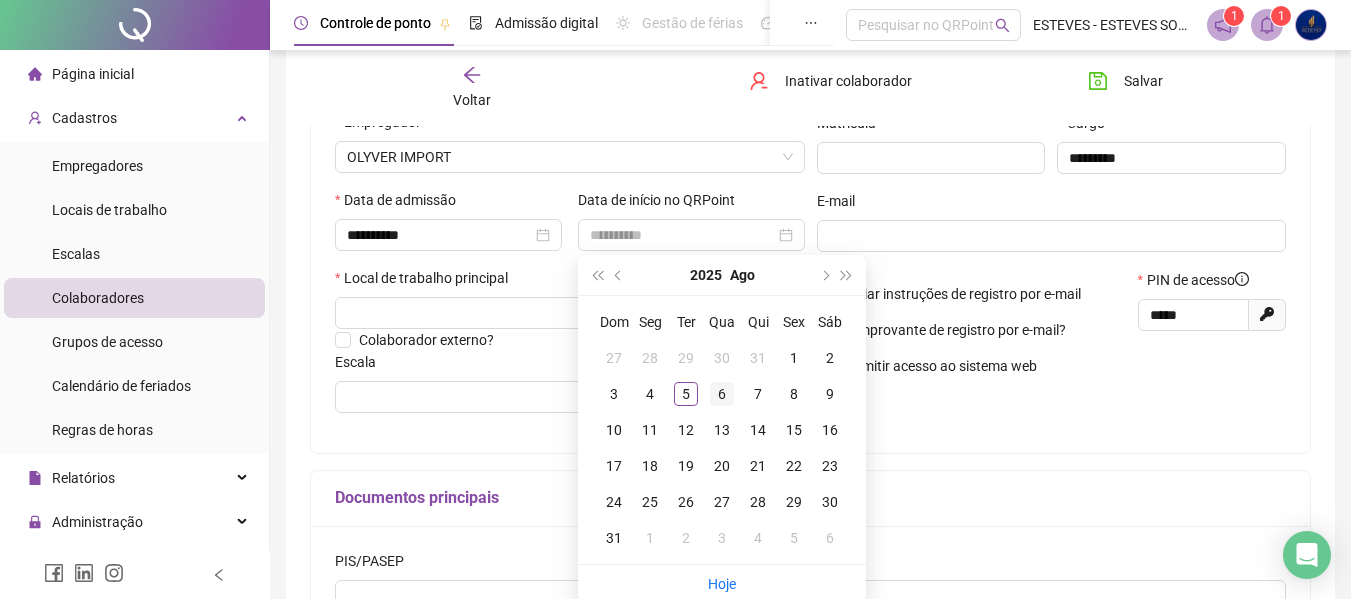 click on "6" at bounding box center [722, 394] 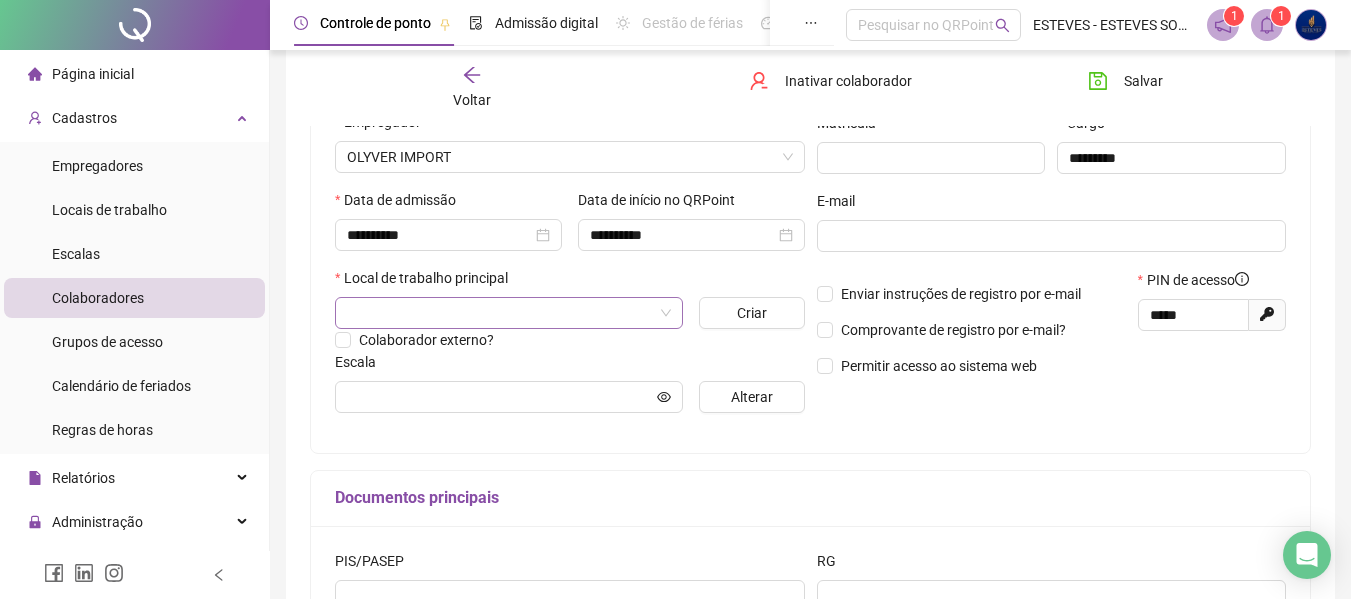 click at bounding box center [500, 313] 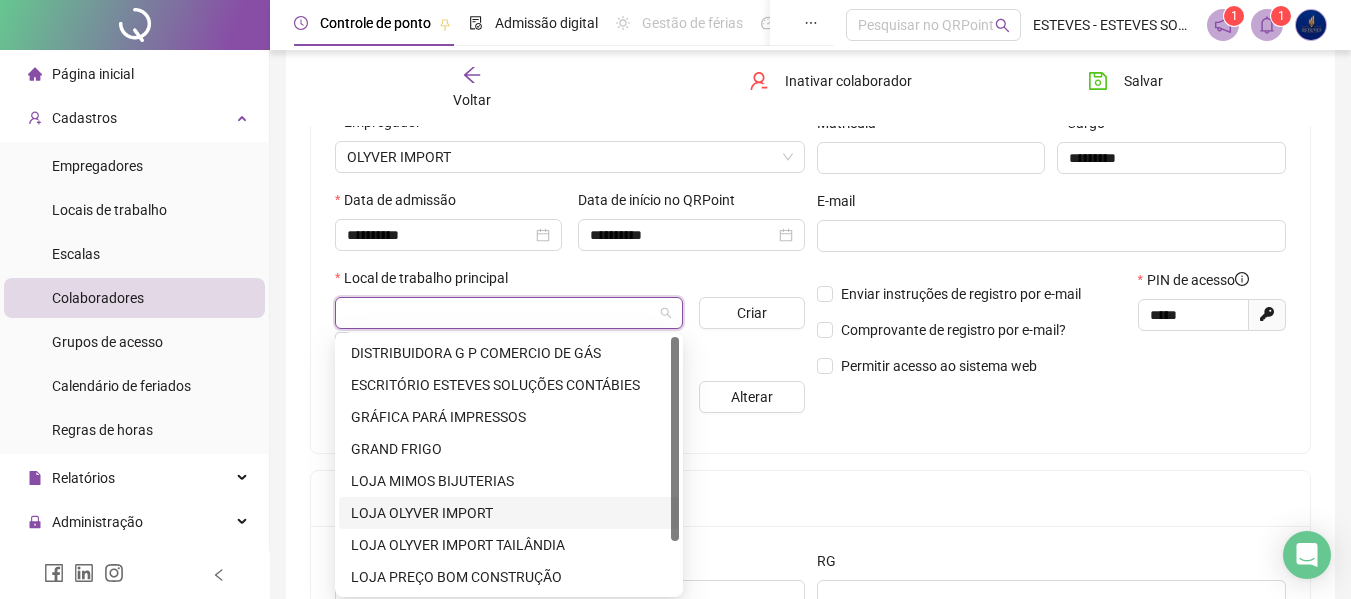 click on "LOJA OLYVER IMPORT" at bounding box center (509, 513) 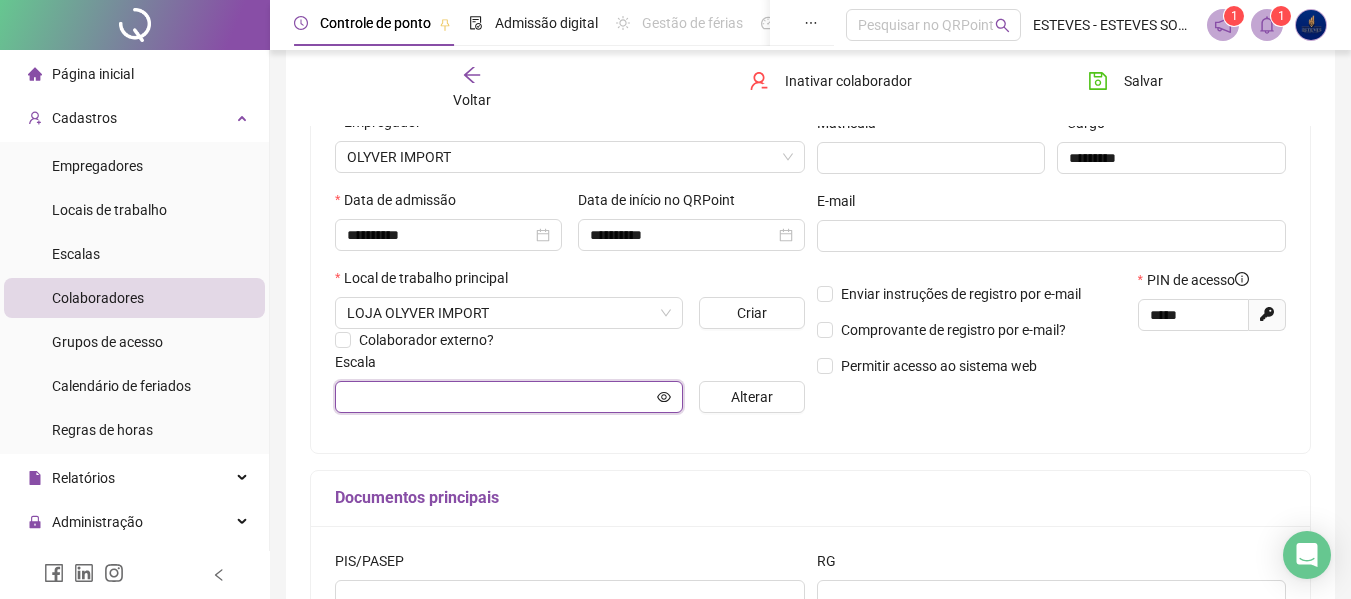 click at bounding box center [500, 397] 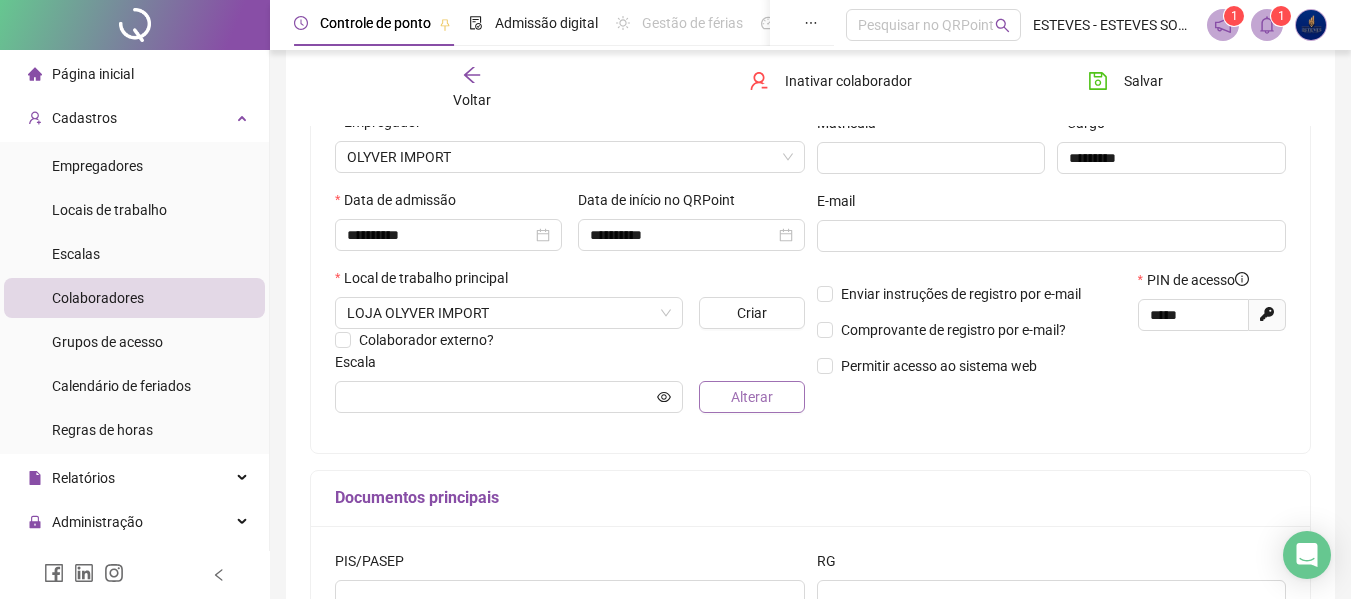 click on "Alterar" at bounding box center (751, 397) 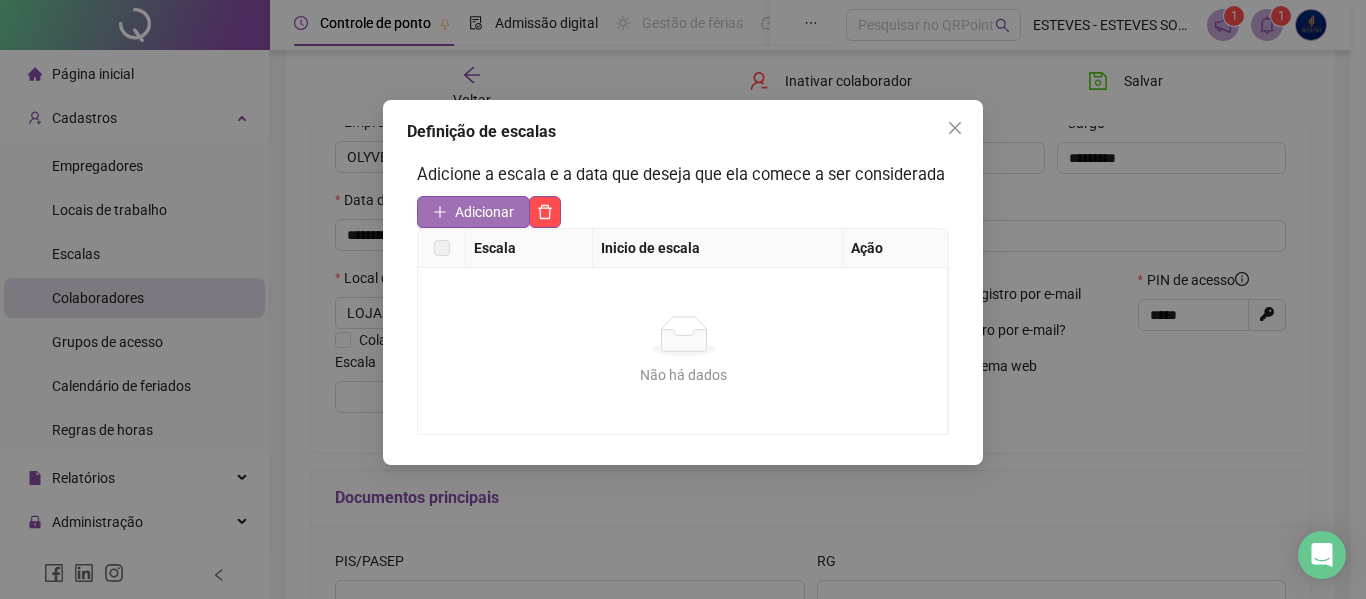 click 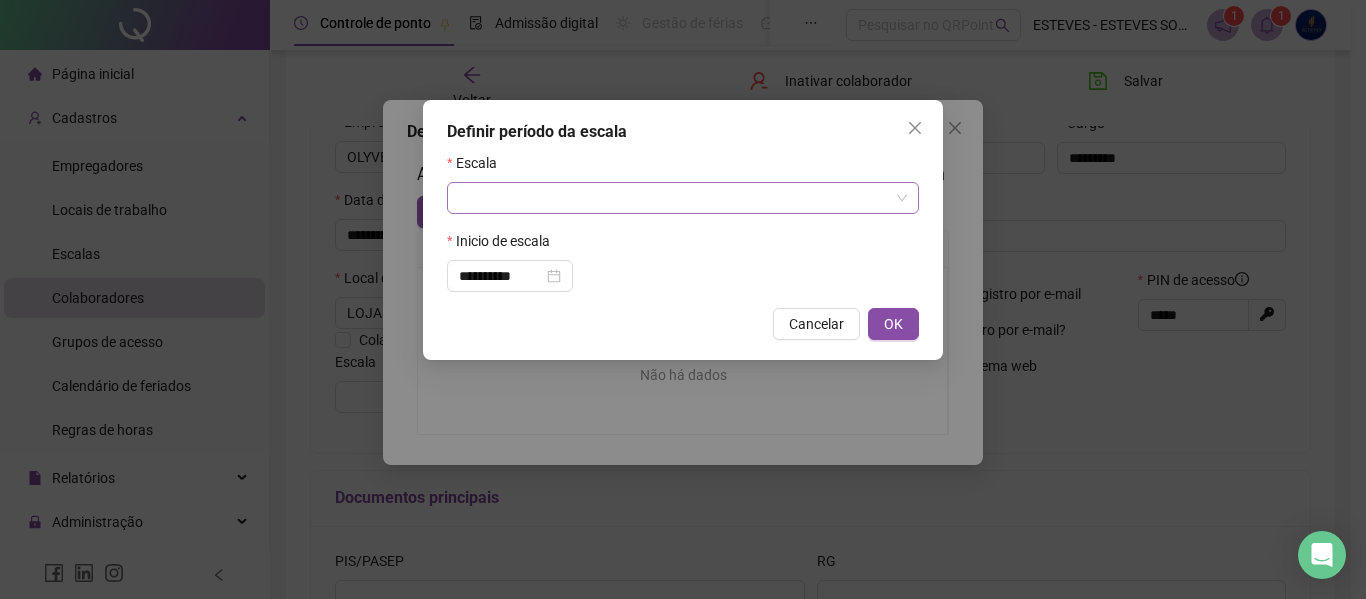 click at bounding box center [674, 198] 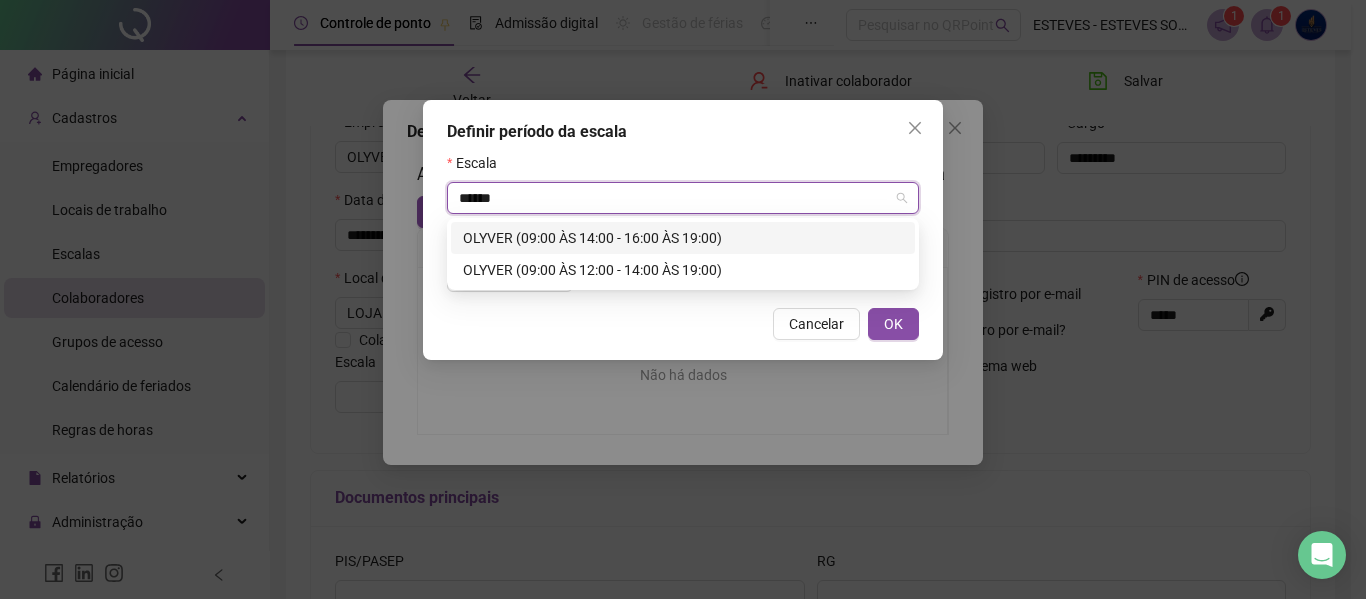 click on "OLYVER (09:00 ÀS 14:00 - 16:00 ÀS 19:00)" at bounding box center (683, 238) 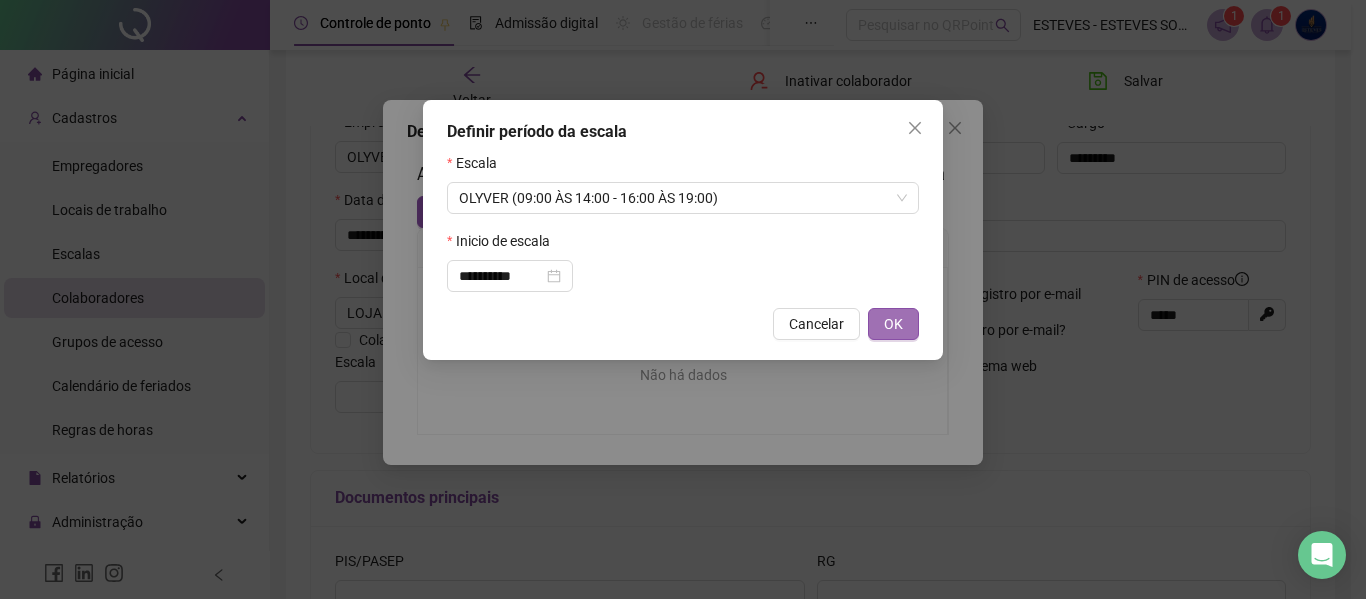 click on "OK" at bounding box center [893, 324] 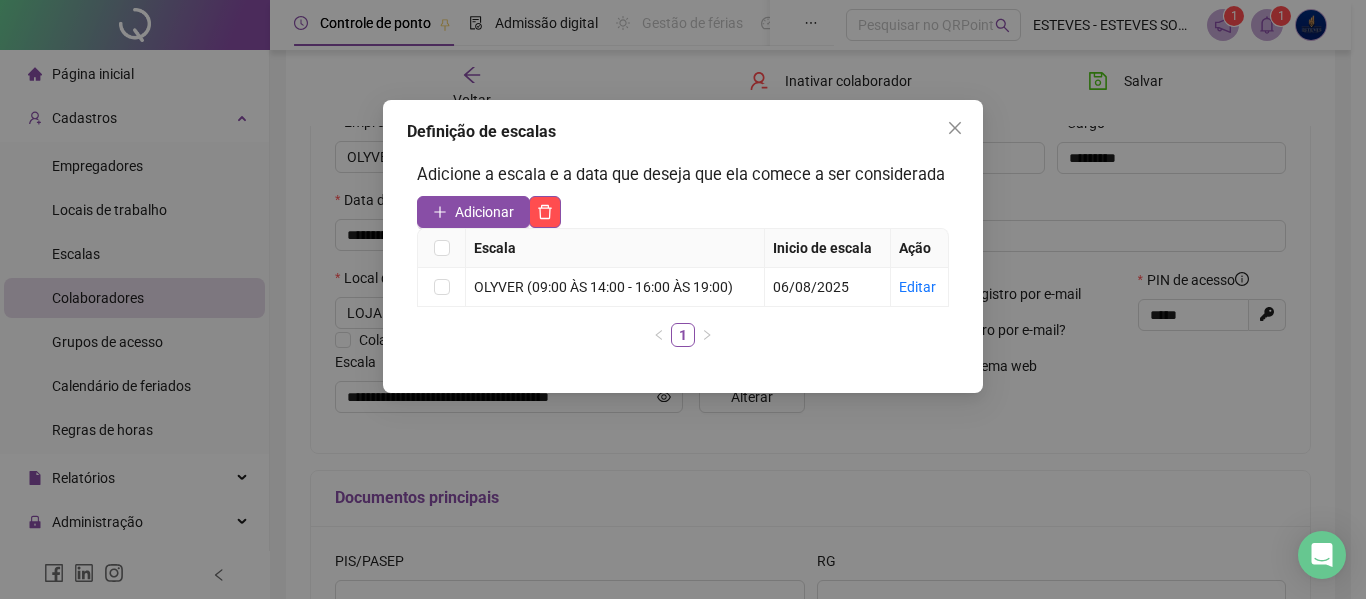 click at bounding box center [955, 128] 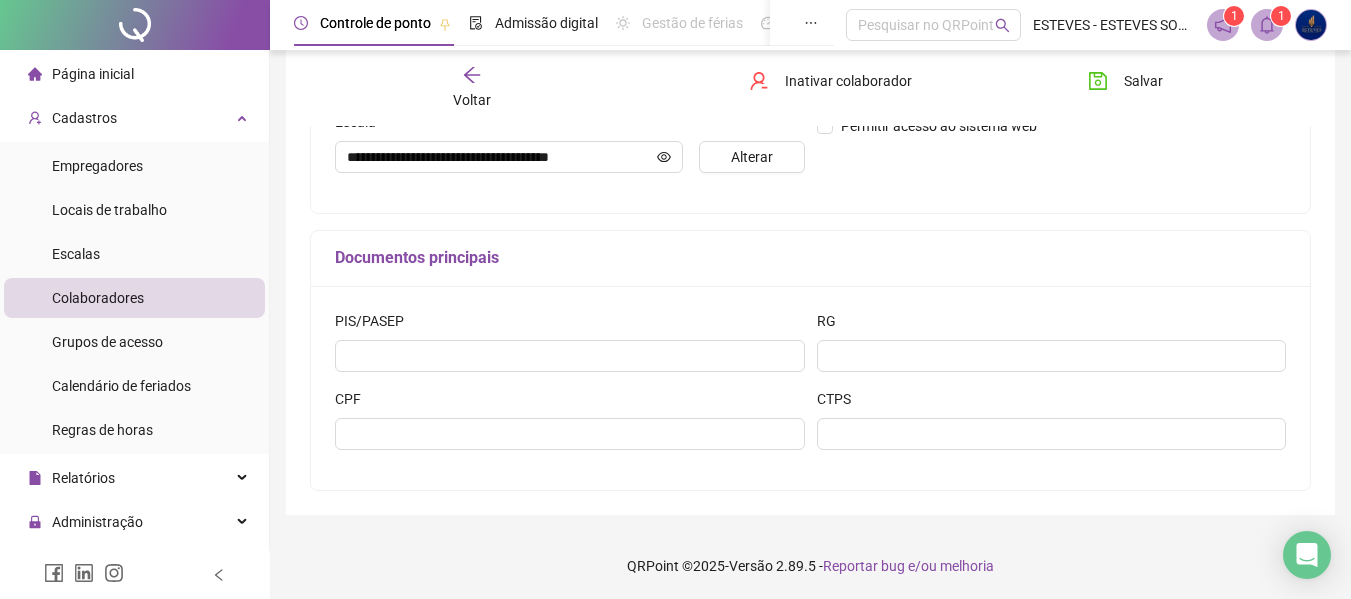 scroll, scrollTop: 542, scrollLeft: 0, axis: vertical 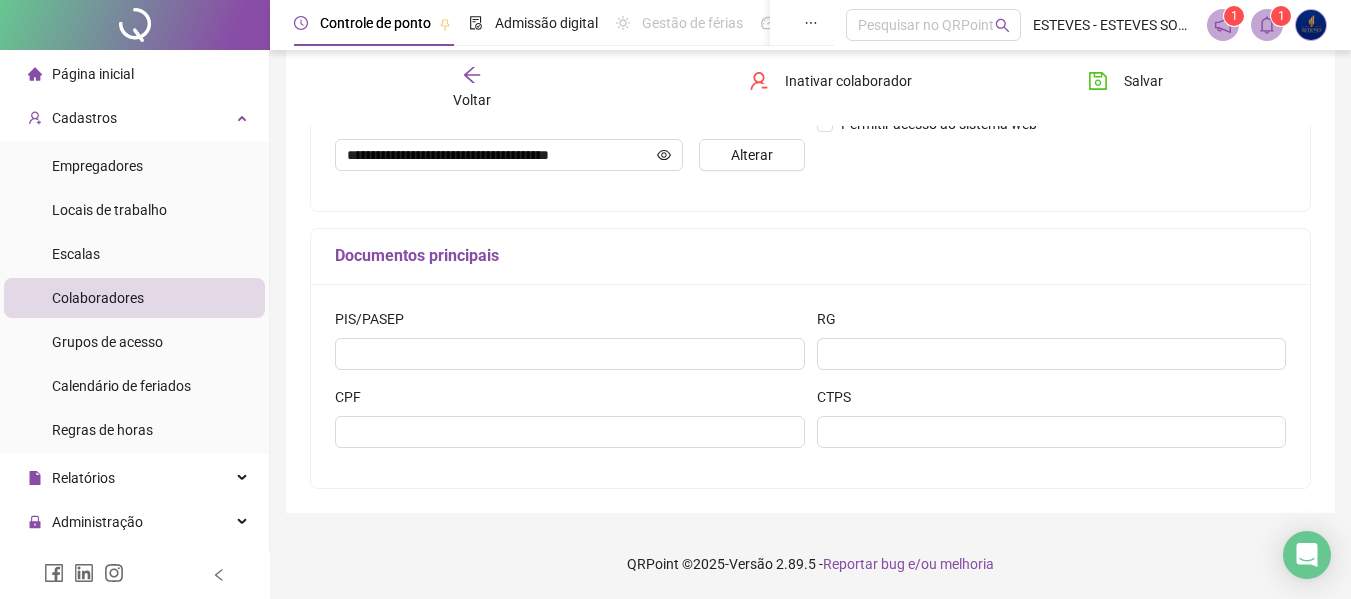 click on "CPF" at bounding box center (570, 401) 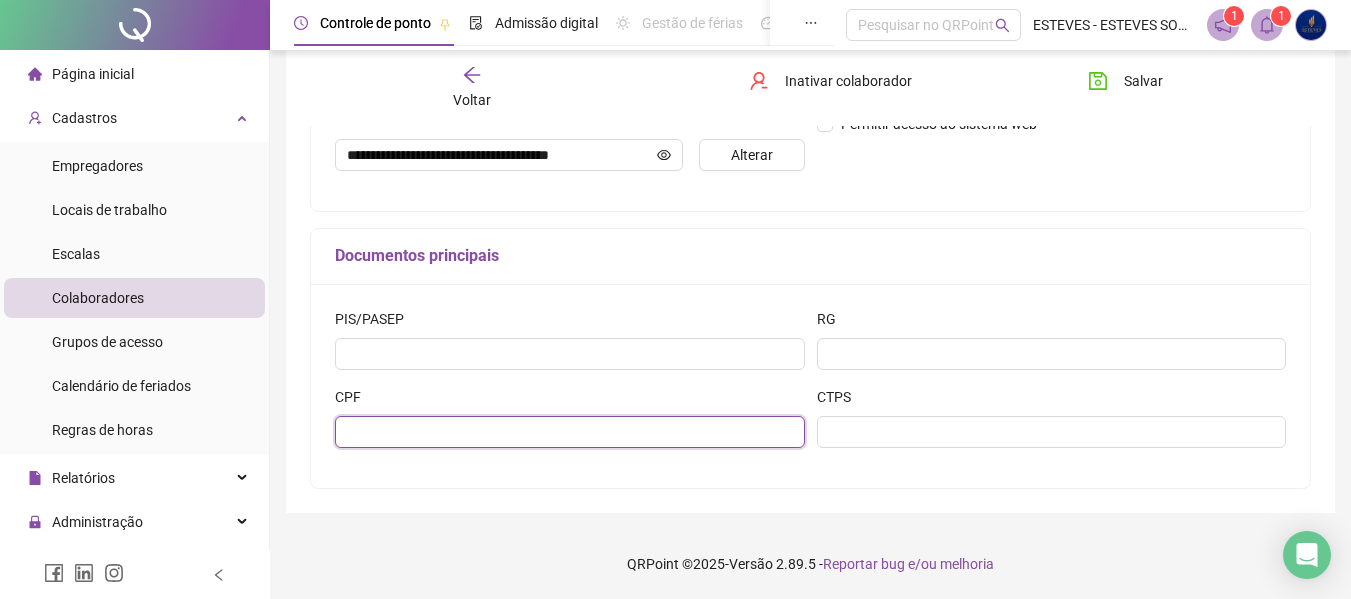 click at bounding box center [570, 432] 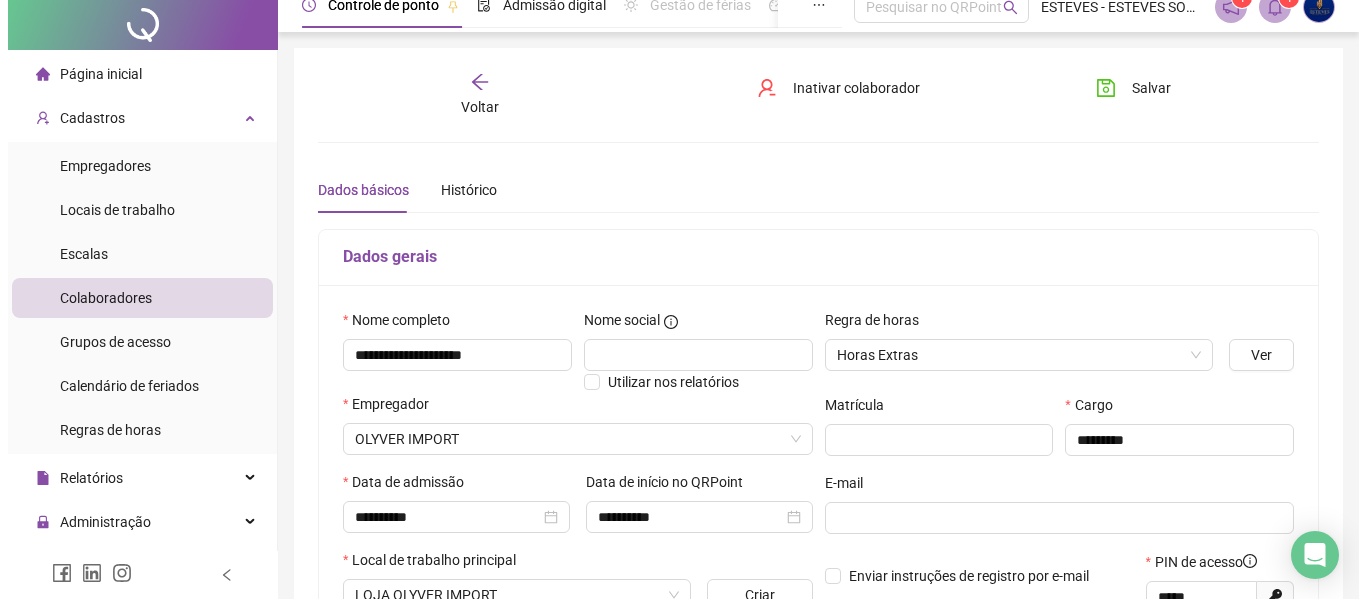 scroll, scrollTop: 0, scrollLeft: 0, axis: both 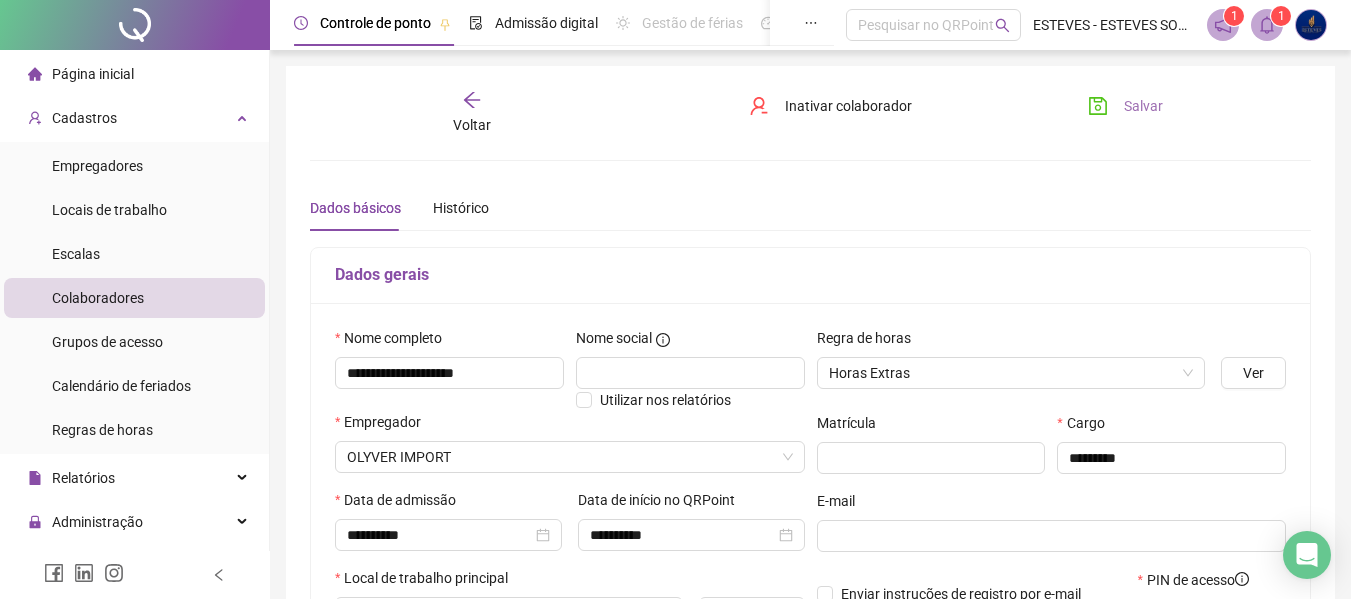 click on "Salvar" at bounding box center (1143, 106) 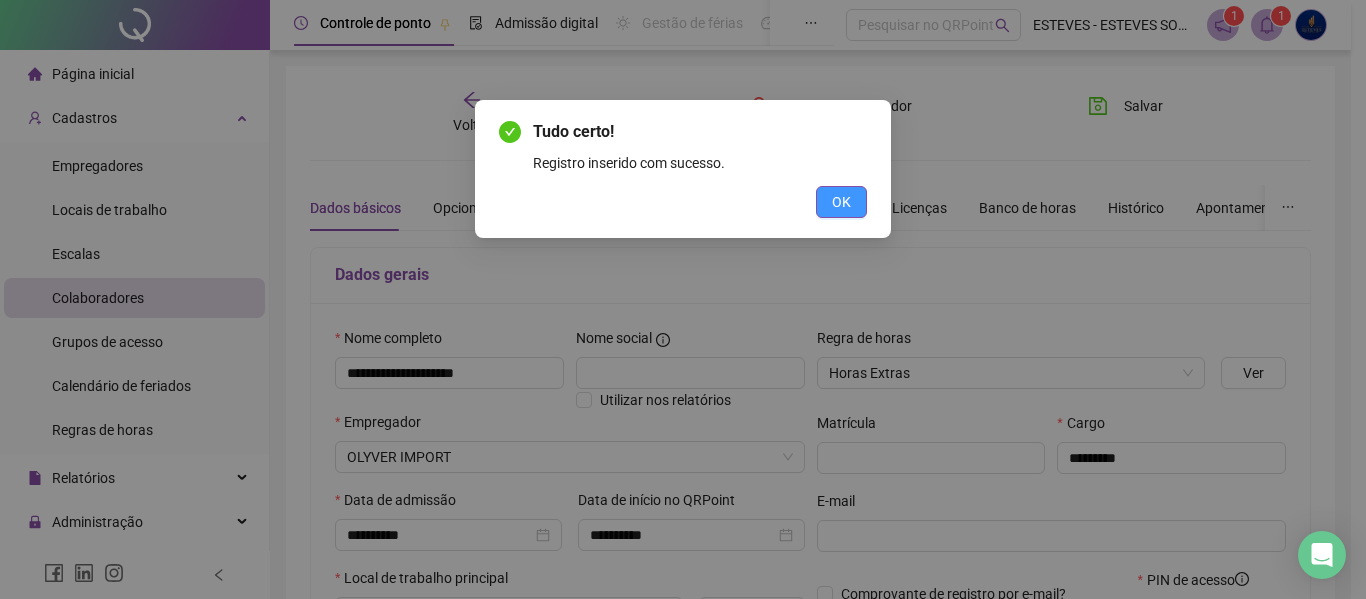 click on "OK" at bounding box center (841, 202) 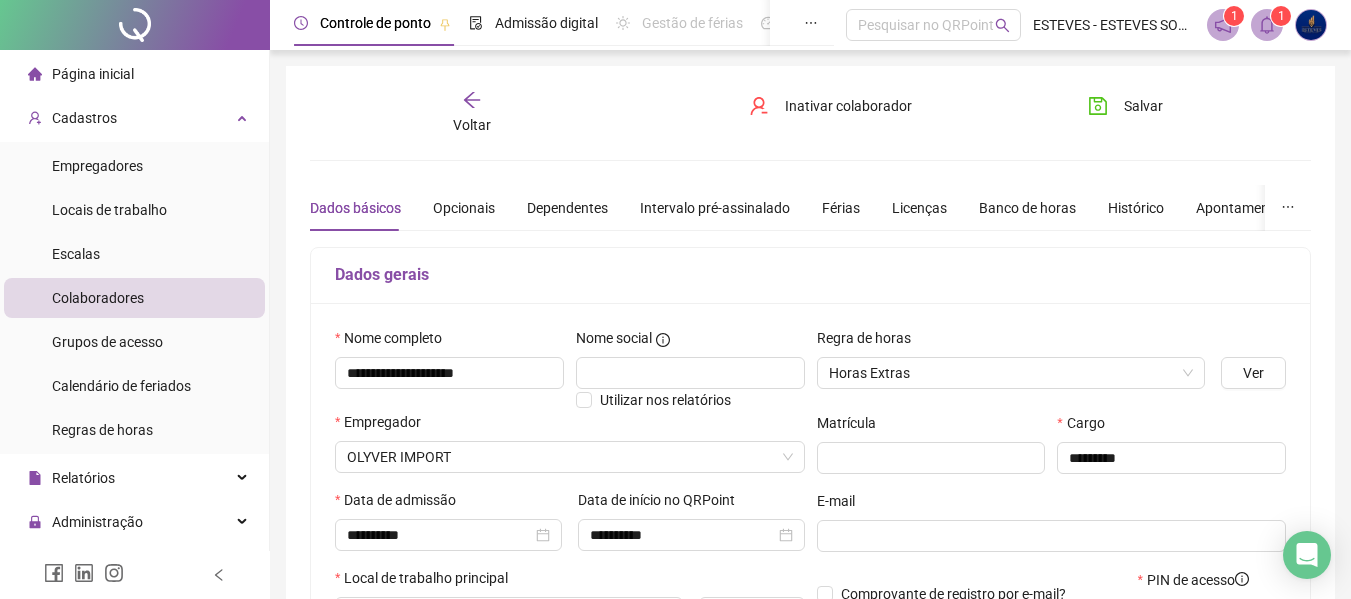 click 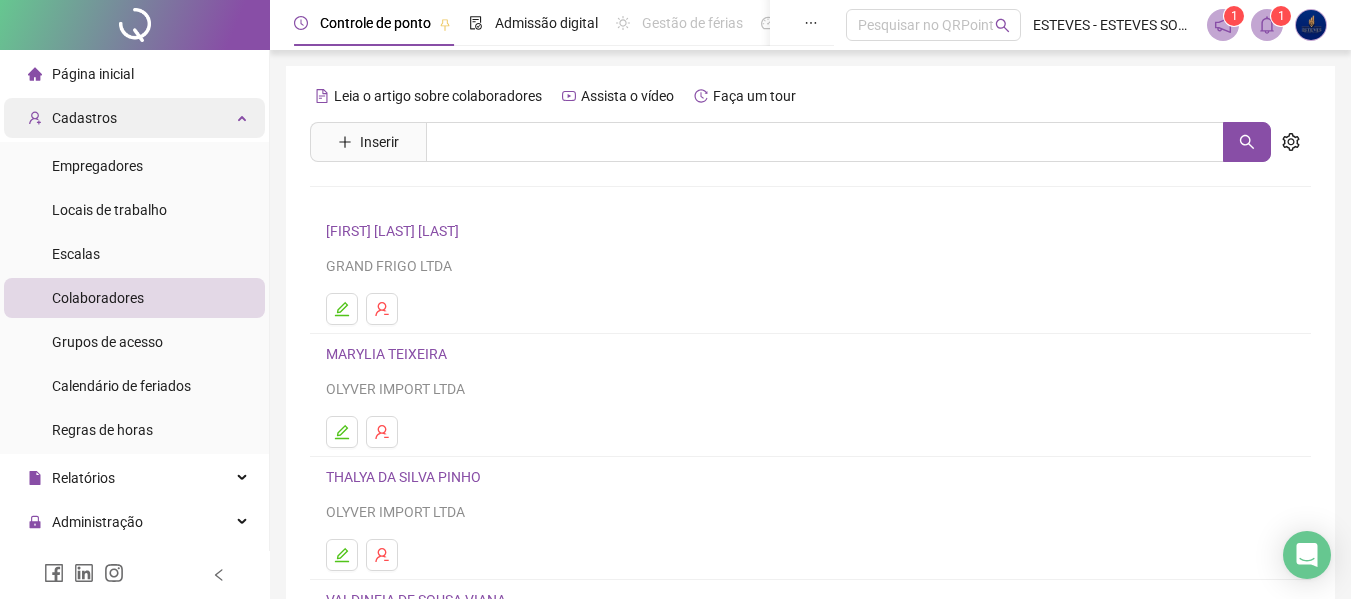 click on "Cadastros" at bounding box center (134, 118) 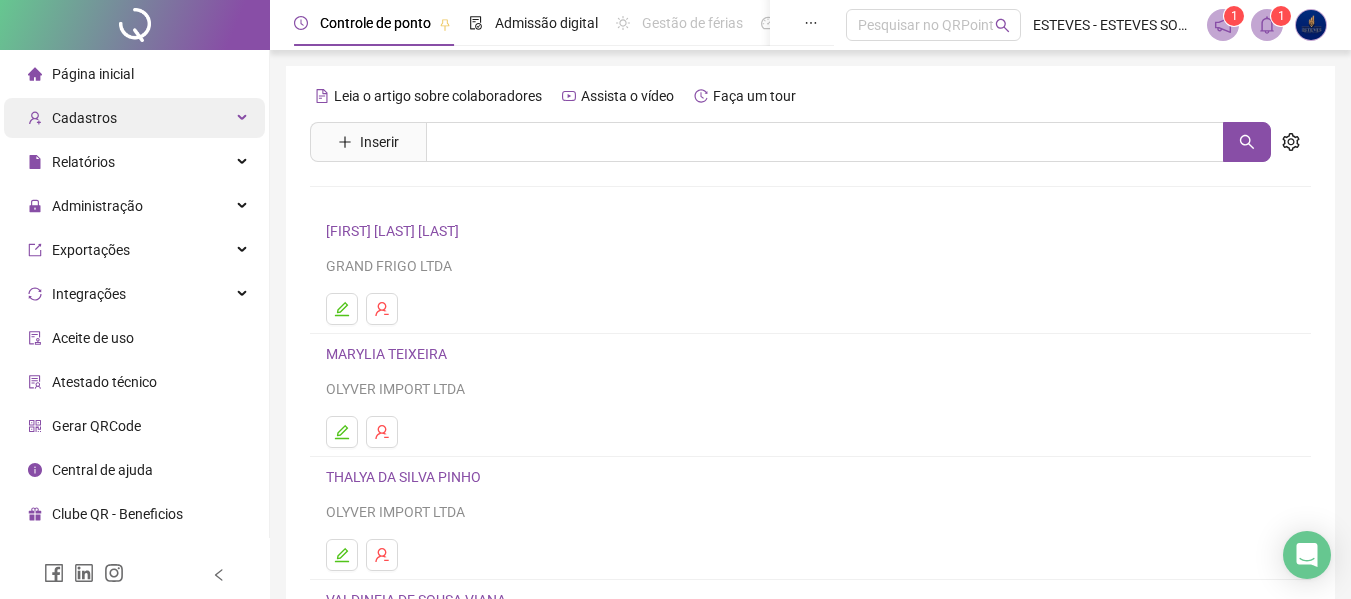 click on "Cadastros" at bounding box center [134, 118] 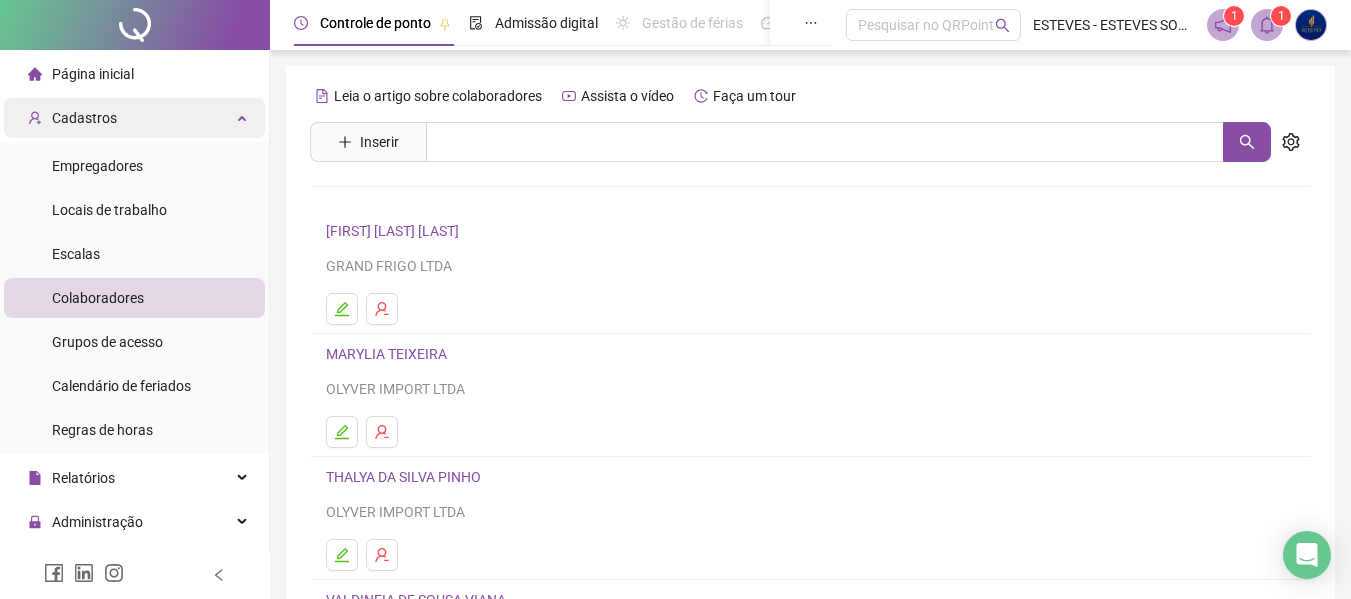 click on "Cadastros" at bounding box center (134, 118) 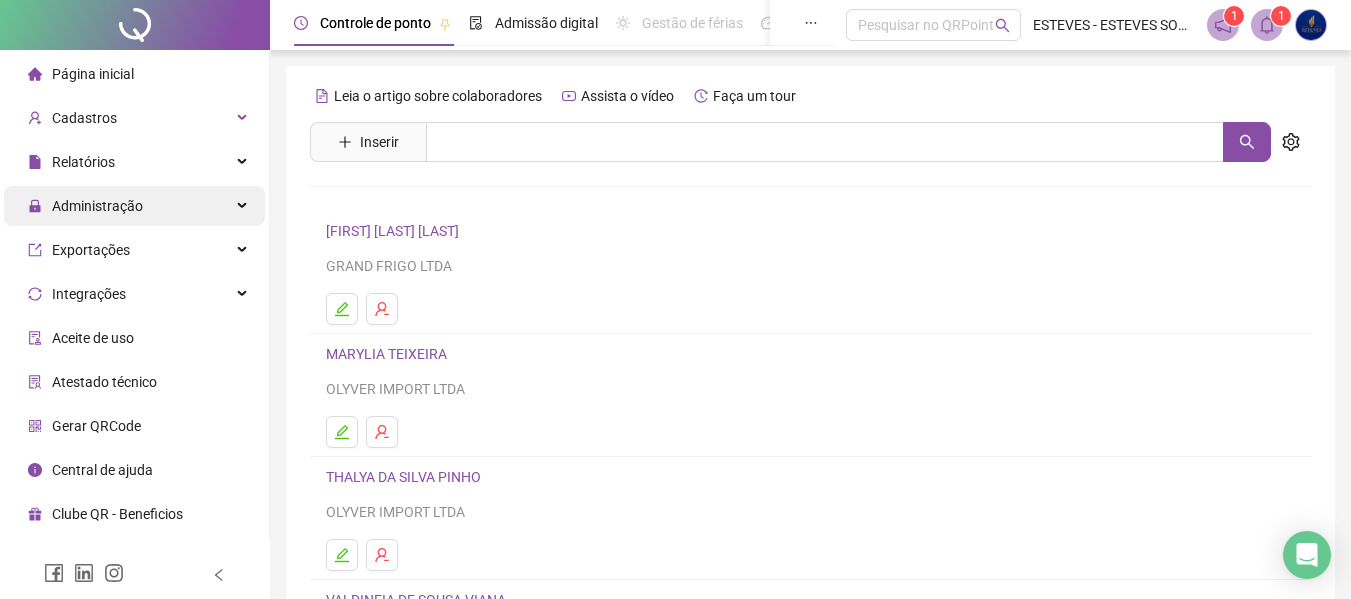 click on "Administração" at bounding box center (134, 206) 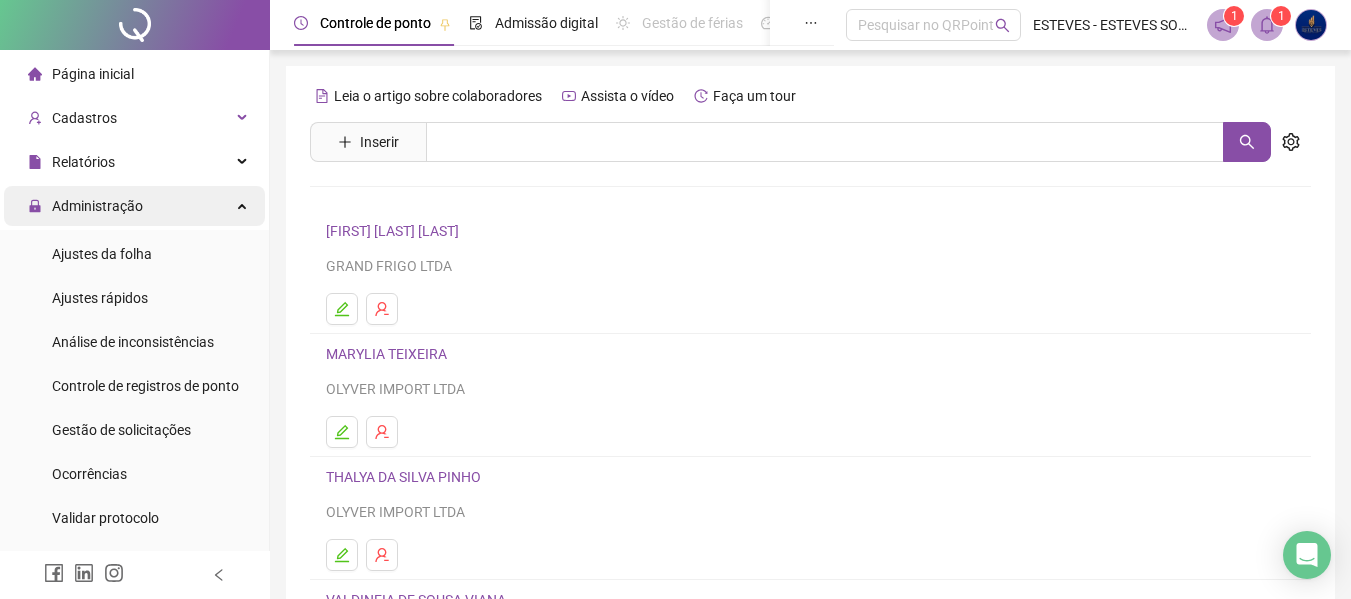click on "Administração" at bounding box center [134, 206] 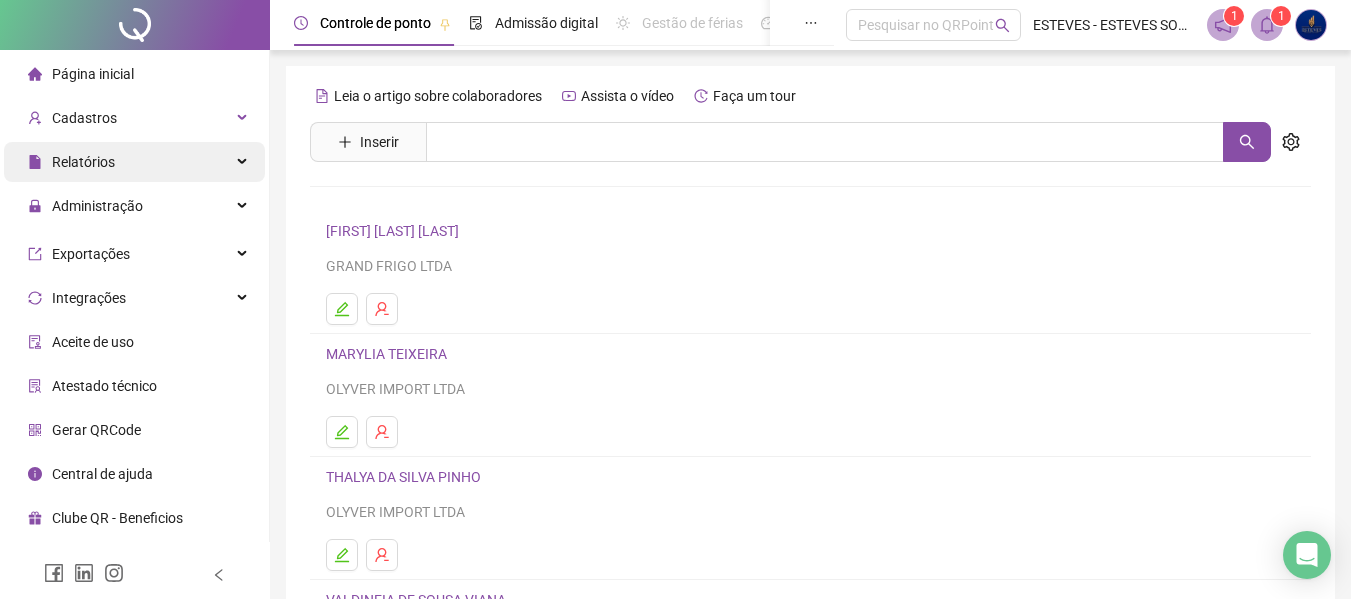 click on "Relatórios" at bounding box center [134, 162] 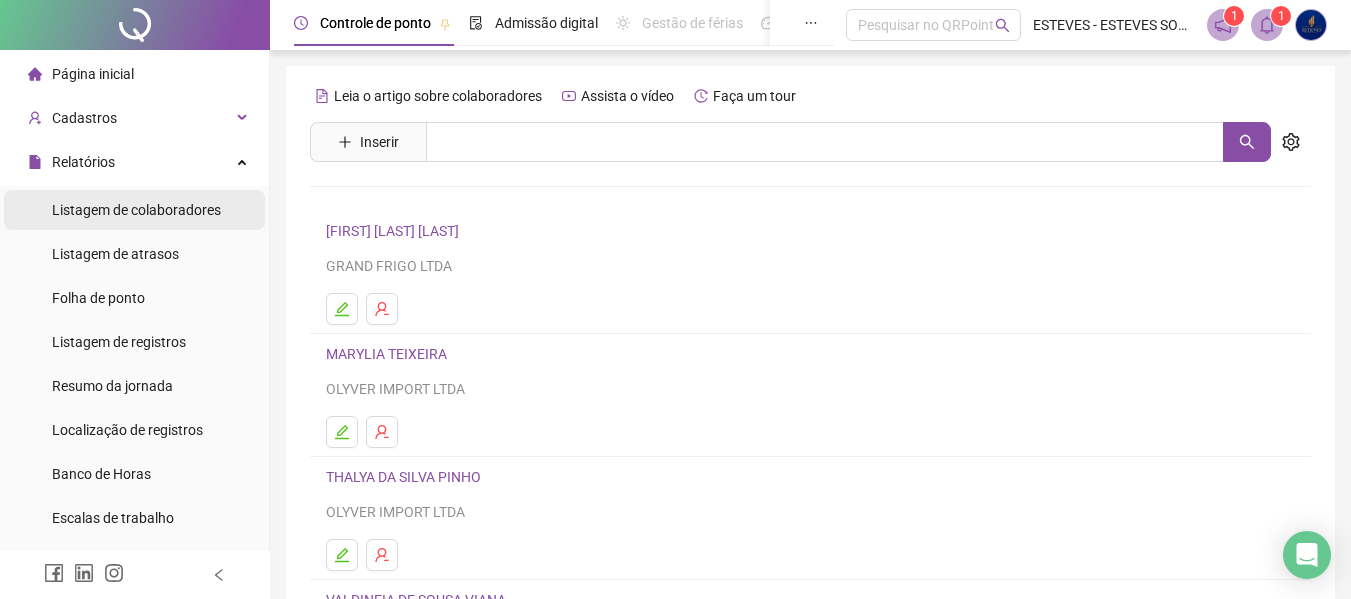 click on "Listagem de colaboradores" at bounding box center [136, 210] 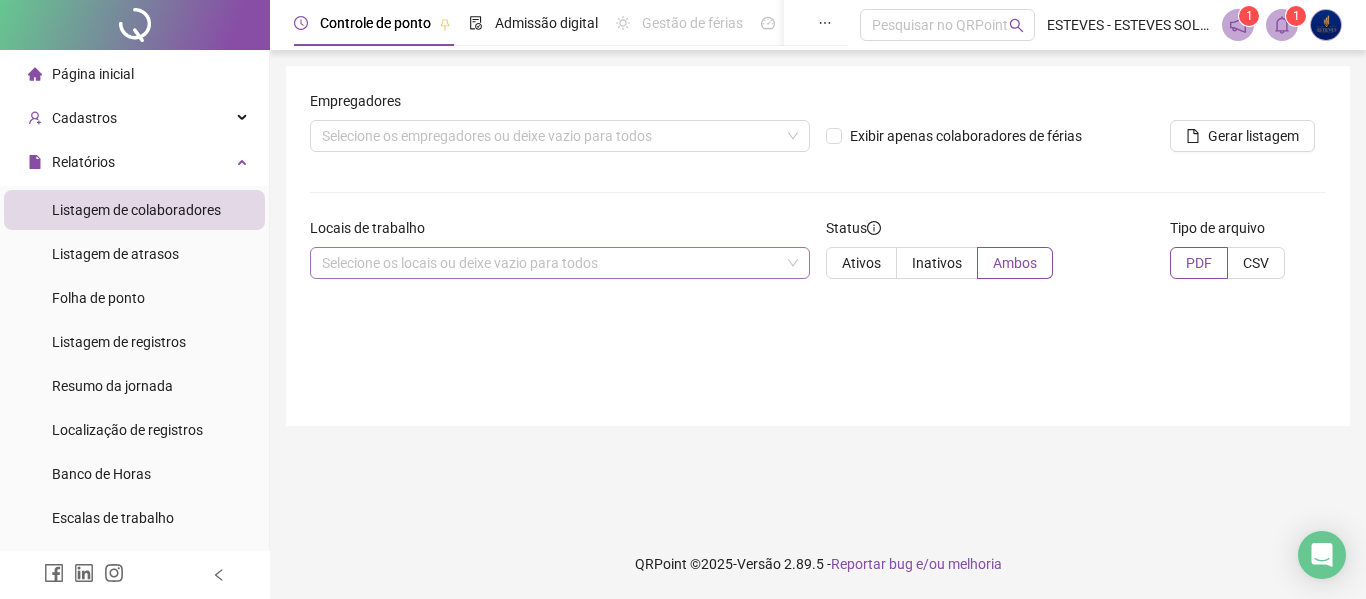 click on "Selecione os locais ou deixe vazio para todos" at bounding box center [560, 263] 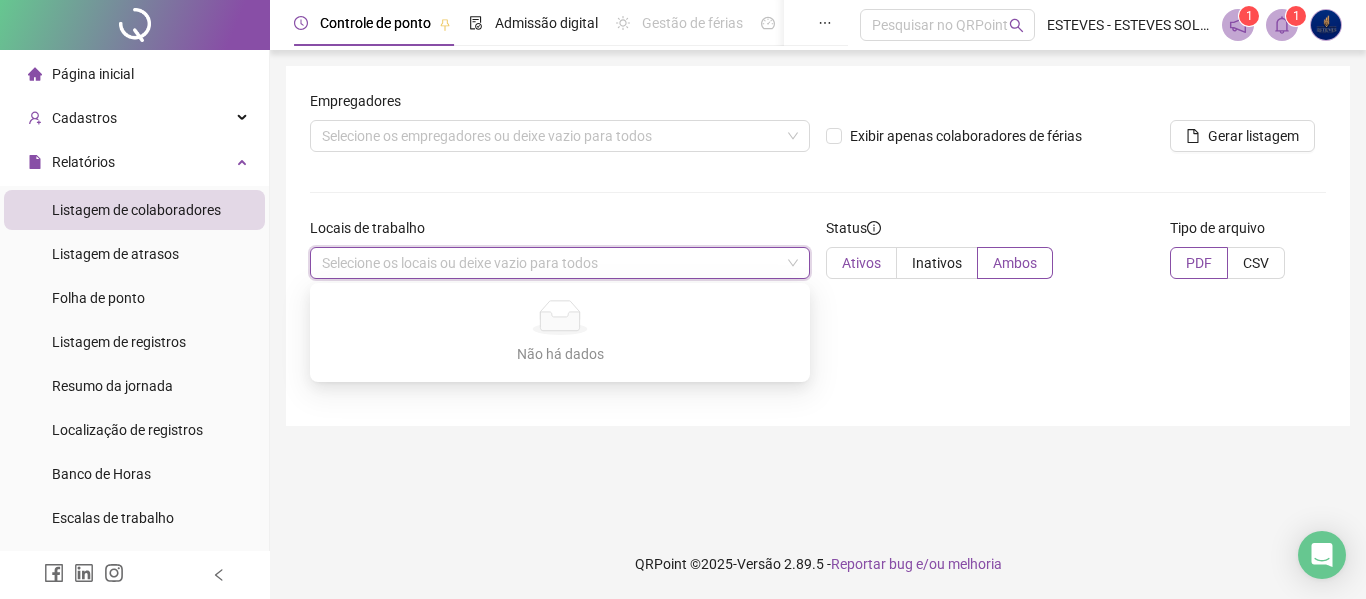 click on "Ativos" at bounding box center (861, 263) 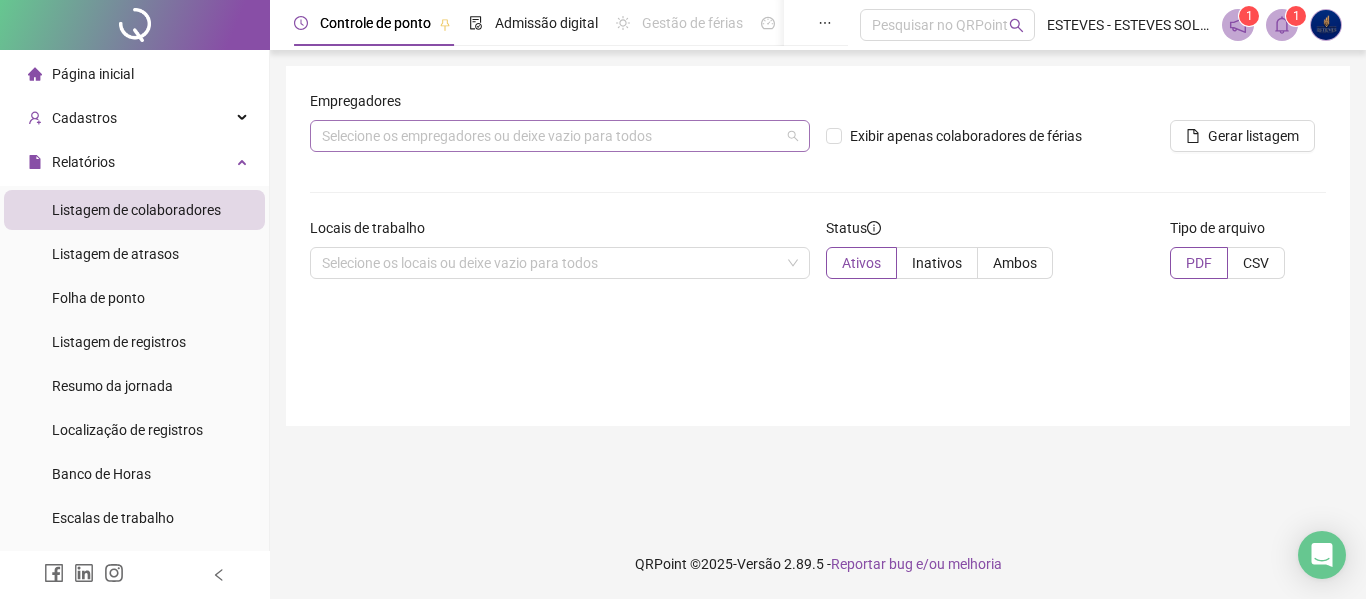 click on "Selecione os empregadores ou deixe vazio para todos" at bounding box center [560, 136] 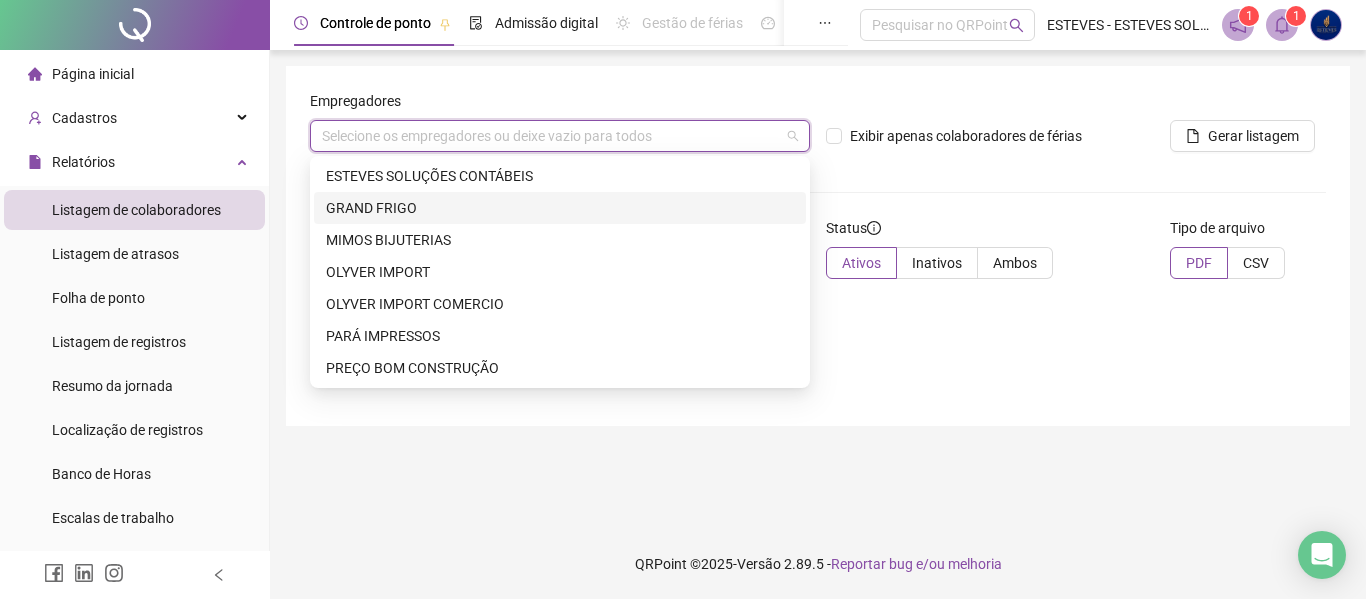 click on "GRAND FRIGO" at bounding box center (560, 208) 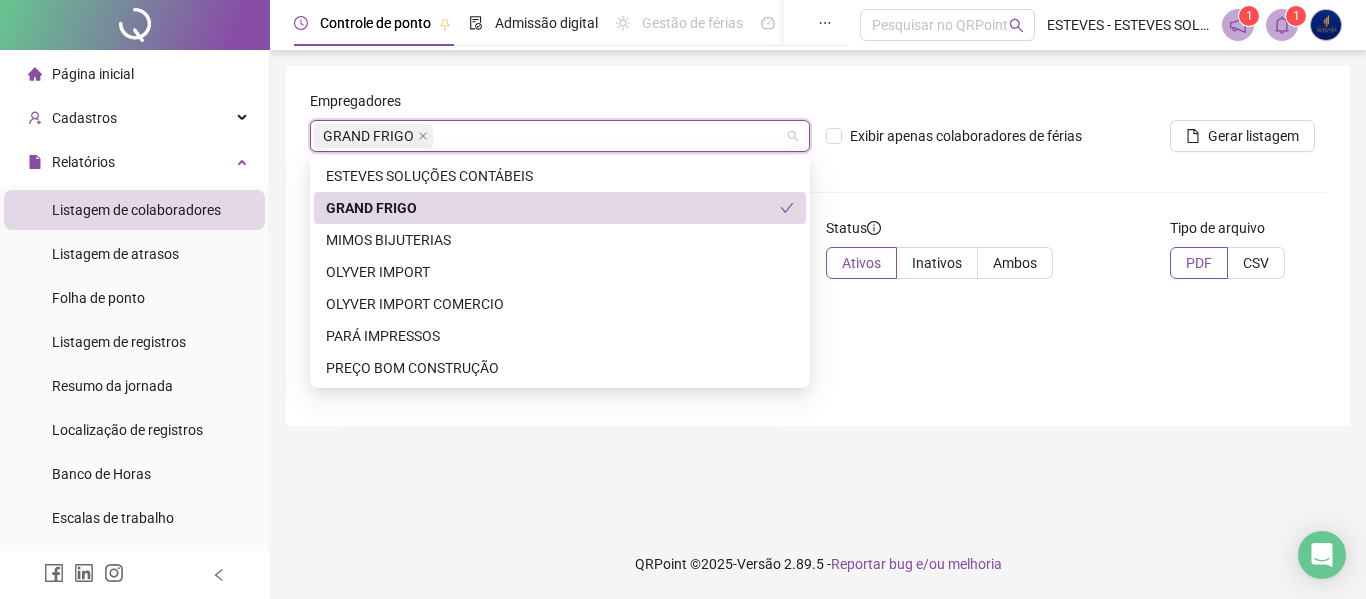 click on "GRAND FRIGO" at bounding box center (553, 208) 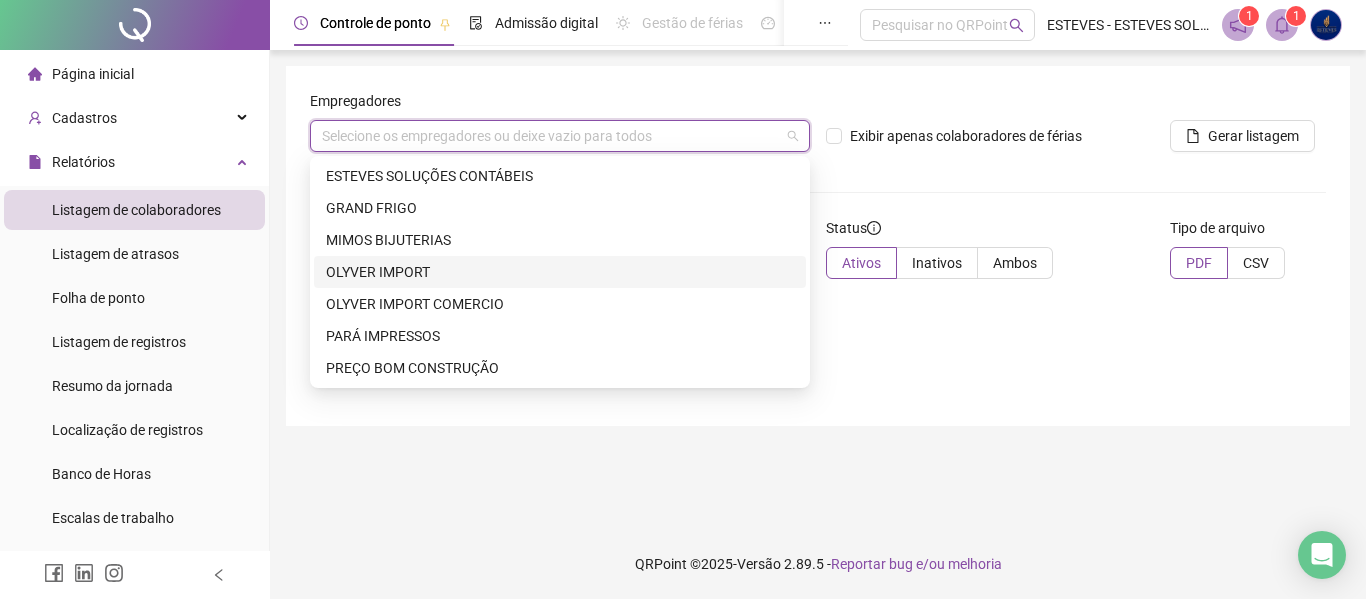 click on "OLYVER IMPORT" at bounding box center [560, 272] 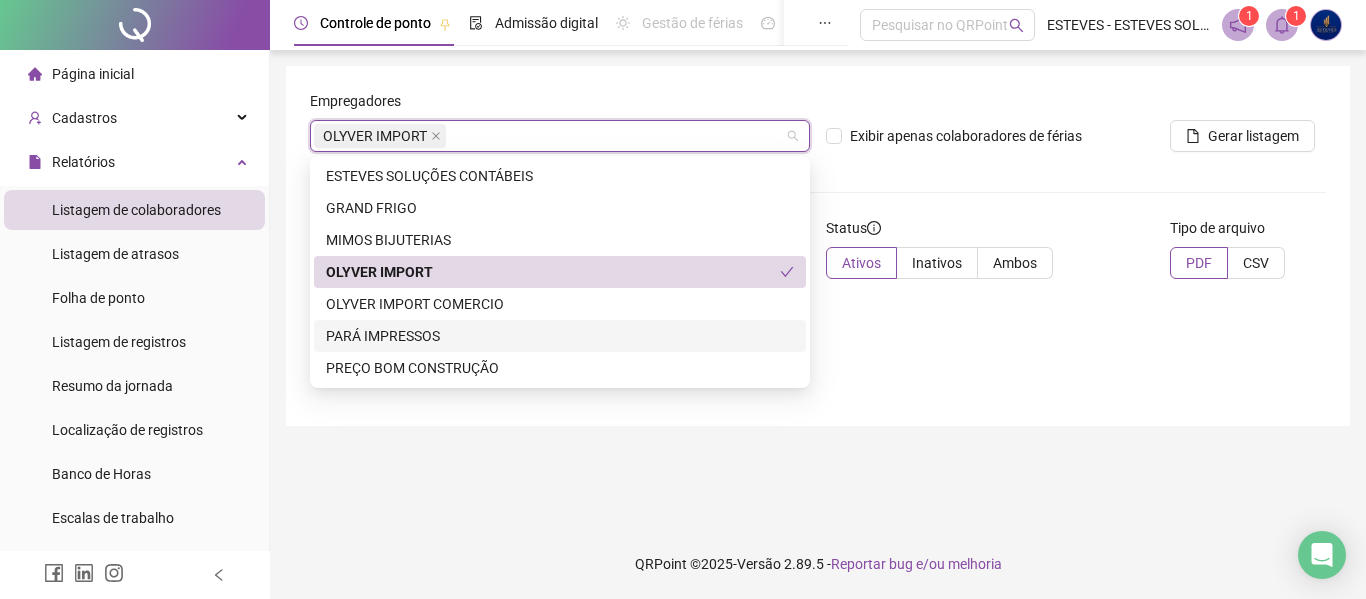 click on "Empregadores OLYVER IMPORT      Exibir apenas colaboradores de férias   Gerar listagem Locais de trabalho   Selecione os locais ou deixe vazio para todos Status   Ativos Inativos Ambos Tipo de arquivo PDF CSV" at bounding box center [818, 246] 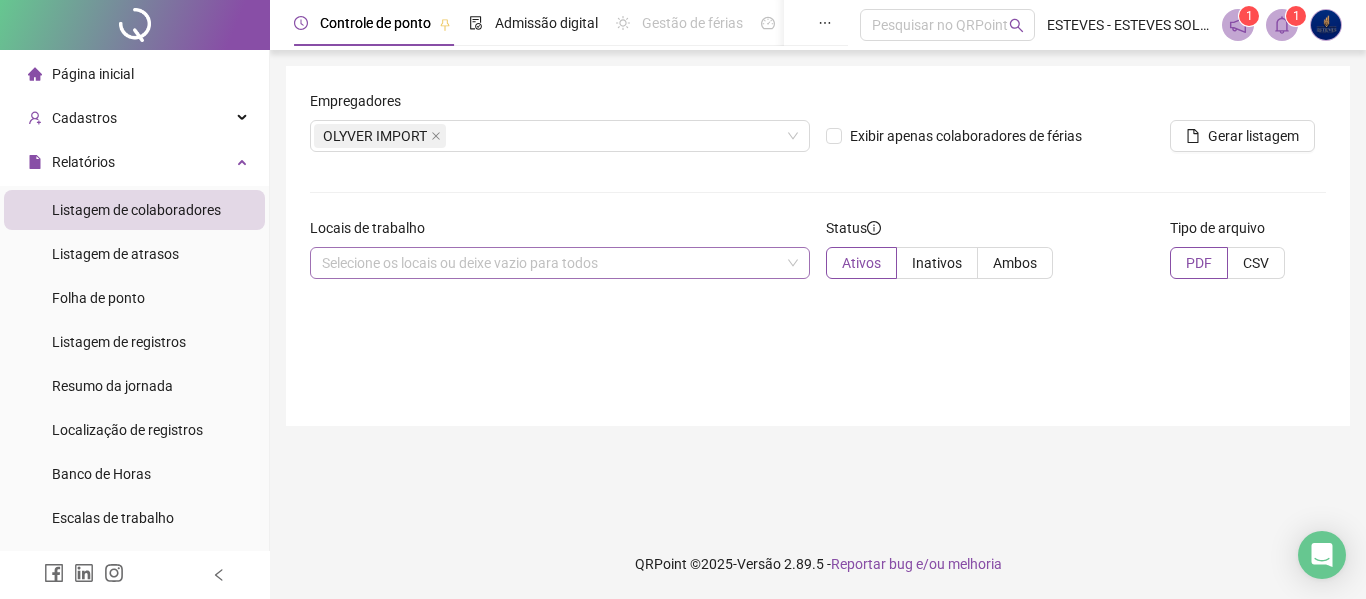 click on "Selecione os locais ou deixe vazio para todos" at bounding box center [560, 263] 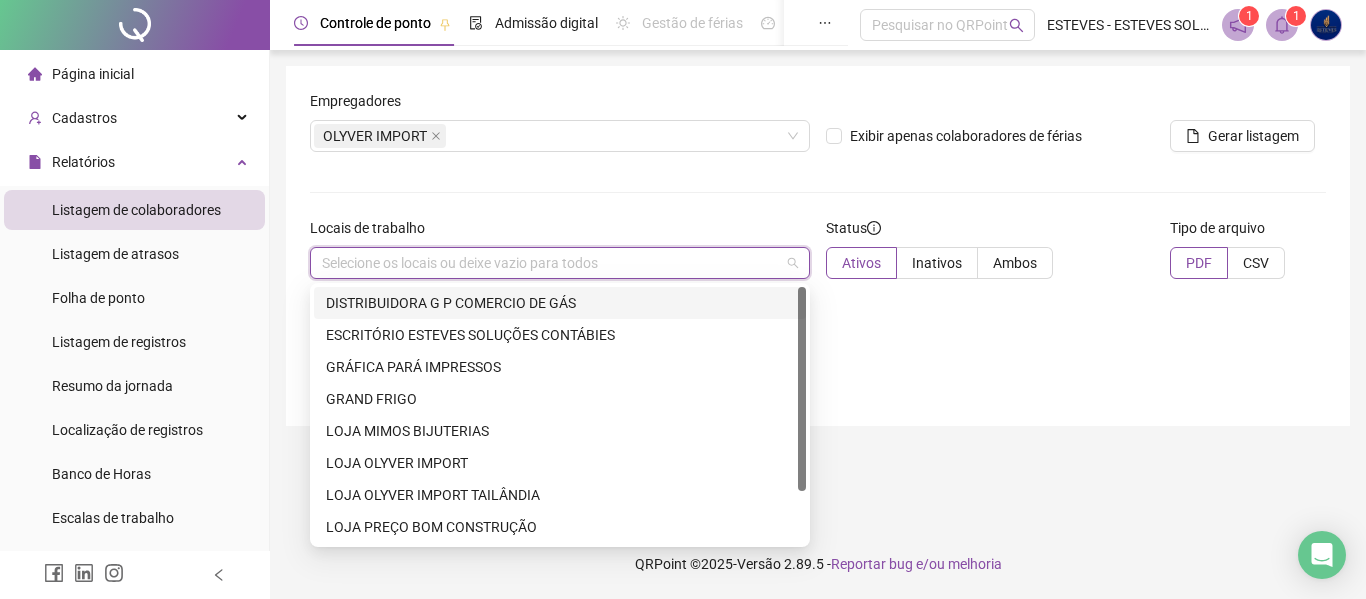 click on "Empregadores OLYVER IMPORT      Exibir apenas colaboradores de férias   Gerar listagem Locais de trabalho   Selecione os locais ou deixe vazio para todos Status   Ativos Inativos Ambos Tipo de arquivo PDF CSV" at bounding box center [818, 289] 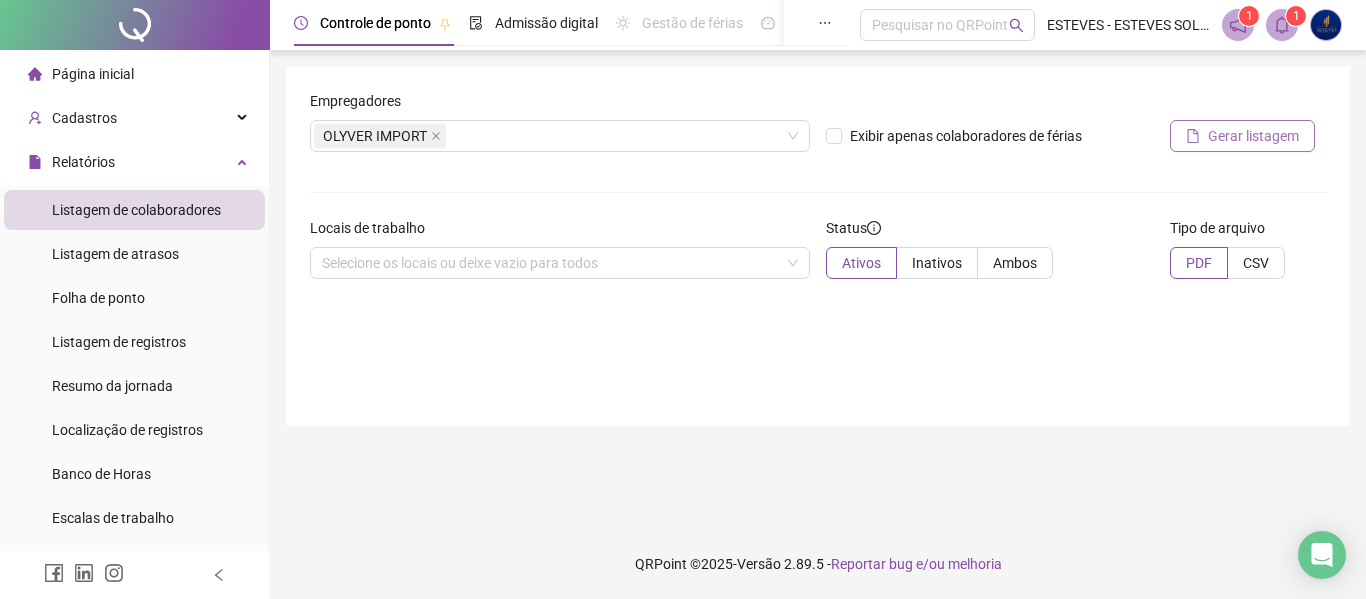 click on "Gerar listagem" at bounding box center (1242, 136) 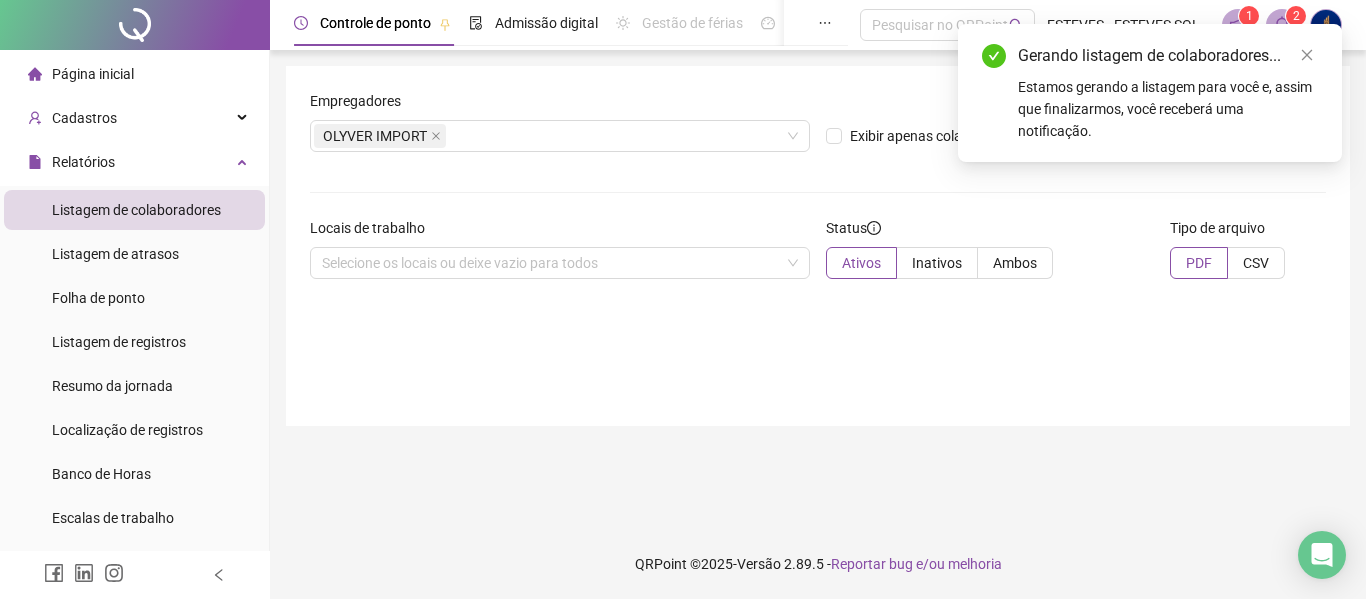 click on "Gerando listagem de colaboradores... Estamos gerando a listagem para você e, assim que finalizarmos, você receberá uma notificação." at bounding box center [1150, 93] 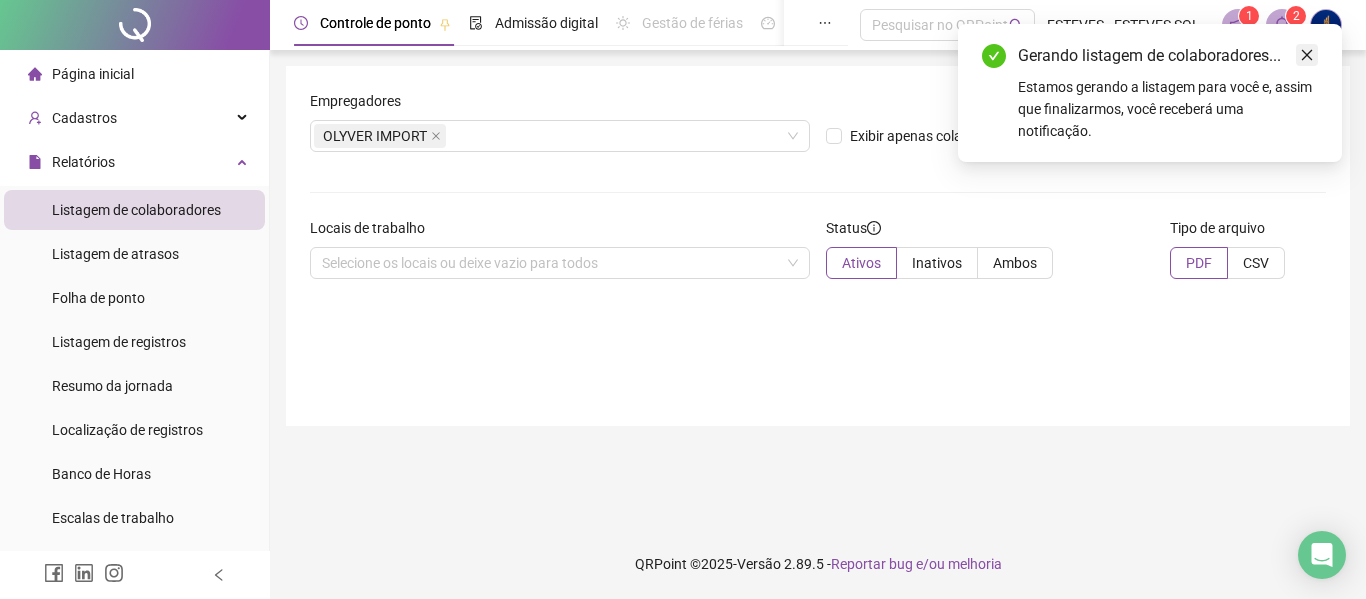 click at bounding box center (1307, 55) 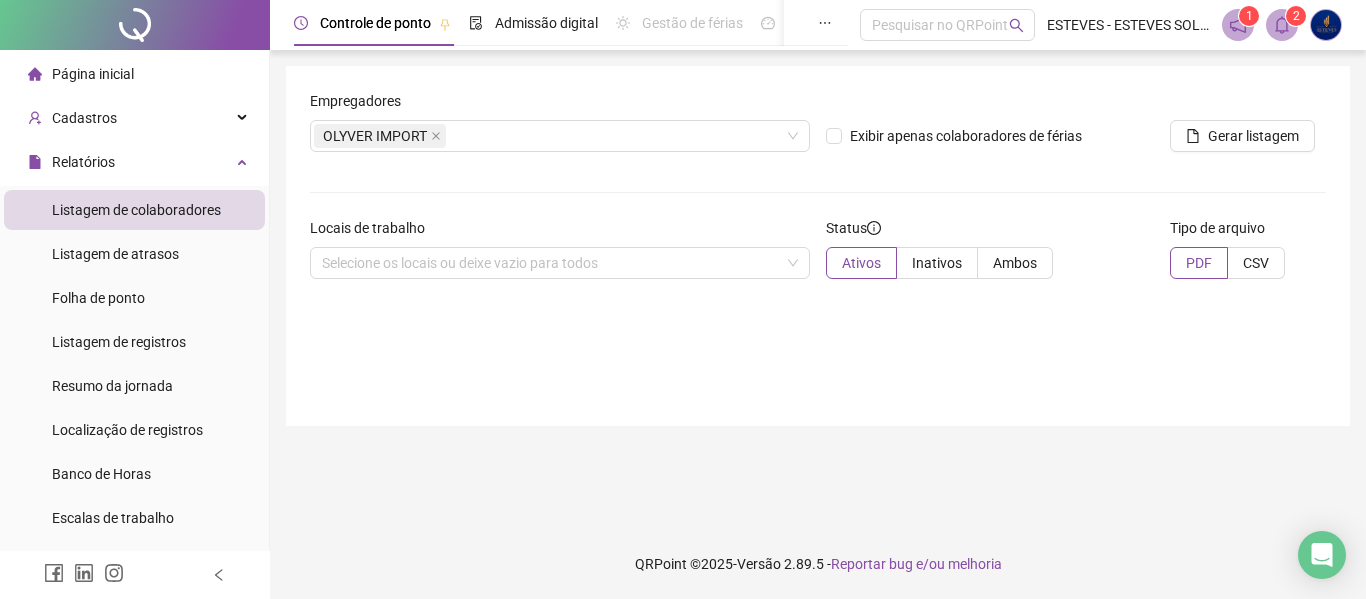 click at bounding box center [1282, 25] 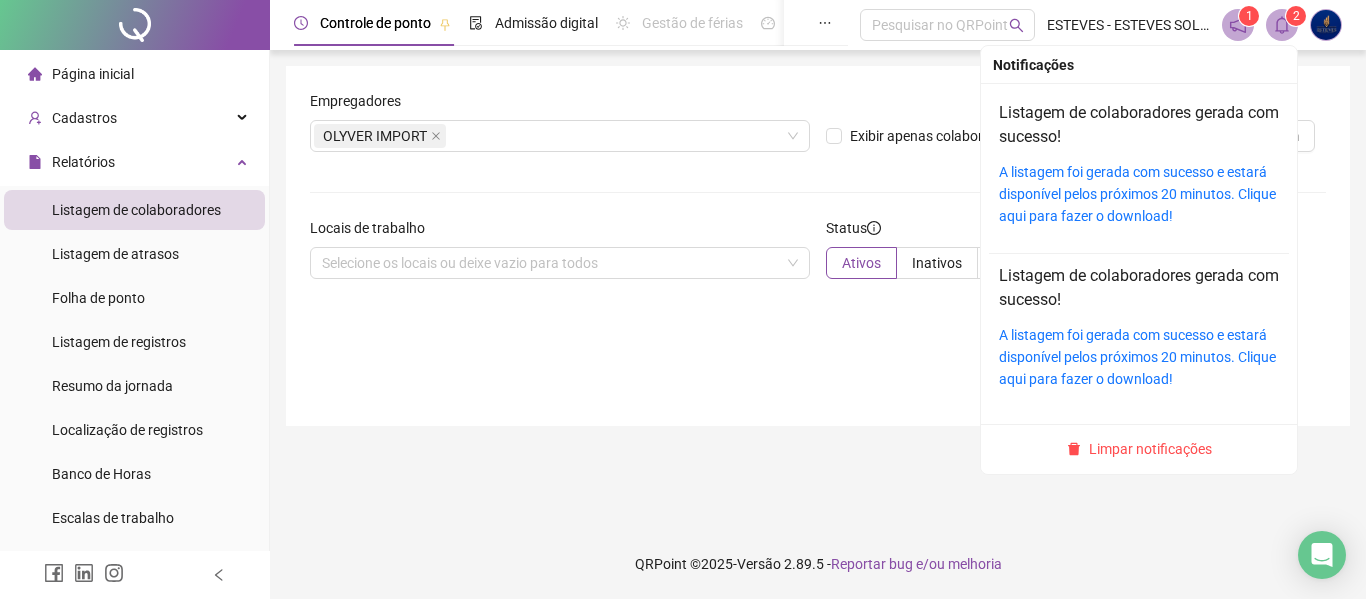 click on "A listagem foi gerada com sucesso e estará disponível pelos próximos 20 minutos.
Clique aqui para fazer o download!" at bounding box center (1139, 194) 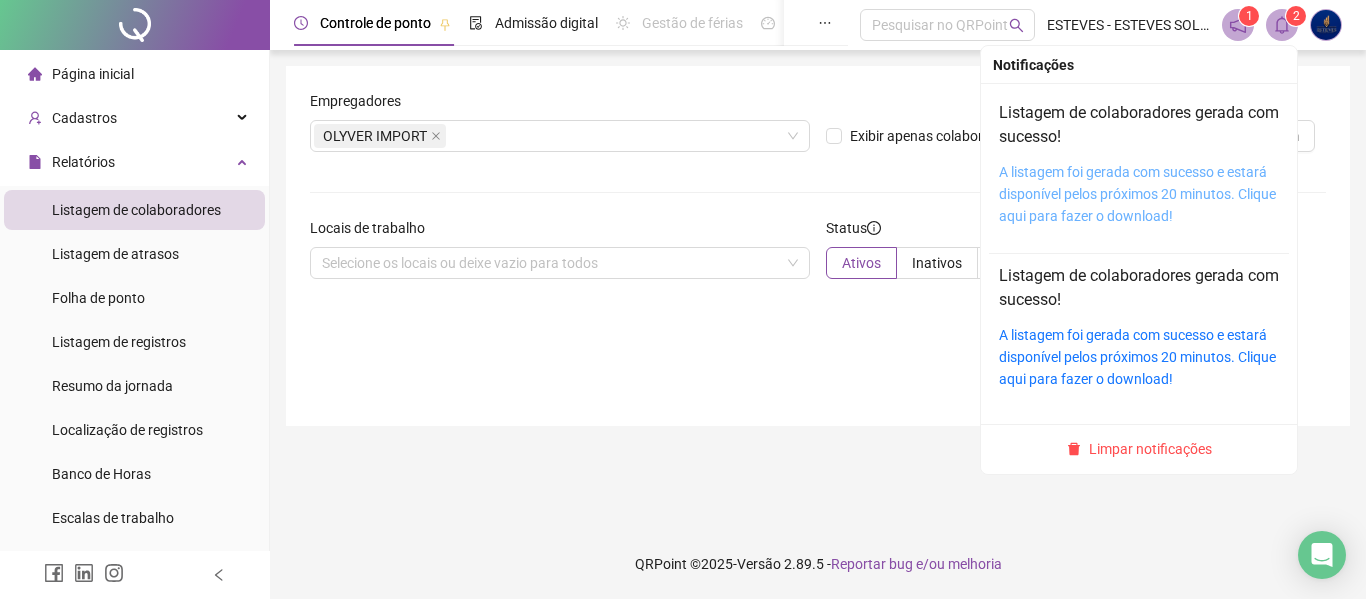 click on "A listagem foi gerada com sucesso e estará disponível pelos próximos 20 minutos.
Clique aqui para fazer o download!" at bounding box center [1137, 194] 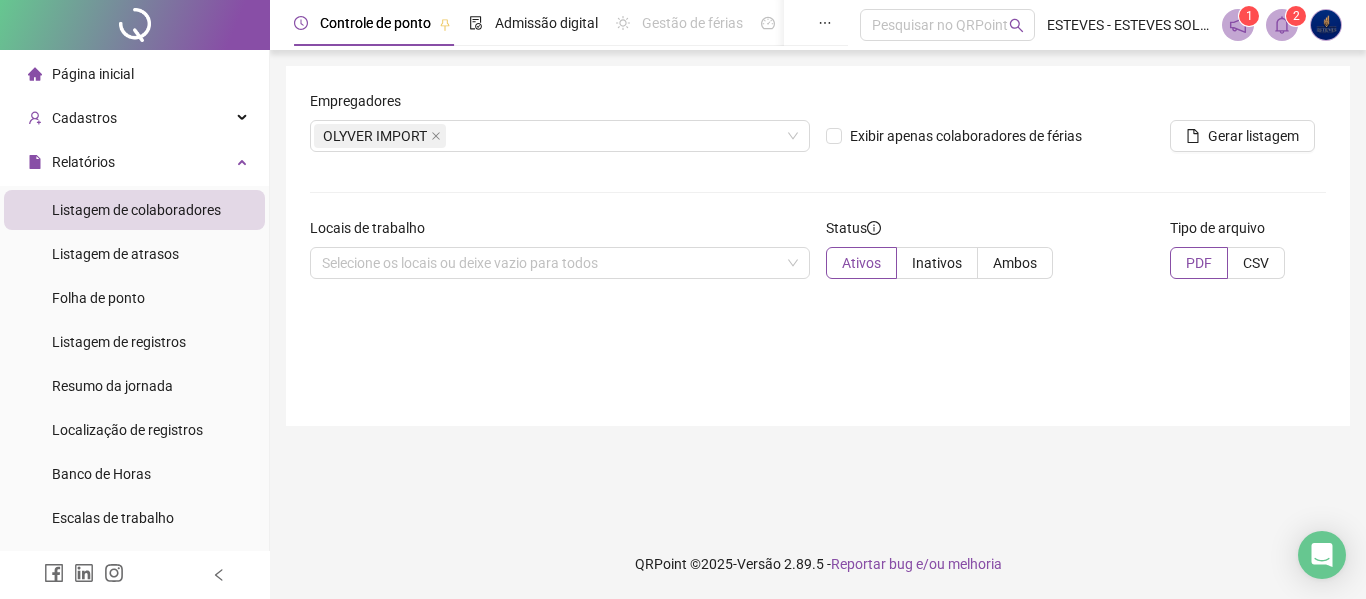 click on "Empregadores OLYVER IMPORT      Exibir apenas colaboradores de férias   Gerar listagem Locais de trabalho   Selecione os locais ou deixe vazio para todos Status   Ativos Inativos Ambos Tipo de arquivo PDF CSV" at bounding box center [818, 246] 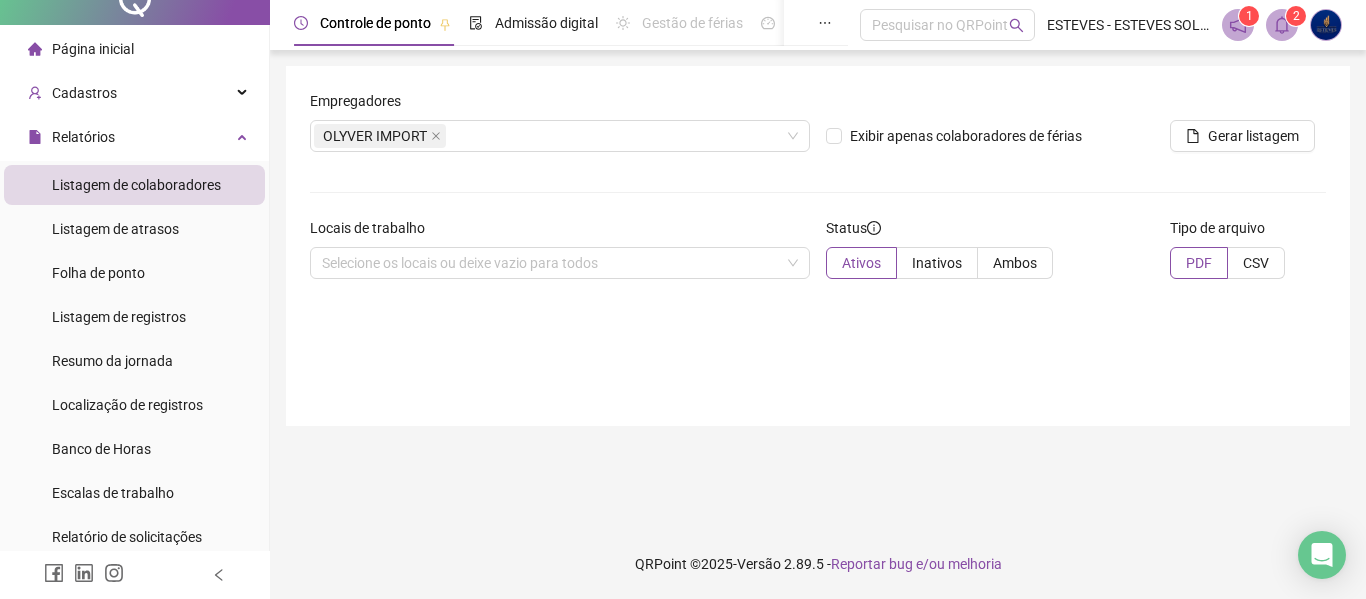 scroll, scrollTop: 0, scrollLeft: 0, axis: both 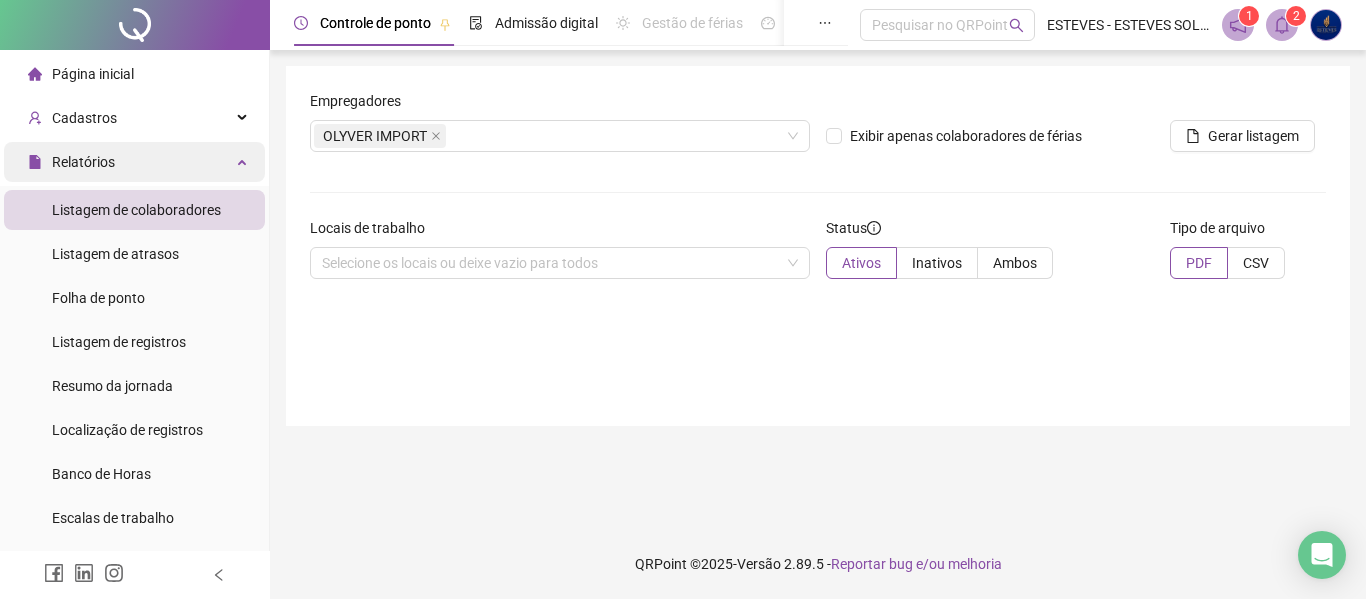 click on "Relatórios" at bounding box center (134, 162) 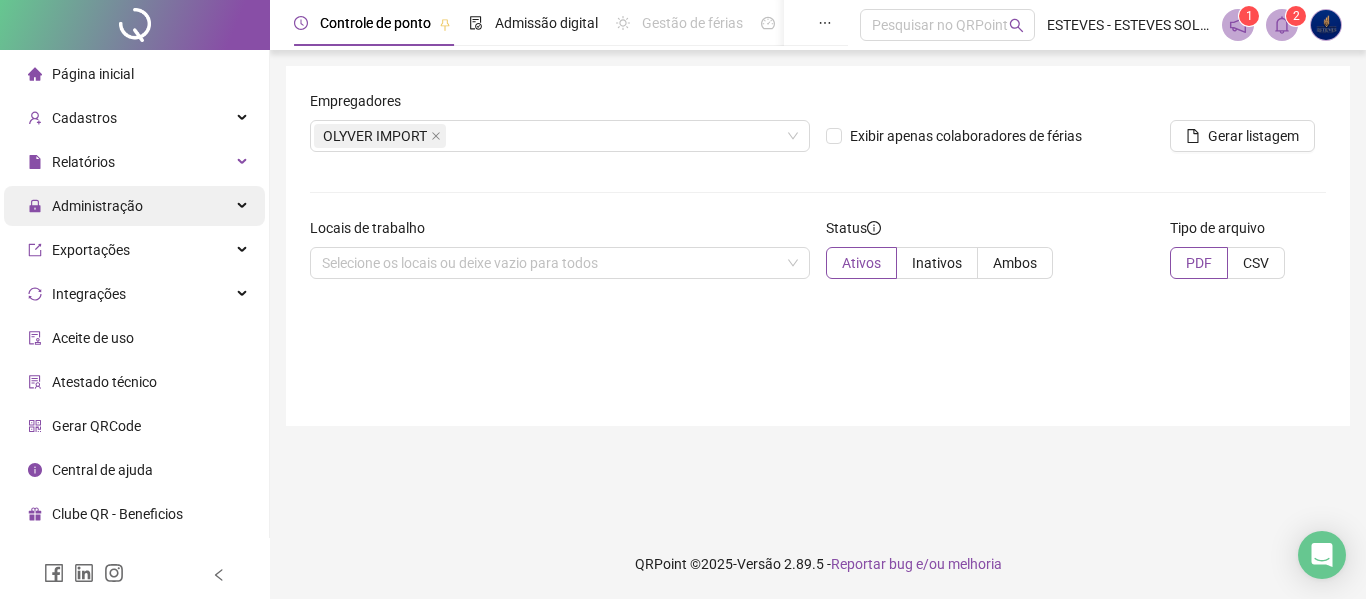 click on "Administração" at bounding box center [97, 206] 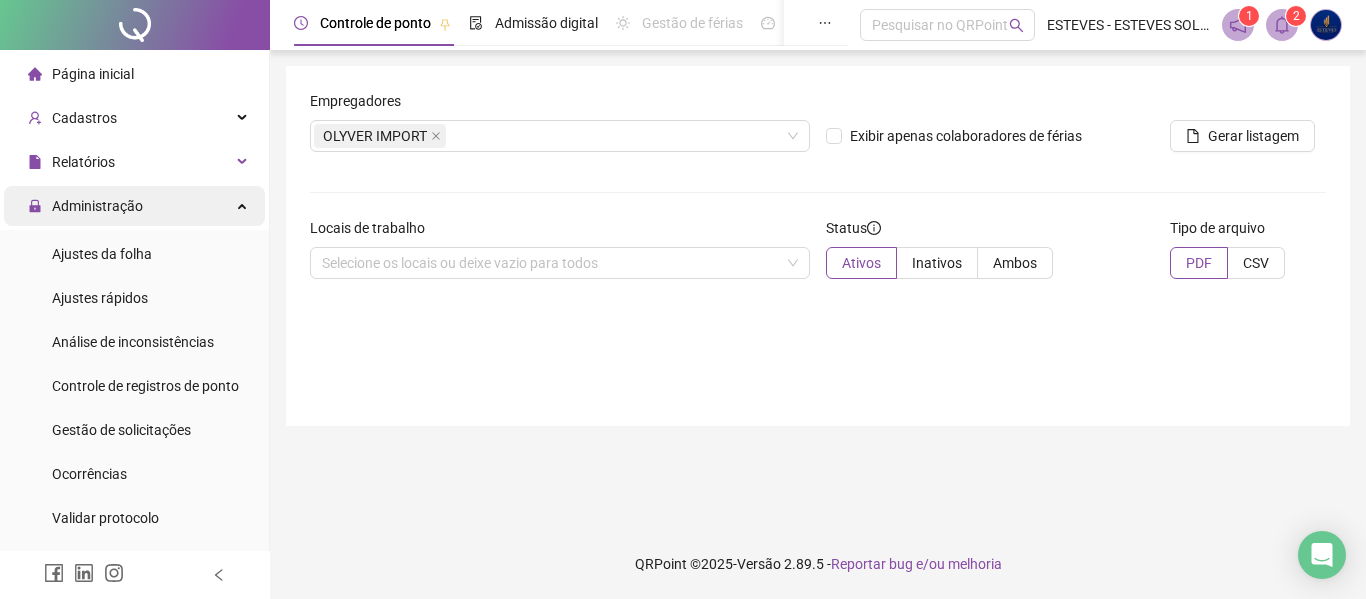 click on "Administração" at bounding box center [97, 206] 